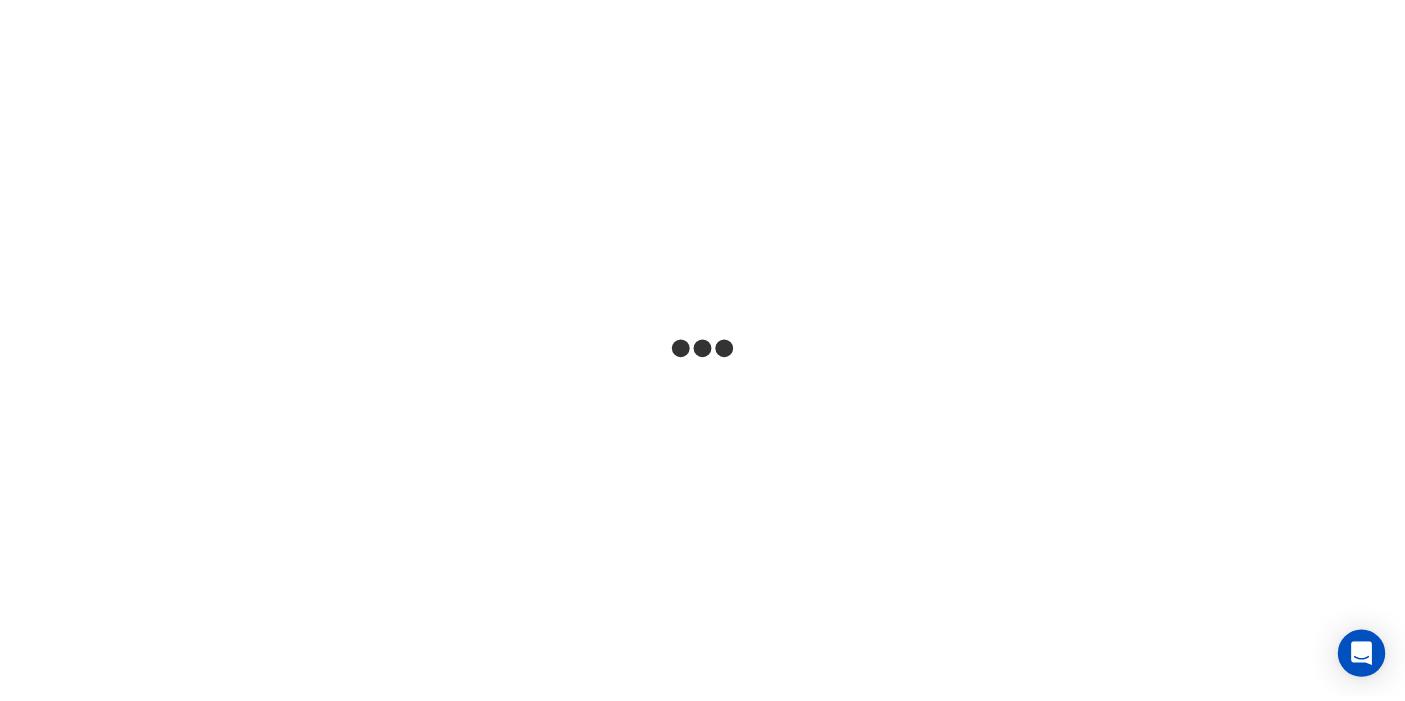 scroll, scrollTop: 0, scrollLeft: 0, axis: both 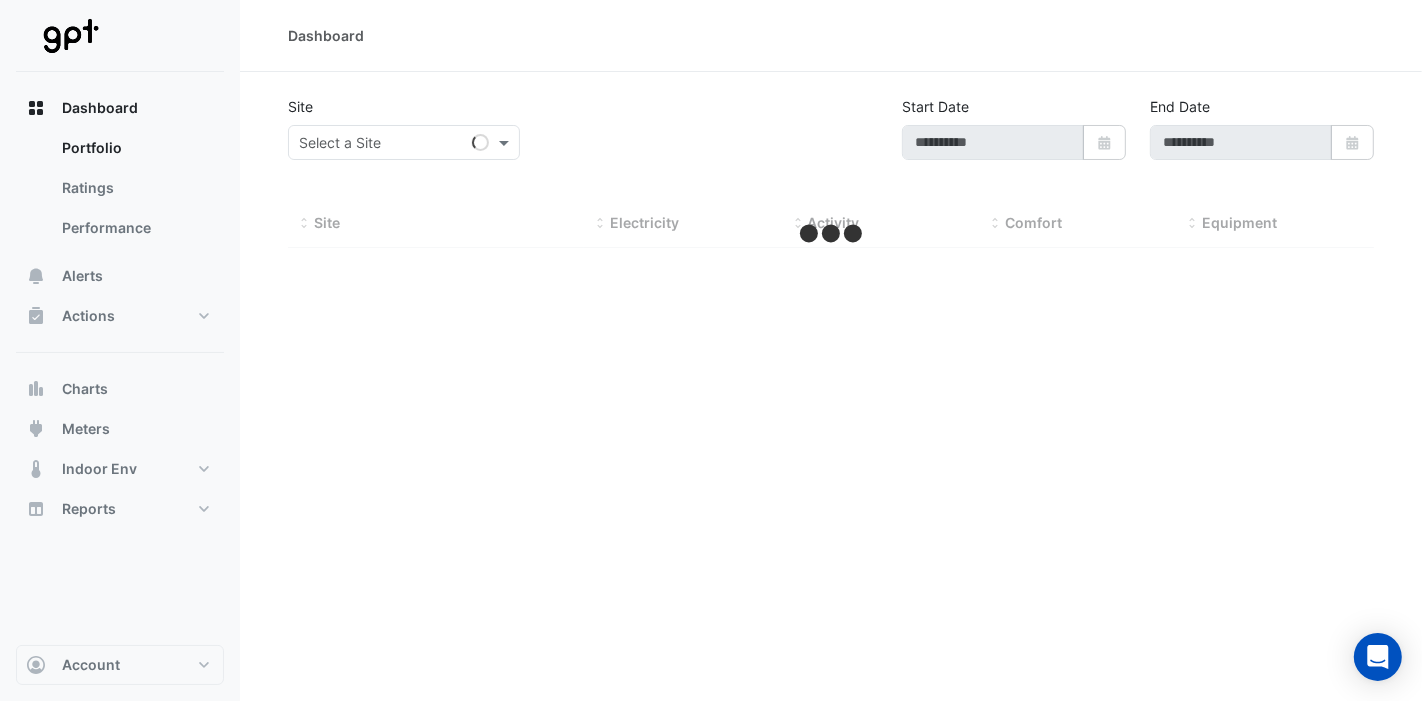type on "**********" 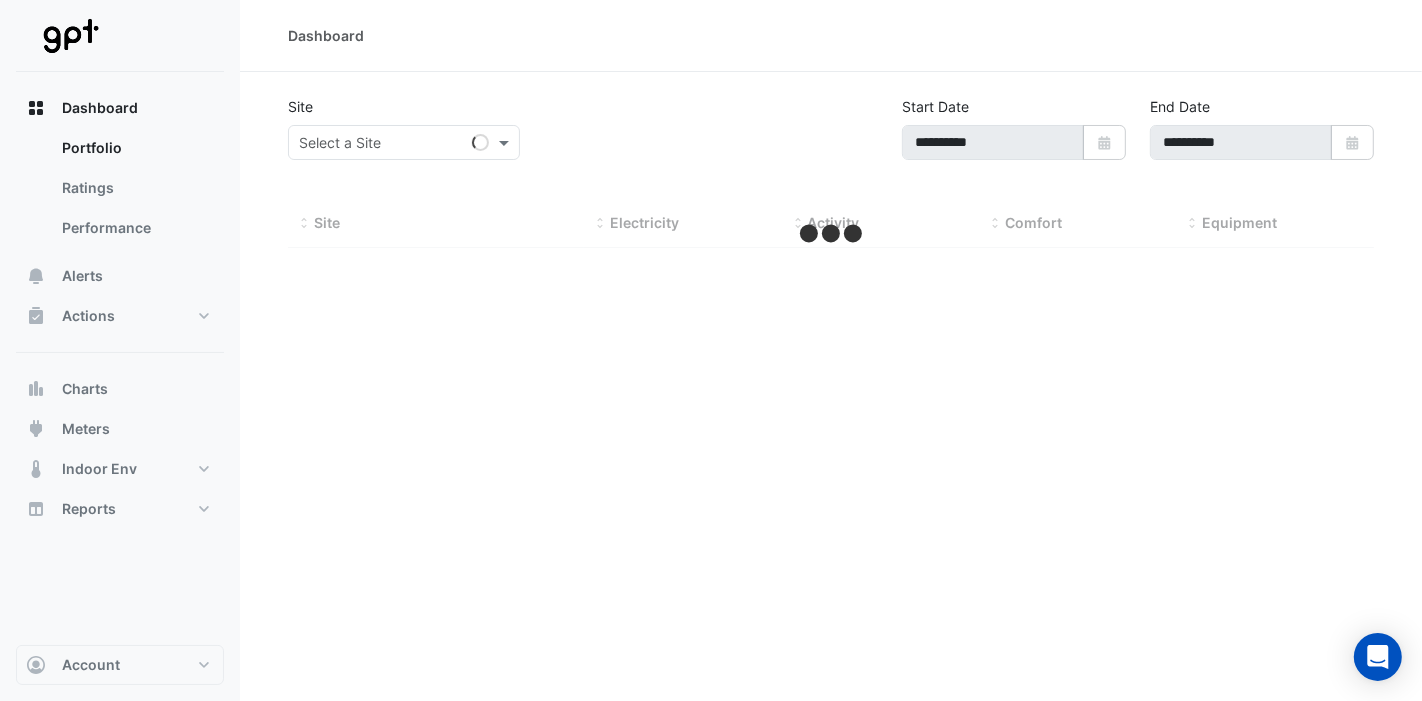 select on "**" 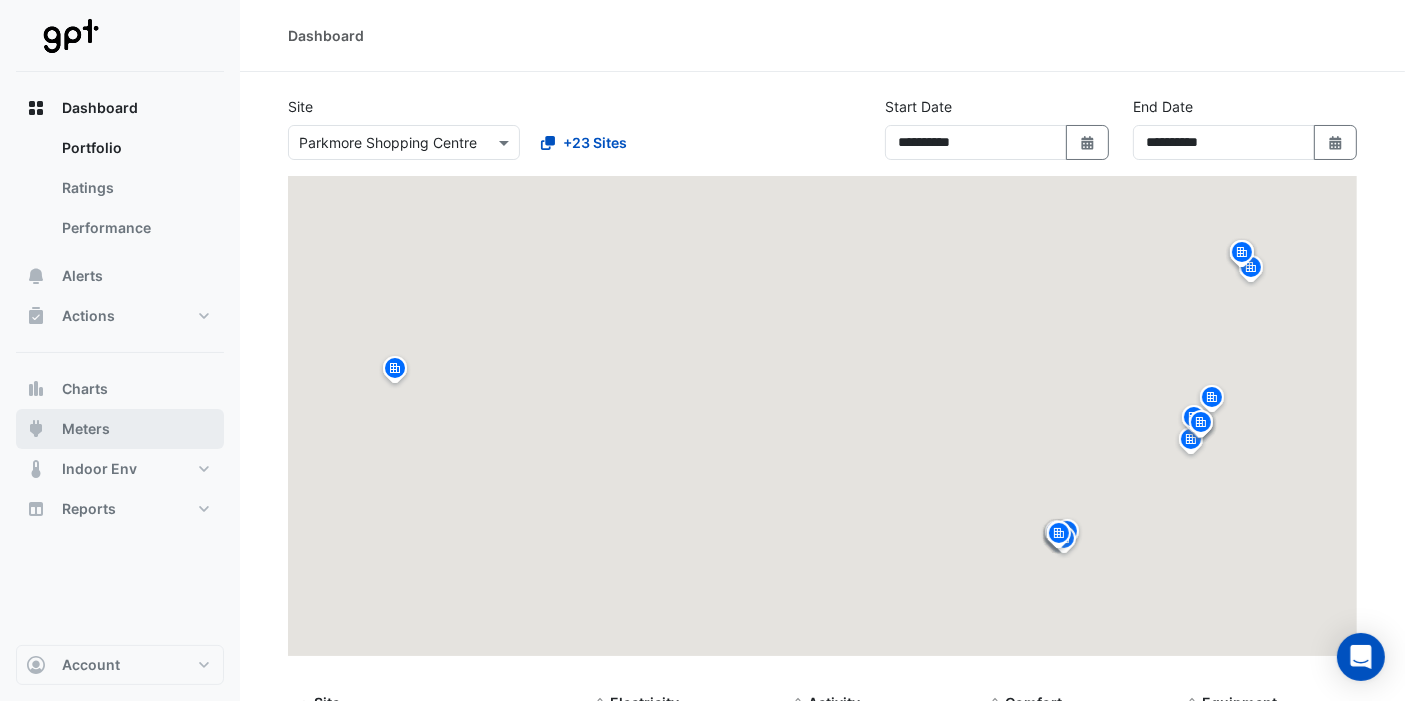 click on "Meters" at bounding box center (86, 429) 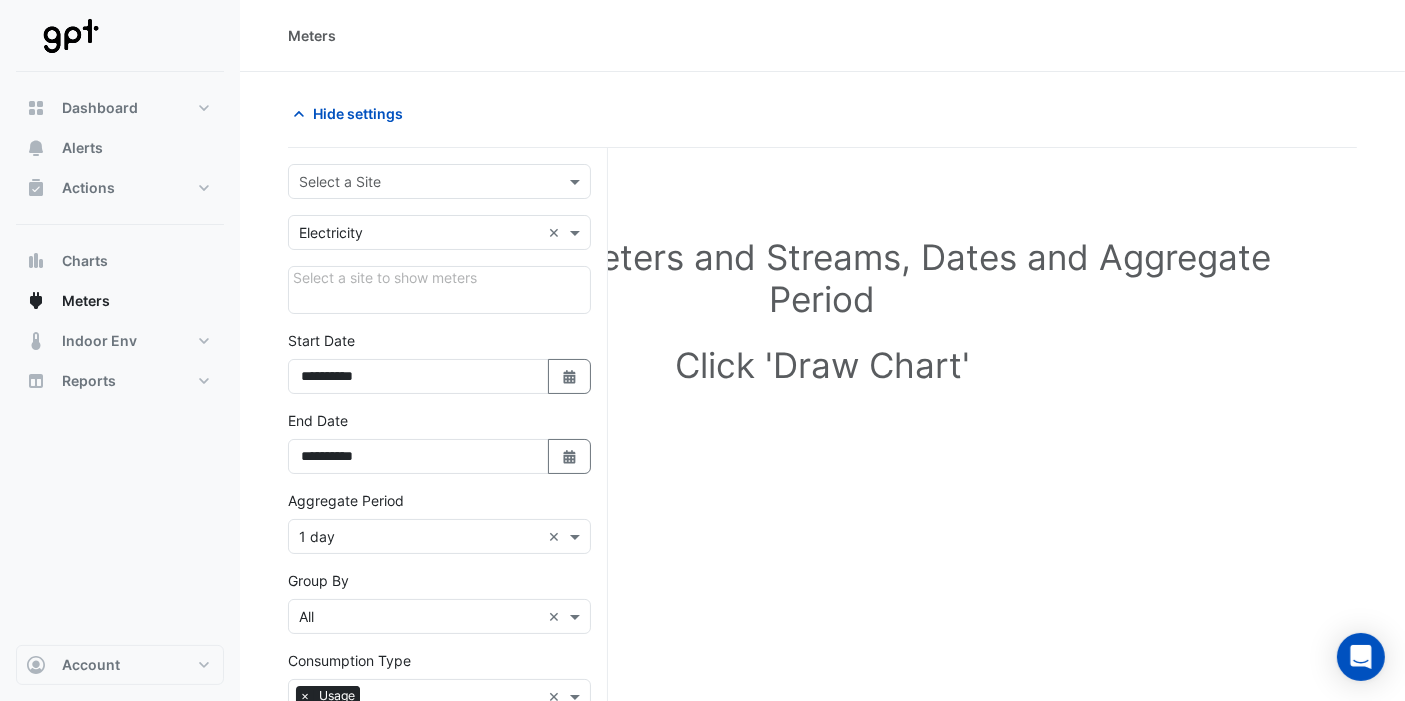 click on "Select a Site" at bounding box center (439, 181) 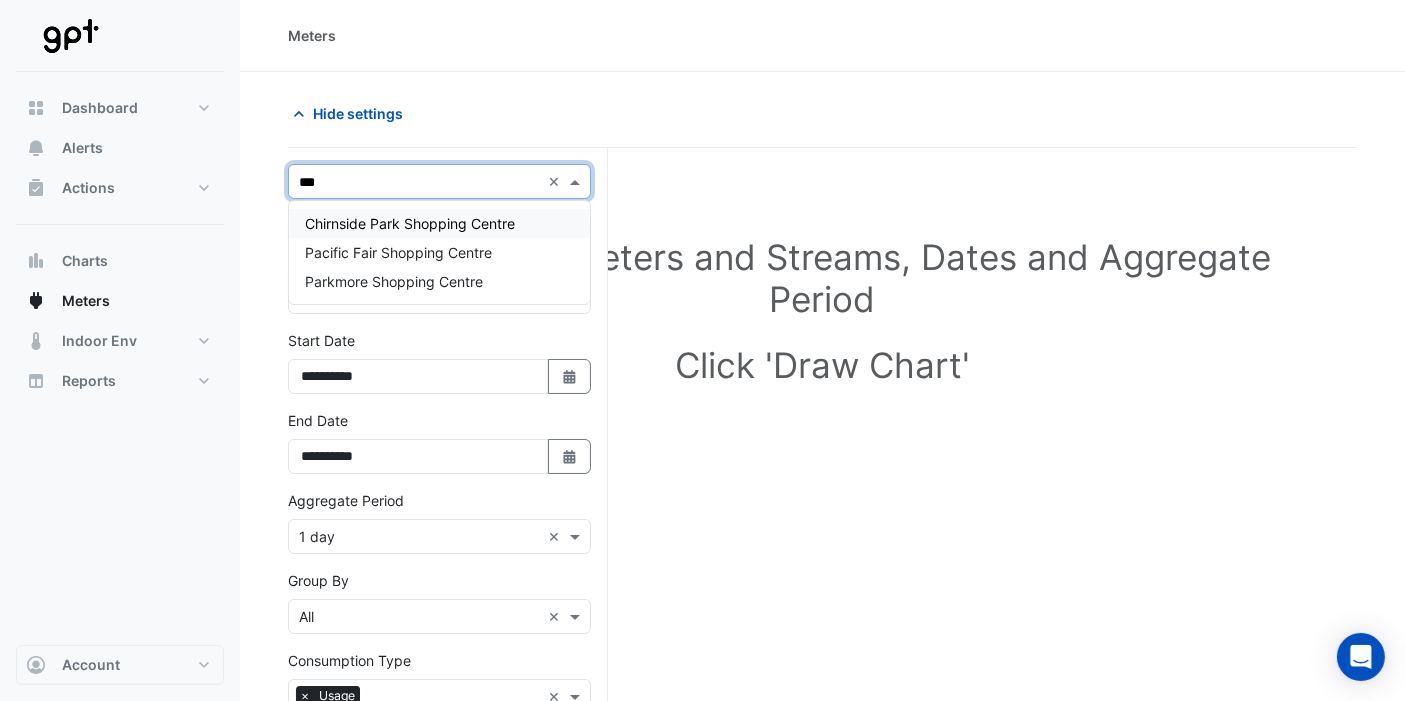 type on "****" 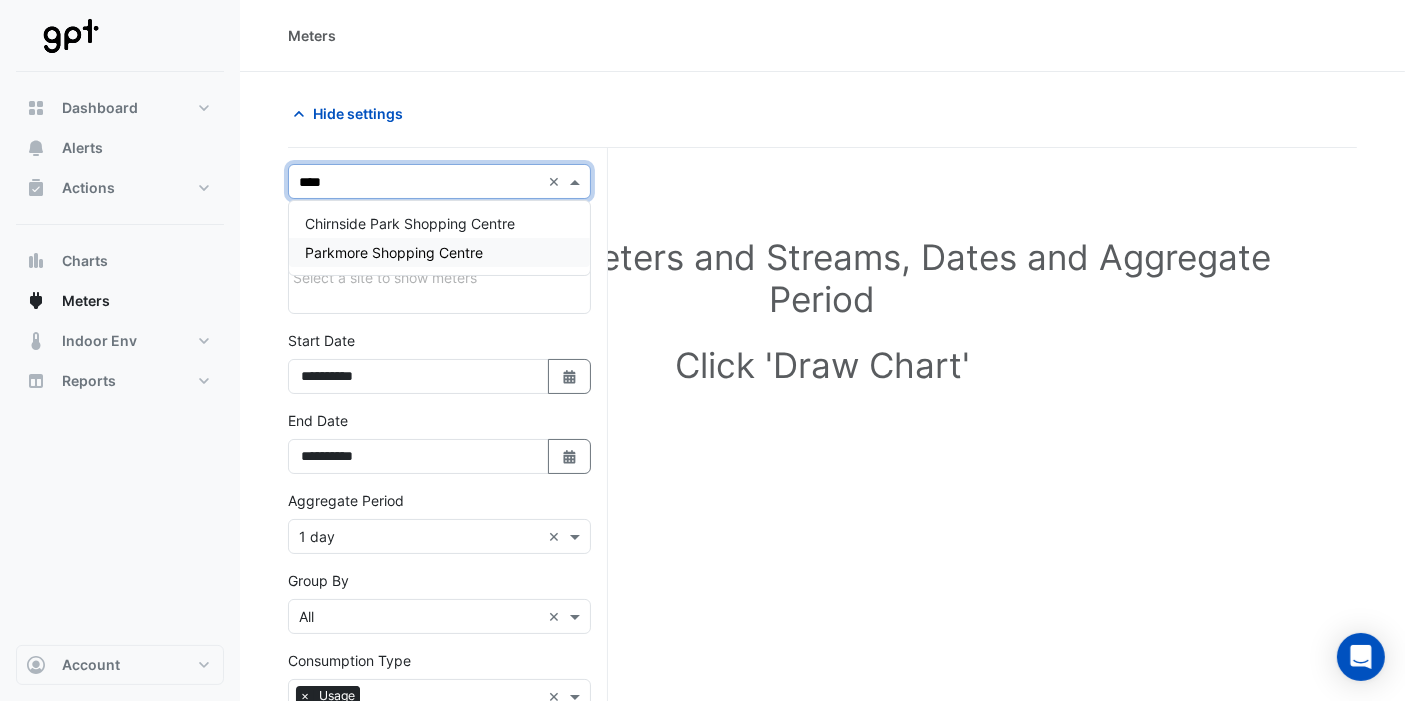 click on "Parkmore Shopping Centre" at bounding box center [394, 252] 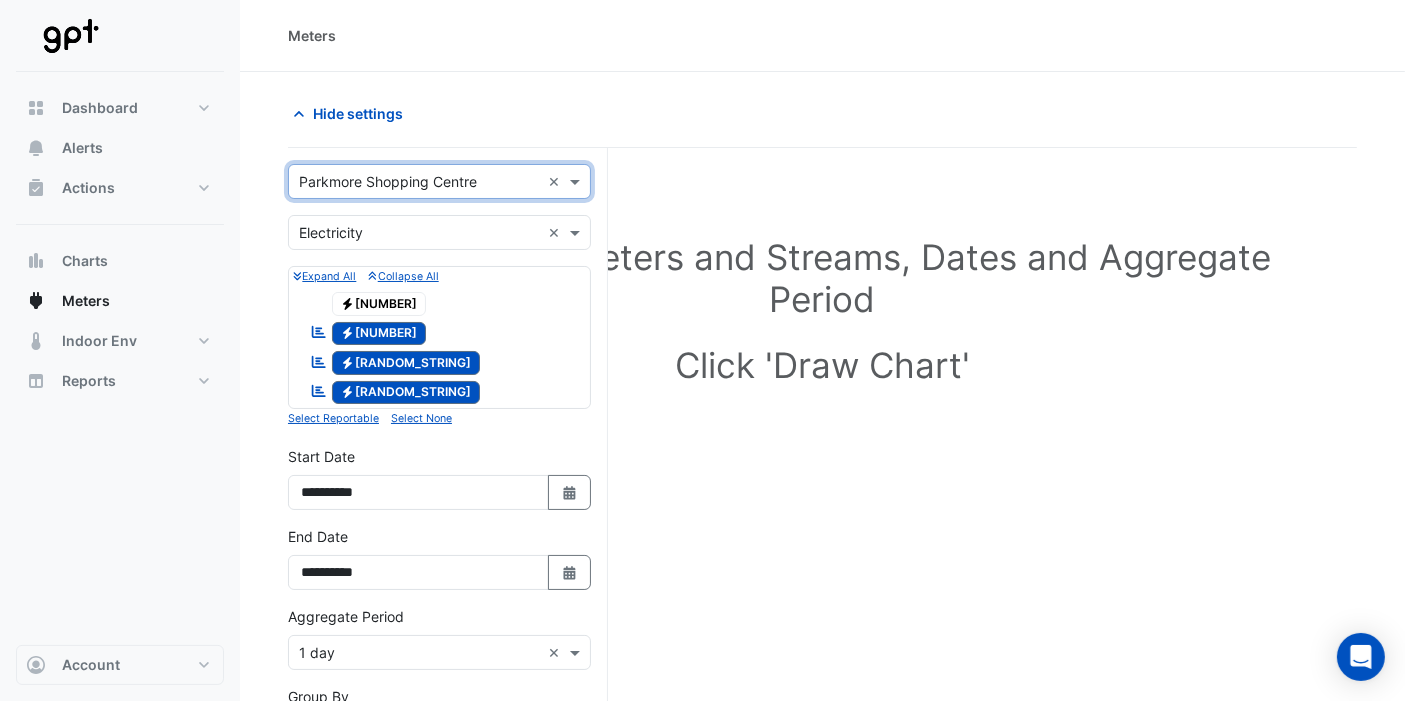 click at bounding box center (419, 233) 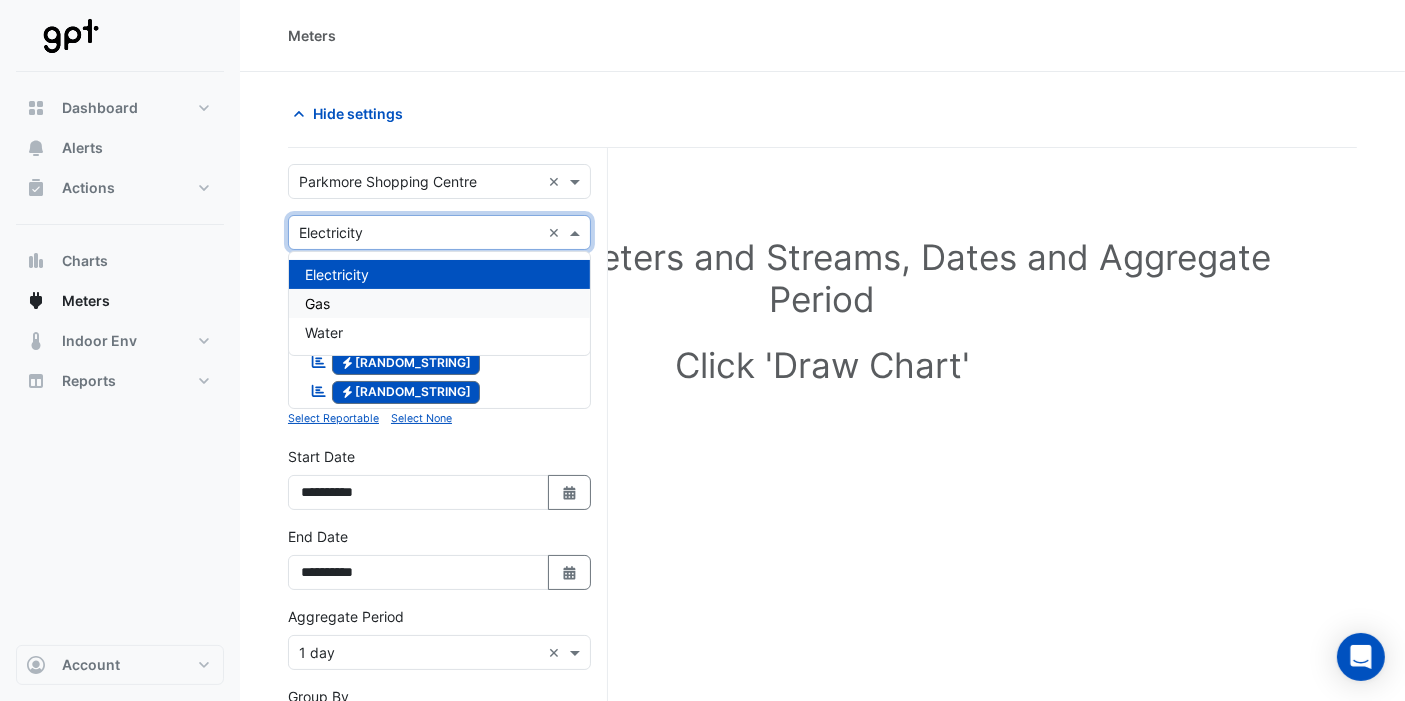 click on "Gas" at bounding box center (317, 303) 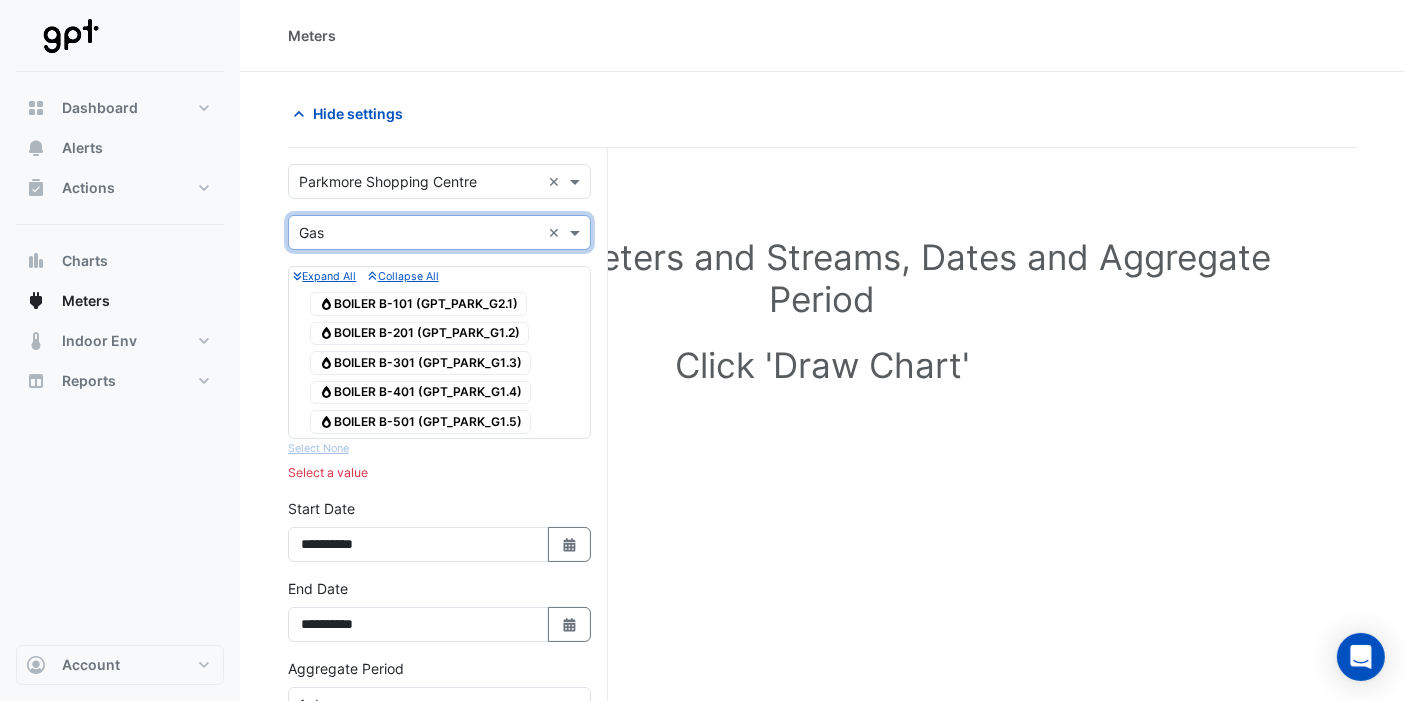 click on "Gas
BOILER B-101 (GPT_PARK_G2.1)" 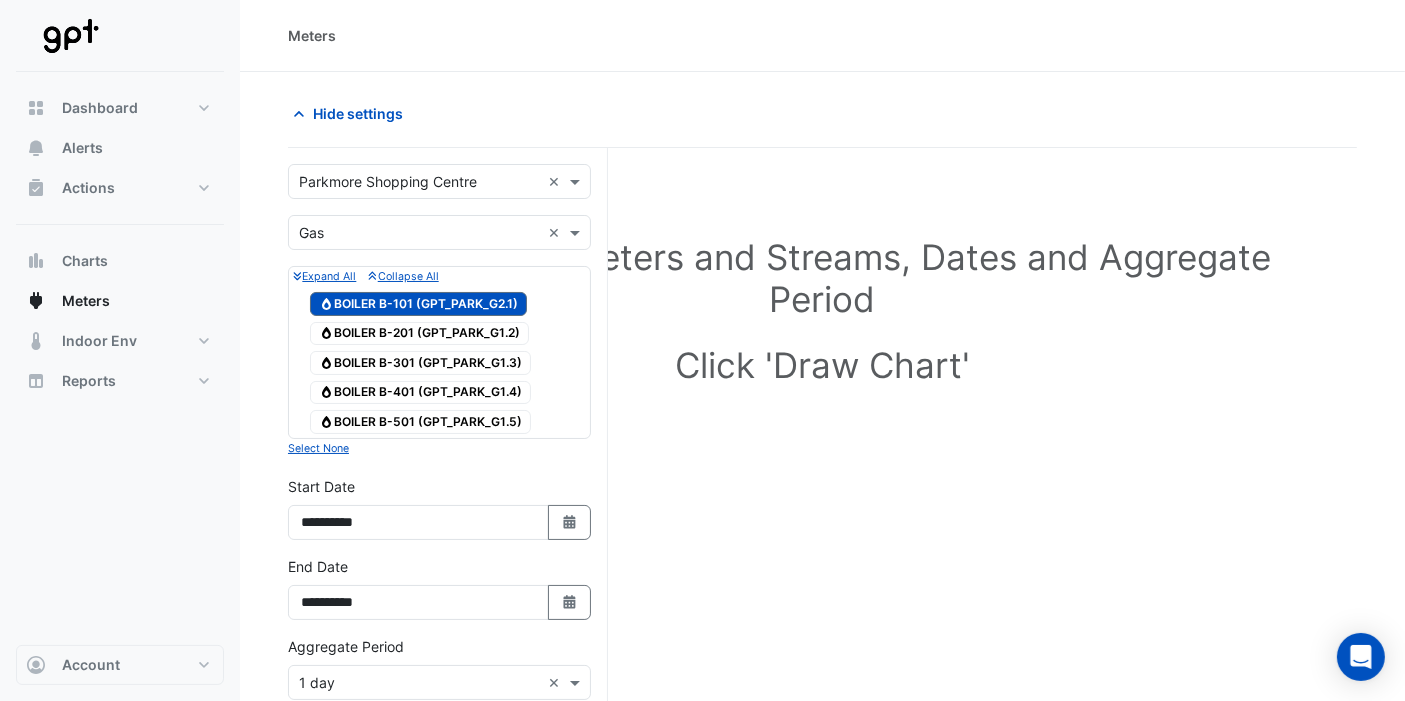 click on "Gas
BOILER B-201 (GPT_PARK_G1.2)" at bounding box center (419, 334) 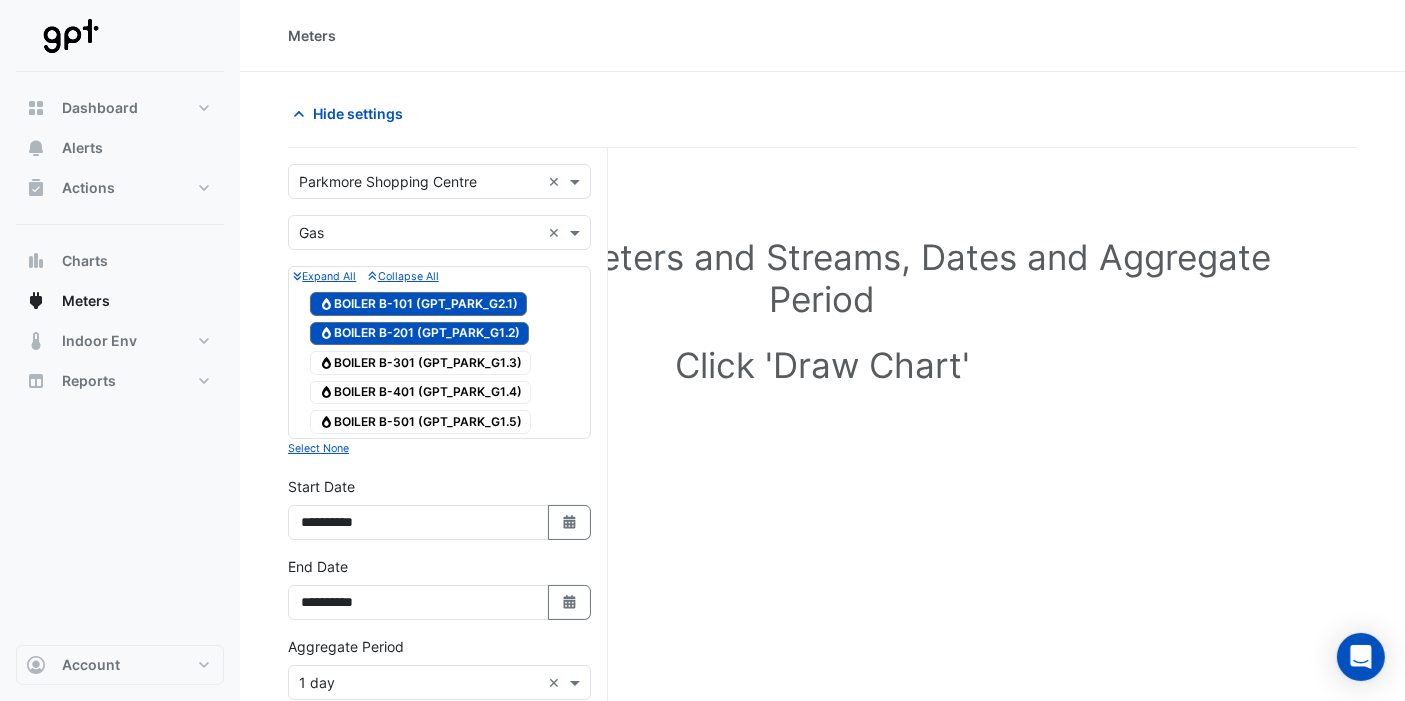 click on "Gas
BOILER B-301 (GPT_PARK_G1.3)" at bounding box center [420, 363] 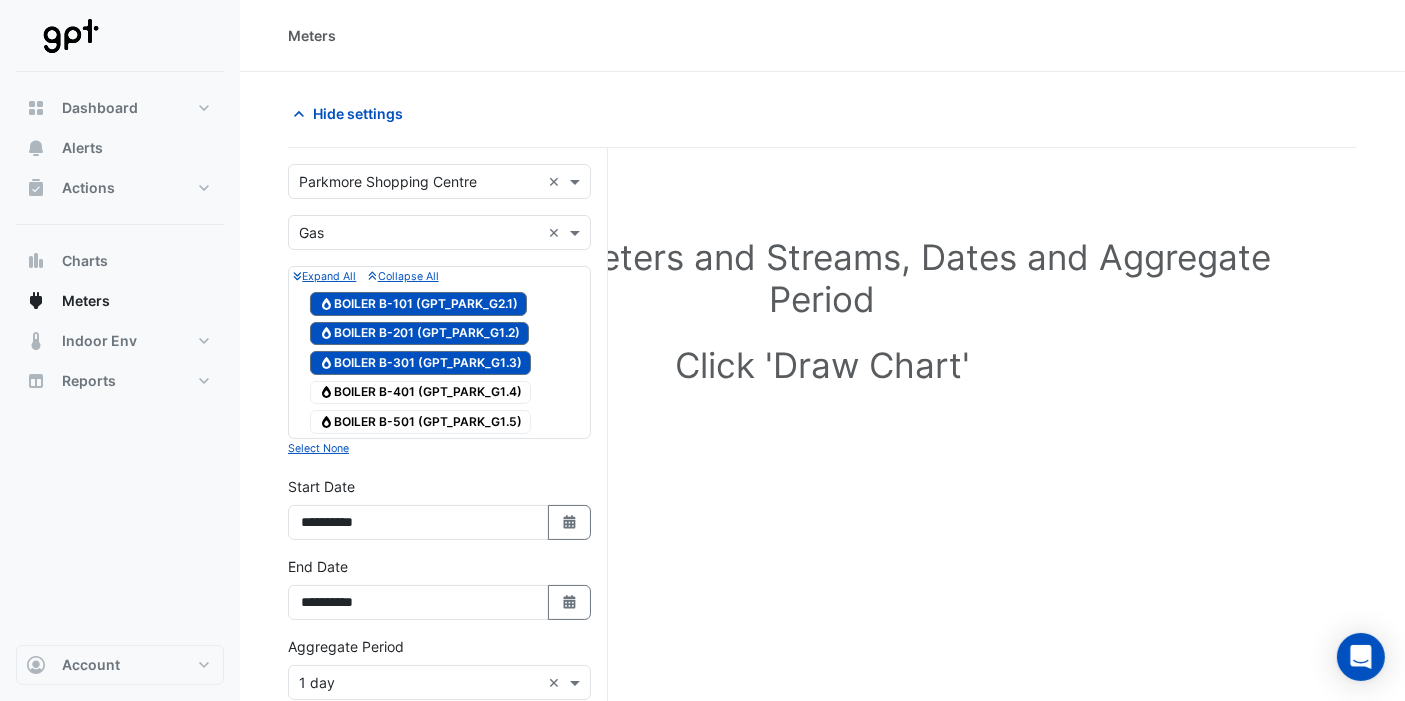 click on "Gas
BOILER B-401 (GPT_PARK_G1.4)" at bounding box center (420, 393) 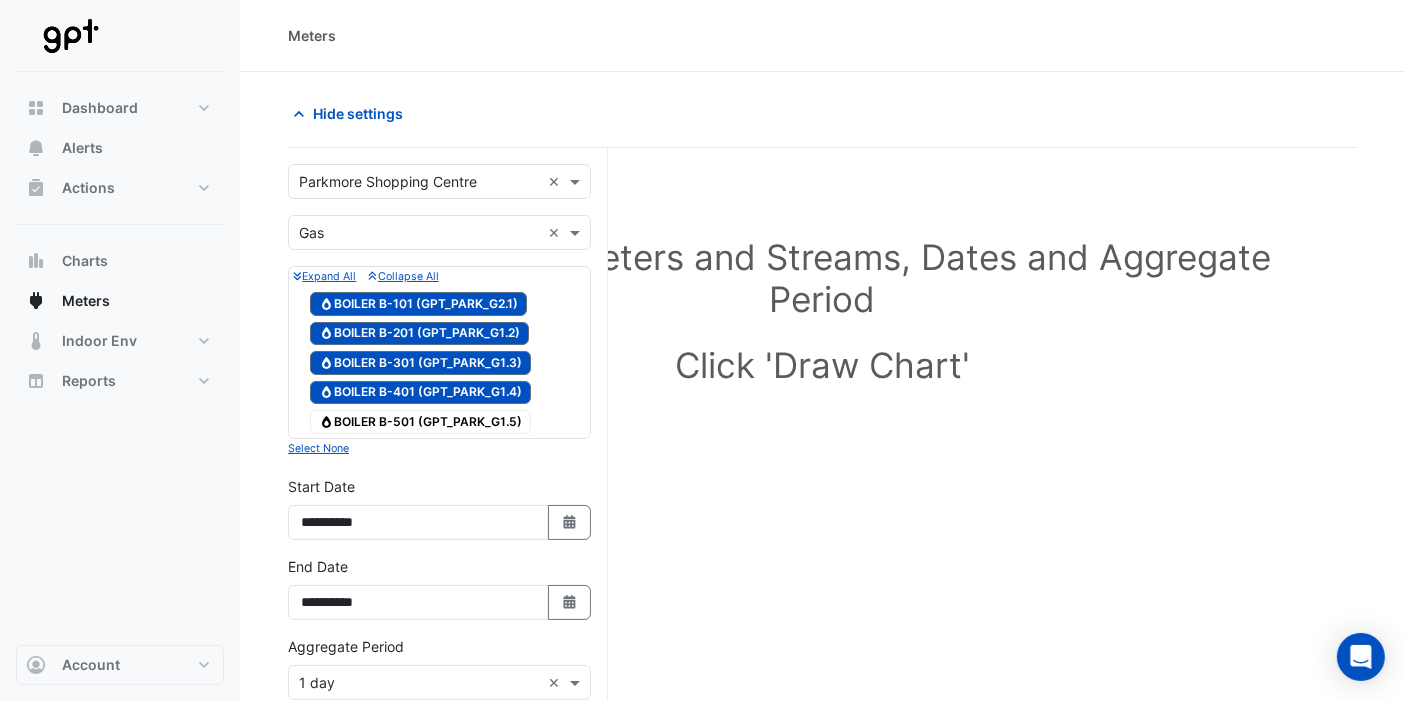 click on "Gas
BOILER B-501 (GPT_PARK_G1.5)" at bounding box center [420, 422] 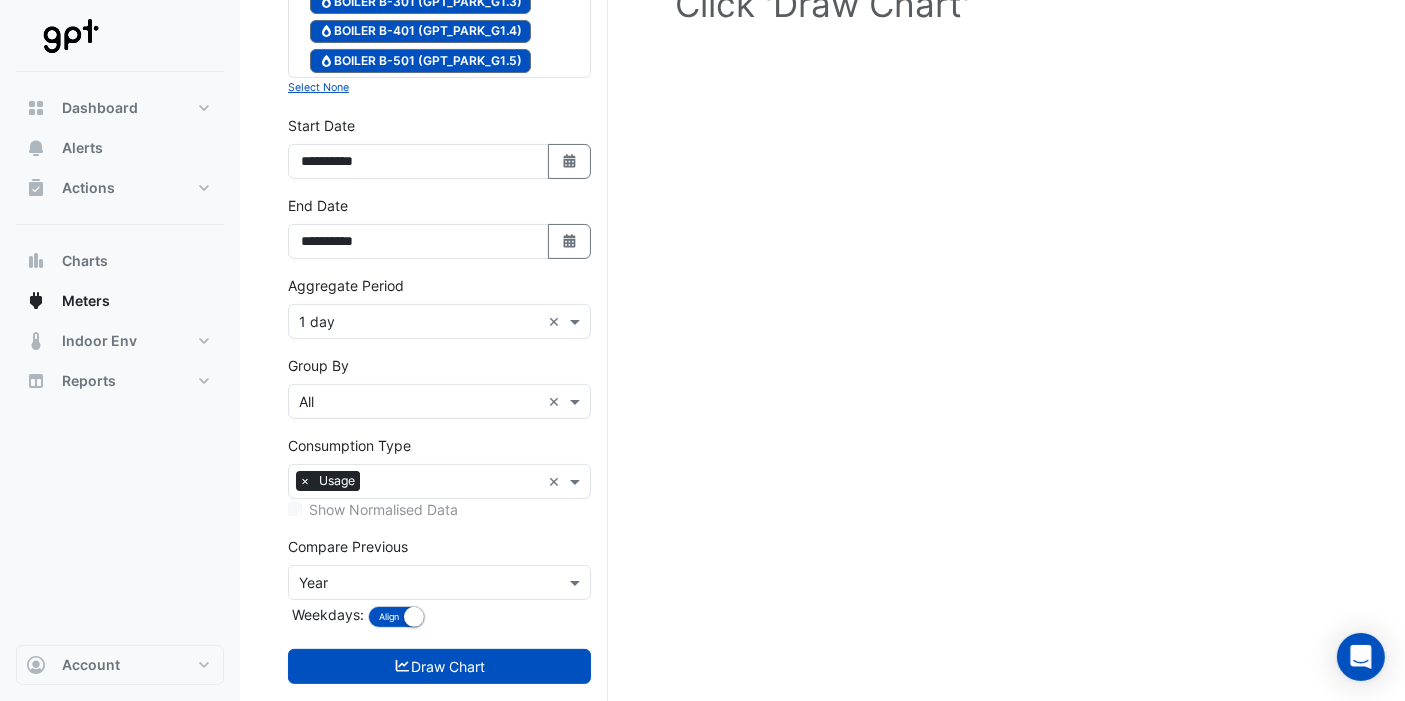 scroll, scrollTop: 362, scrollLeft: 0, axis: vertical 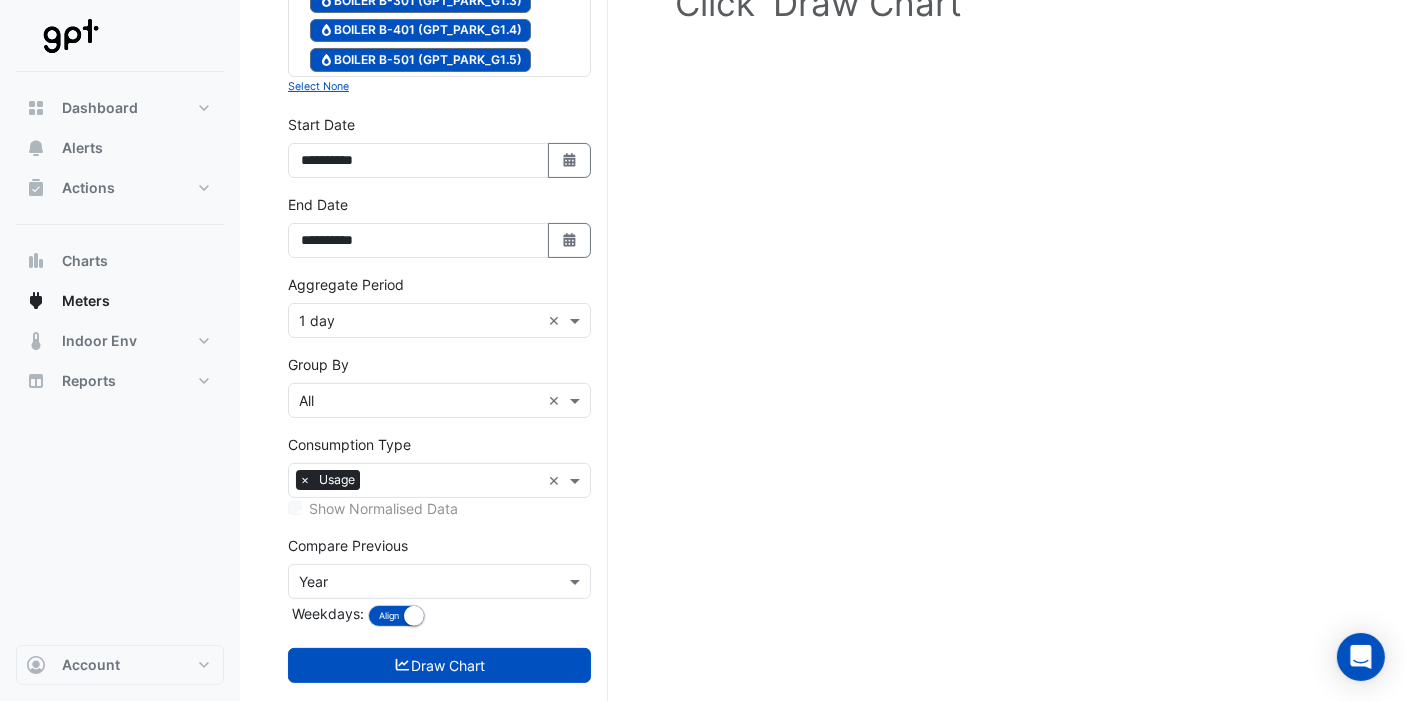 click at bounding box center (419, 582) 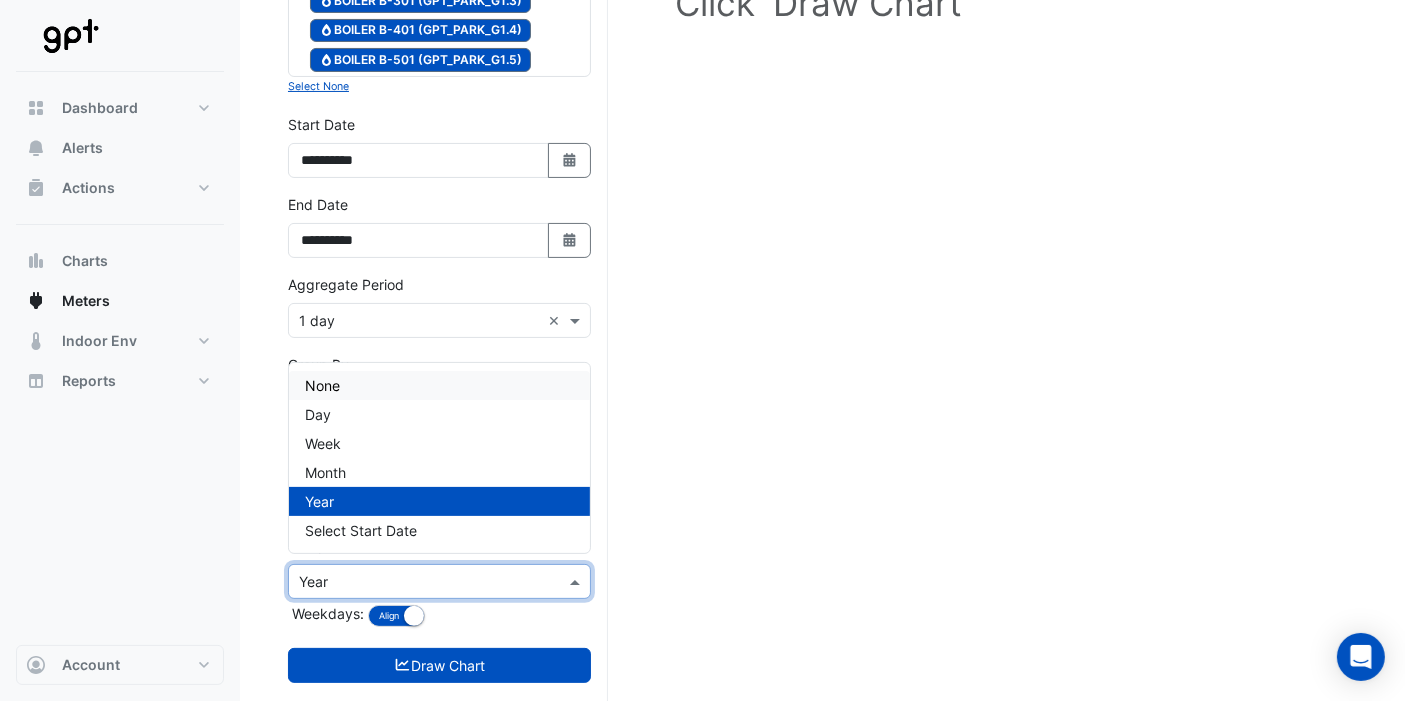 click on "None" at bounding box center (439, 385) 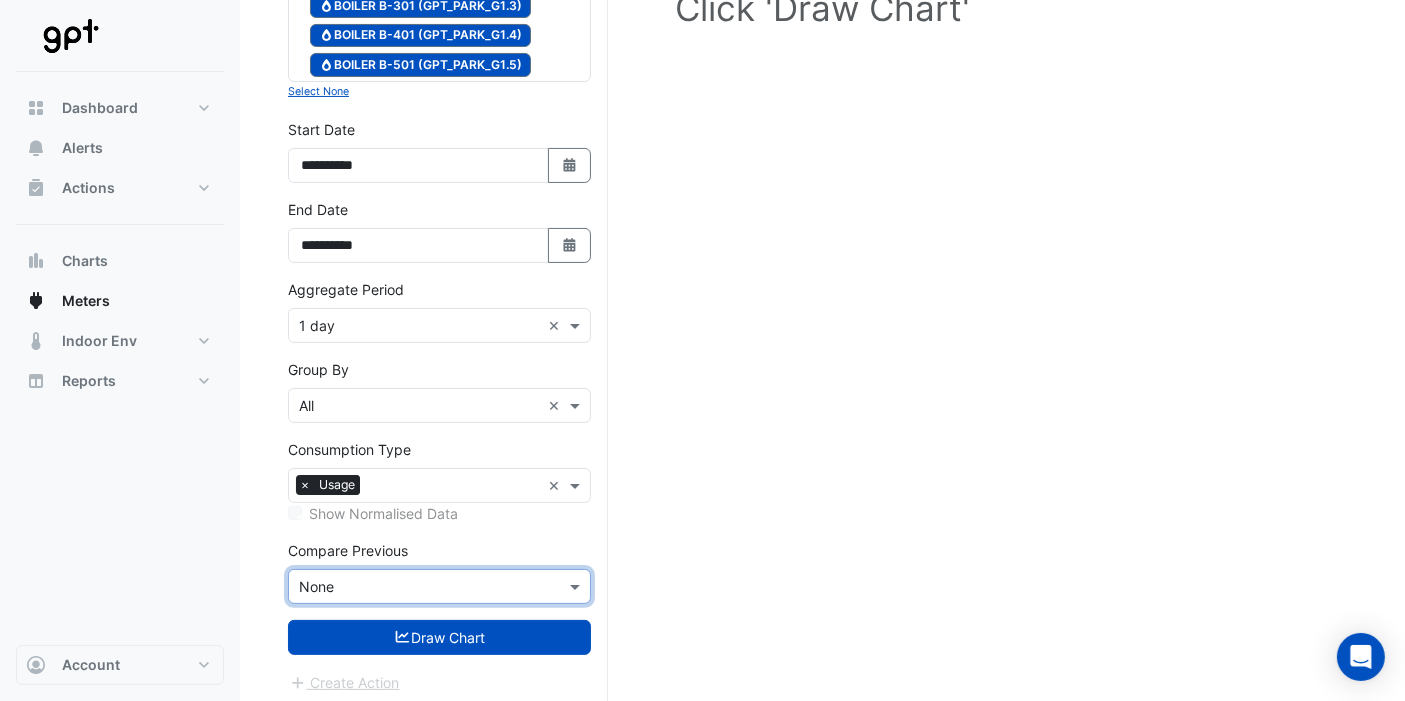 click at bounding box center [419, 326] 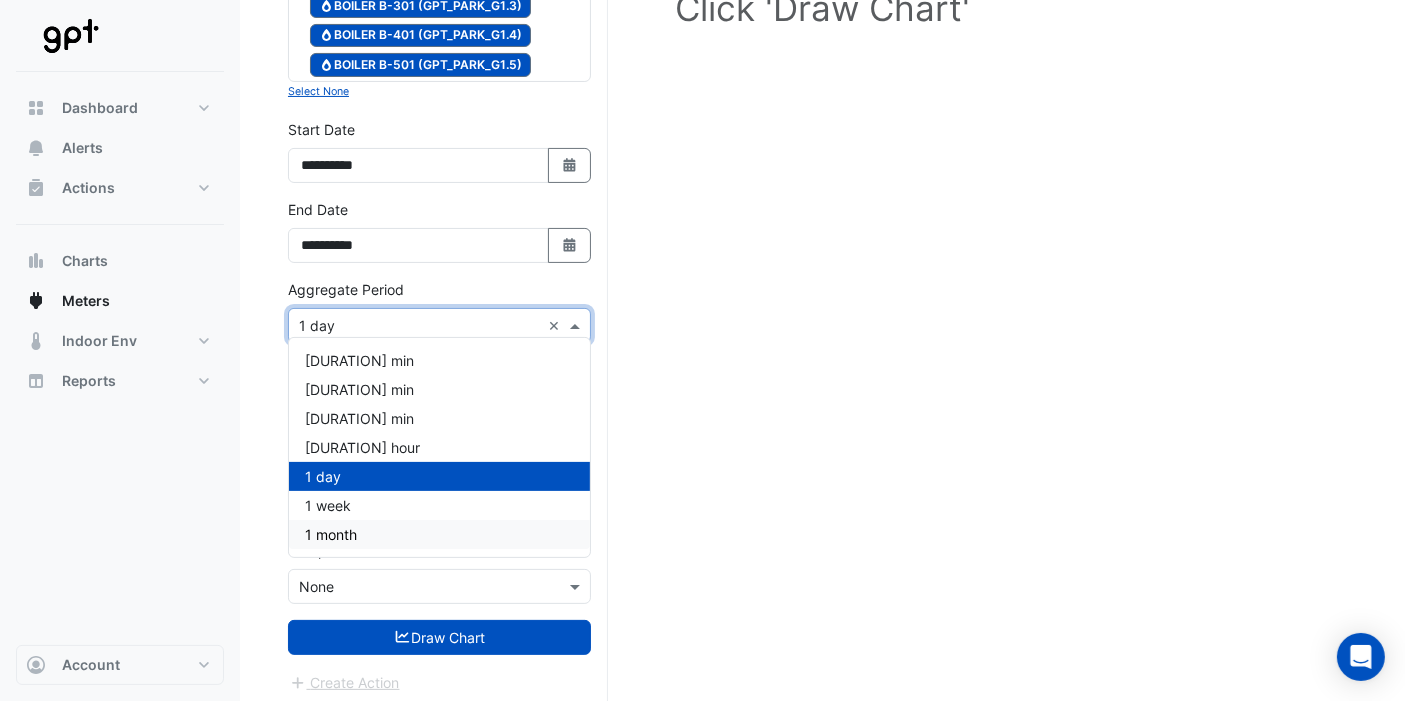 click on "1 month" at bounding box center [439, 534] 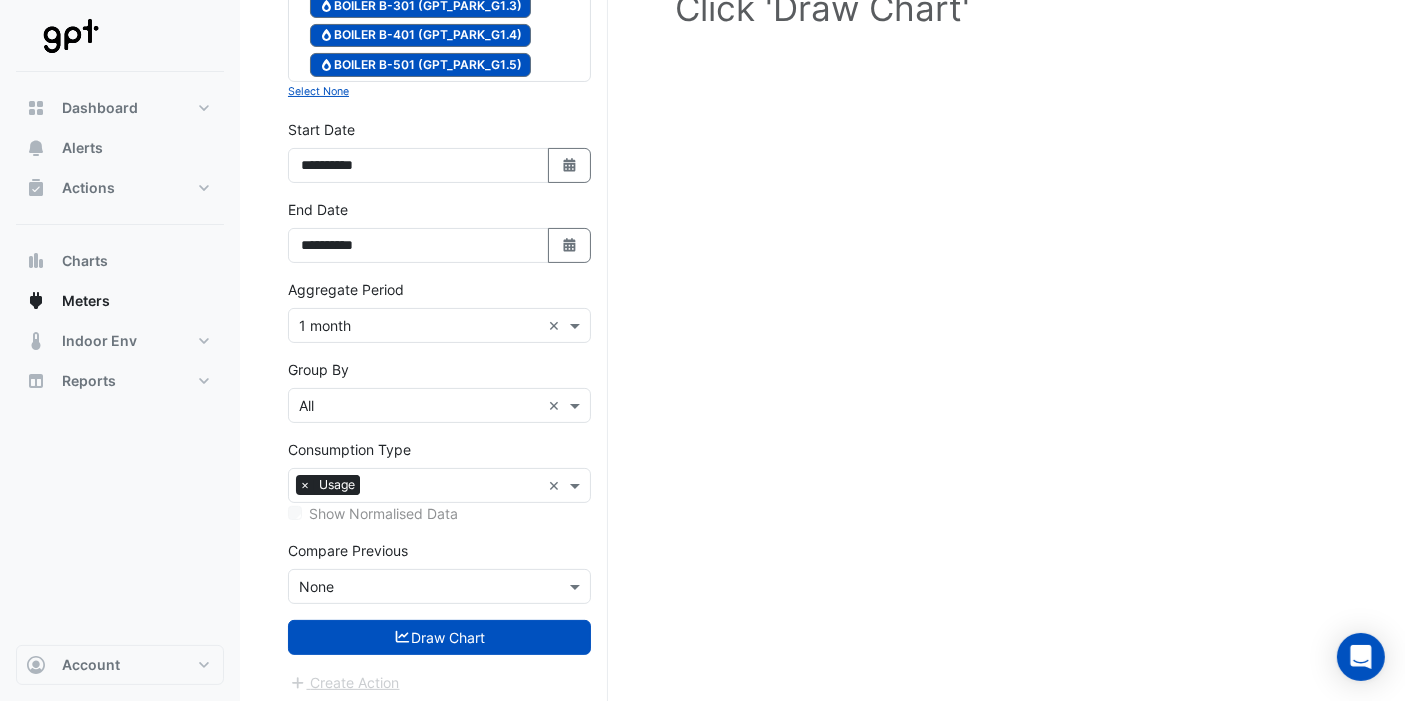 click on "Group By
Group By × All ×" at bounding box center (439, 391) 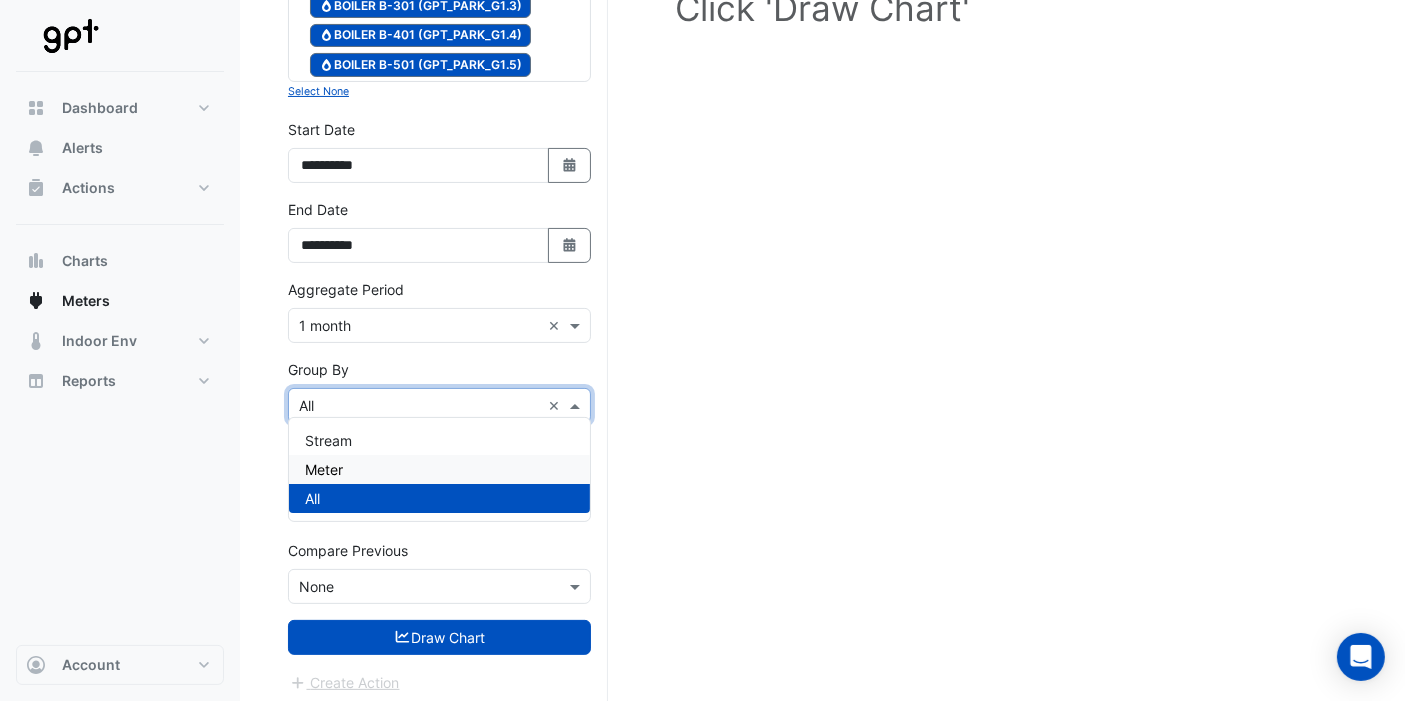 click on "Meter" at bounding box center [439, 469] 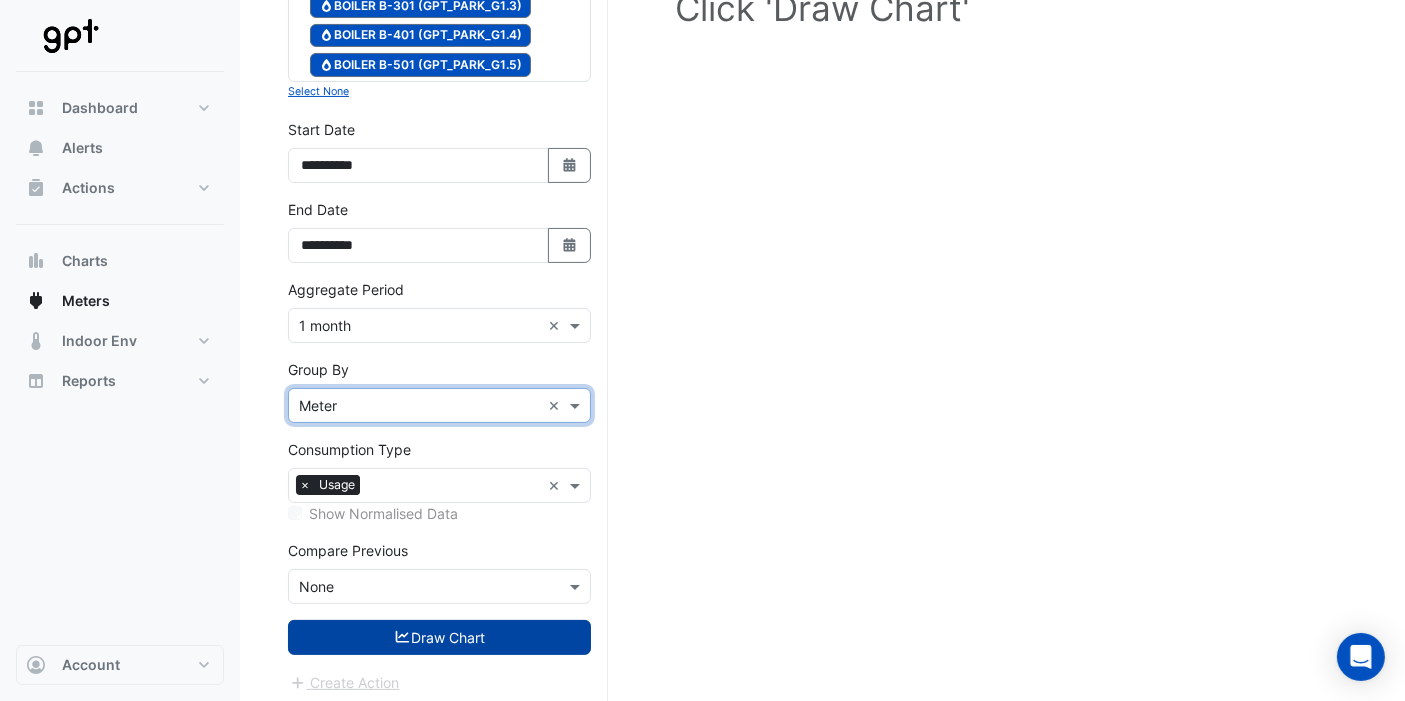 click on "Draw Chart" at bounding box center (439, 637) 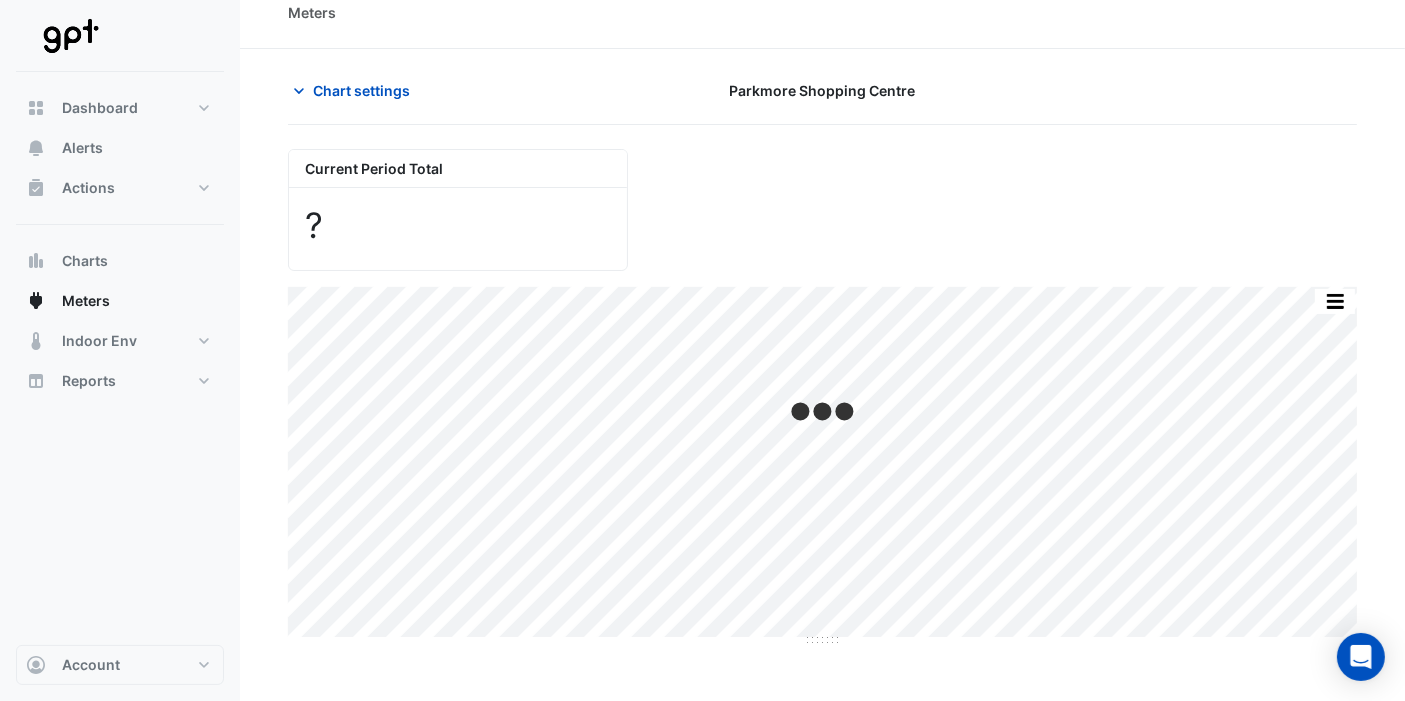scroll, scrollTop: 0, scrollLeft: 0, axis: both 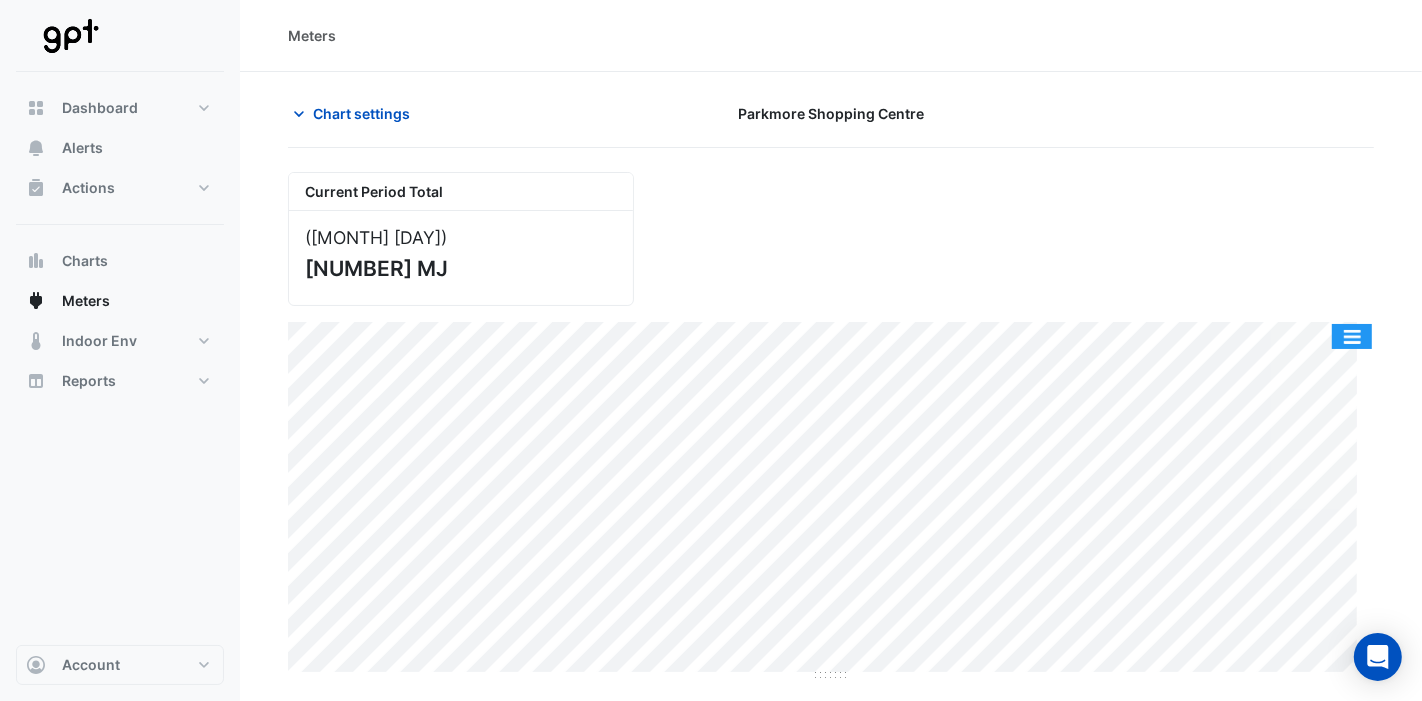 click 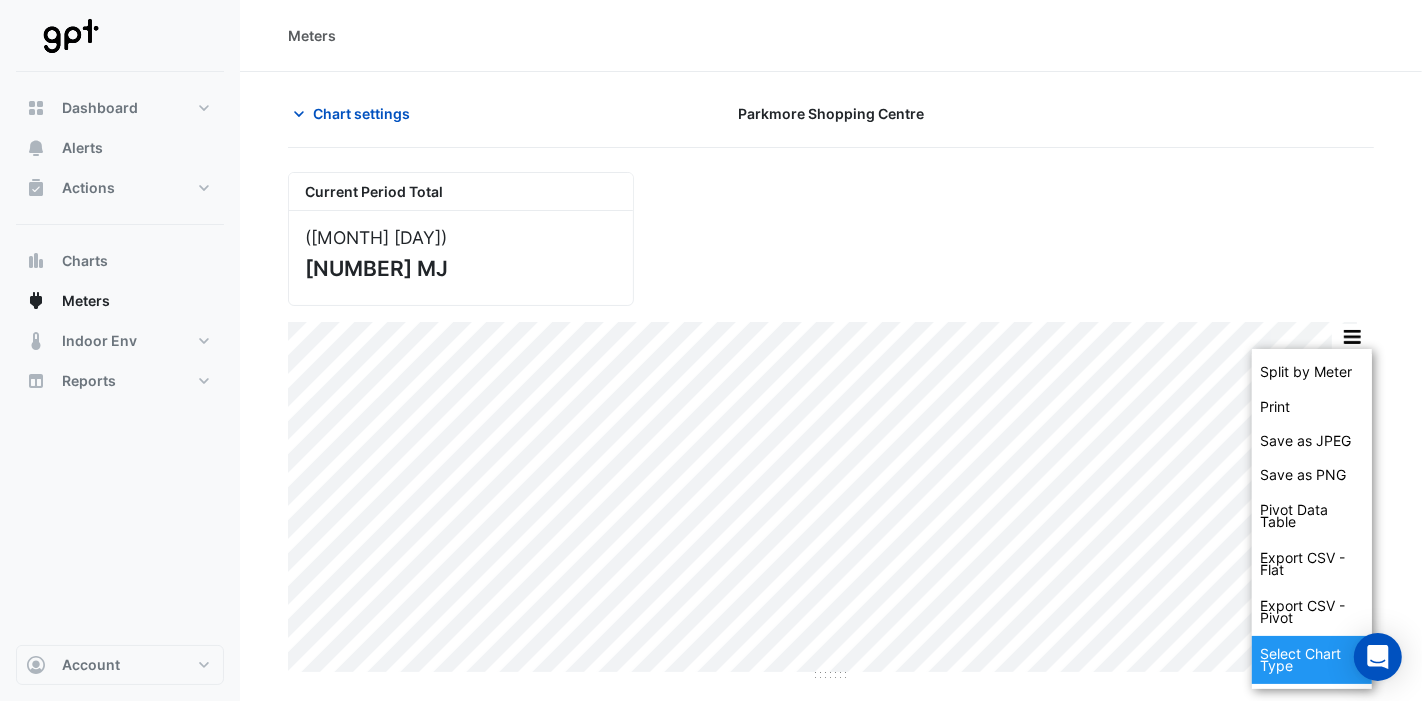 click on "Select Chart Type" 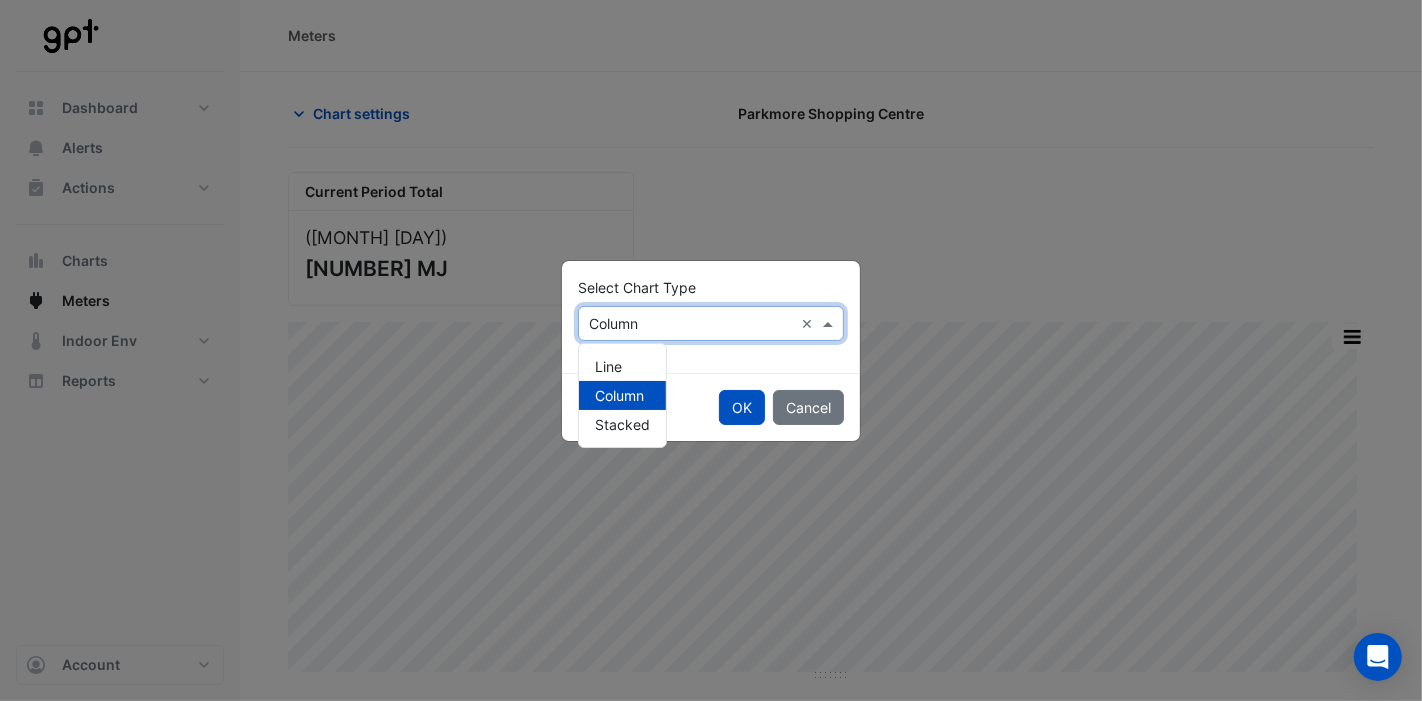 click at bounding box center (691, 324) 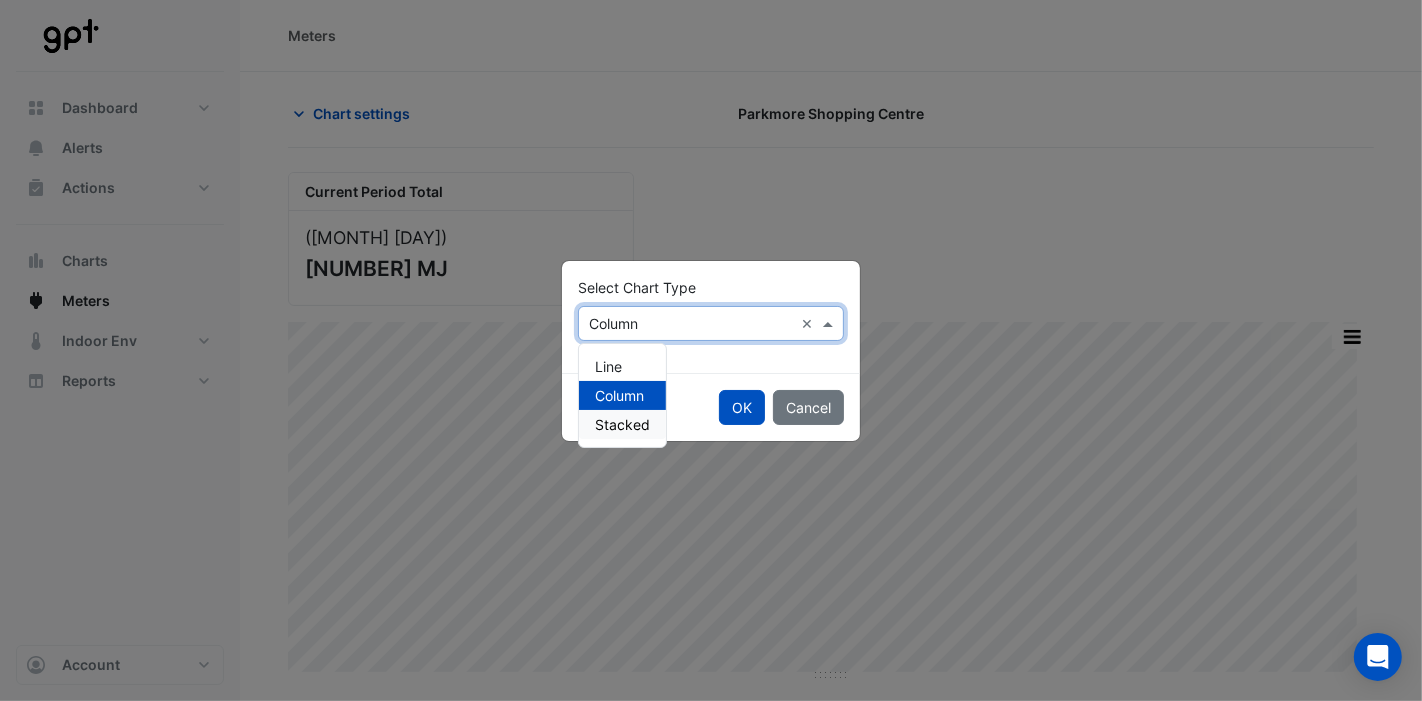 click on "Stacked" at bounding box center (622, 424) 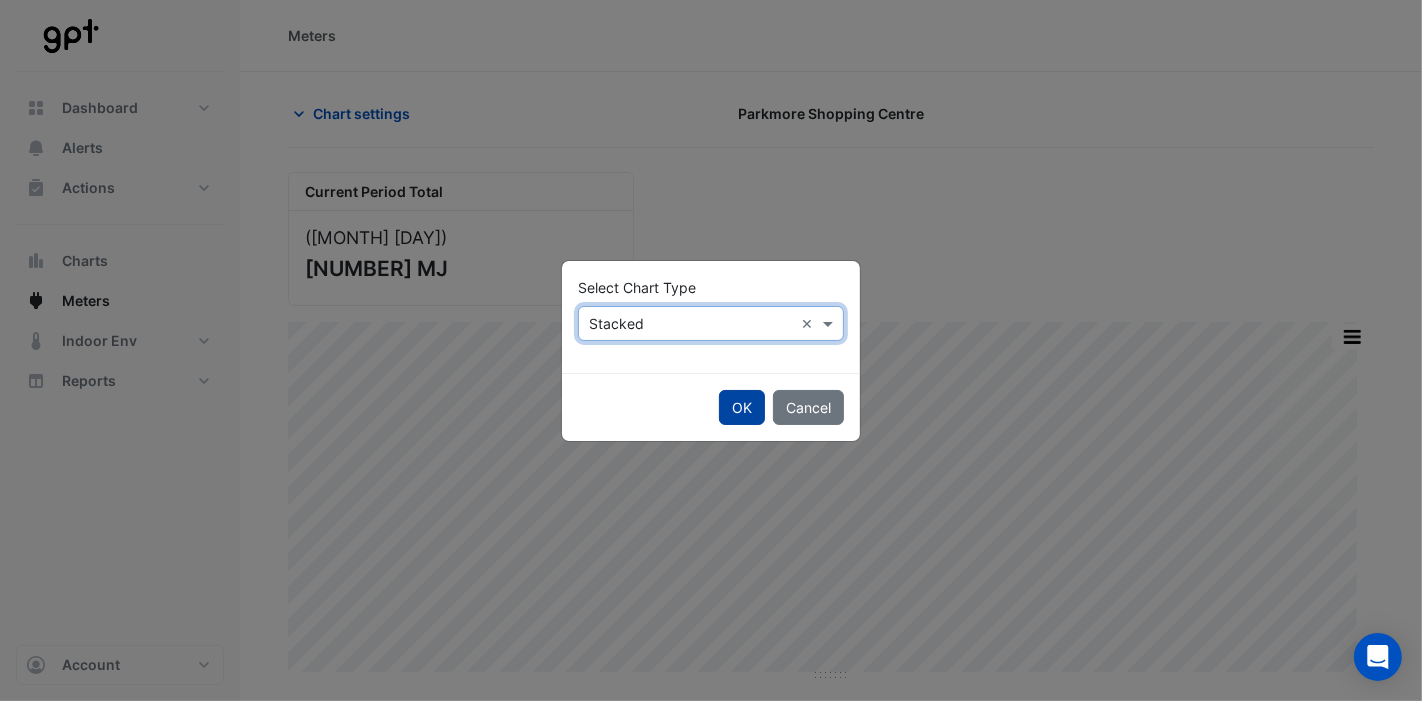 click on "OK" 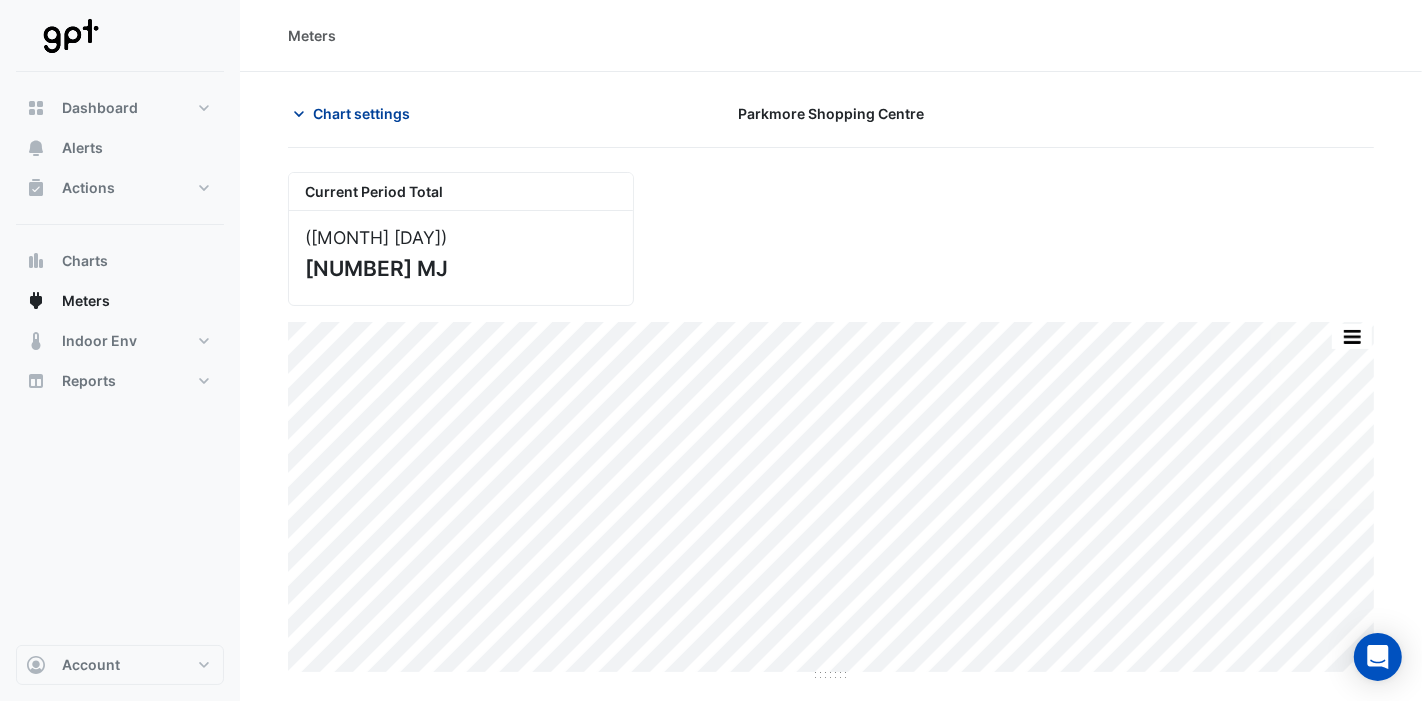 click on "Chart settings" 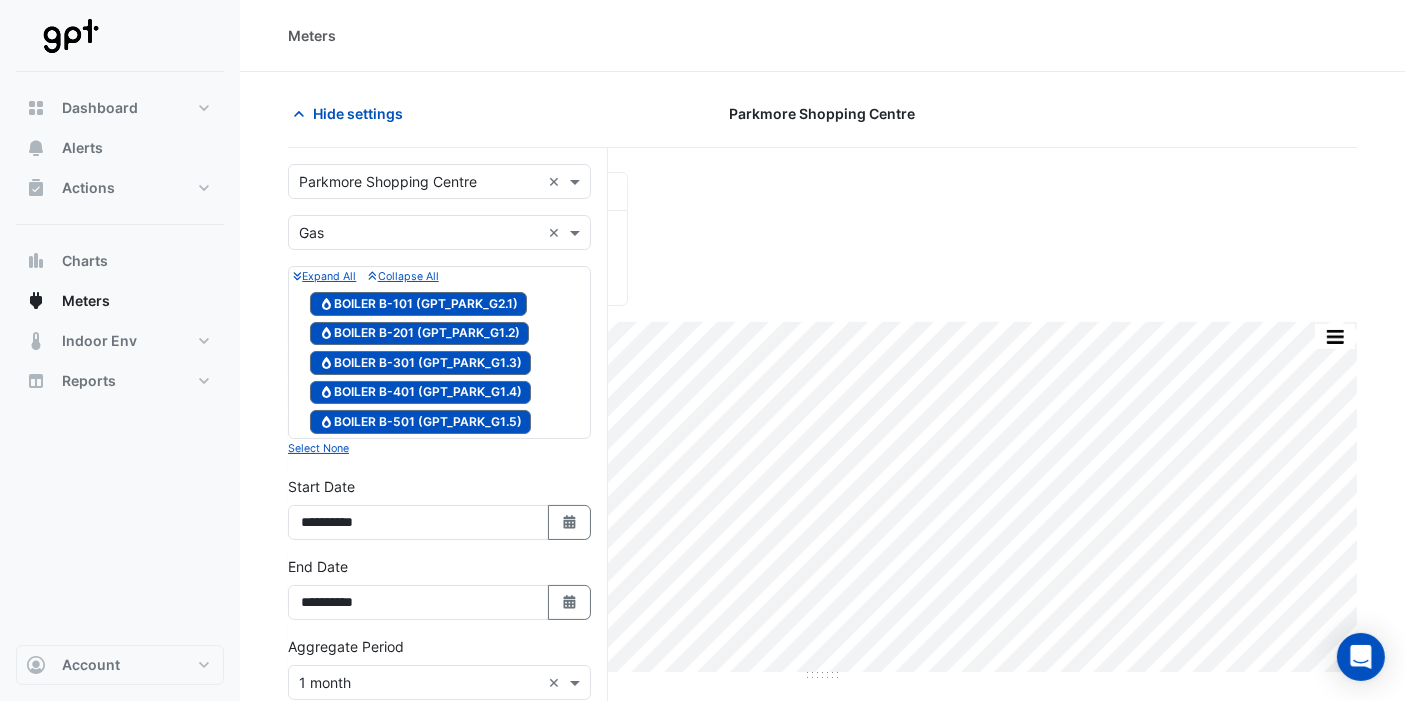 scroll, scrollTop: 357, scrollLeft: 0, axis: vertical 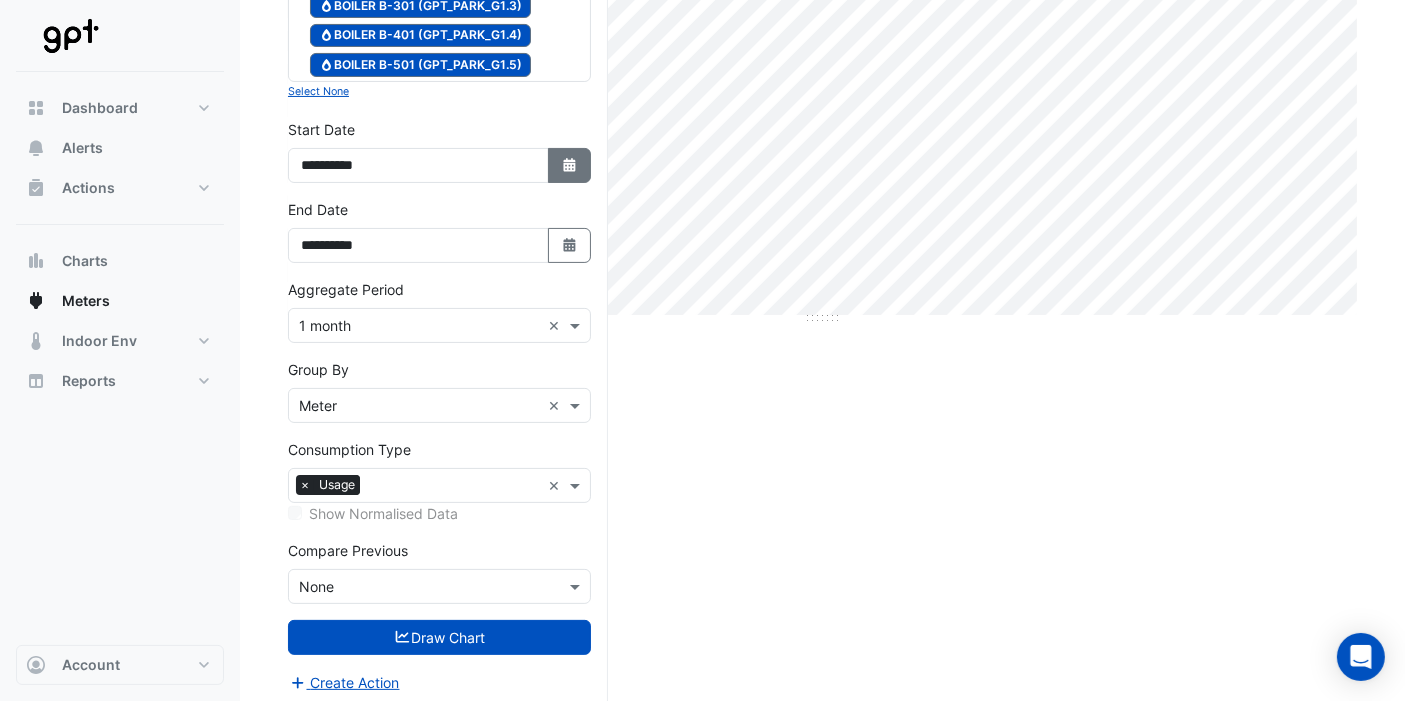click 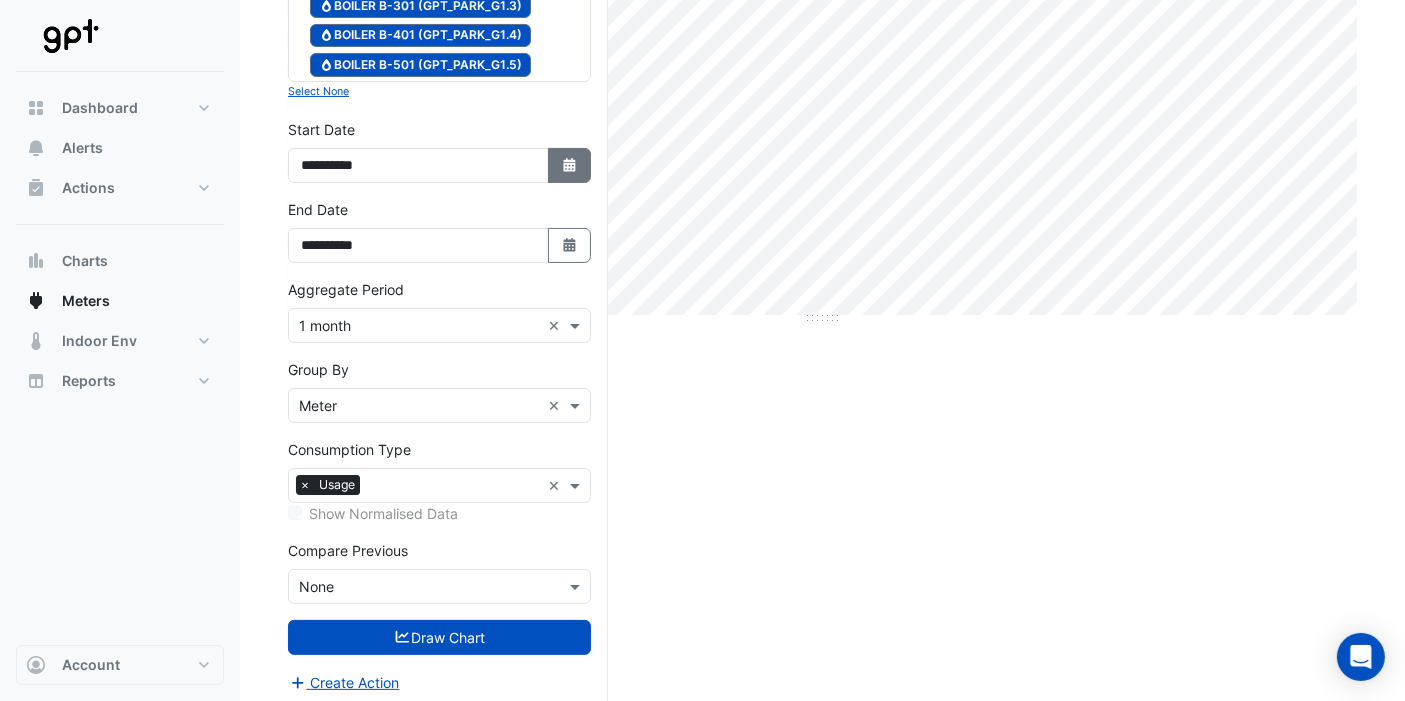 select on "*" 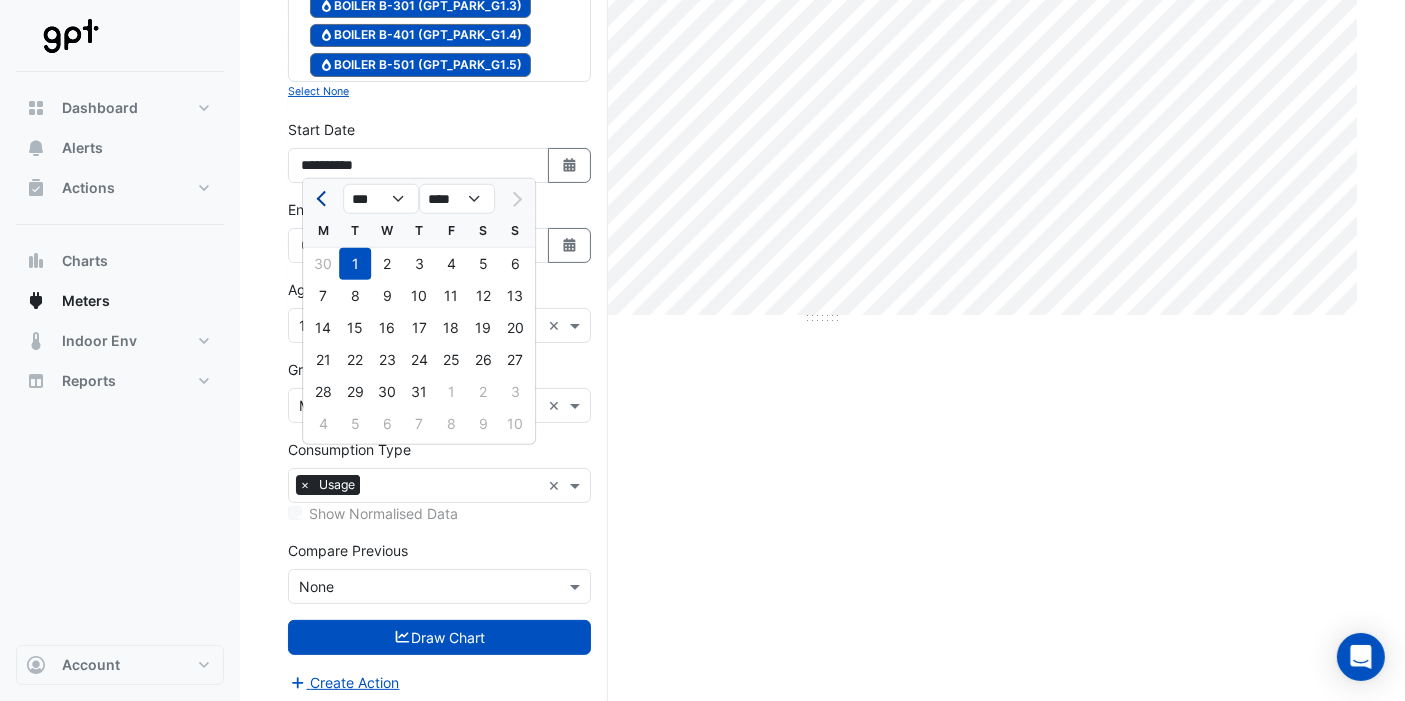 click 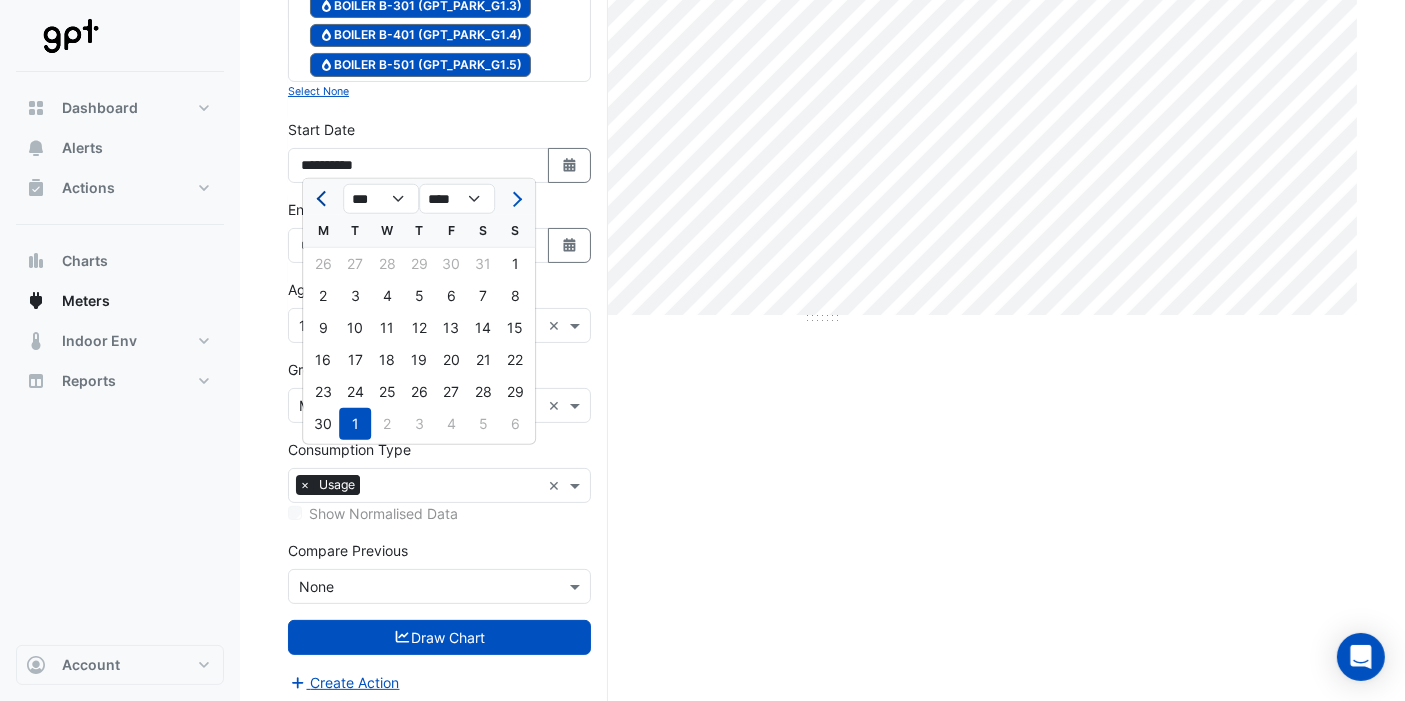 click 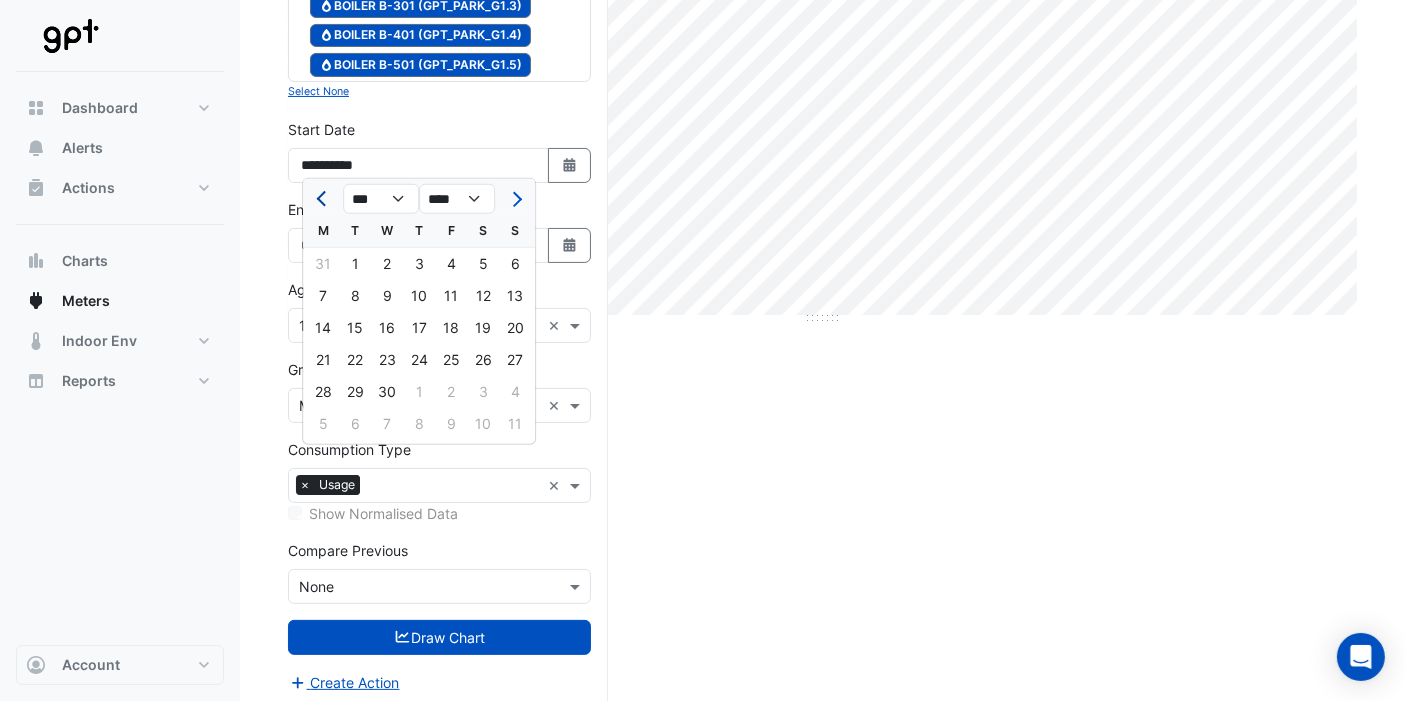 click 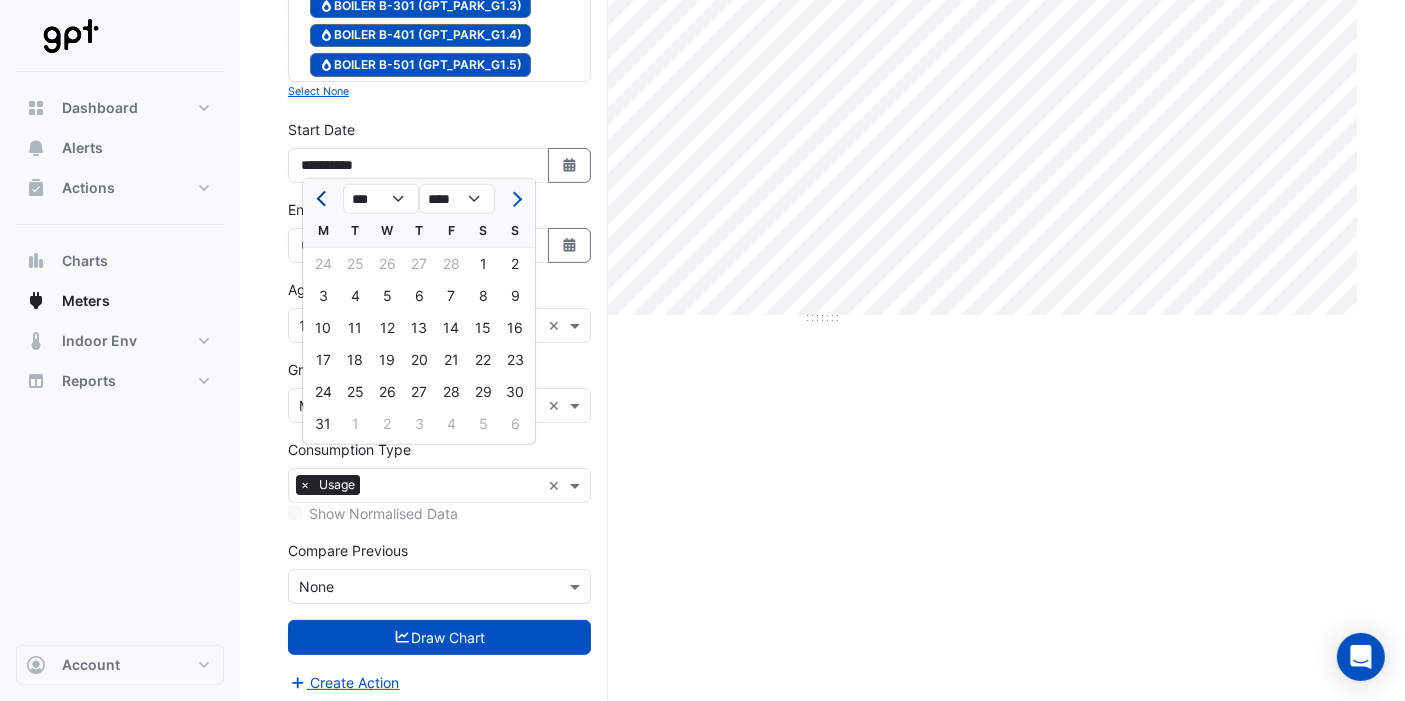 click 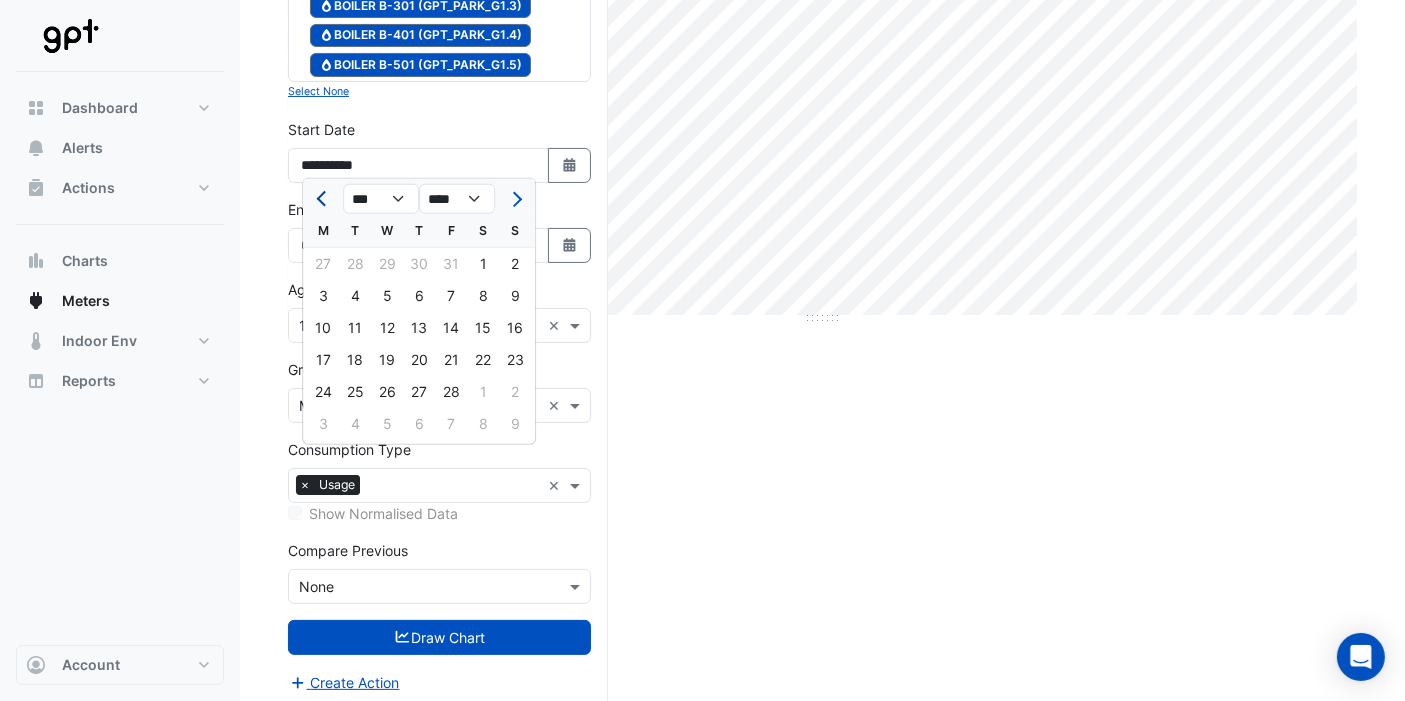 click 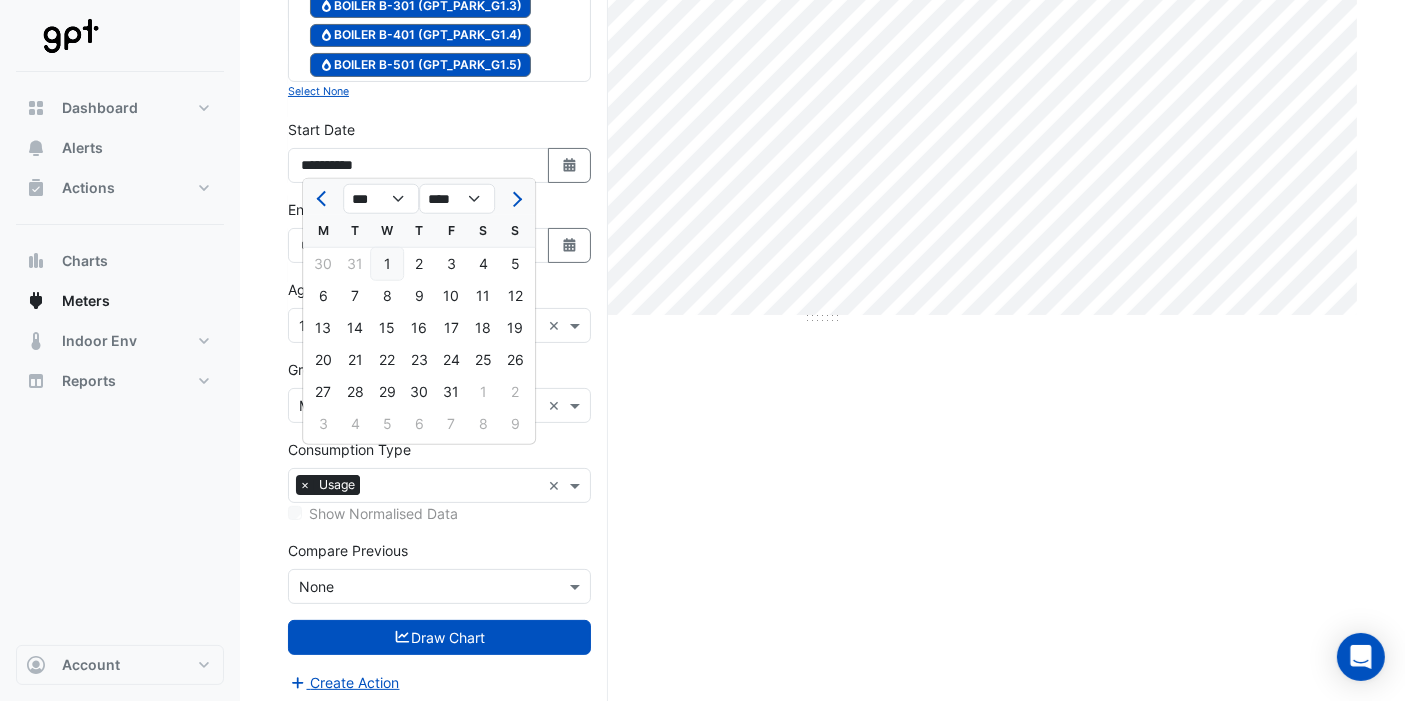 click on "1" 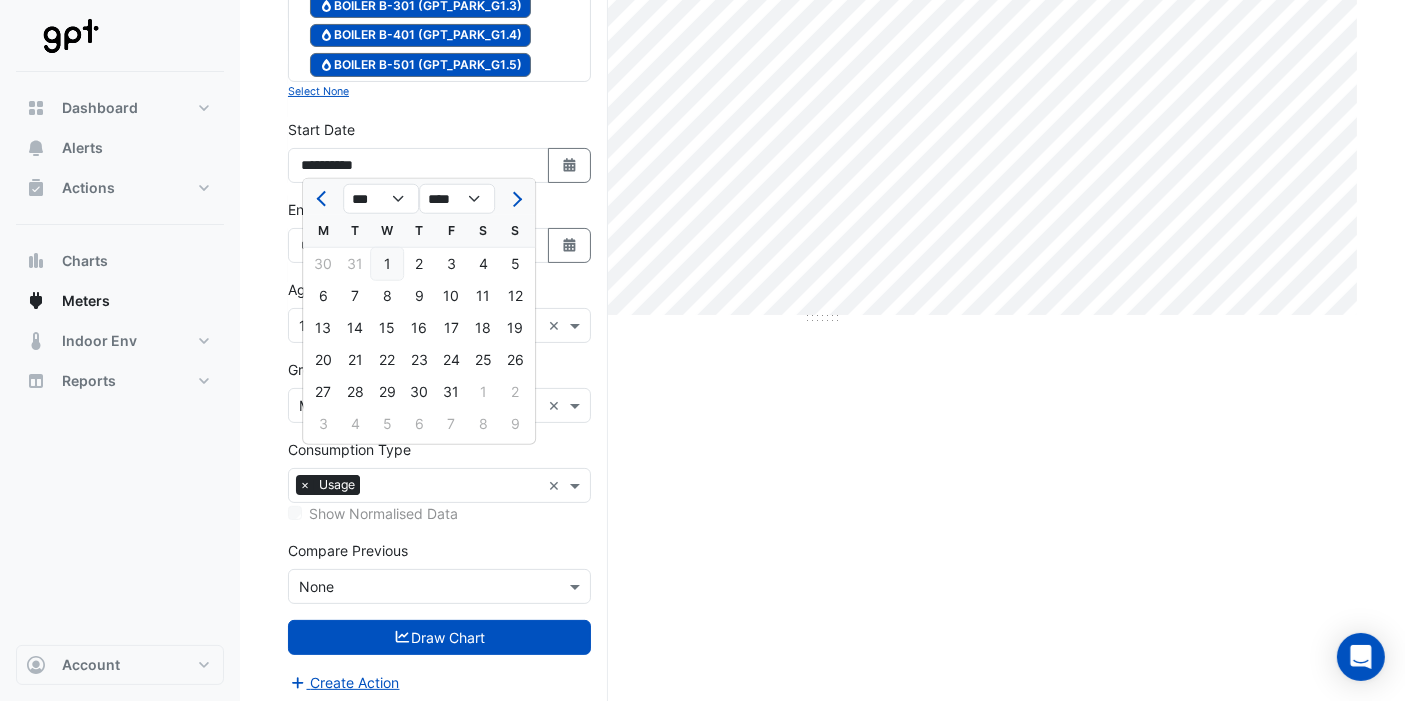 type on "**********" 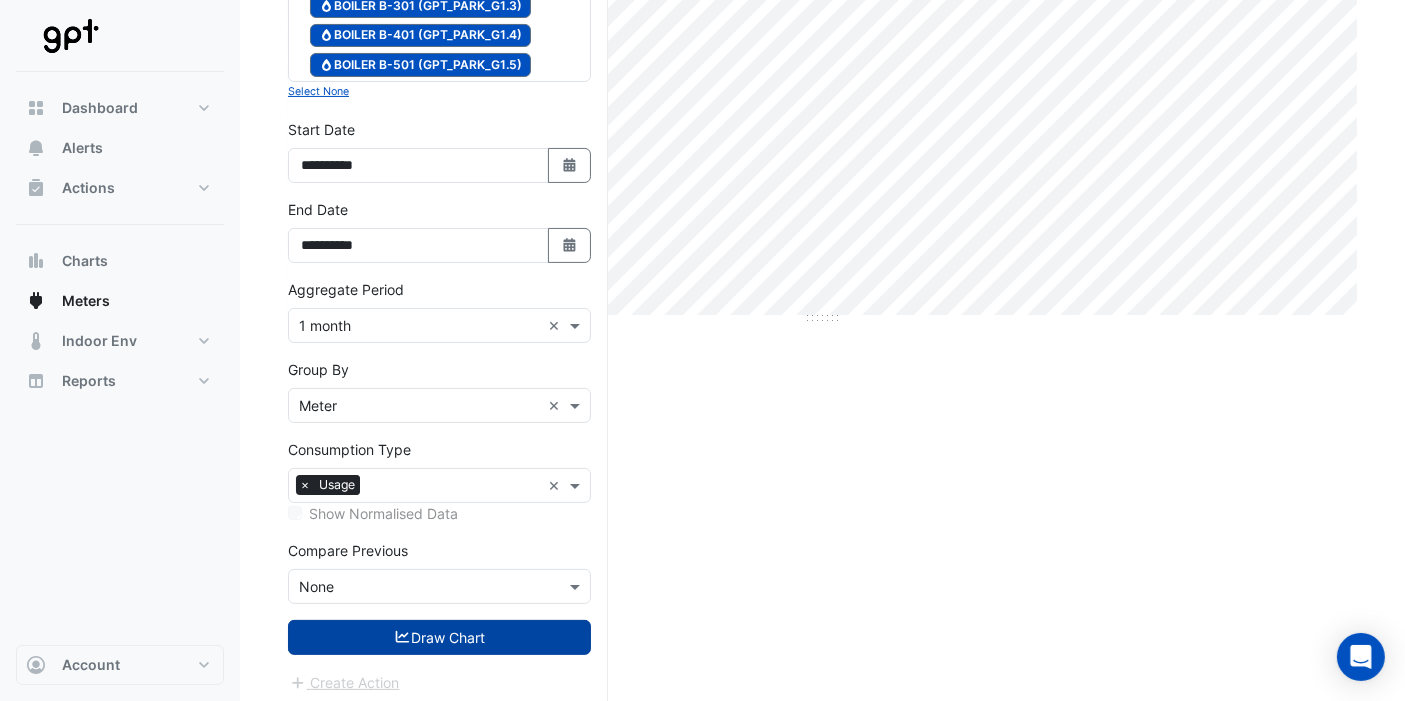 click on "Draw Chart" at bounding box center (439, 637) 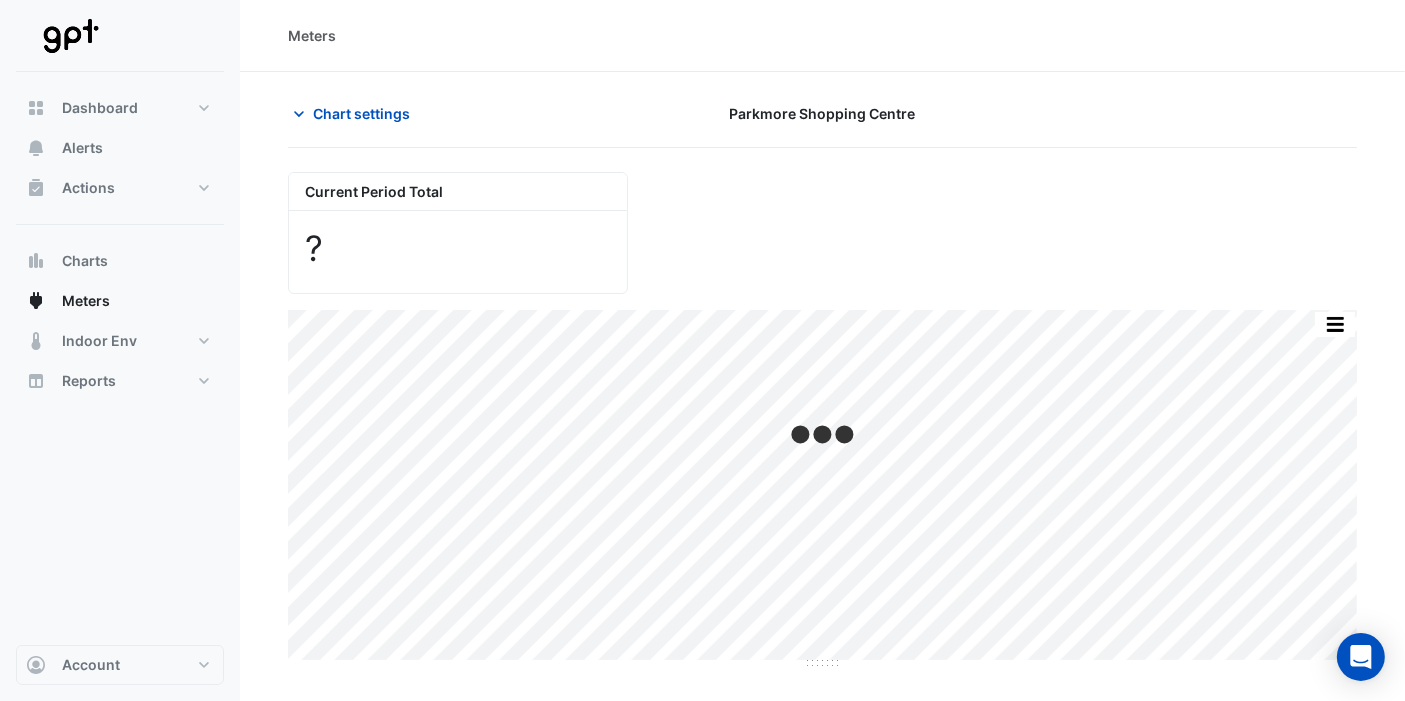 scroll, scrollTop: 0, scrollLeft: 0, axis: both 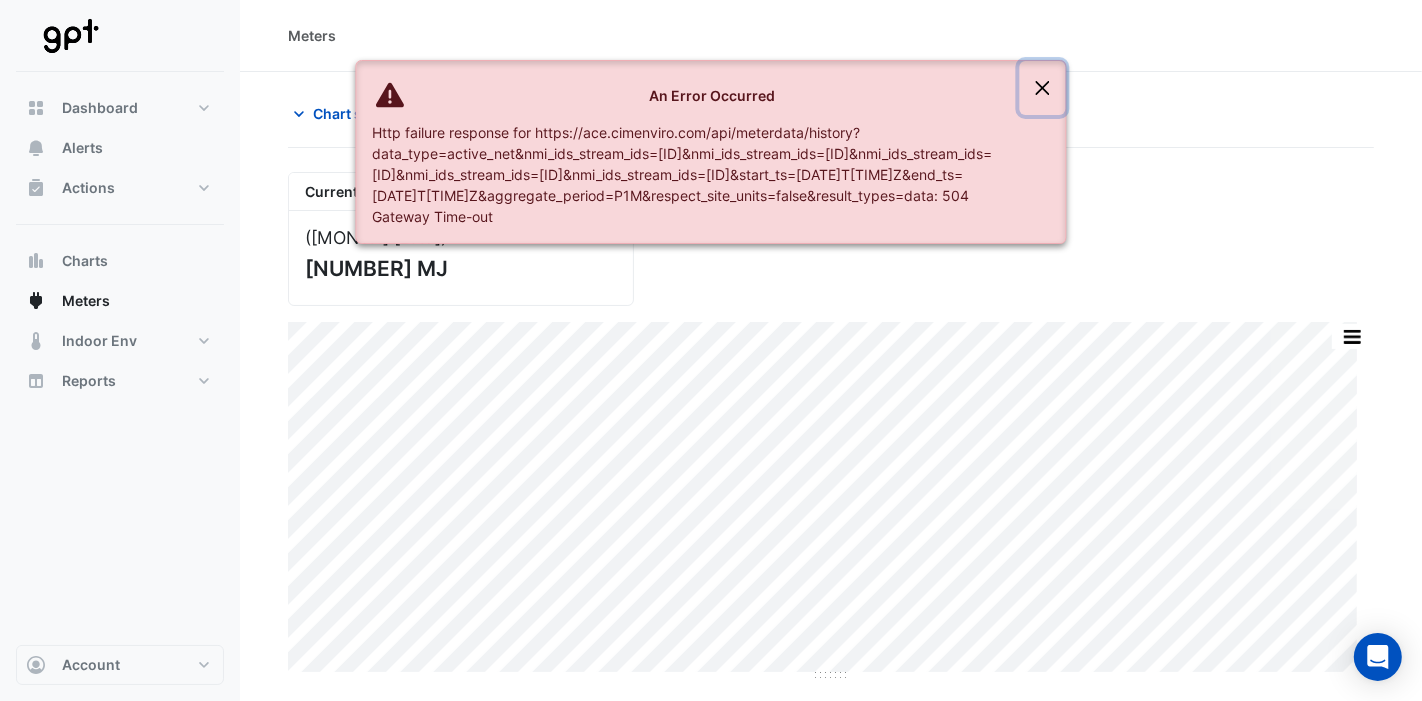 click 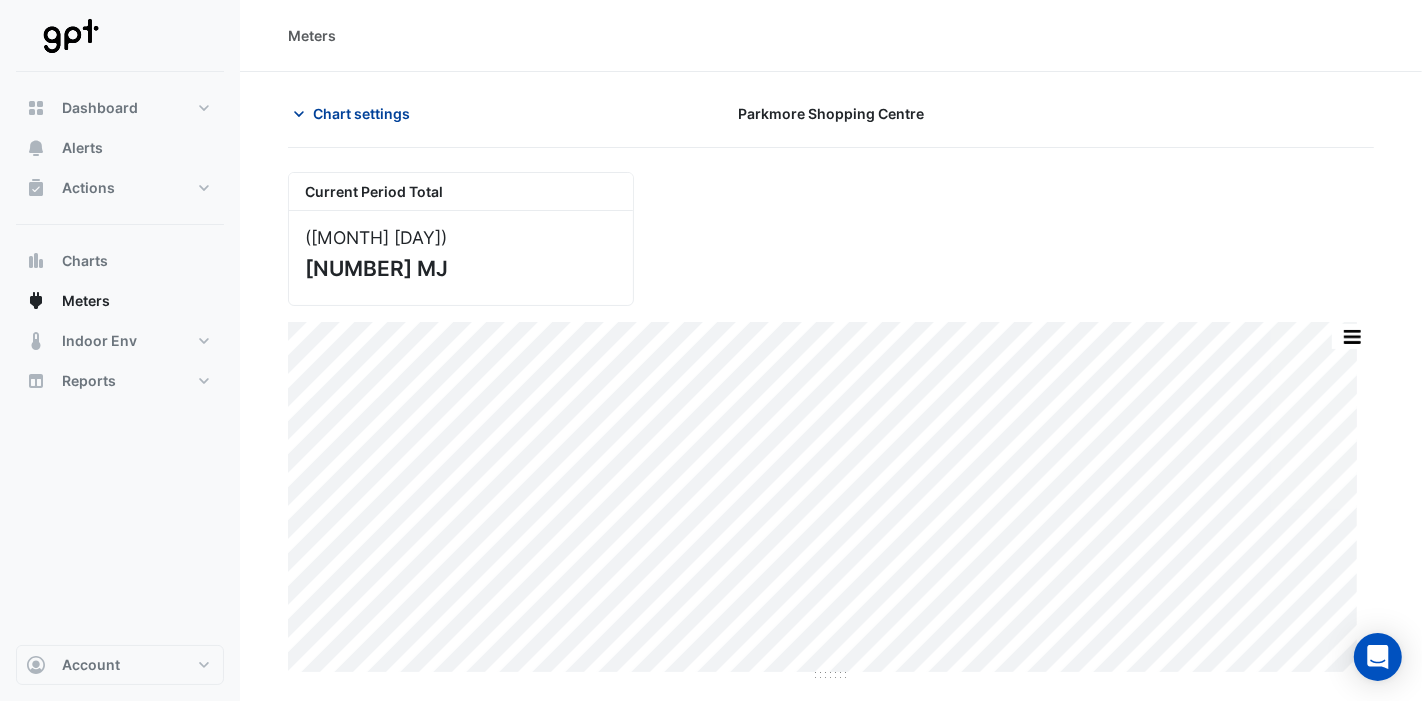 click on "Chart settings" 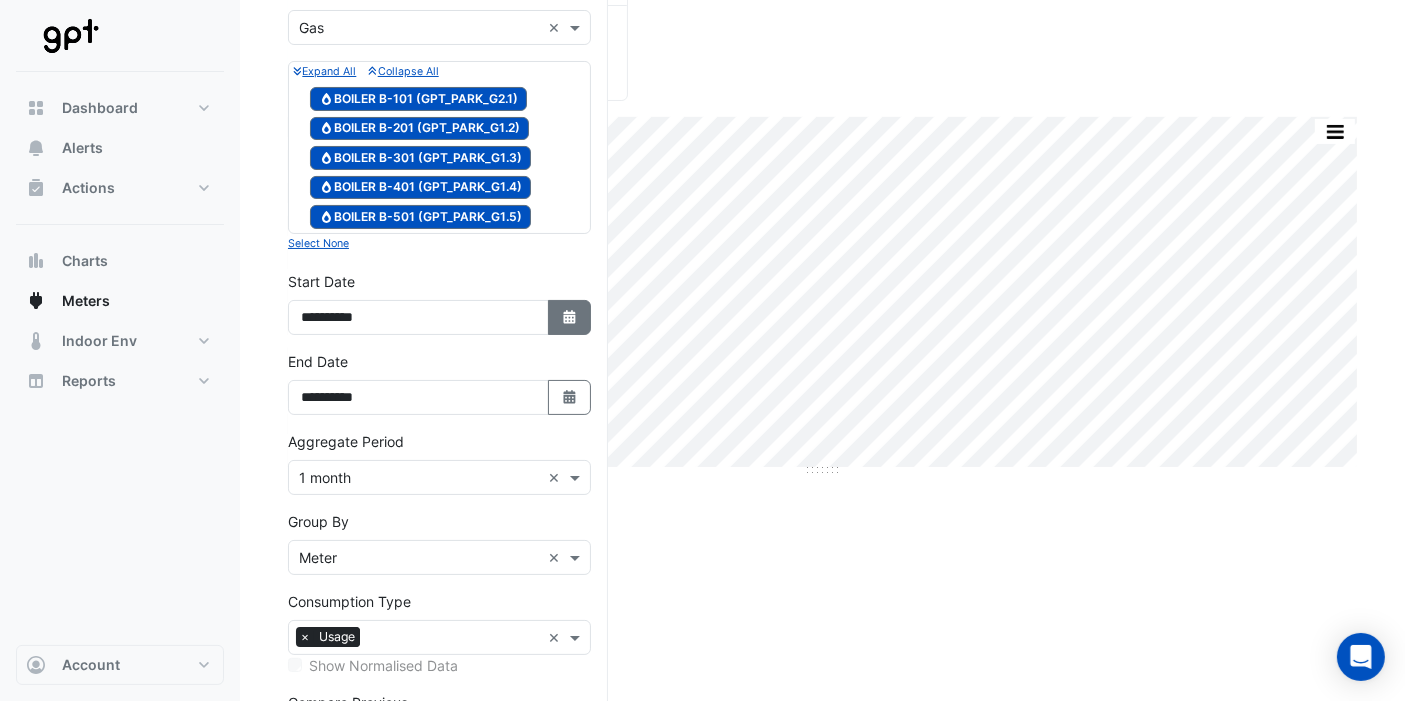 scroll, scrollTop: 206, scrollLeft: 0, axis: vertical 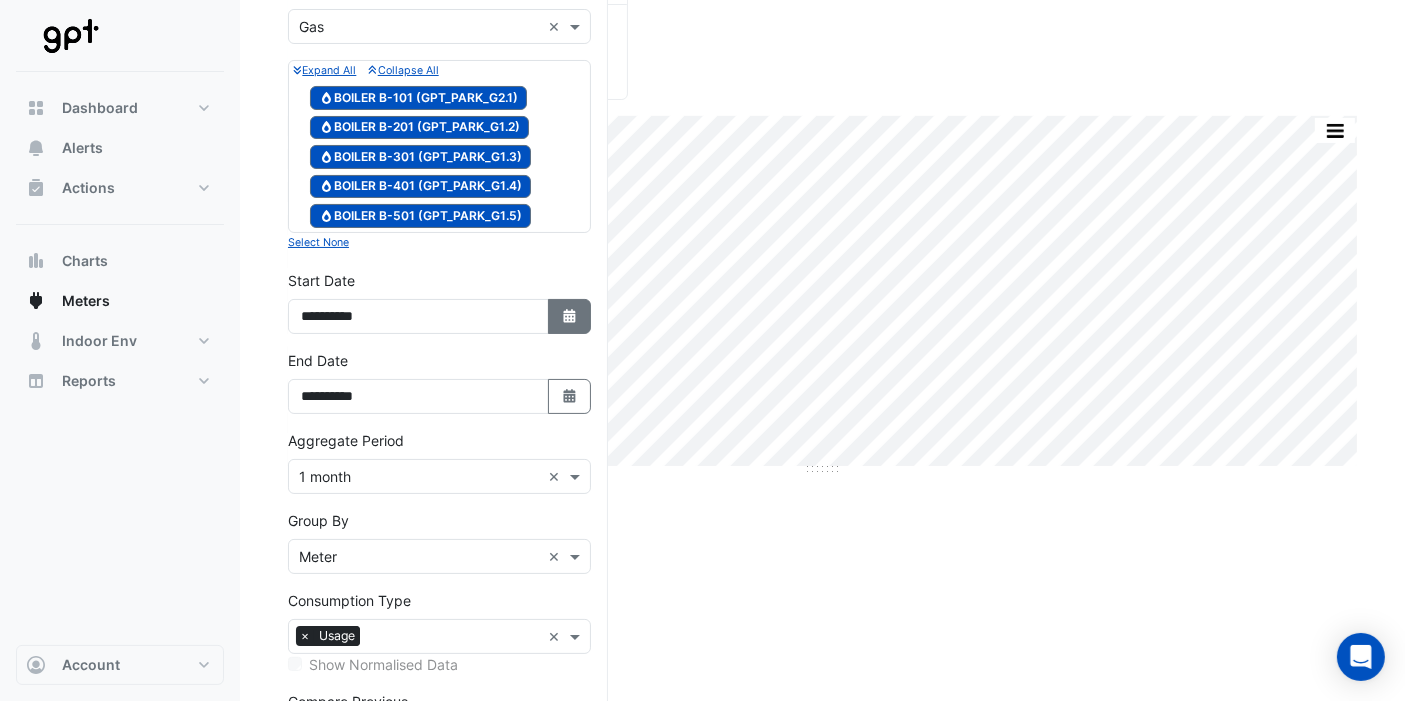 click on "Select Date" 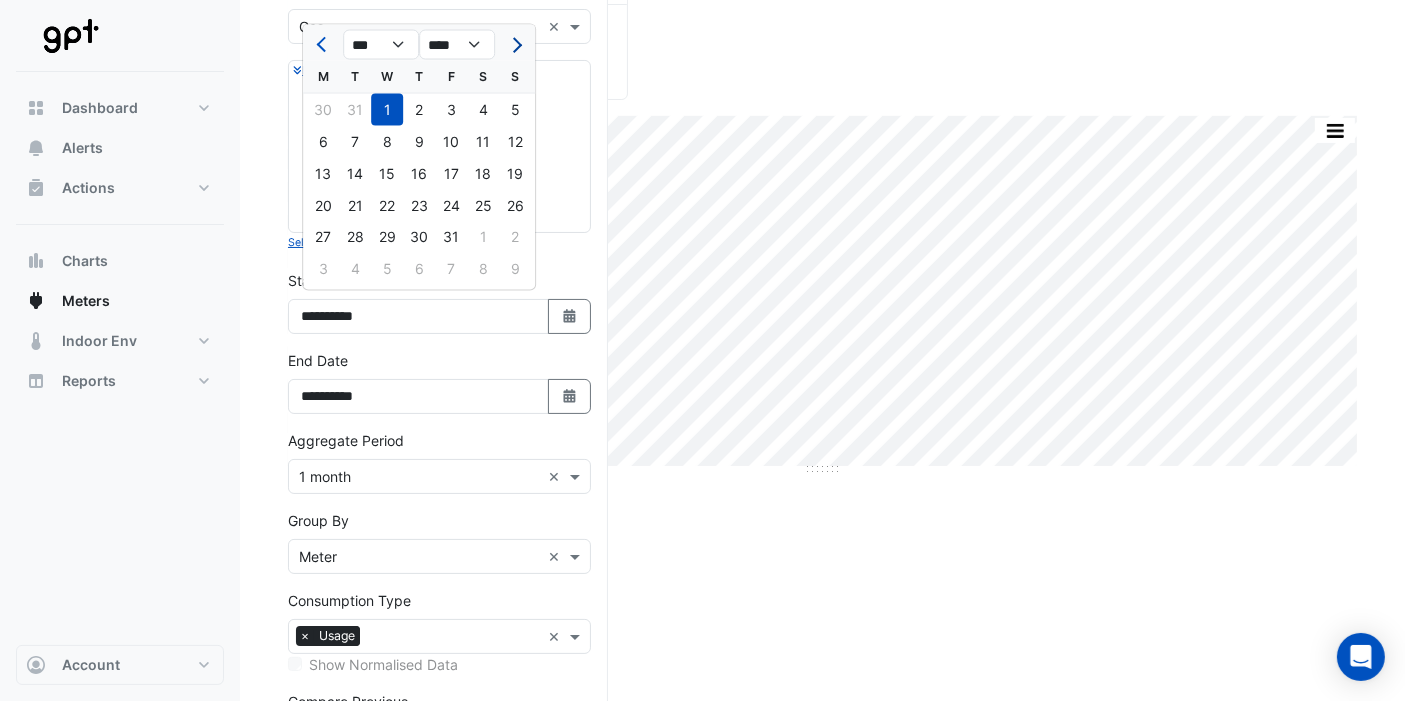 click 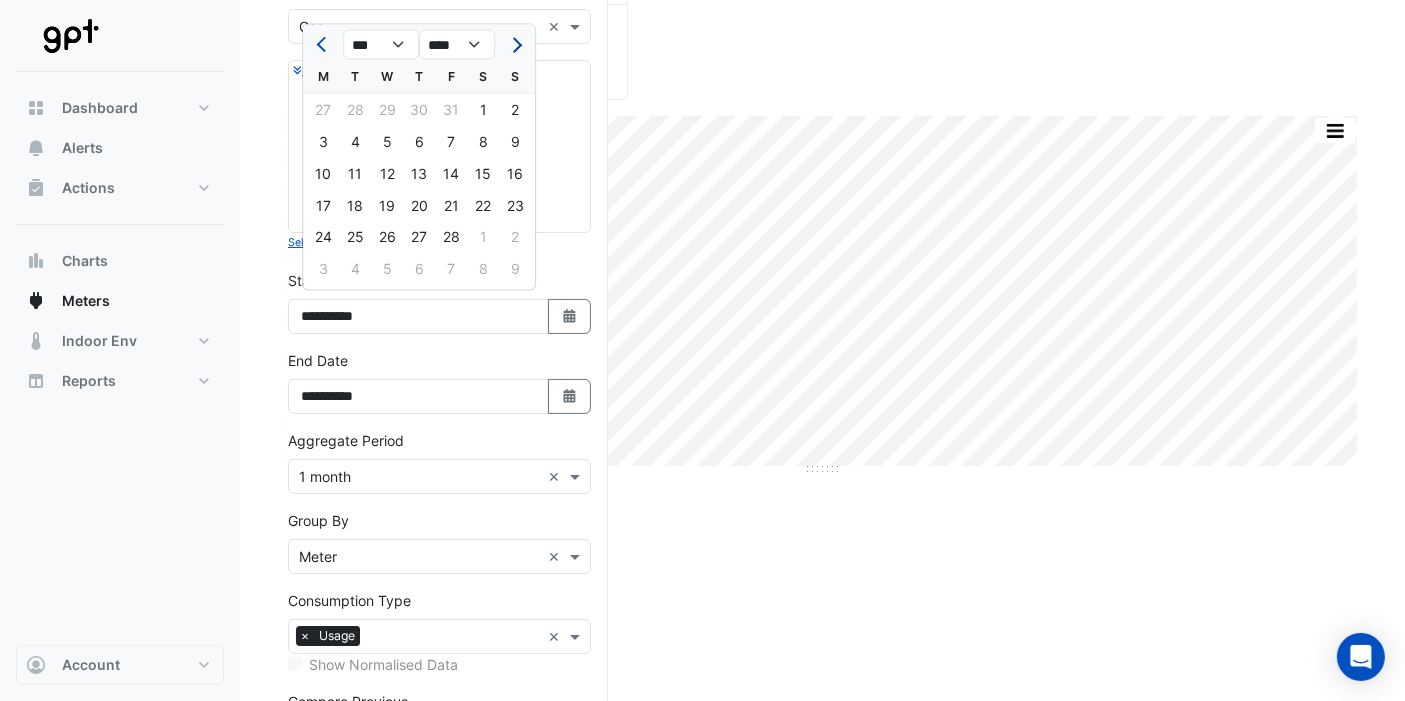 click 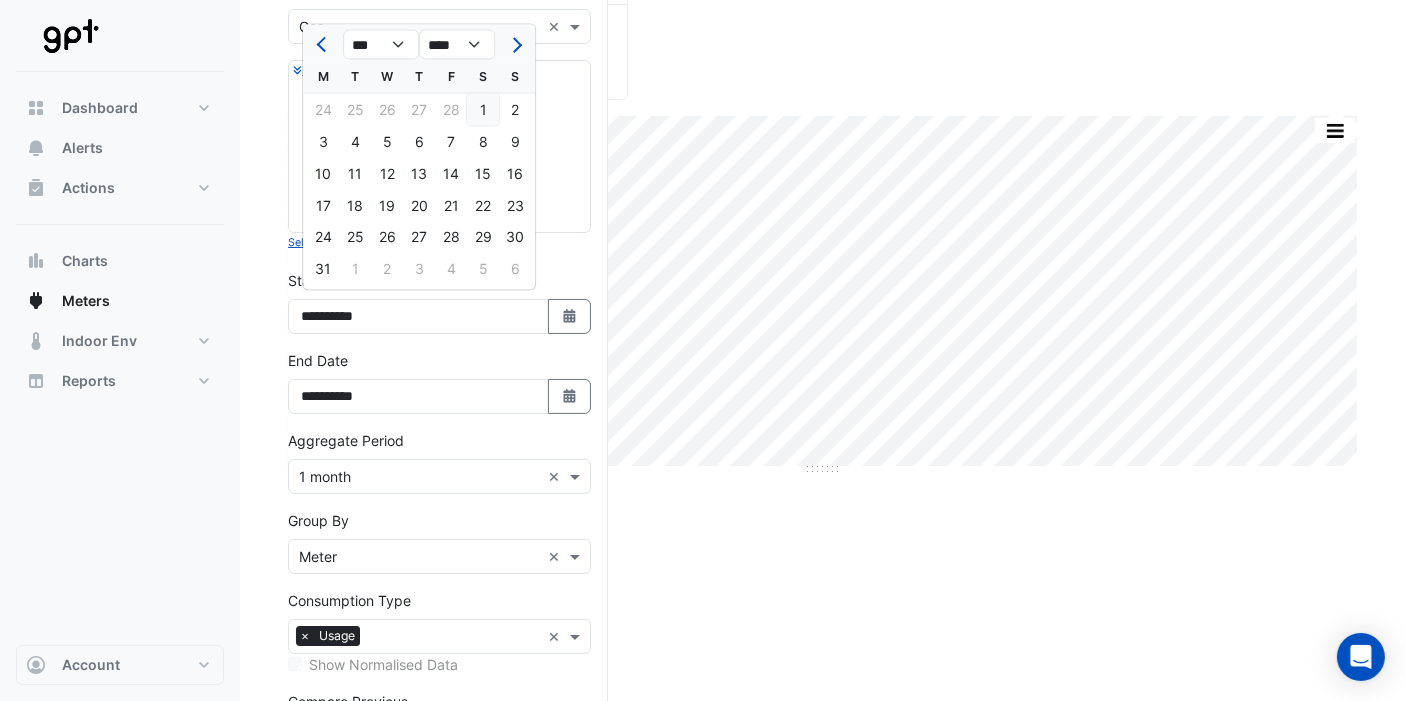 click on "1" 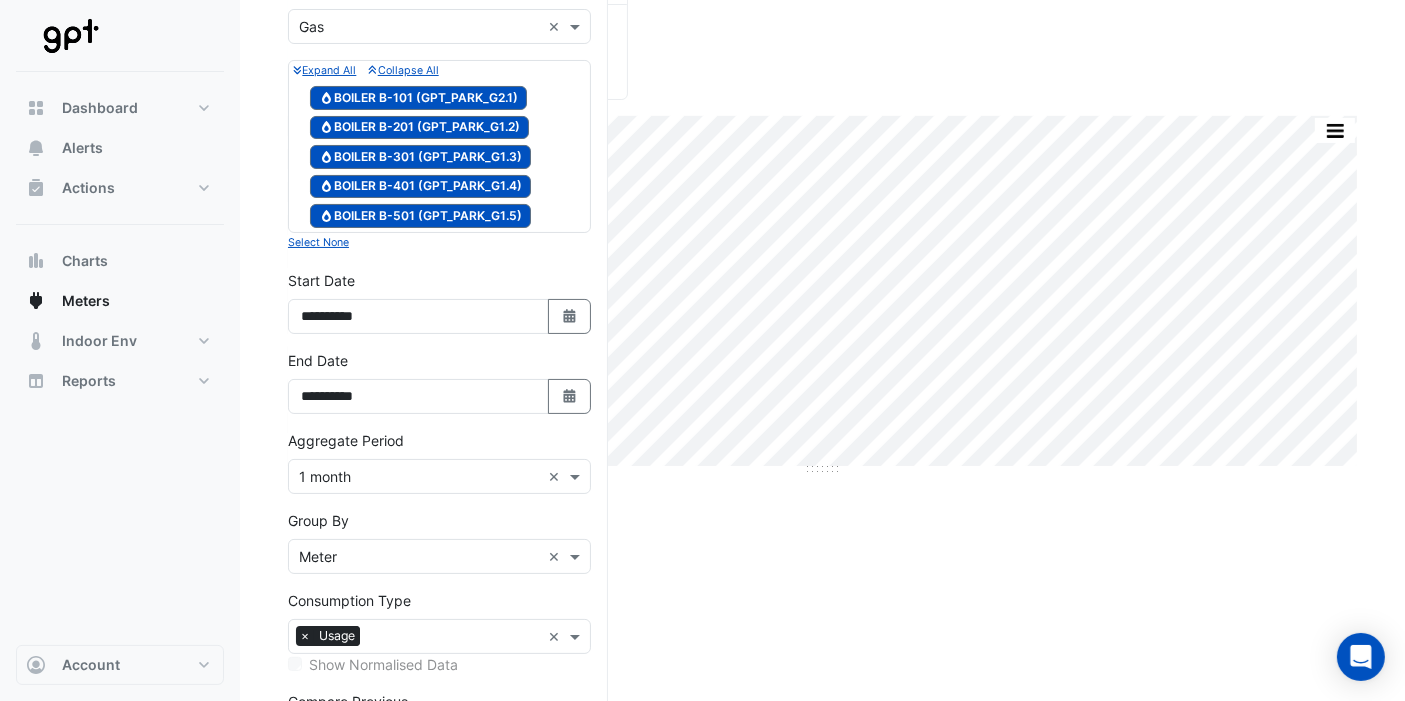 scroll, scrollTop: 357, scrollLeft: 0, axis: vertical 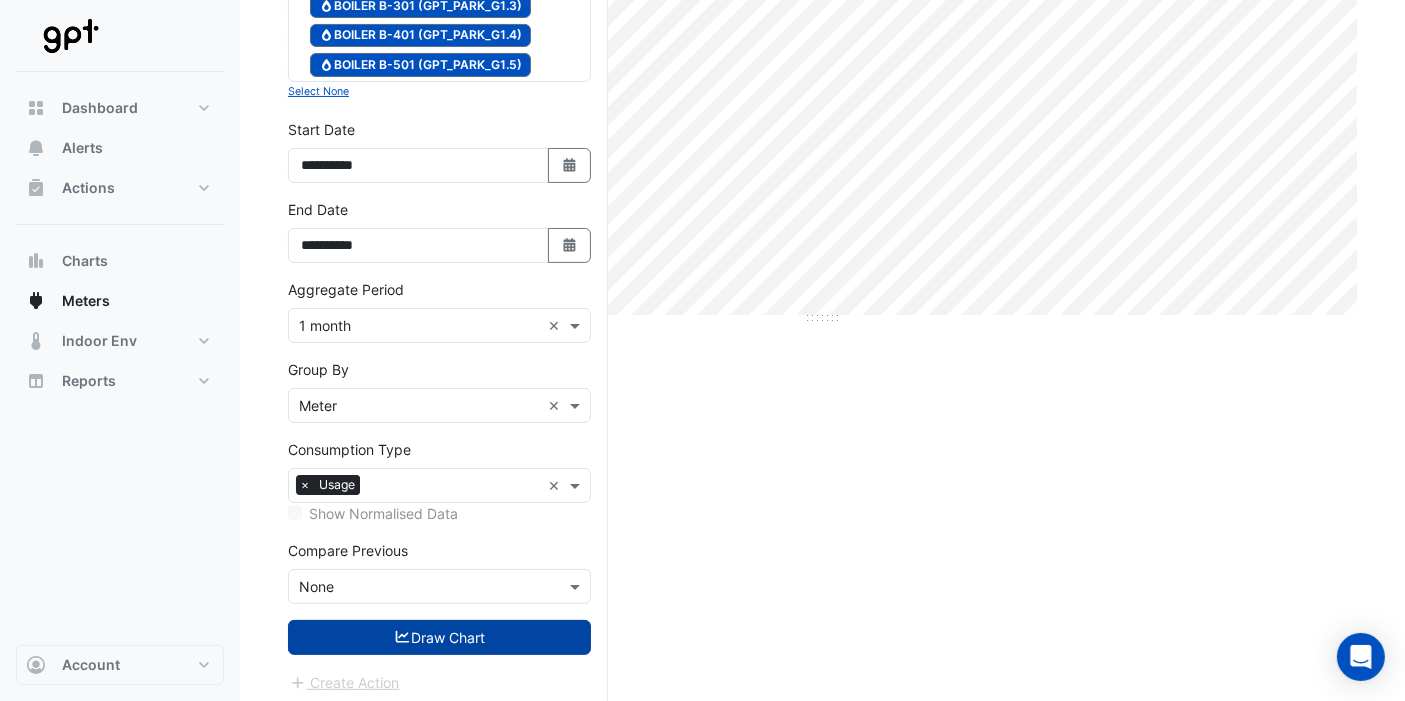 click on "Draw Chart" at bounding box center [439, 637] 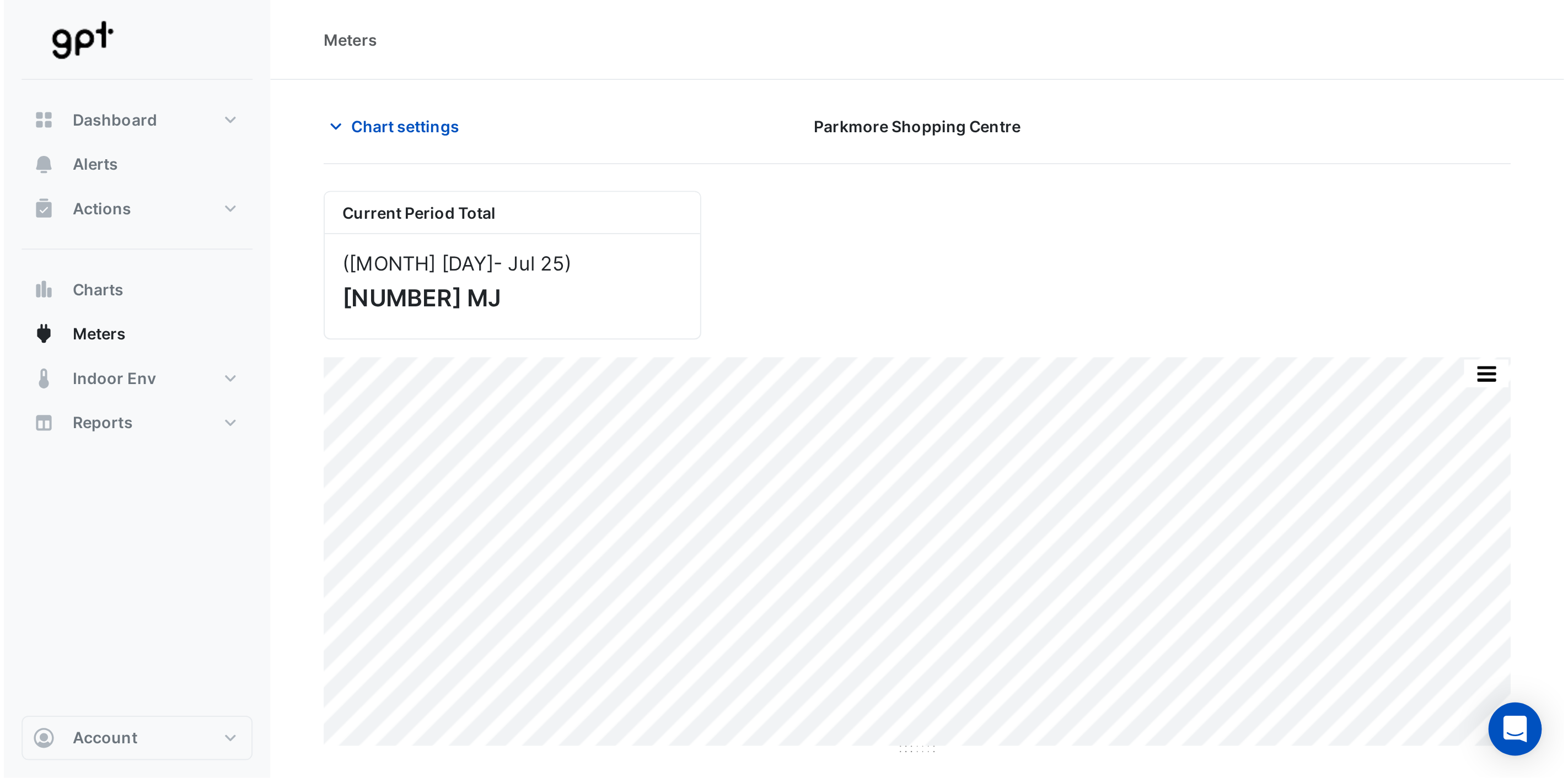 scroll, scrollTop: 0, scrollLeft: 0, axis: both 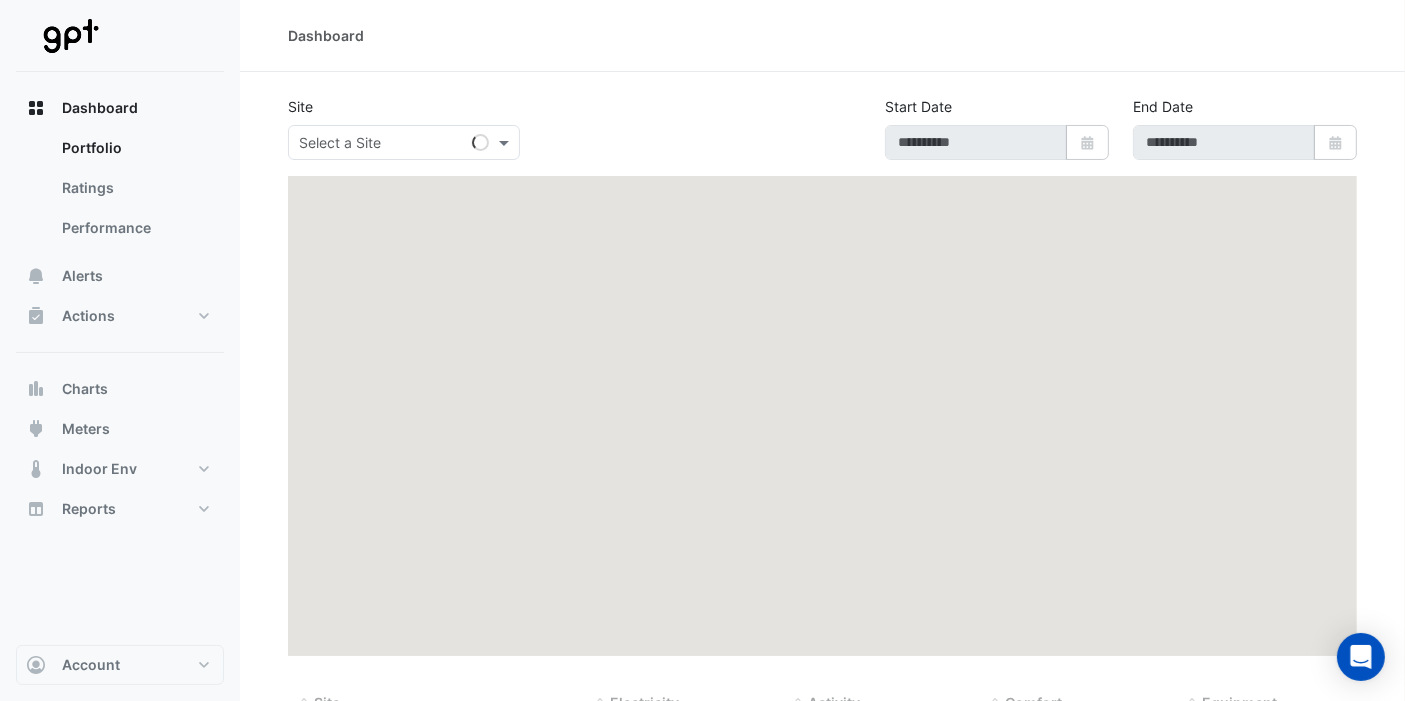 type on "**********" 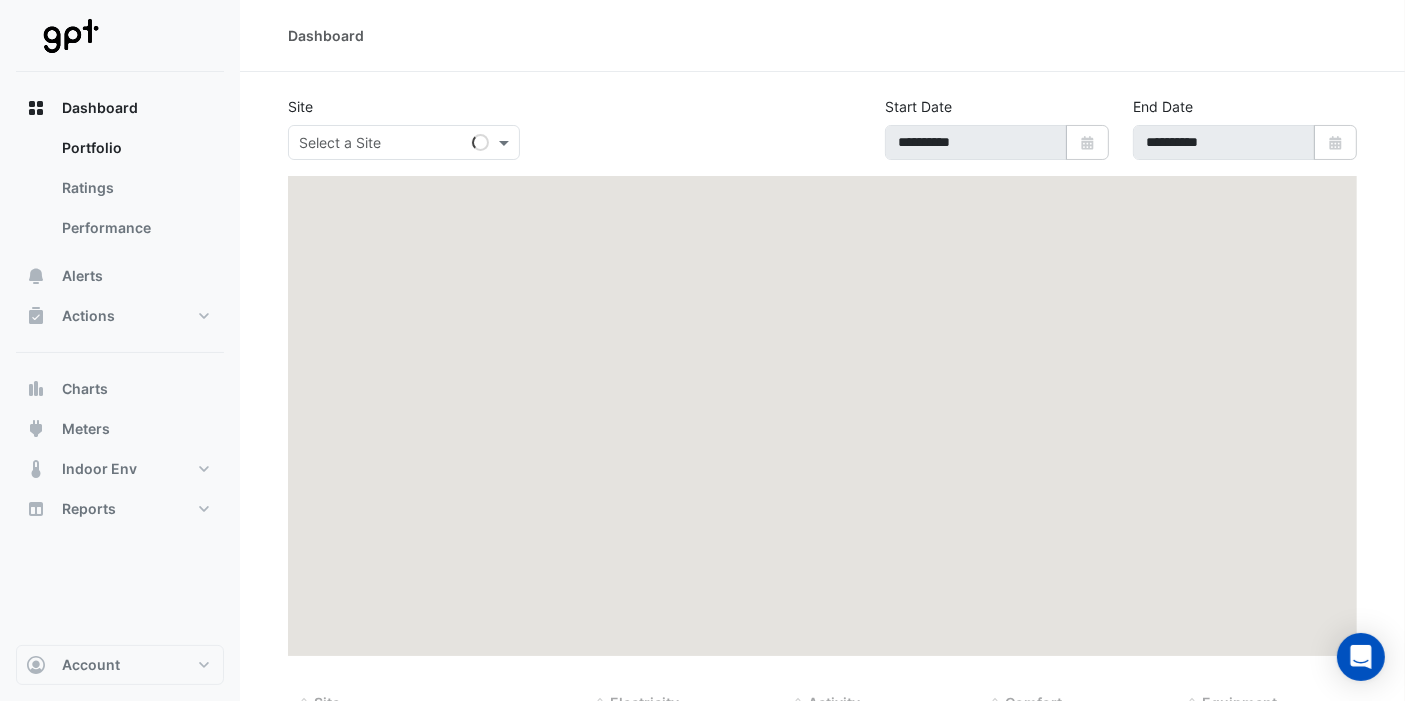 select on "**" 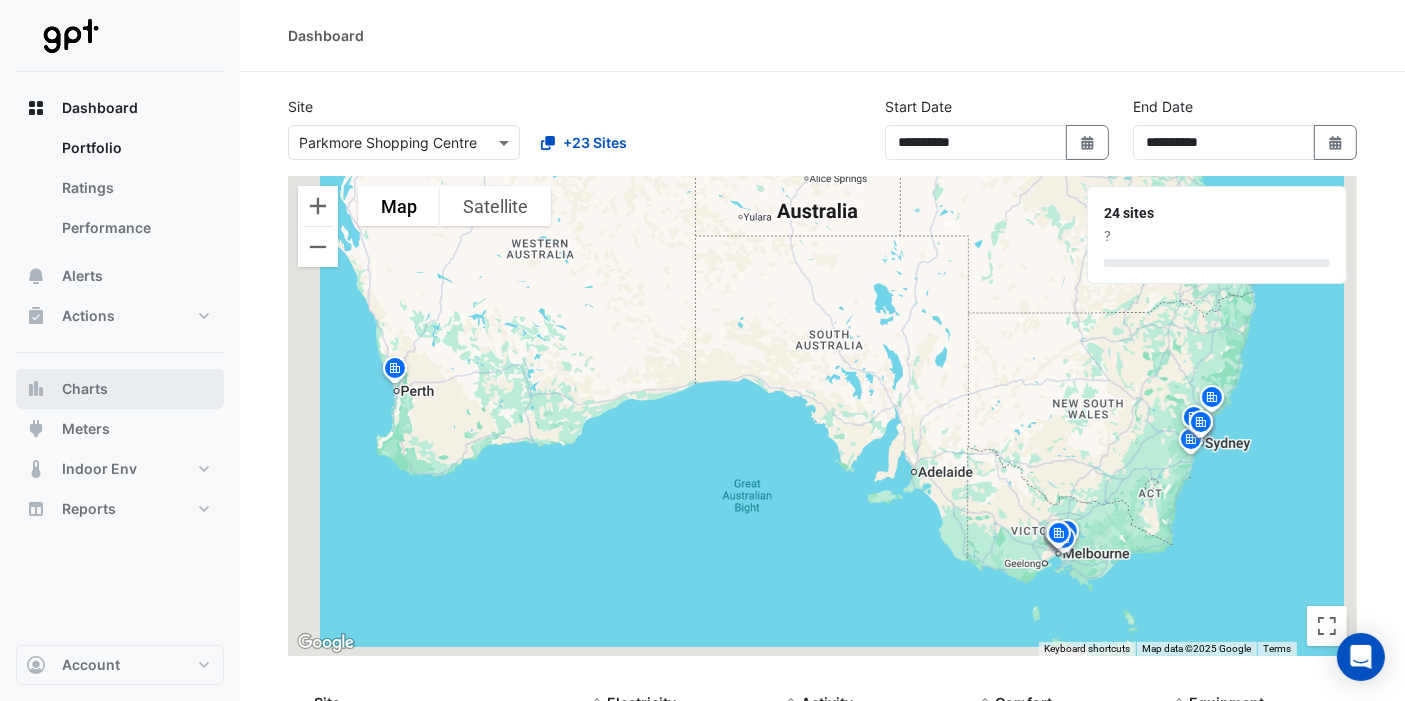 click on "Charts" at bounding box center (120, 389) 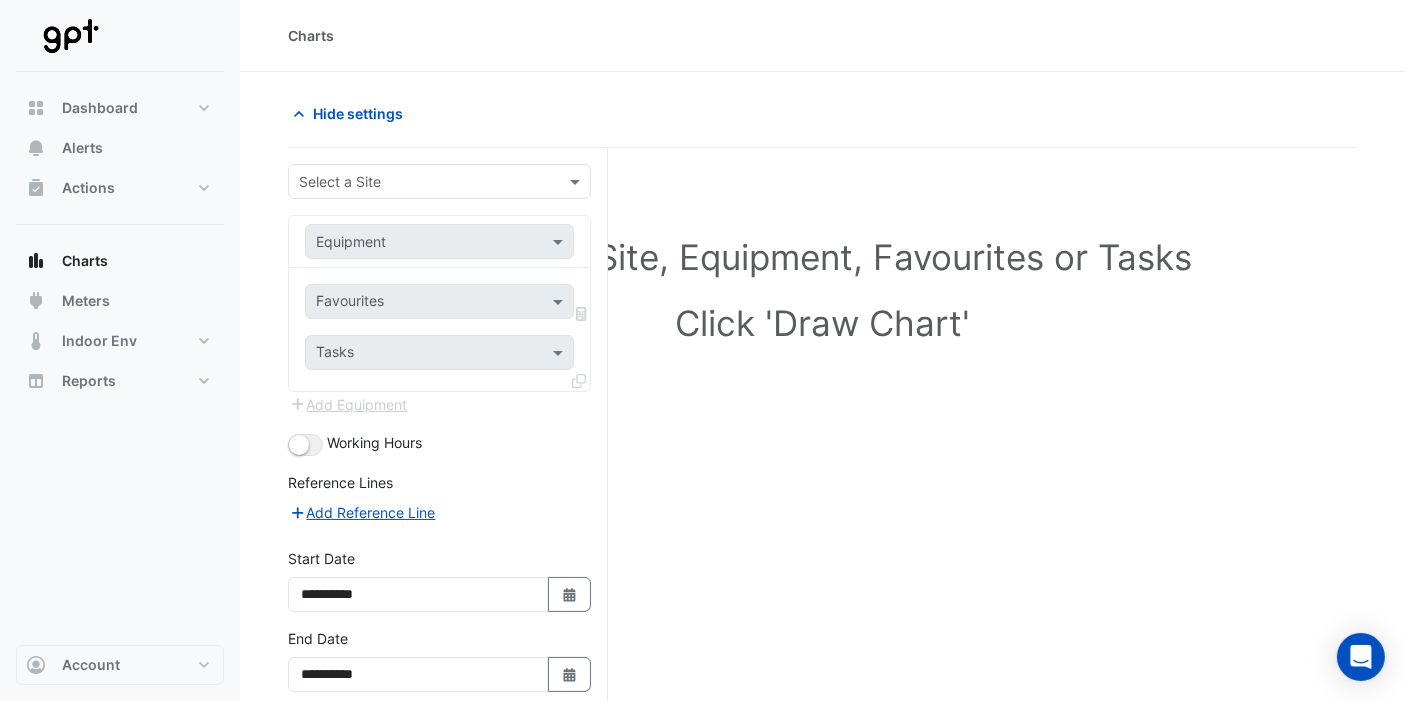 click at bounding box center [419, 182] 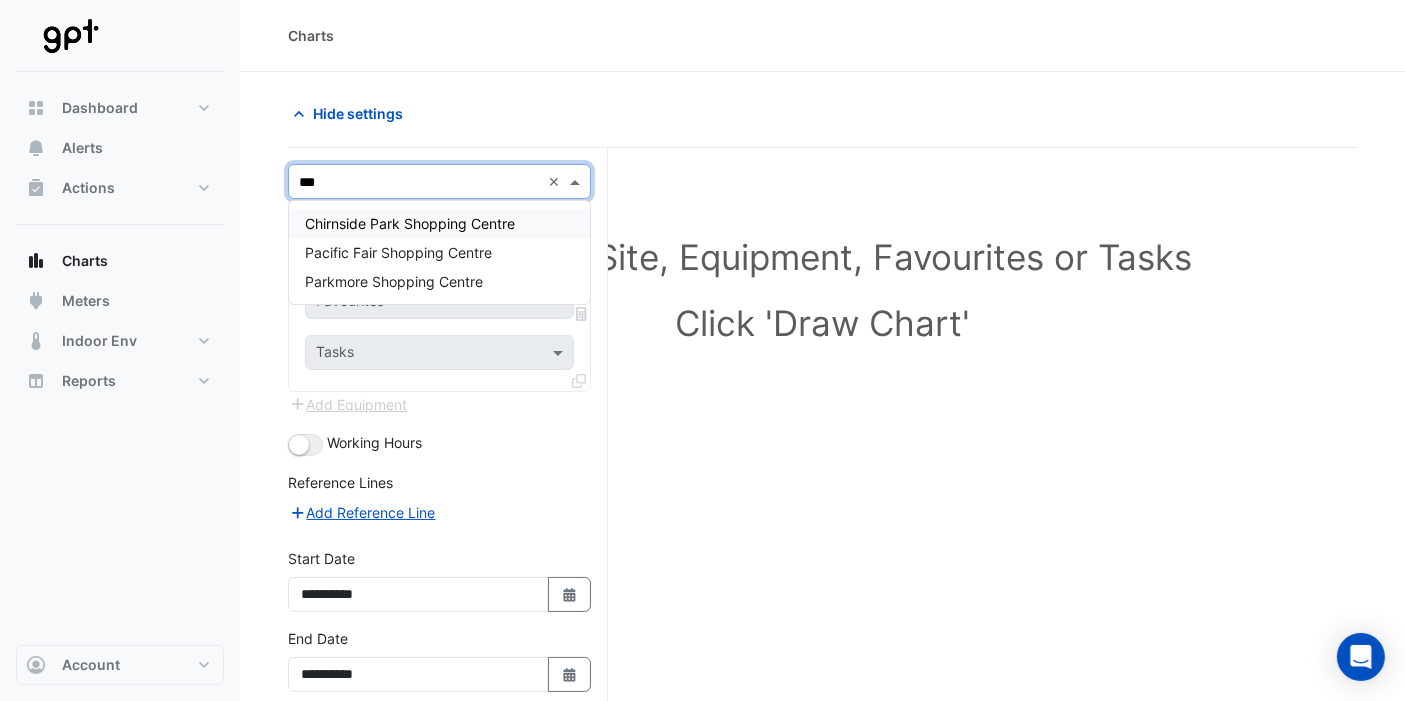 type on "****" 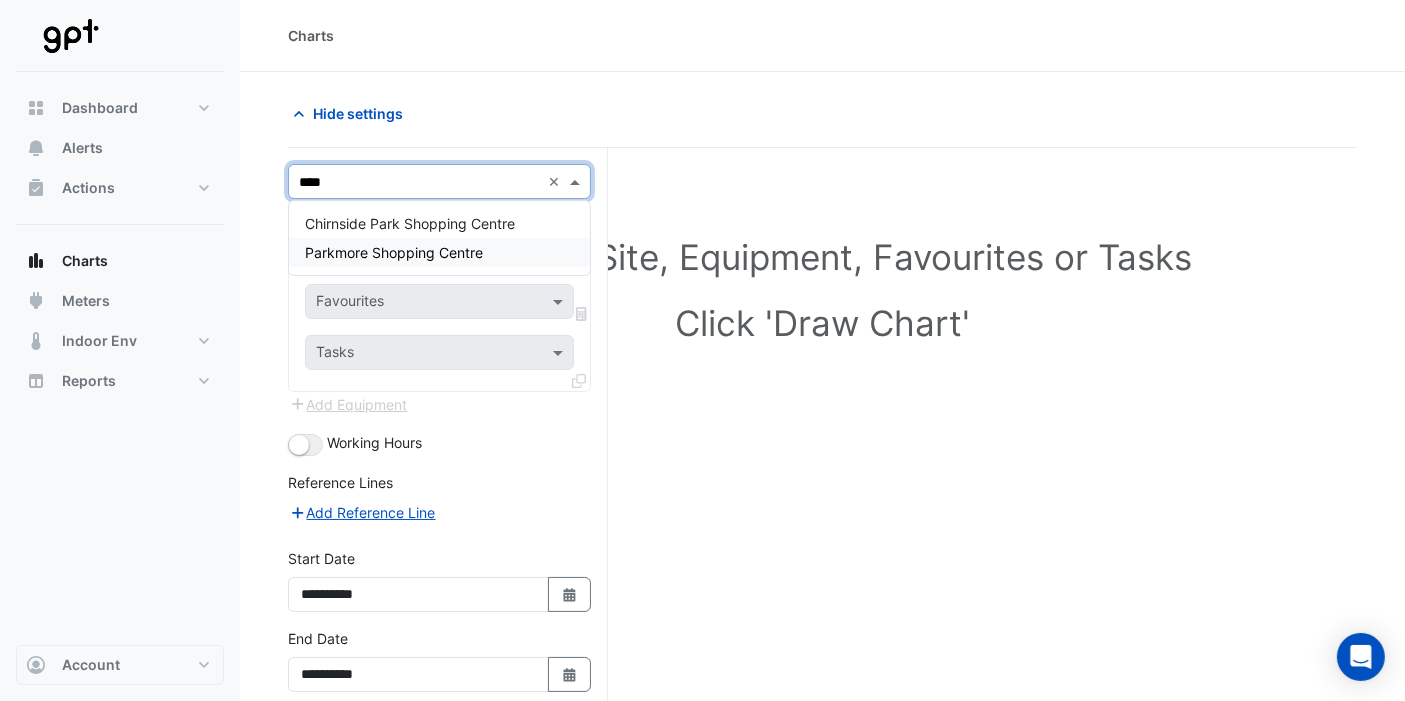 click on "Parkmore Shopping Centre" at bounding box center (394, 252) 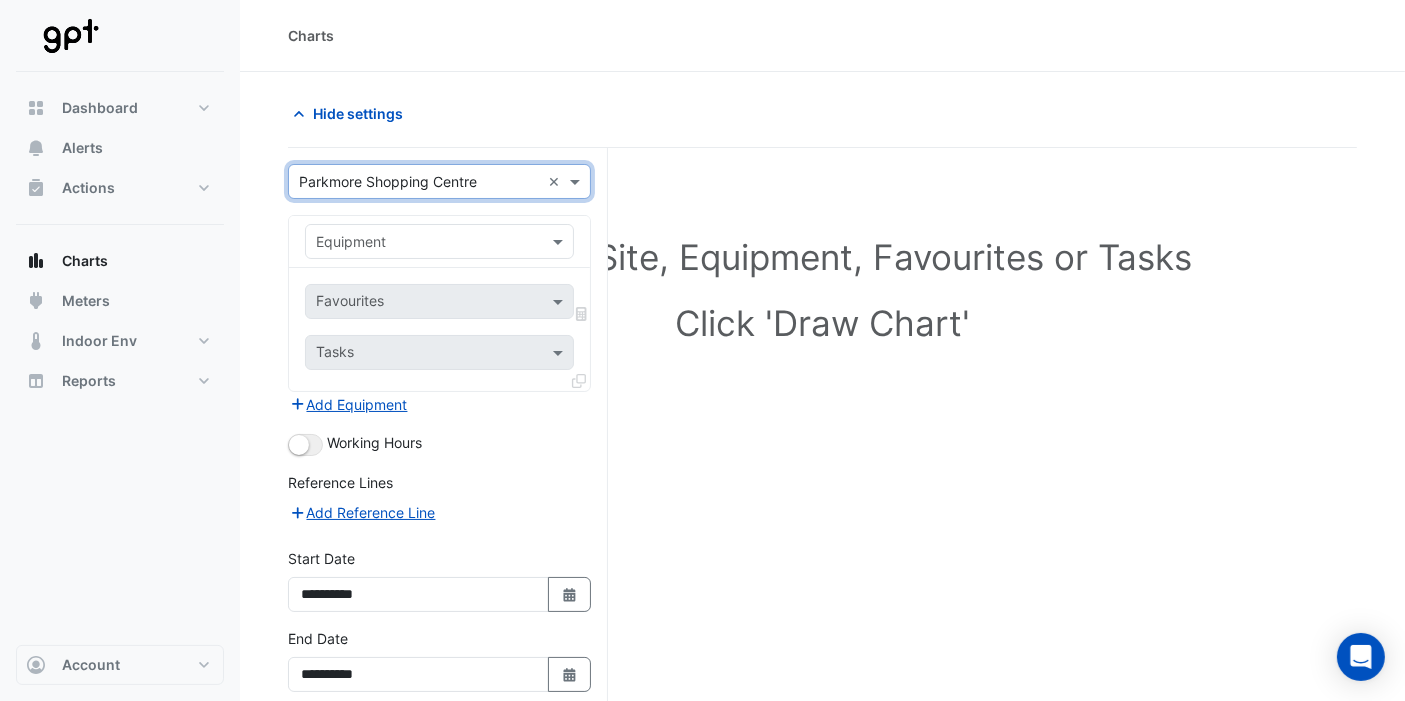 click at bounding box center (419, 242) 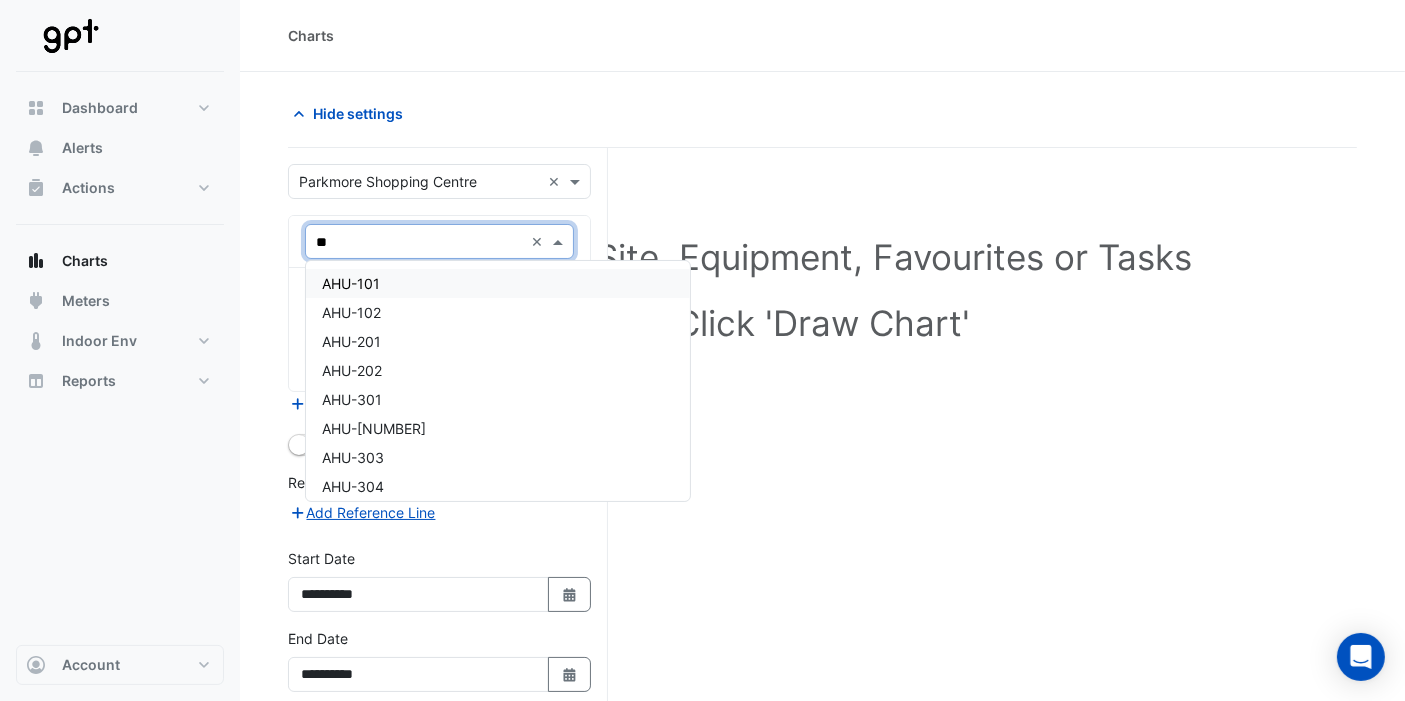 type on "***" 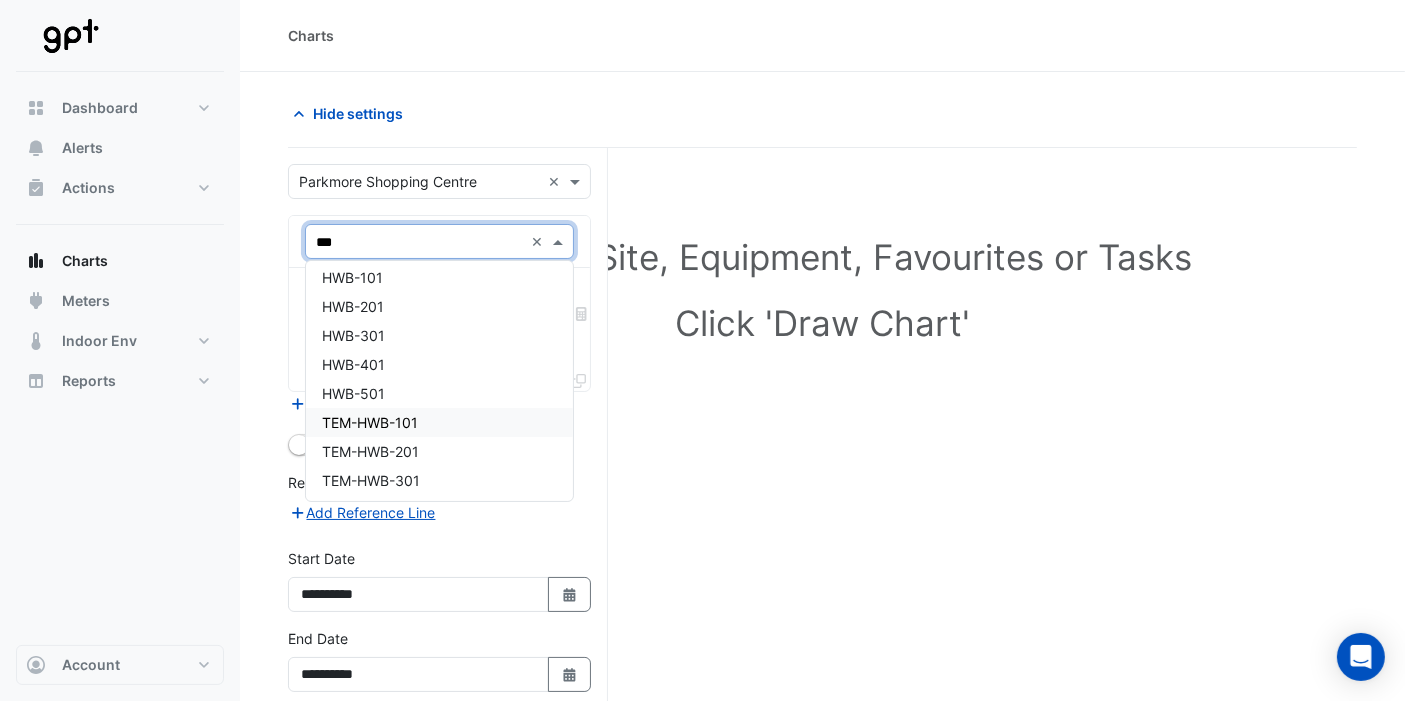 scroll, scrollTop: 8, scrollLeft: 0, axis: vertical 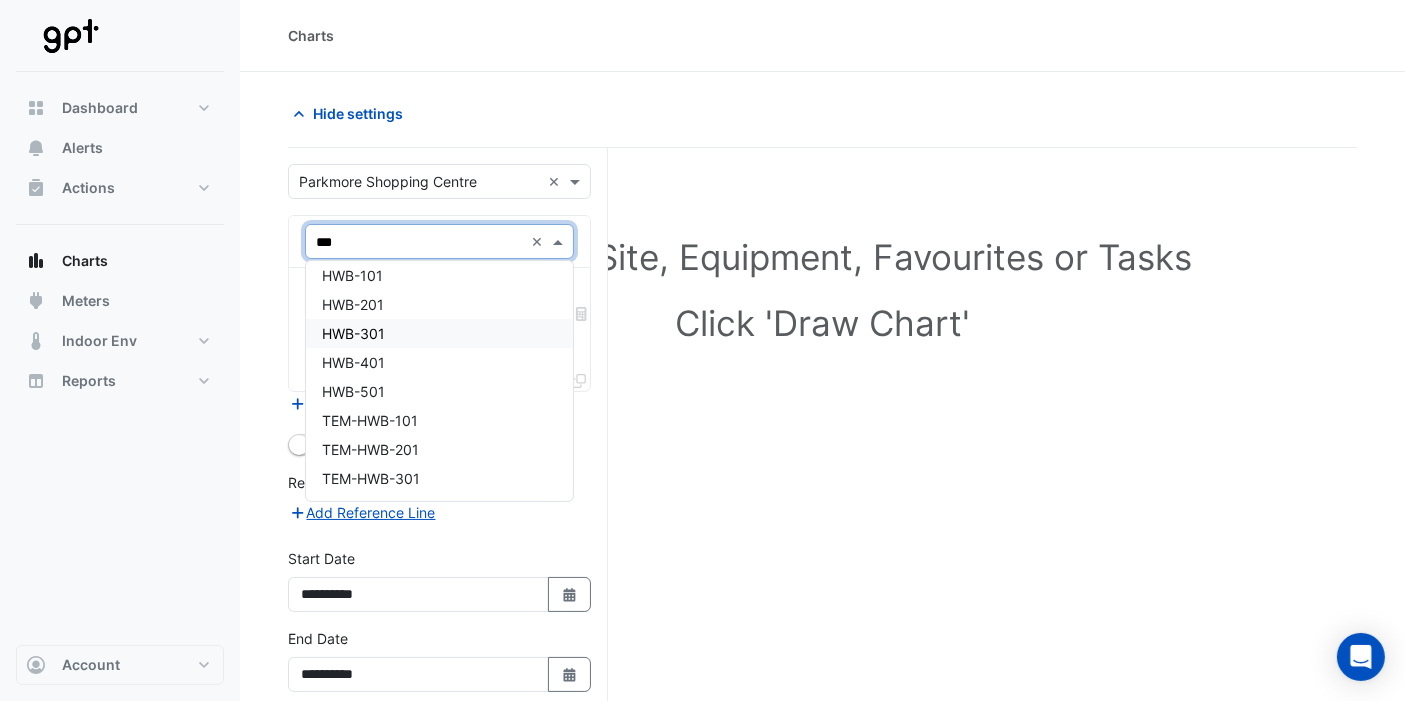 click on "HWB-301" at bounding box center (440, 333) 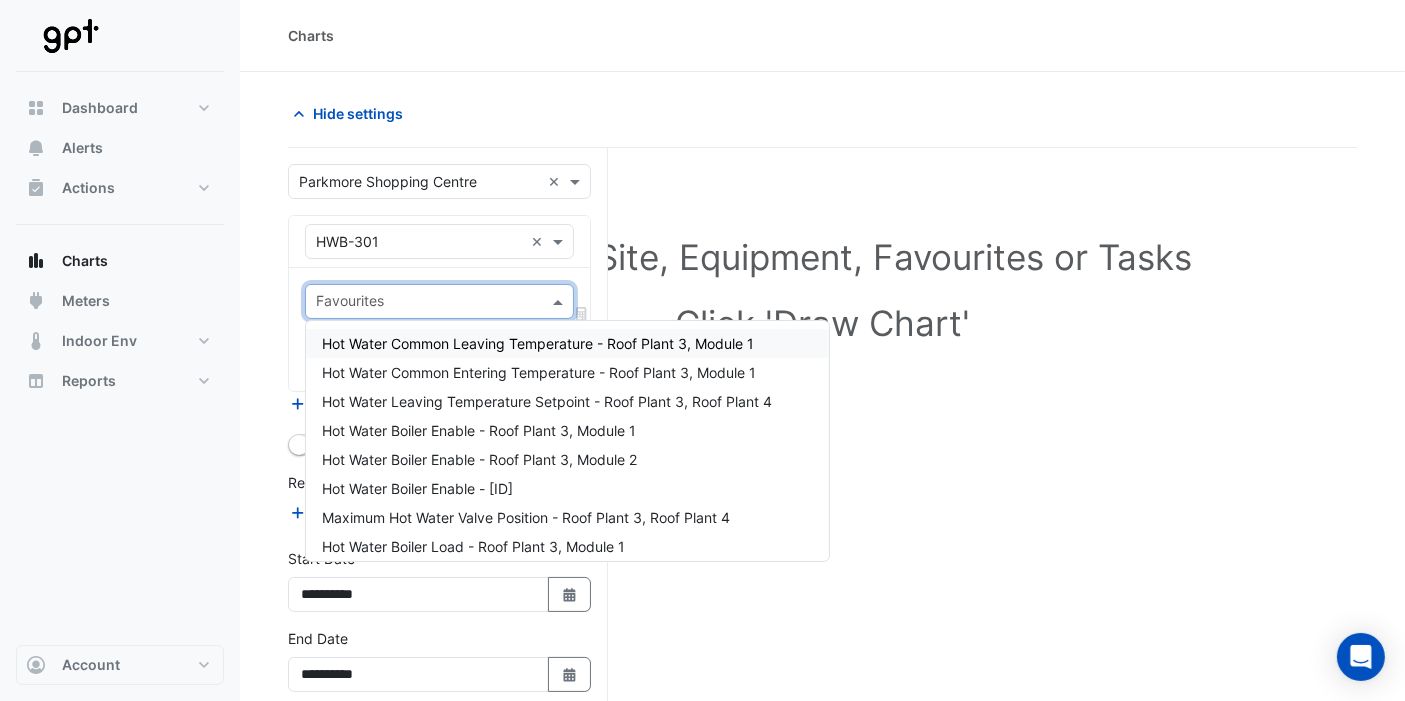 click at bounding box center (428, 303) 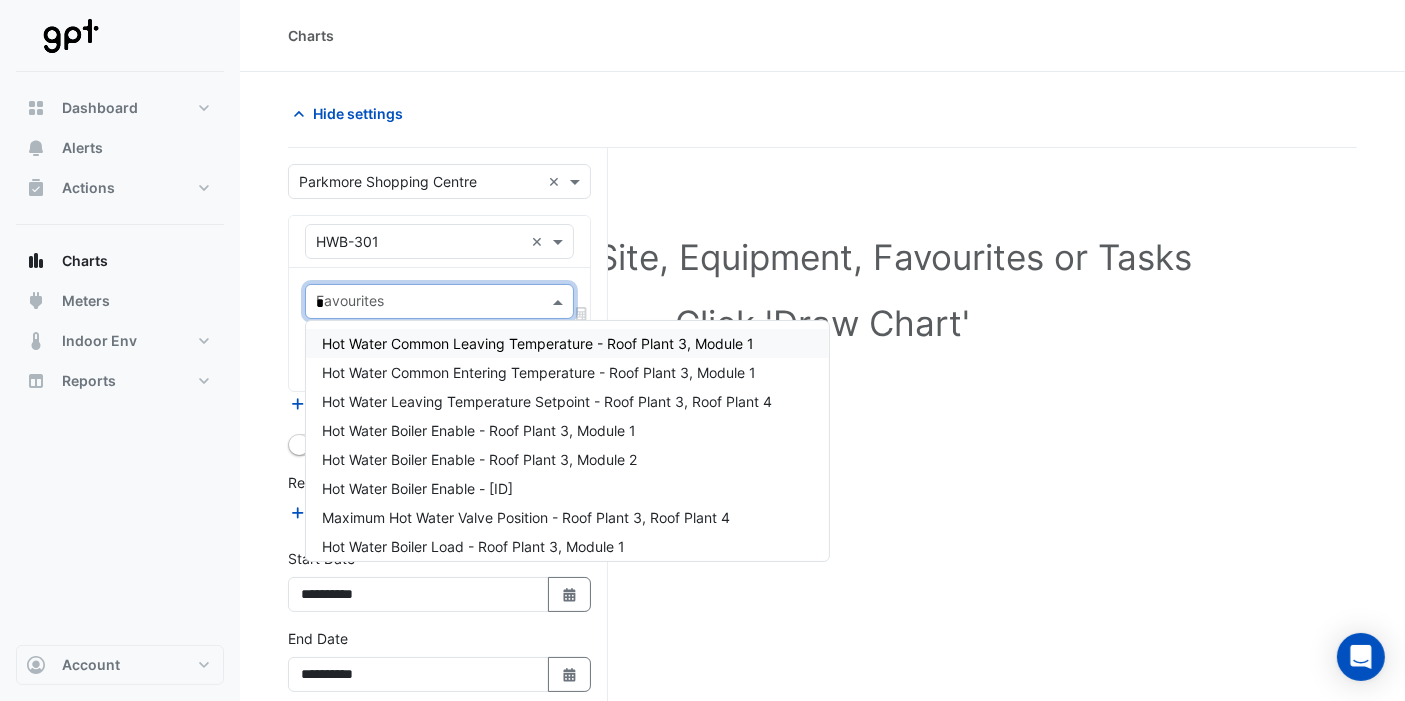 type on "**" 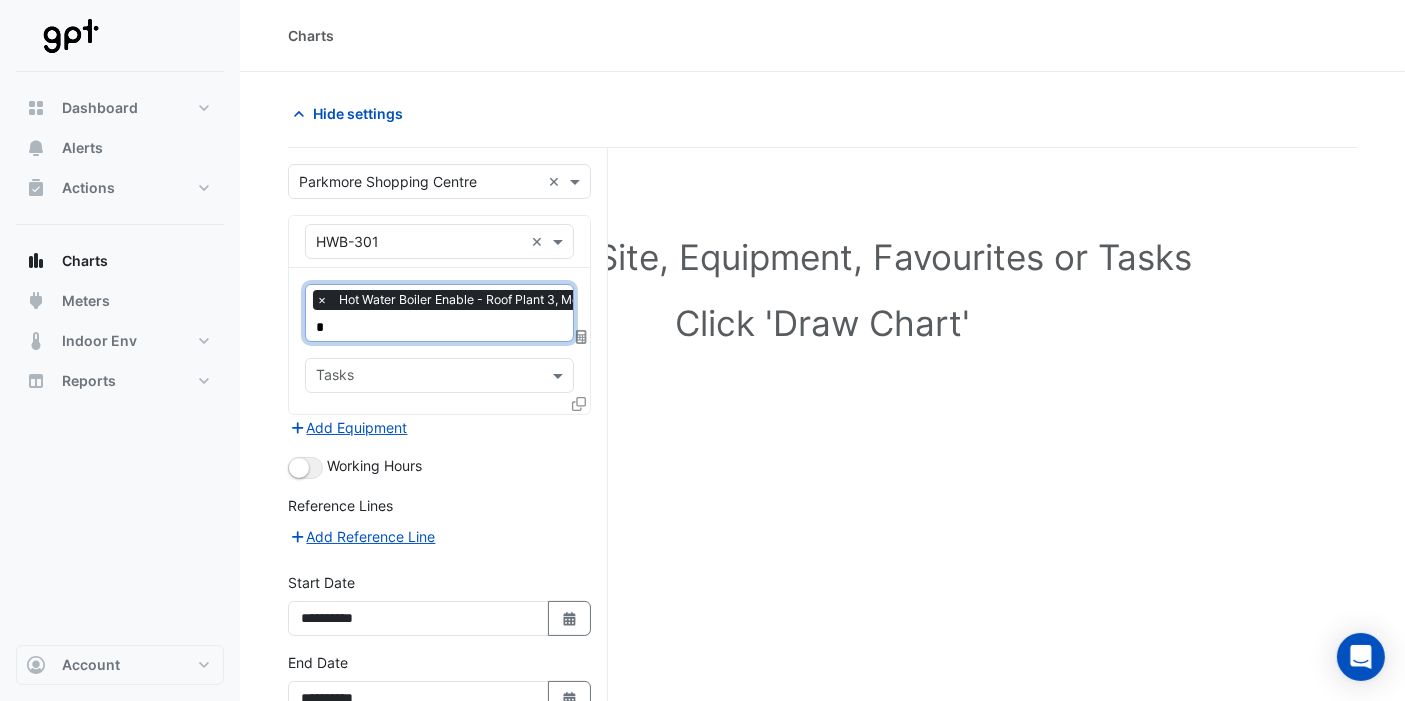 type on "**" 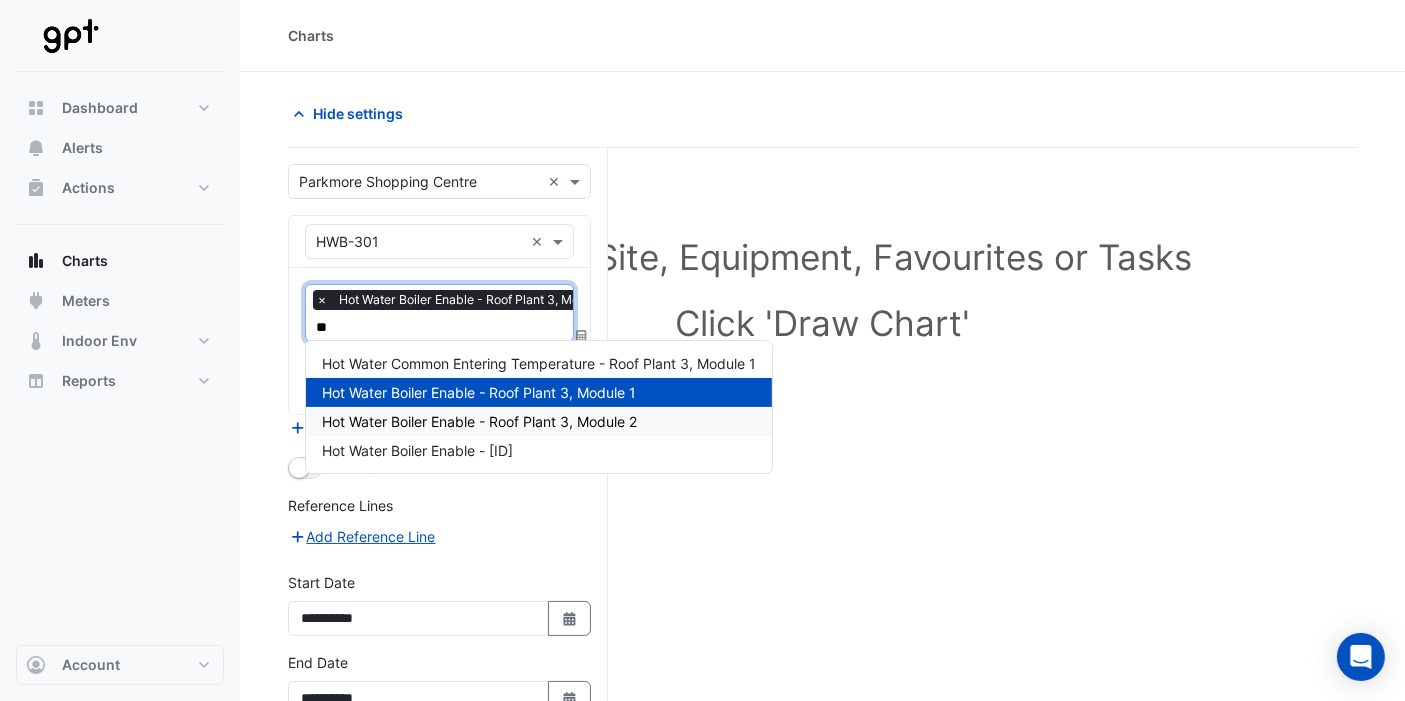 click on "Hot Water Boiler Enable - Roof Plant 3, Module 2" at bounding box center [479, 421] 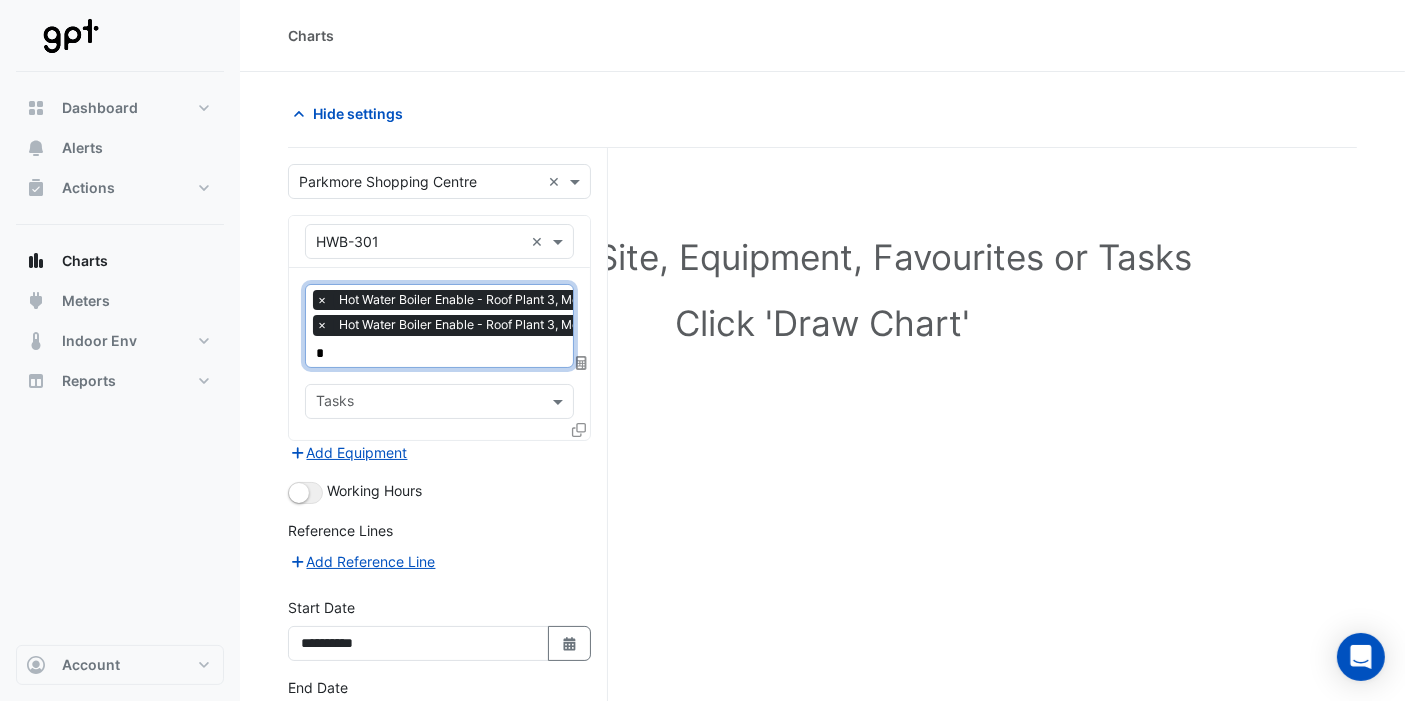 type on "**" 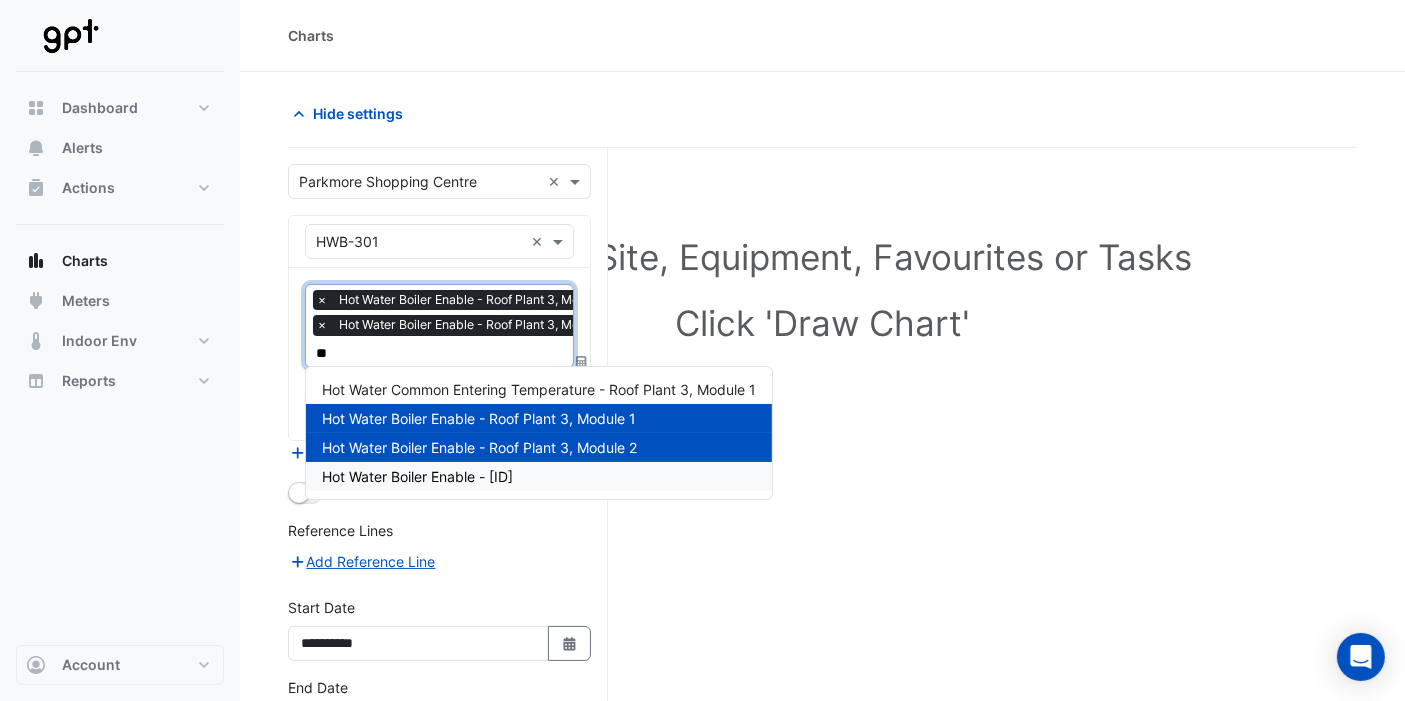 click on "Hot Water Boiler Enable - Roof Plant 3, Module 3" at bounding box center (417, 476) 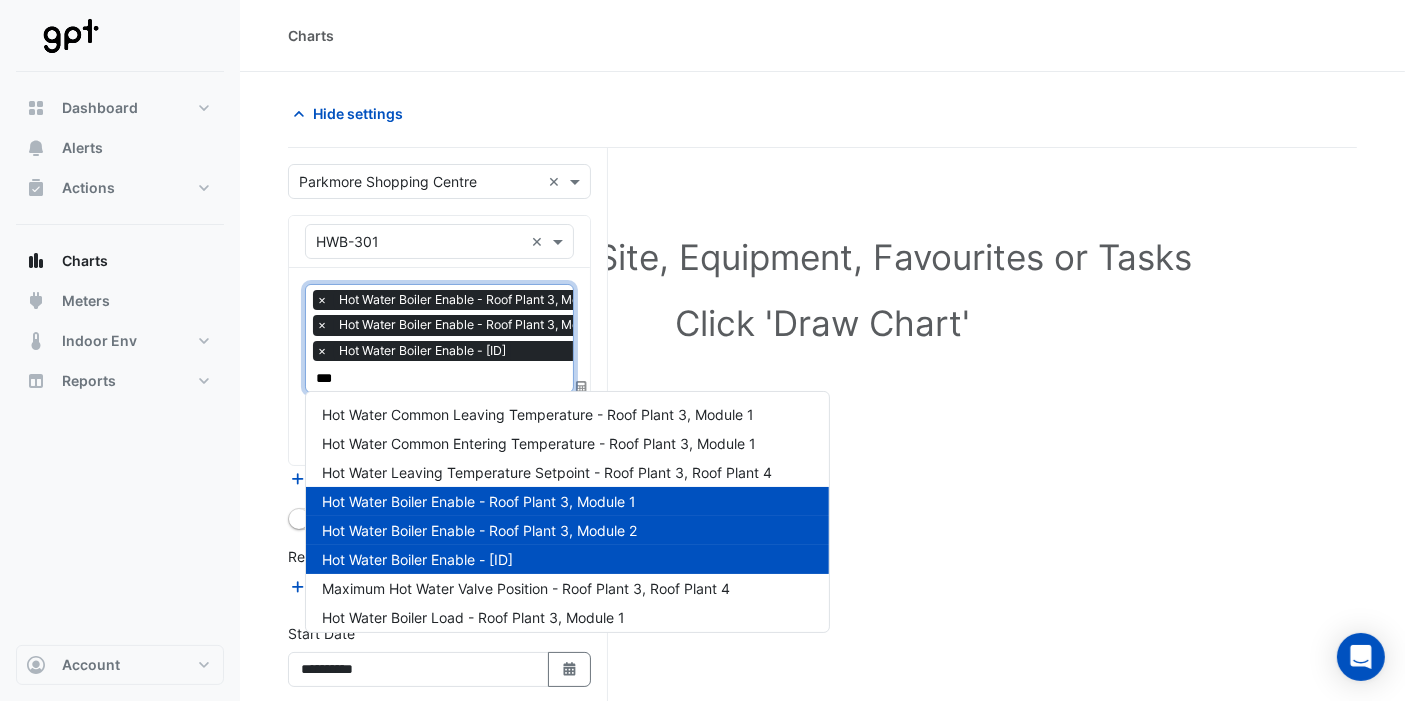 type on "****" 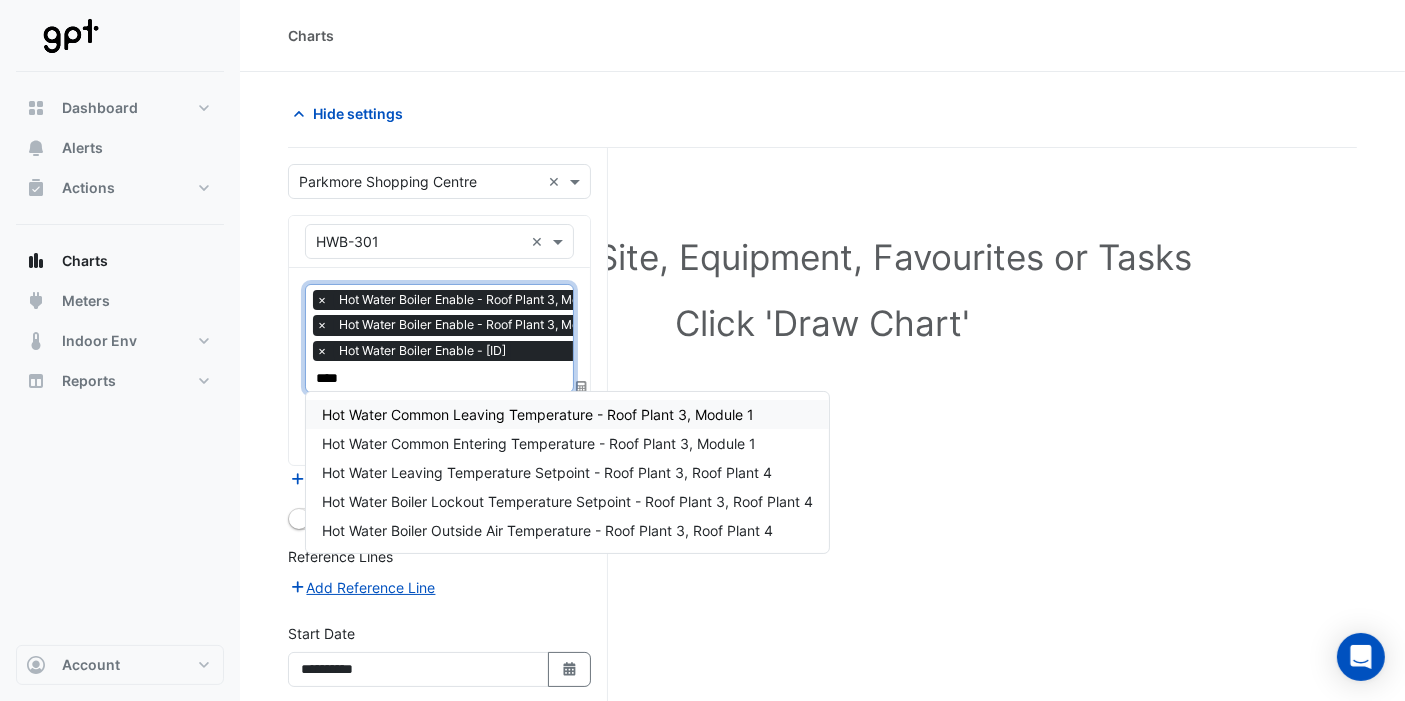 click on "Hot Water Common Leaving Temperature - Roof Plant 3, Module 1" at bounding box center (538, 414) 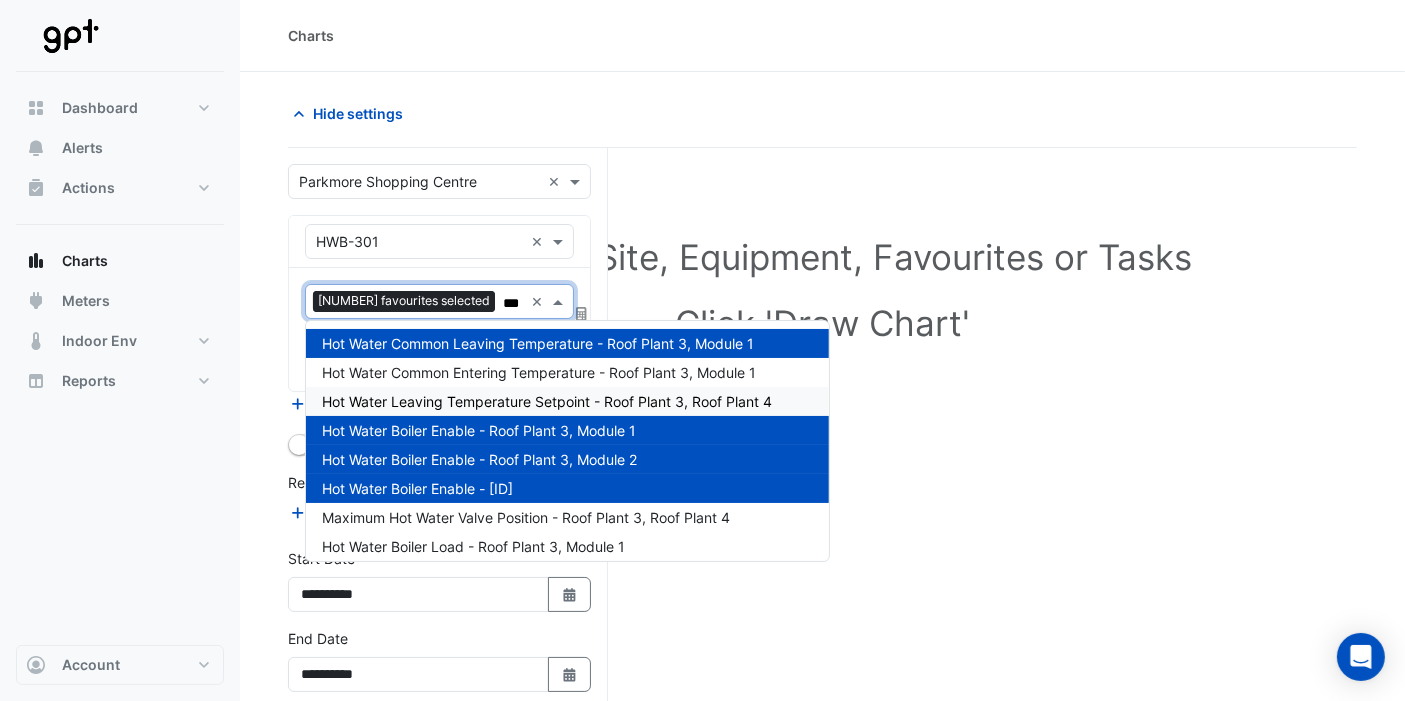 type on "****" 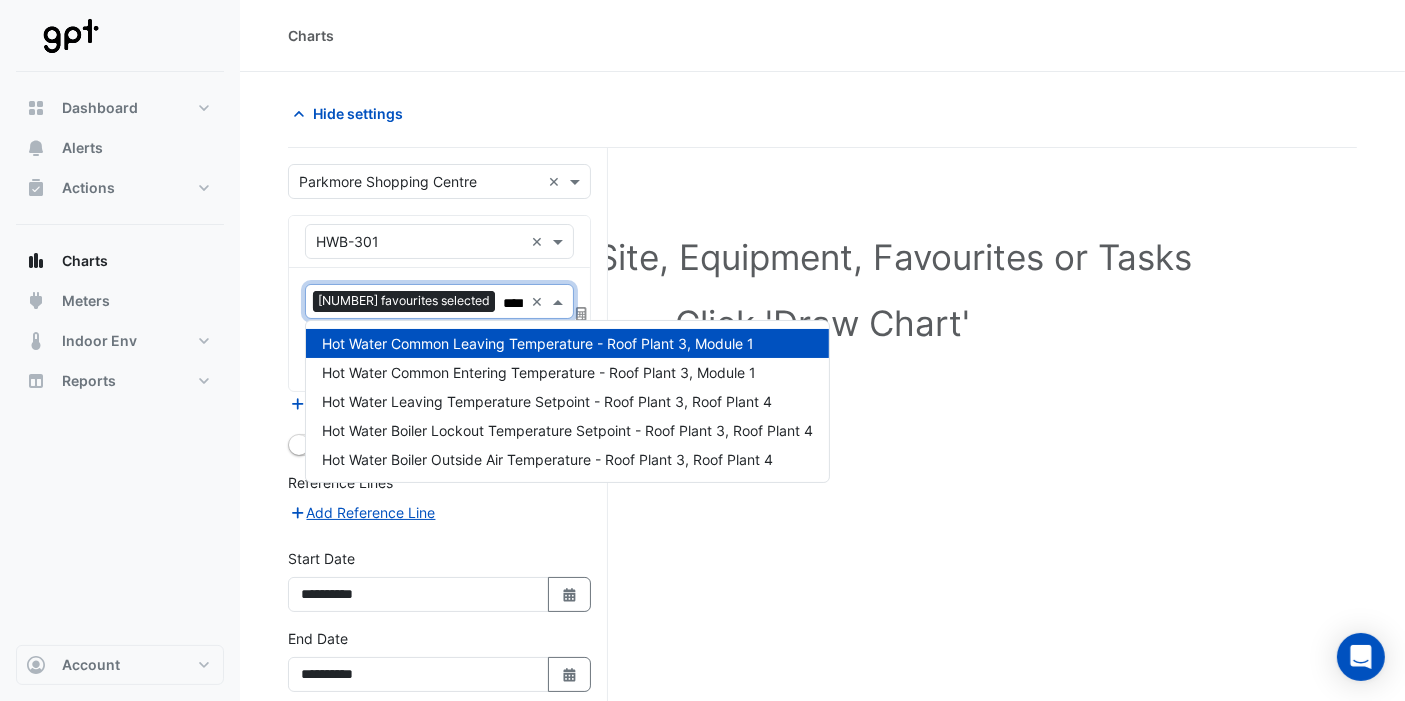 click on "Hot Water Common Leaving Temperature - Roof Plant 3, Module 1" at bounding box center (567, 343) 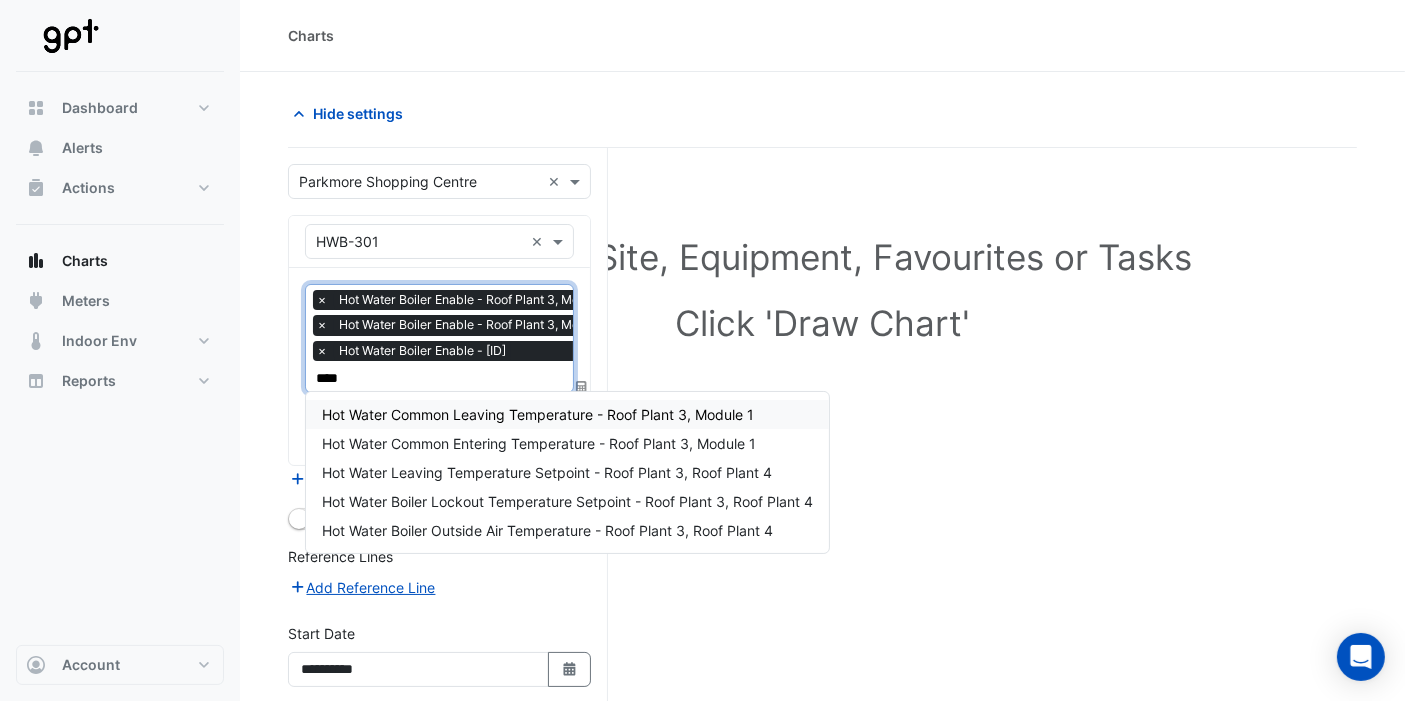 click on "Hot Water Common Leaving Temperature - Roof Plant 3, Module 1" at bounding box center [538, 414] 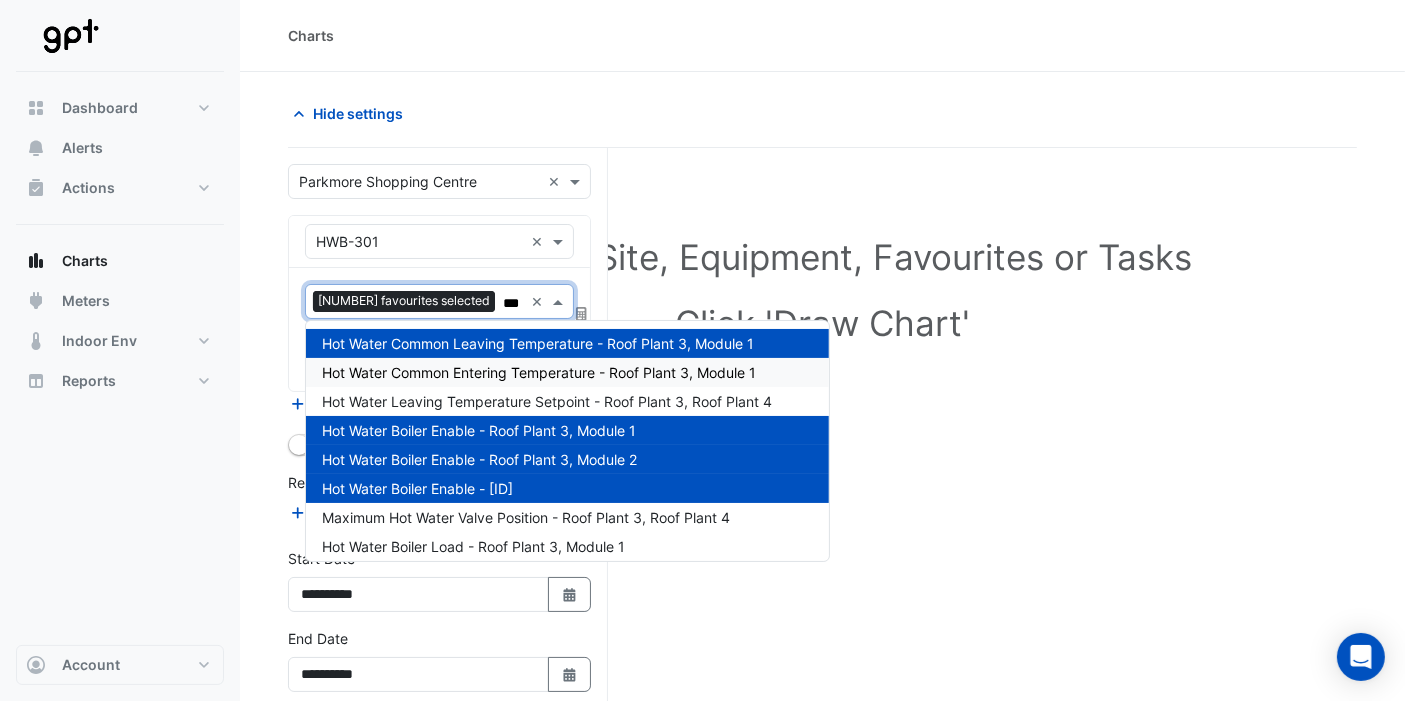 type on "****" 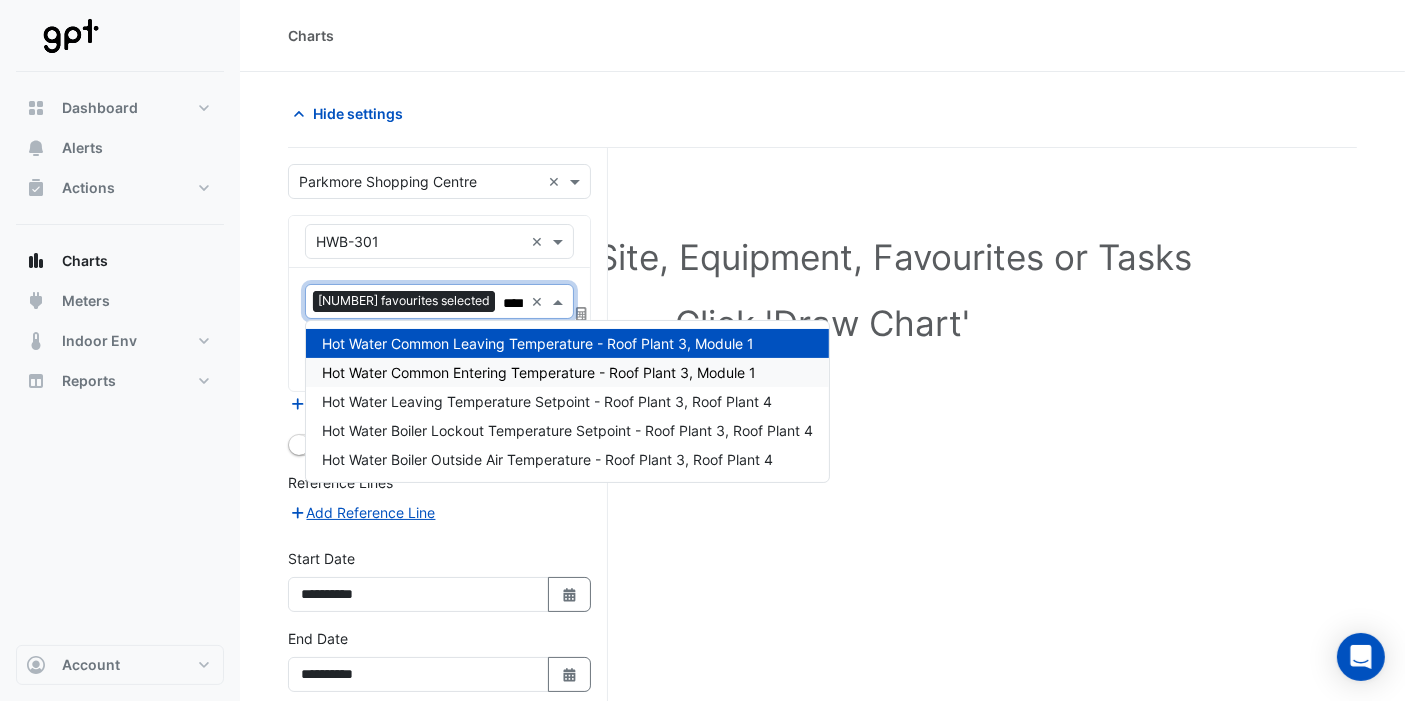 click on "Hot Water Common Entering Temperature - Roof Plant 3, Module 1" at bounding box center [539, 372] 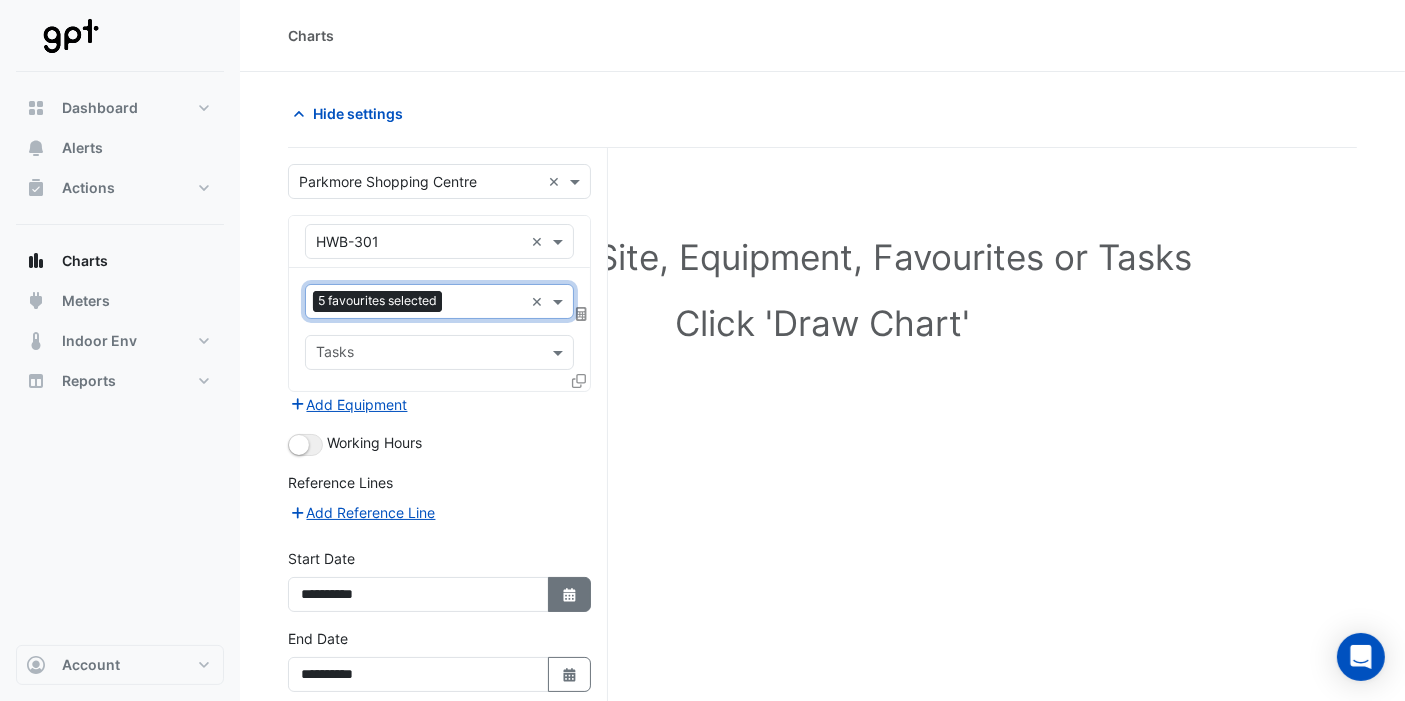 click on "Select Date" at bounding box center (570, 594) 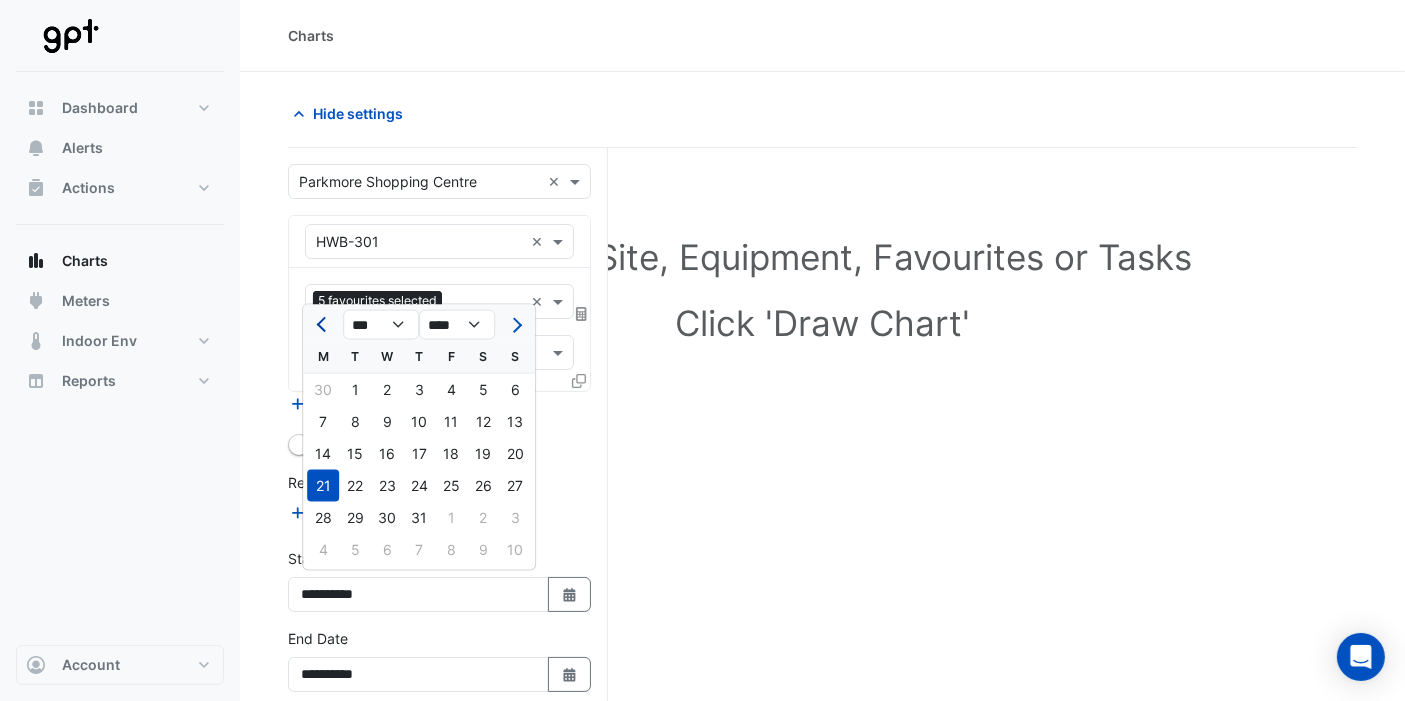 click 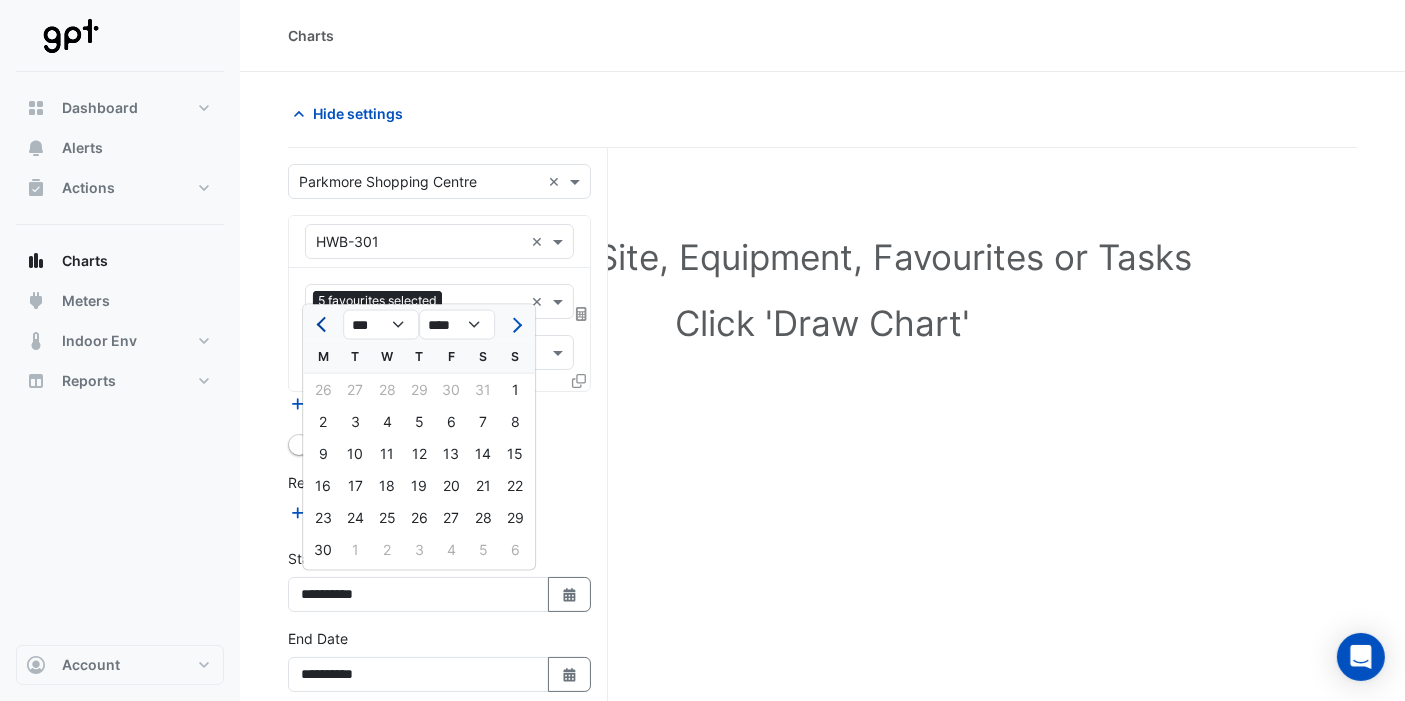 click 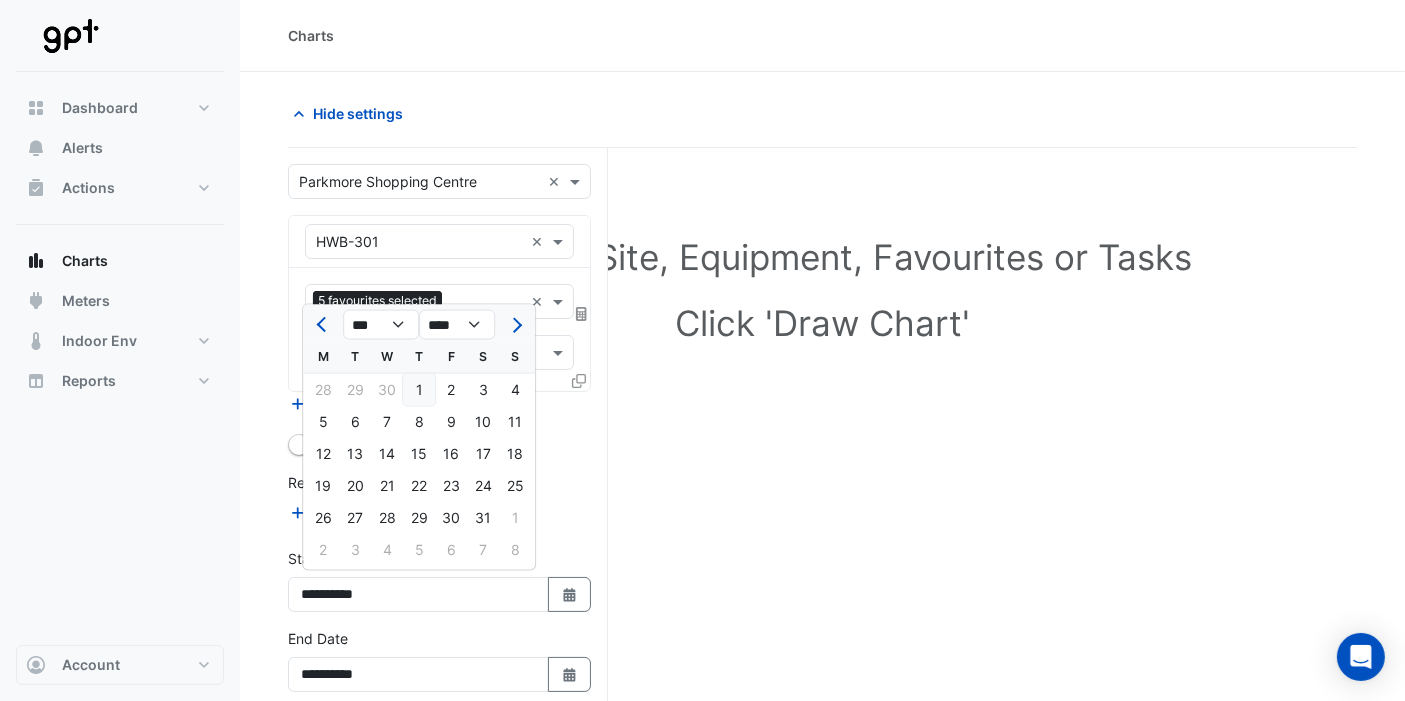 click on "1" 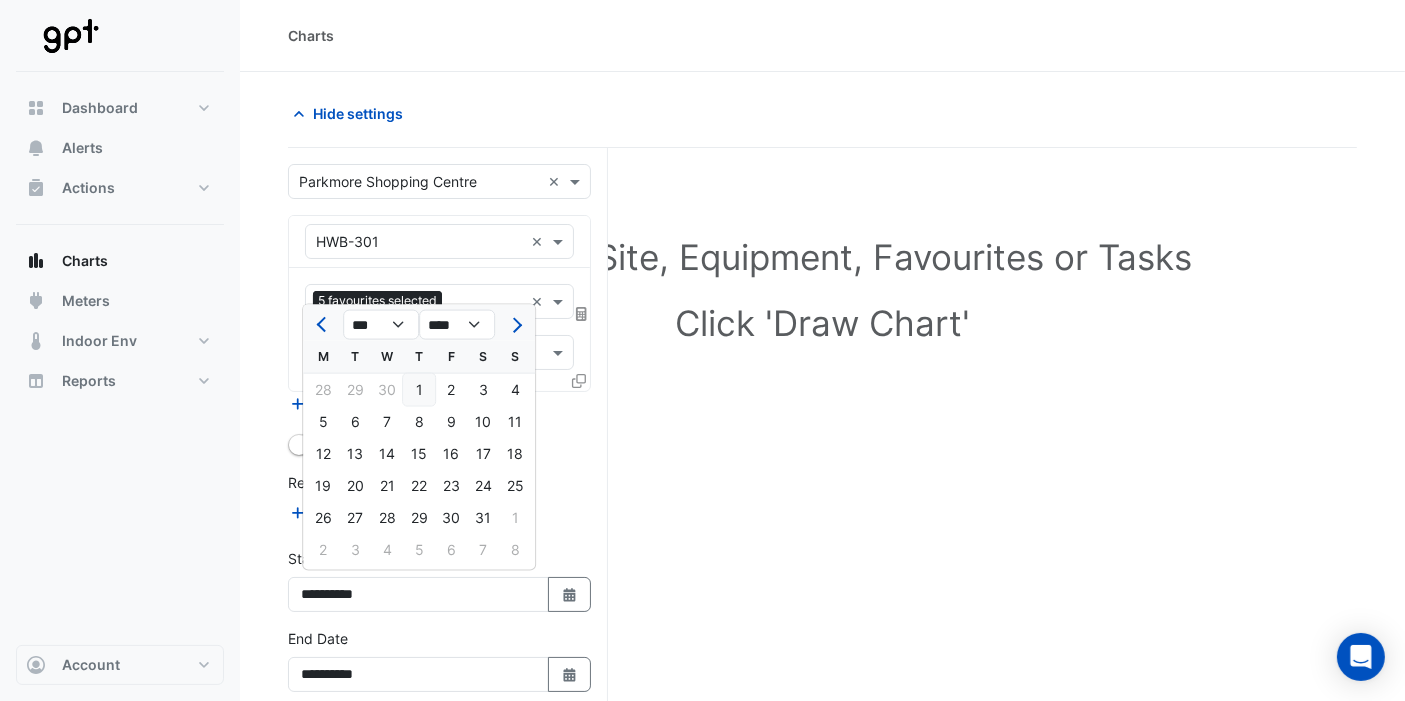 type on "**********" 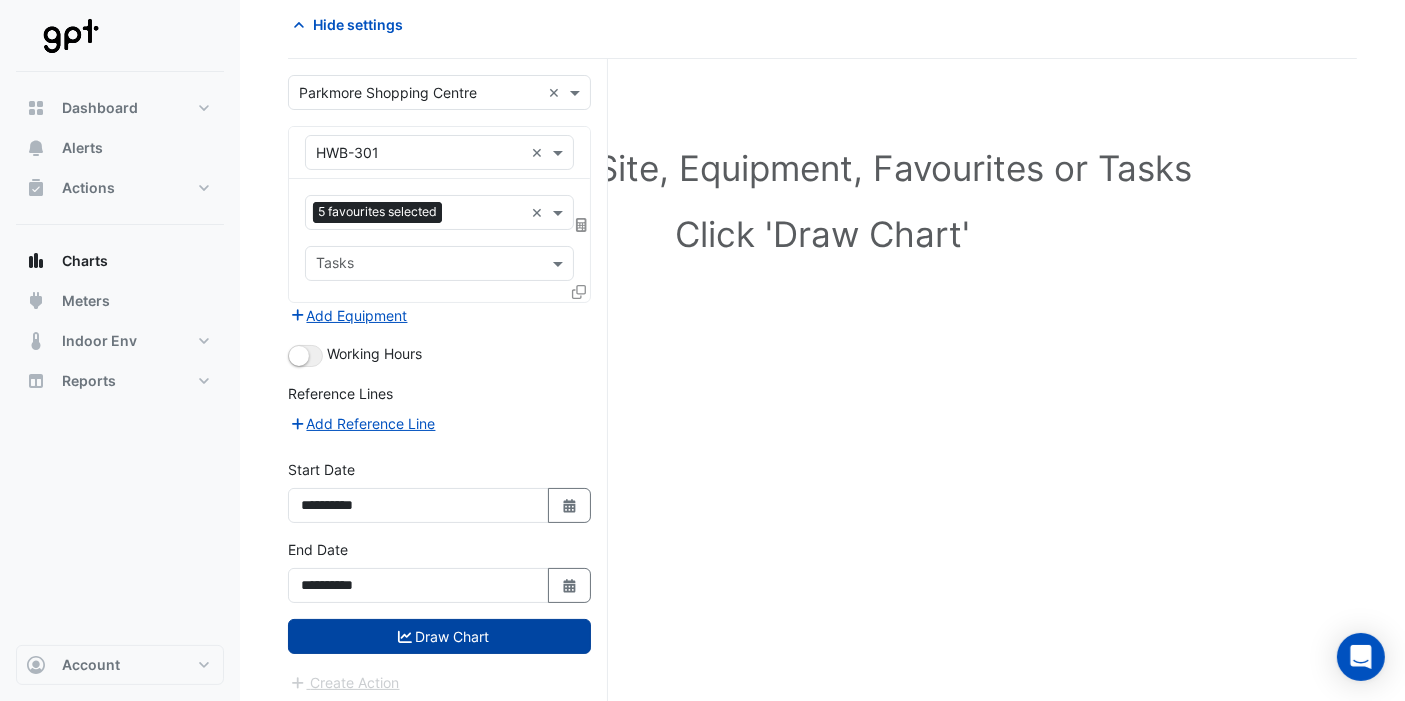 click on "Draw Chart" at bounding box center (439, 636) 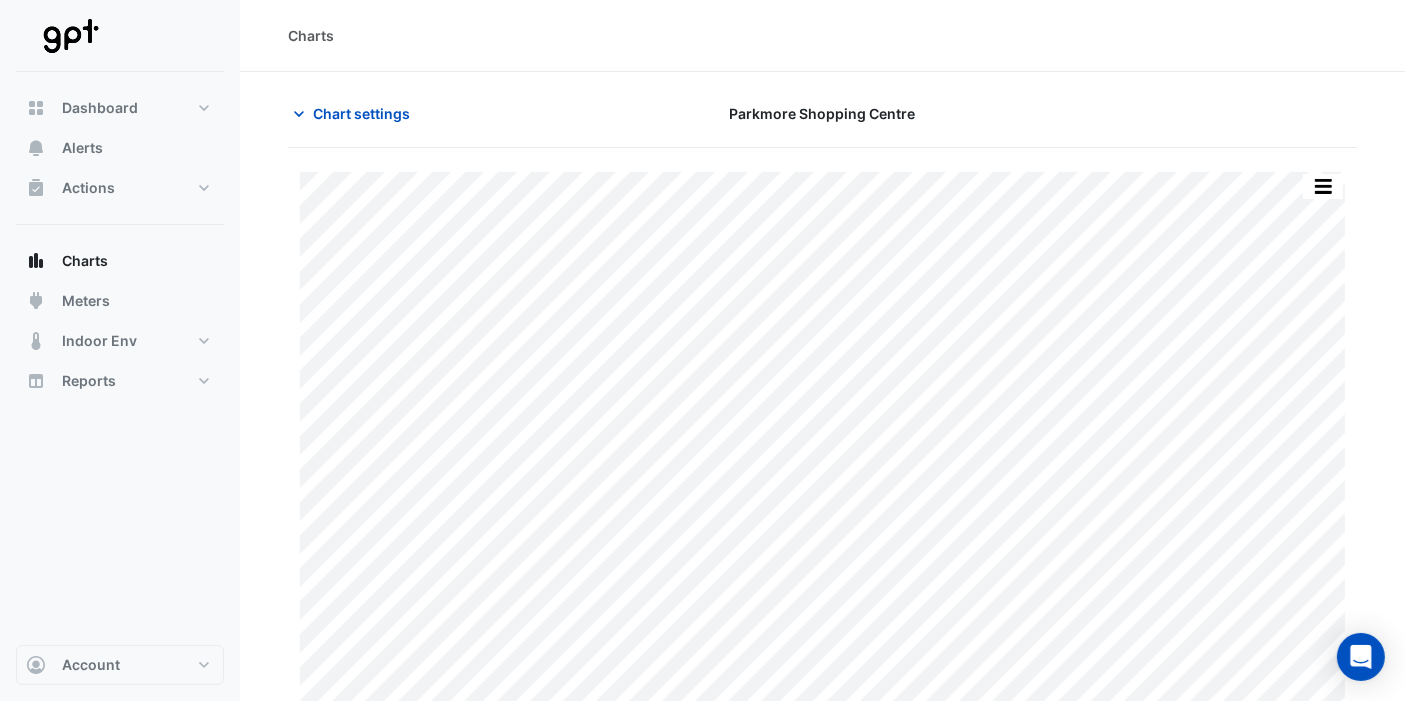 scroll, scrollTop: 48, scrollLeft: 0, axis: vertical 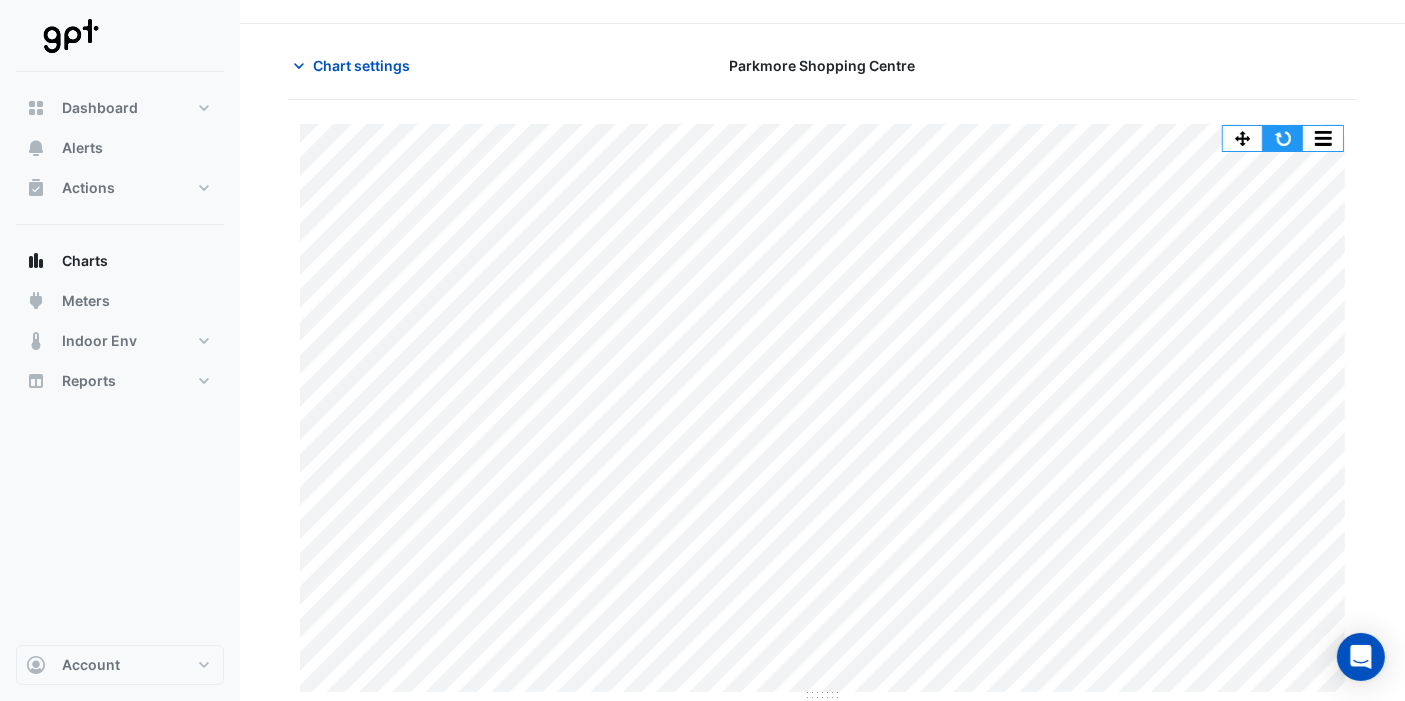 click 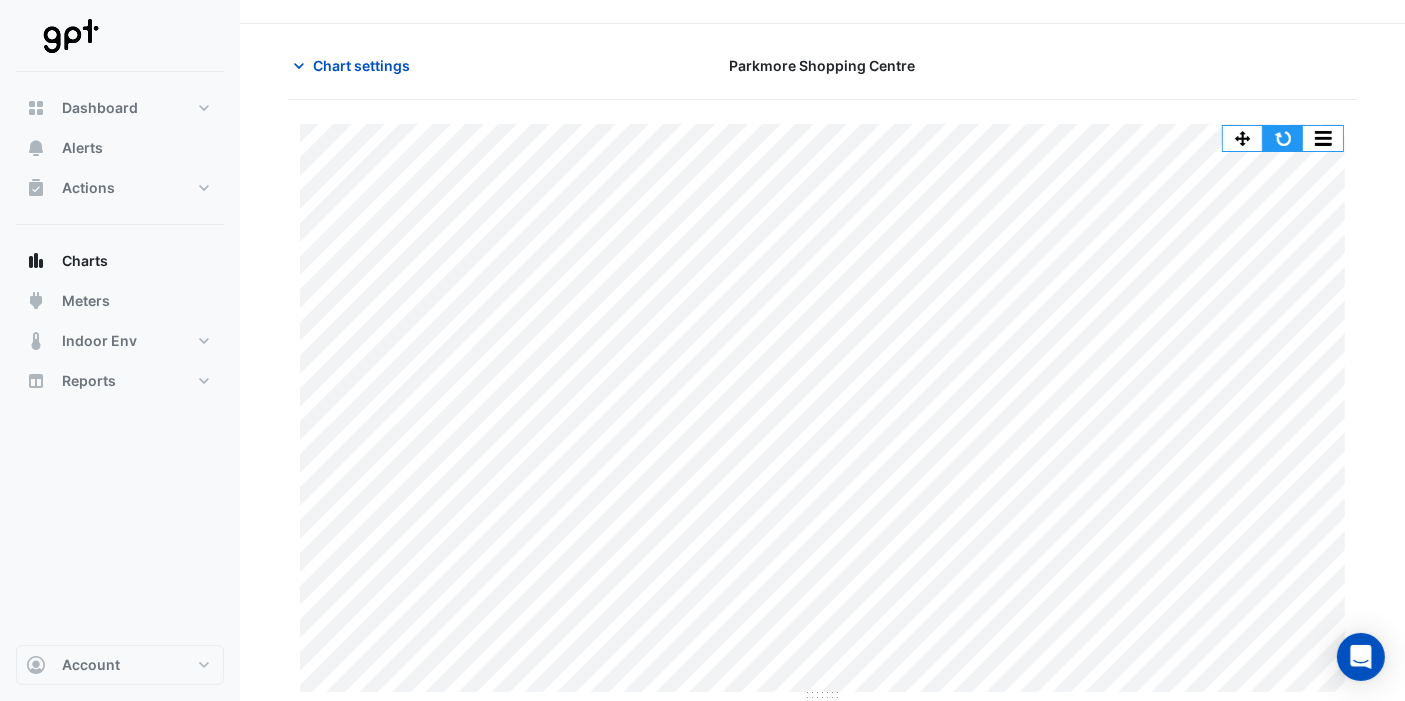 click 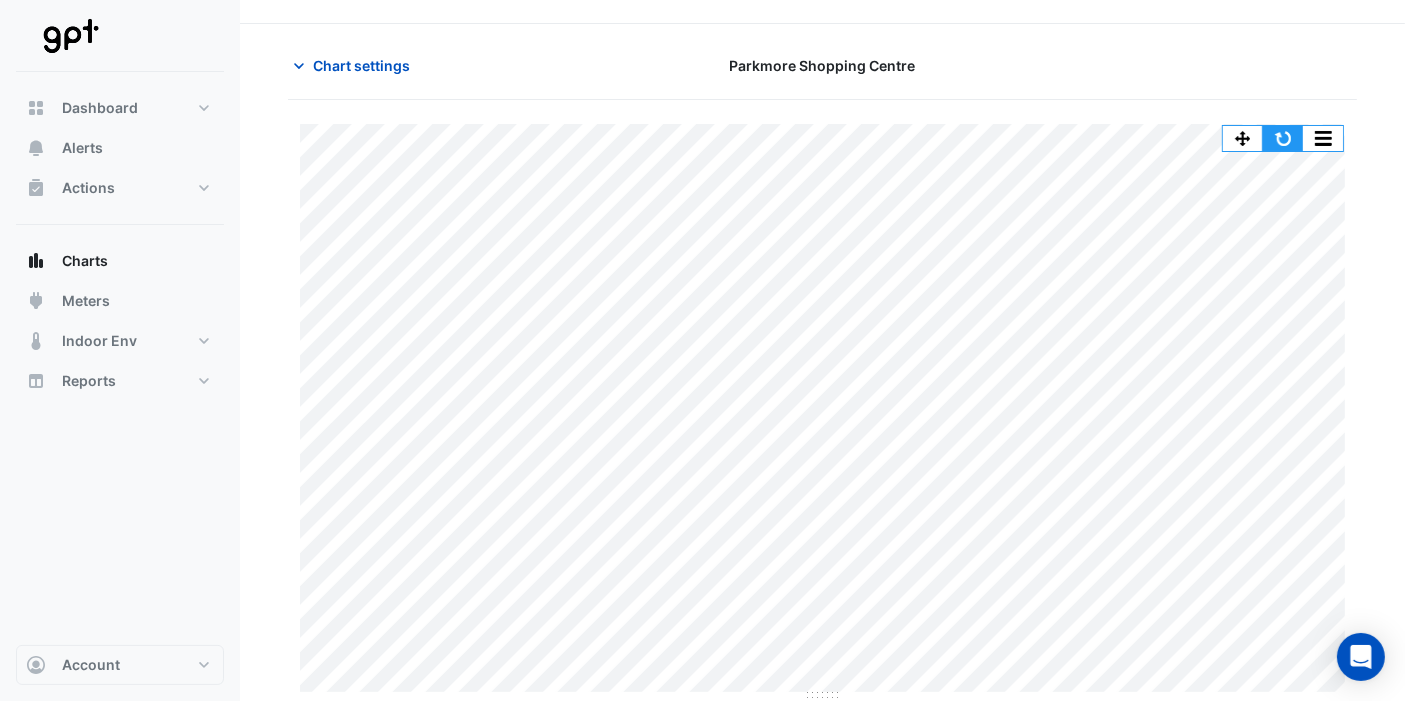 click 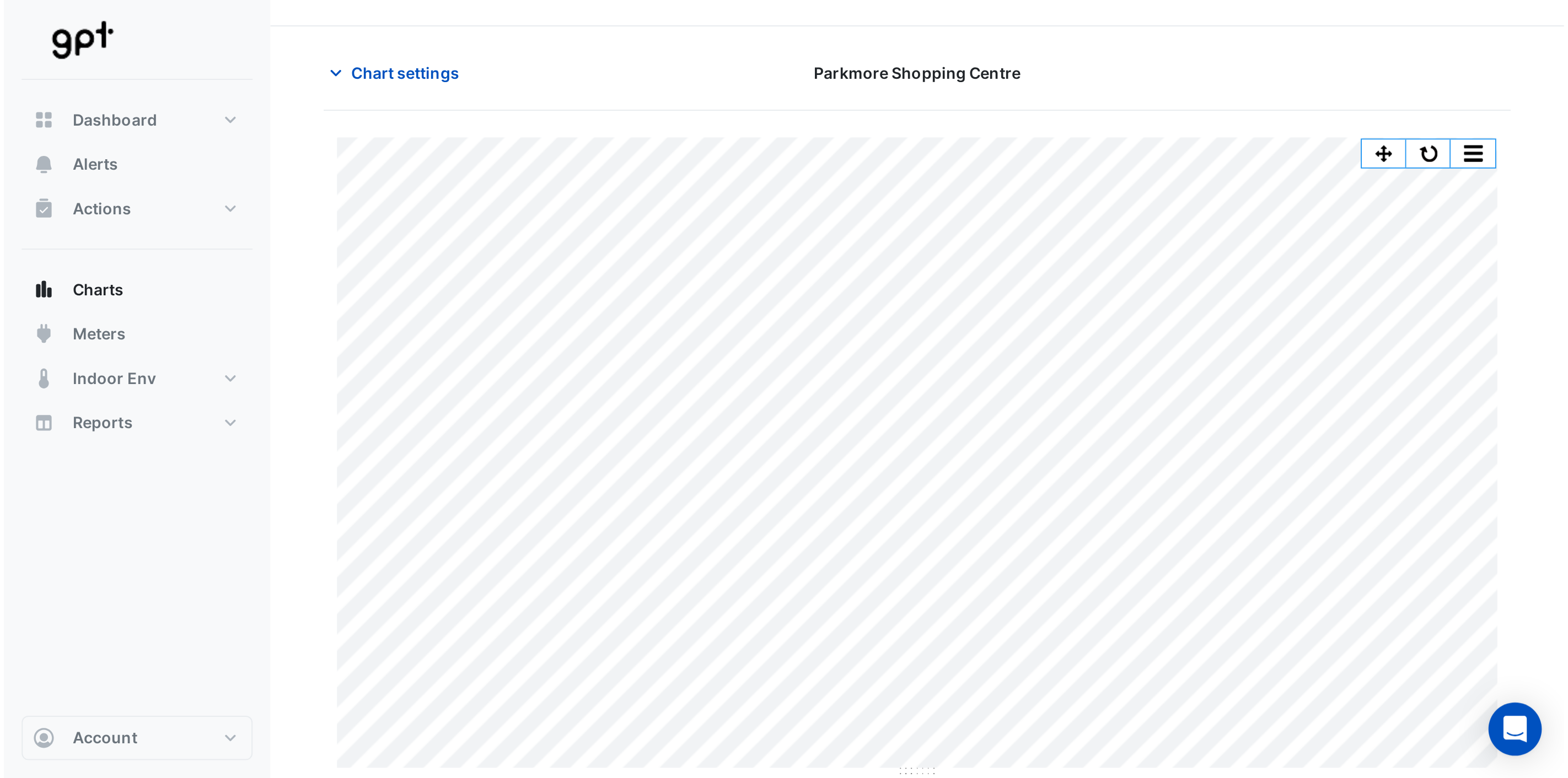 scroll, scrollTop: 0, scrollLeft: 0, axis: both 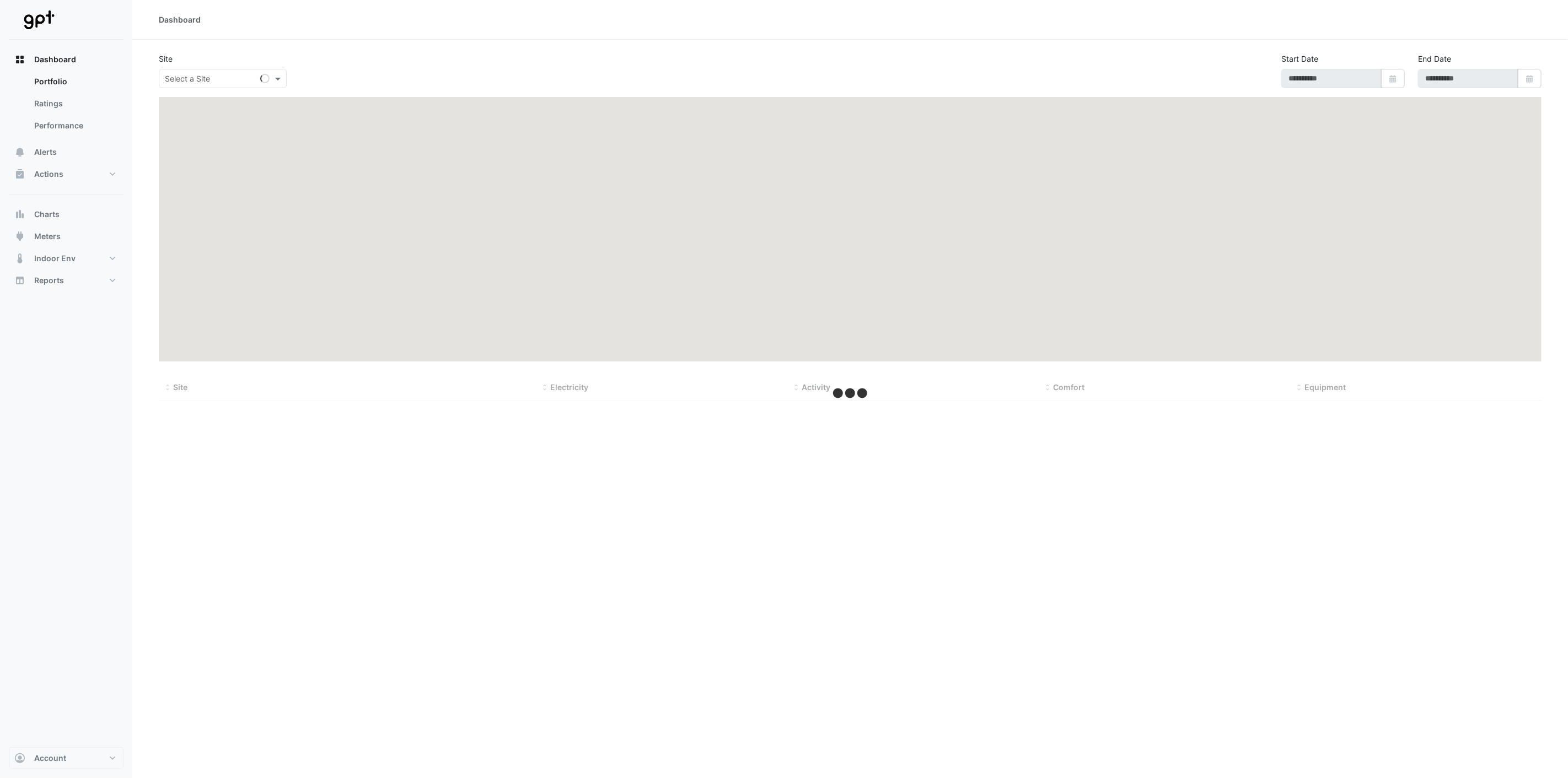 type on "**********" 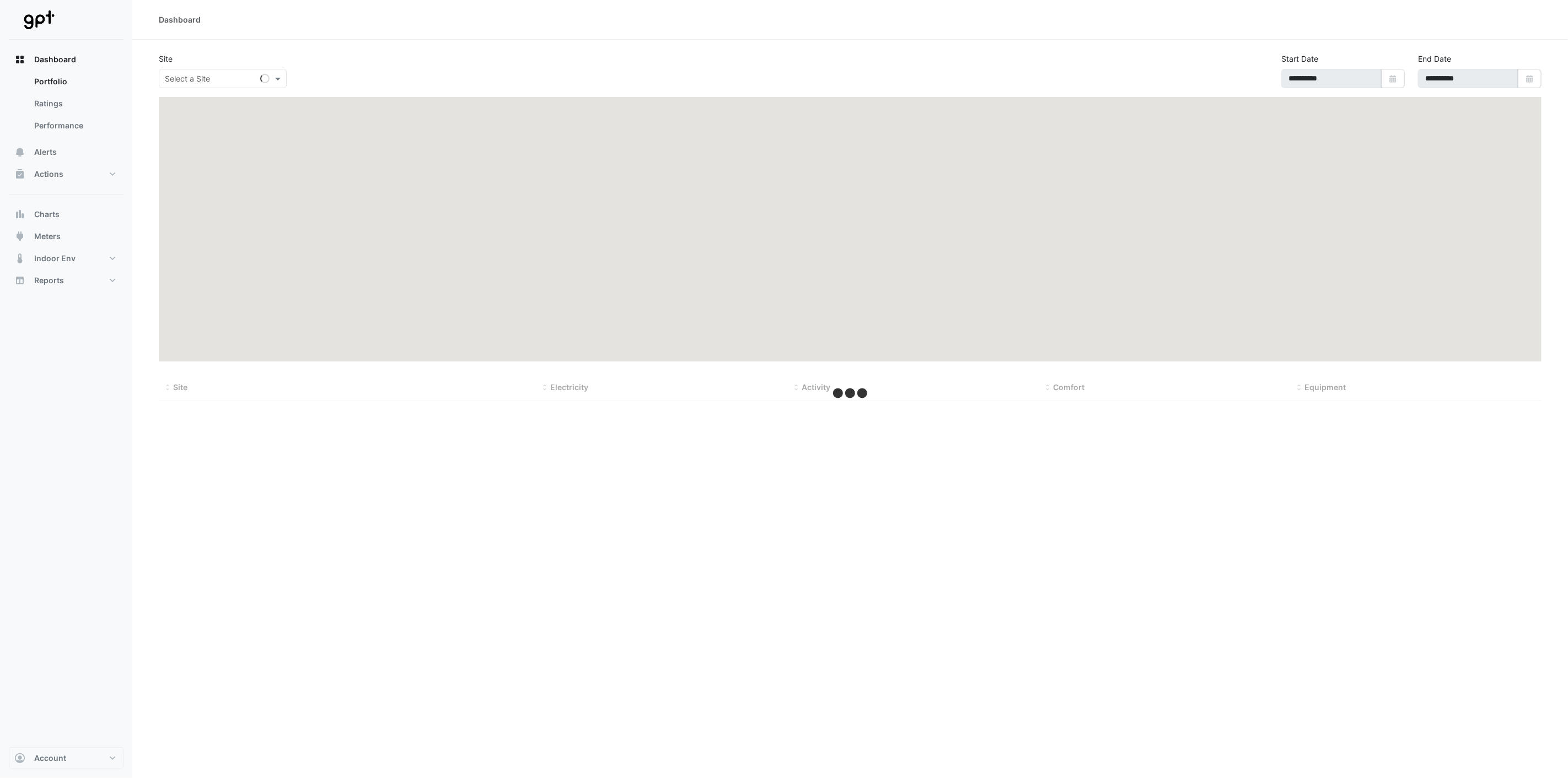 select on "**" 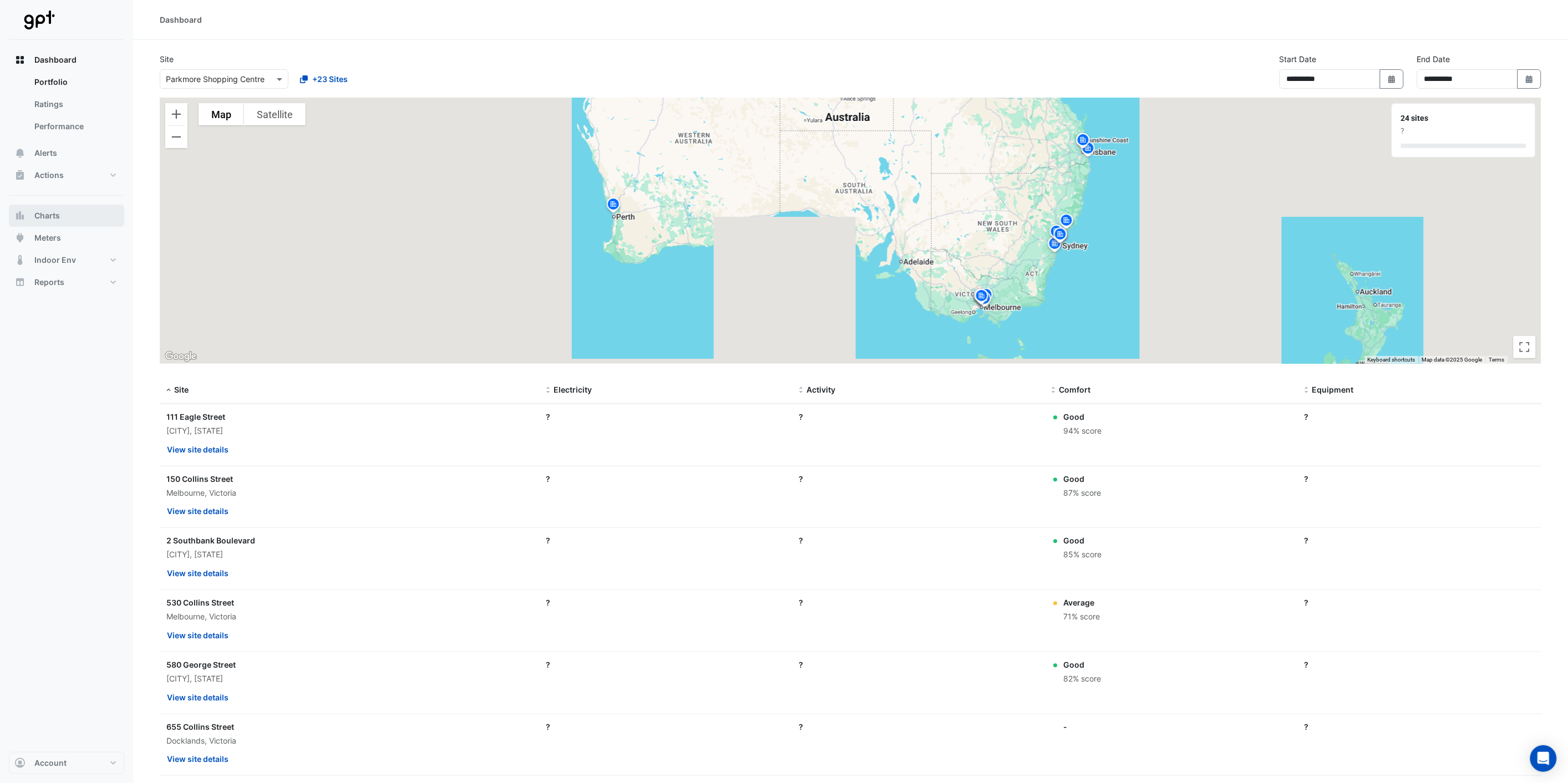 click on "Charts" at bounding box center [67, 216] 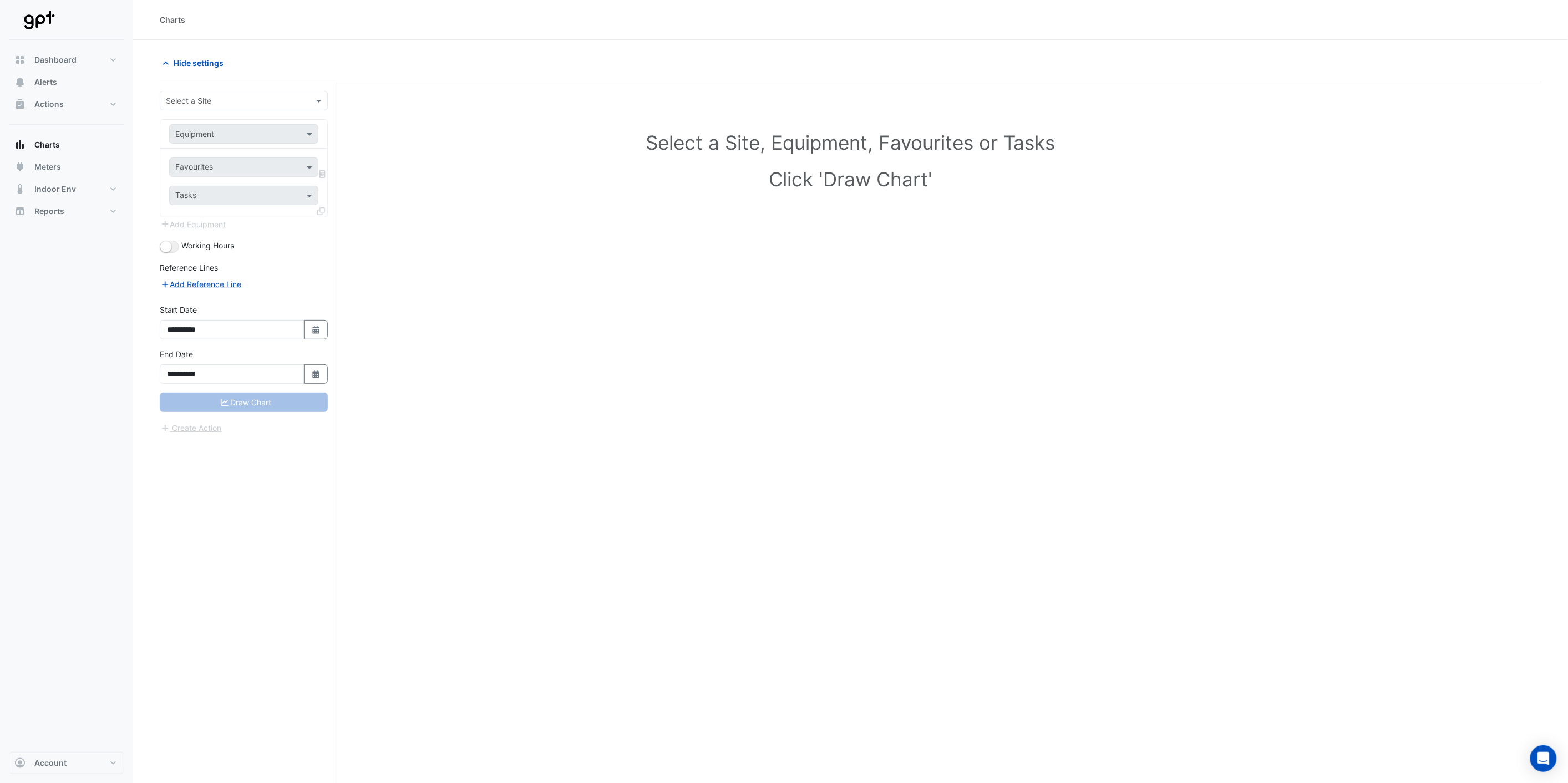 click on "Select a Site" at bounding box center [243, 100] 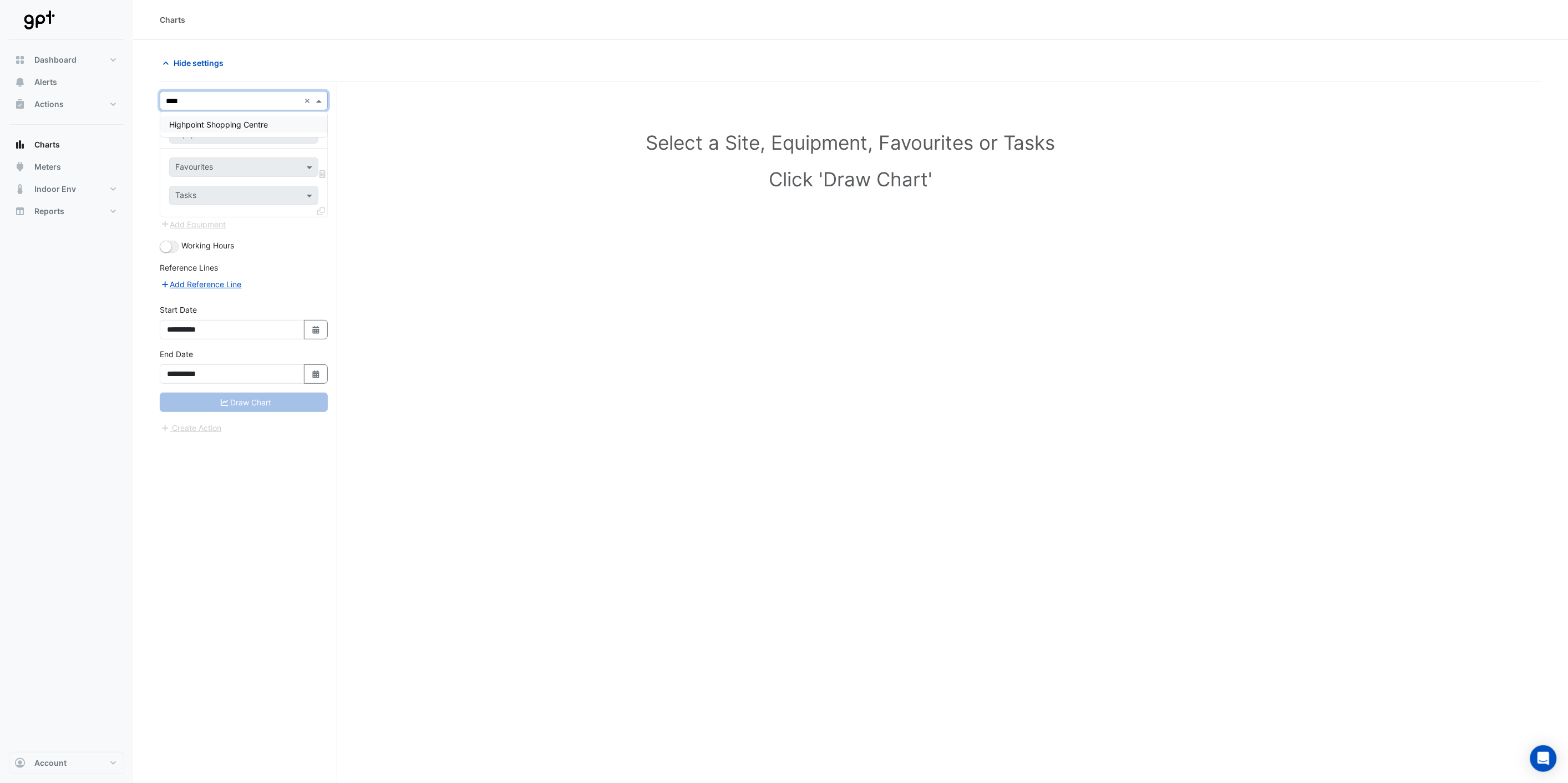 type on "****" 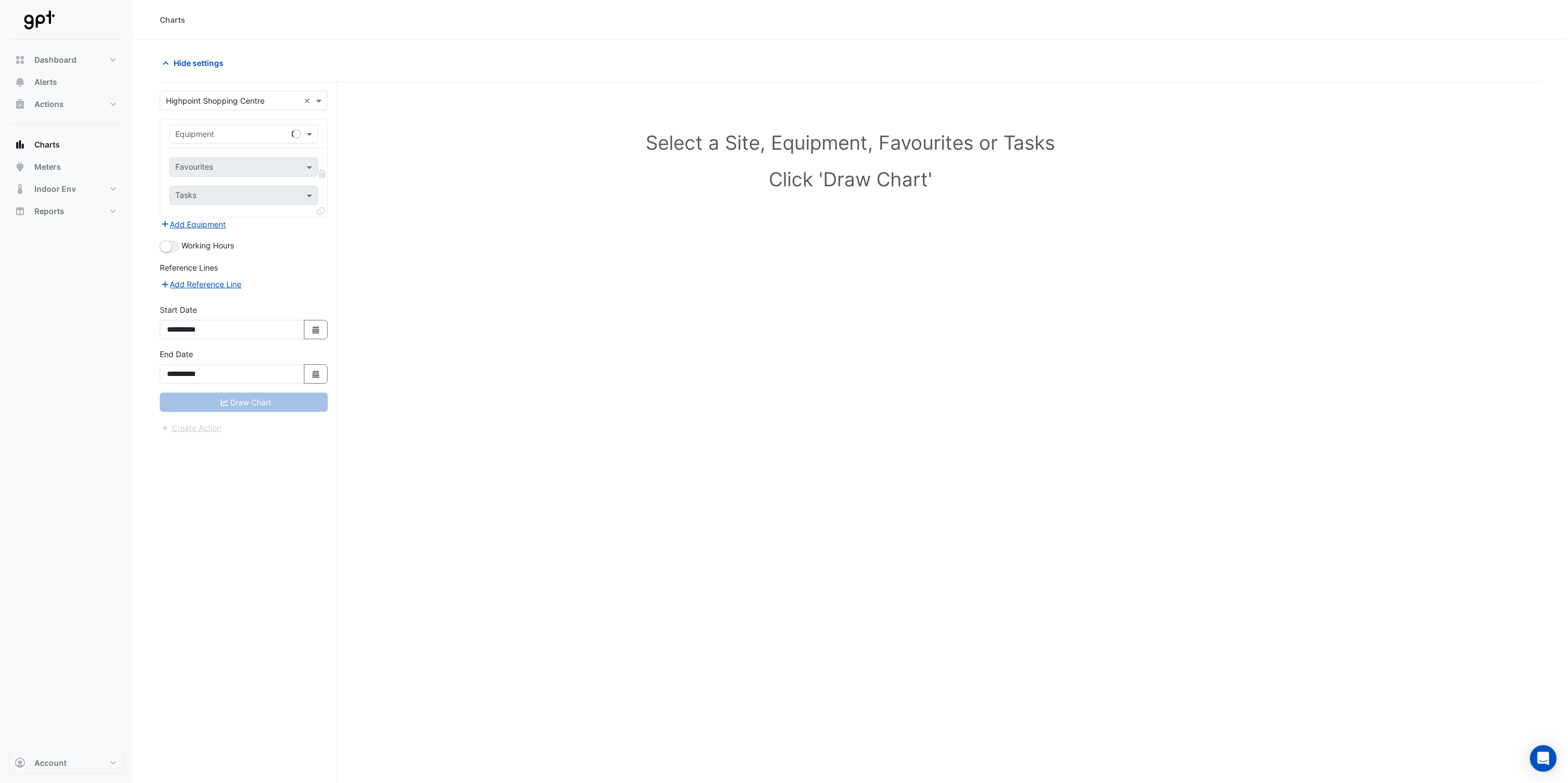 click at bounding box center (232, 134) 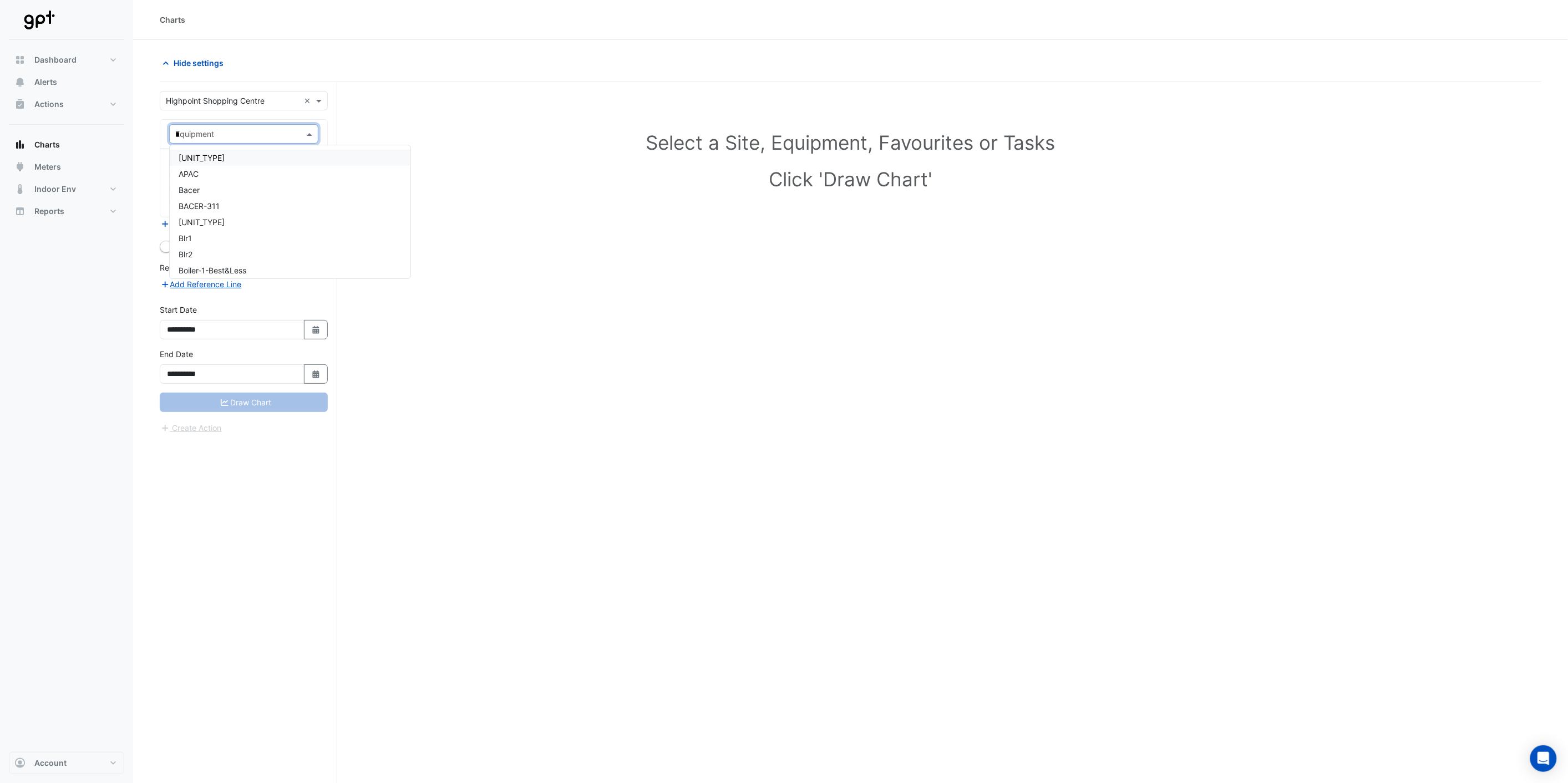 type on "**" 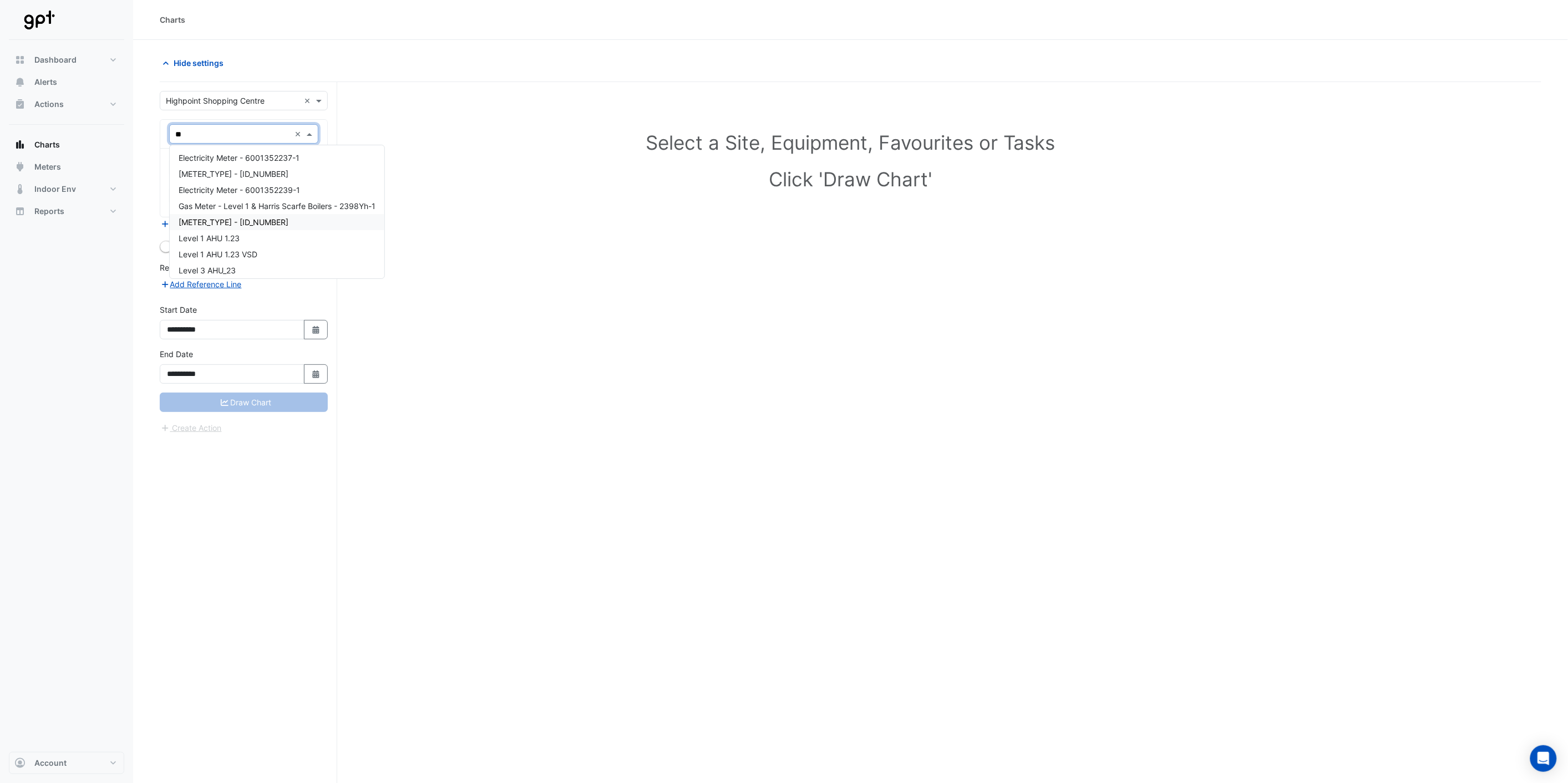 click on "GM - 2398YH" at bounding box center (277, 222) 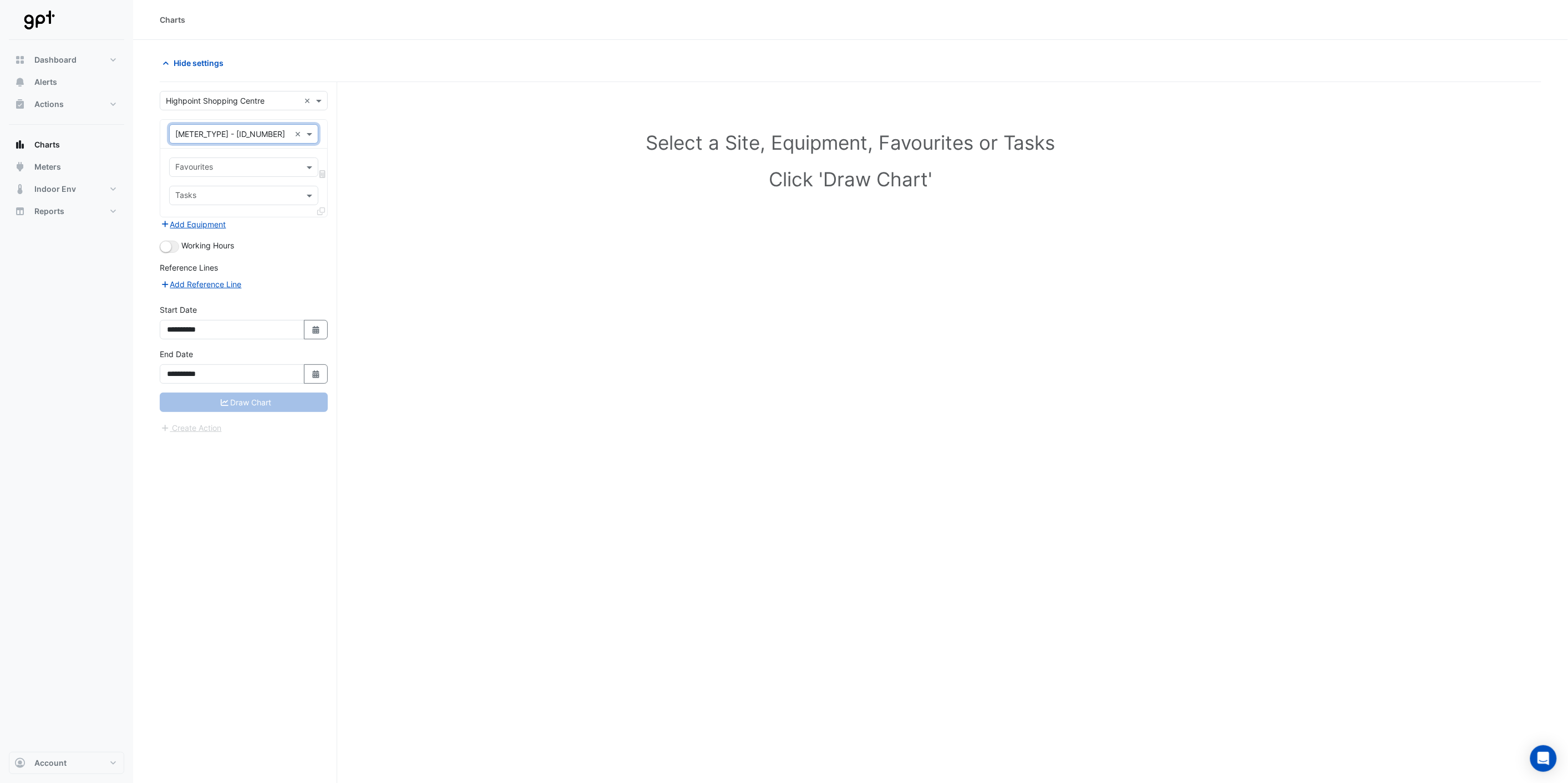 click at bounding box center [237, 168] 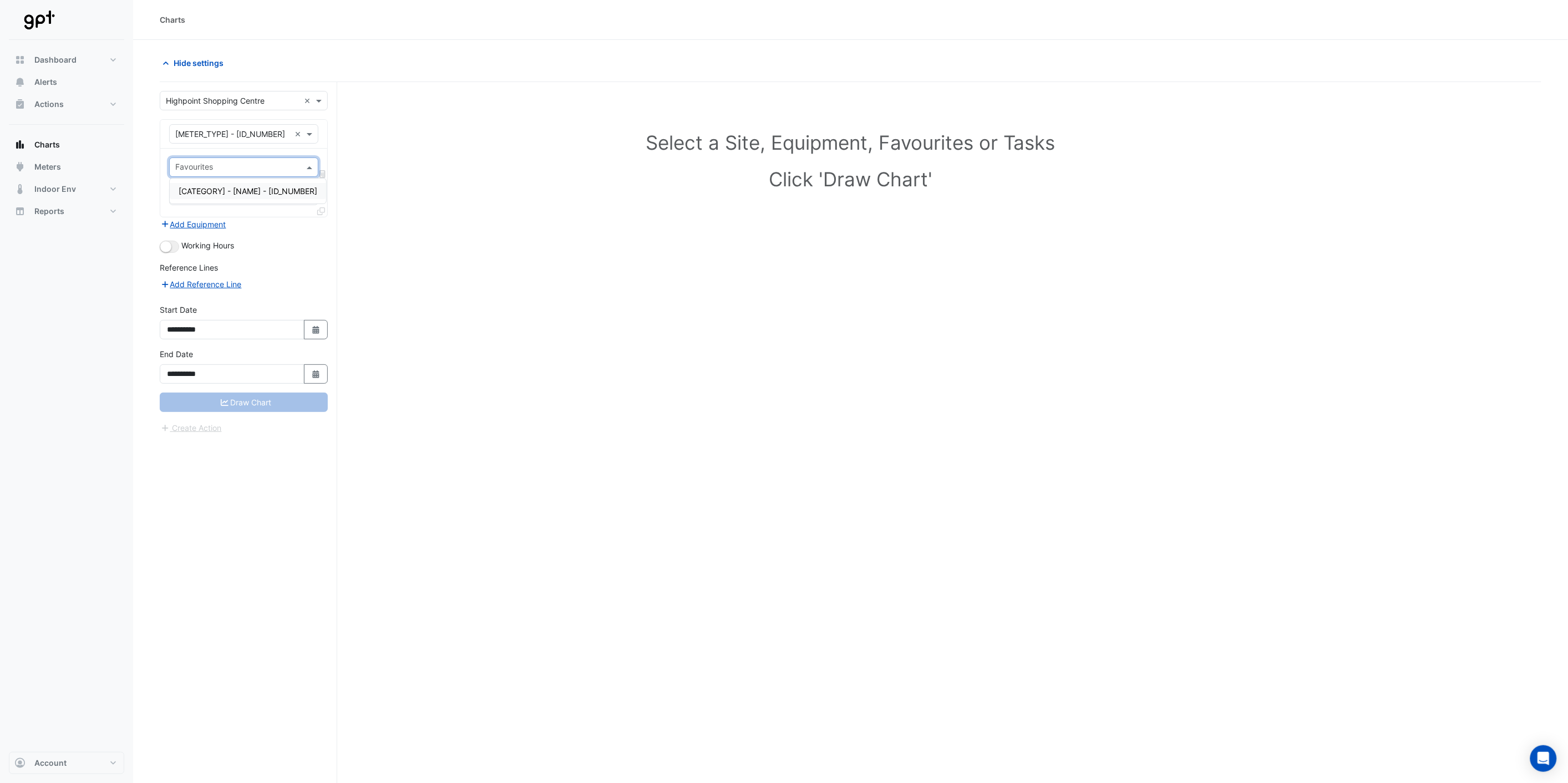 click on "Cumulative Gas Usage - Gas Meters, Level 1 & Harris Scarfe Boilers - 2398Yh" at bounding box center (248, 191) 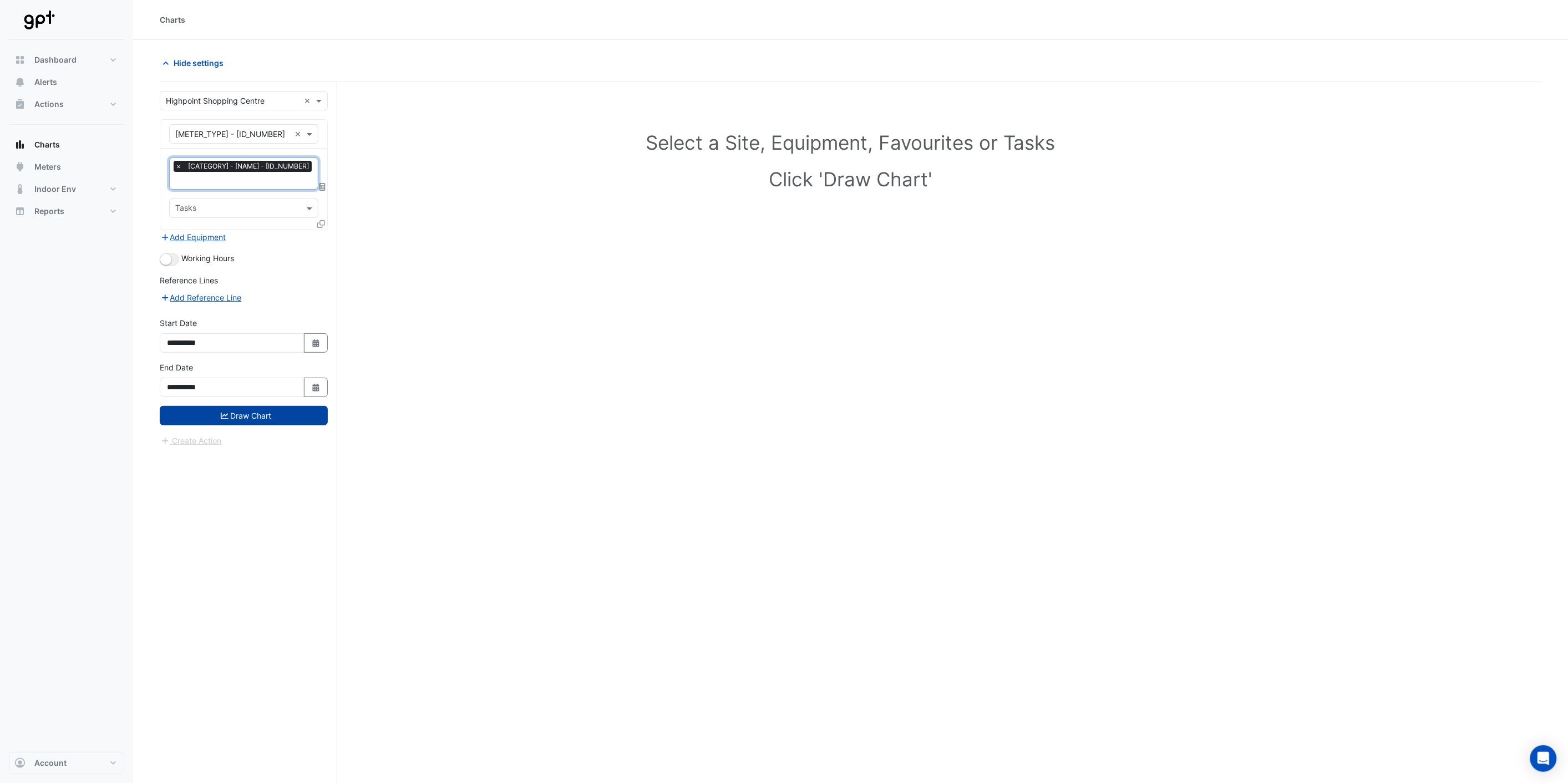 click on "Draw Chart" at bounding box center (243, 415) 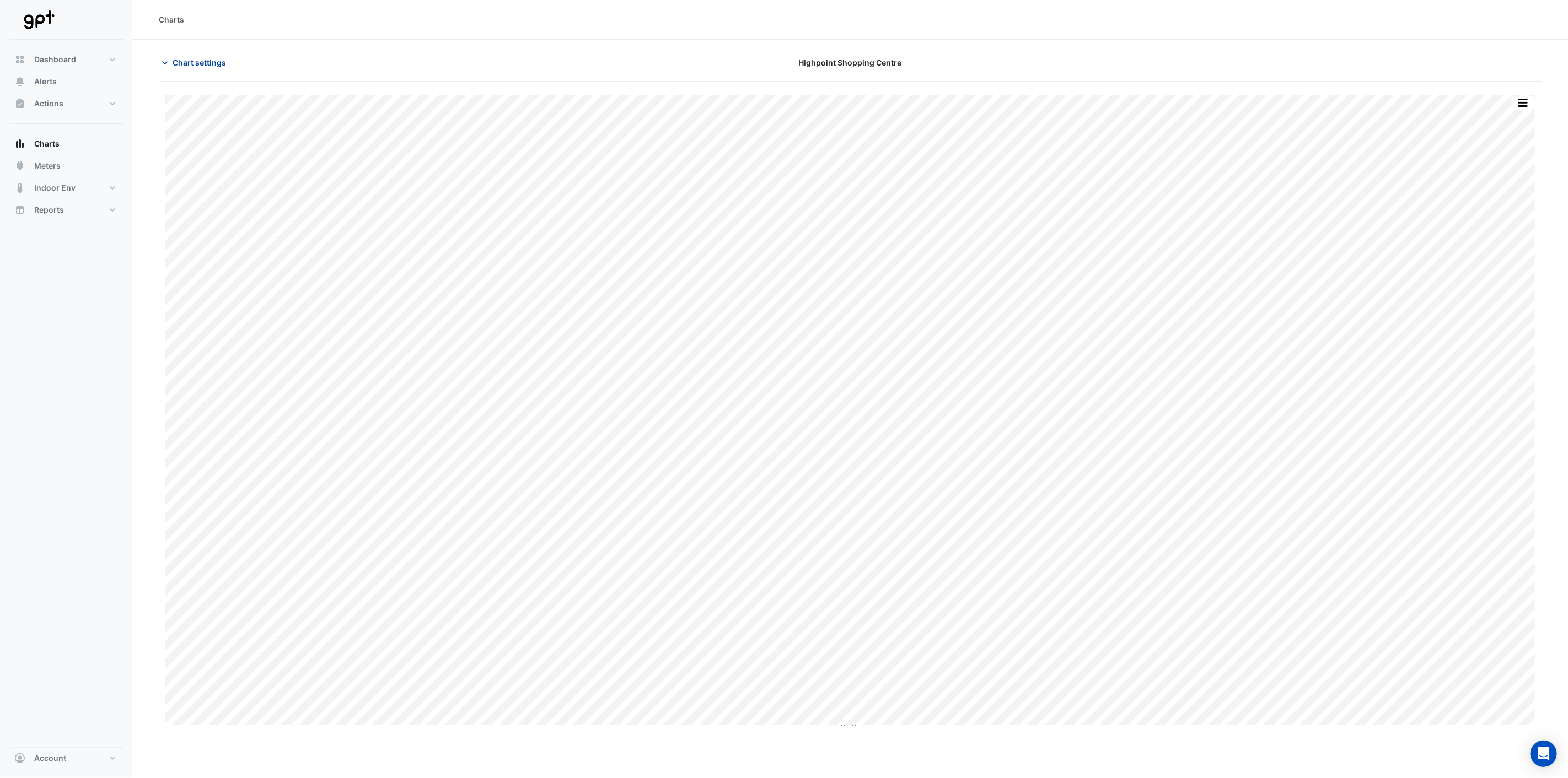 click on "Chart settings" 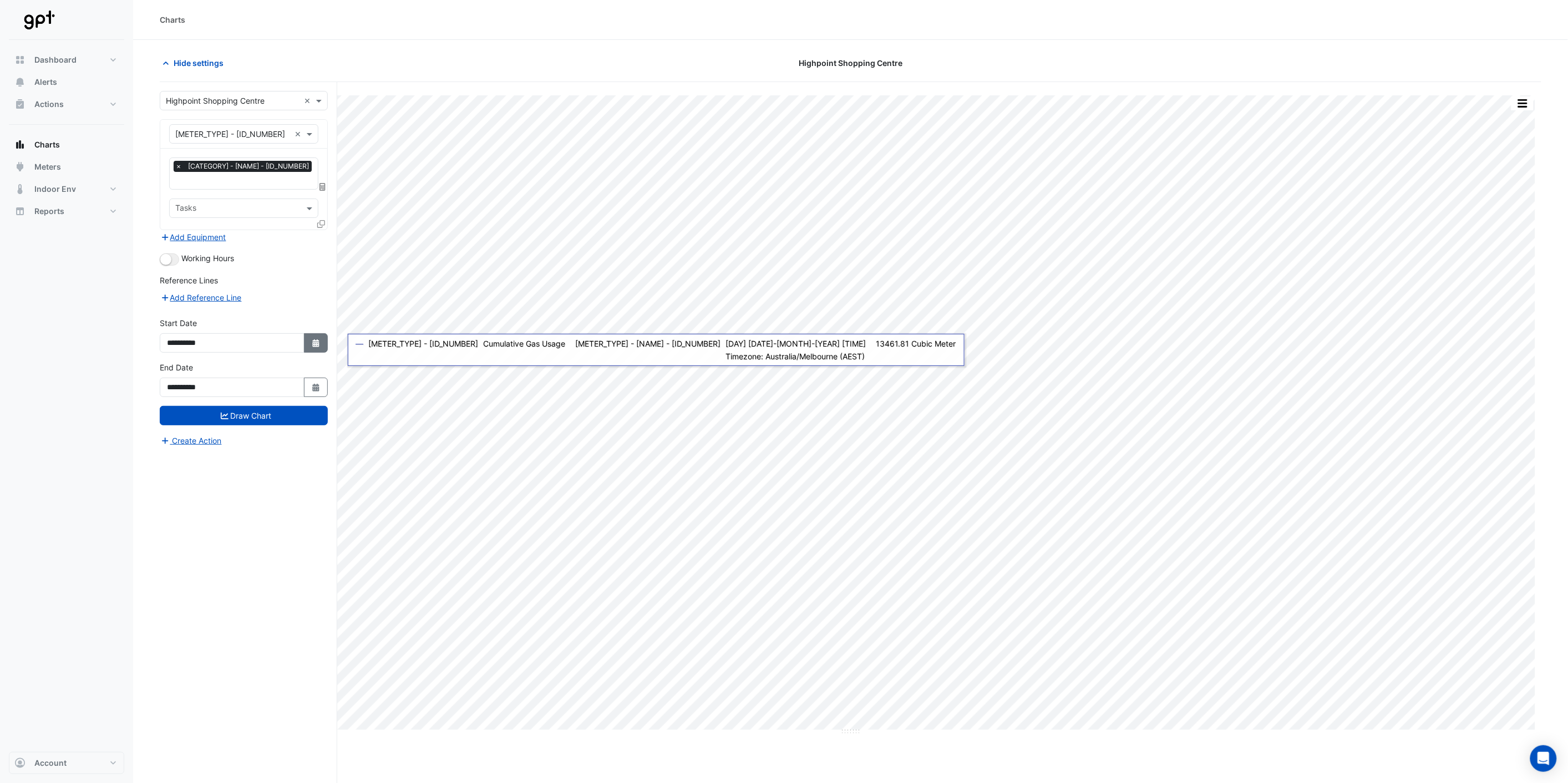 click 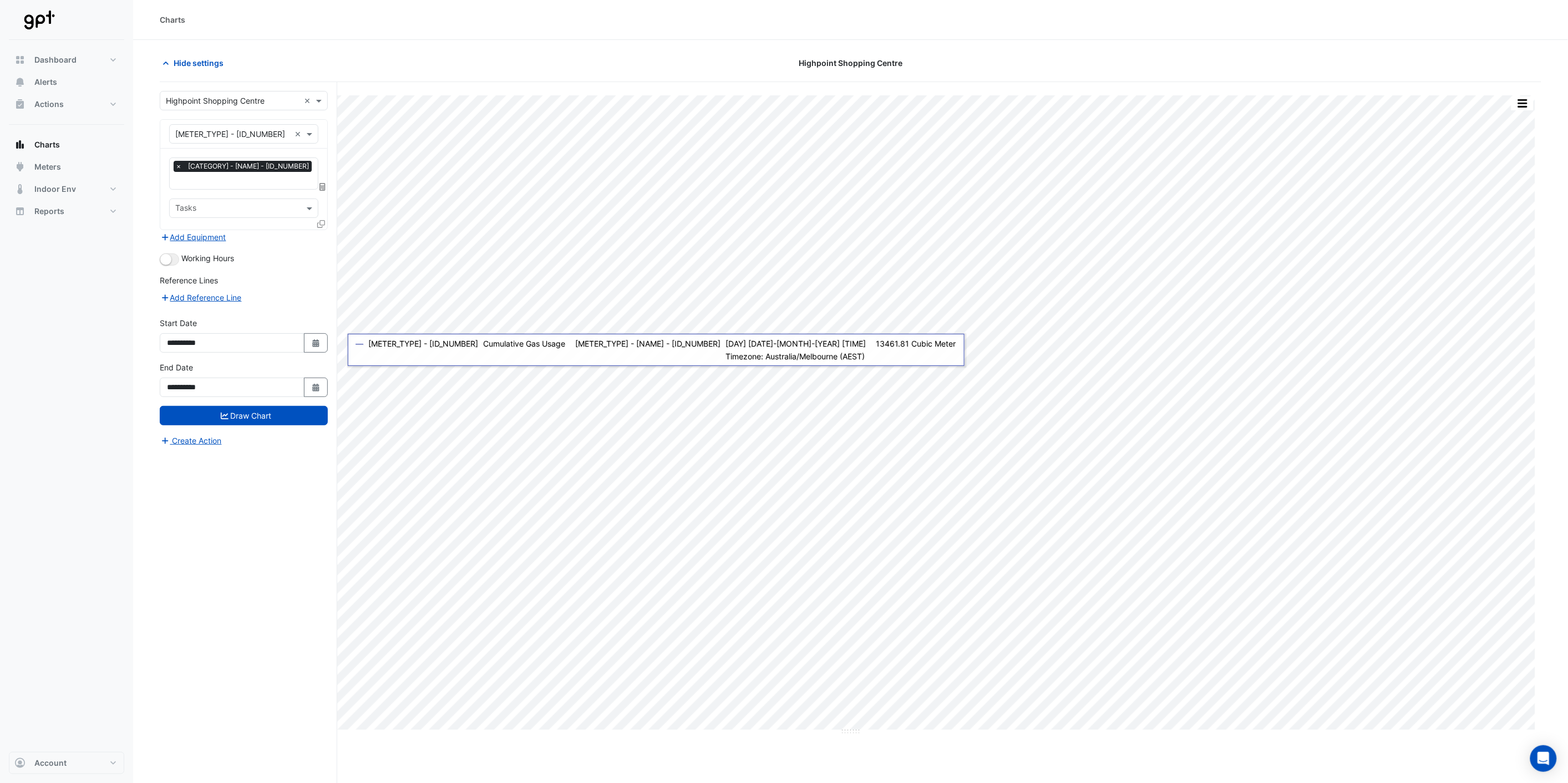 select on "*" 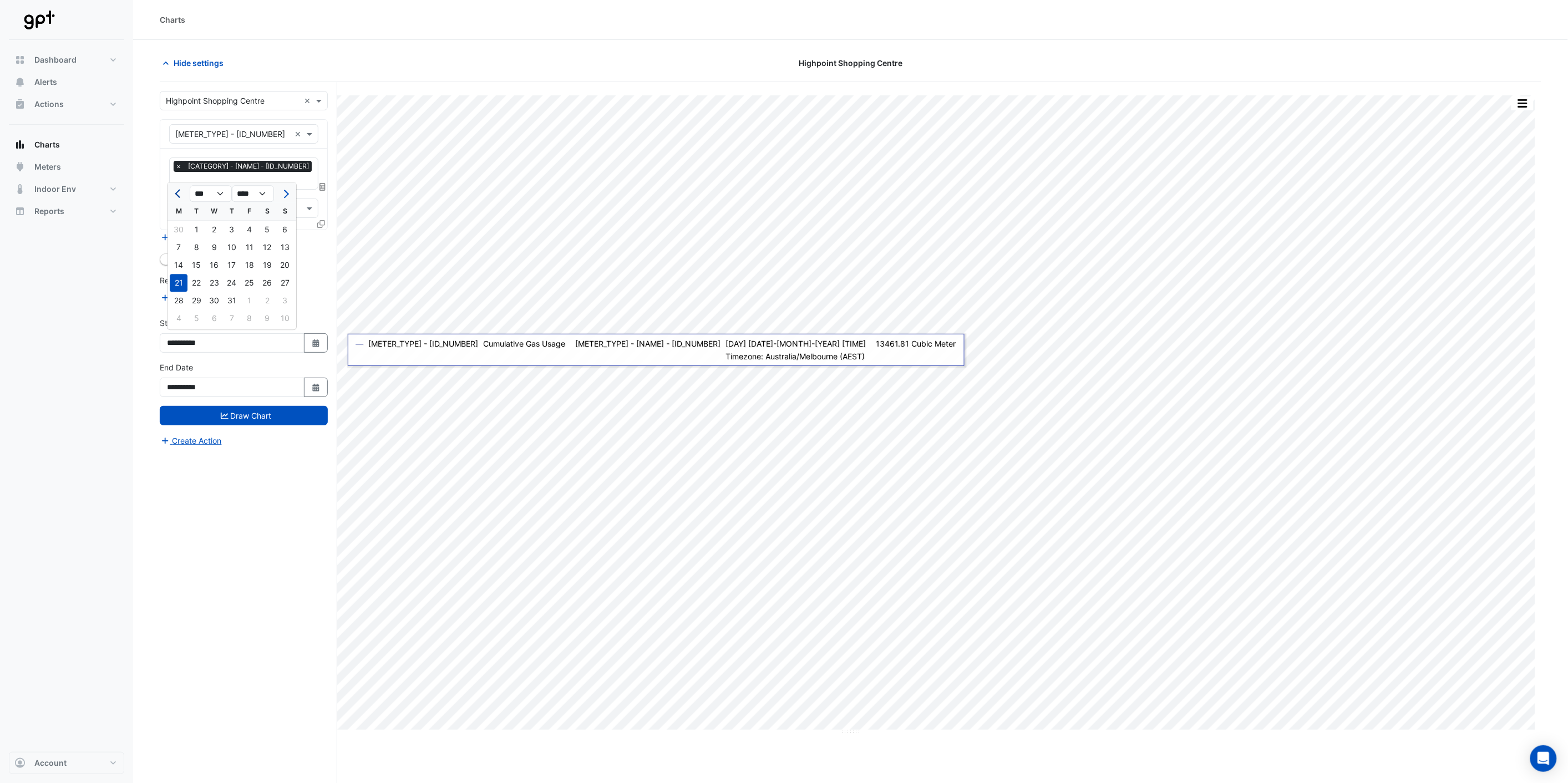click 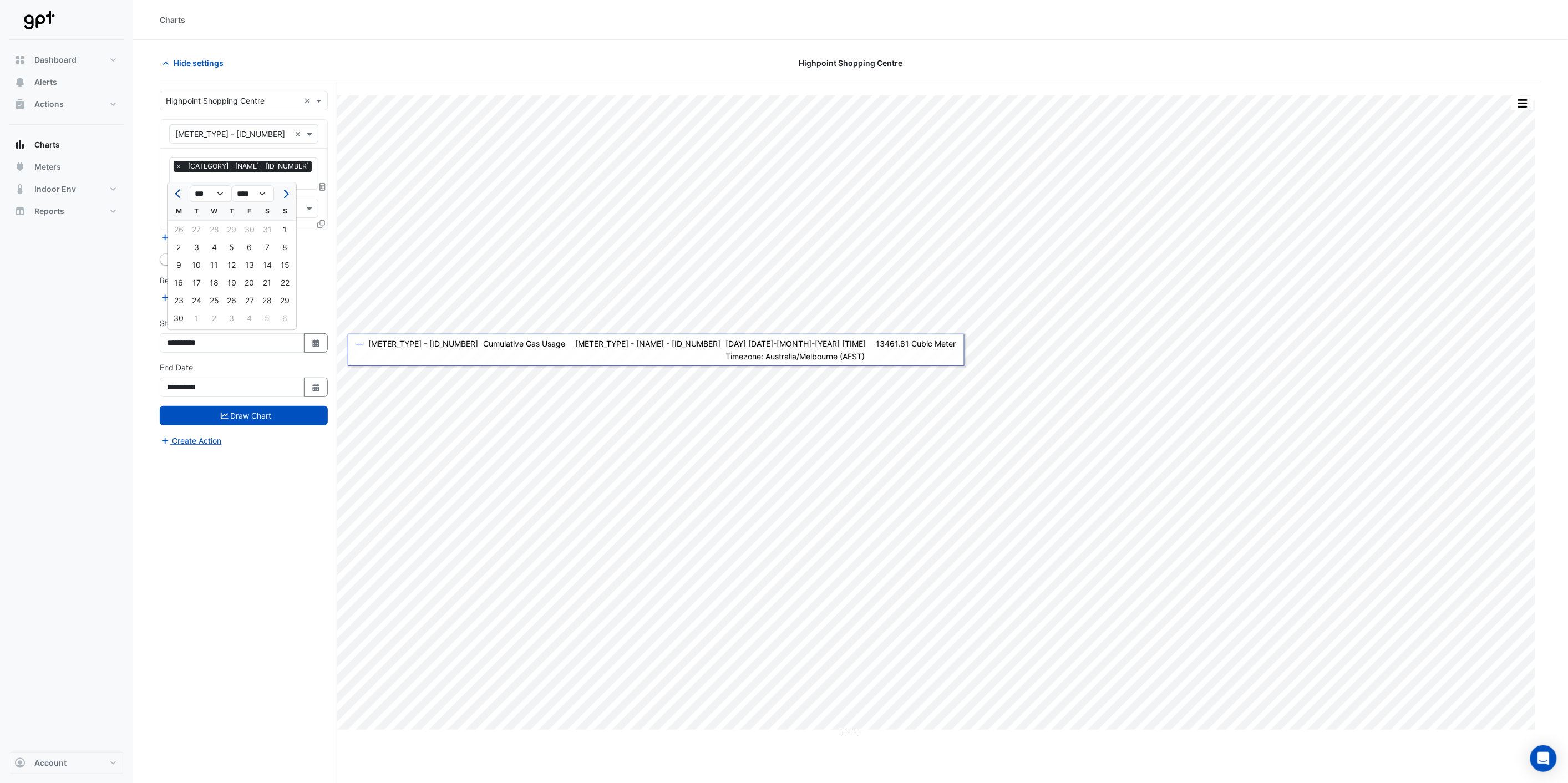 click 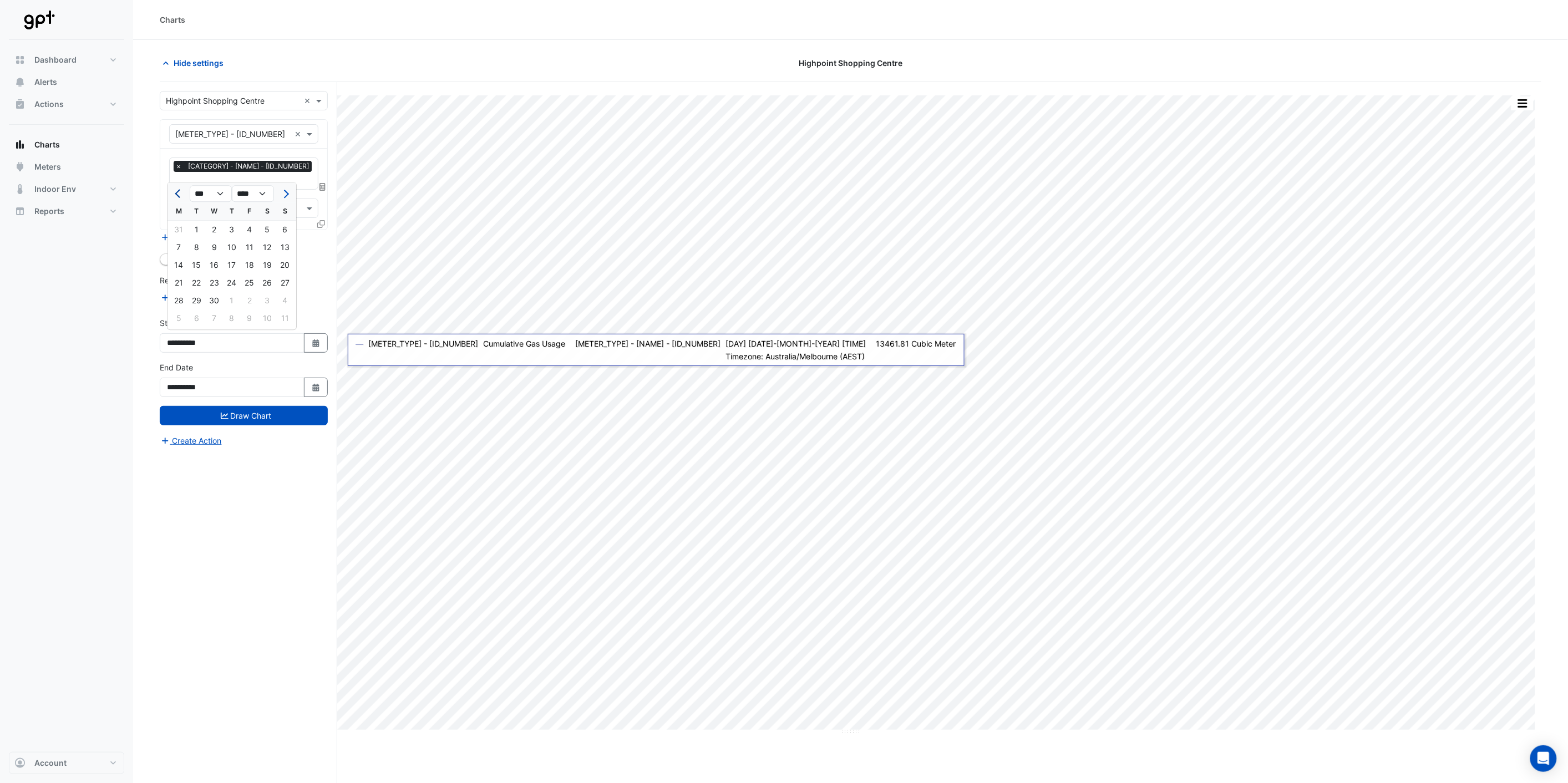click 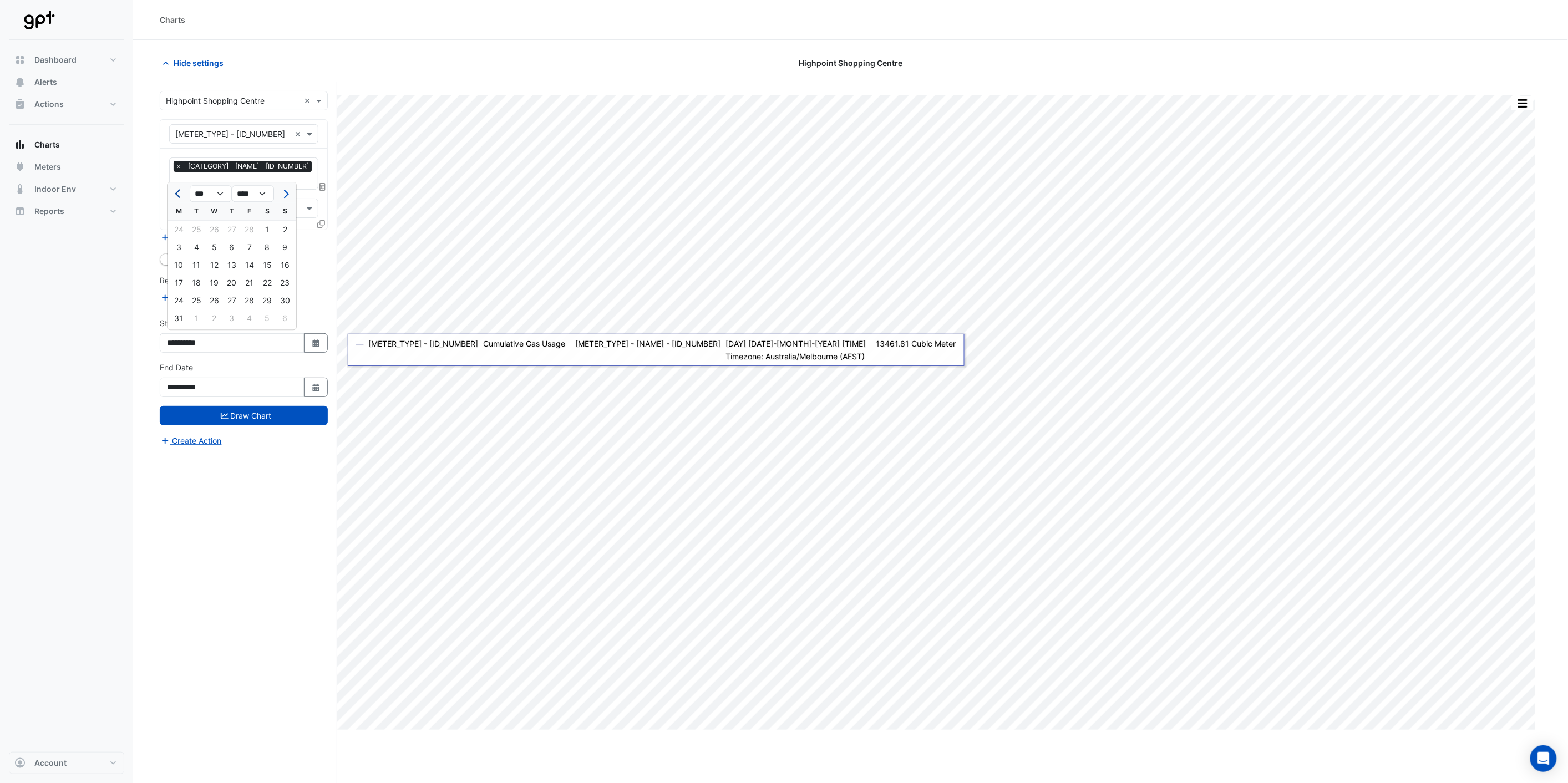 click 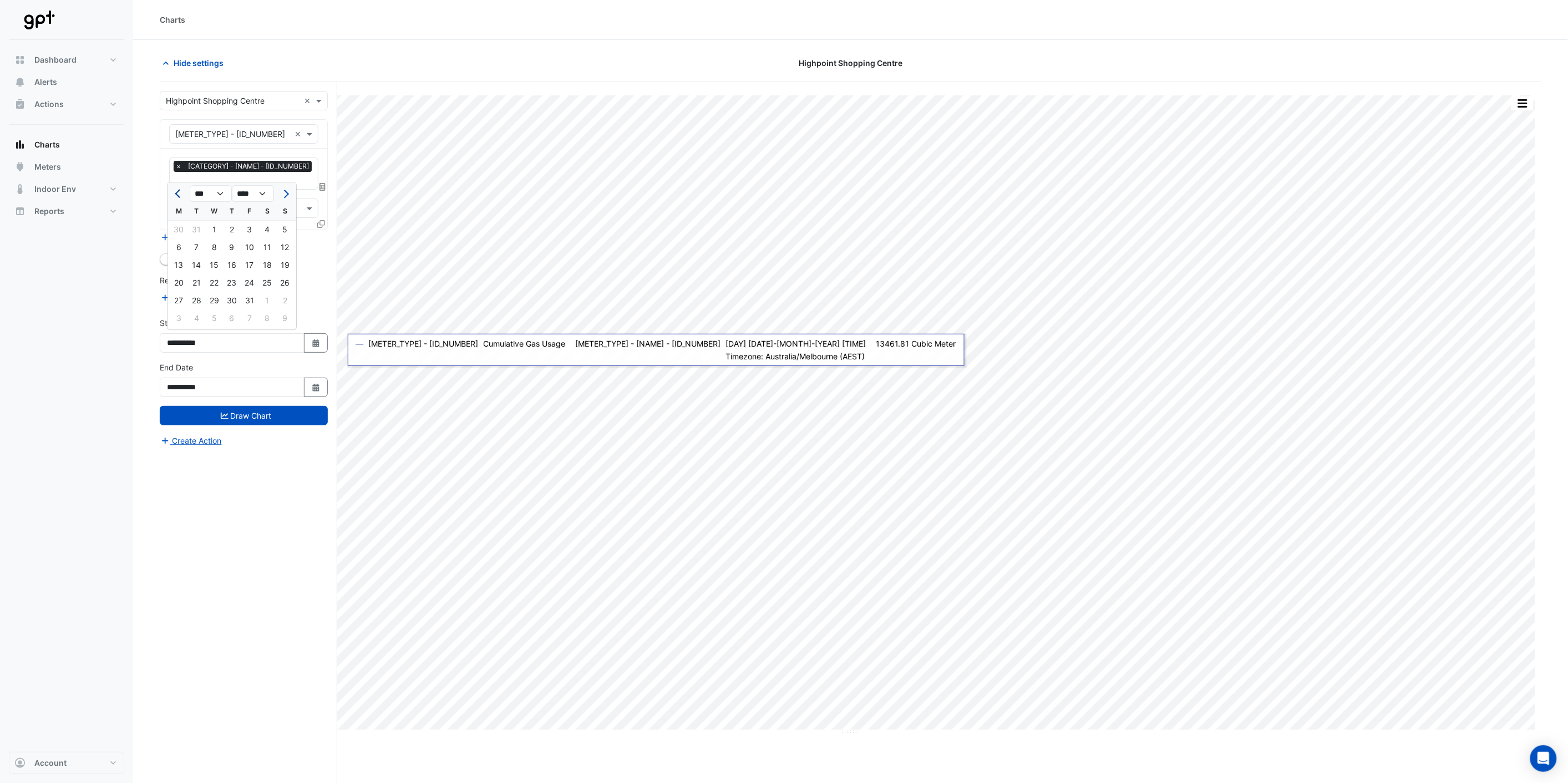 click 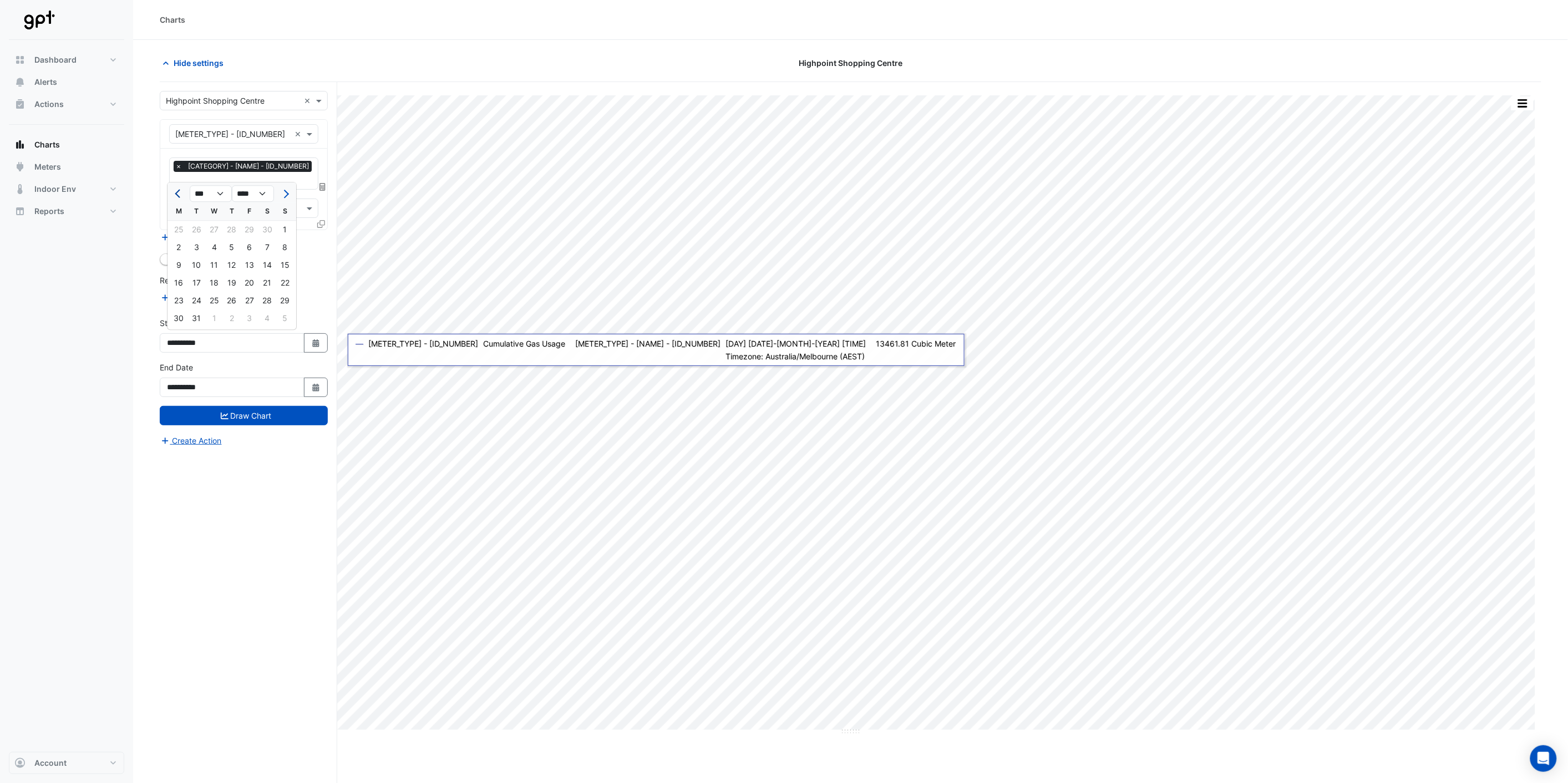 click 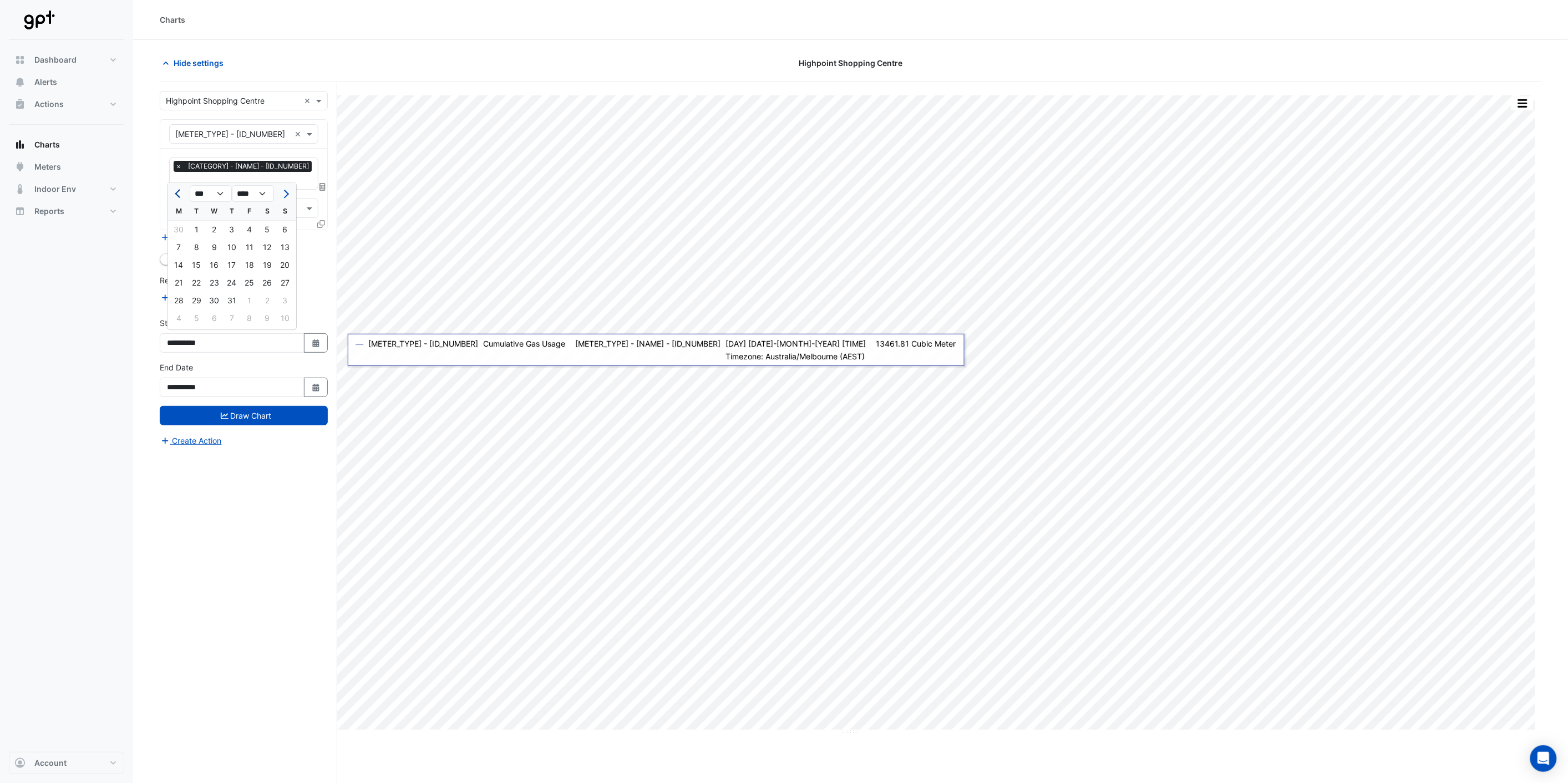 click 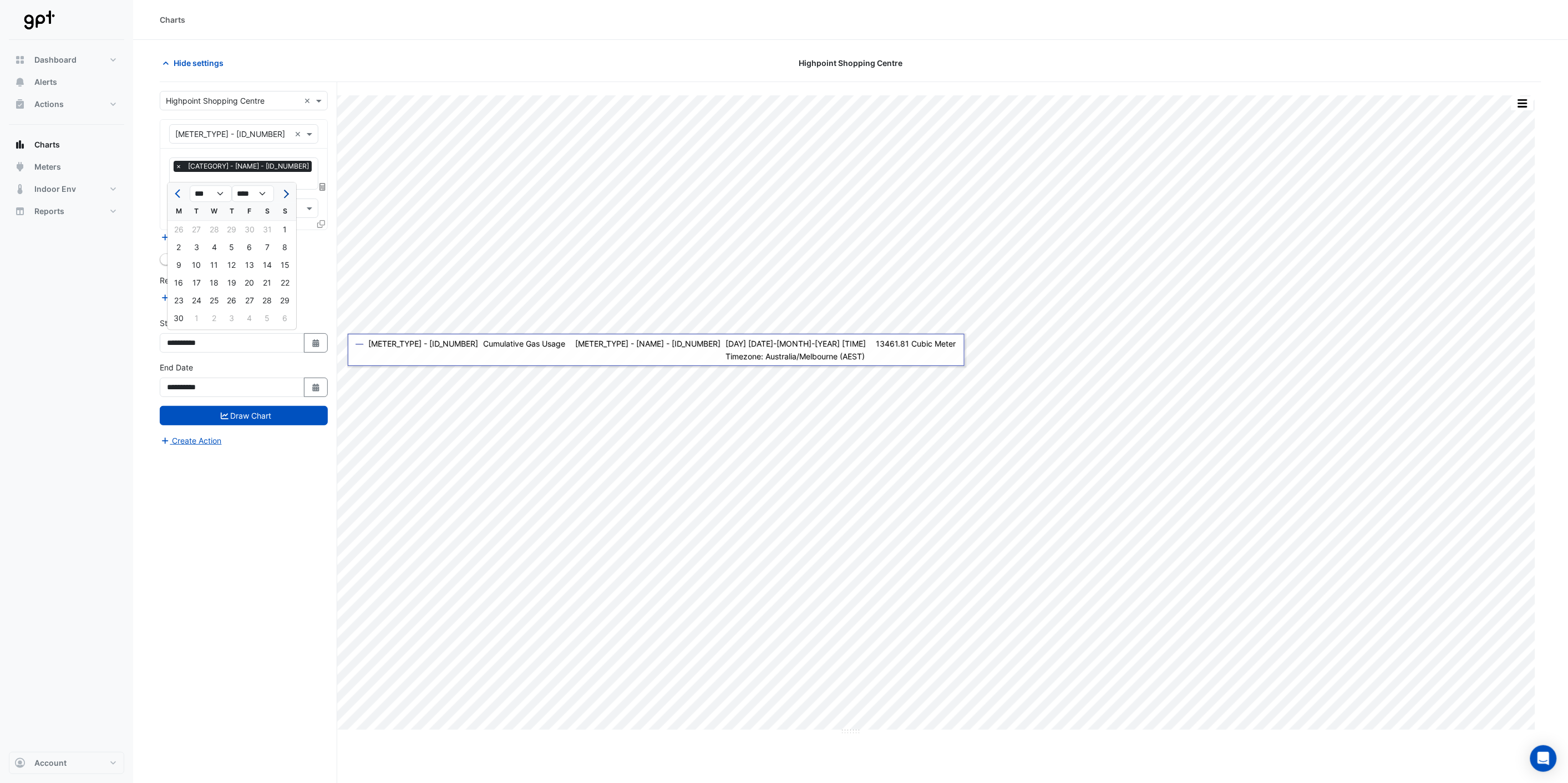 click 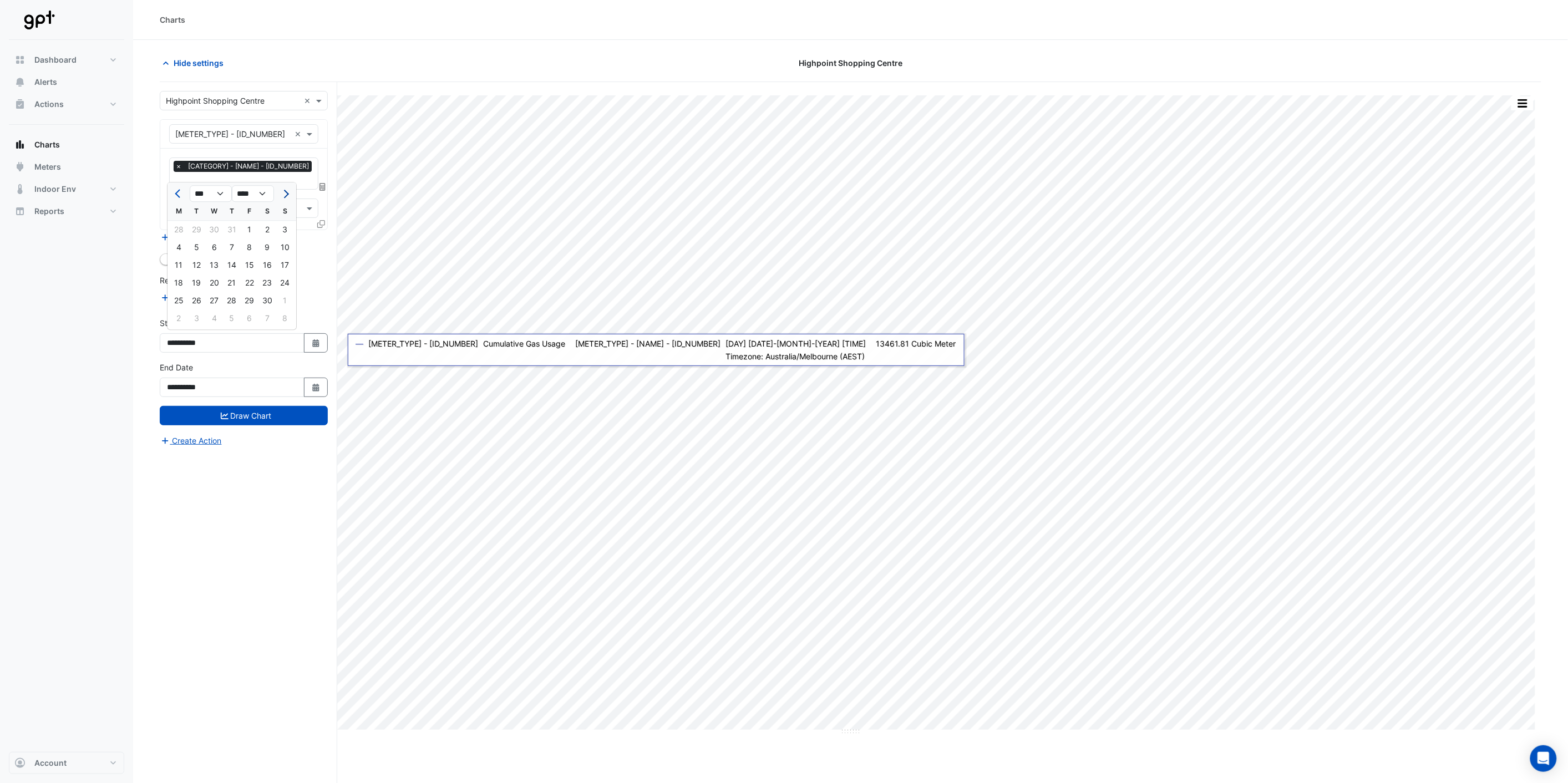 click 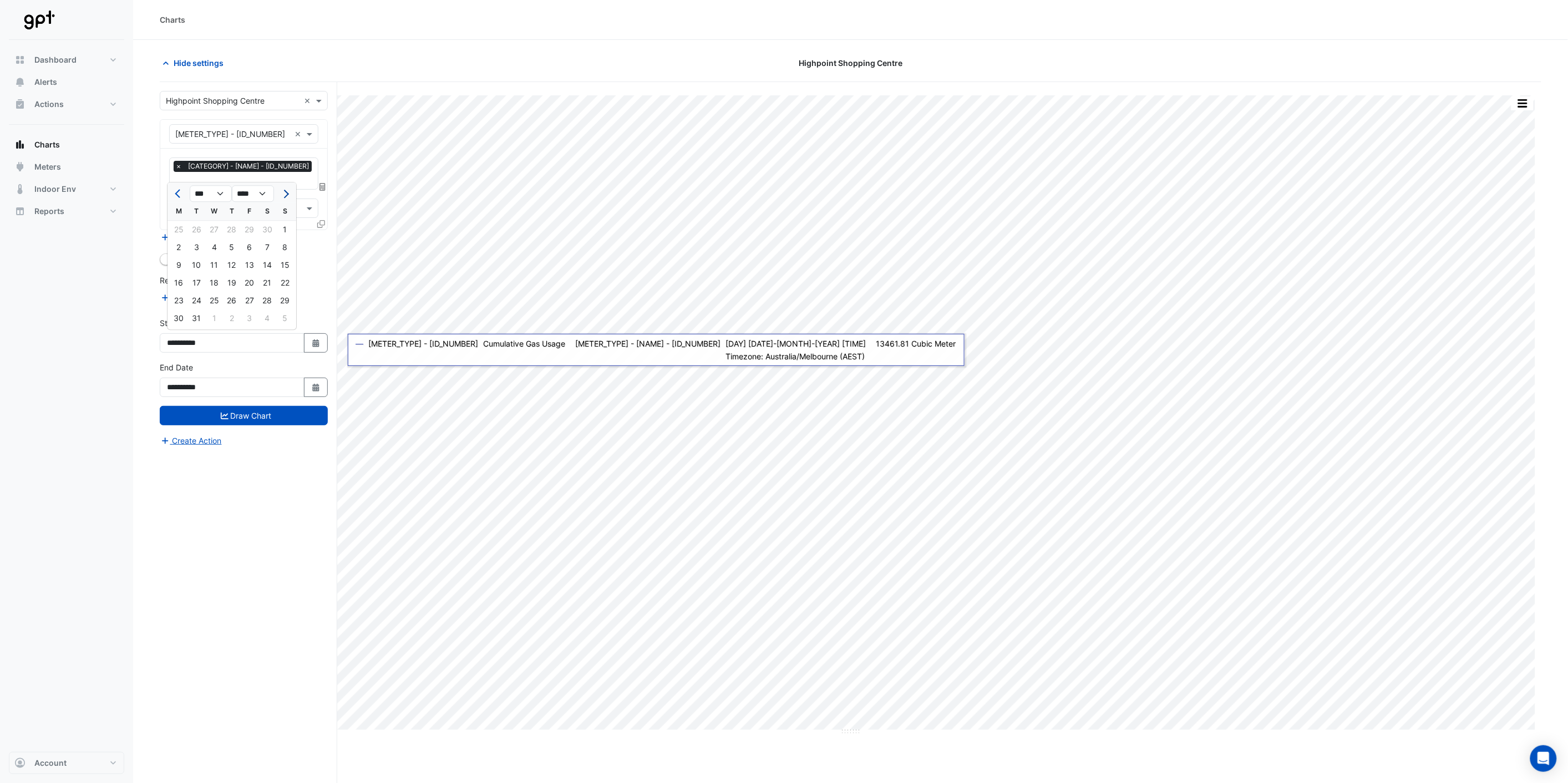 click 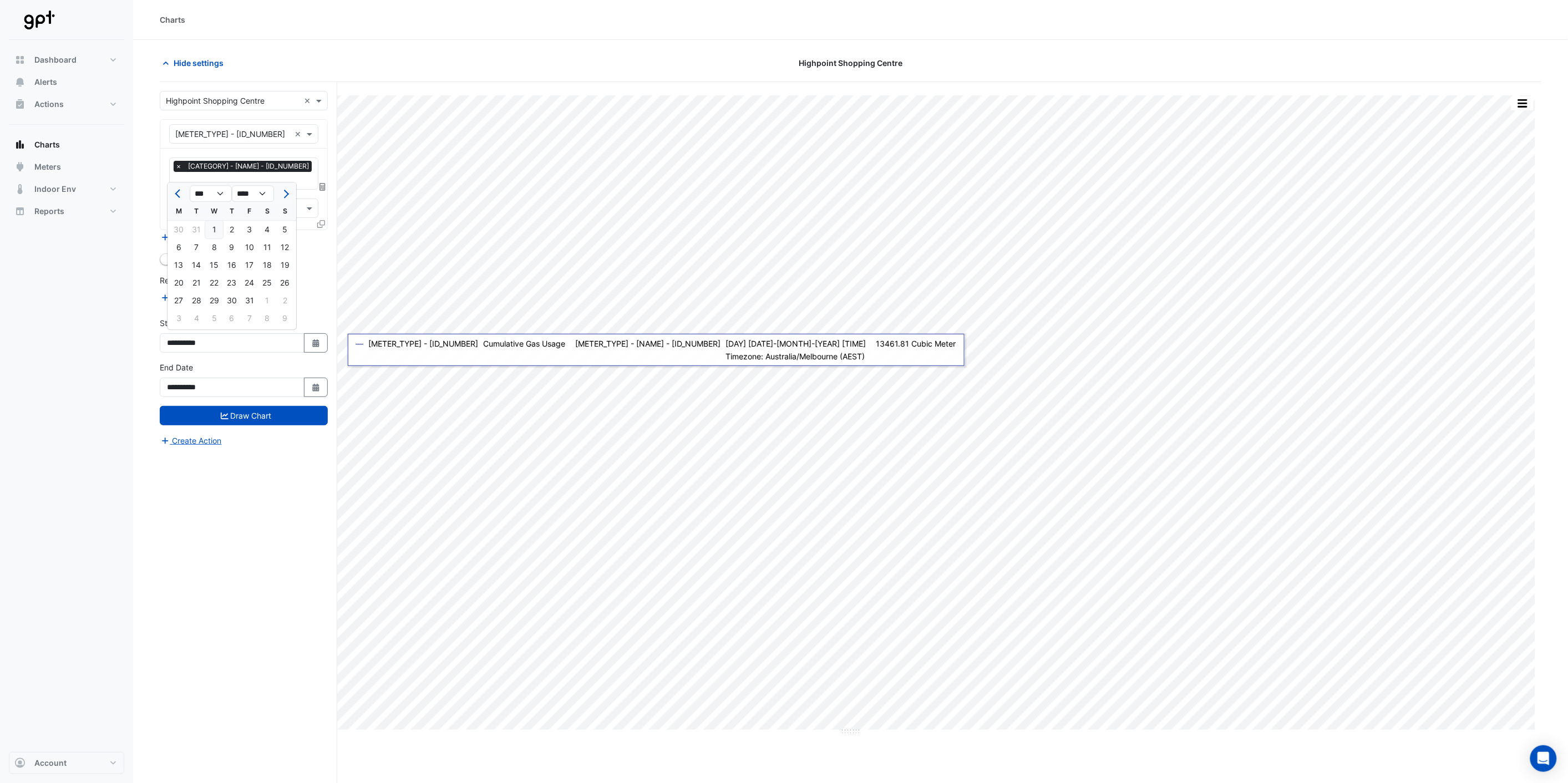 click on "1" 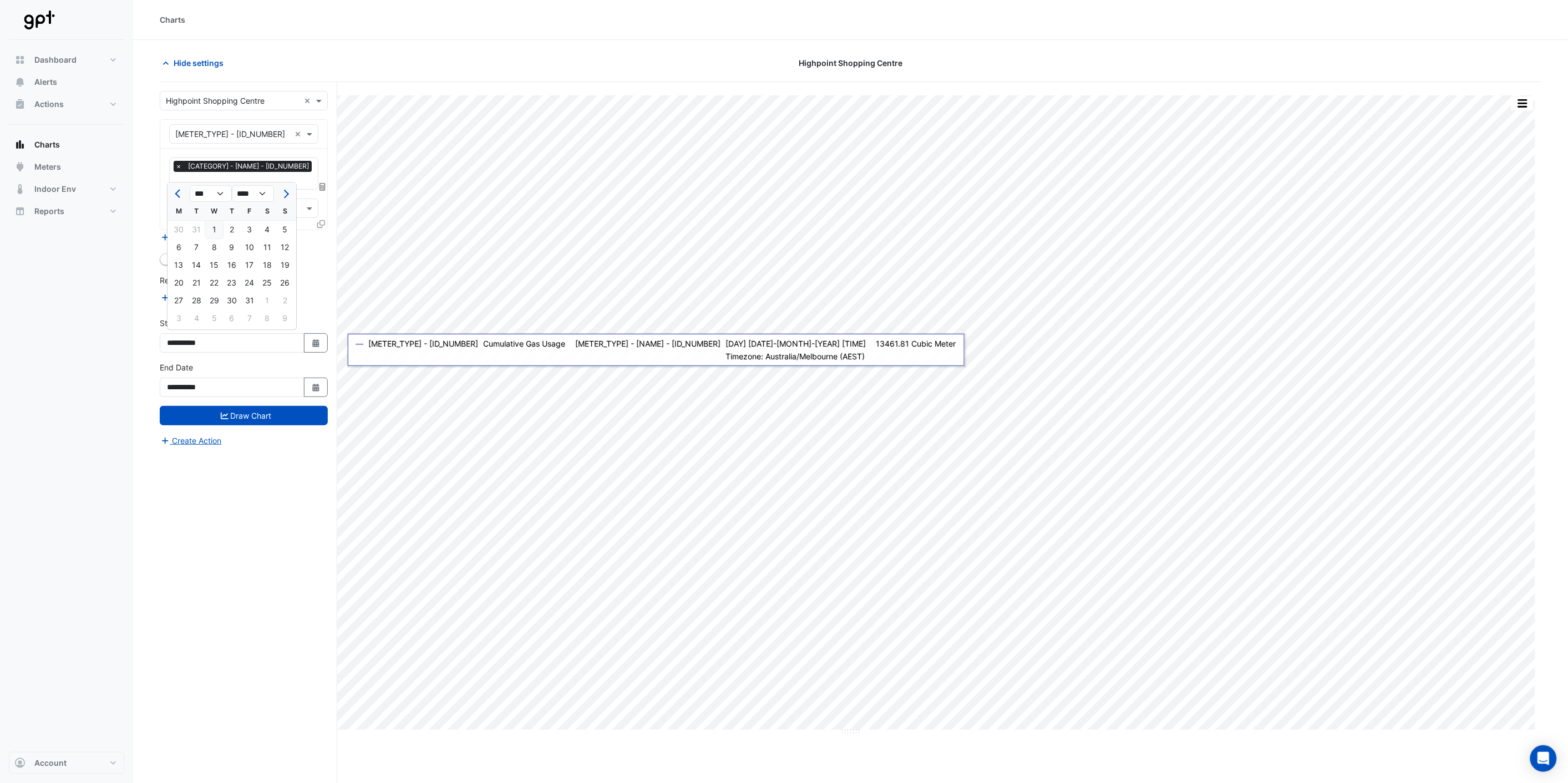 type on "**********" 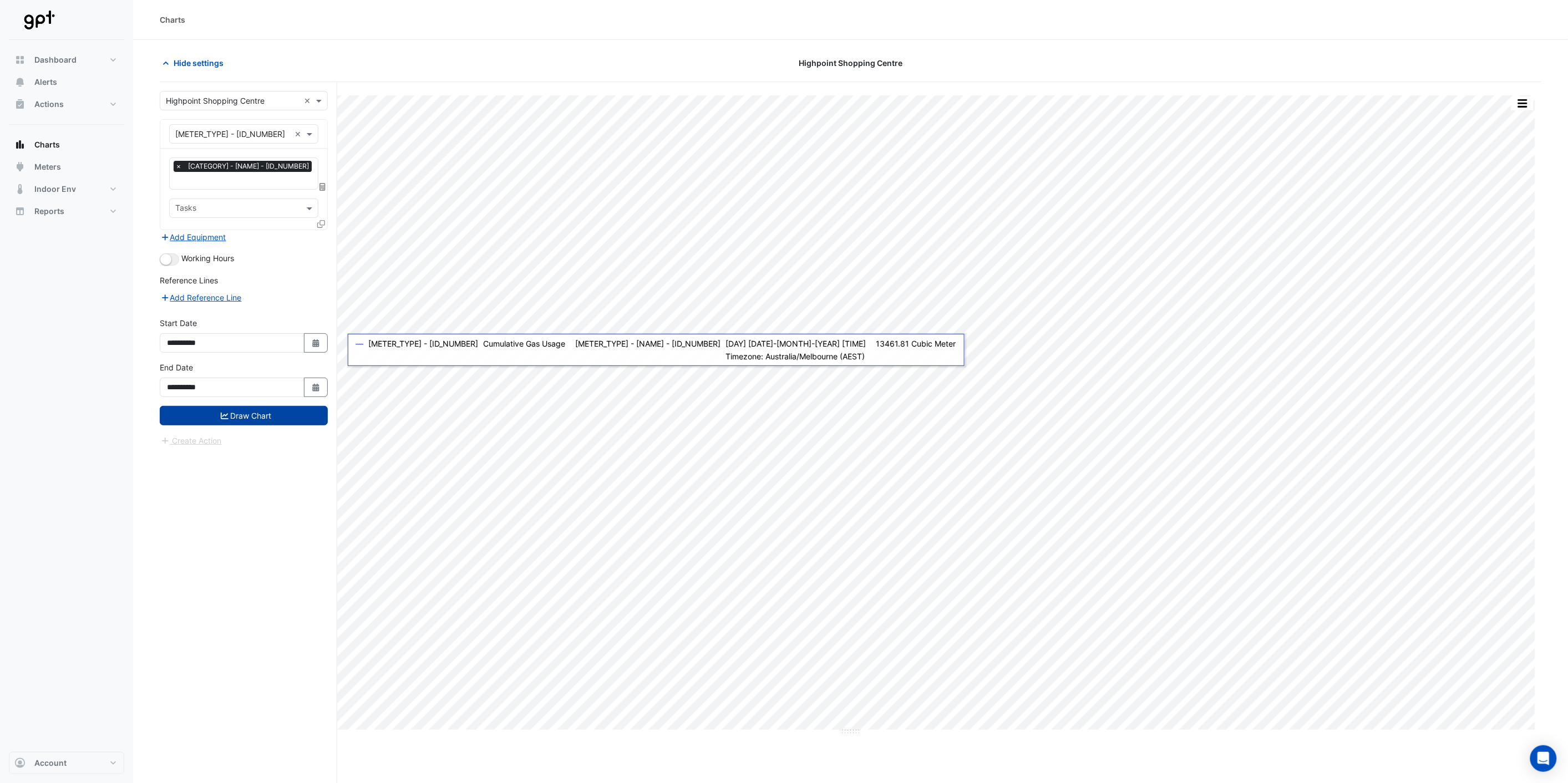 click on "Draw Chart" at bounding box center (243, 415) 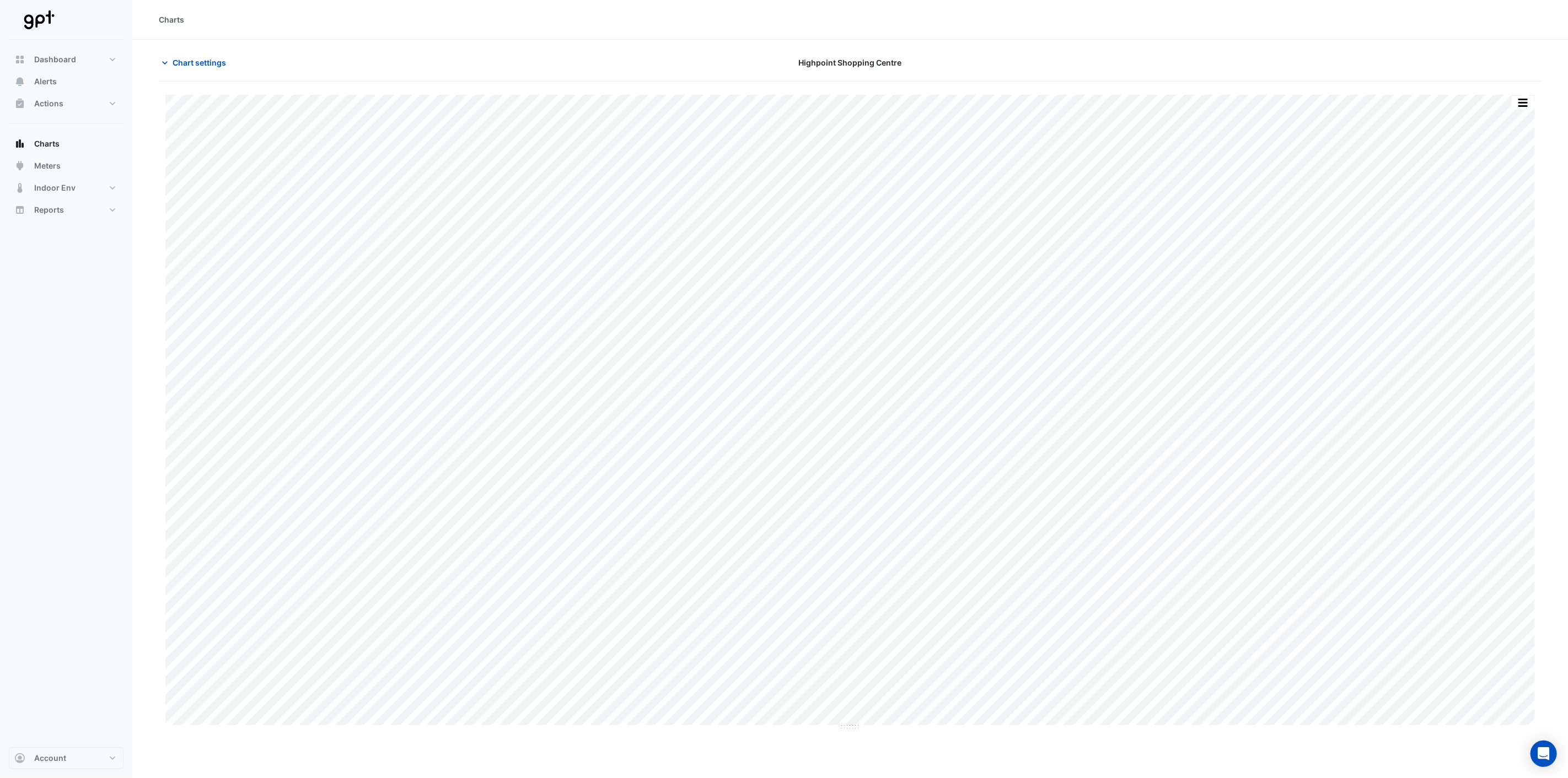 click on "Chart settings
Highpoint Shopping Centre" 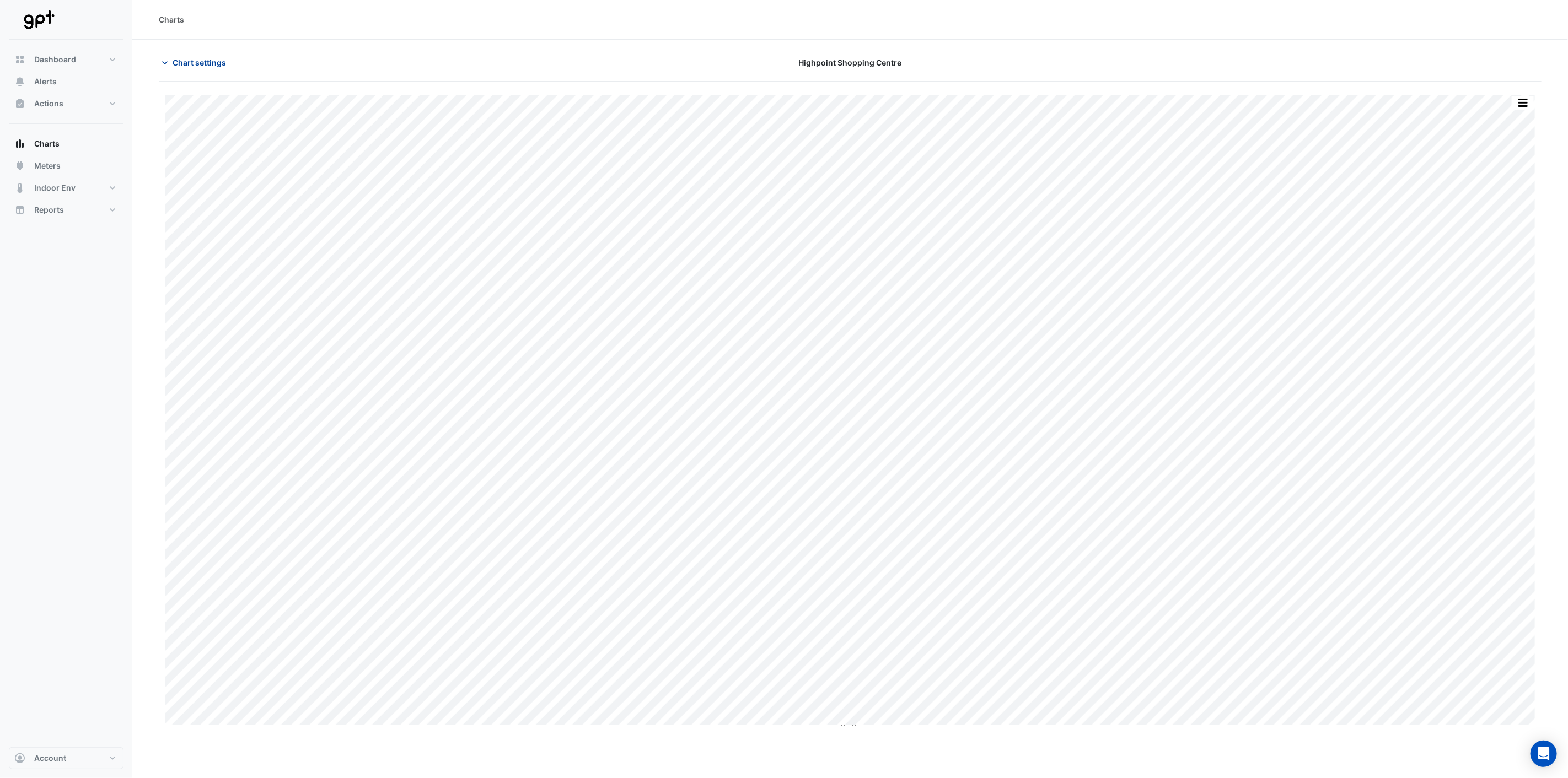 click on "Chart settings" 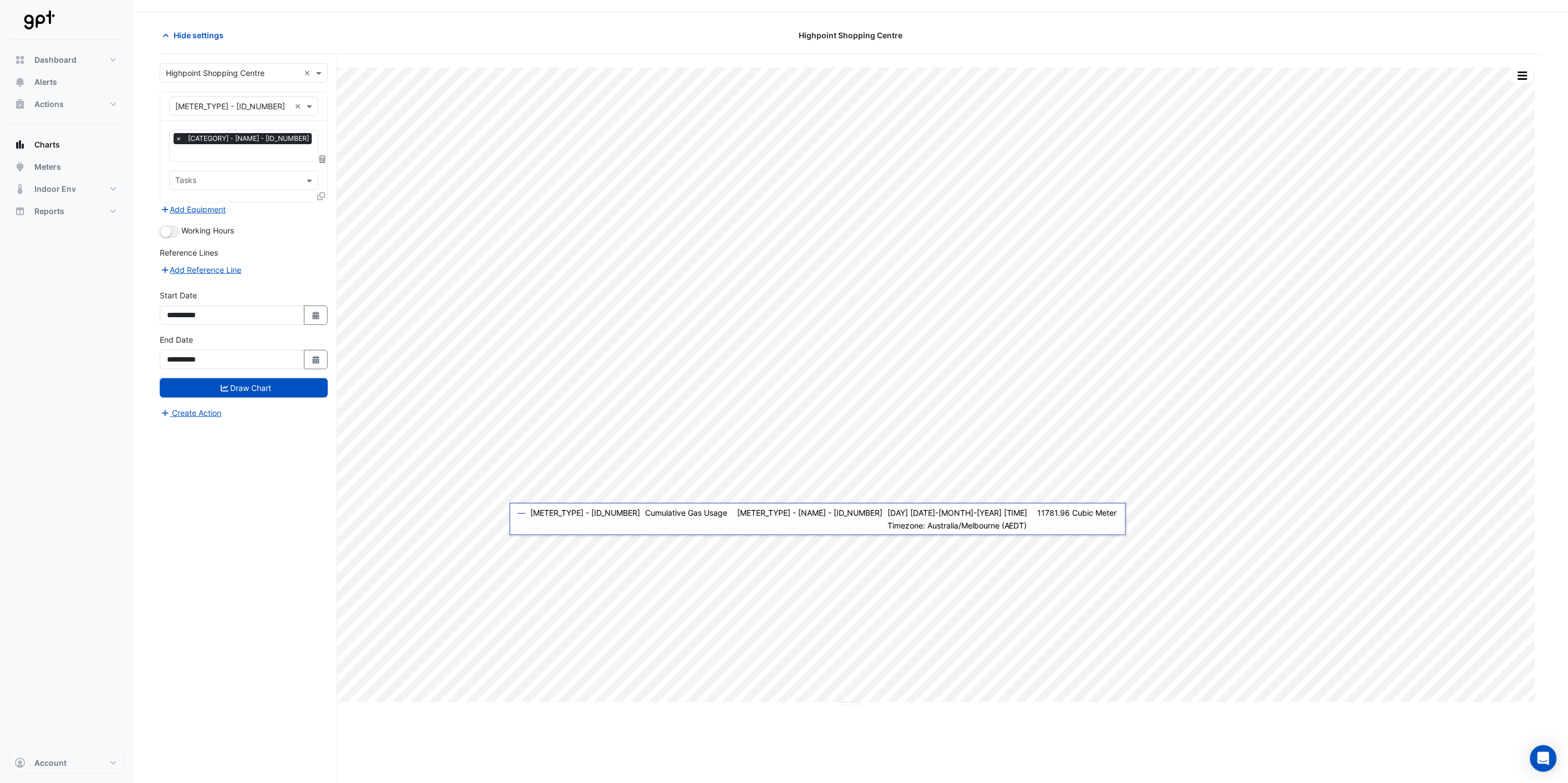 scroll, scrollTop: 42, scrollLeft: 0, axis: vertical 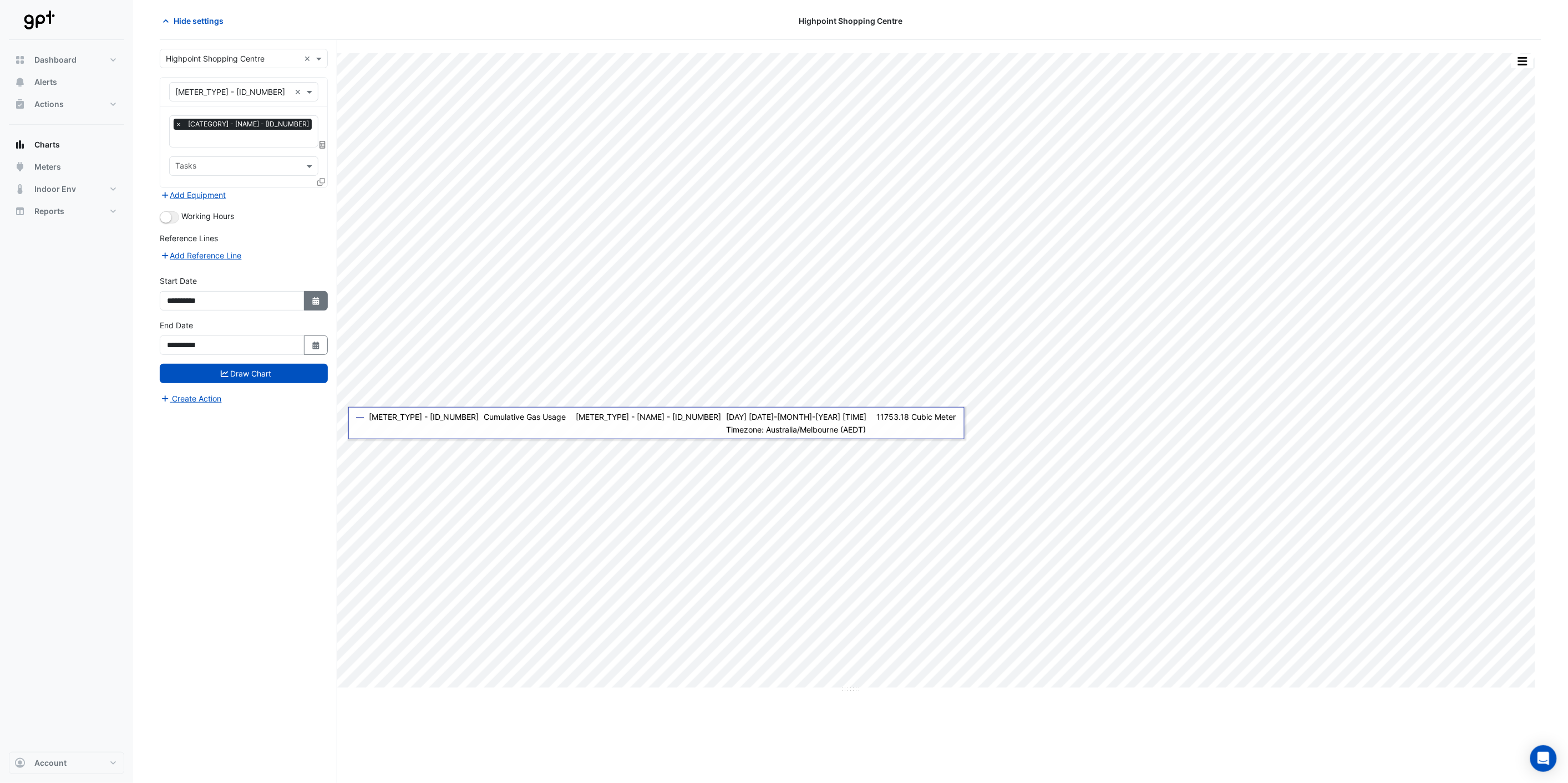 click on "Select Date" at bounding box center [316, 301] 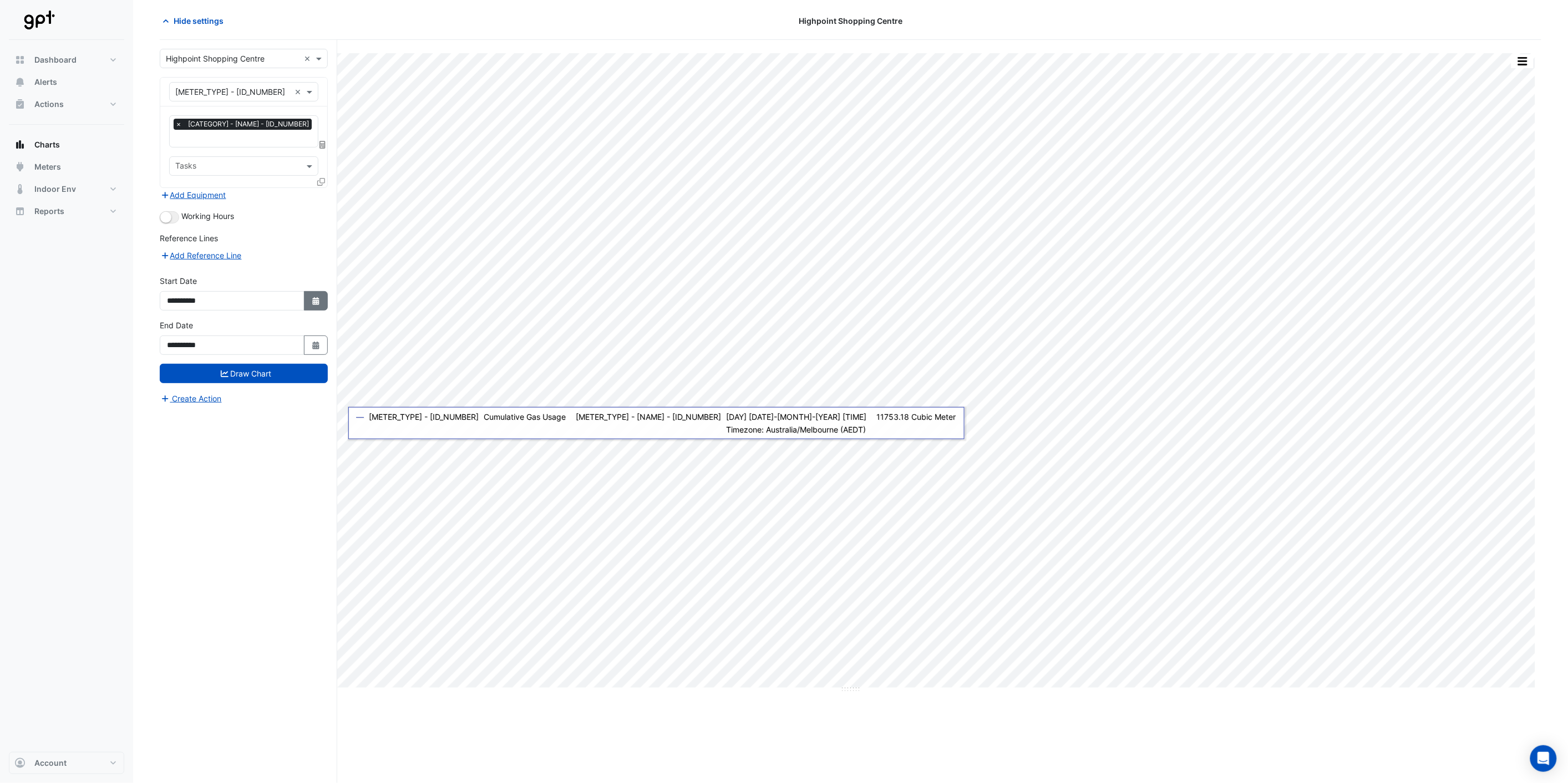 select on "****" 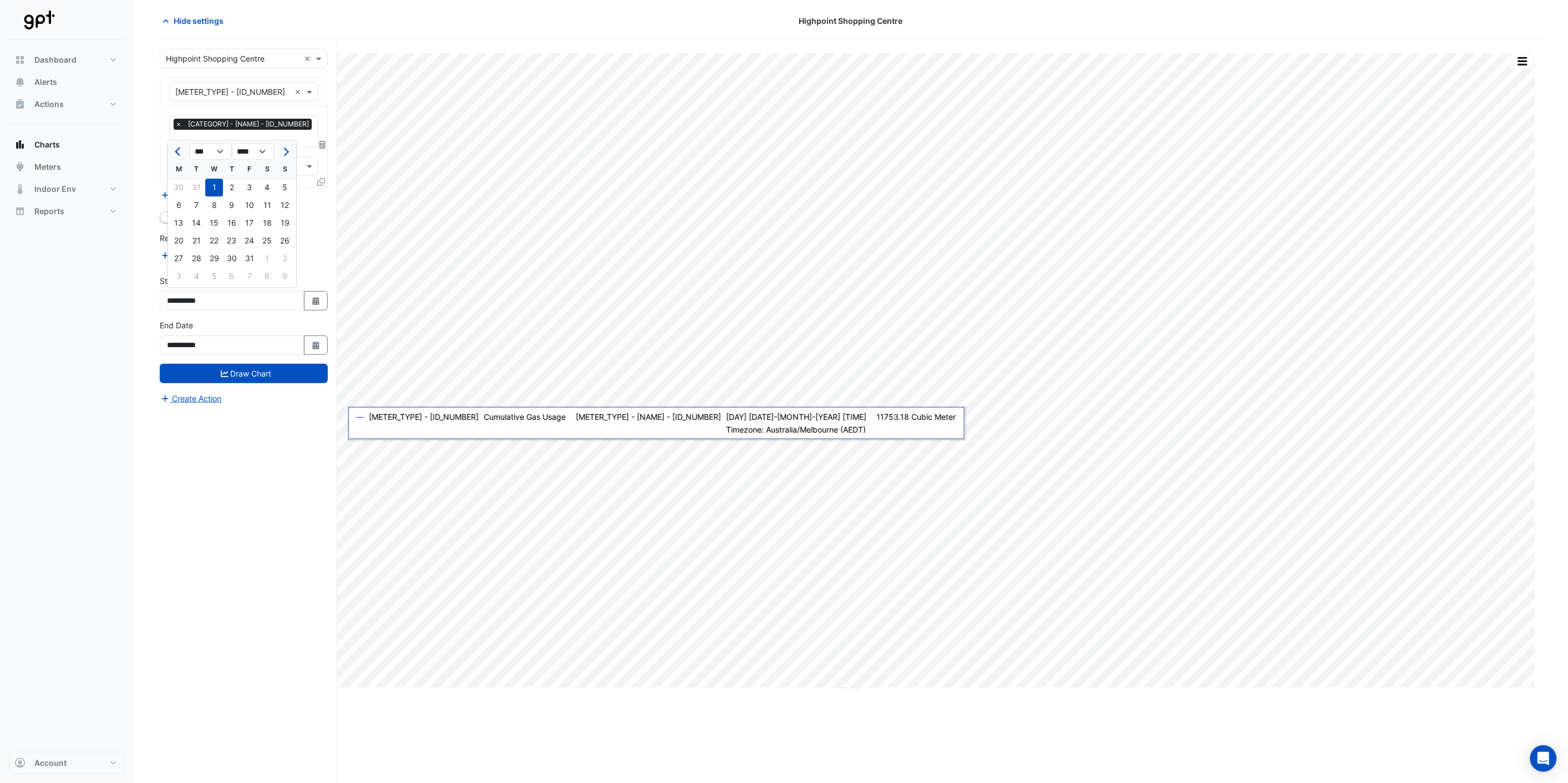 click 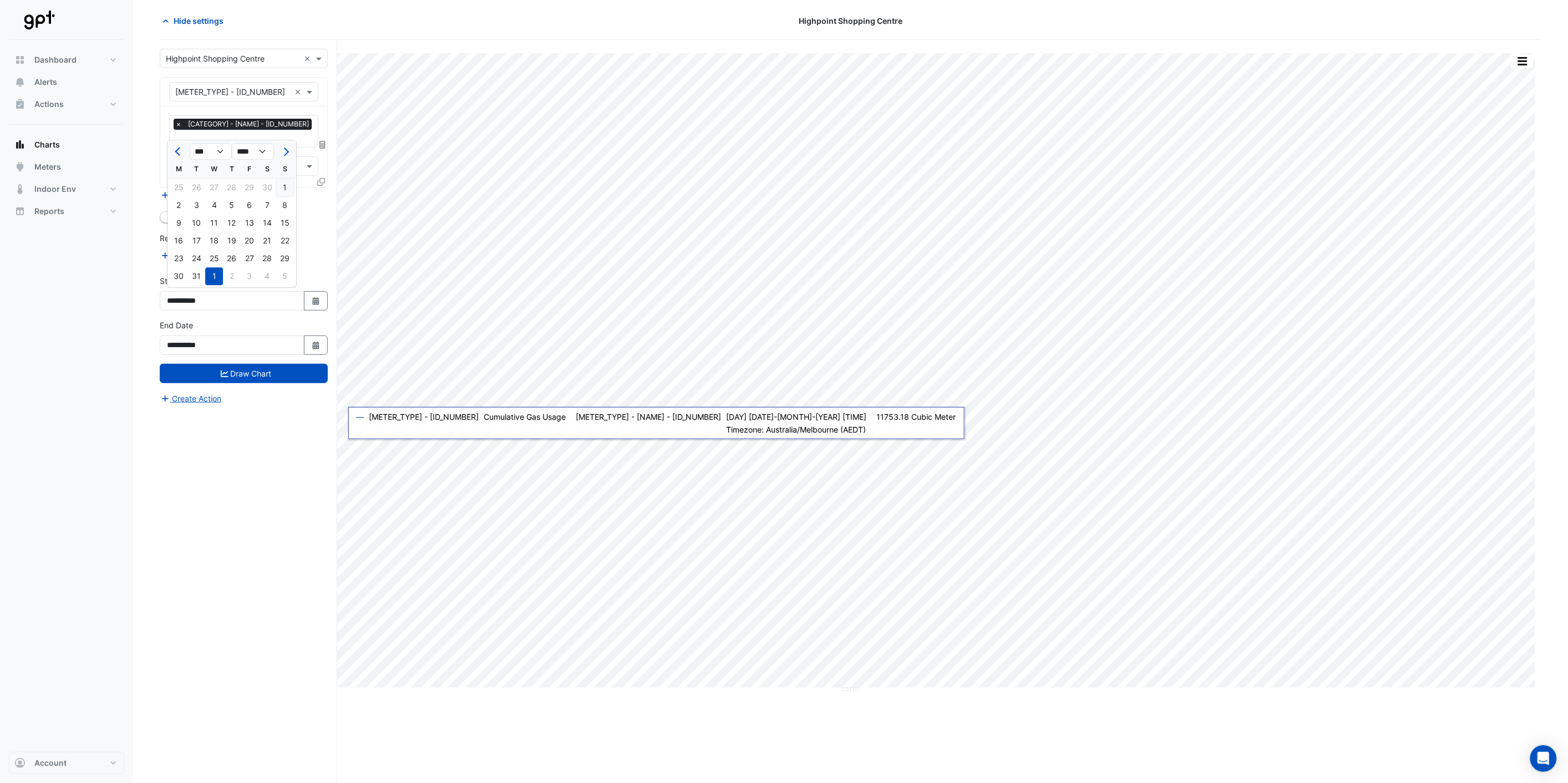 click on "1" 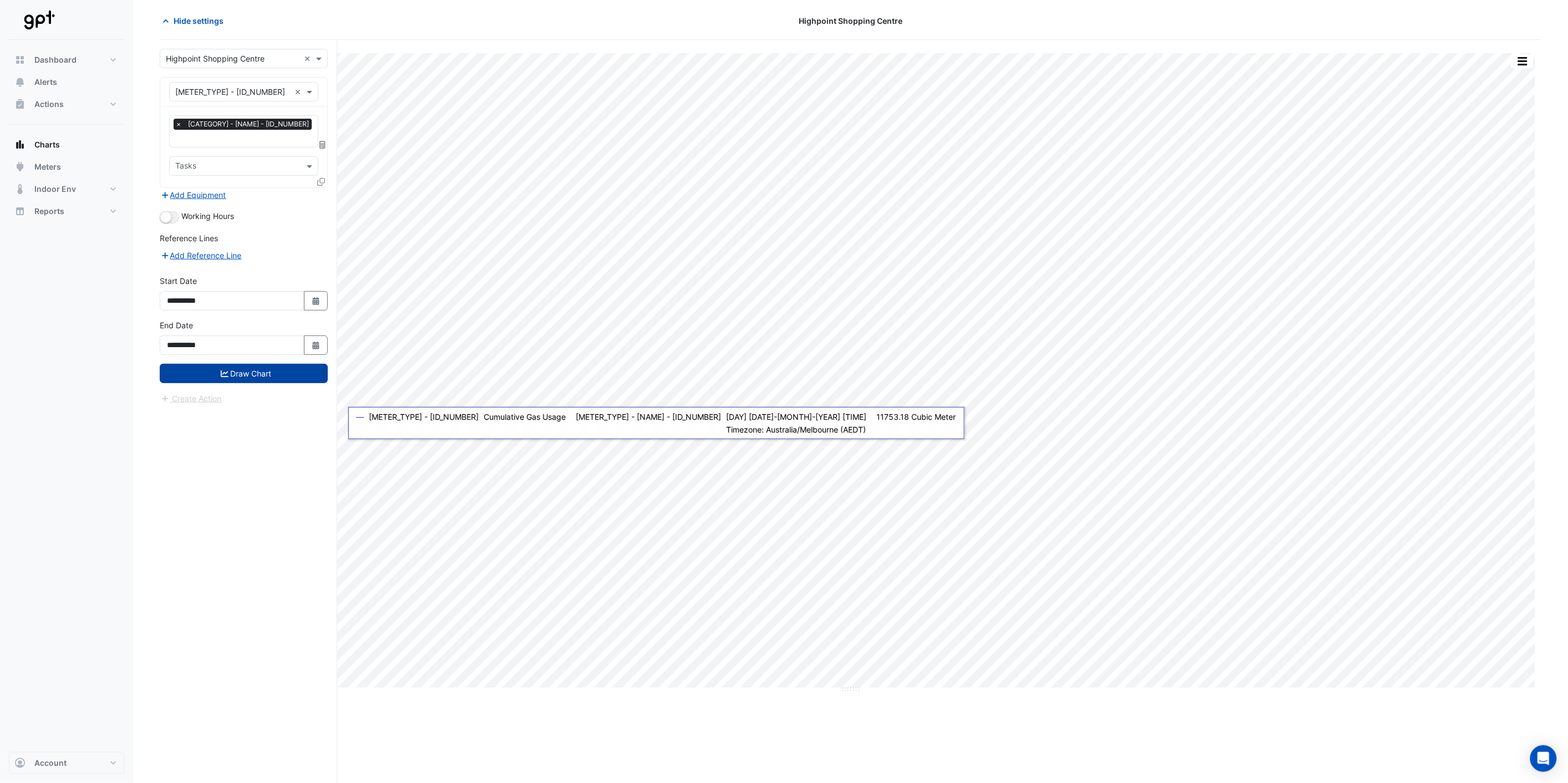 click on "Draw Chart" at bounding box center (243, 373) 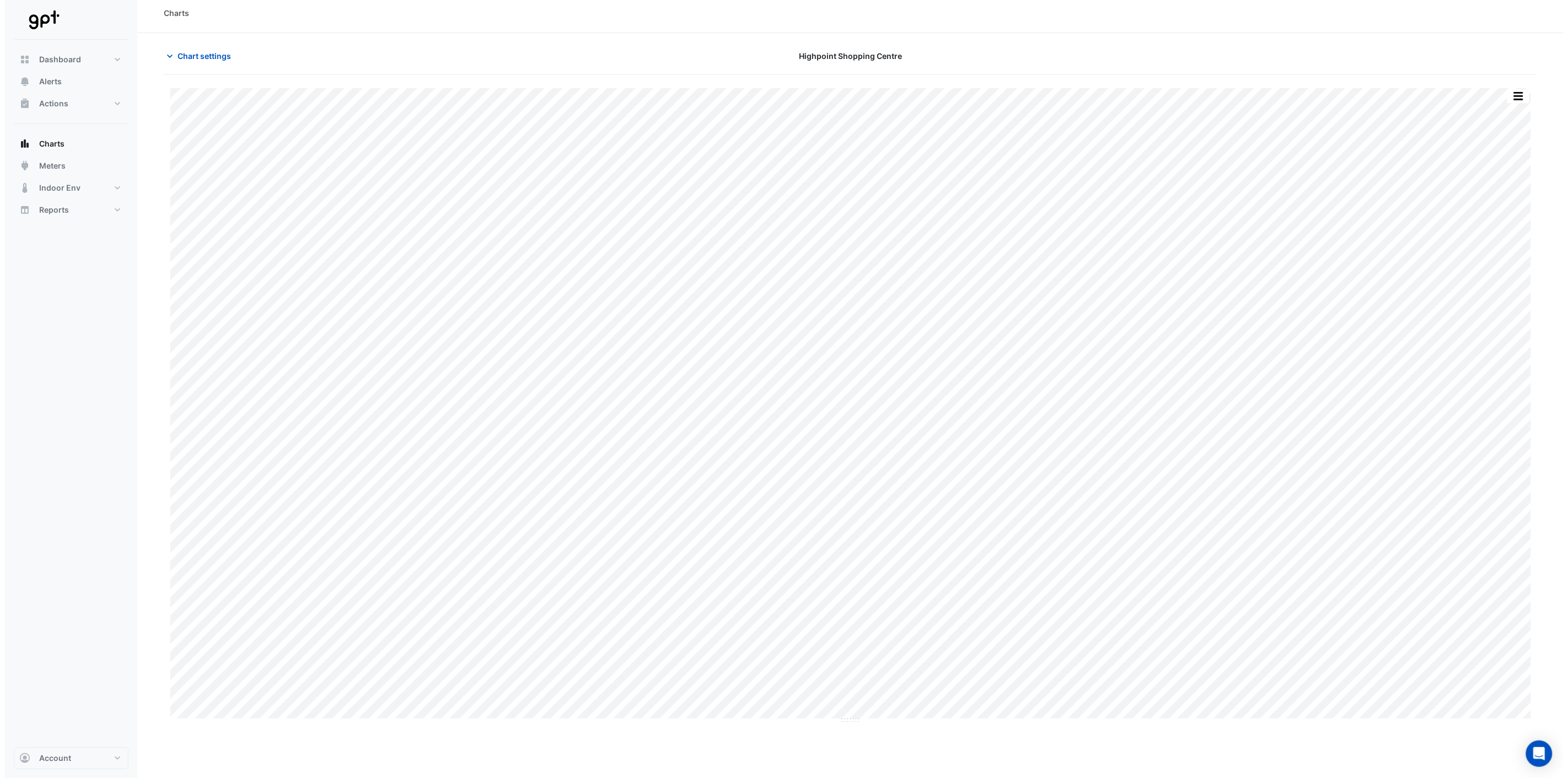 scroll, scrollTop: 0, scrollLeft: 0, axis: both 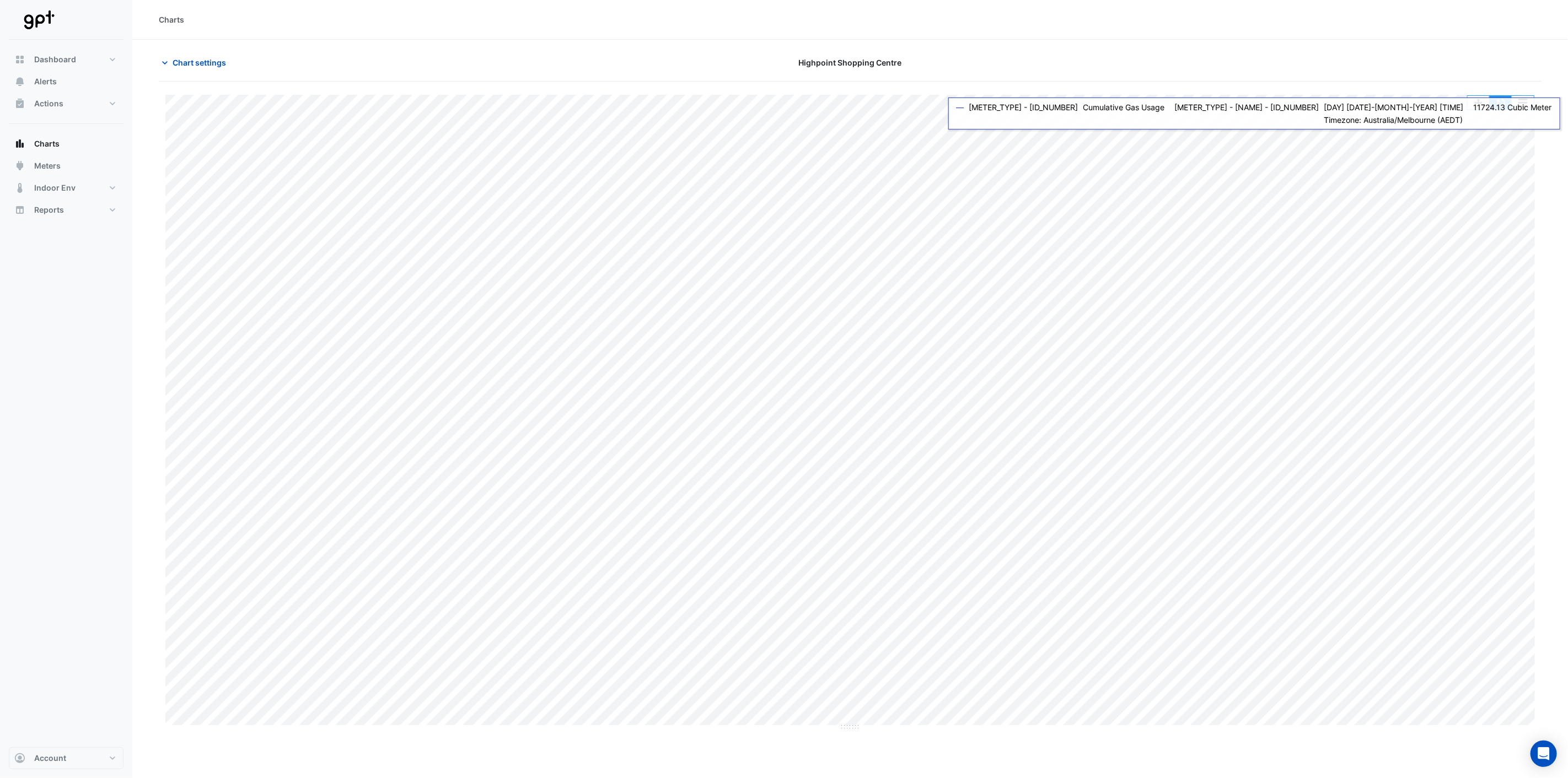 click 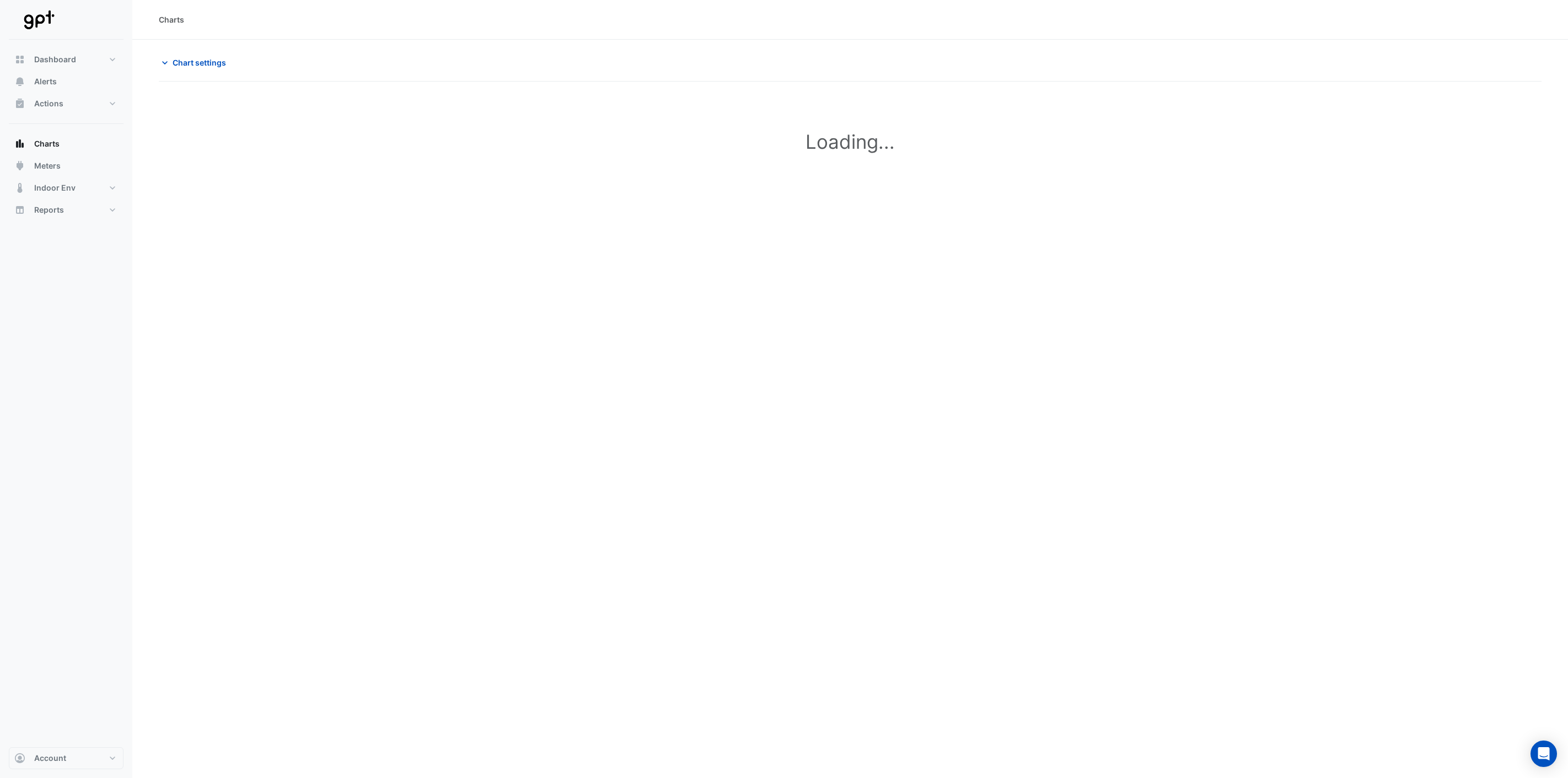 scroll, scrollTop: 0, scrollLeft: 0, axis: both 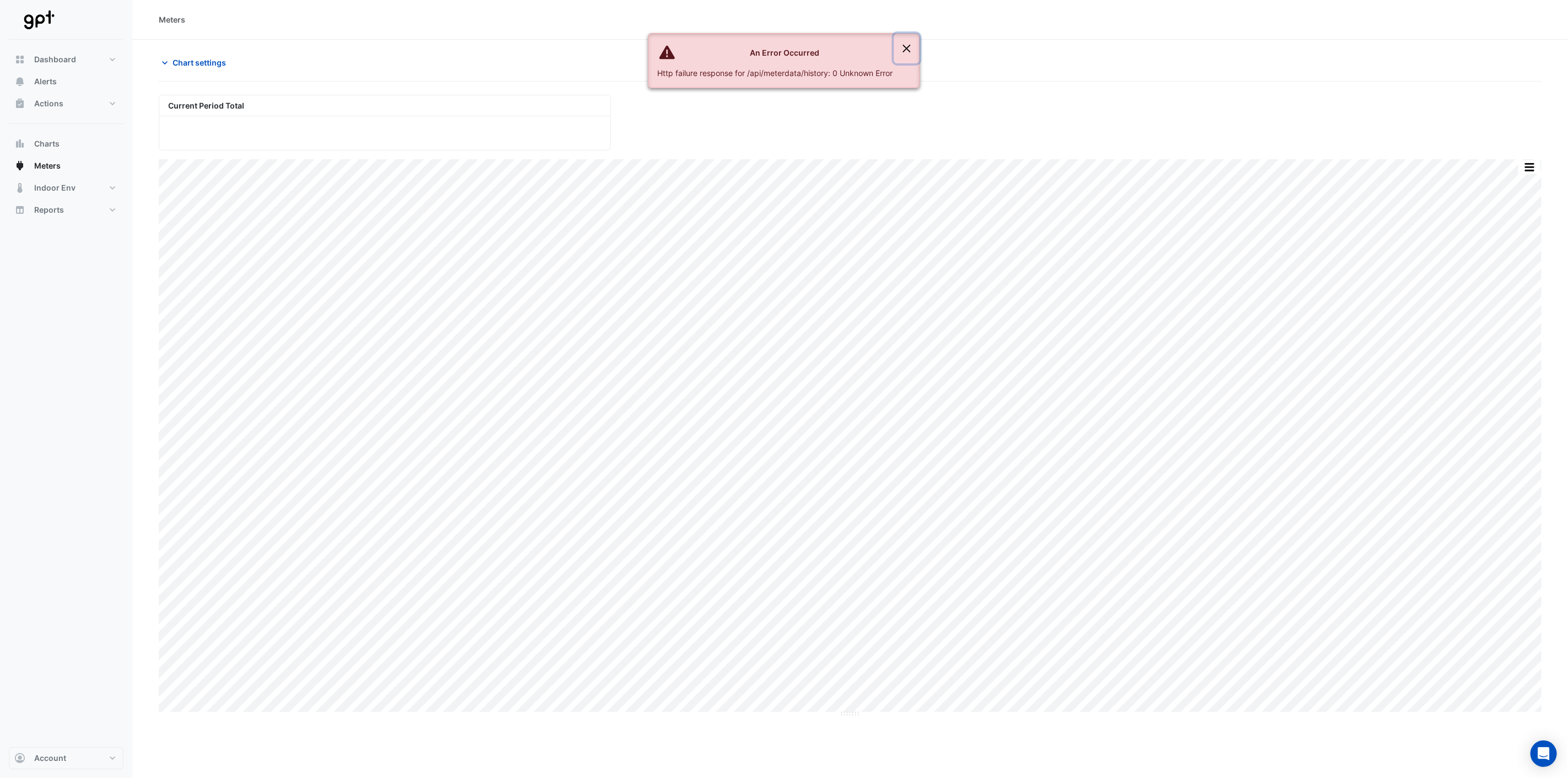 click 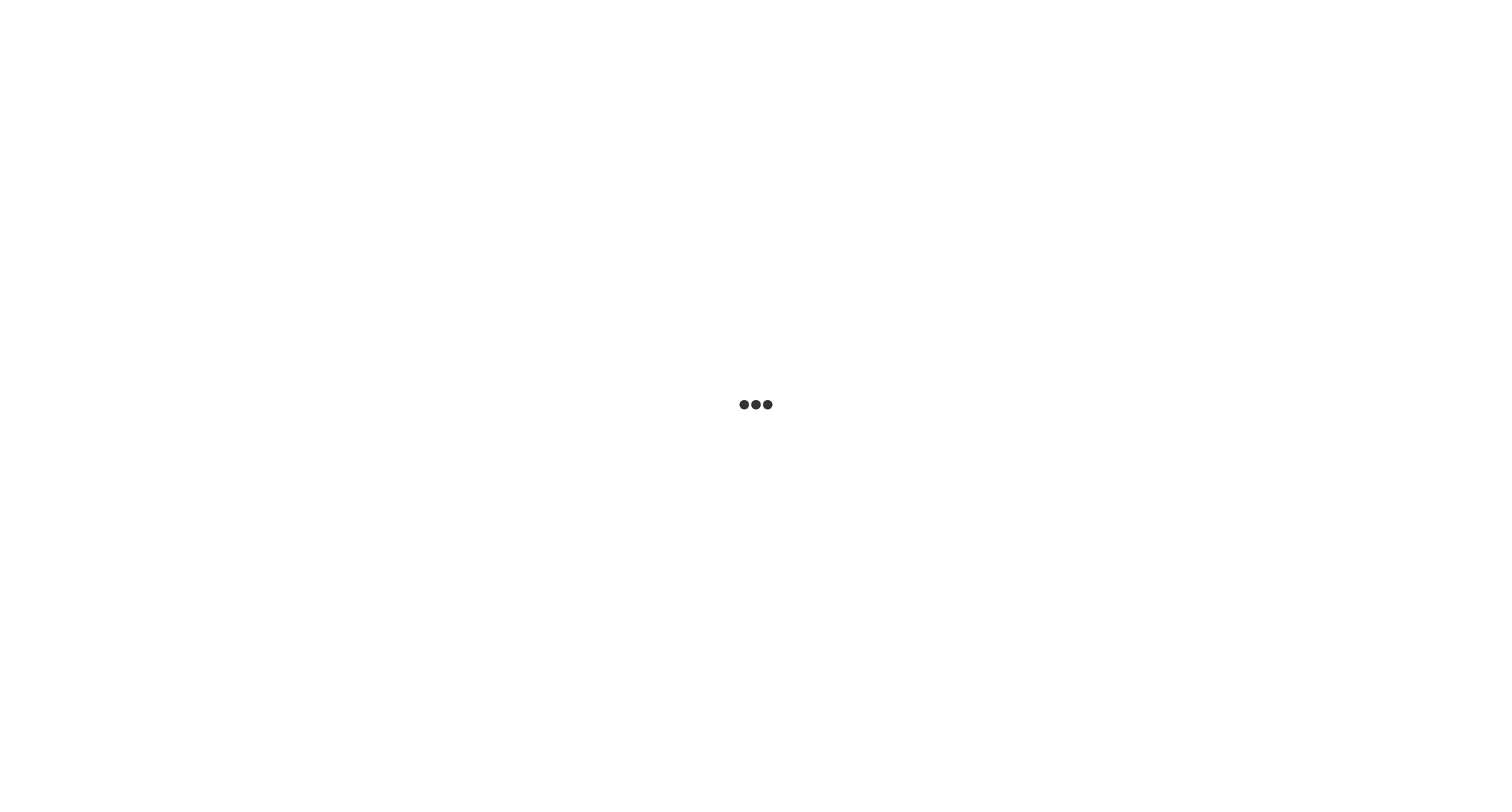 scroll, scrollTop: 0, scrollLeft: 0, axis: both 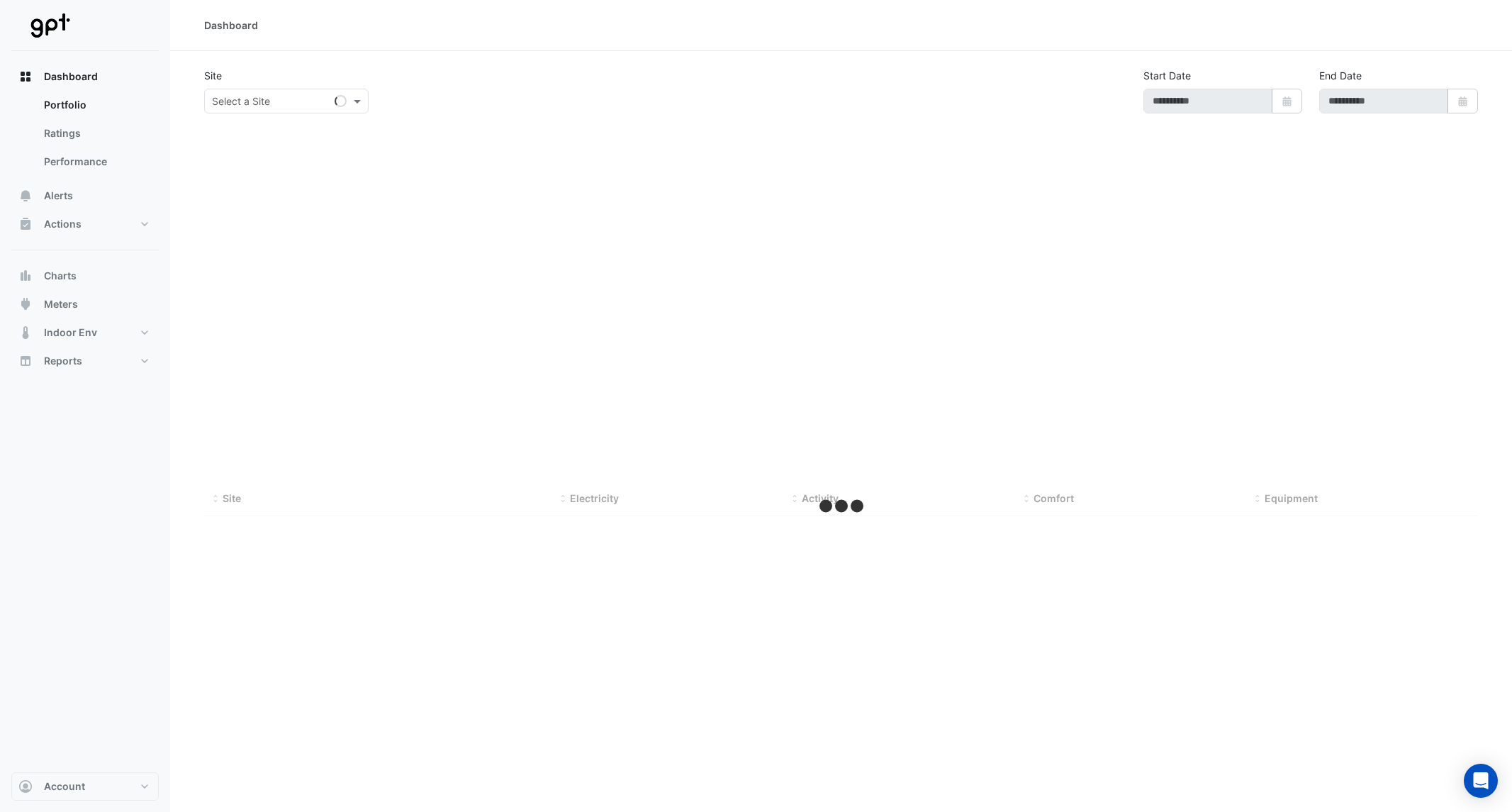 type on "**********" 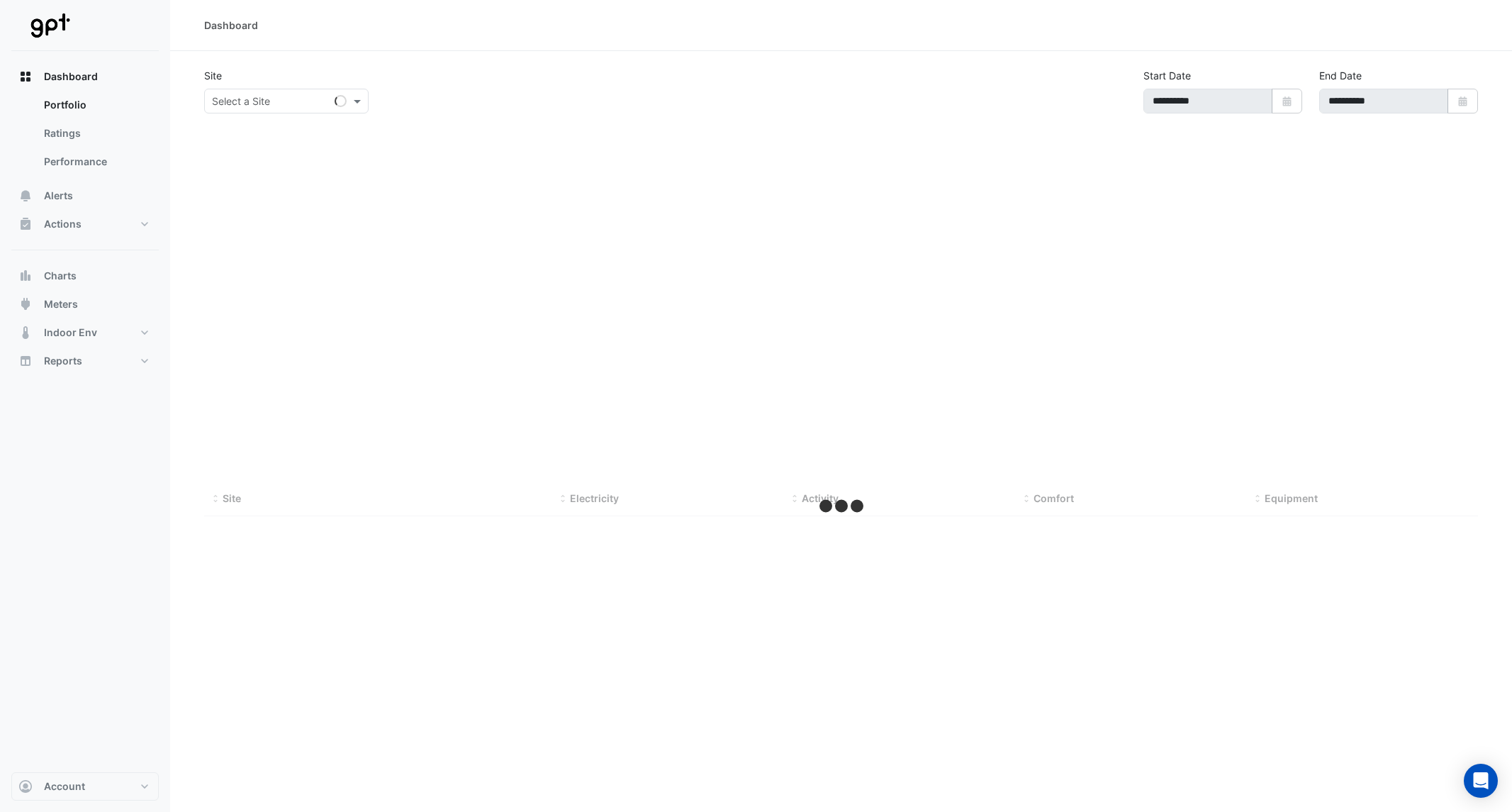 select on "**" 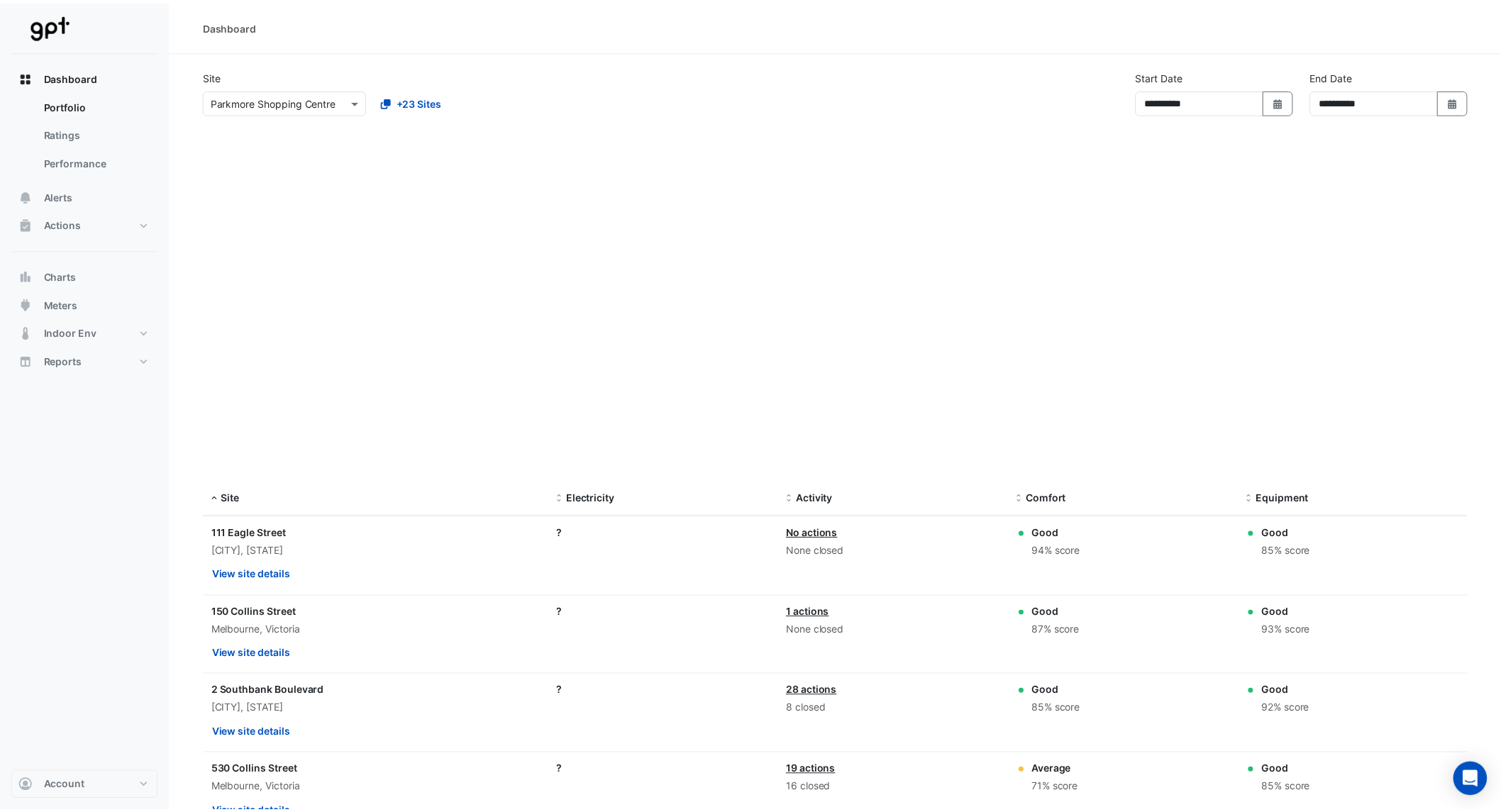 scroll, scrollTop: 0, scrollLeft: 0, axis: both 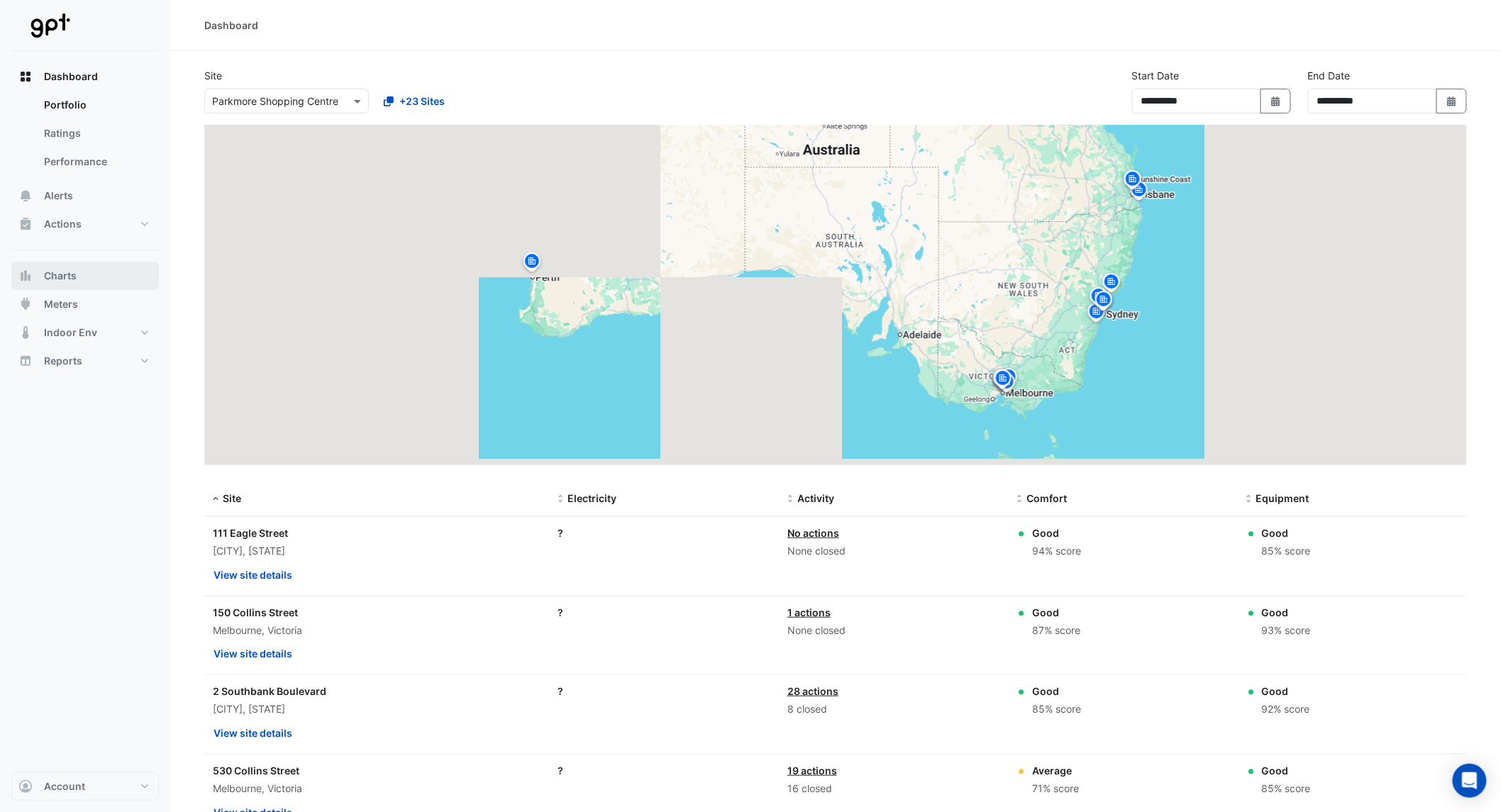 click on "Charts" at bounding box center [85, 276] 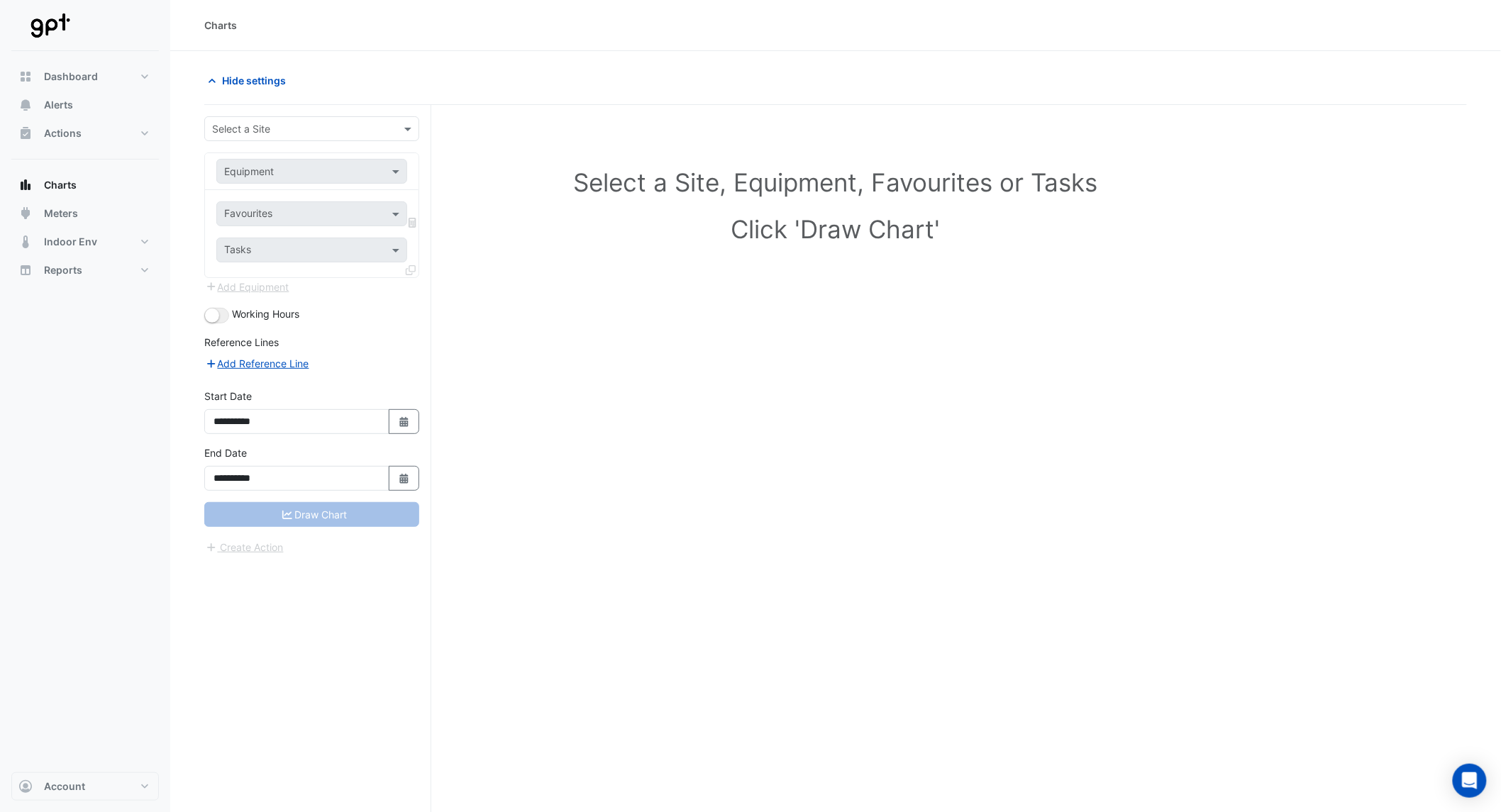 click on "**********" at bounding box center [318, 485] 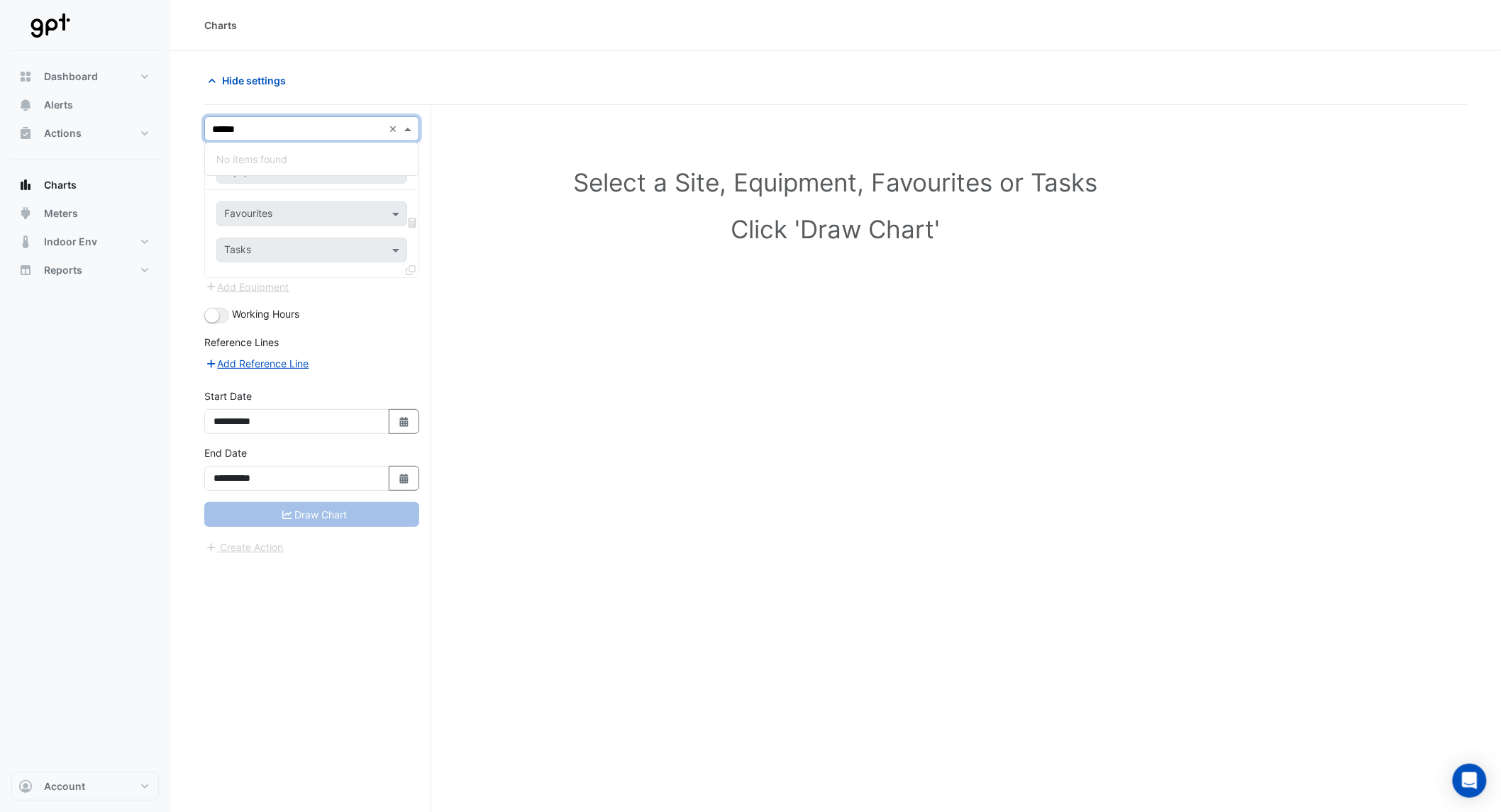 type on "*****" 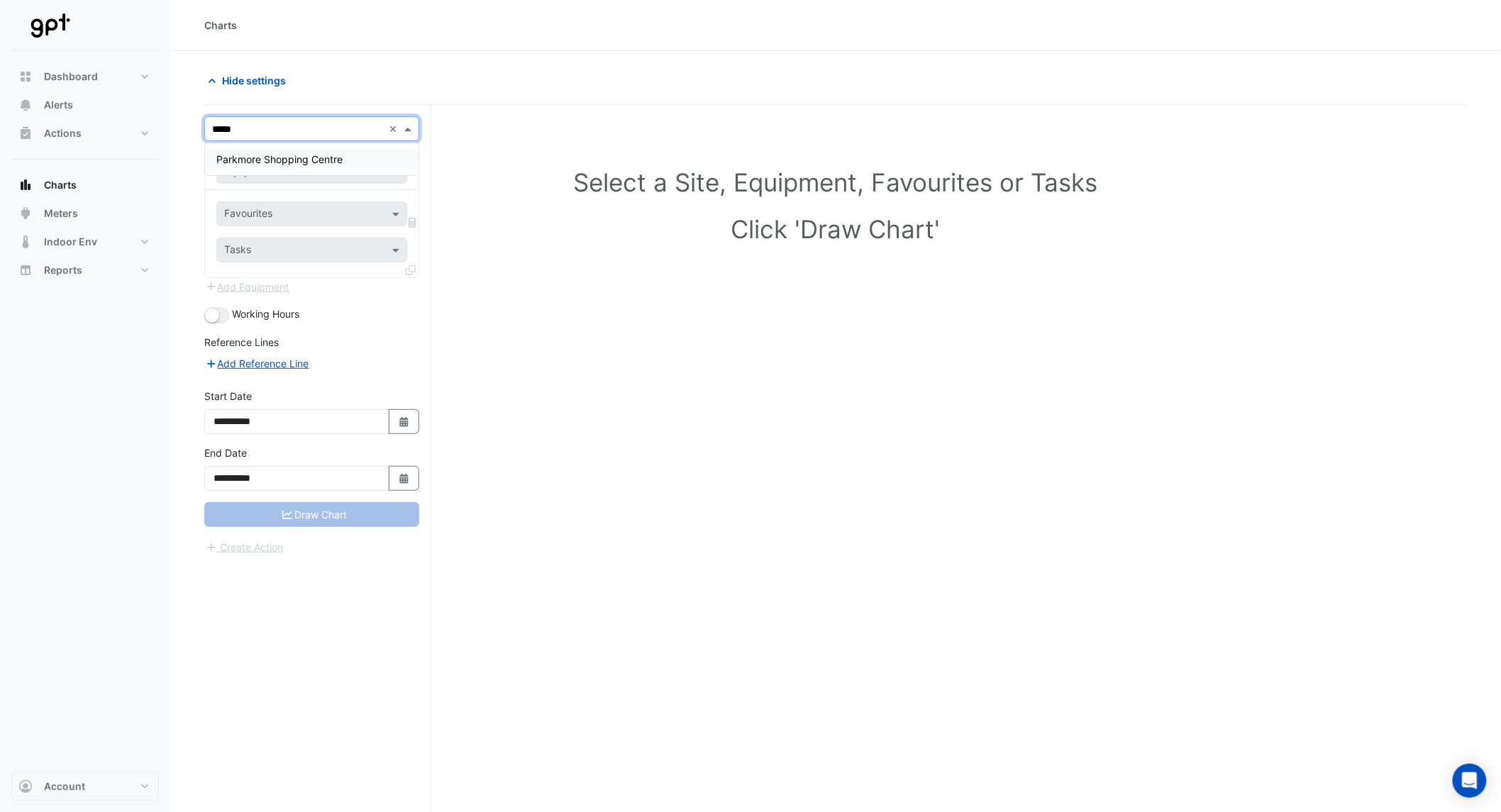 click on "Parkmore Shopping Centre" at bounding box center [279, 159] 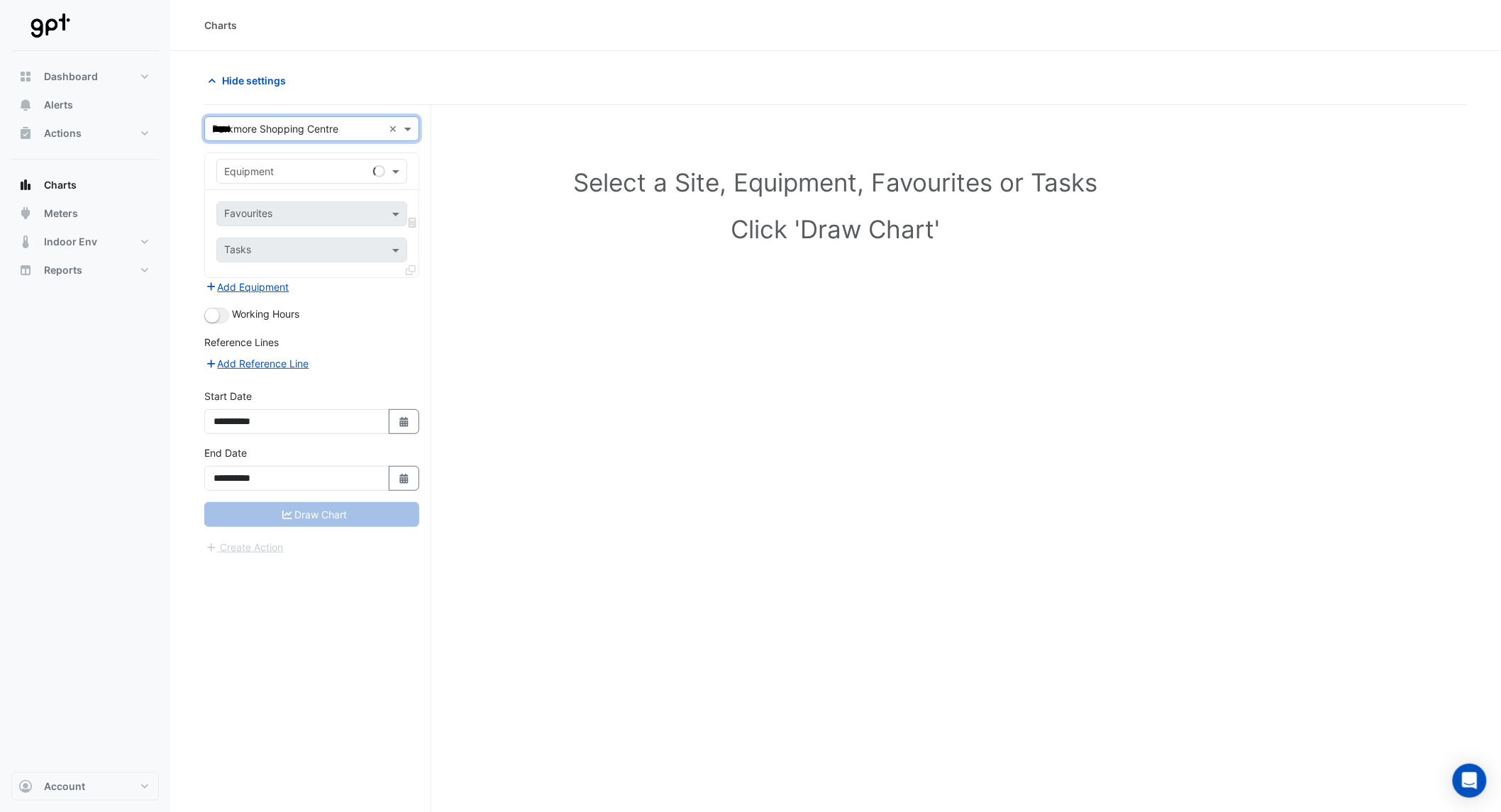 type 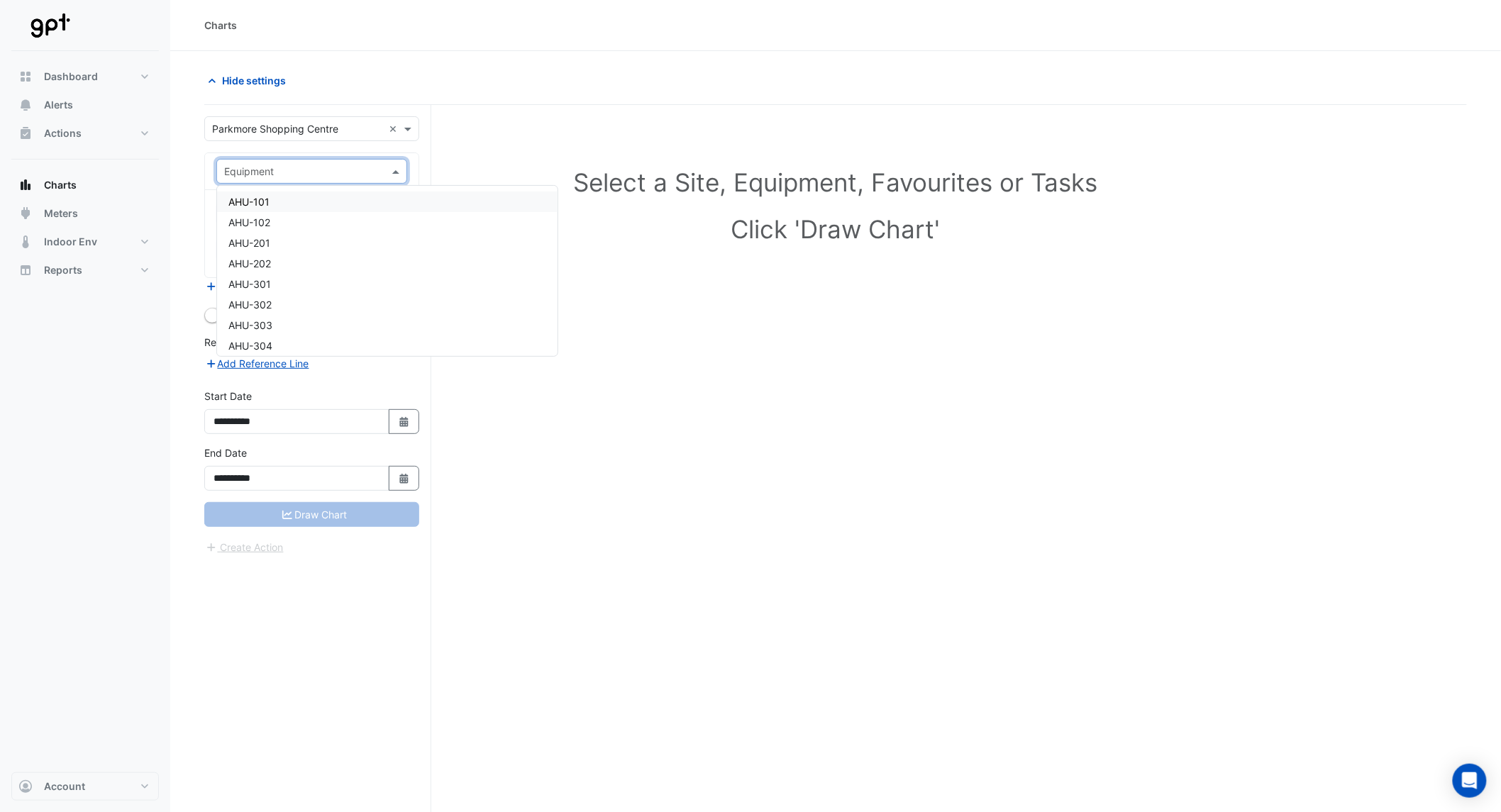 click at bounding box center (297, 172) 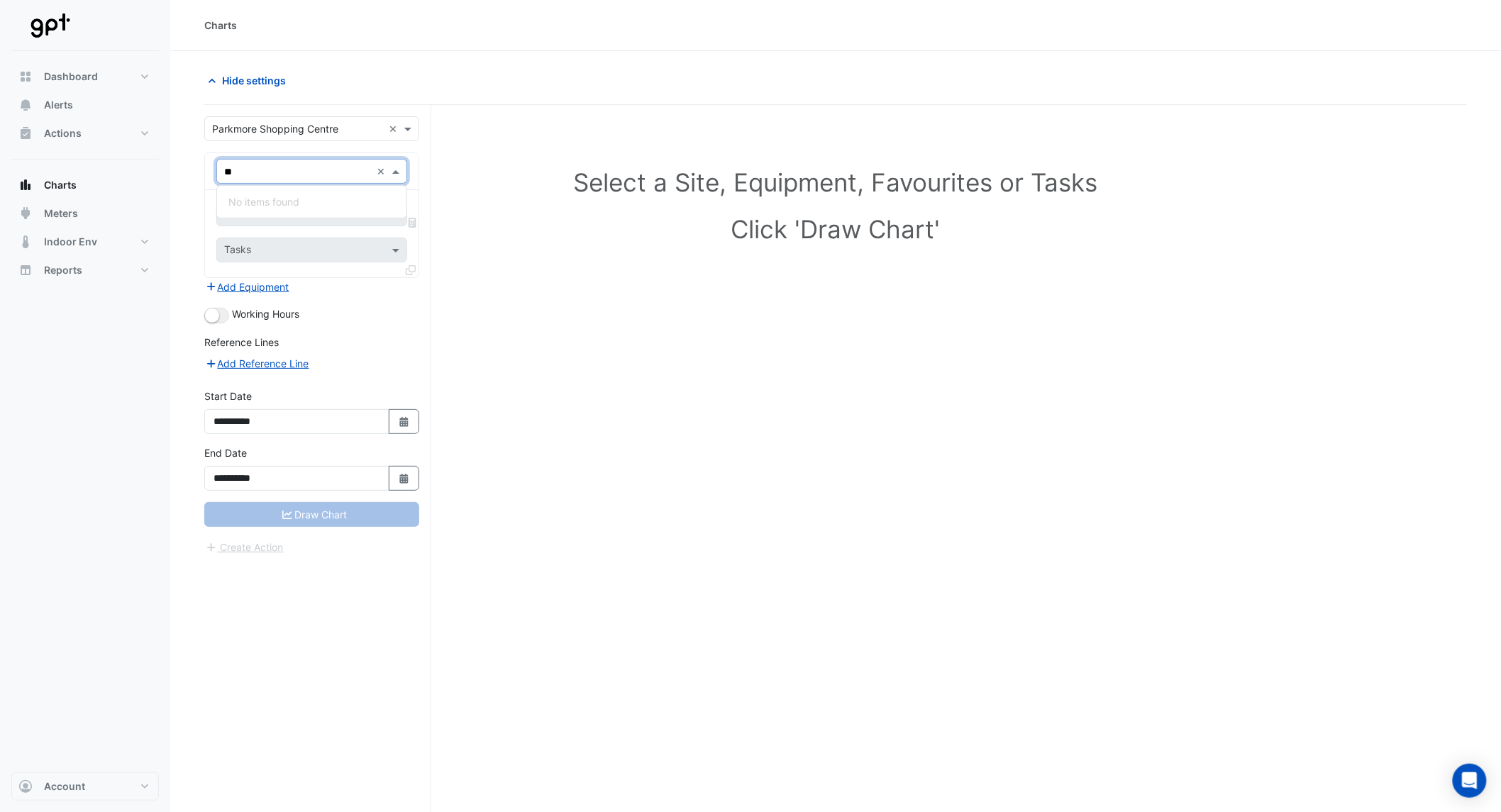 type on "*" 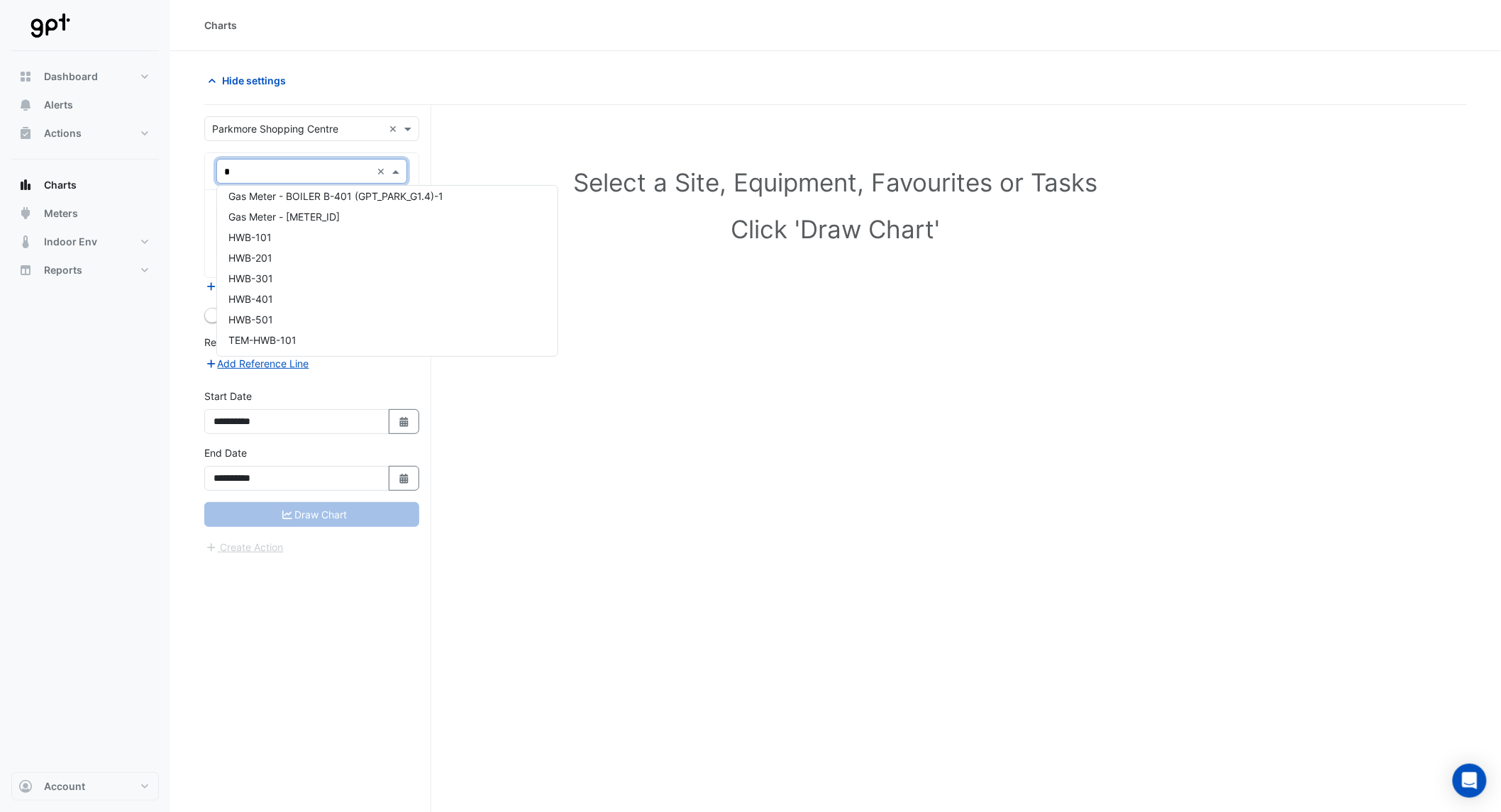scroll, scrollTop: 236, scrollLeft: 0, axis: vertical 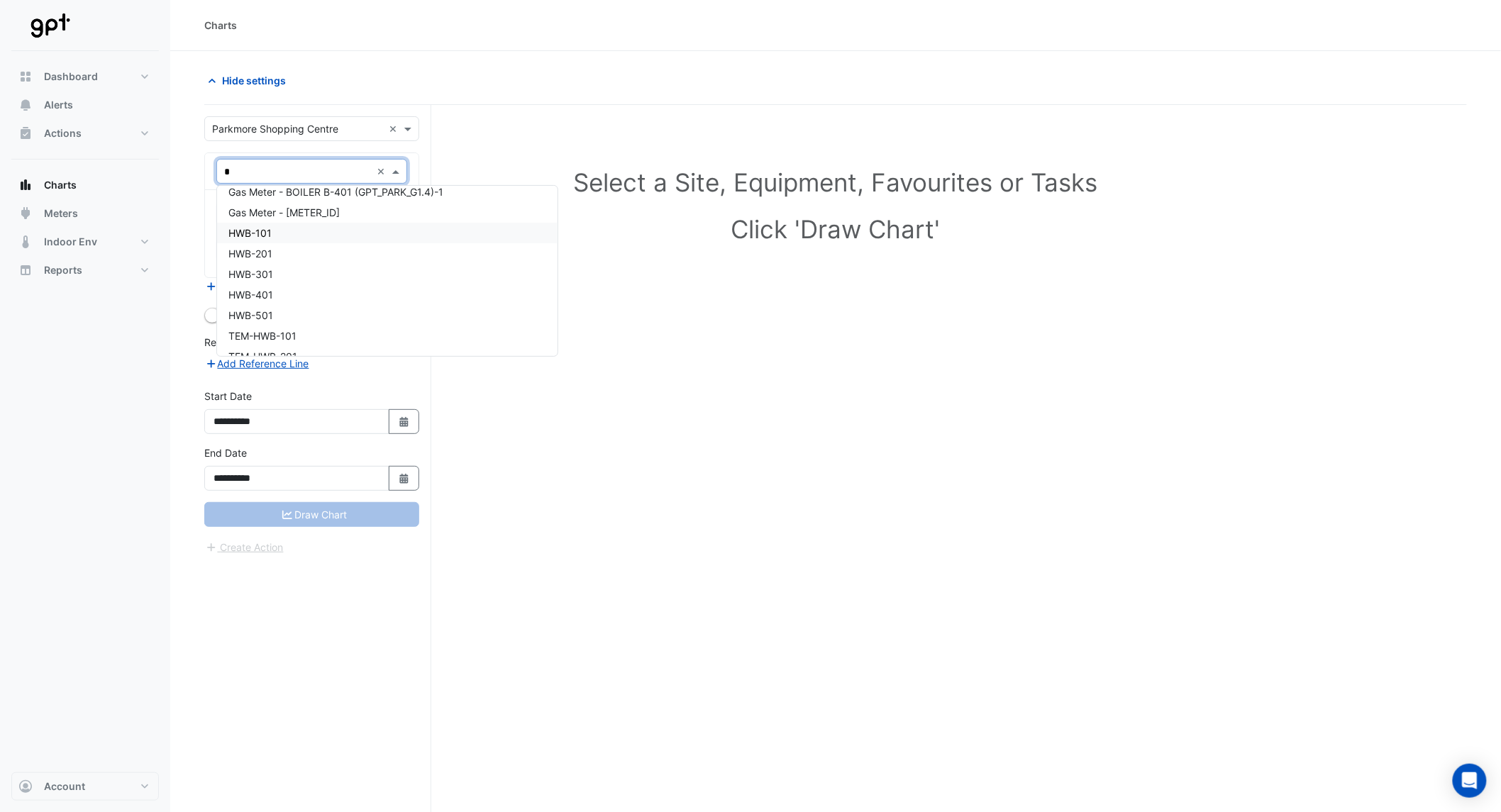 click on "HWB-101" at bounding box center [387, 233] 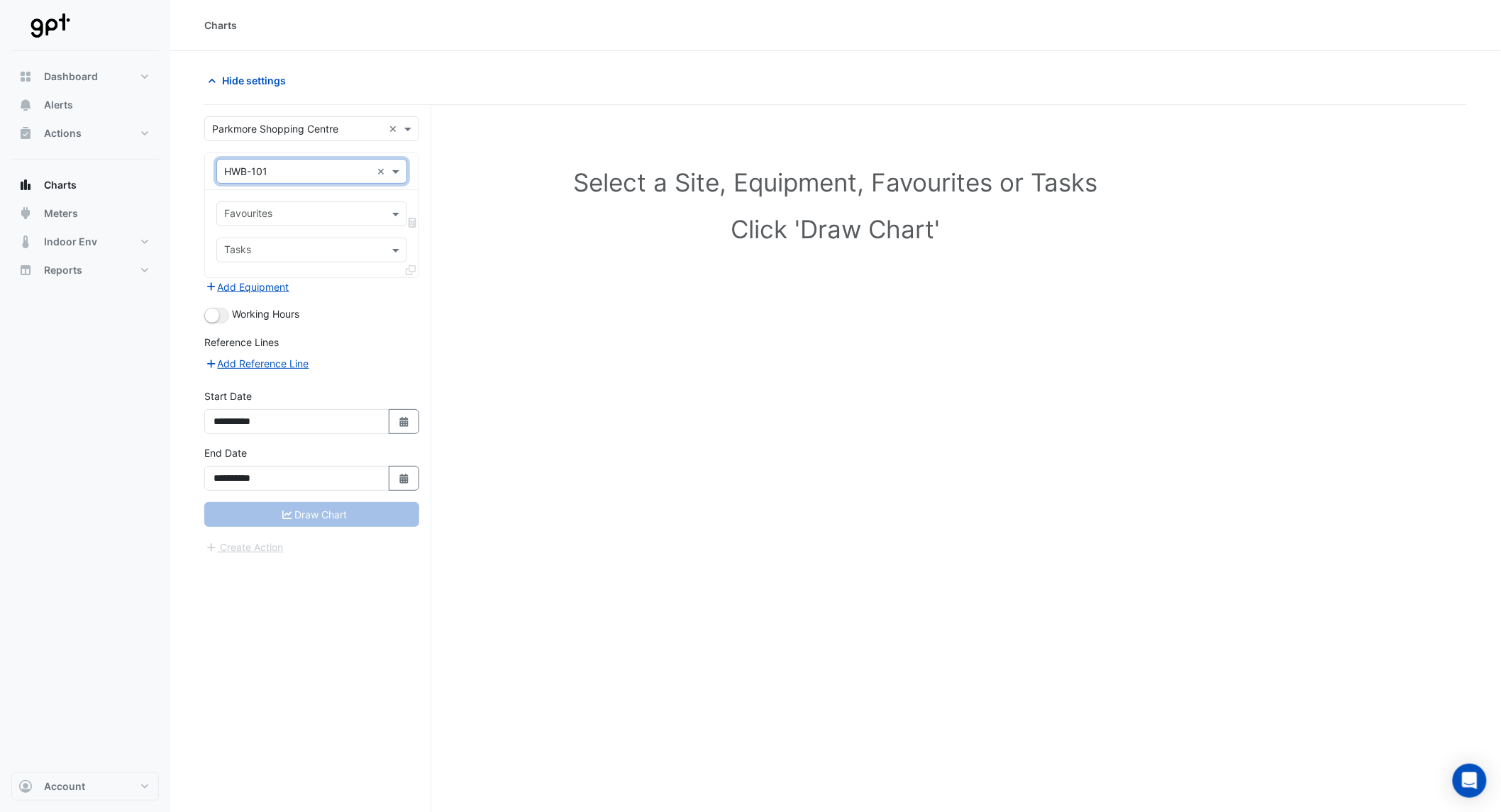 click on "Favourites
Tasks" at bounding box center (311, 233) 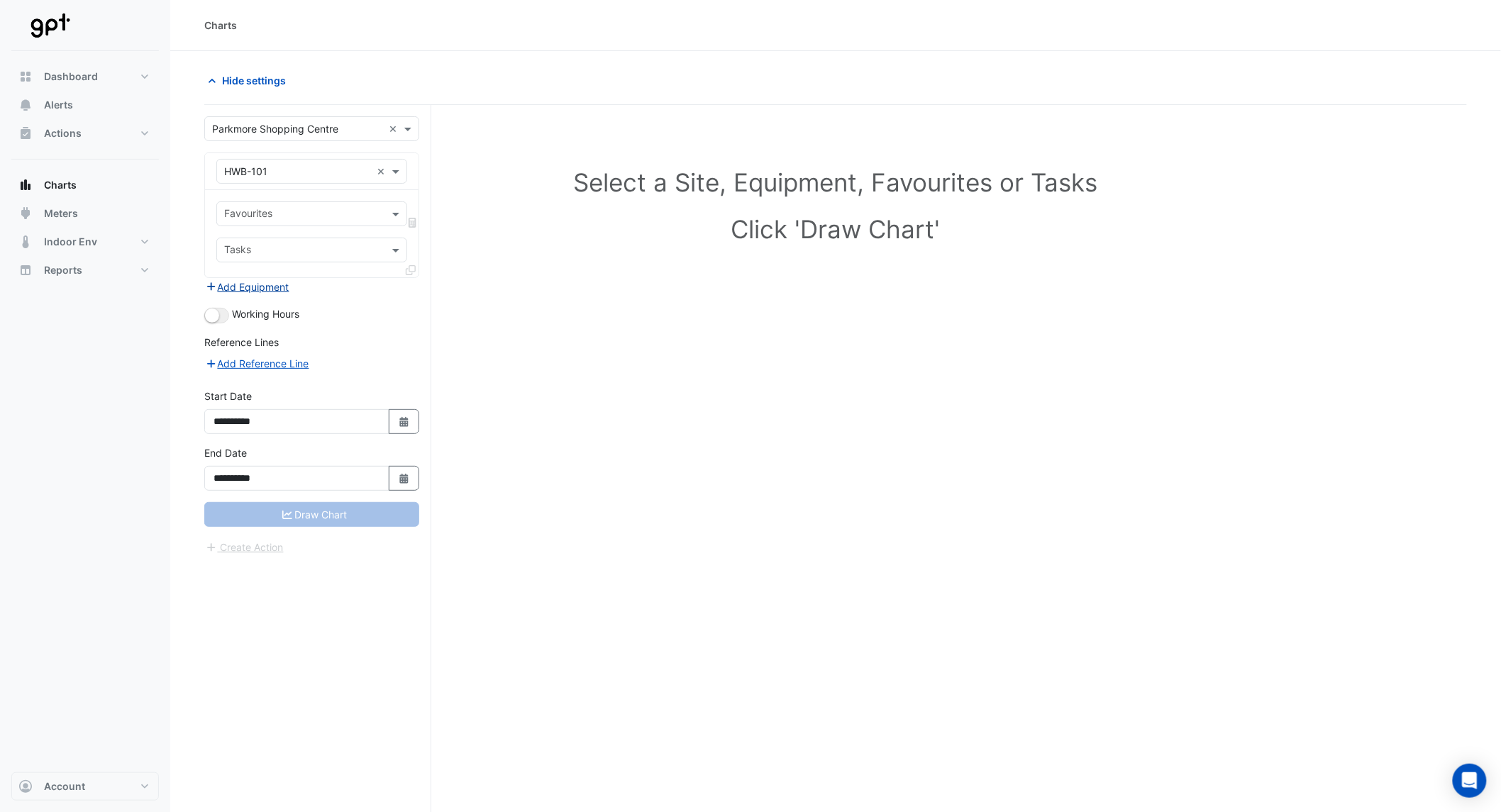 click on "Add Equipment" at bounding box center [247, 287] 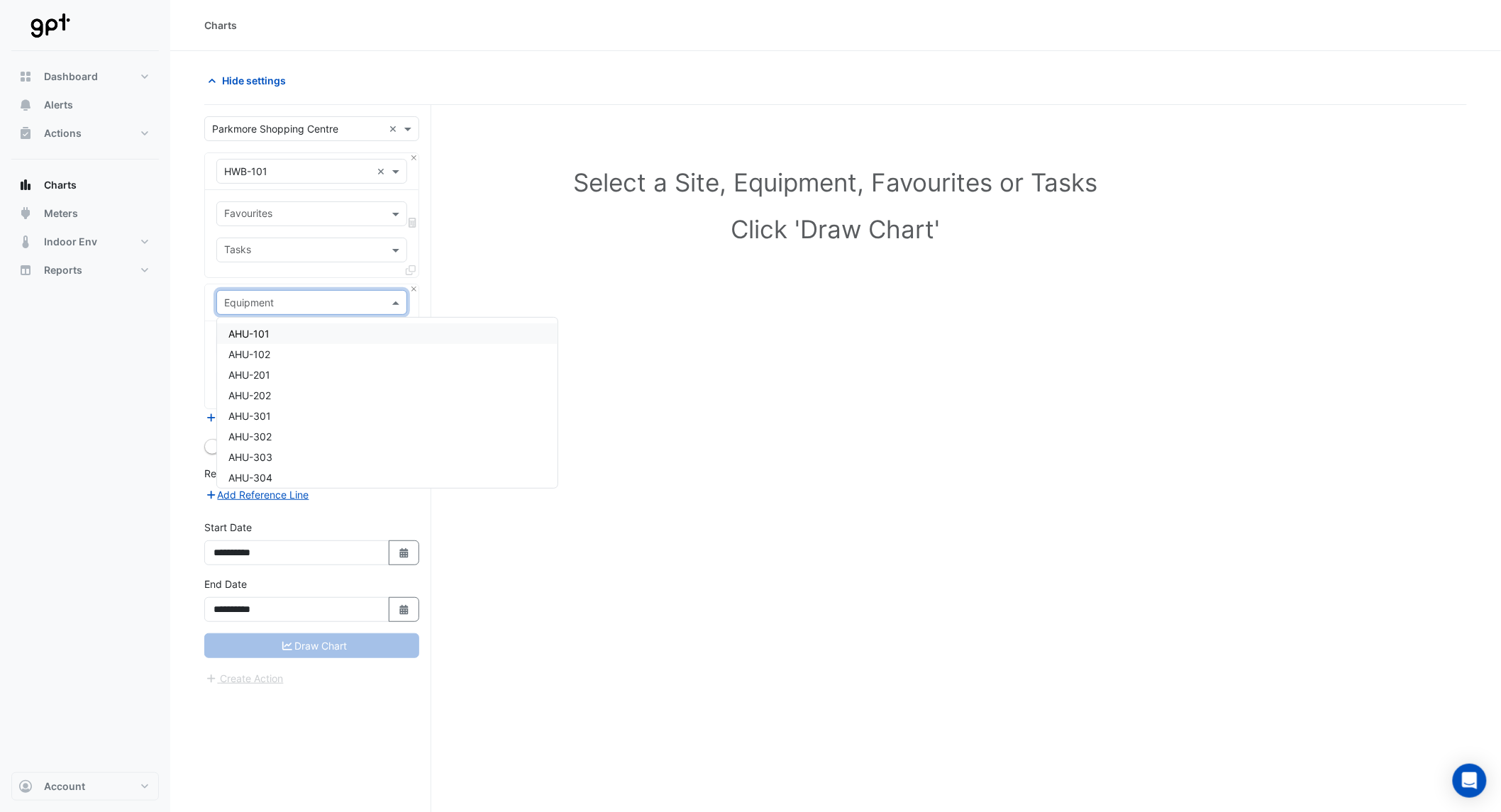 click at bounding box center (297, 303) 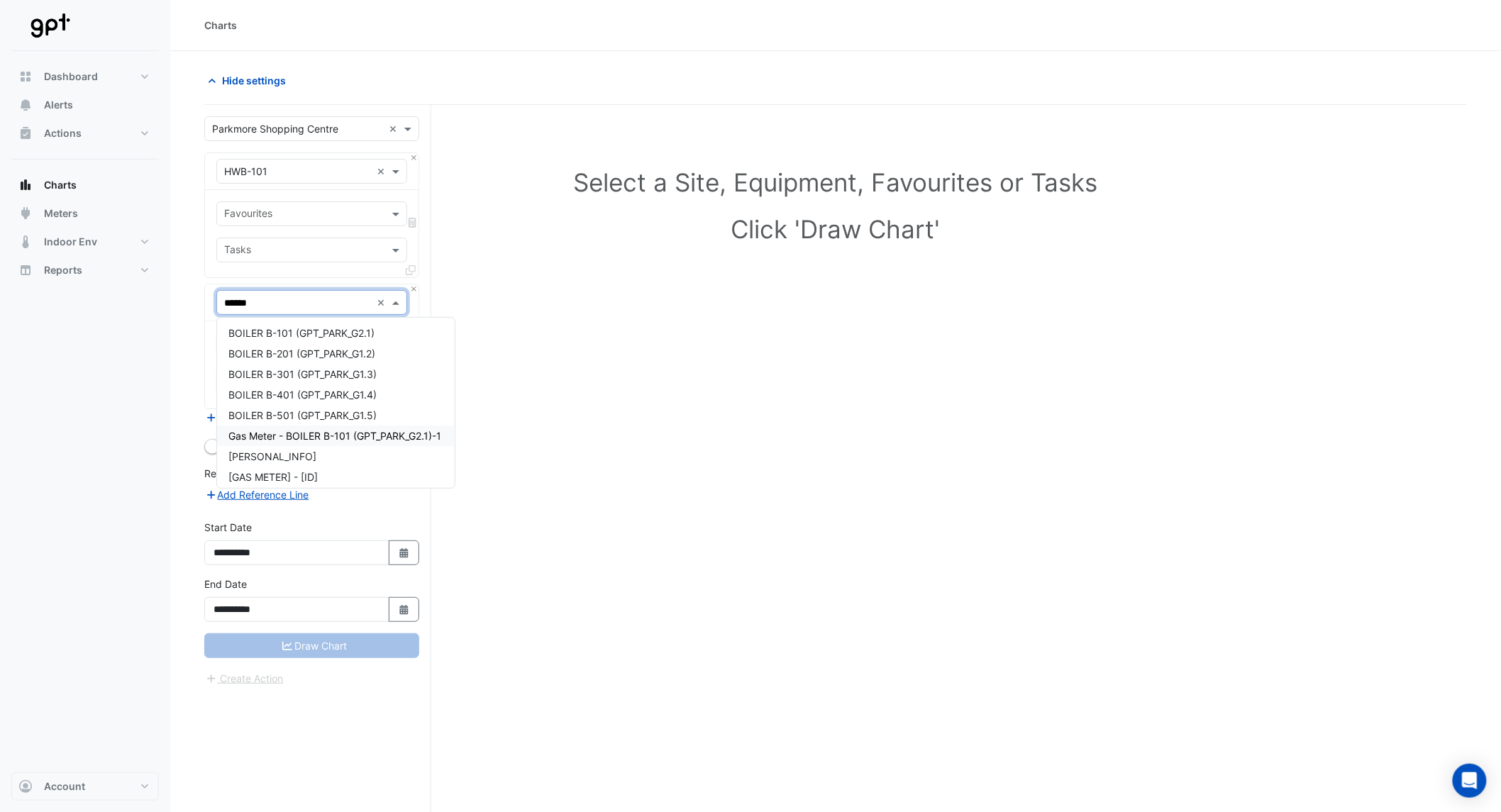 scroll, scrollTop: 0, scrollLeft: 0, axis: both 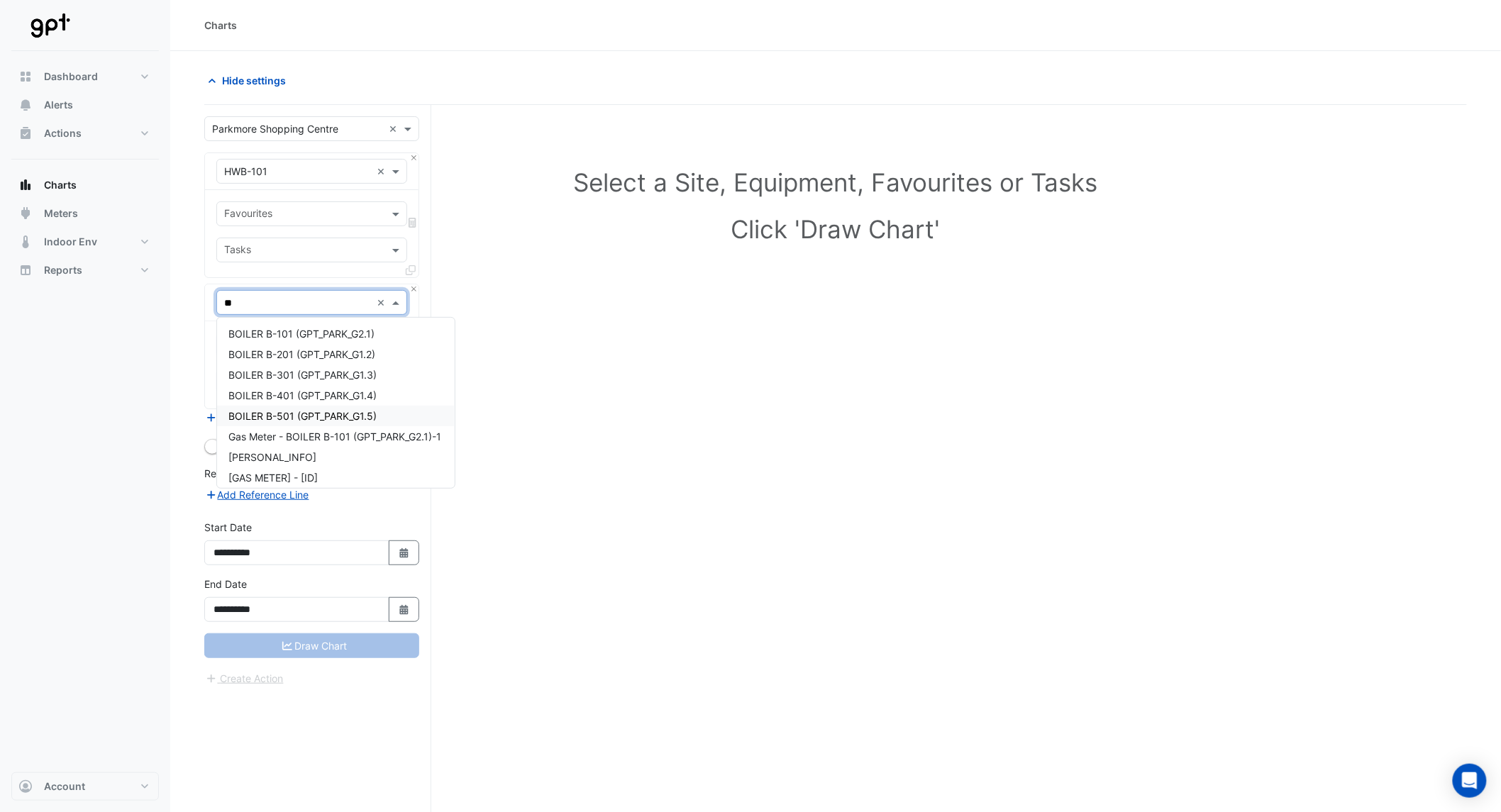 type on "*" 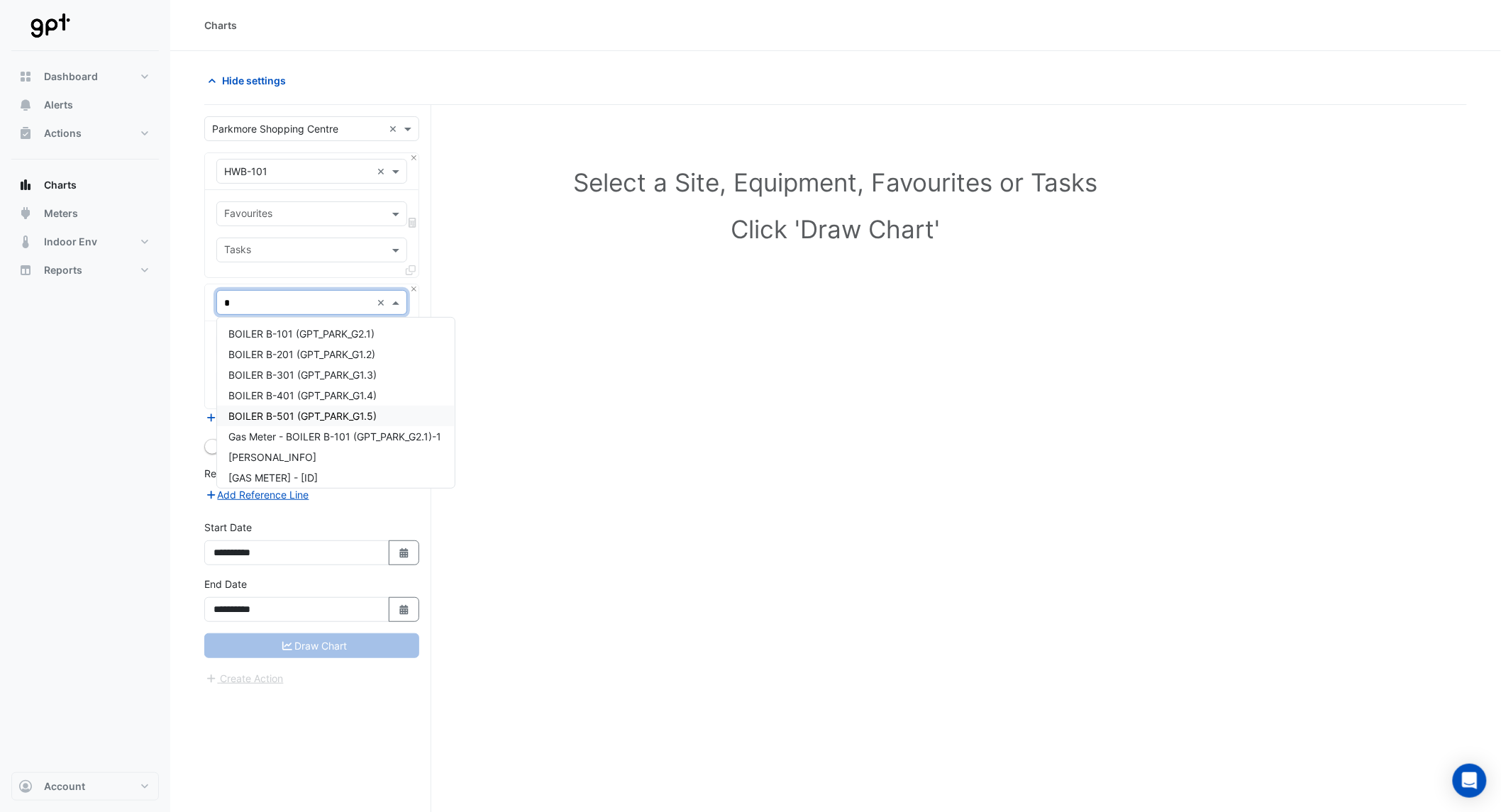 type 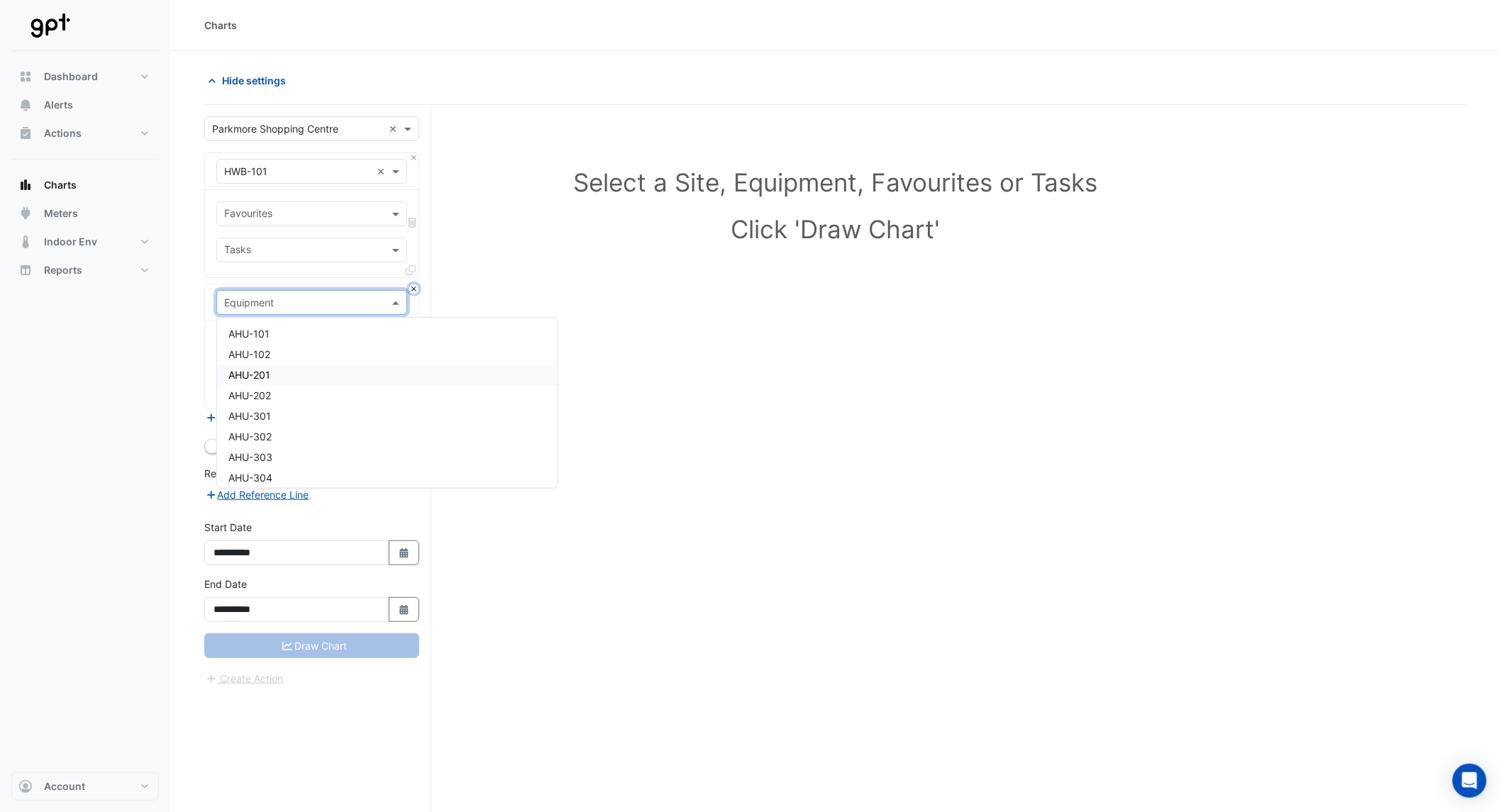 click at bounding box center [414, 289] 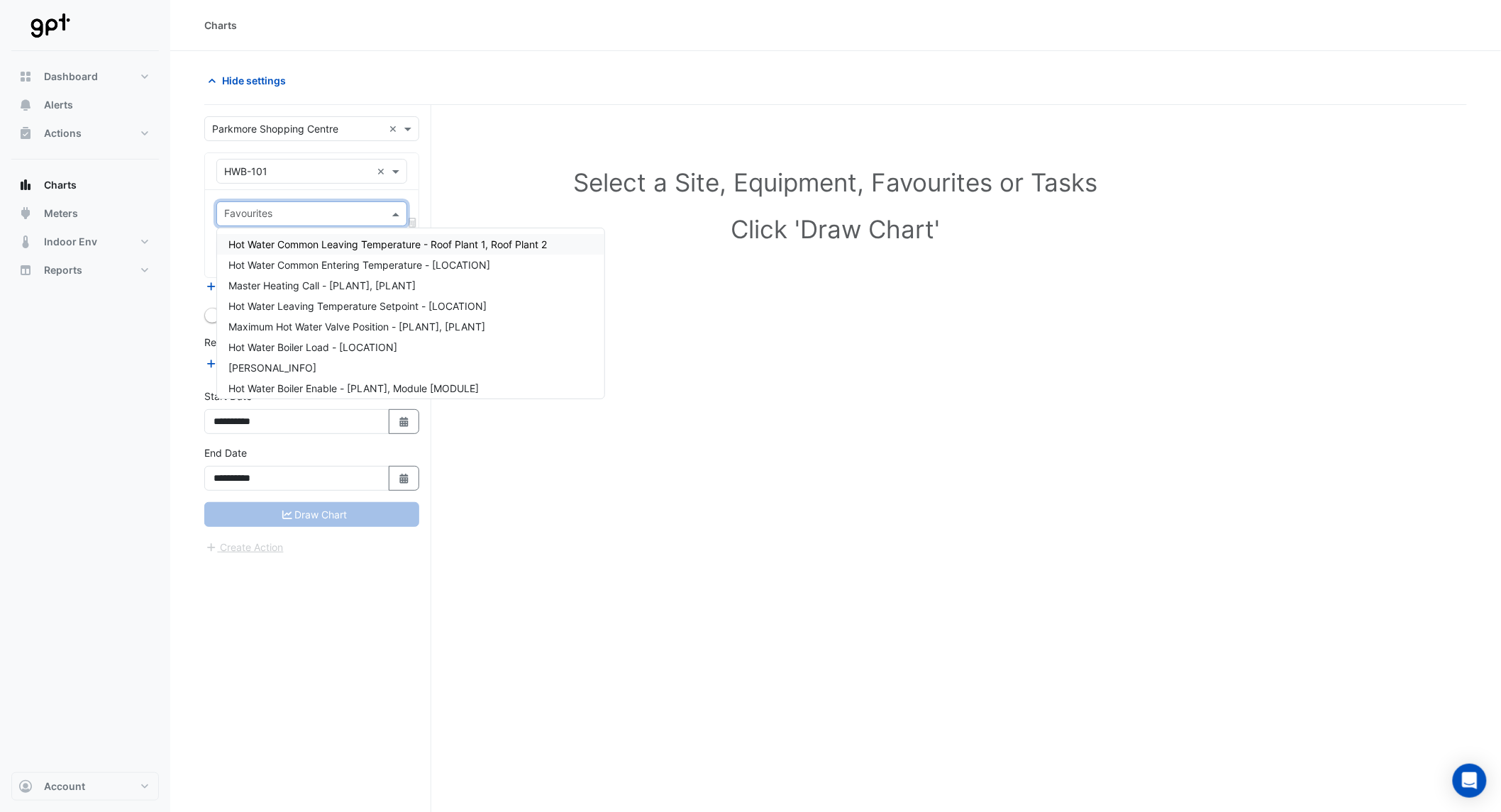 click at bounding box center (304, 215) 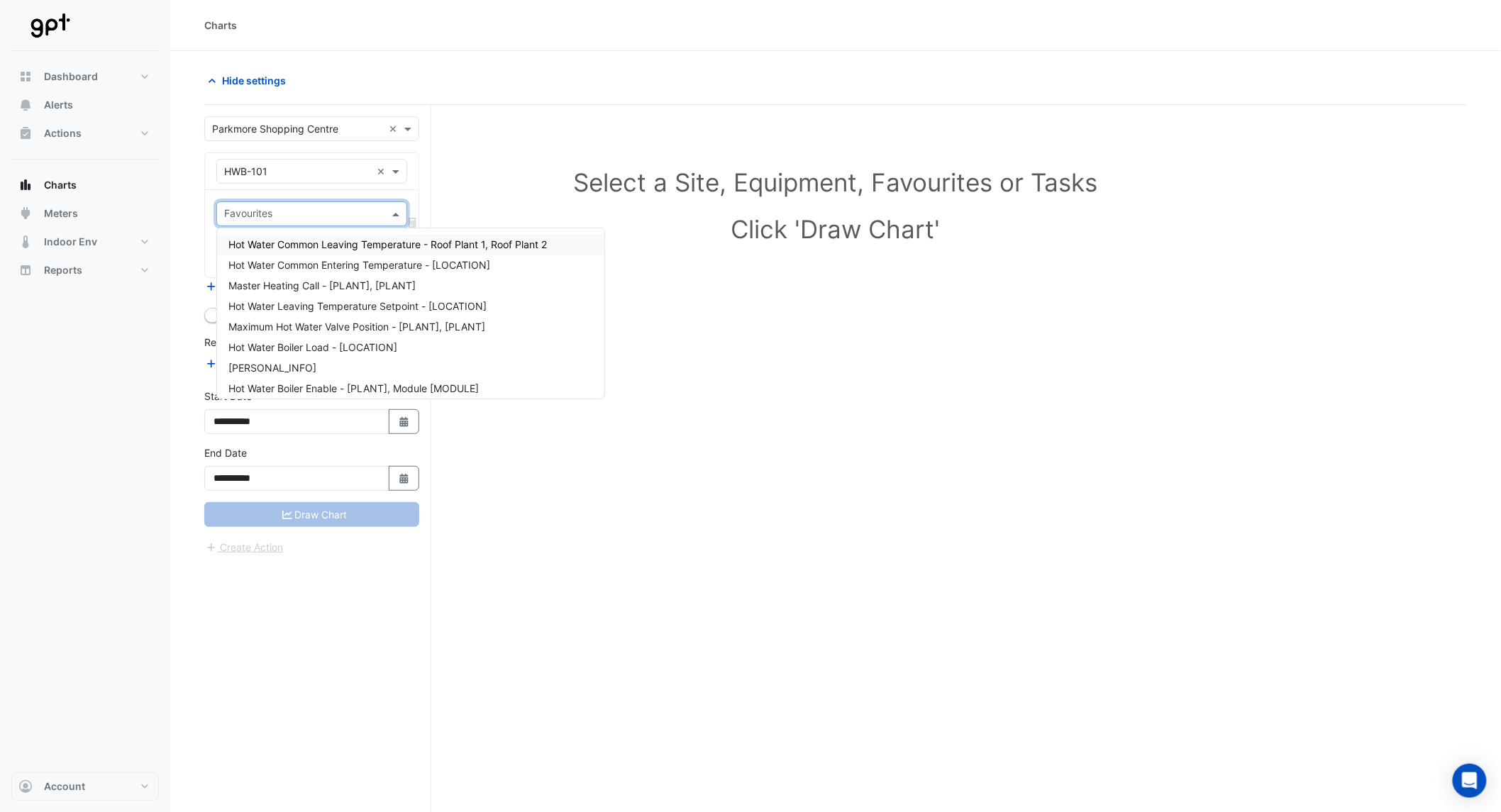 click on "Hot Water Common Leaving Temperature - Roof Plant 1, Roof Plant 2" at bounding box center [387, 244] 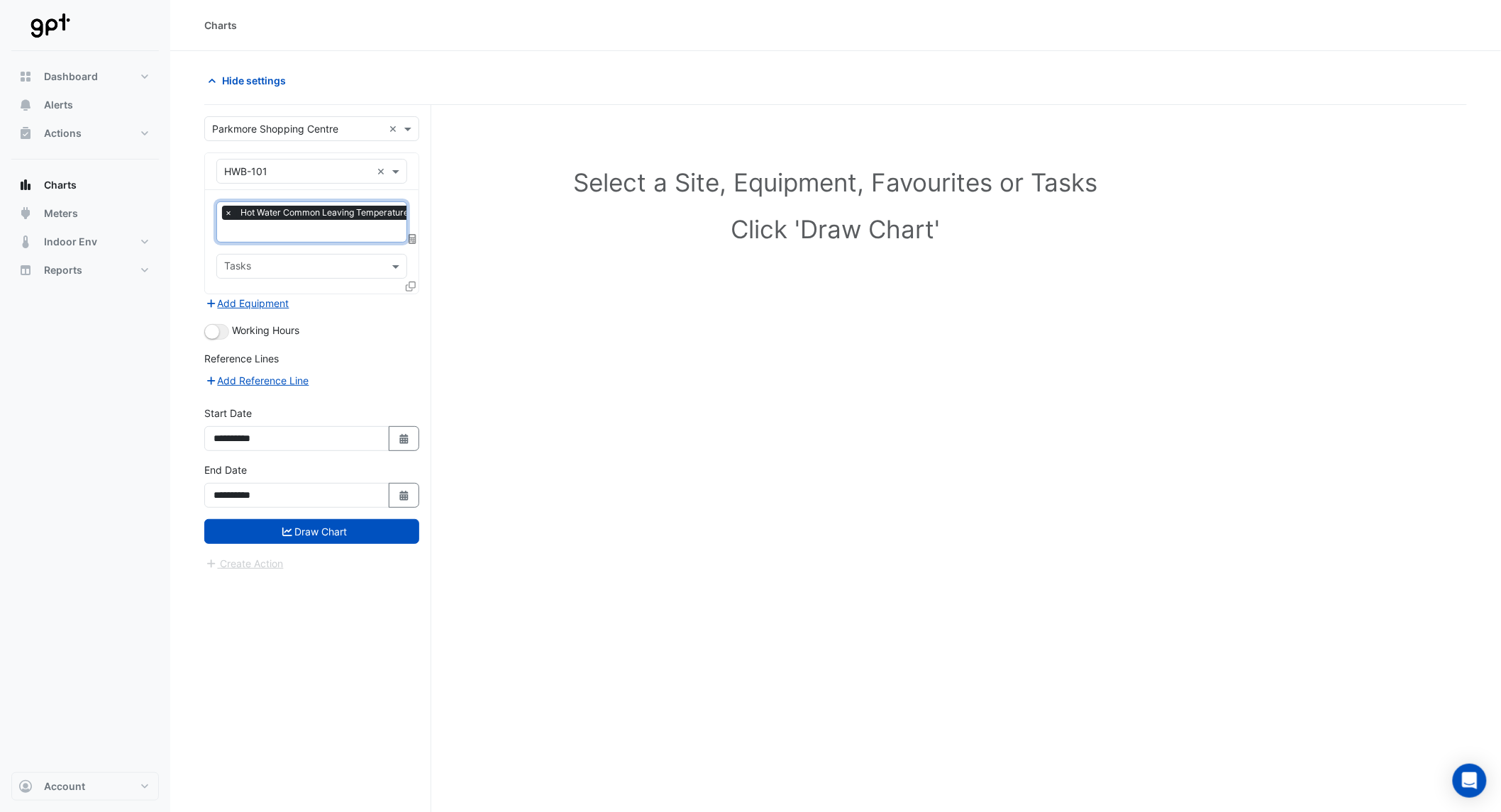 click at bounding box center [374, 232] 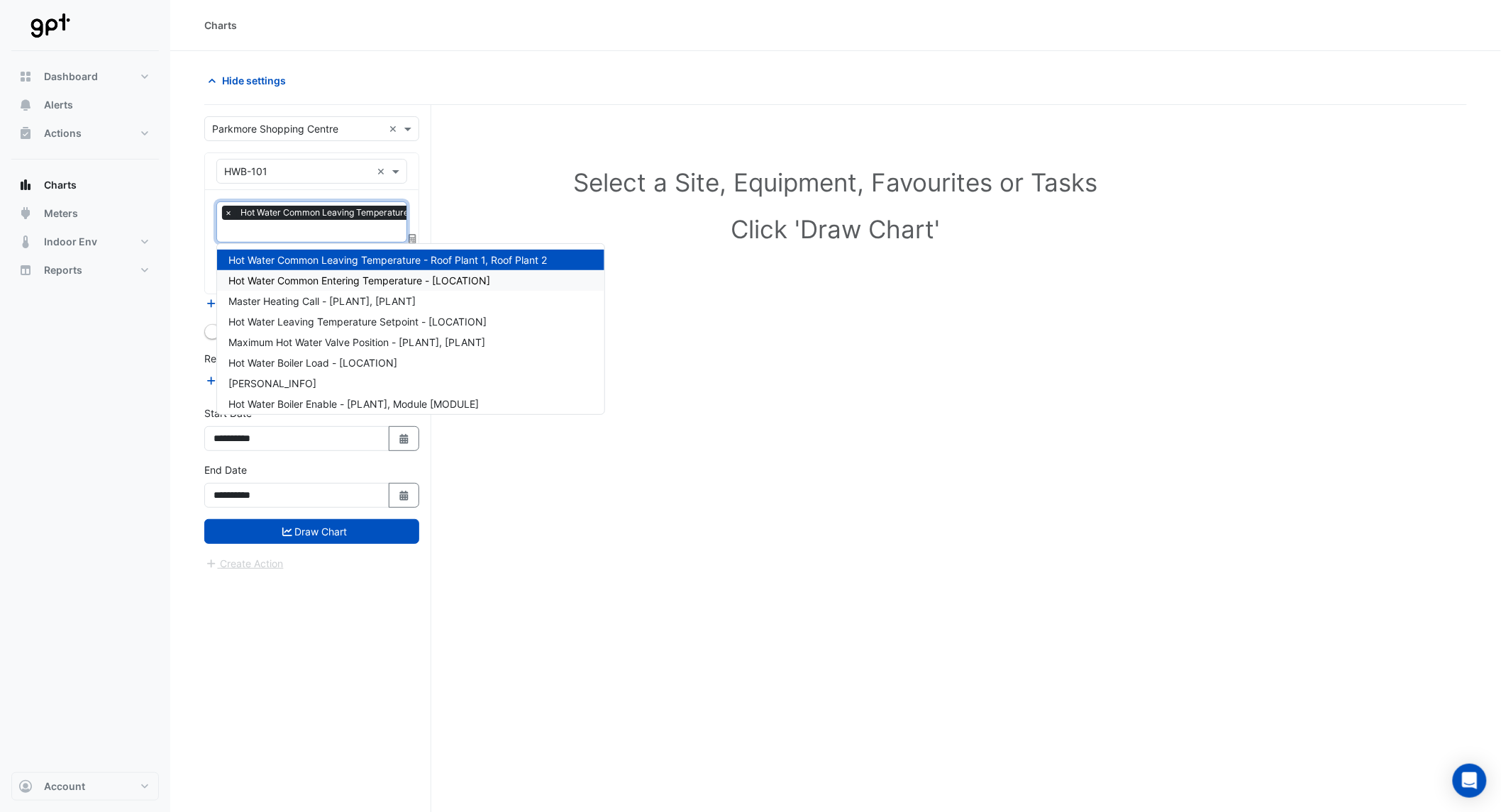 click on "Hot Water Common Entering Temperature - Roof Plant 1, Roof Plant 2" at bounding box center (359, 280) 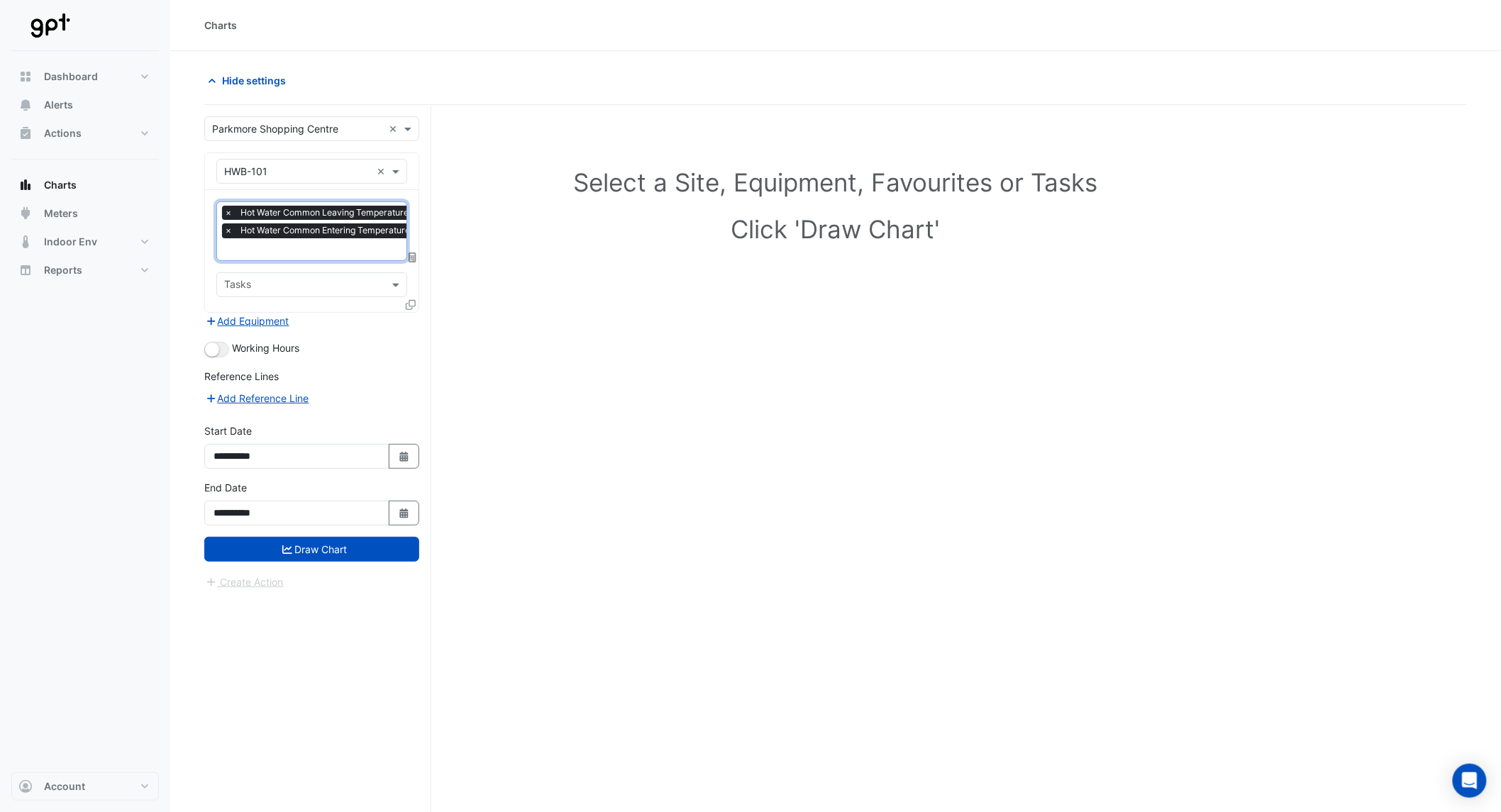 click at bounding box center [374, 250] 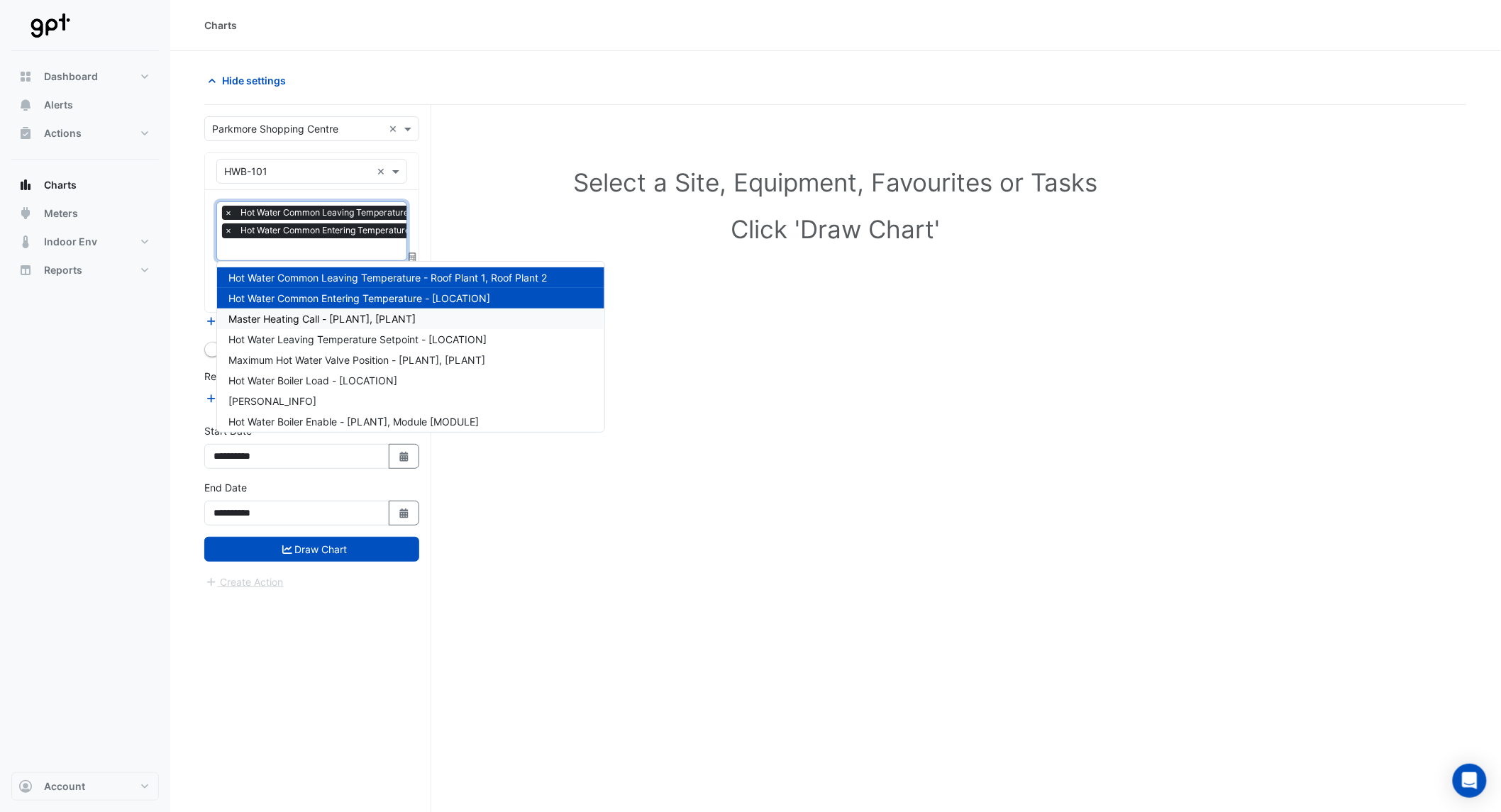 click on "Master Heating Call - Roof Plant 1, Roof Plant 2" at bounding box center [411, 318] 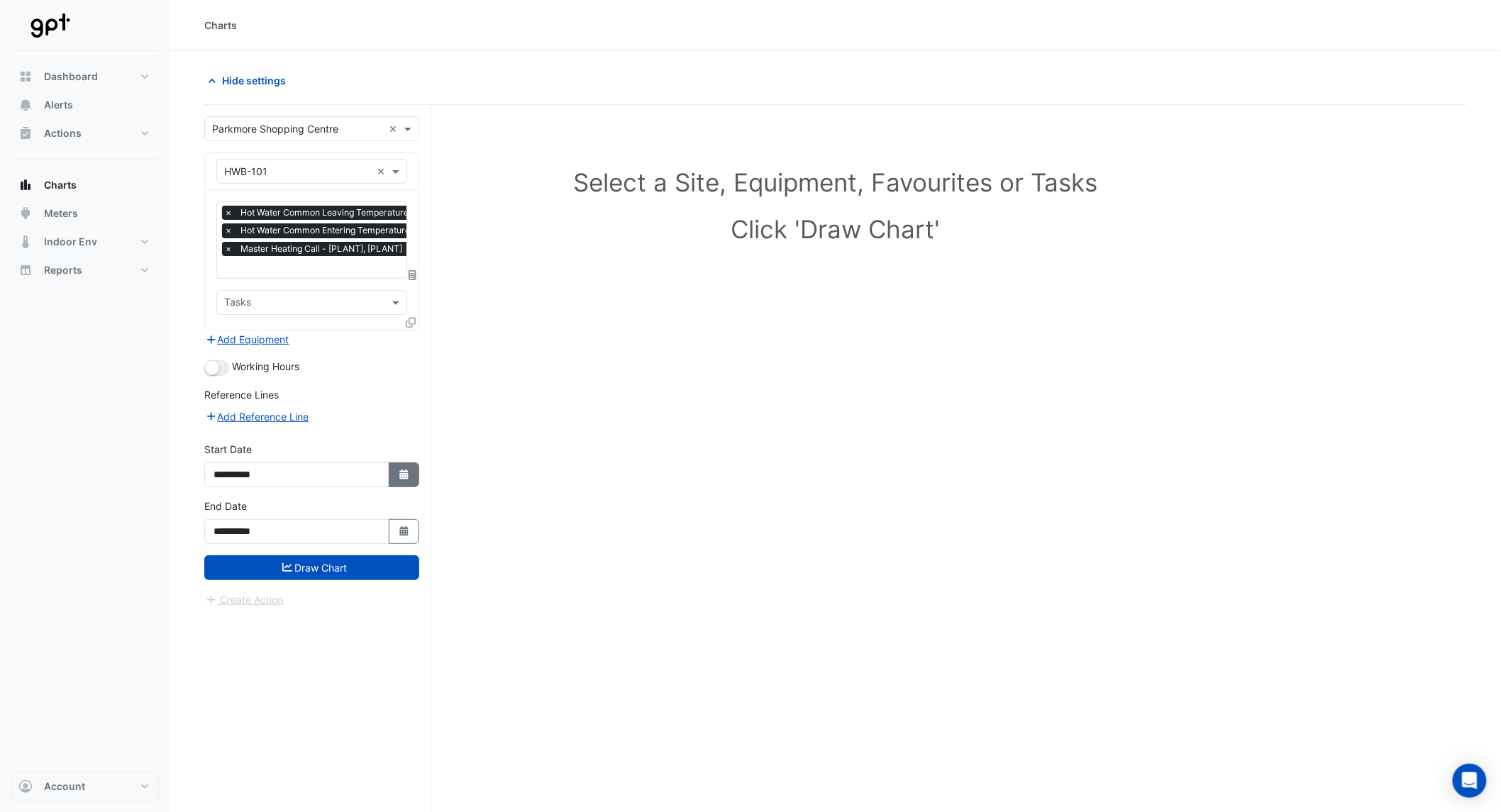 click on "Select Date" at bounding box center [404, 474] 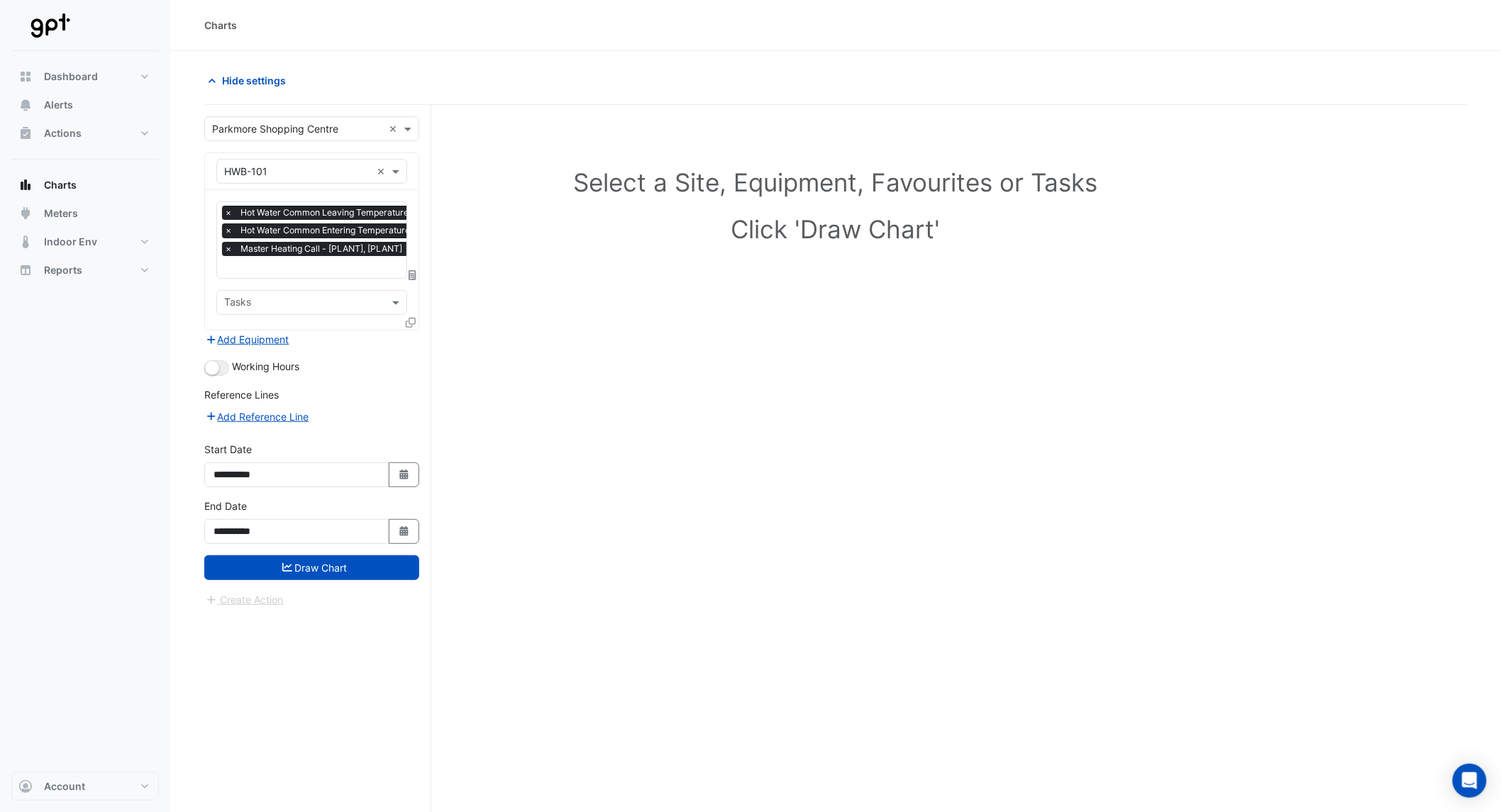 select on "*" 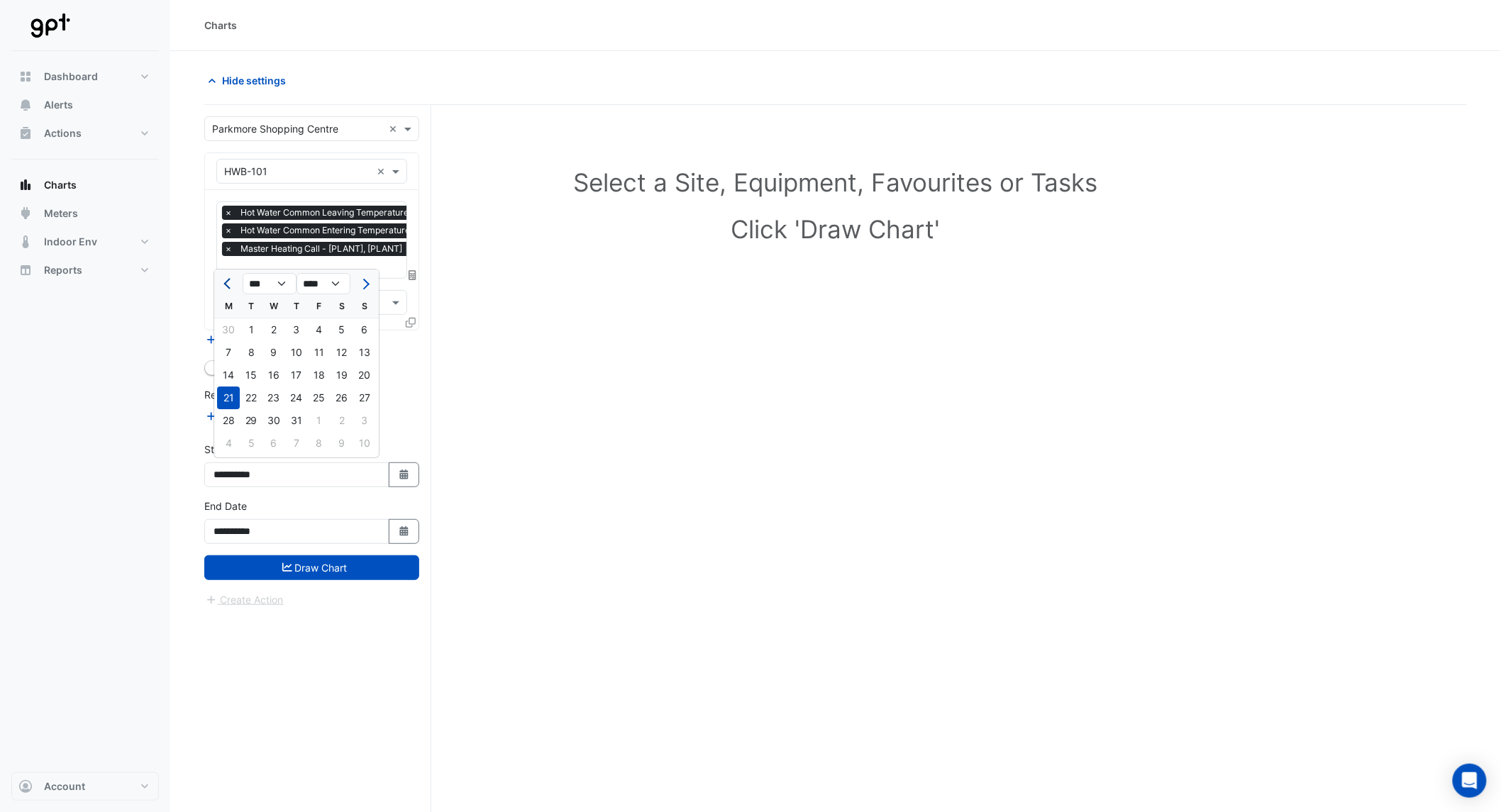 click 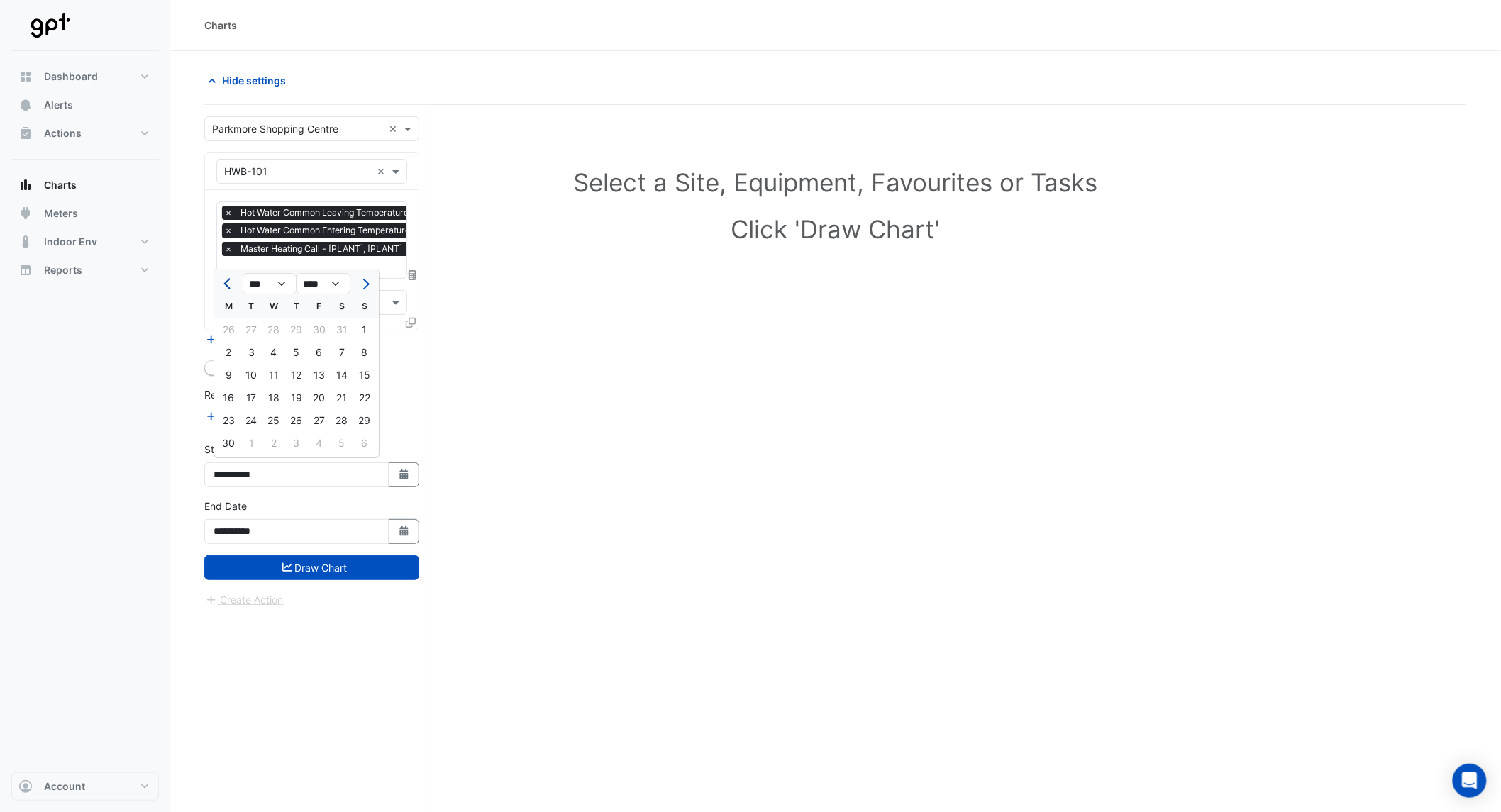 click 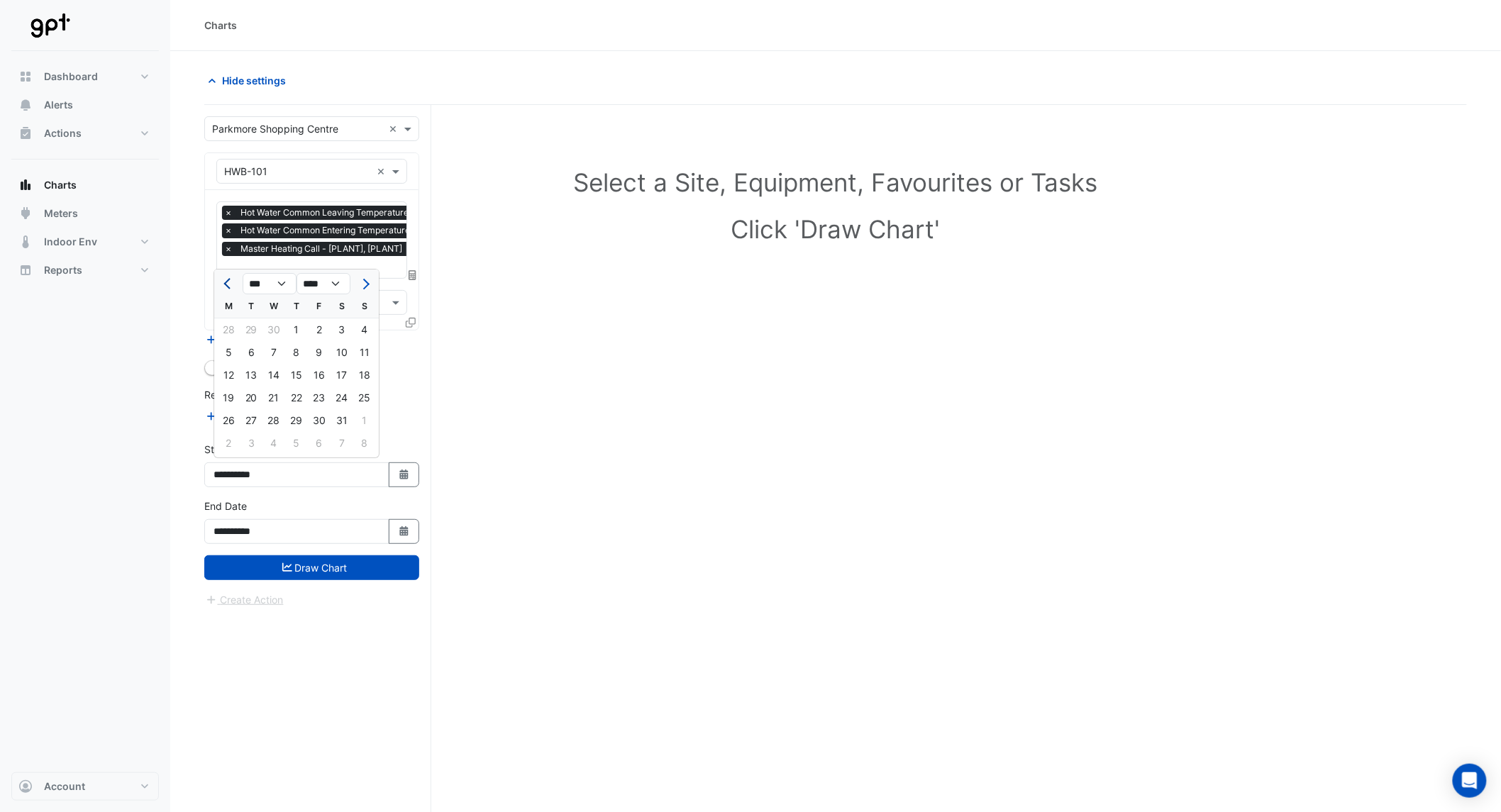 click 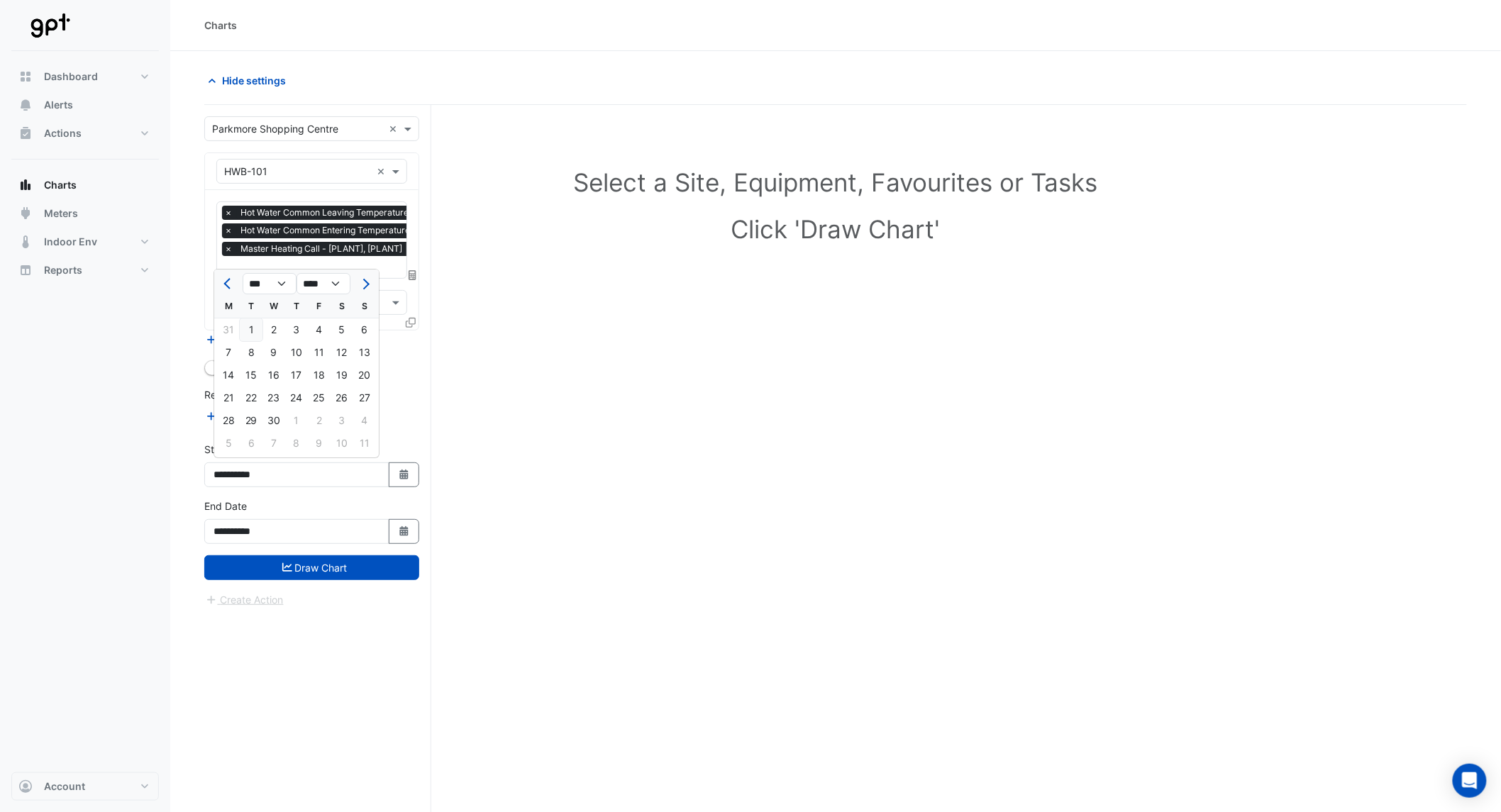 click on "1" 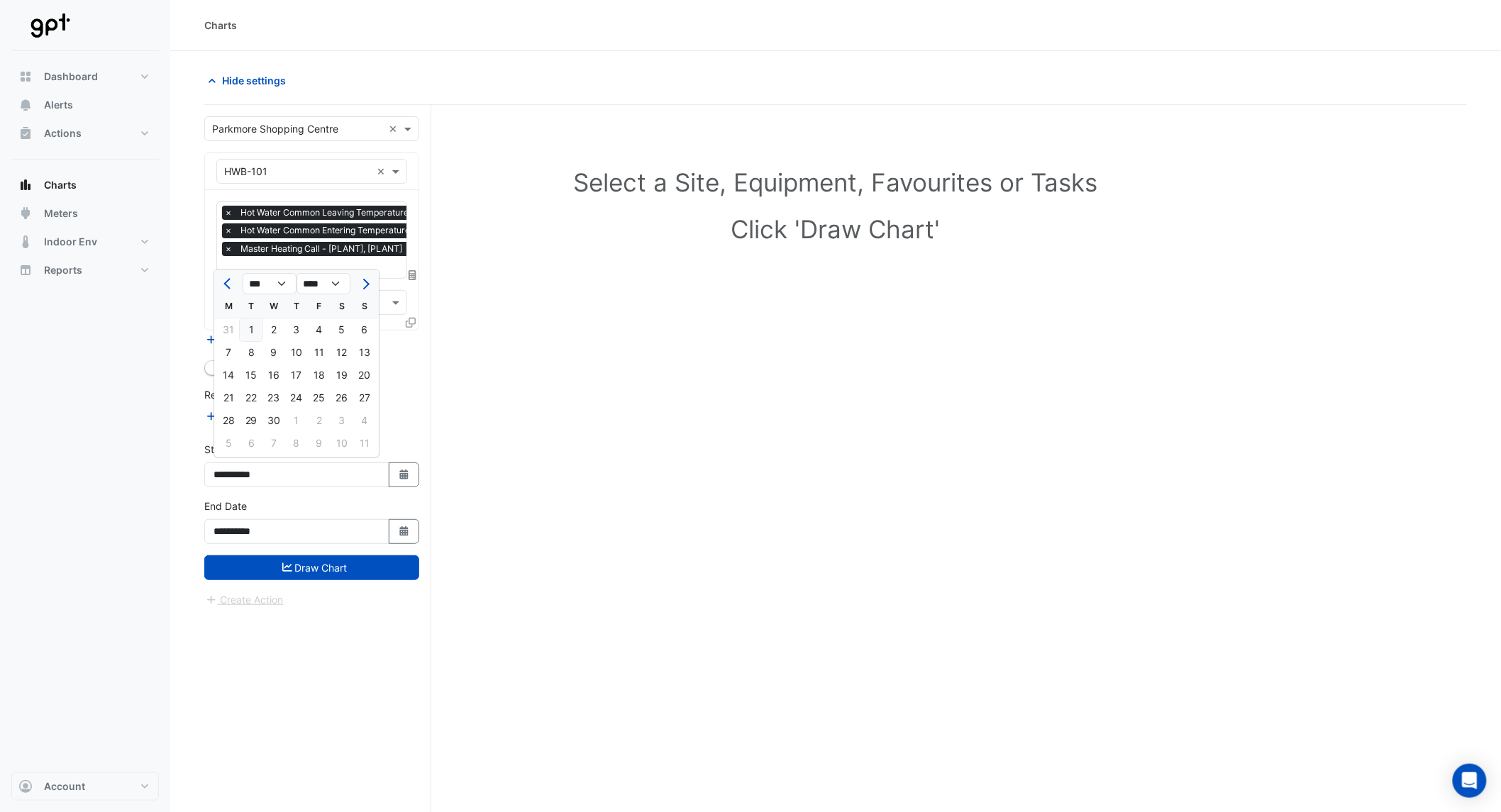 type on "**********" 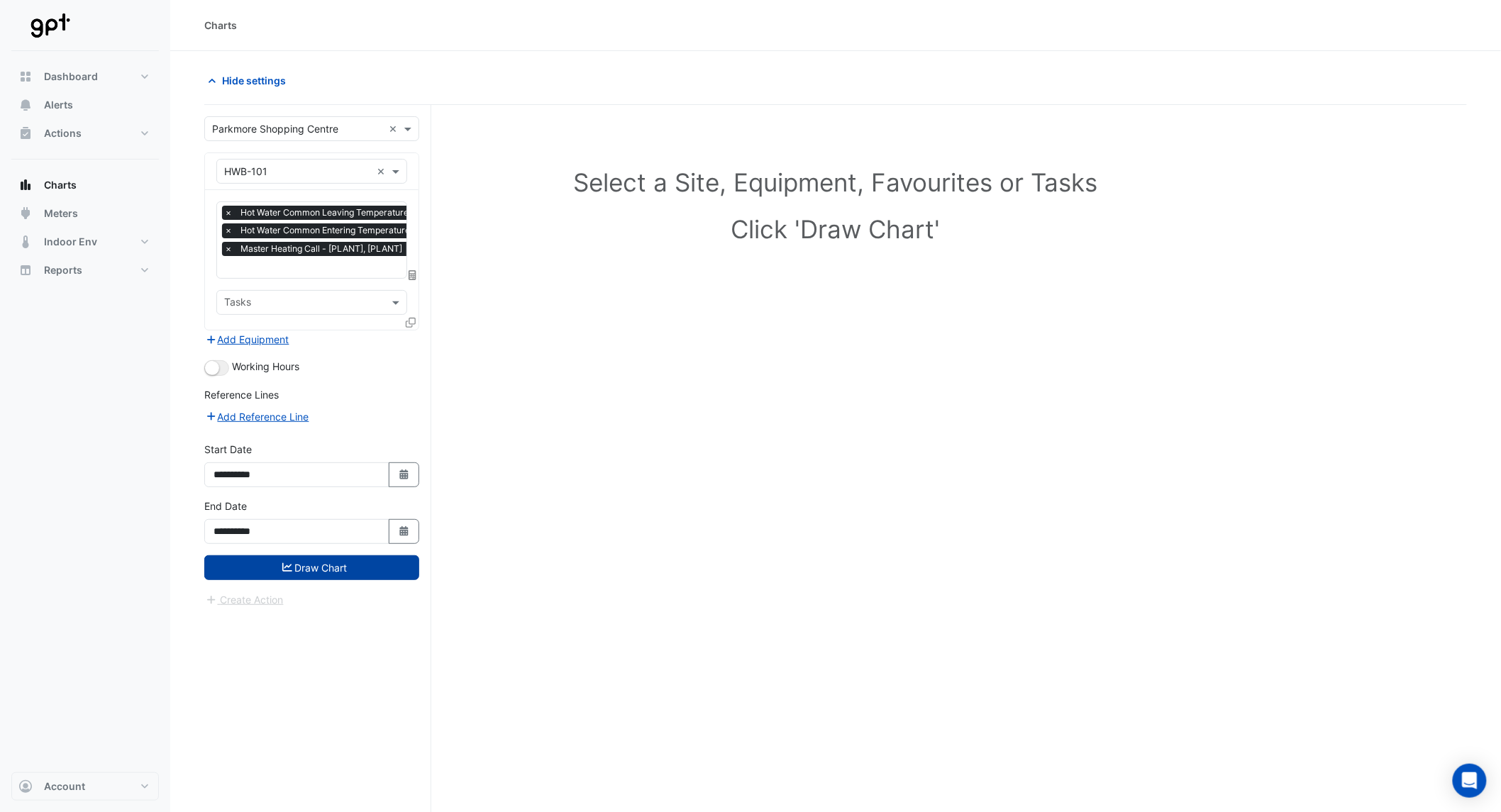 click on "Draw Chart" at bounding box center (311, 567) 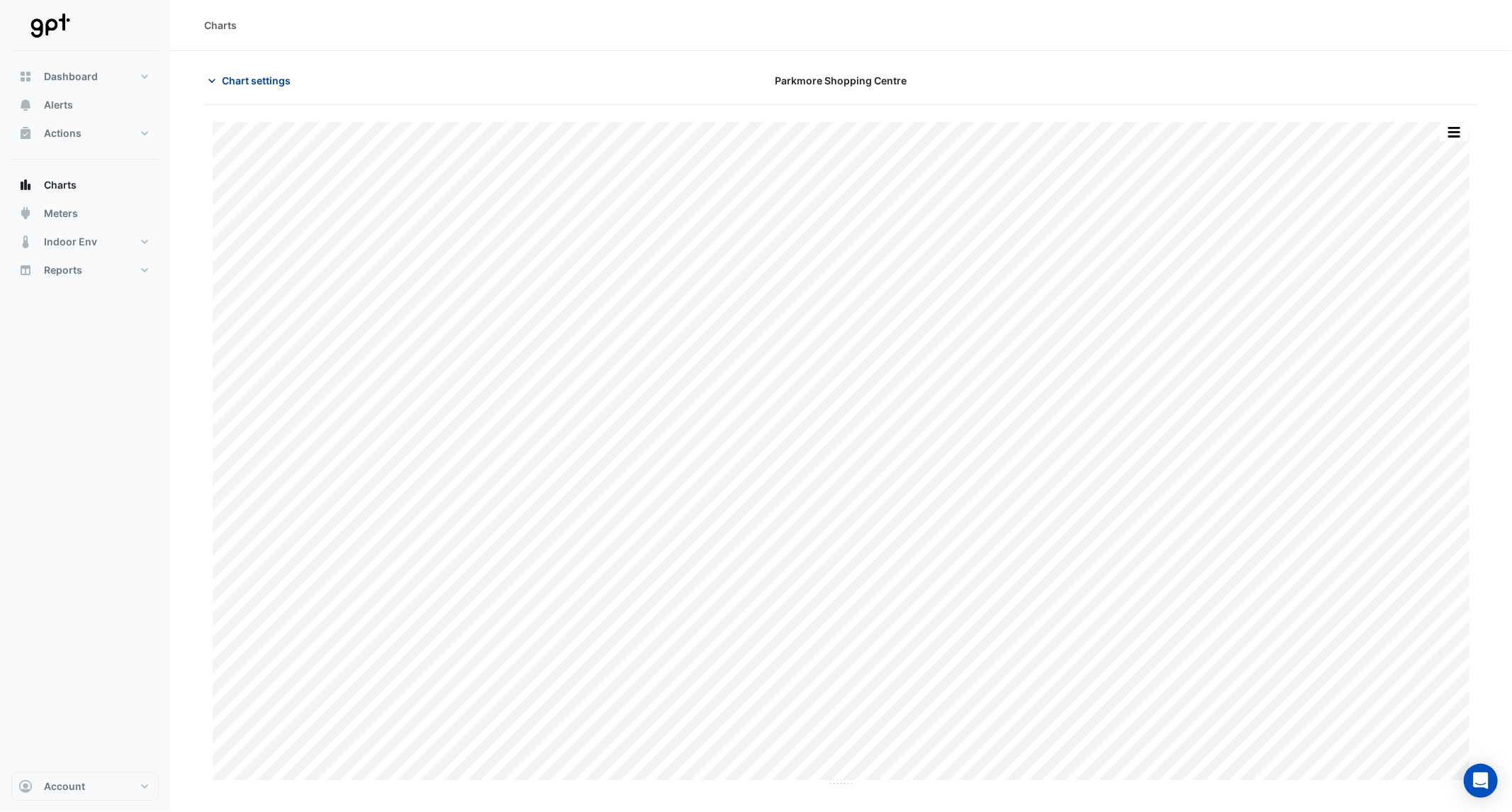 click on "Chart settings" 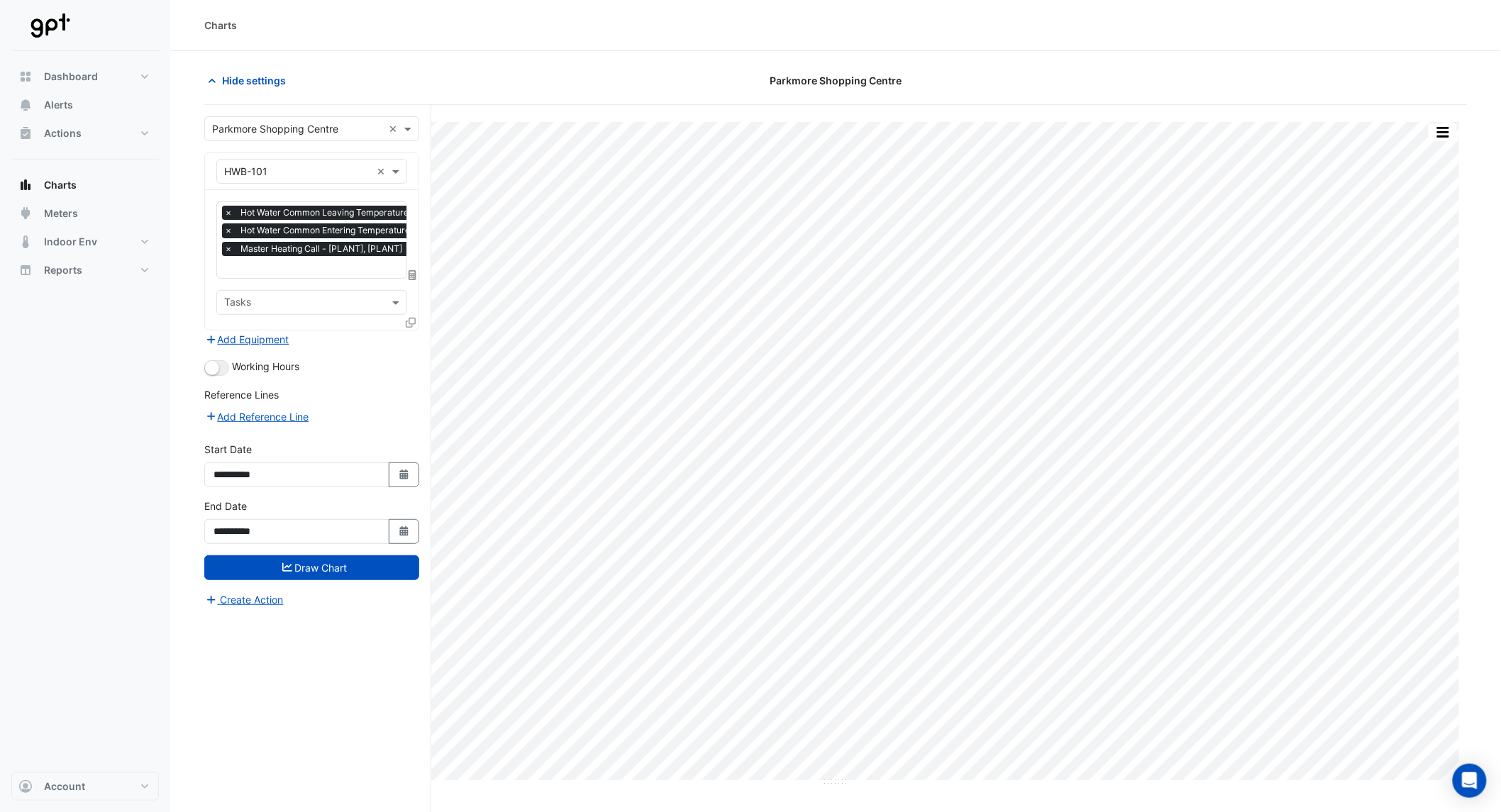 click on "Hide settings
Parkmore Shopping Centre
Split by Unit Split All Print Save as JPEG Save as PNG Pivot Data Table Export CSV - Flat Export CSV - Pivot Select Chart Type Select Timezone    —    HWB-101    Hot Water Common Leaving Temperature       Roof Plant 1 Roof Plant 2    Sat 26-Apr-2025 02:15       18.8 °C       —    HWB-101    Hot Water Common Entering Temperature       Roof Plant 1 Roof Plant 2    Sat 26-Apr-2025 02:15       18.3 °C       —    HWB-101    Master Heating Call       Roof Plant 1 Roof Plant 2    Sat 26-Apr-2025 02:15       Off (0)    Timezone: Australia/Melbourne (AEST)
Select a Site × Parkmore Shopping Centre ×
Equipment × HWB-101 ×
Favourites
× ×" 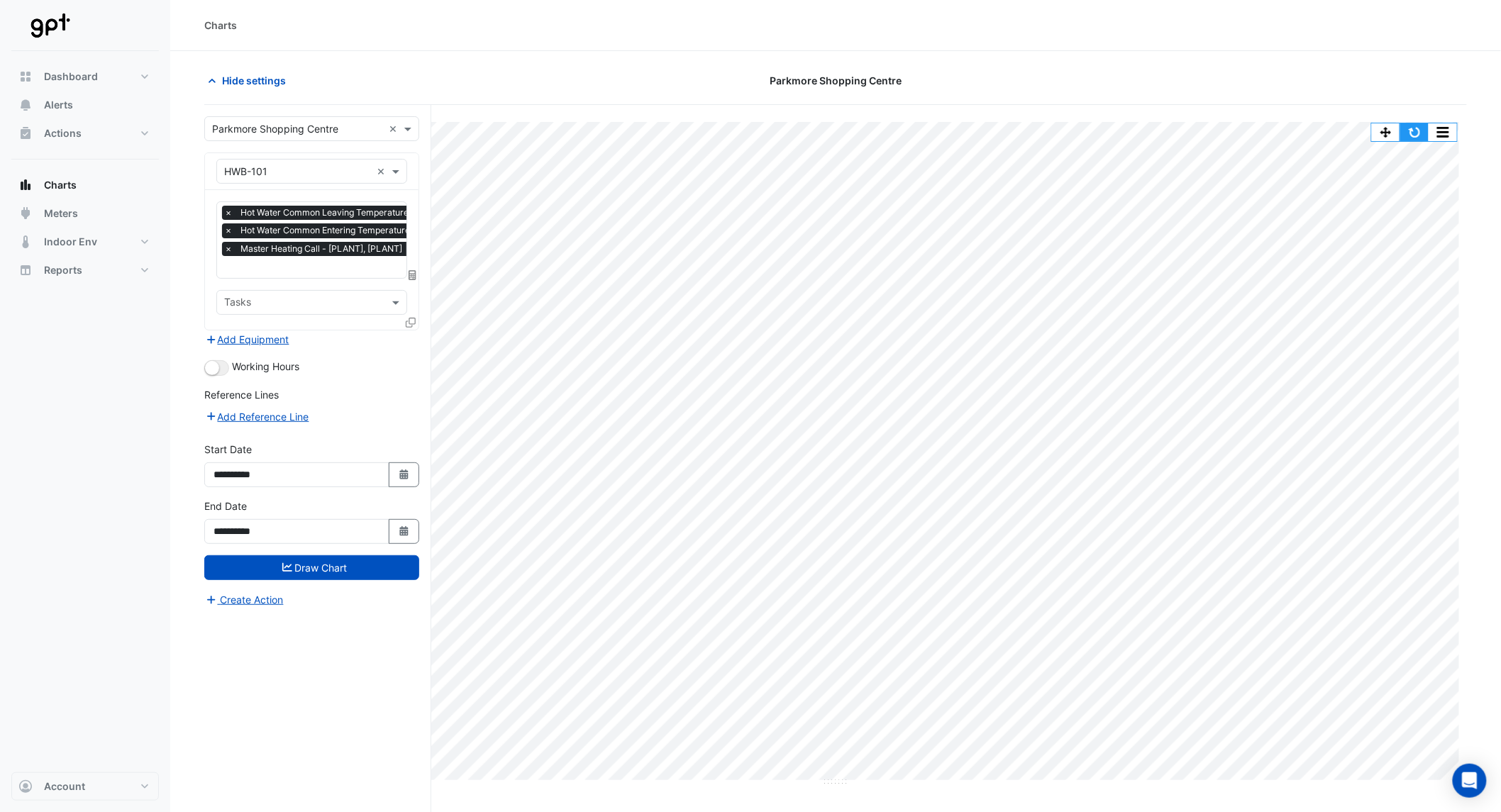 click 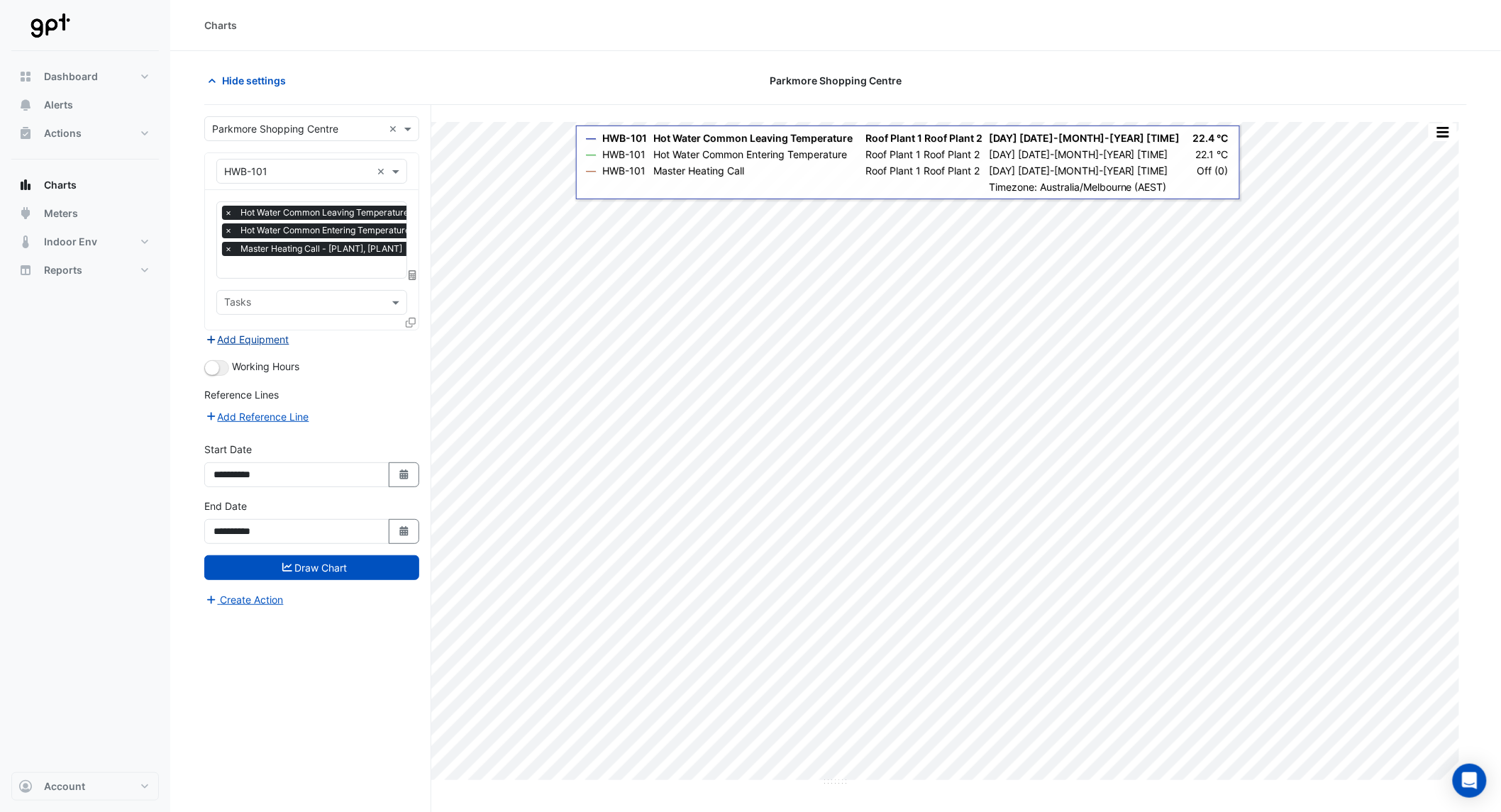 click on "Add Equipment" at bounding box center [247, 339] 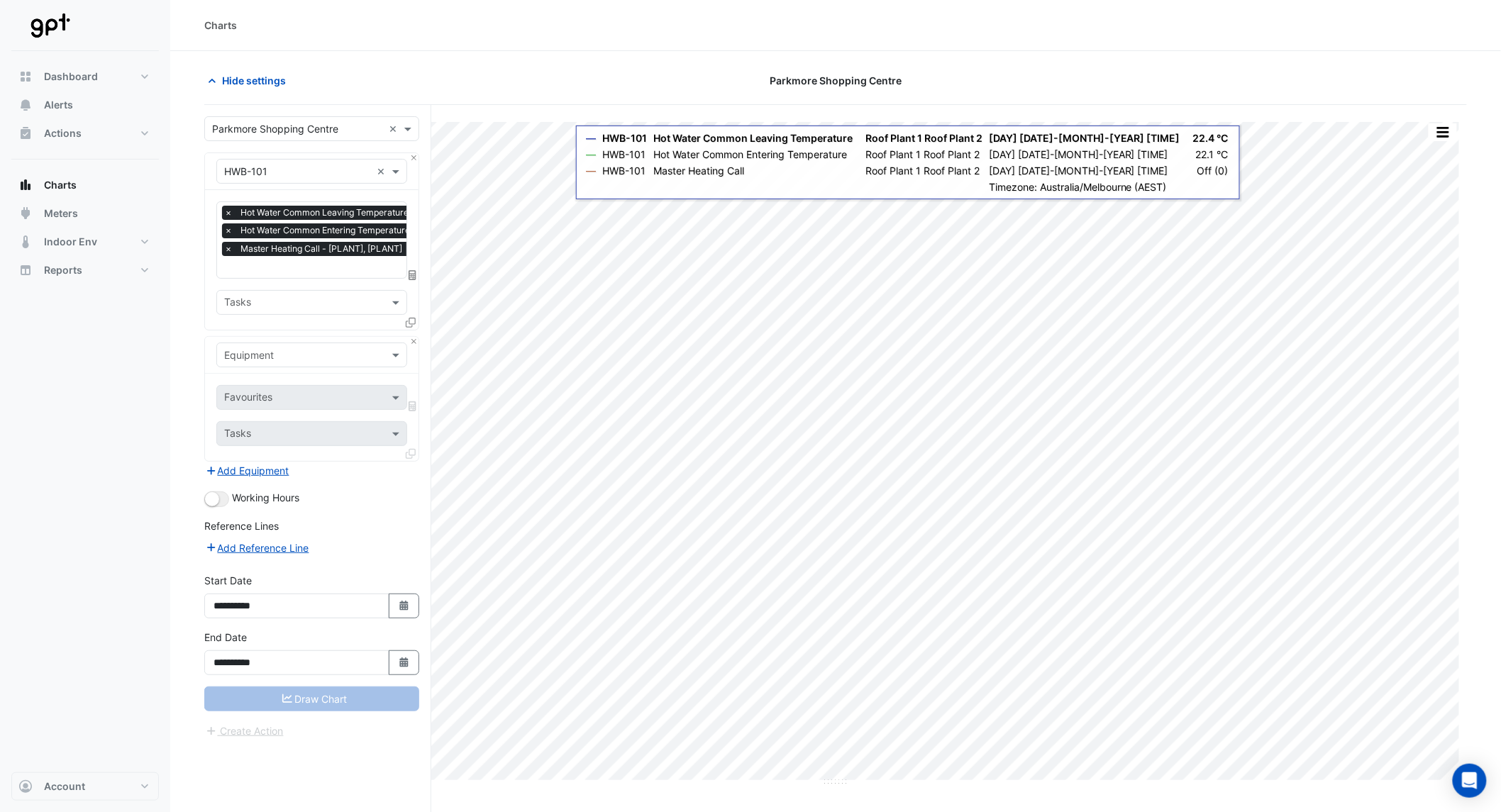 click 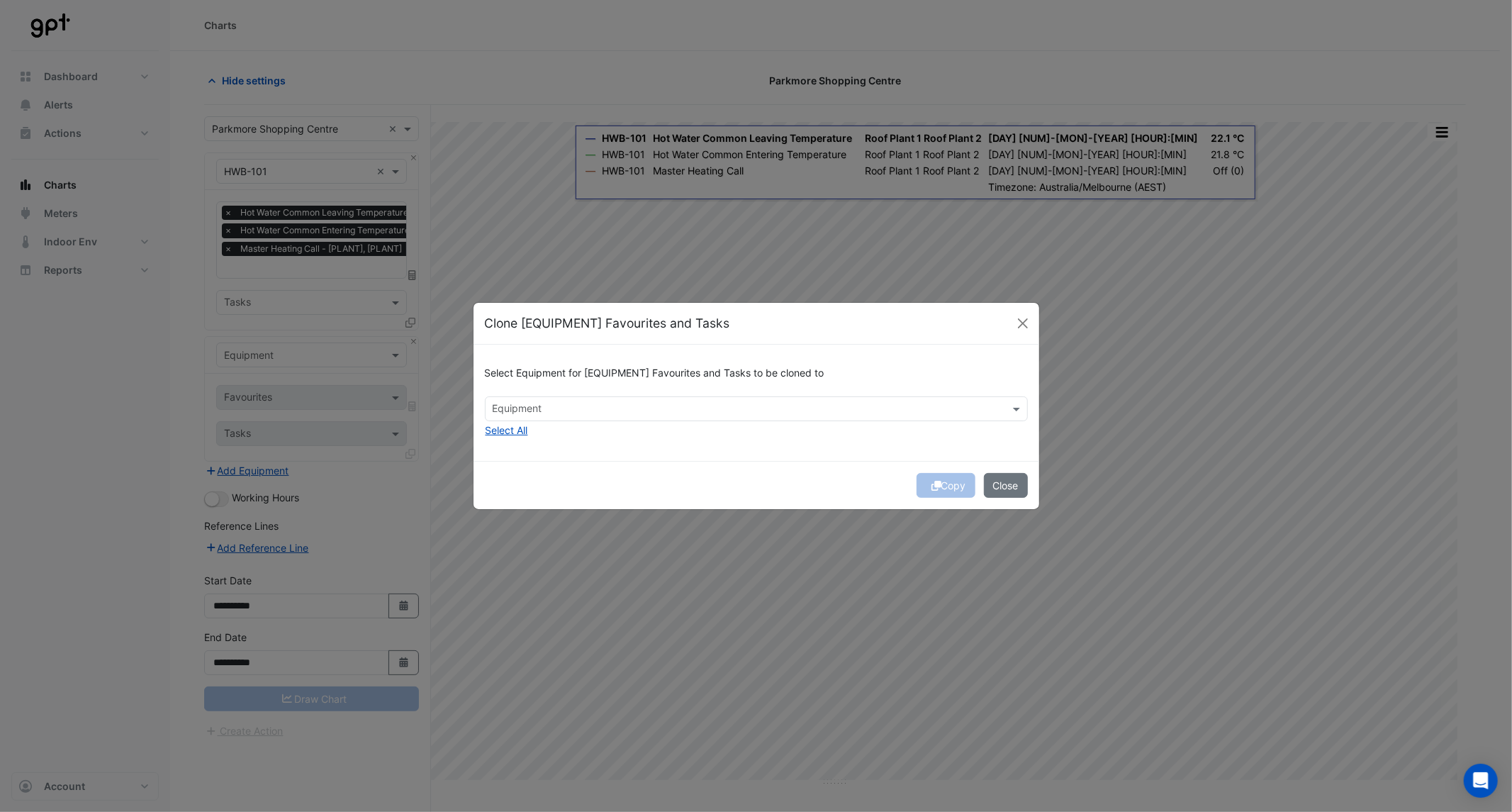 click on "Equipment" 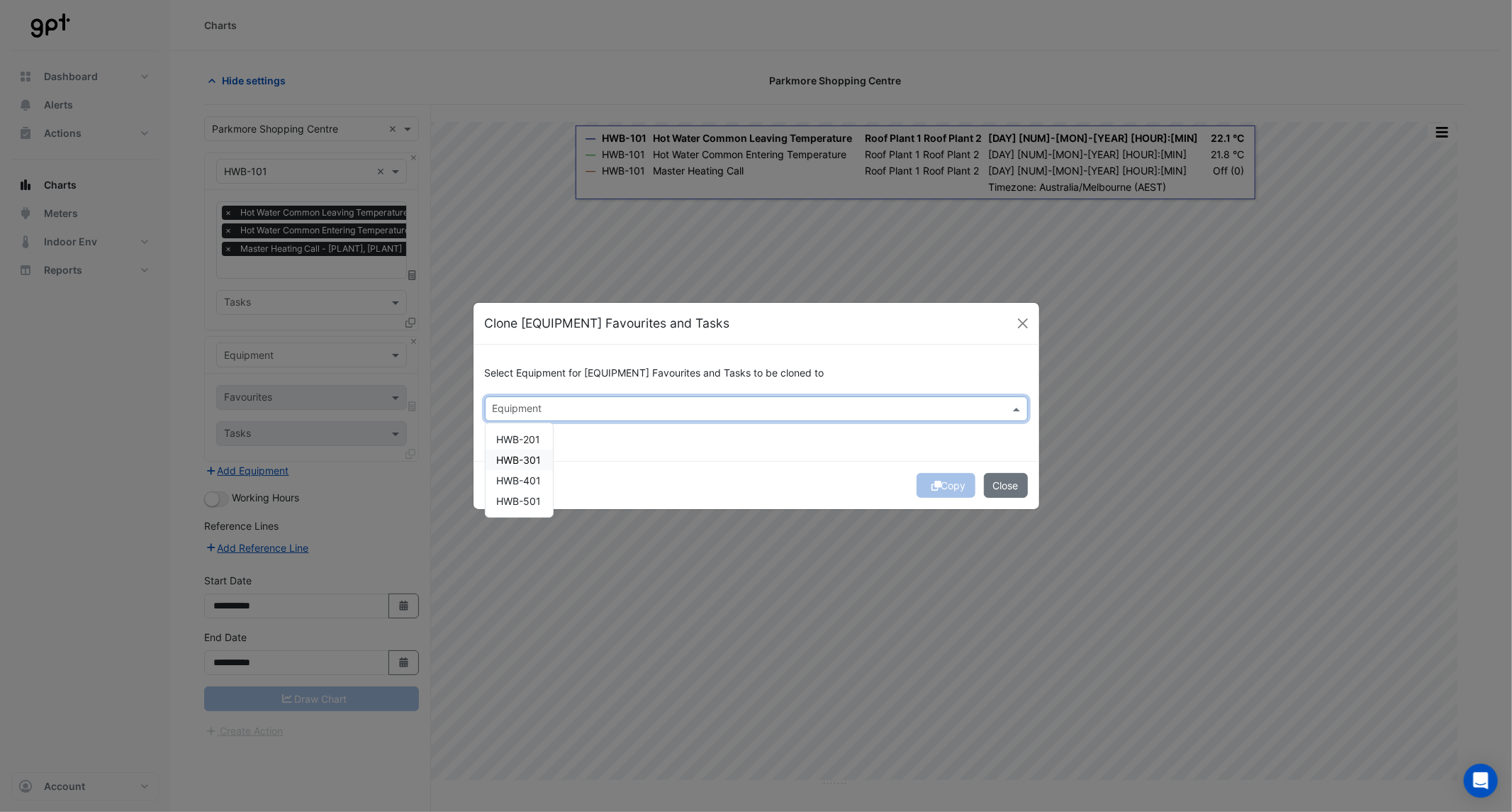 click on "HWB-301" at bounding box center (519, 460) 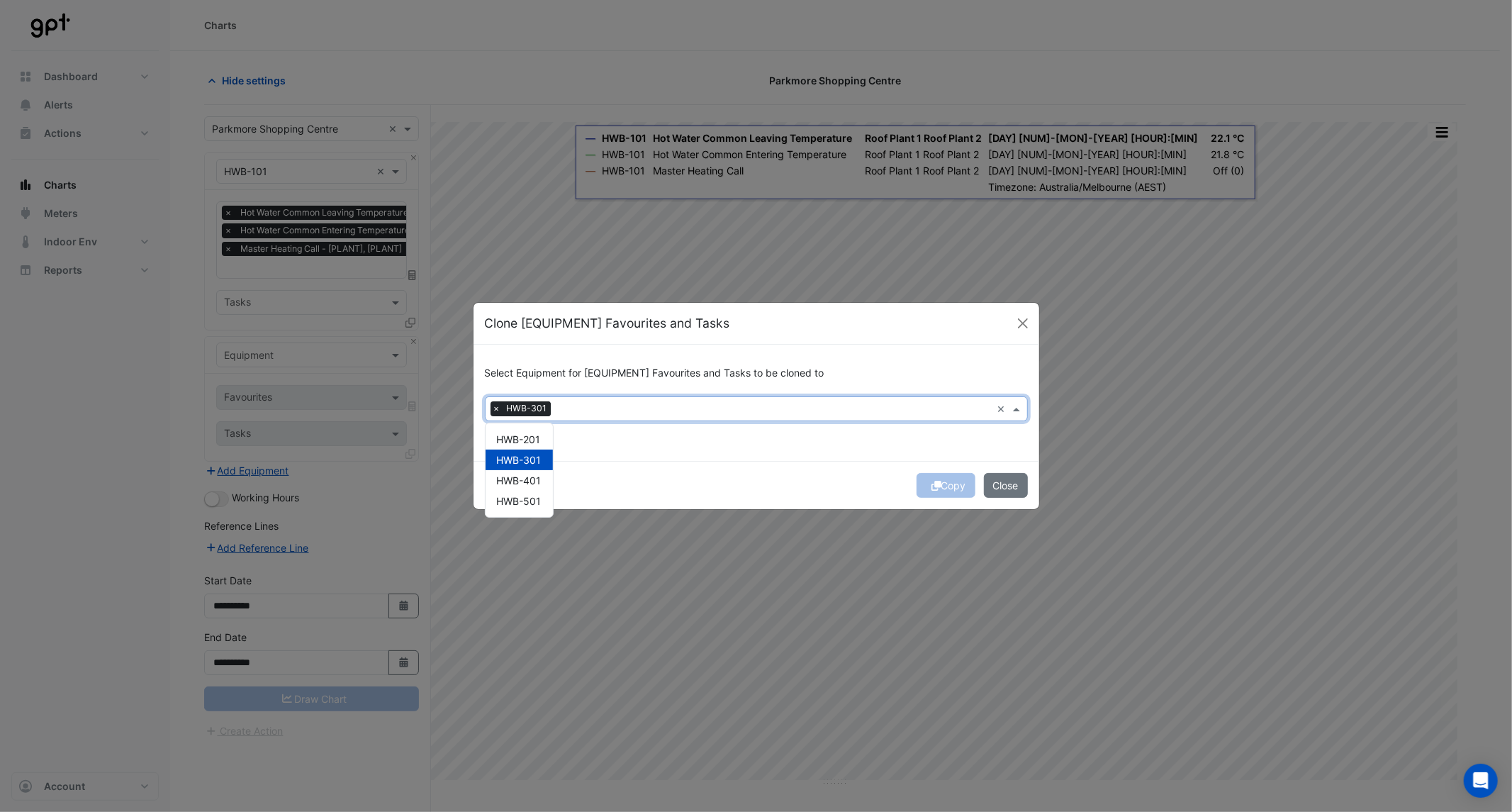 click on "Select Equipment for HWB-101 Favourites and Tasks to be cloned to
Equipment × HWB-301 × HWB-201 HWB-301 HWB-401 HWB-501
Select All" 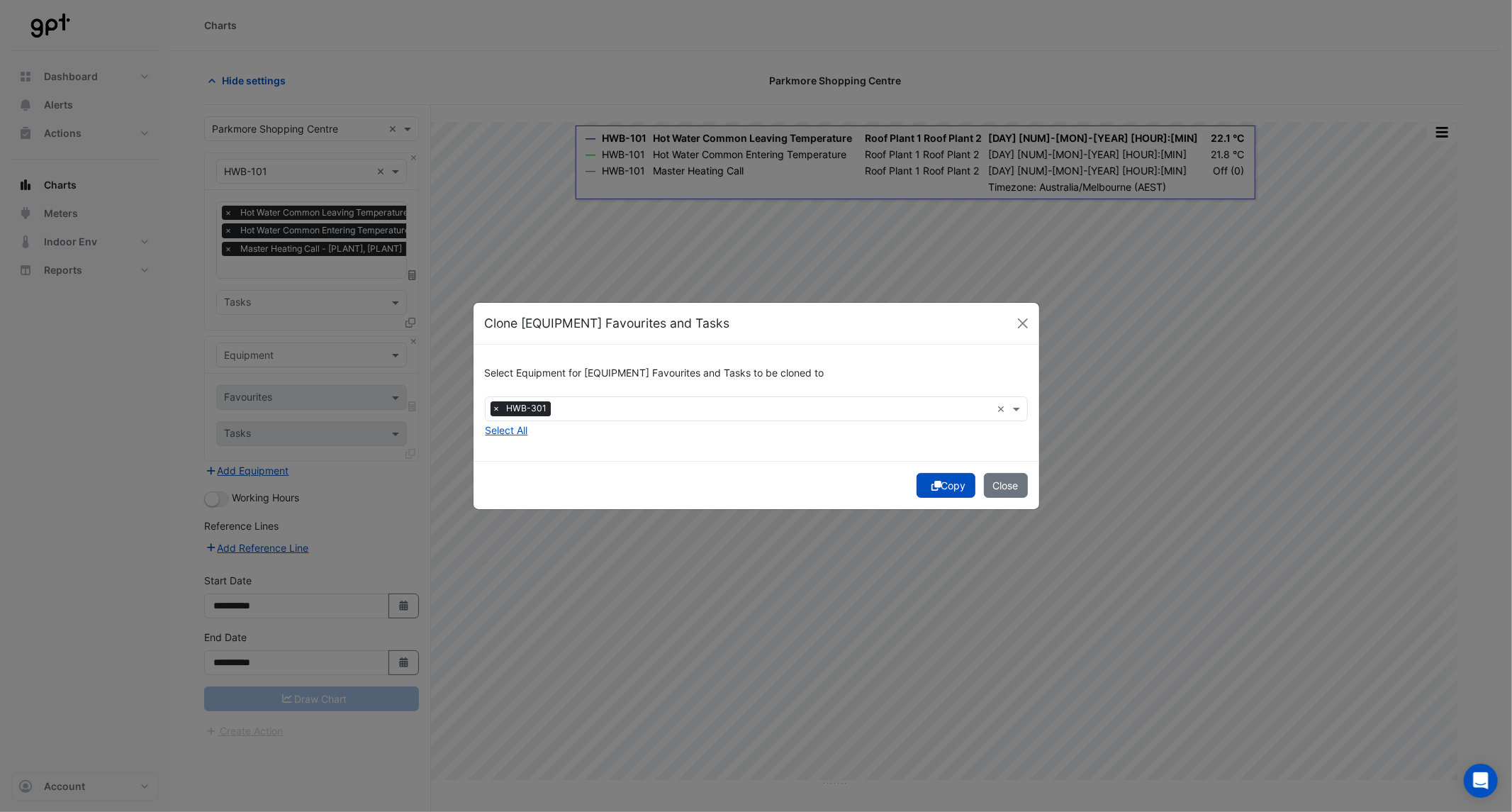 click 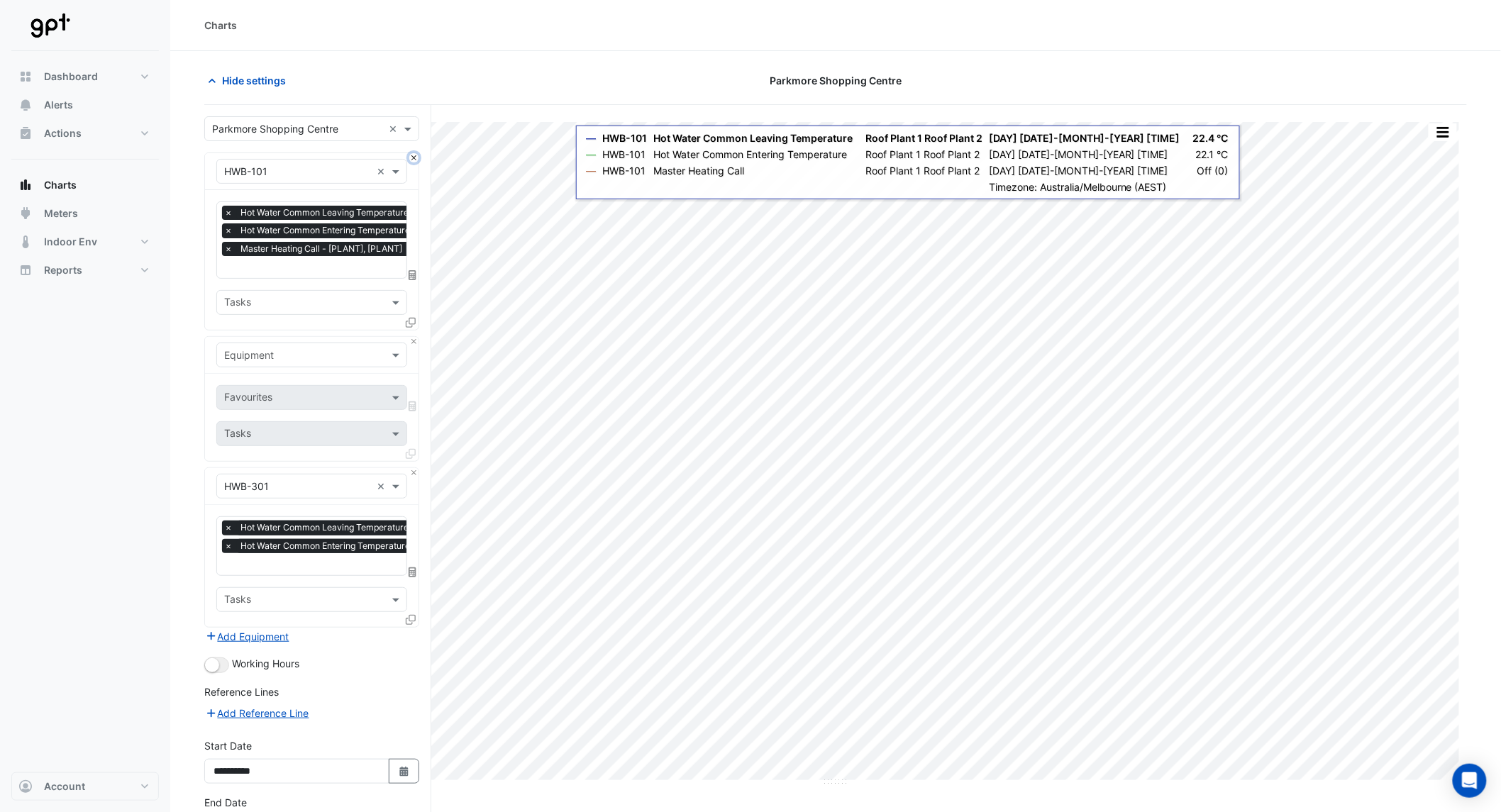 click at bounding box center (414, 157) 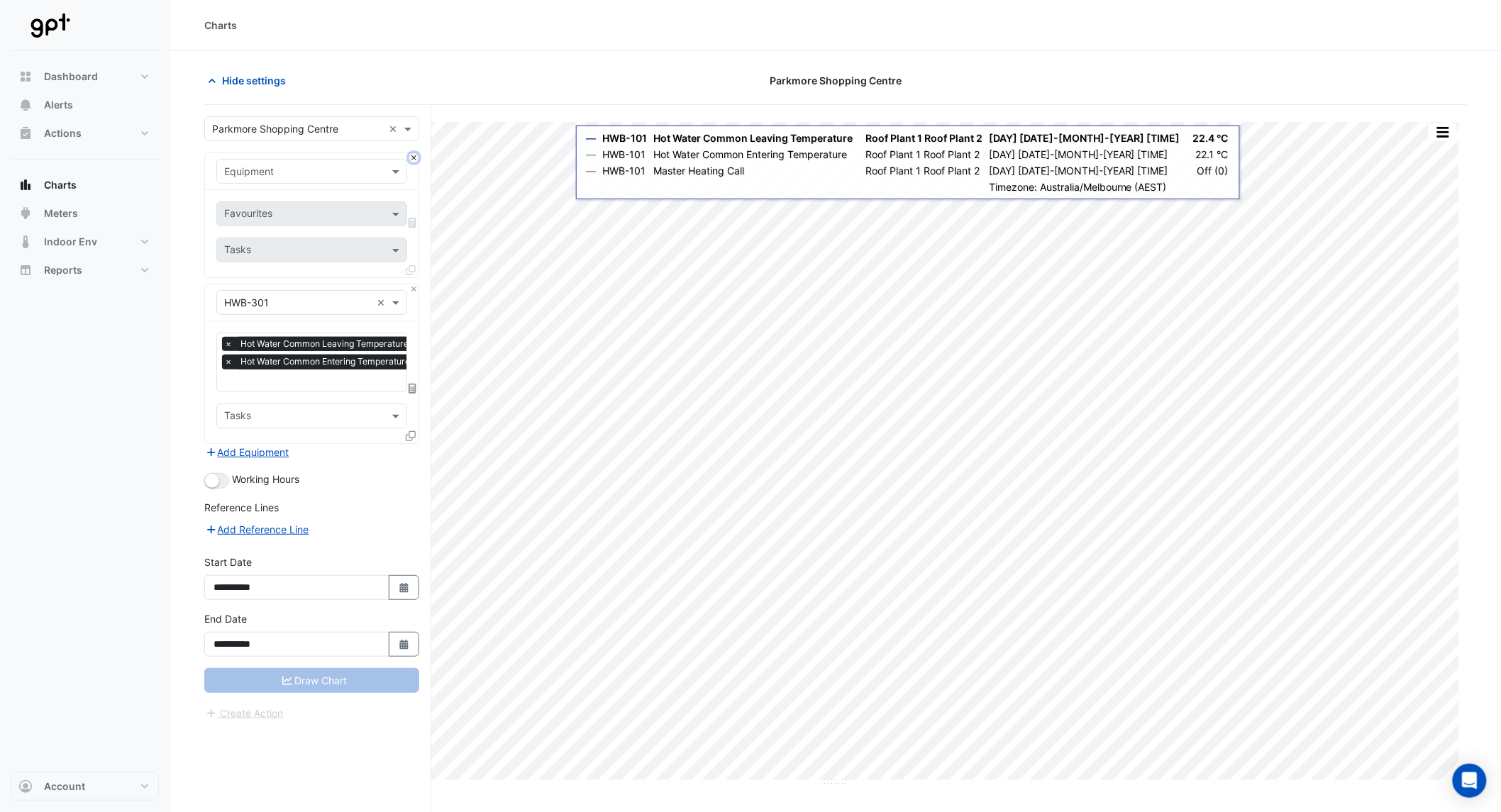 click at bounding box center (414, 157) 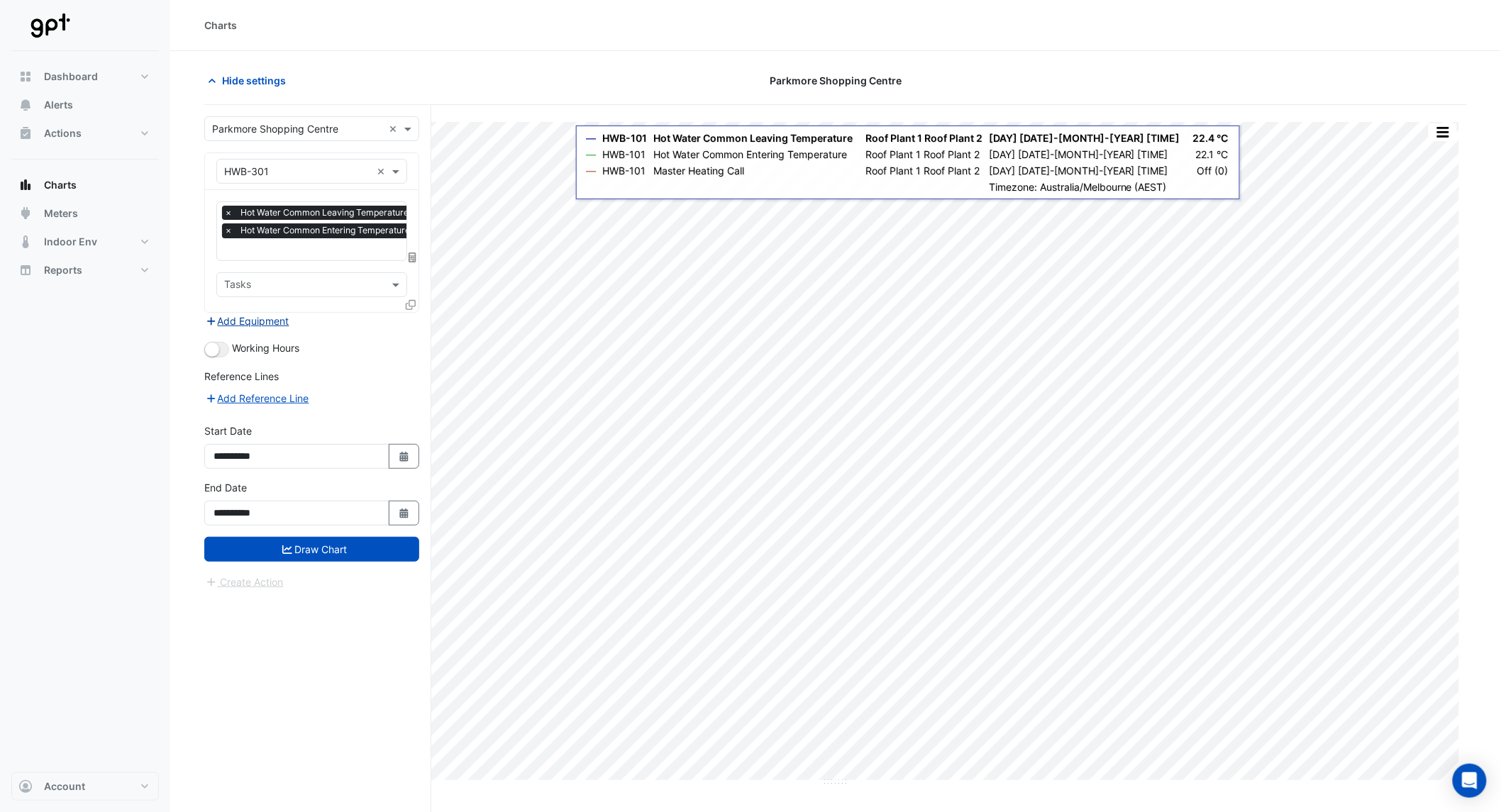click on "Add Equipment" at bounding box center [247, 321] 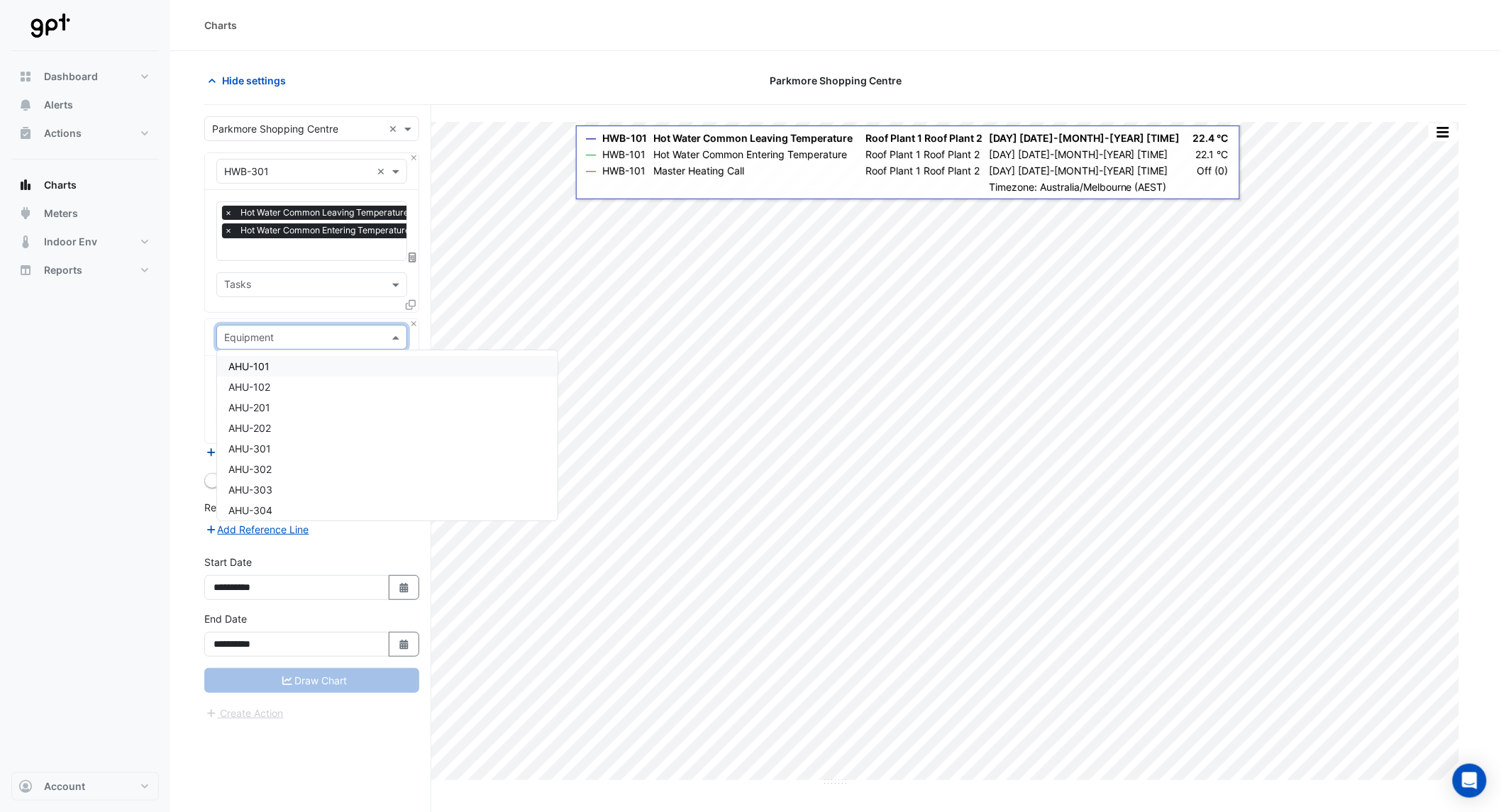 click on "Equipment" at bounding box center (311, 337) 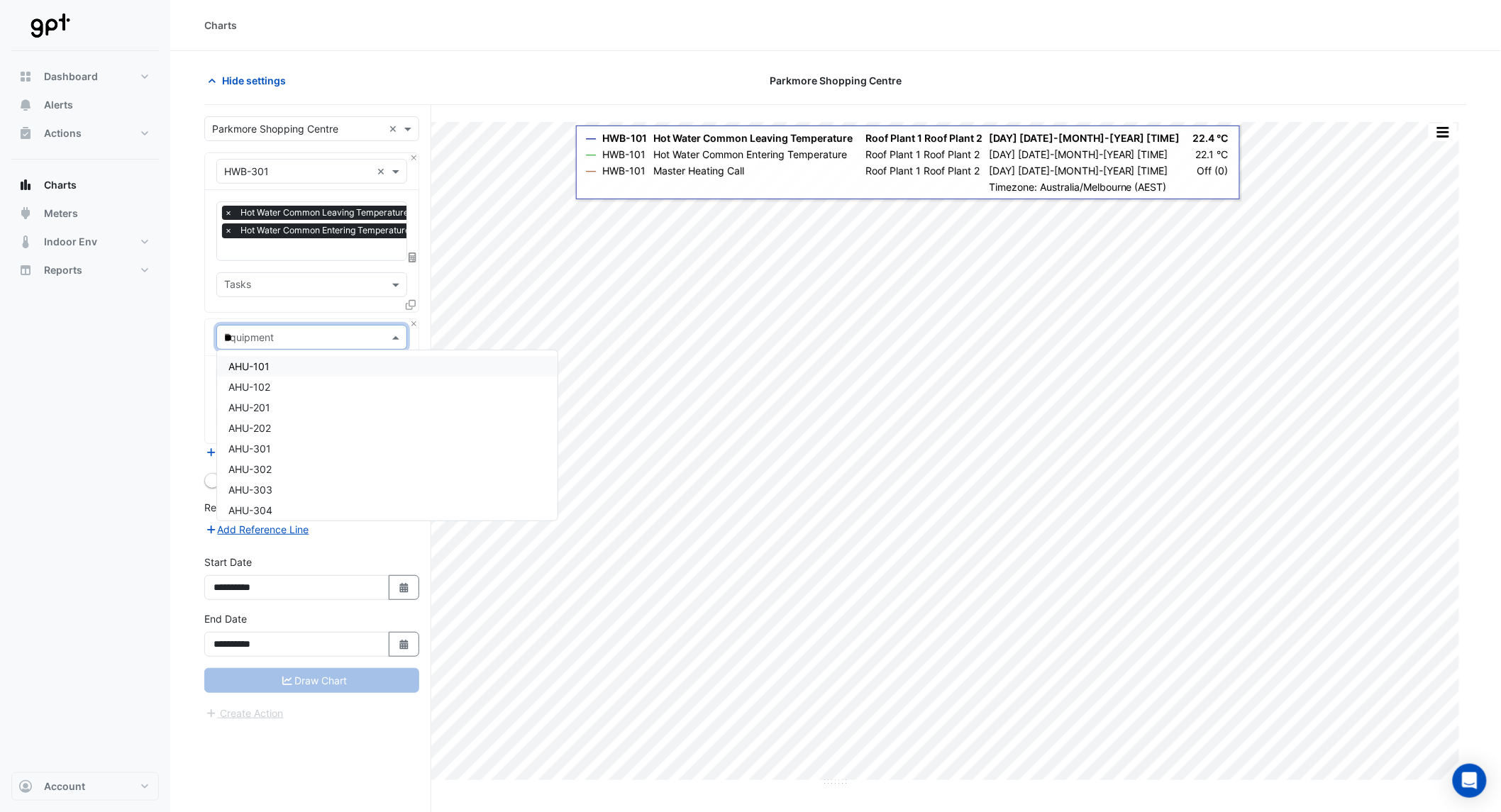 type on "***" 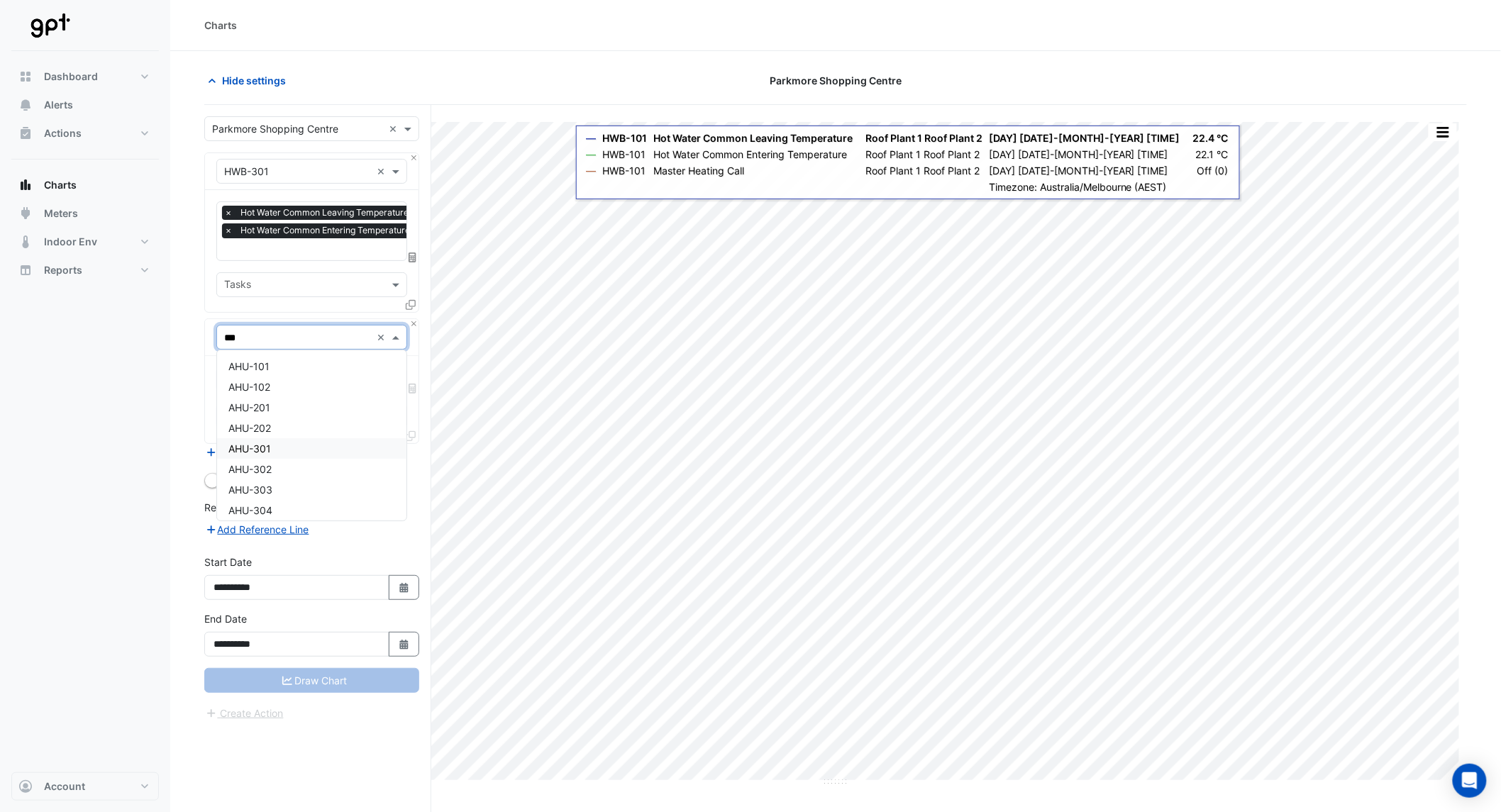 click on "AHU-301" at bounding box center (250, 448) 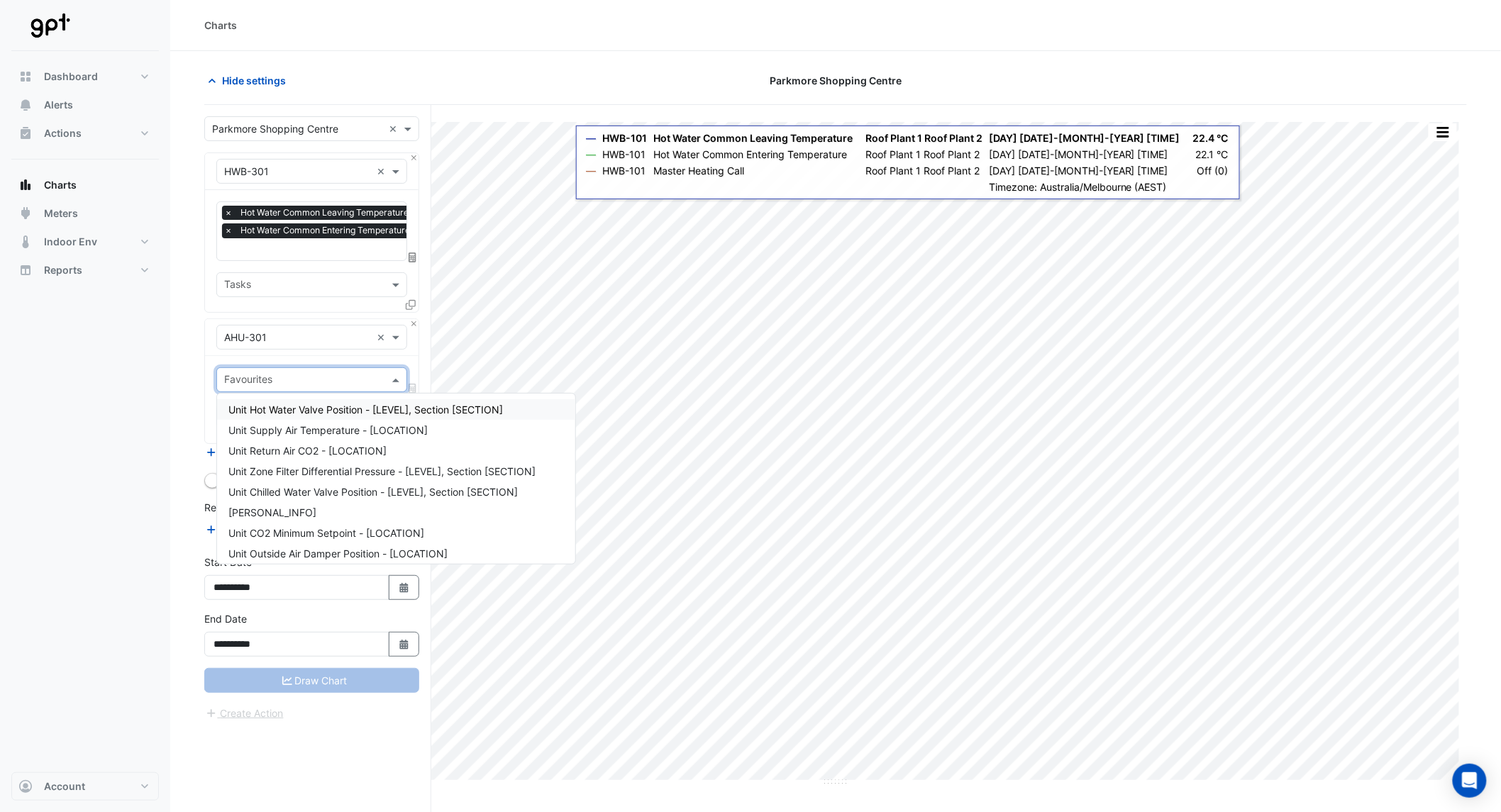 click at bounding box center [304, 381] 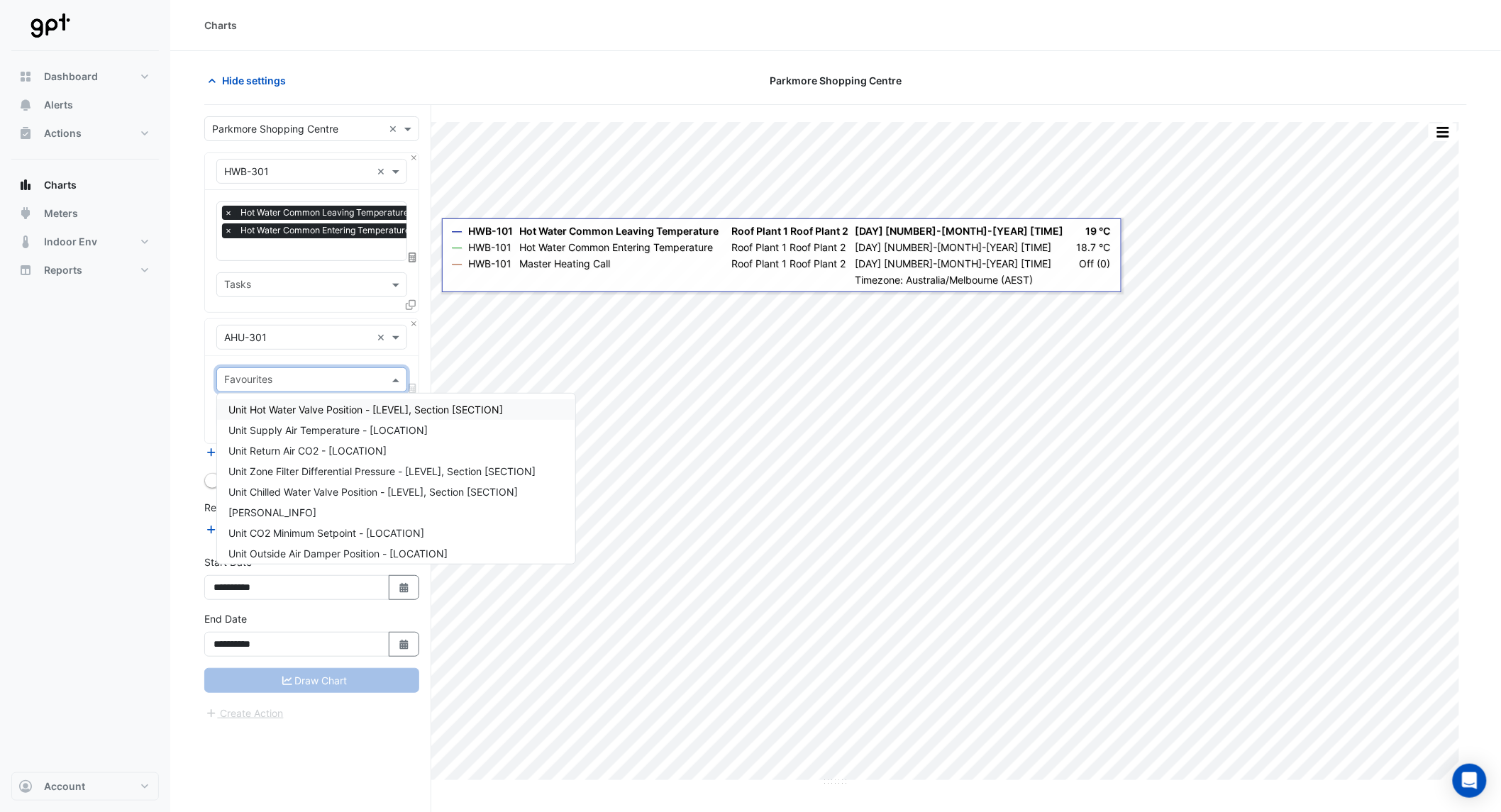 click 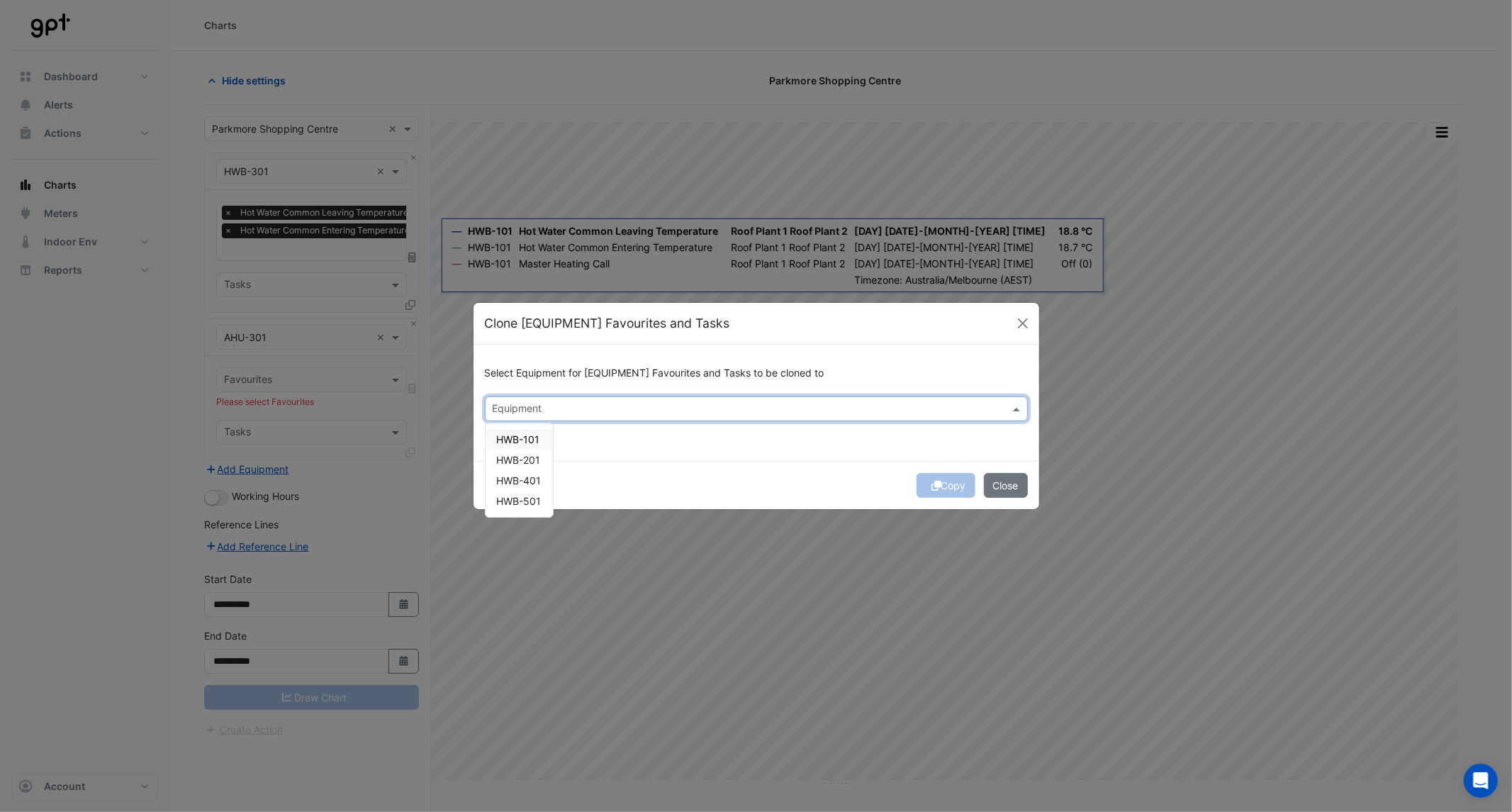 click 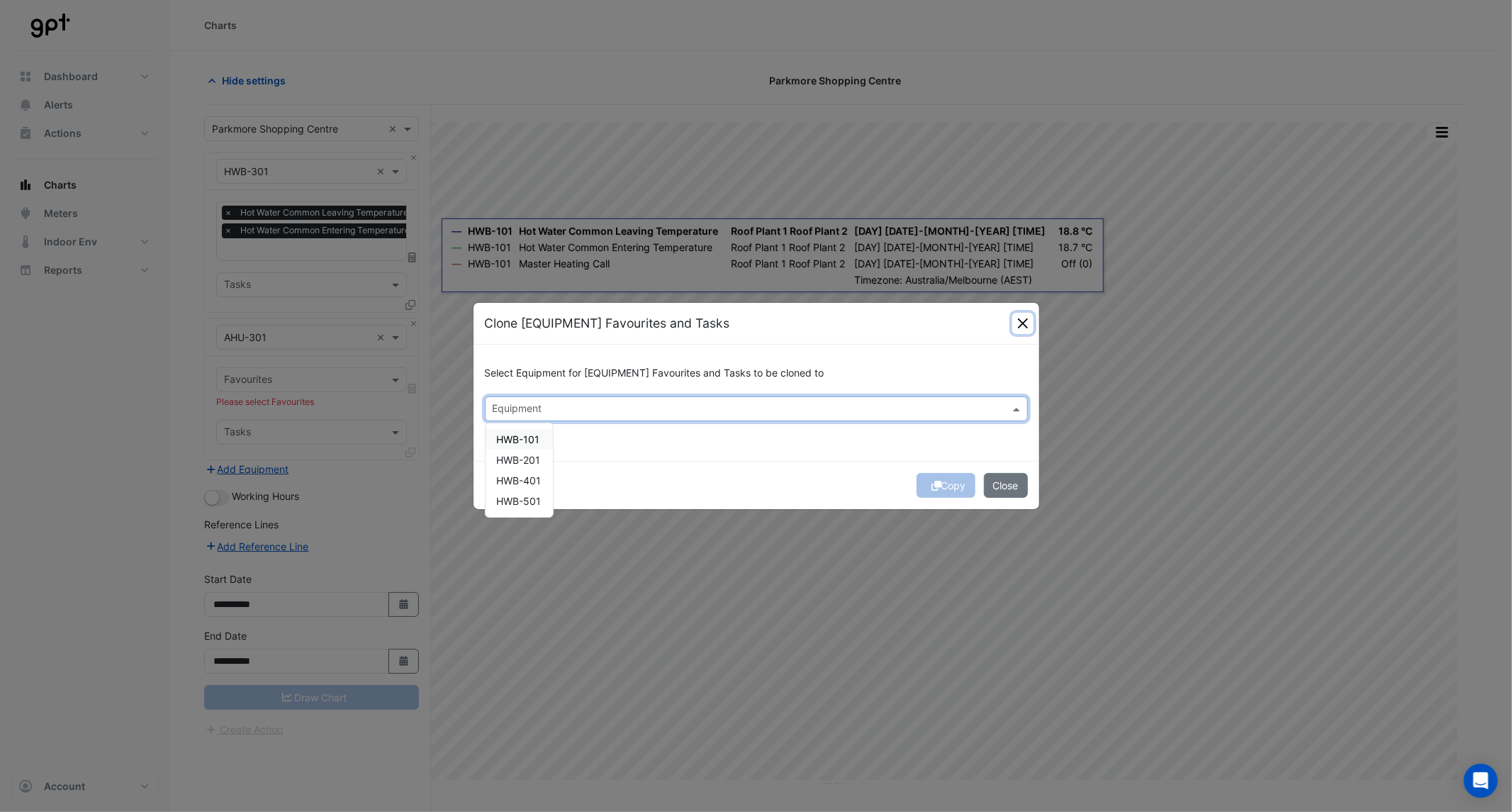 click 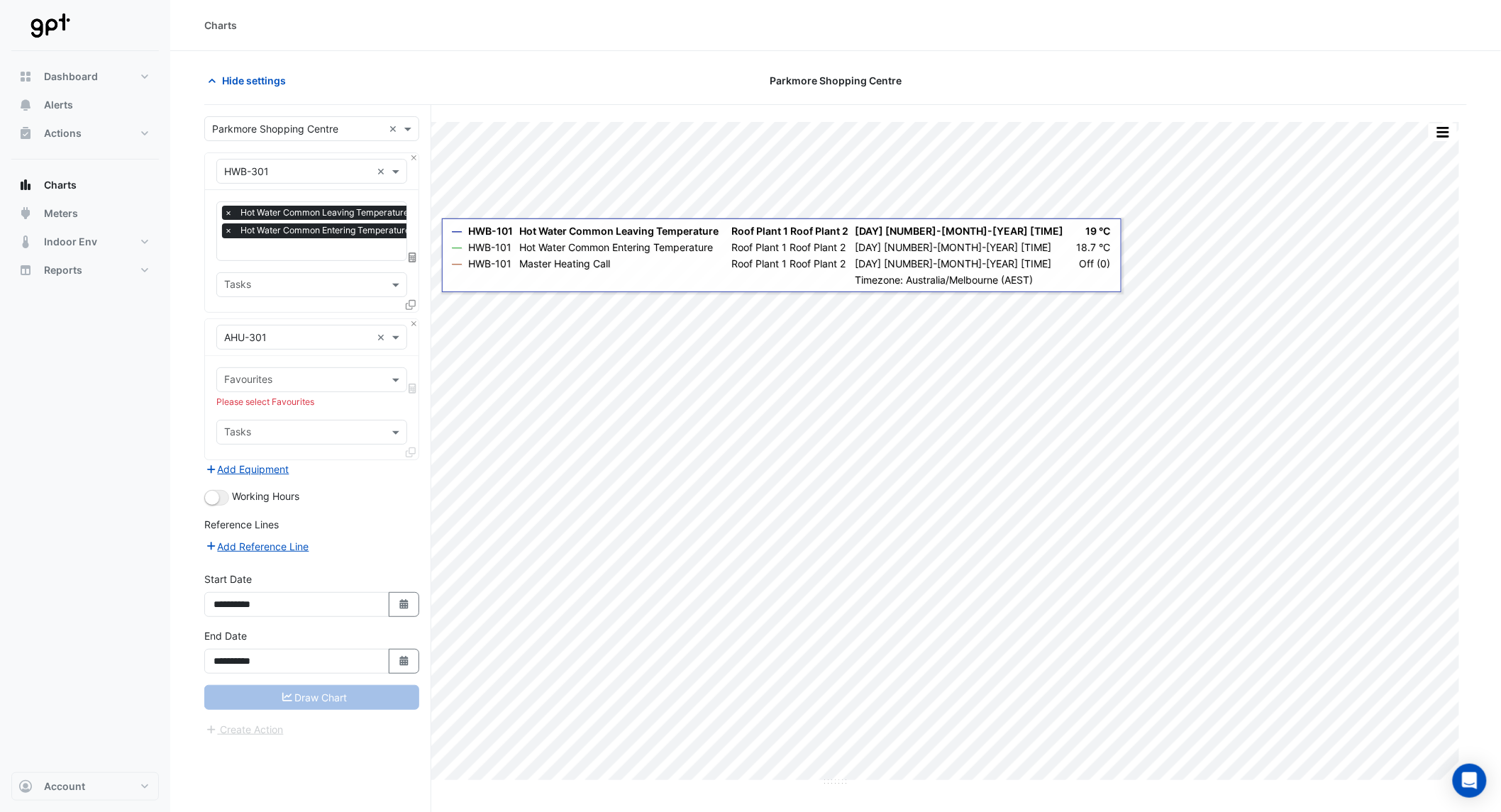 click at bounding box center (304, 381) 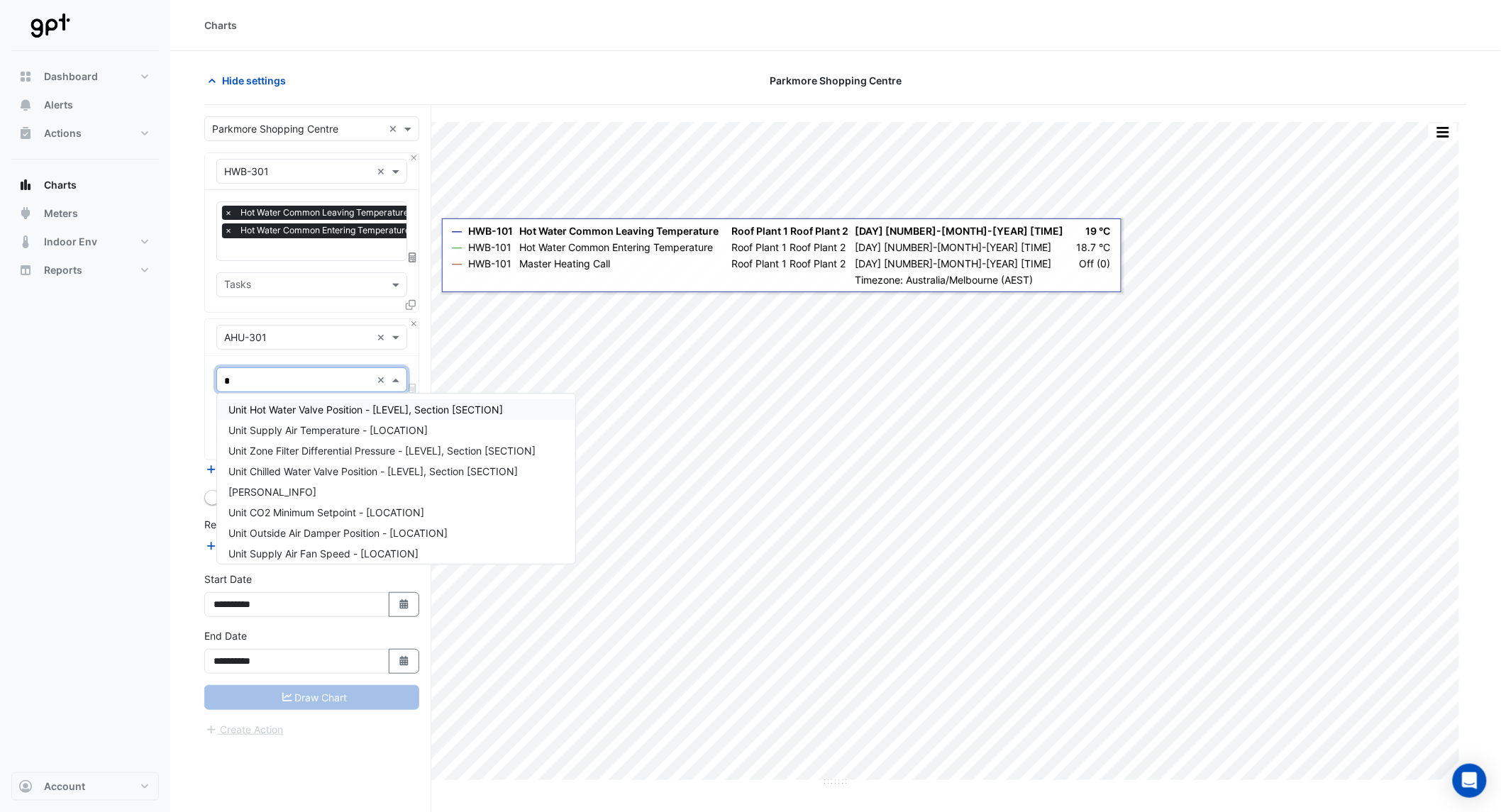 type on "**" 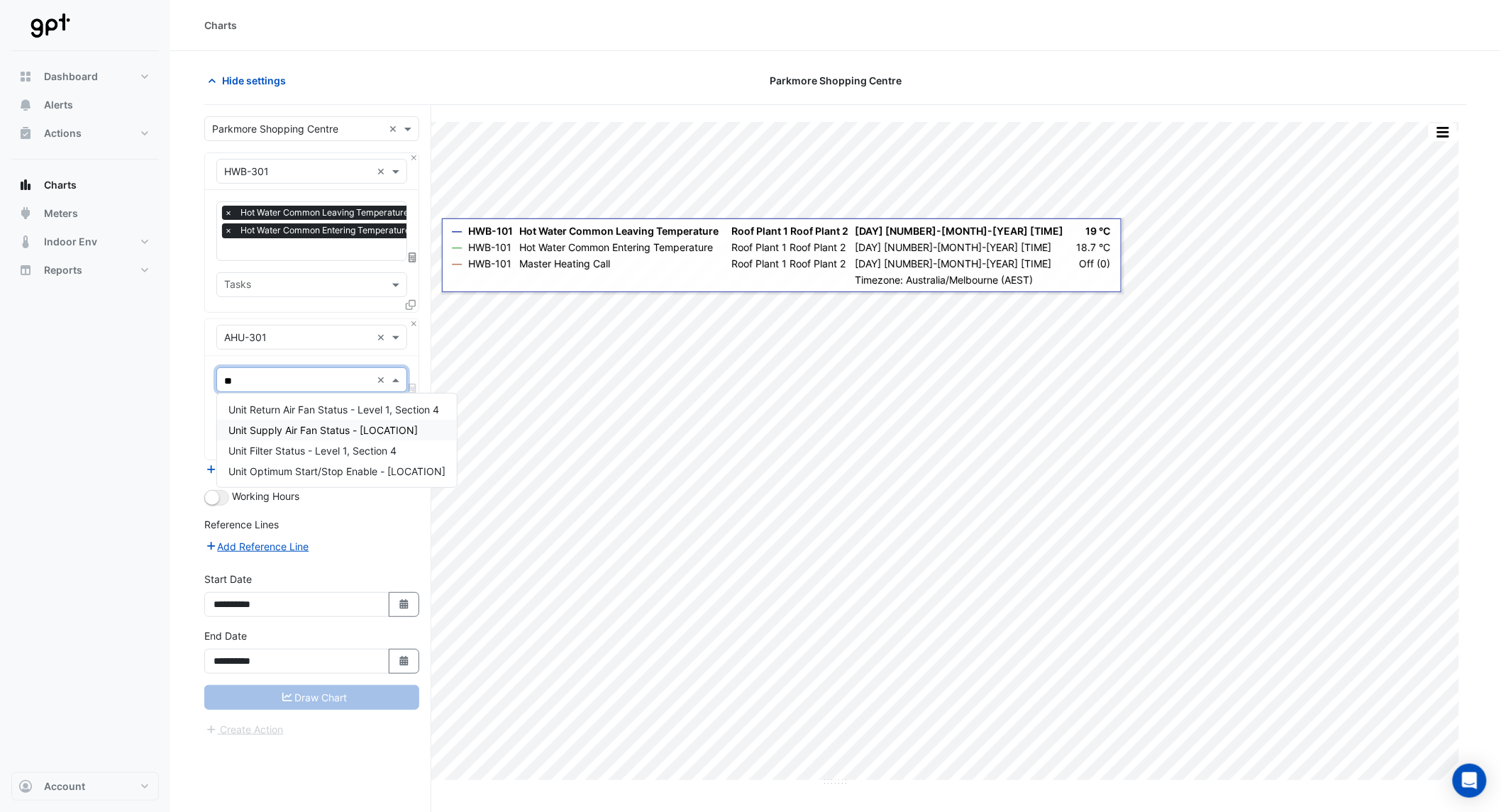 click on "Unit Supply Air Fan Status - Level 1, Section 4" at bounding box center [323, 430] 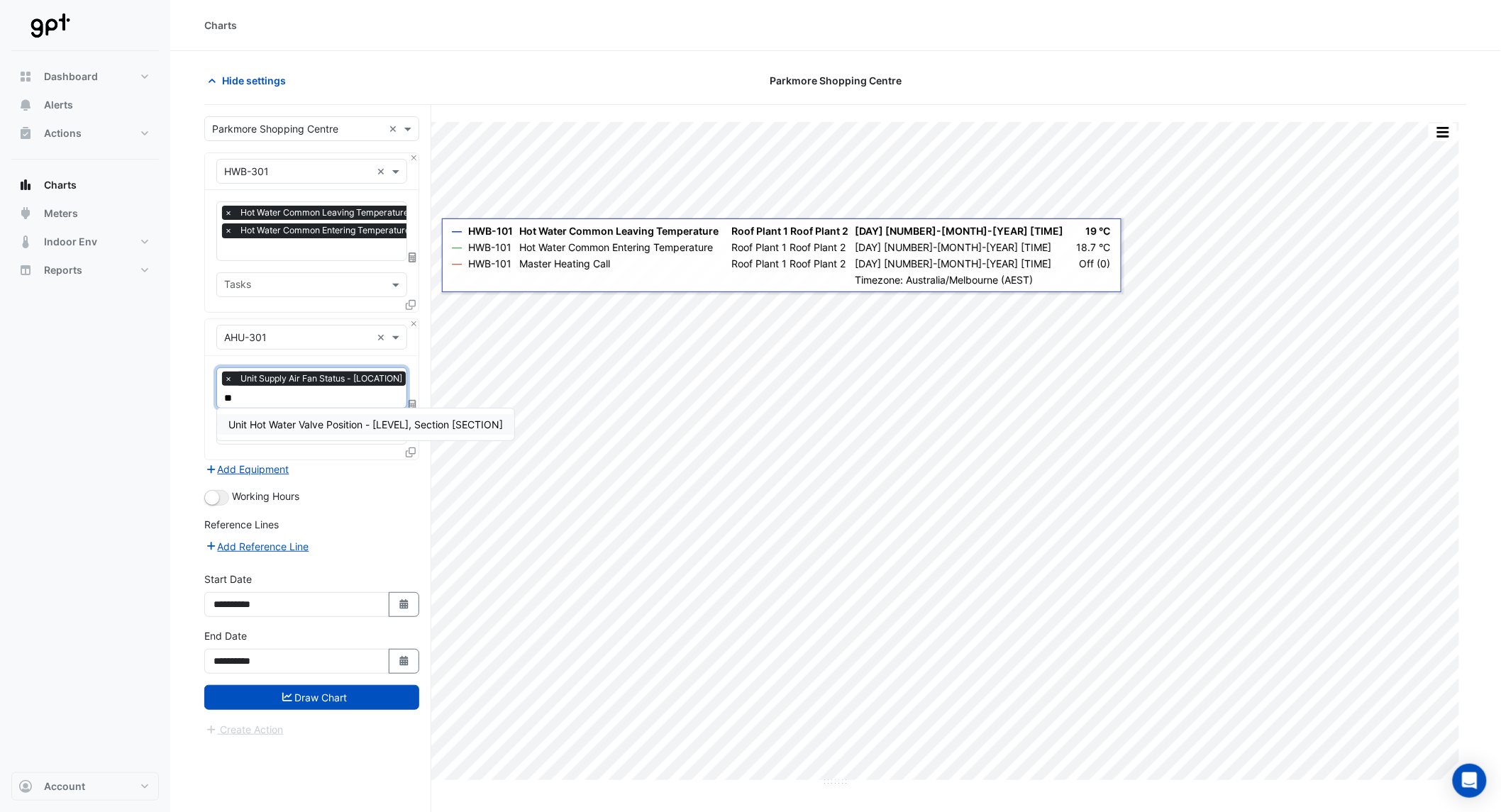 type on "***" 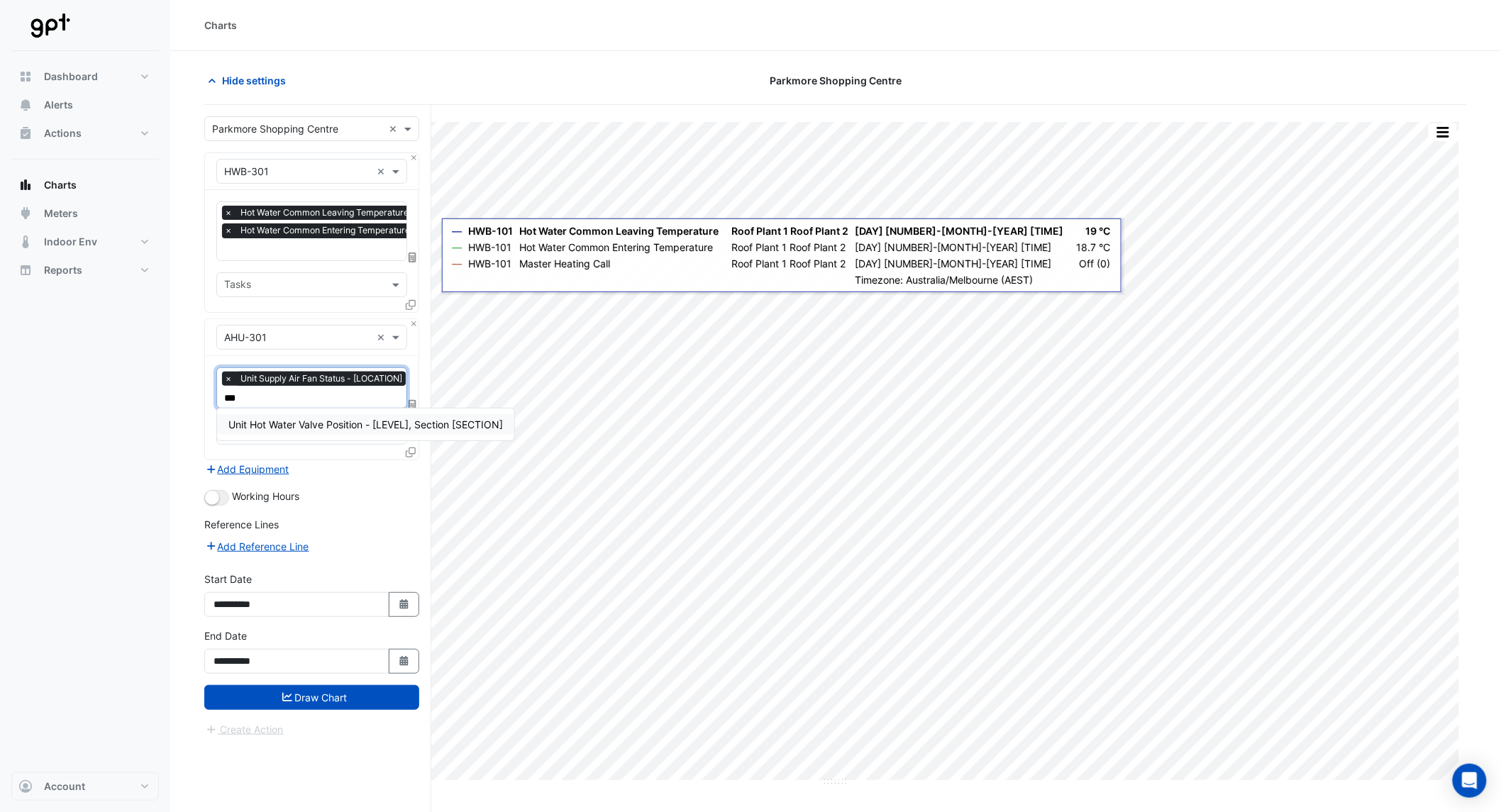 click on "Unit Hot Water Valve Position - Level 1, Section 4" at bounding box center [365, 424] 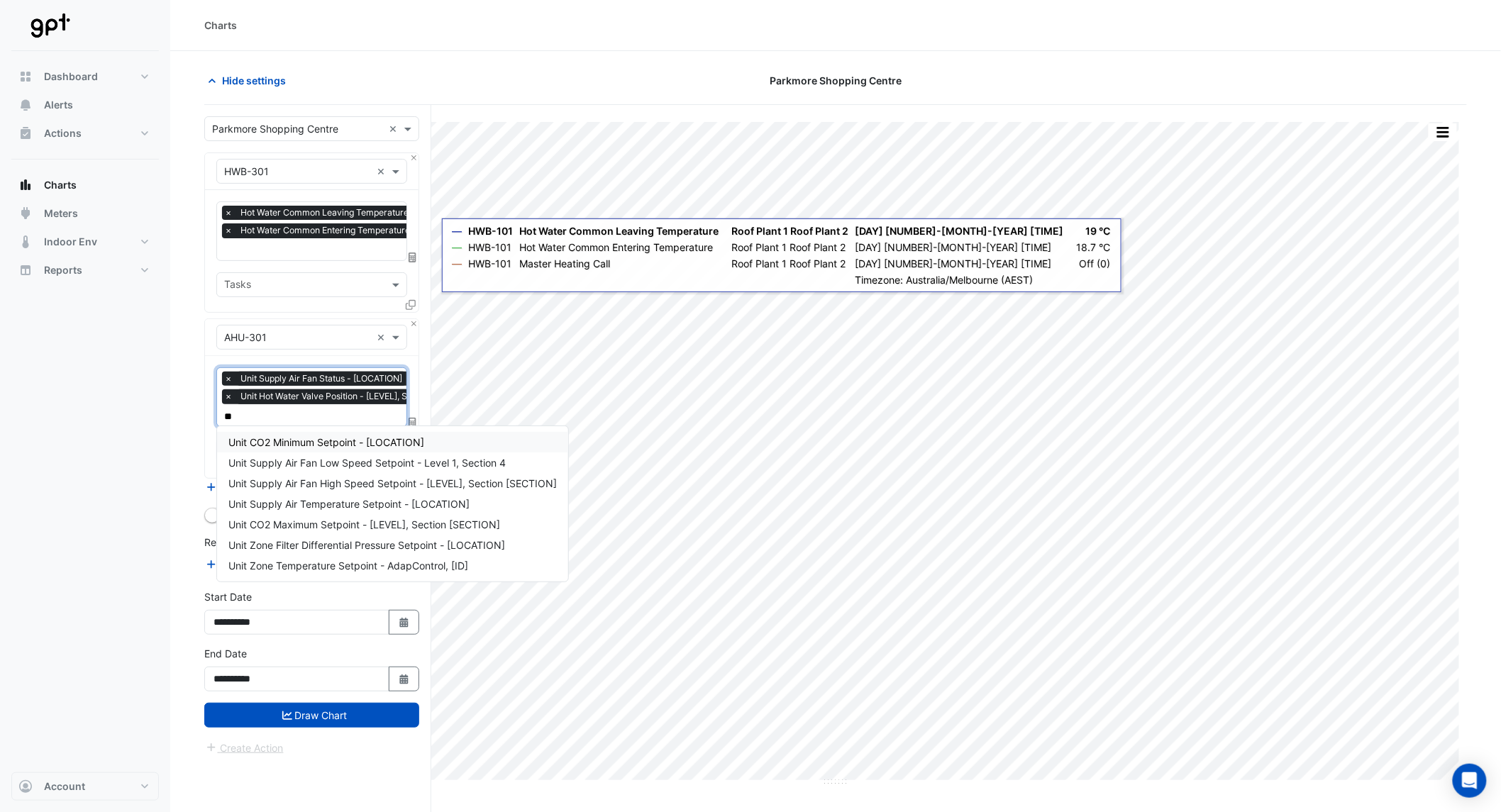 type on "***" 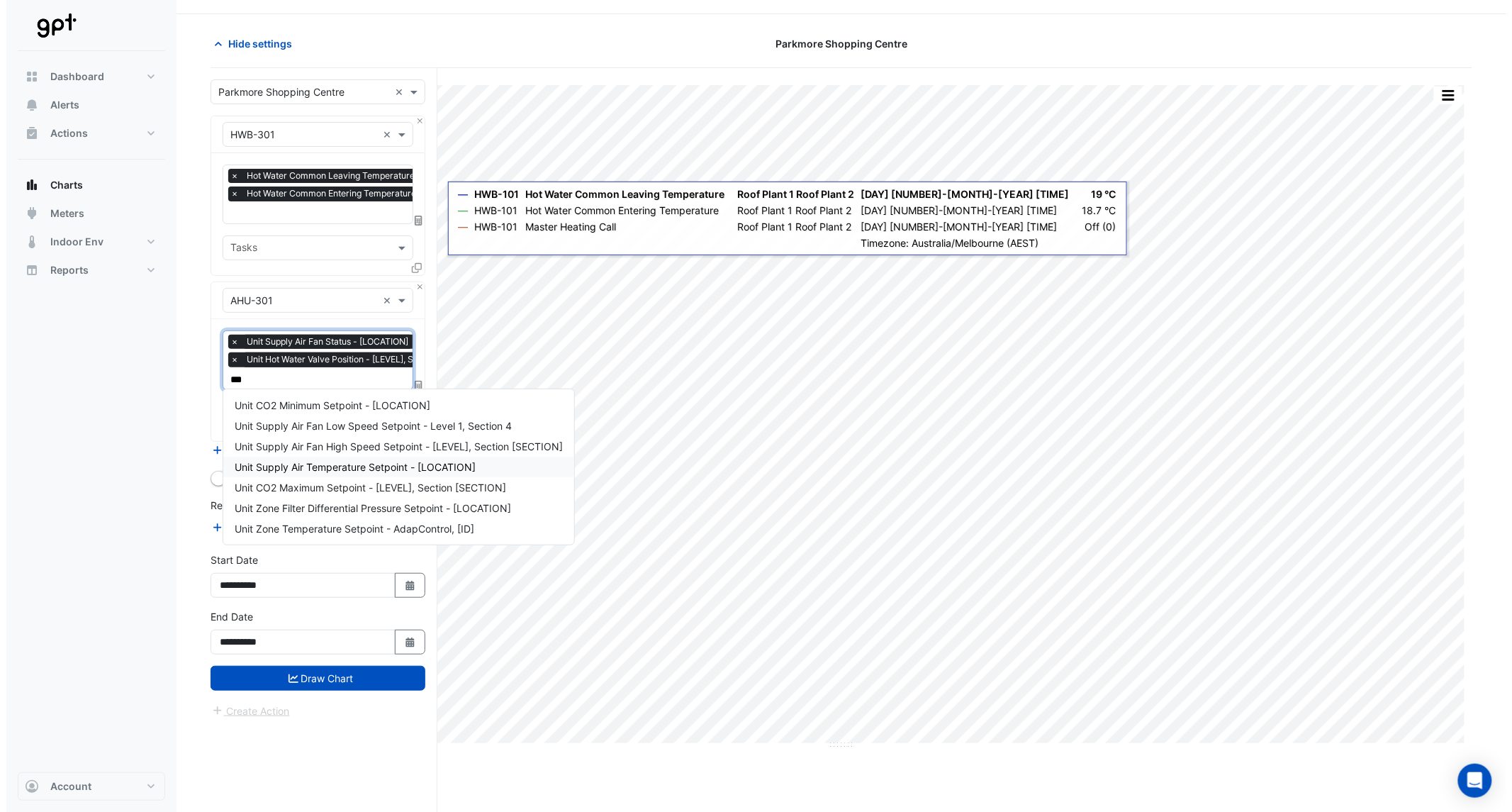 scroll, scrollTop: 54, scrollLeft: 0, axis: vertical 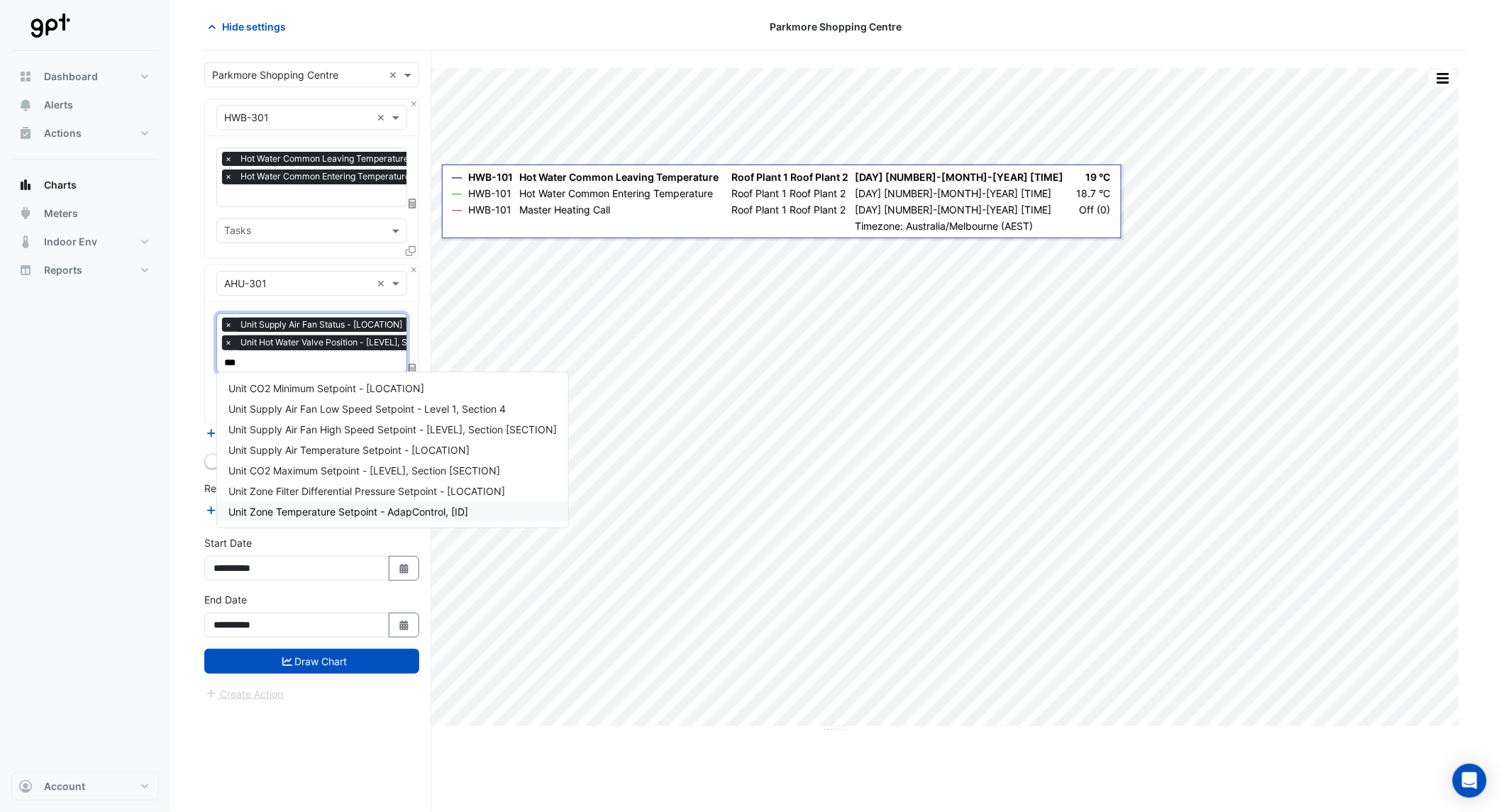 click on "Unit Zone Temperature Setpoint - AdapControl, AHU-301-ZnTSp" at bounding box center [348, 511] 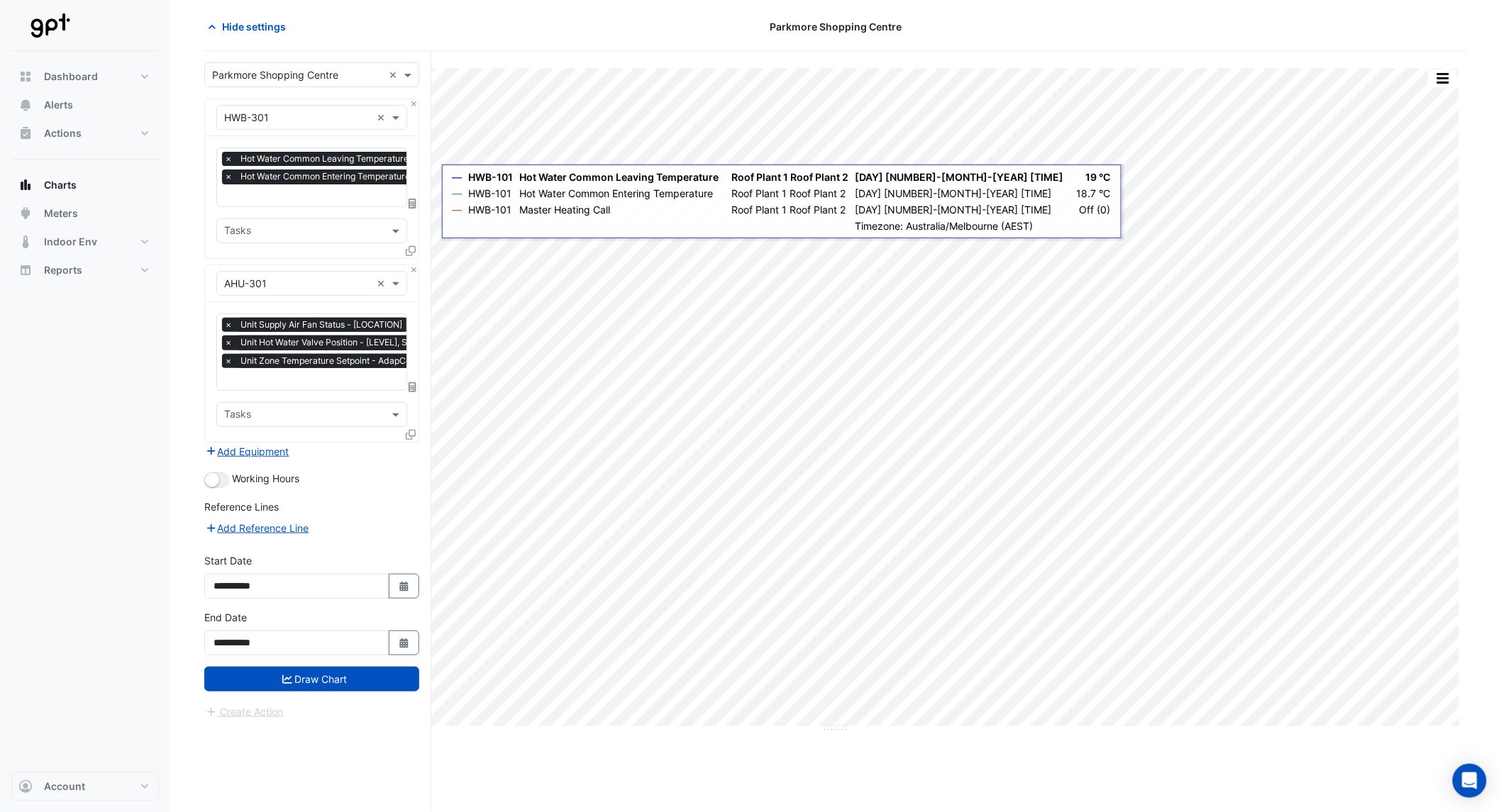 click 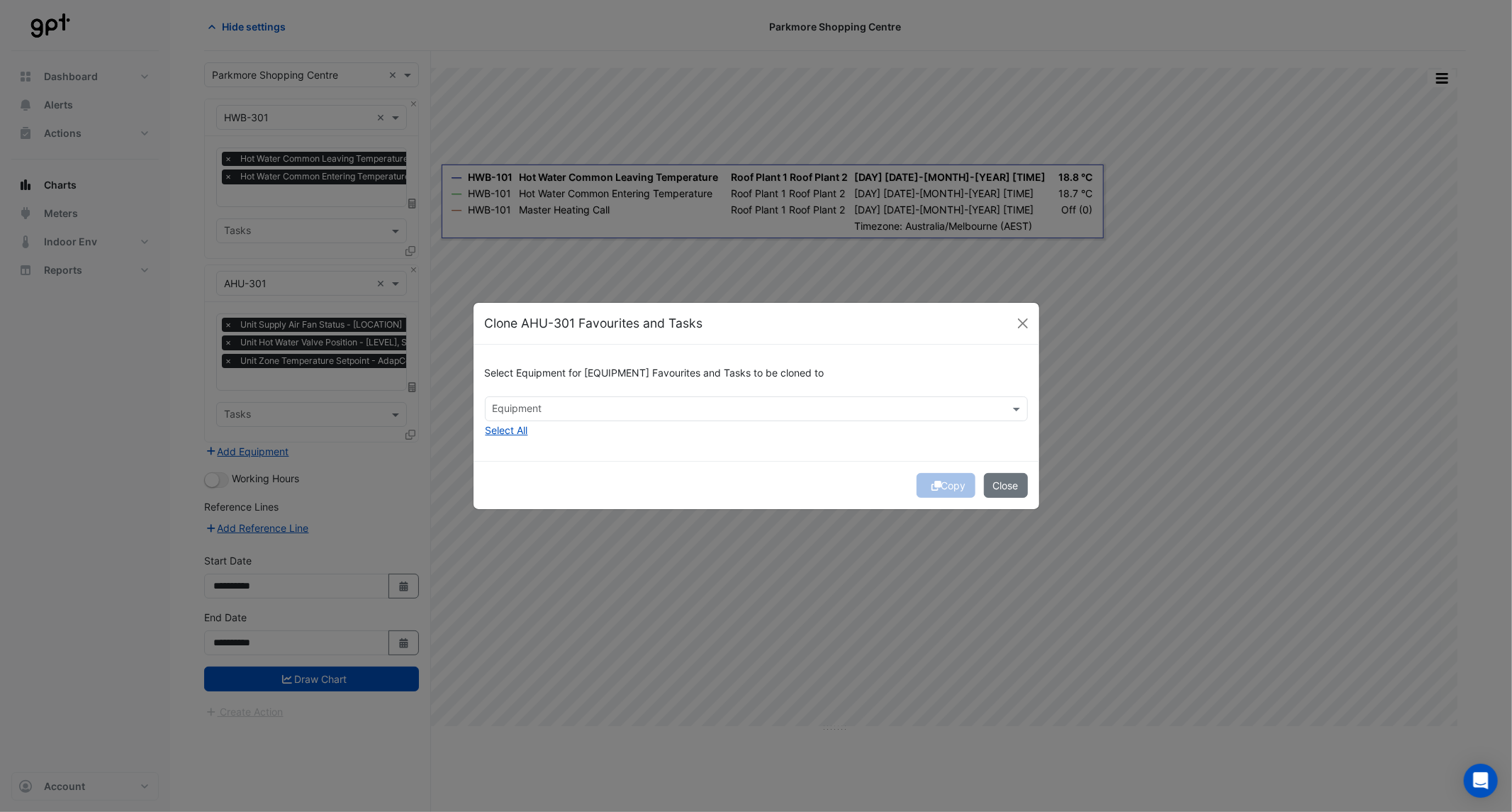 click 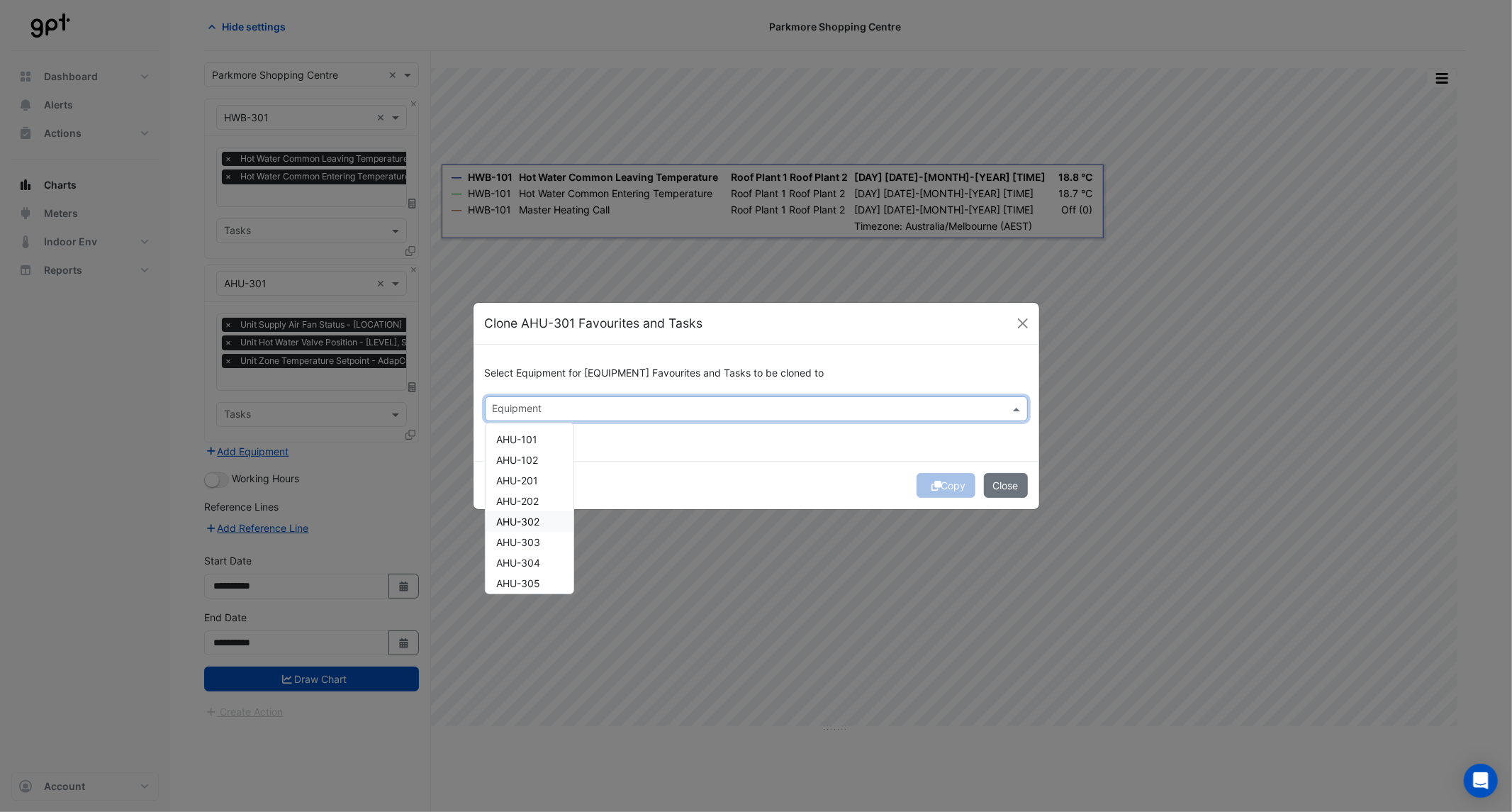 click on "AHU-302" at bounding box center [518, 521] 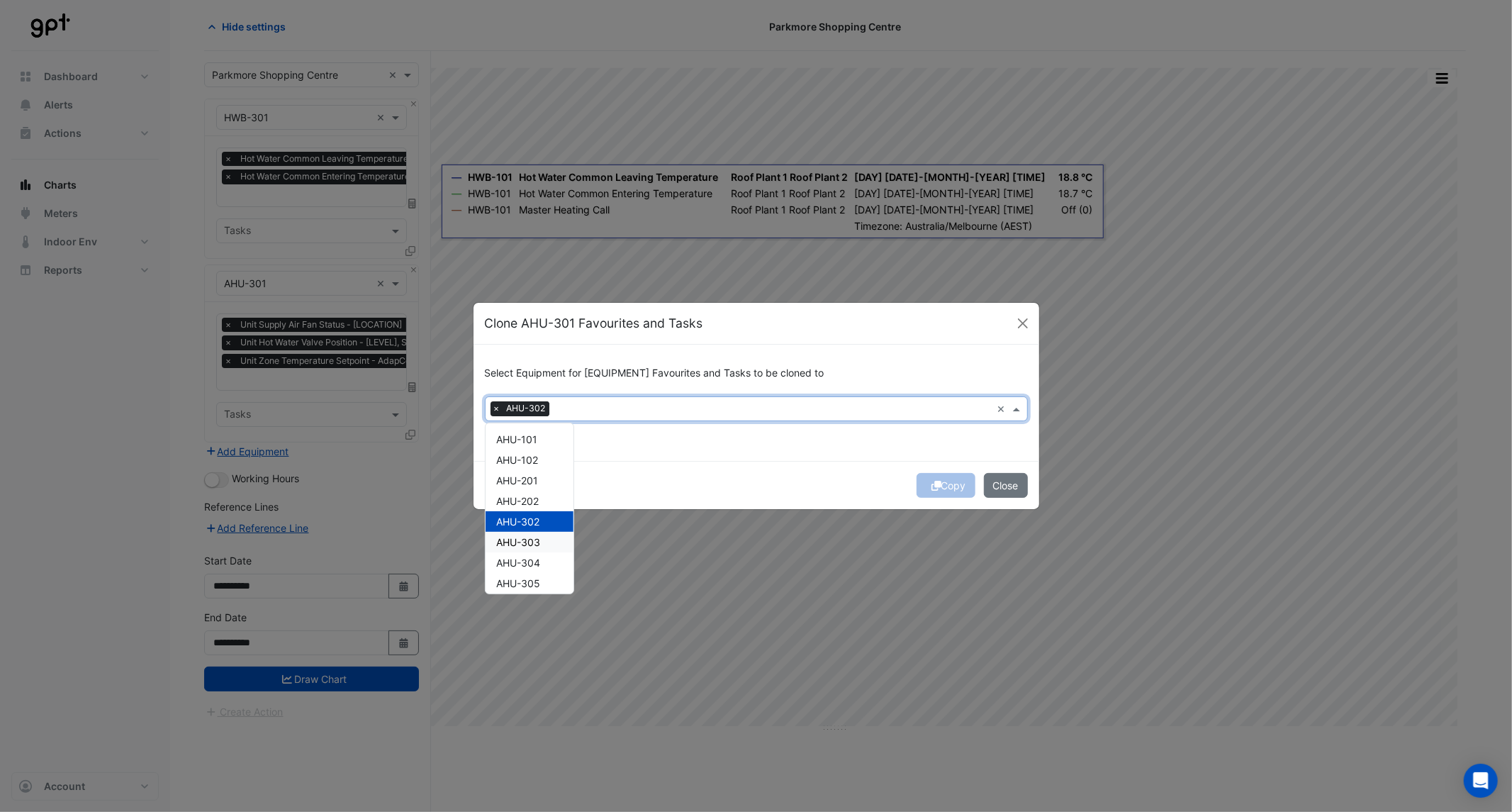 click on "AHU-303" at bounding box center [519, 542] 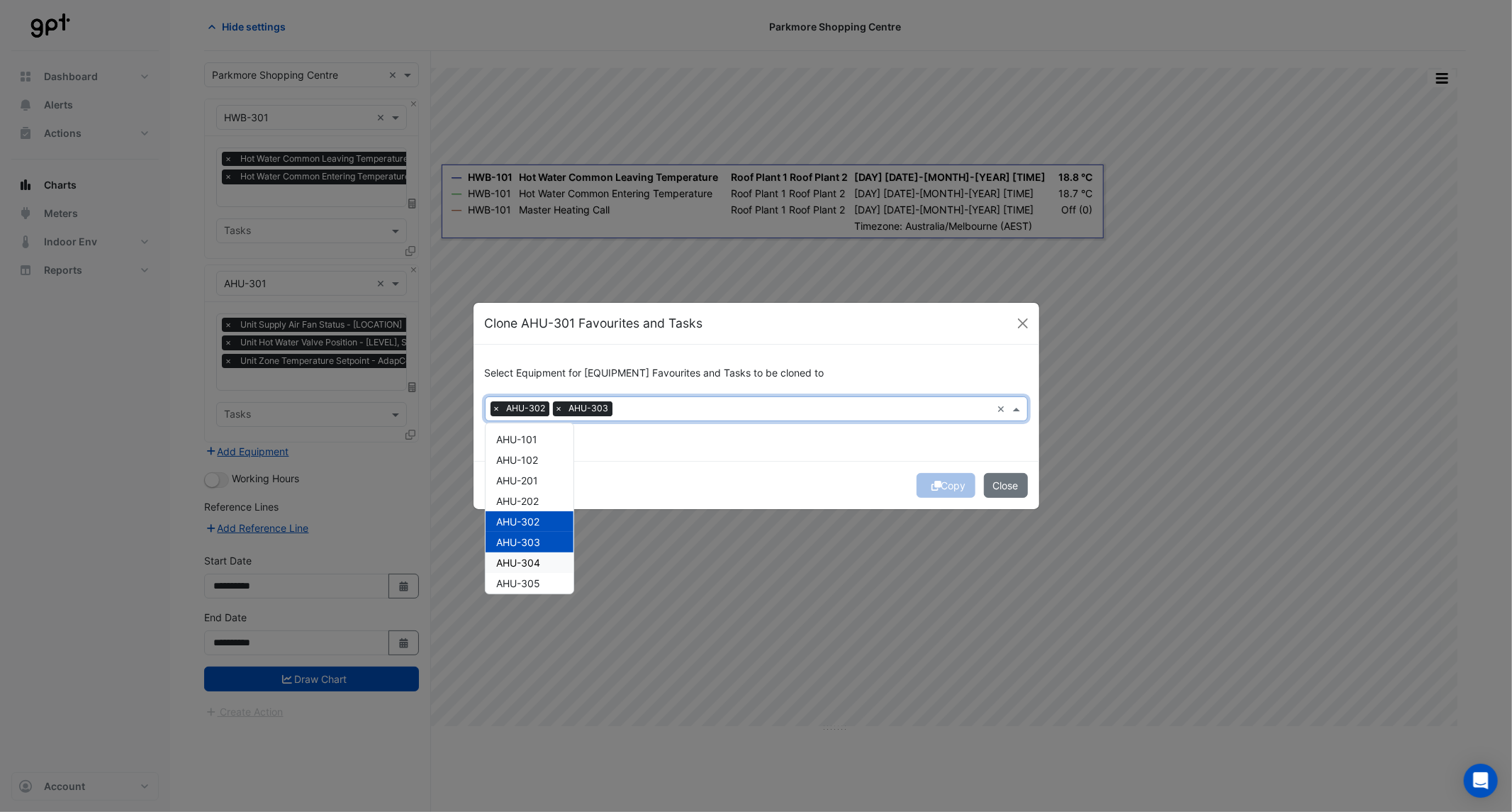 click on "AHU-304" at bounding box center (519, 562) 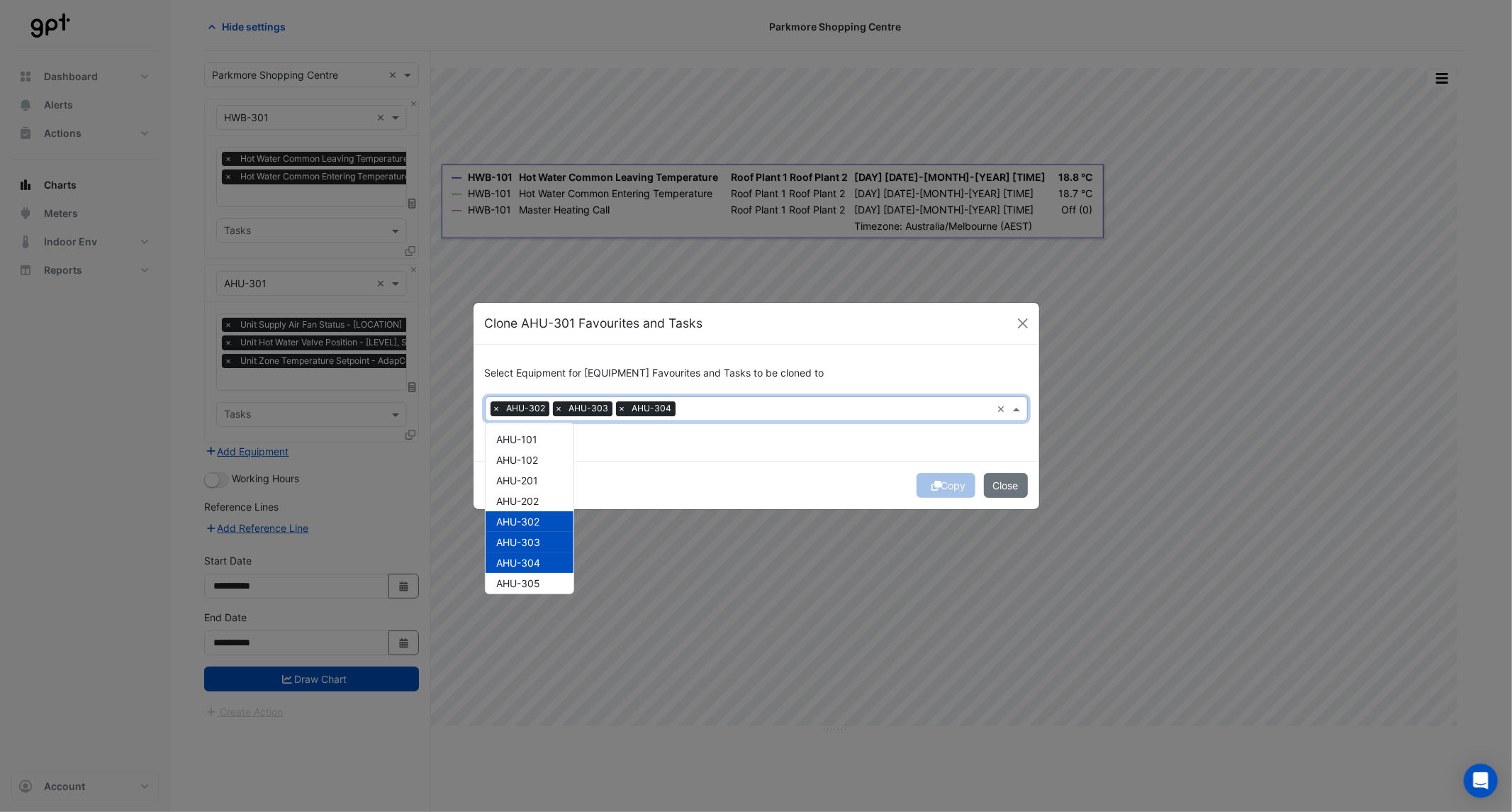 click on "AHU-305" at bounding box center (519, 583) 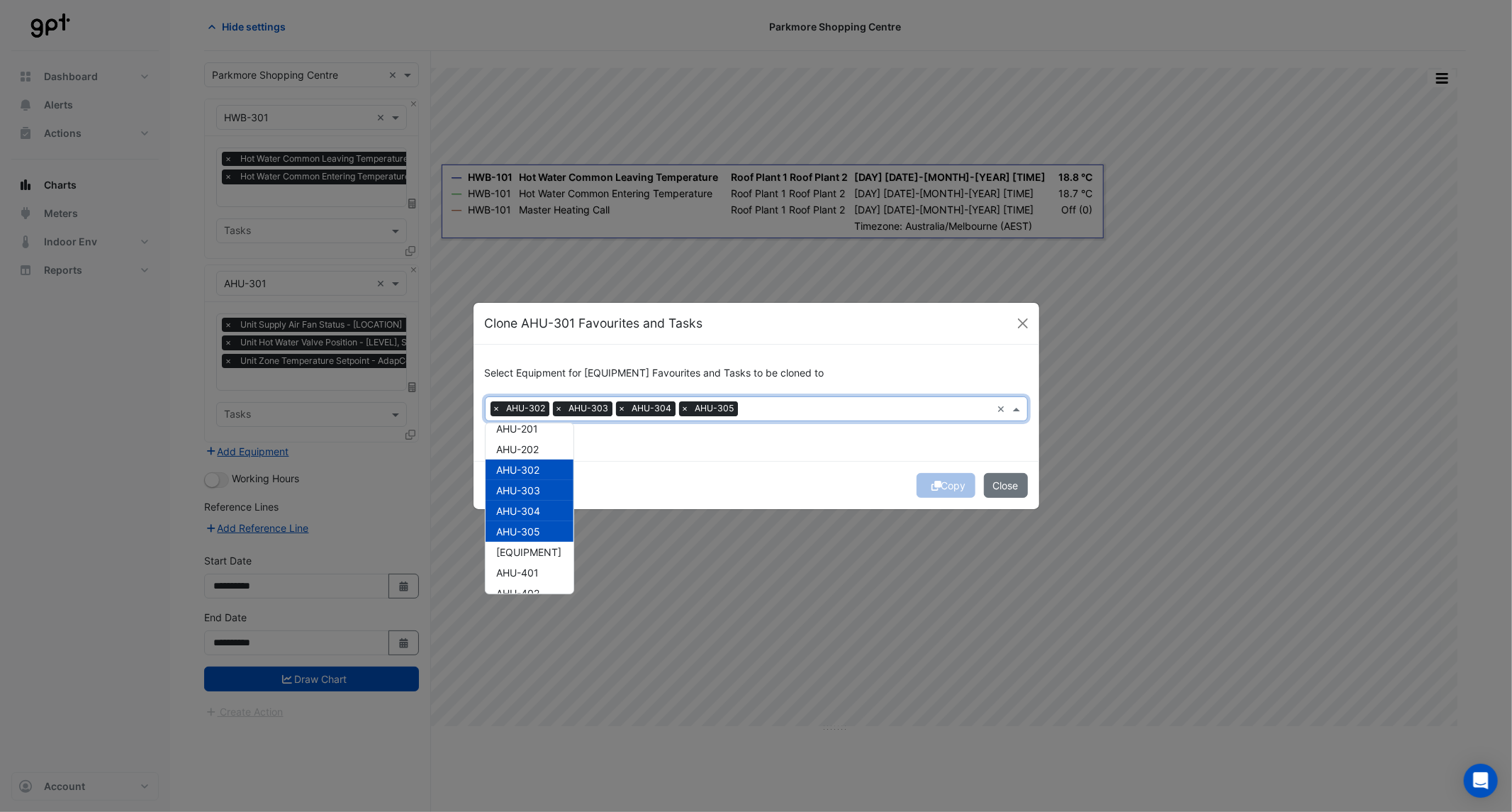 scroll, scrollTop: 79, scrollLeft: 0, axis: vertical 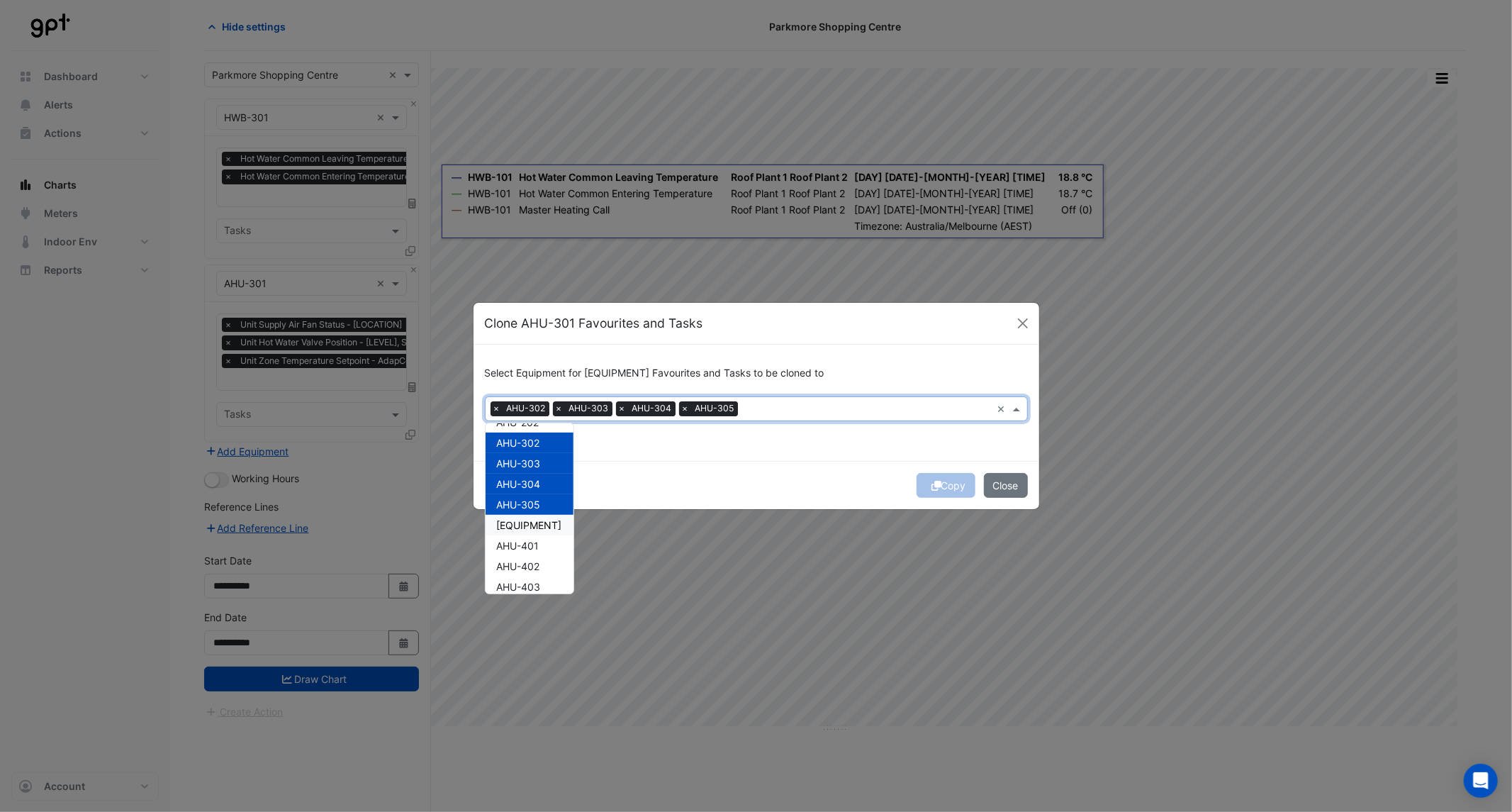 click on "AHU-306" at bounding box center [530, 525] 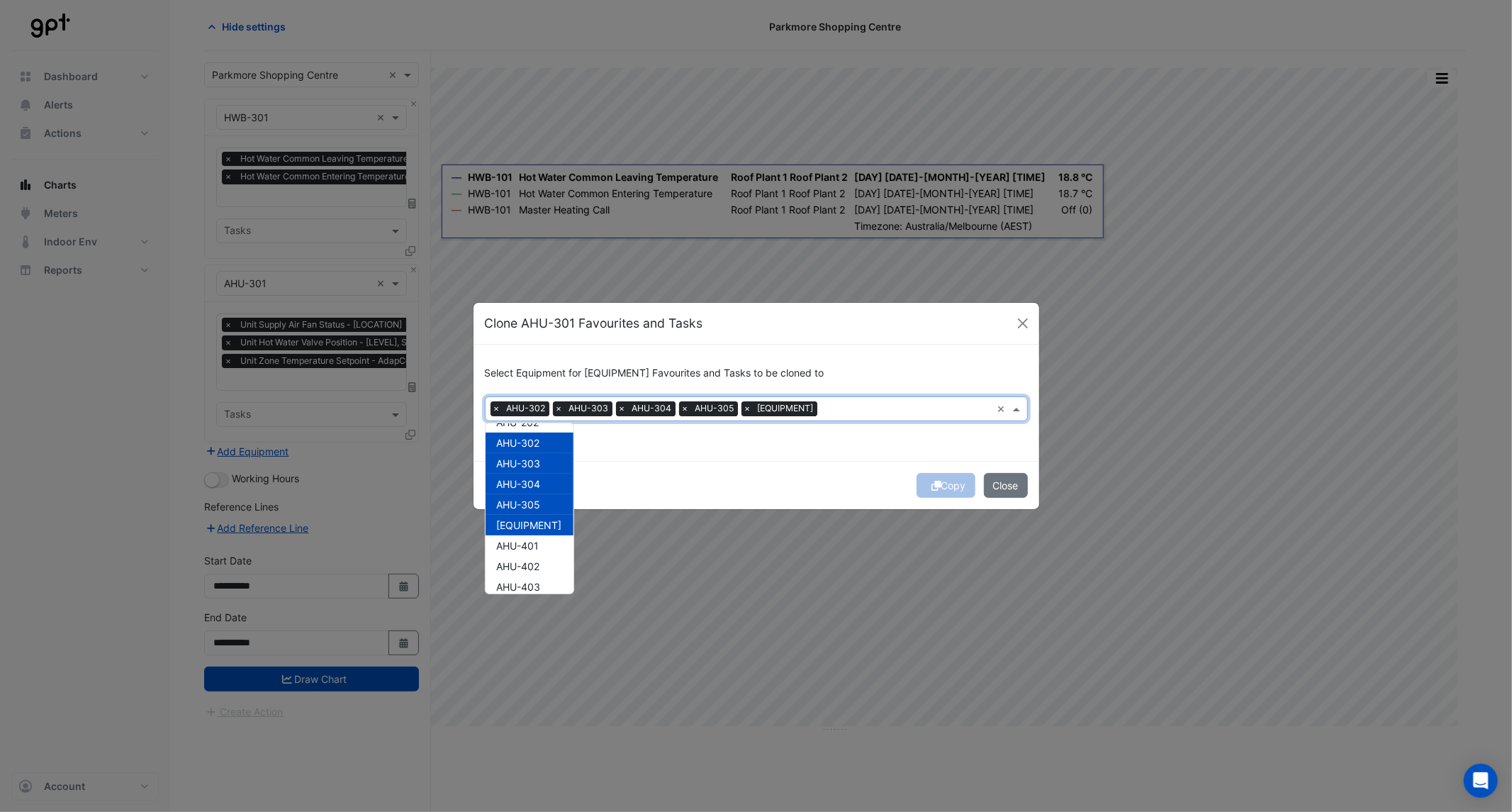 click on "Copy
Close" 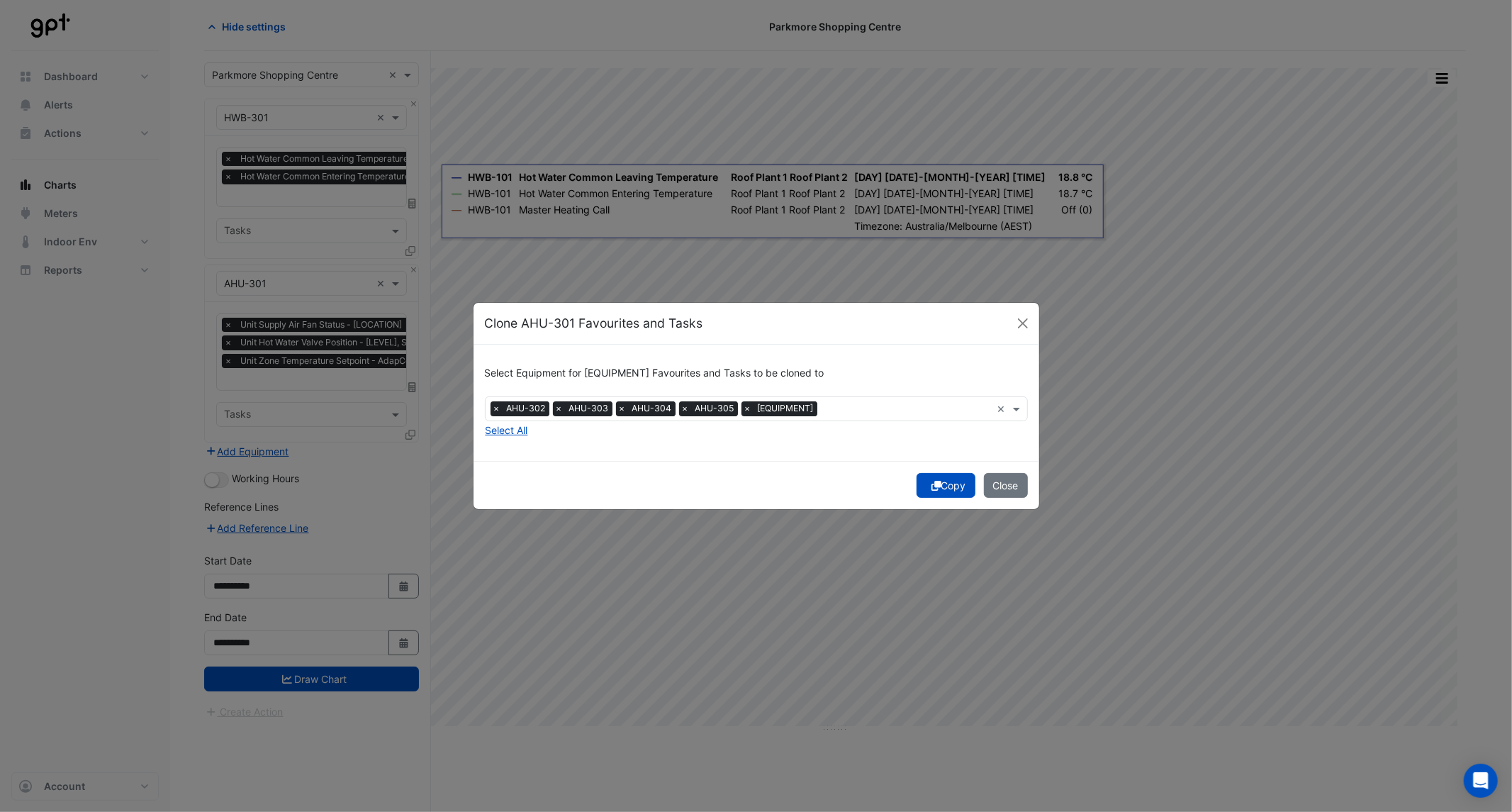 click on "Copy" 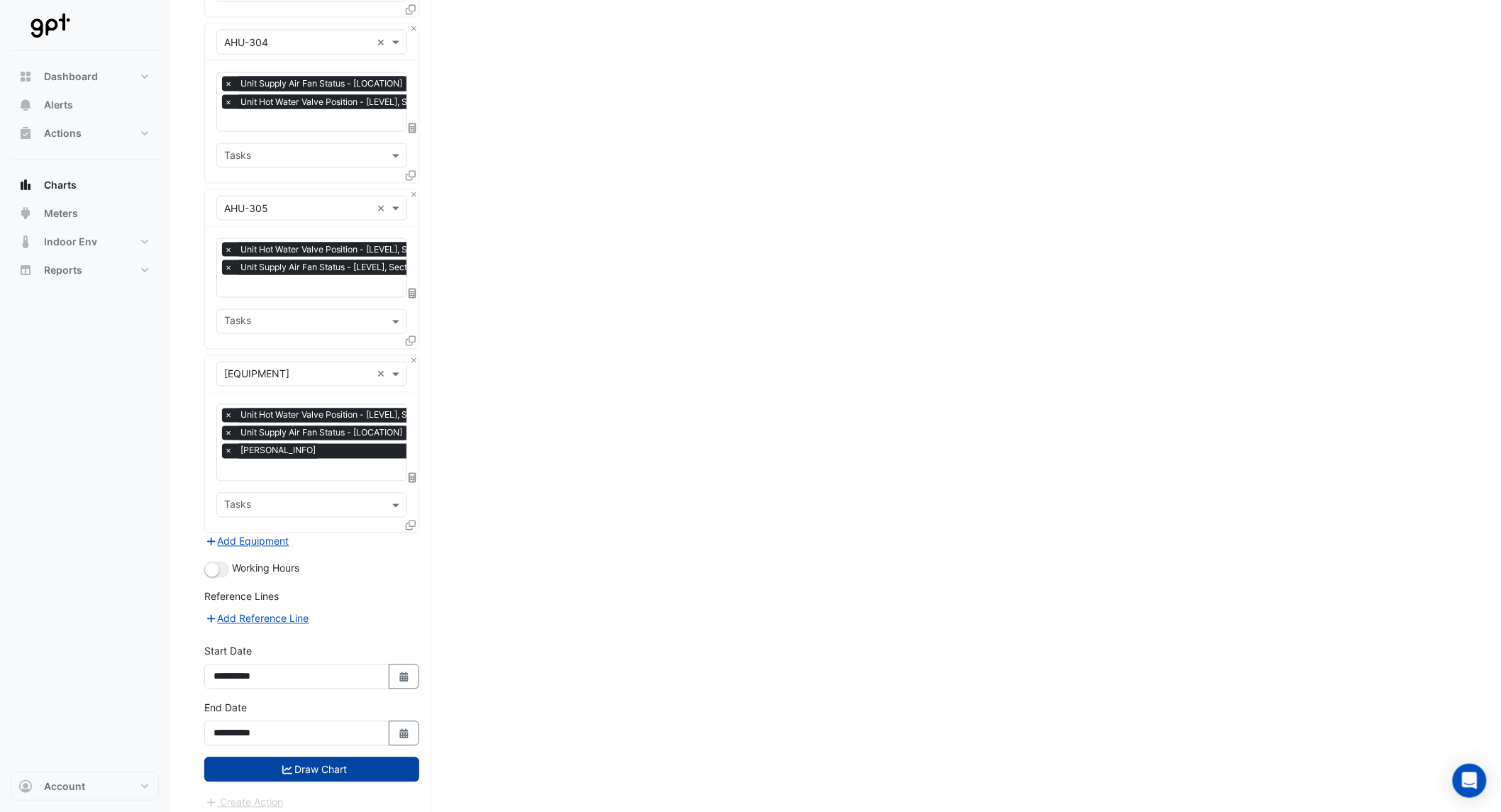 click on "Draw Chart" at bounding box center (311, 769) 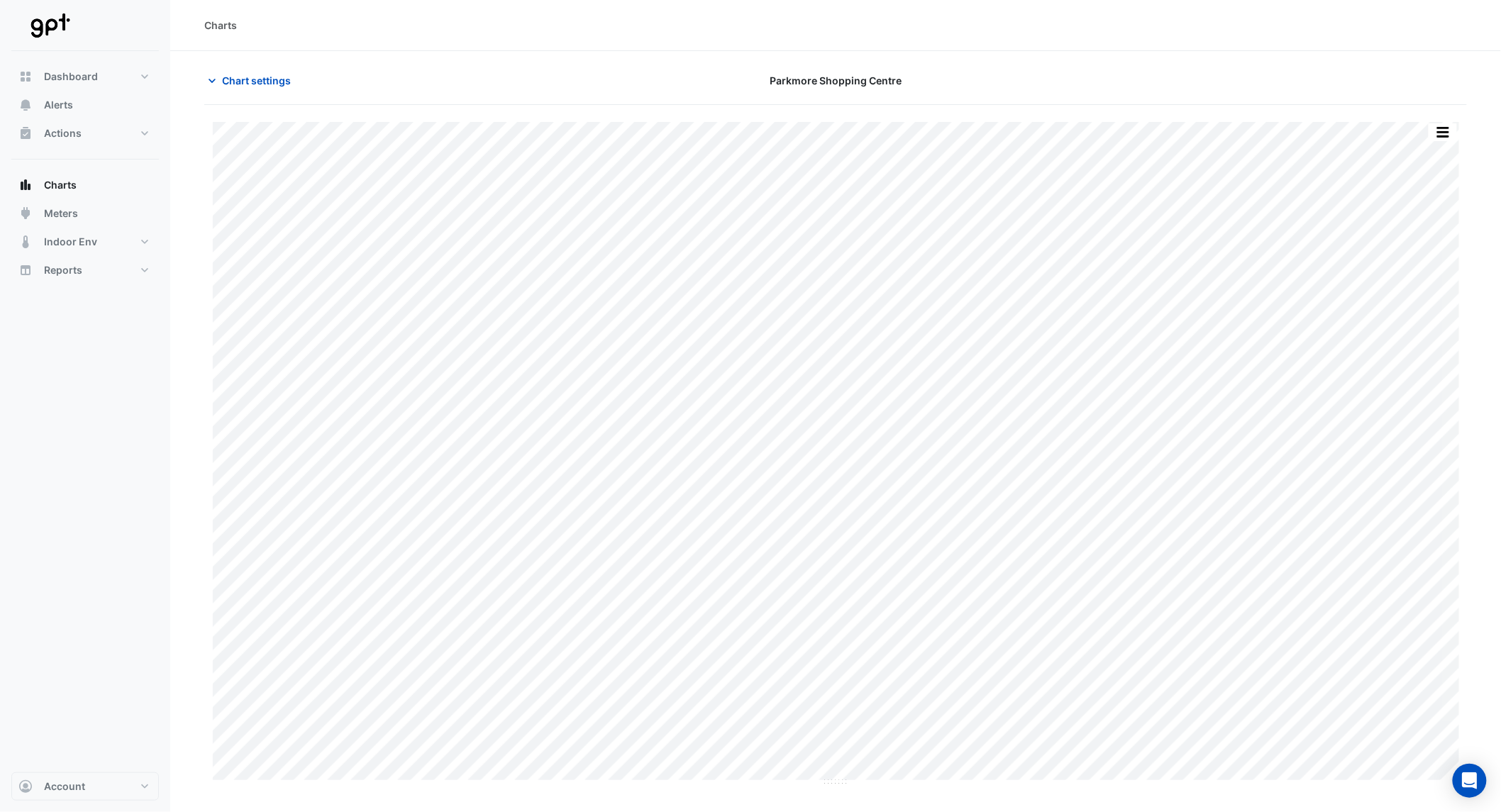 scroll, scrollTop: 0, scrollLeft: 0, axis: both 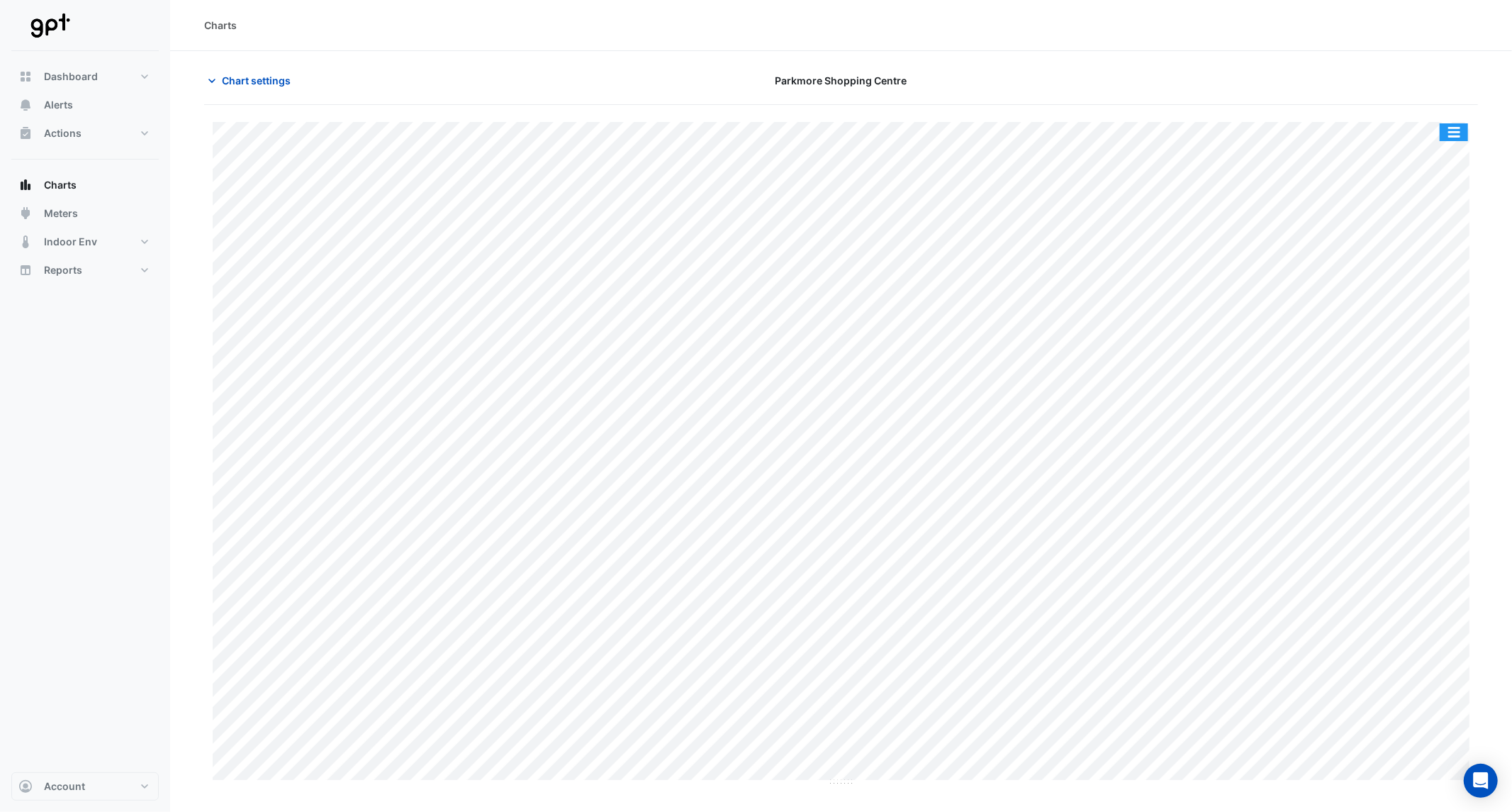 click 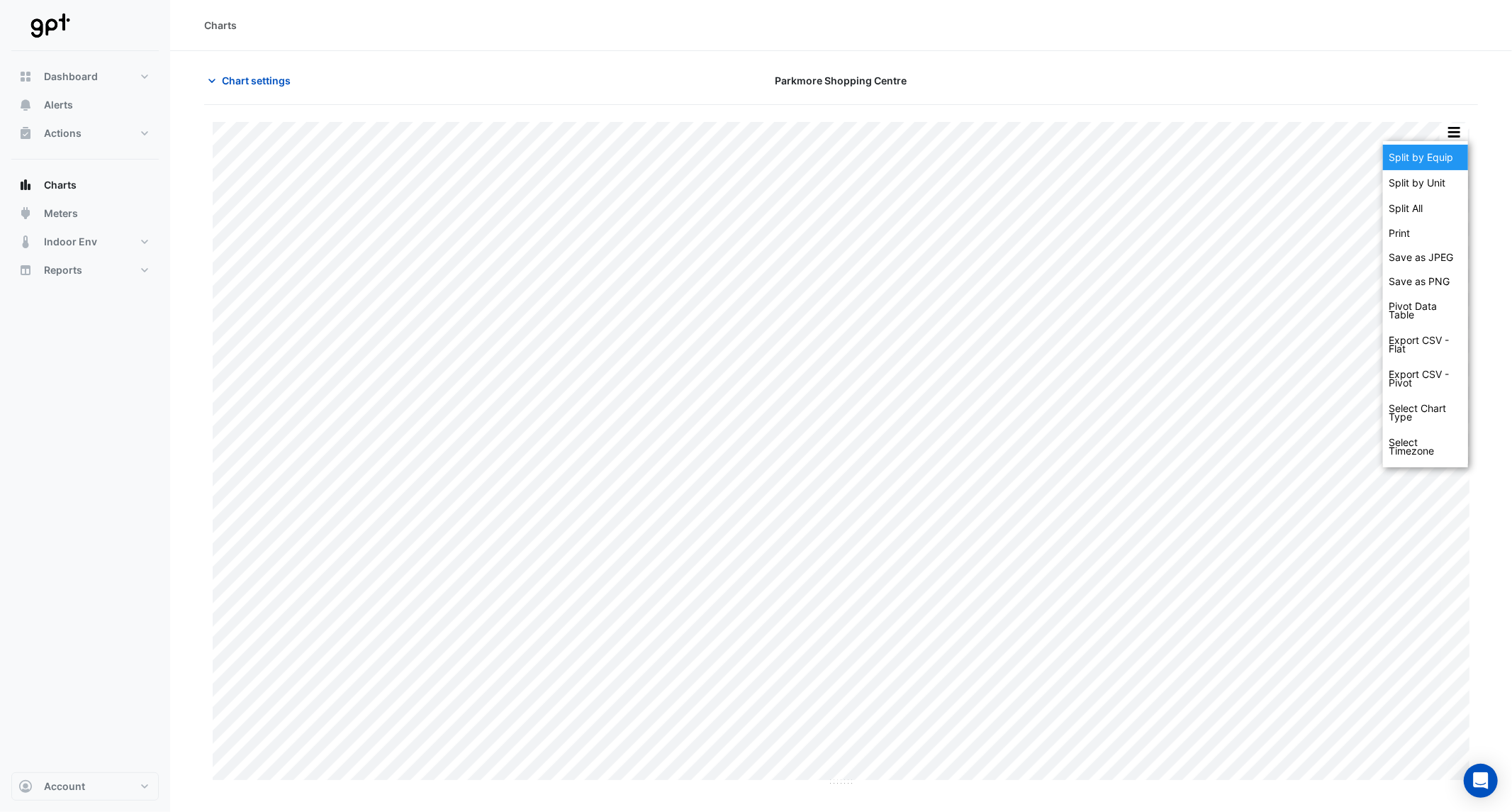 click on "Split by Equip" 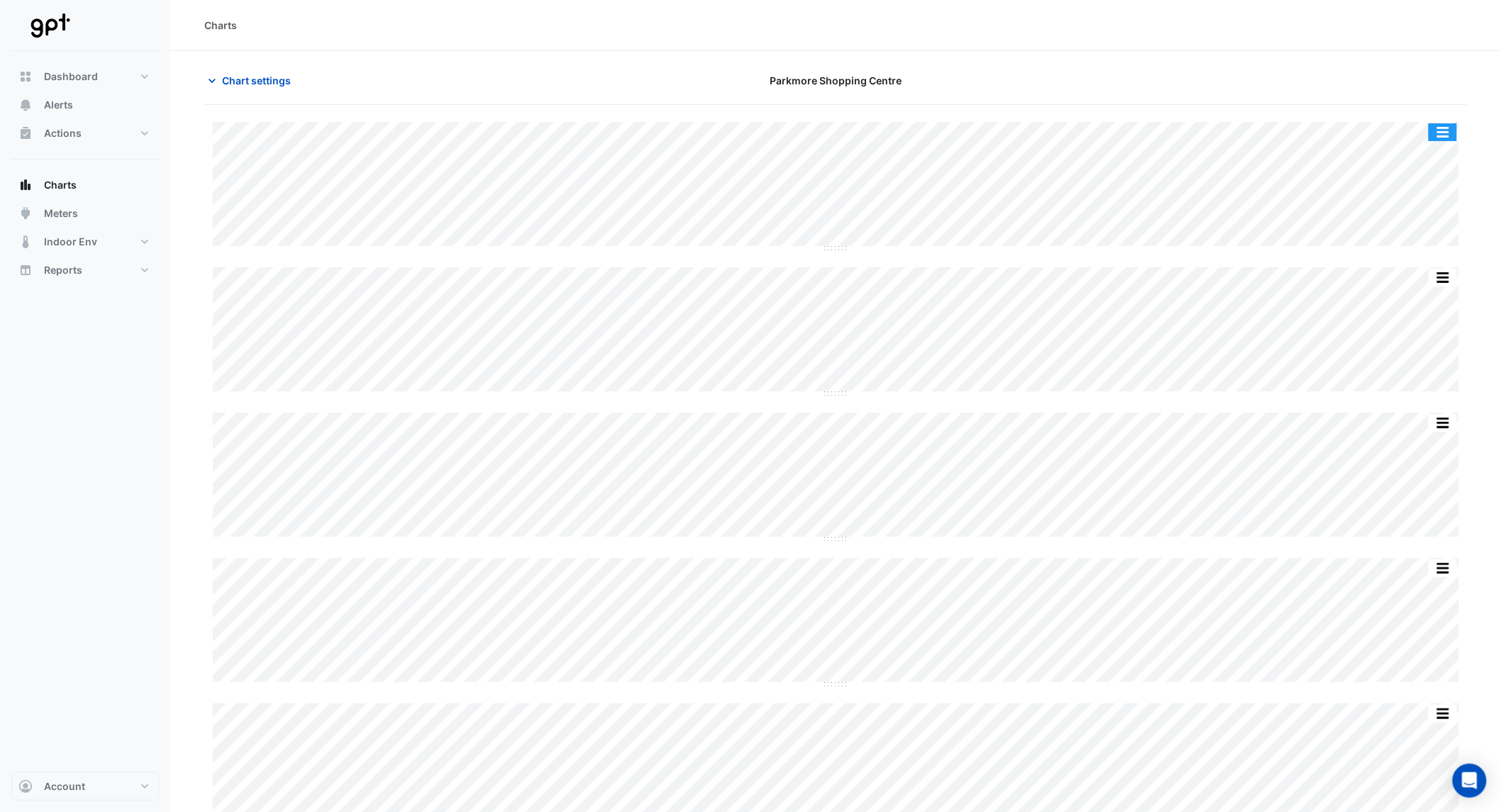 click 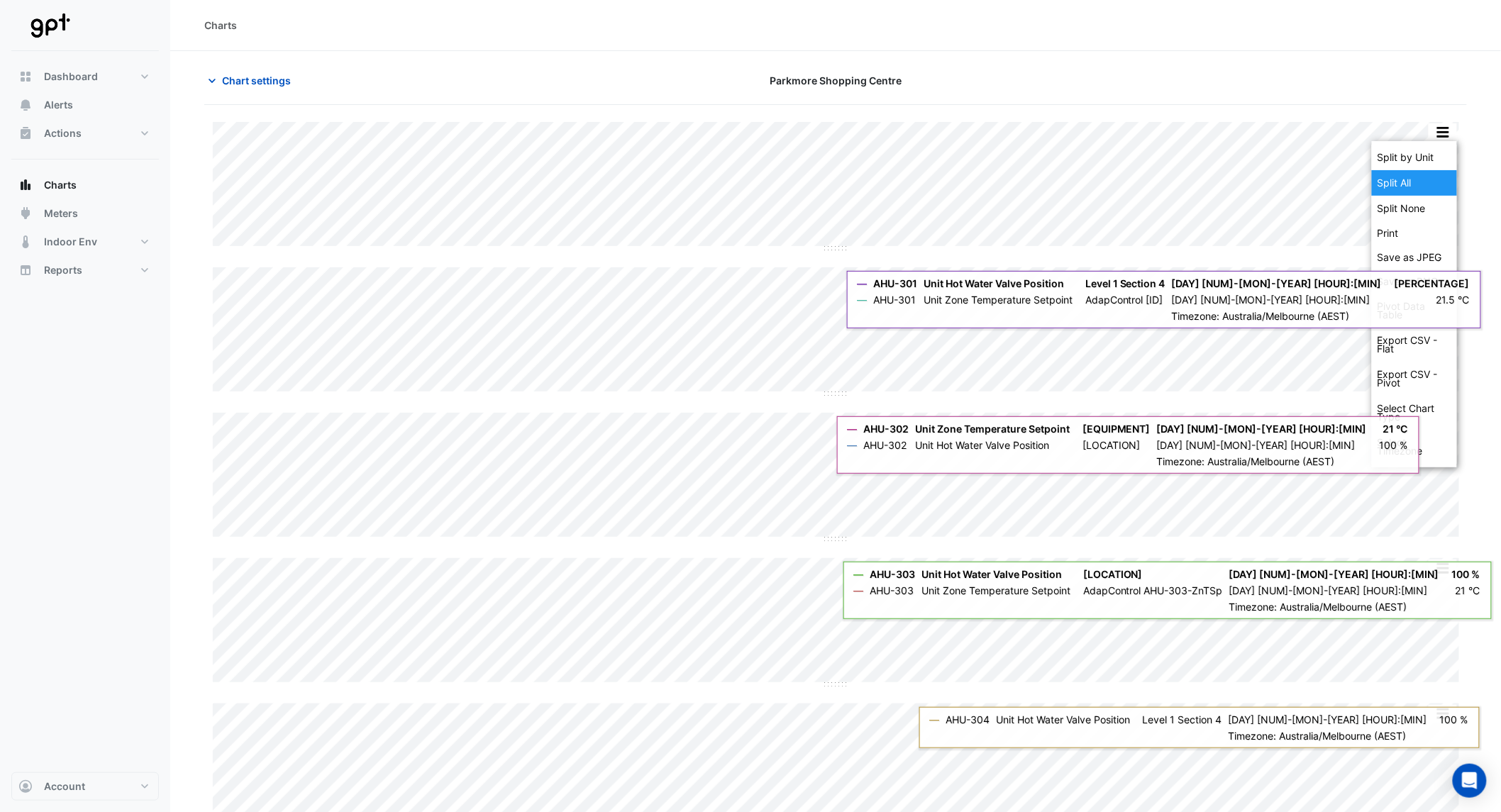 click on "Split by Unit" 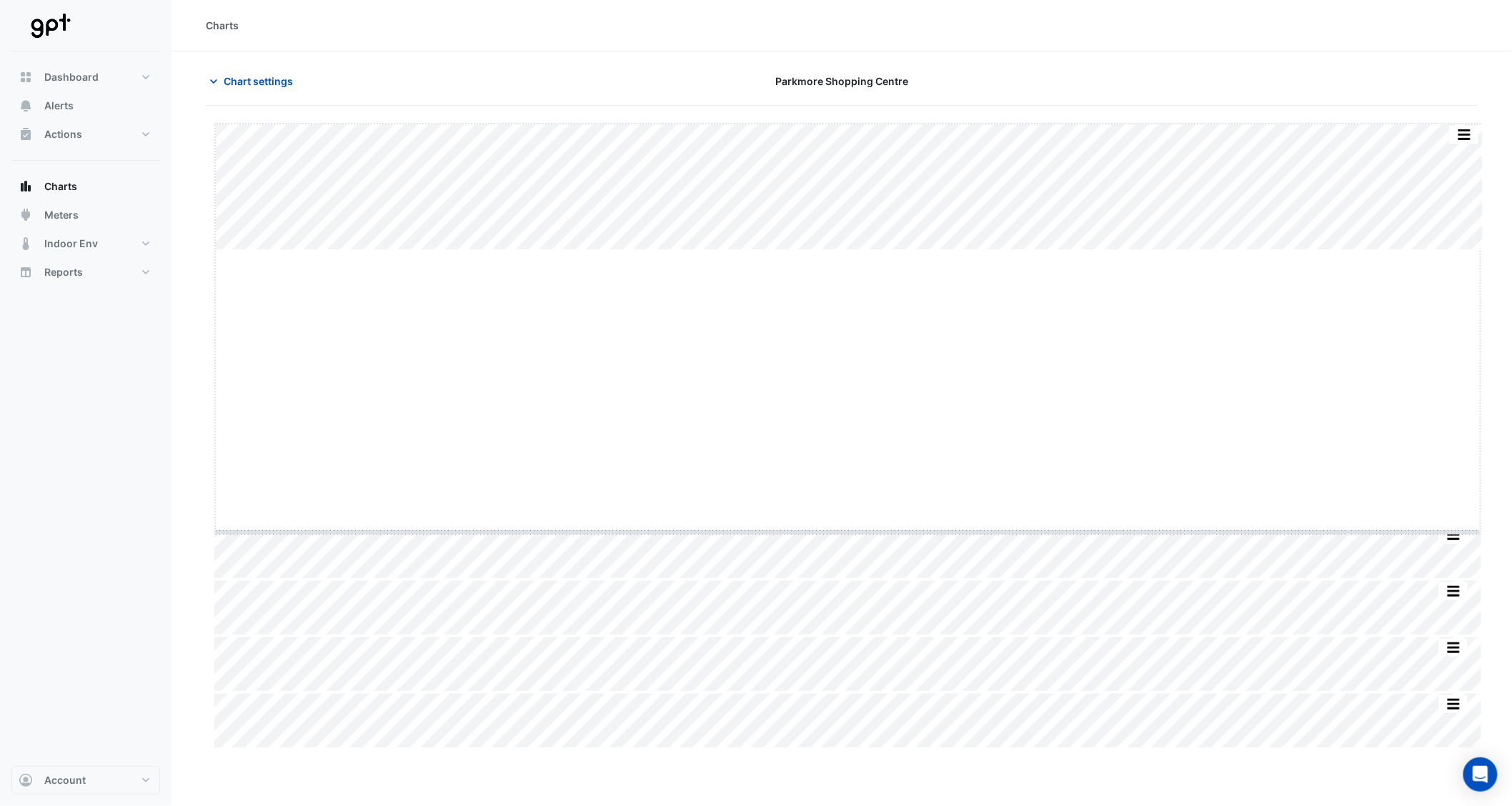 drag, startPoint x: 847, startPoint y: 248, endPoint x: 847, endPoint y: 262, distance: 14 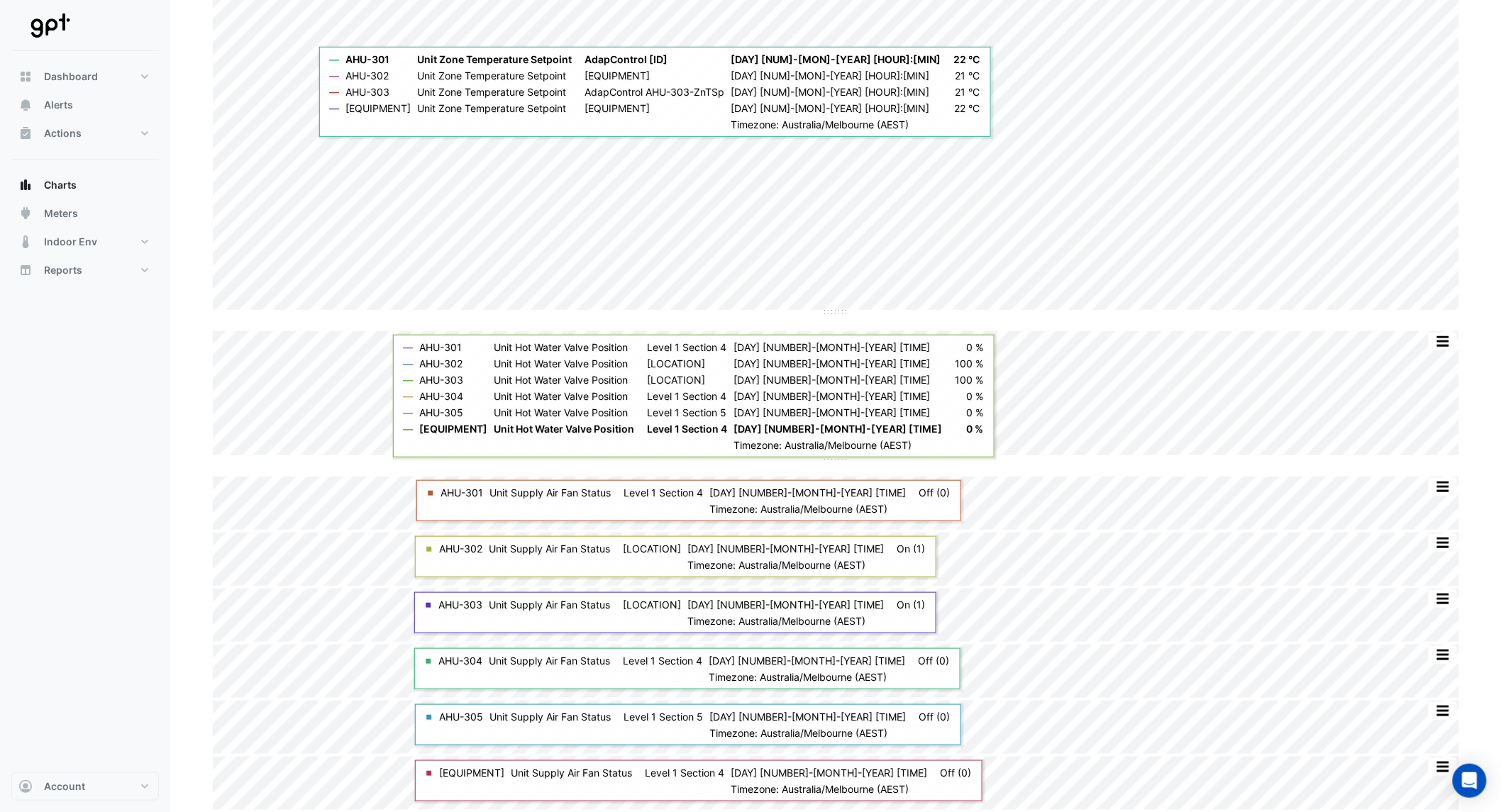 scroll, scrollTop: 0, scrollLeft: 0, axis: both 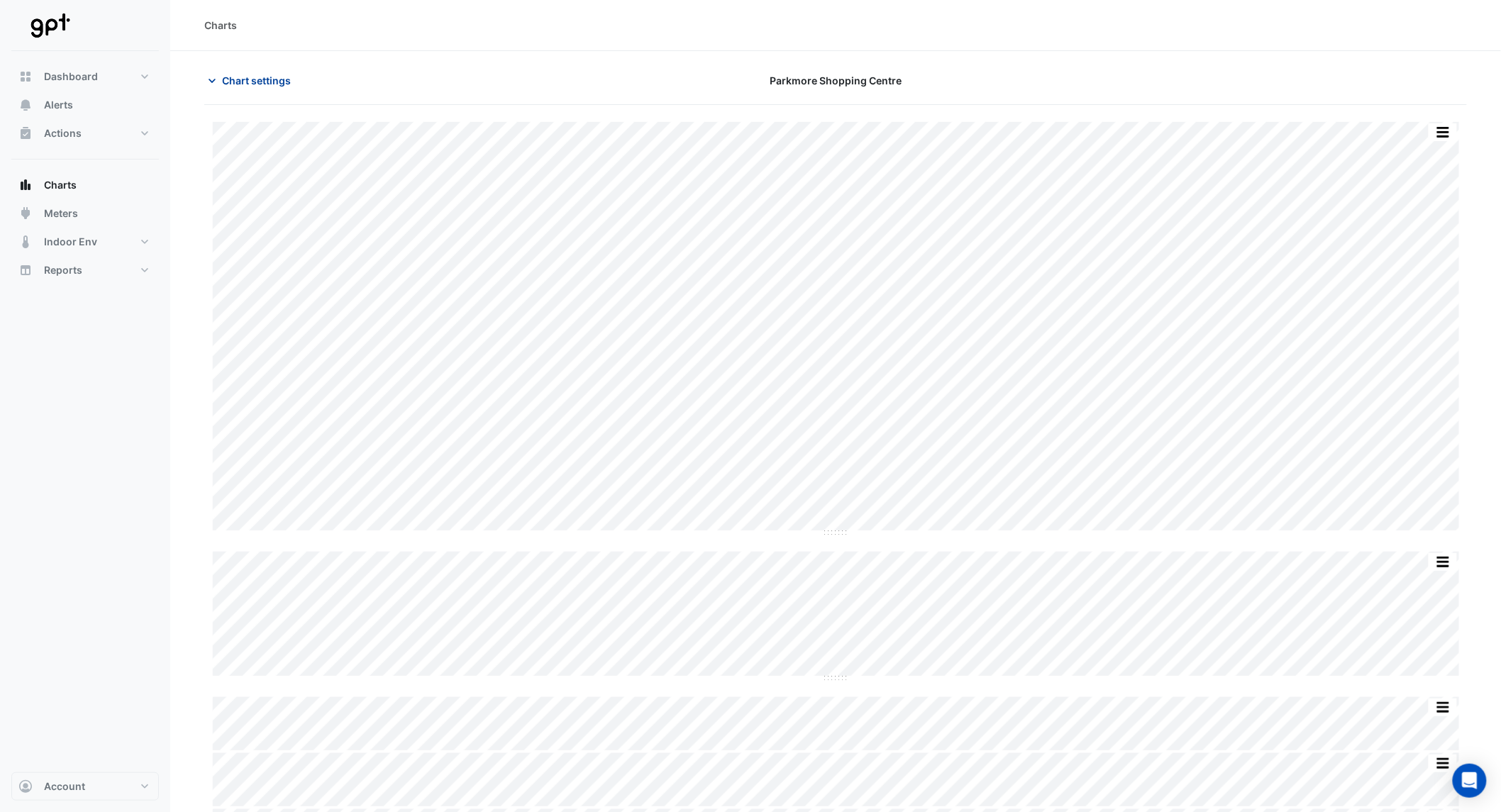 click on "Chart settings" 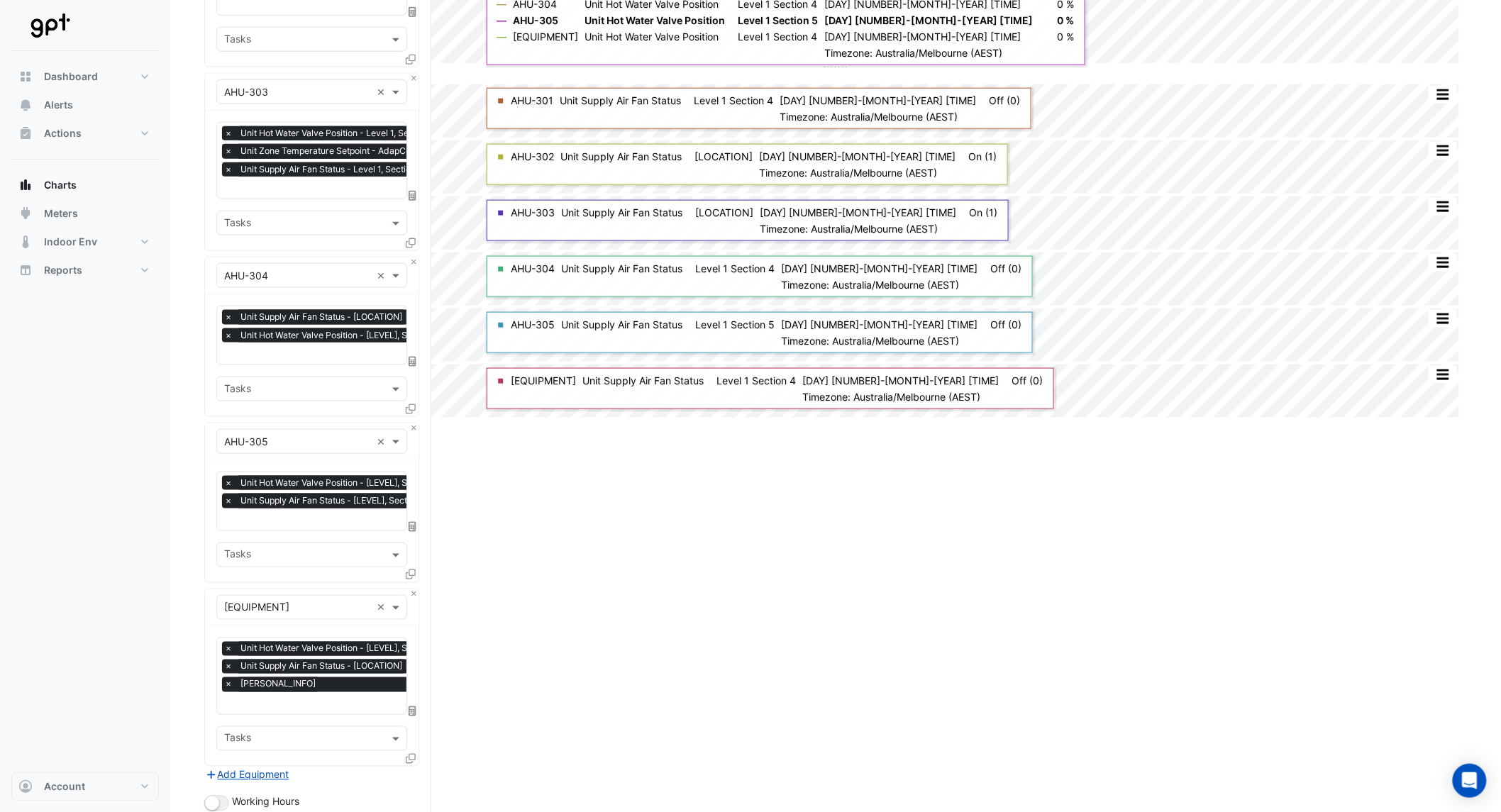 scroll, scrollTop: 315, scrollLeft: 0, axis: vertical 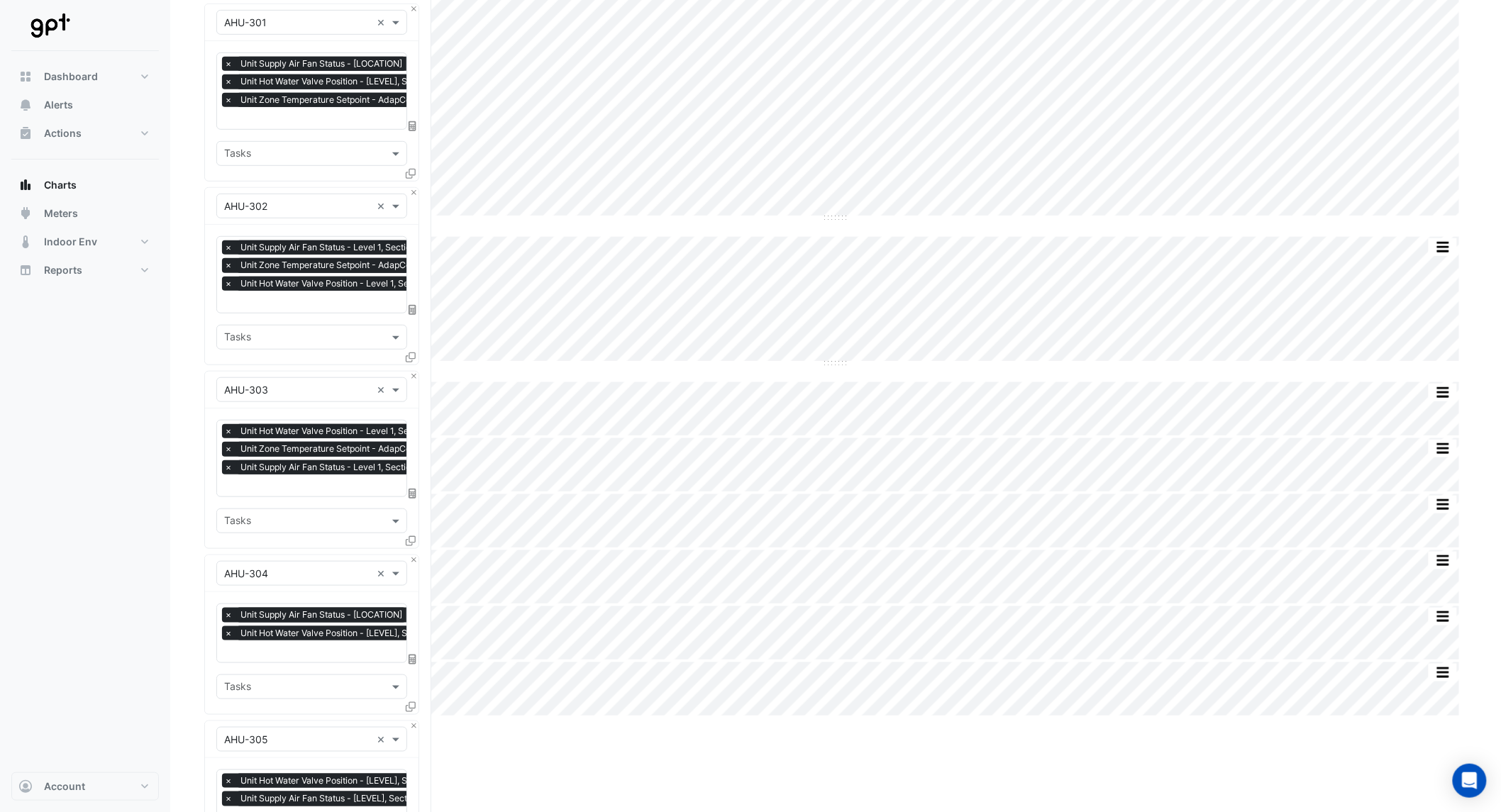 click on "Split by Equip Split All Split None Print Save as JPEG Save as PNG Pivot Data Table Export CSV - Flat Export CSV - Pivot Select Chart Type Select Timezone    —    AHU-301    Unit Zone Temperature Setpoint       AdapControl AHU-301-ZnTSp    Tue 24-Jun-2025 18:30       22 °C       —    AHU-302    Unit Zone Temperature Setpoint       AdapControl AHU-302-ZnTSp    Tue 24-Jun-2025 18:30       21 °C       —    AHU-303    Unit Zone Temperature Setpoint       AdapControl AHU-303-ZnTSp    Tue 24-Jun-2025 18:30       21 °C       —    AHU-306    Unit Zone Temperature Setpoint       AdapControl AHU-306-ZnTSp    Tue 24-Jun-2025 18:30       22 °C    Timezone: Australia/Melbourne (AEST)
Split by Equip Split All Split None Print Save as JPEG Save as PNG Pivot Data Table Export CSV - Flat Export CSV - Pivot Select Chart Type Select Timezone    —    AHU-301    Unit Hot Water Valve Position       Level 1 Section 4    Tue 24-Jun-2025 19:00       0 %       —" 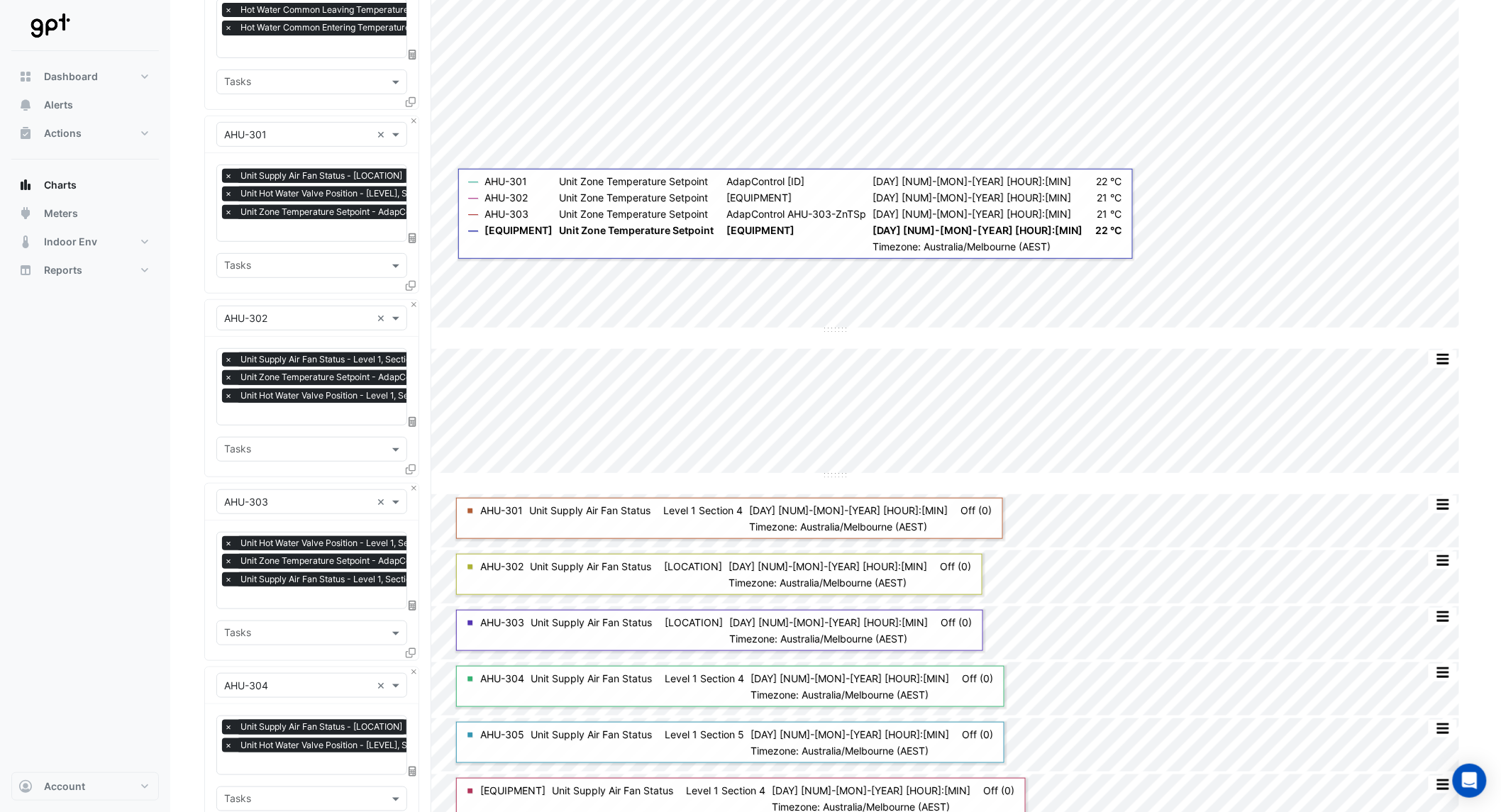 scroll, scrollTop: 0, scrollLeft: 0, axis: both 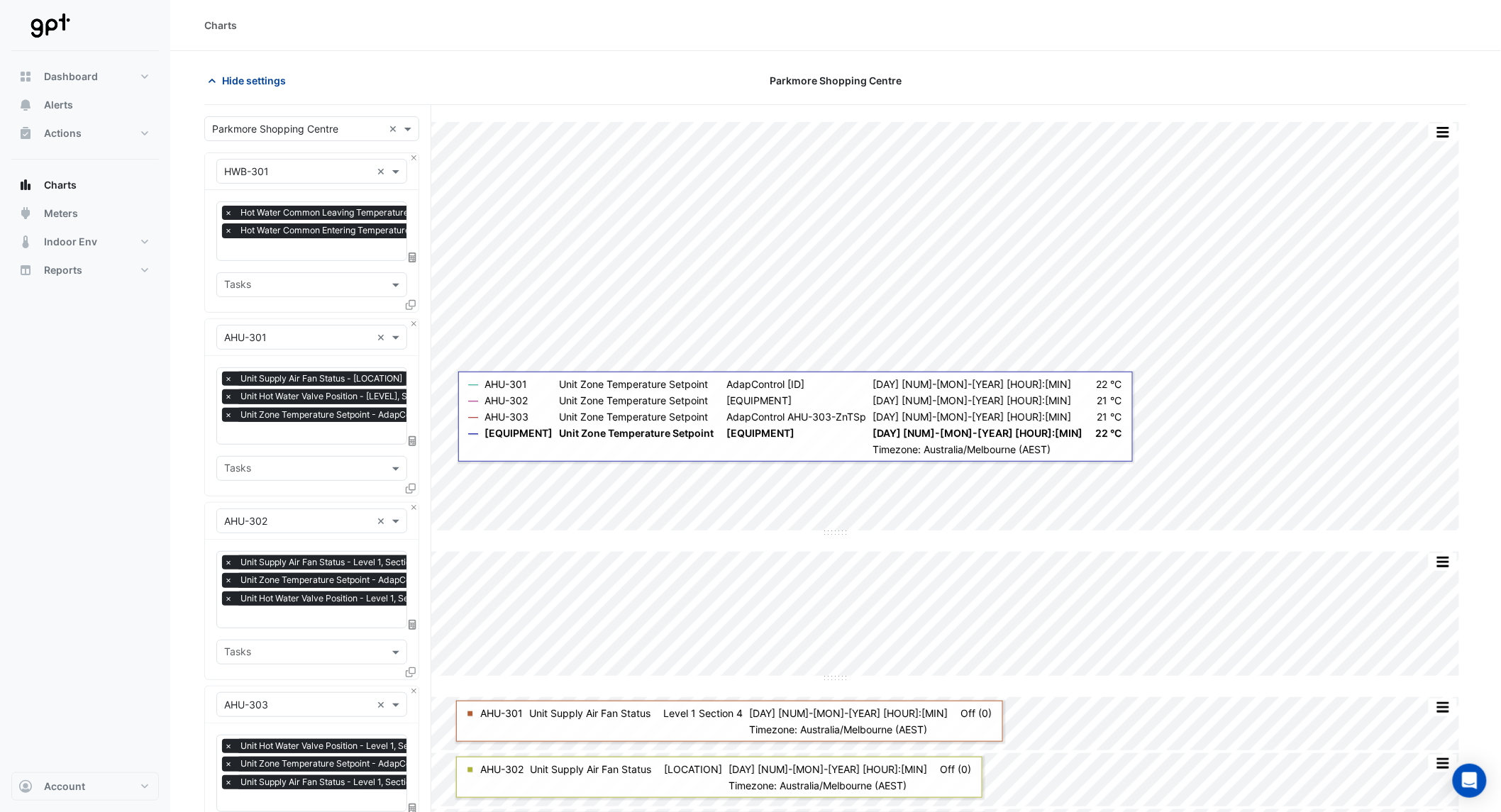 click on "Hide settings" 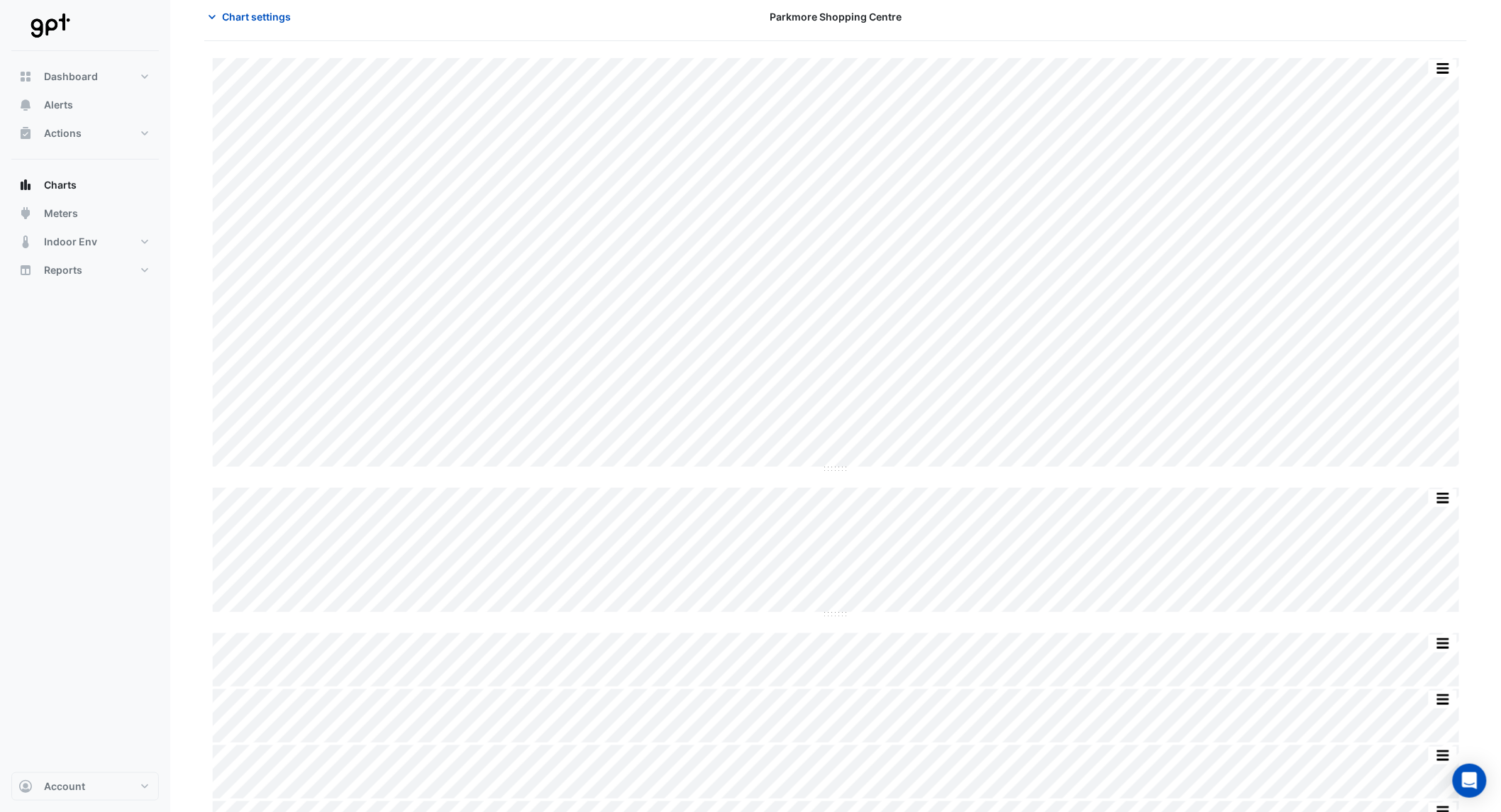scroll, scrollTop: 0, scrollLeft: 0, axis: both 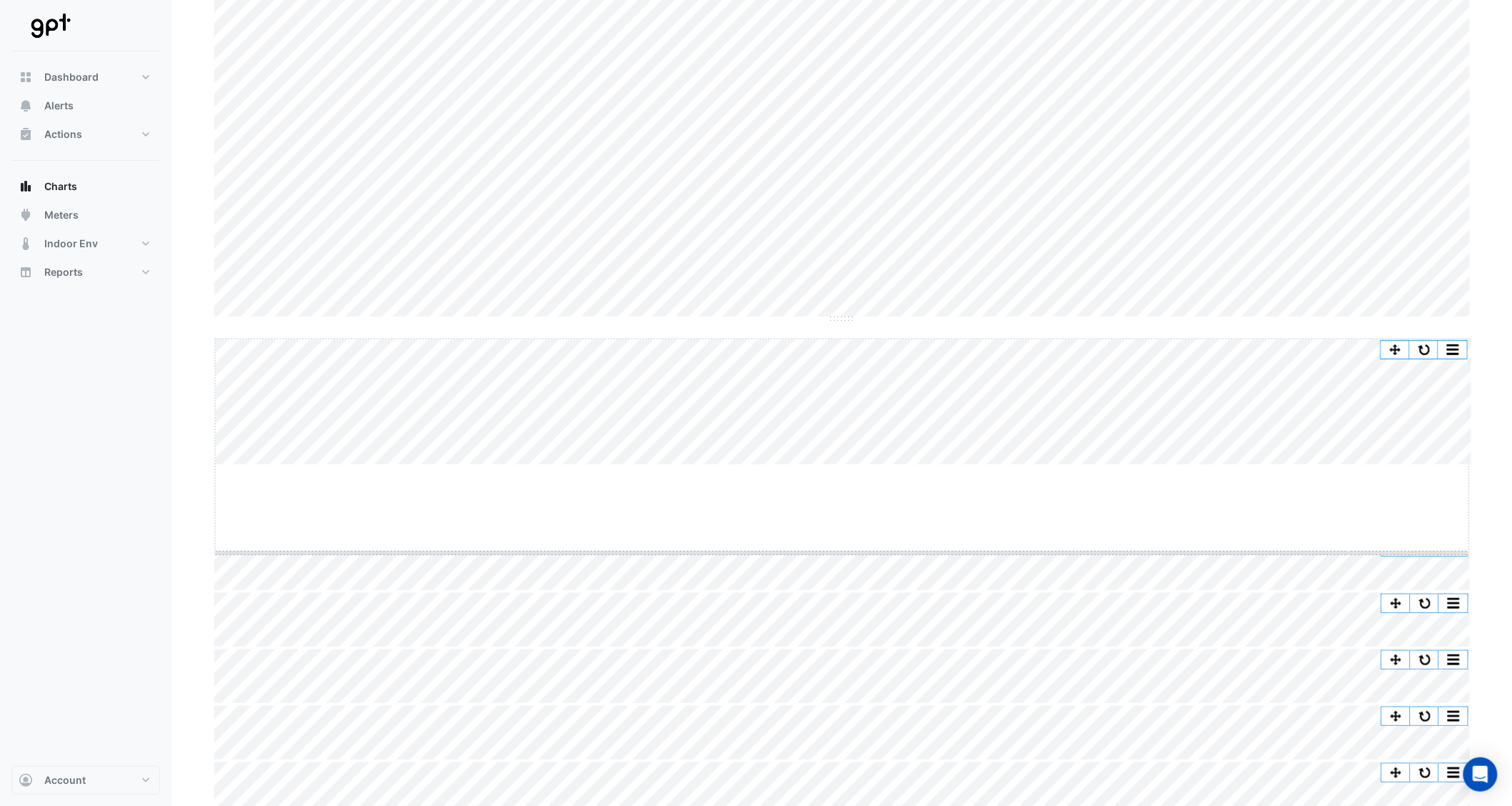 drag, startPoint x: 840, startPoint y: 460, endPoint x: 833, endPoint y: 612, distance: 152.1611 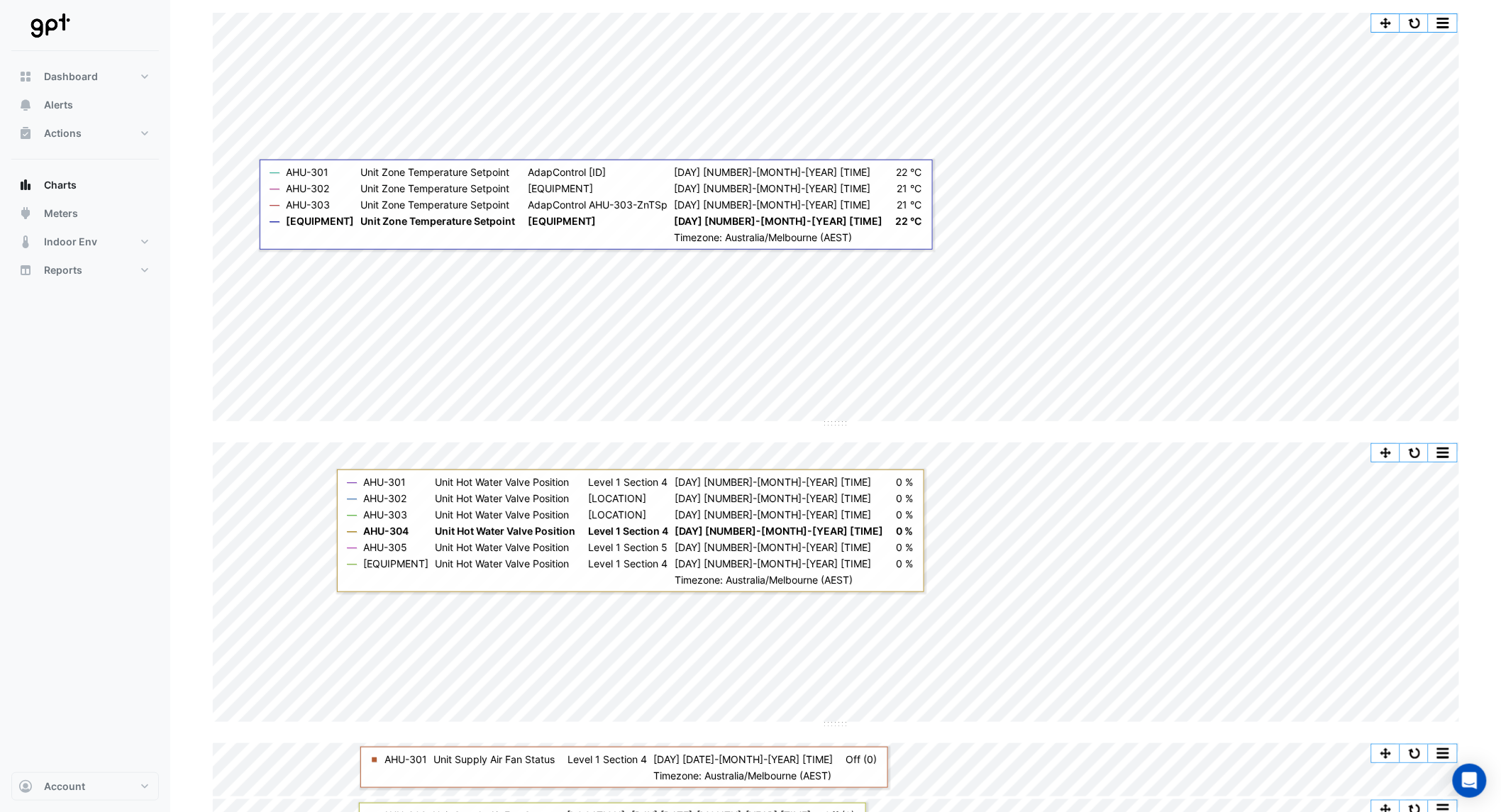 scroll, scrollTop: 0, scrollLeft: 0, axis: both 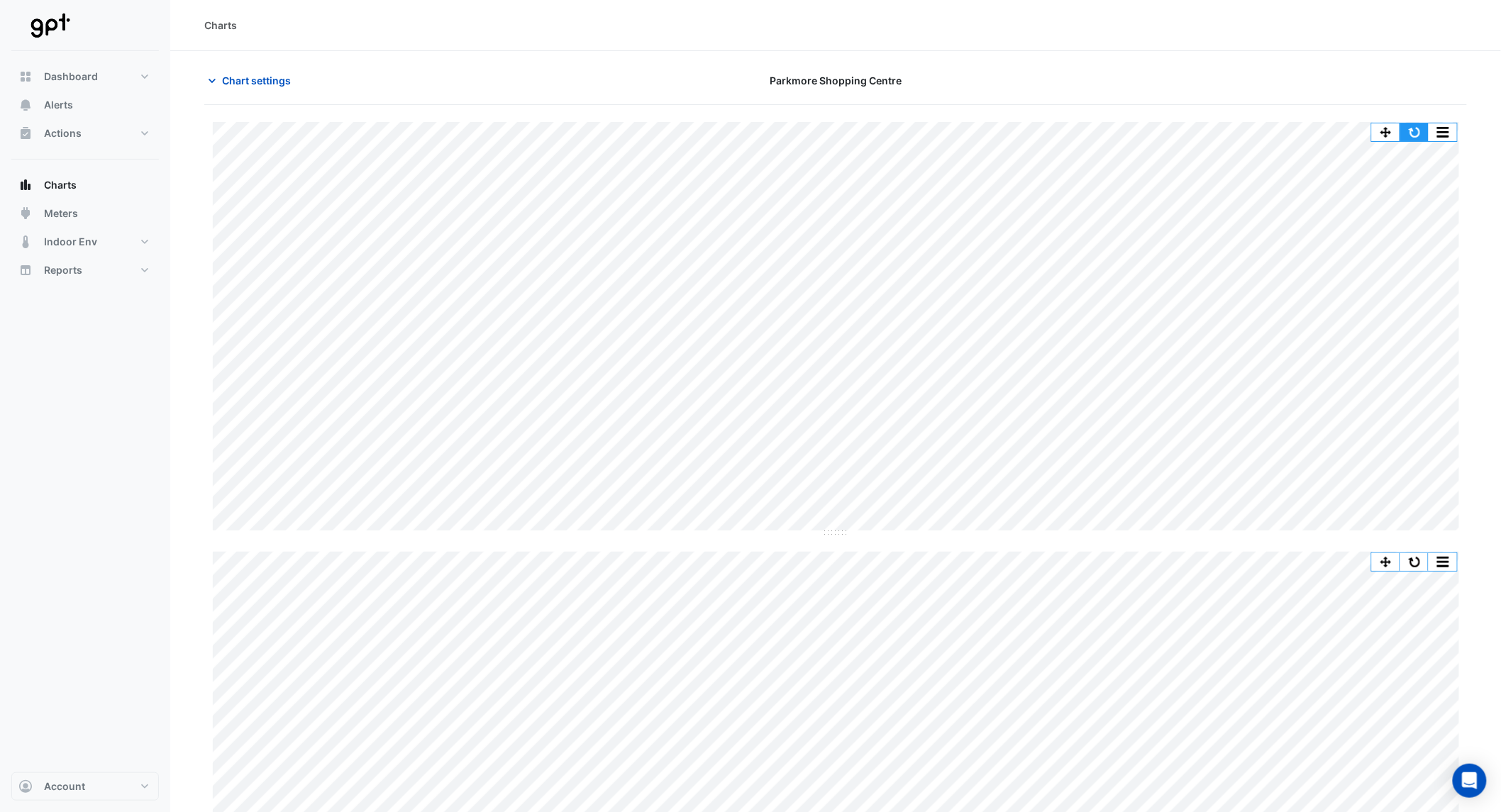 click 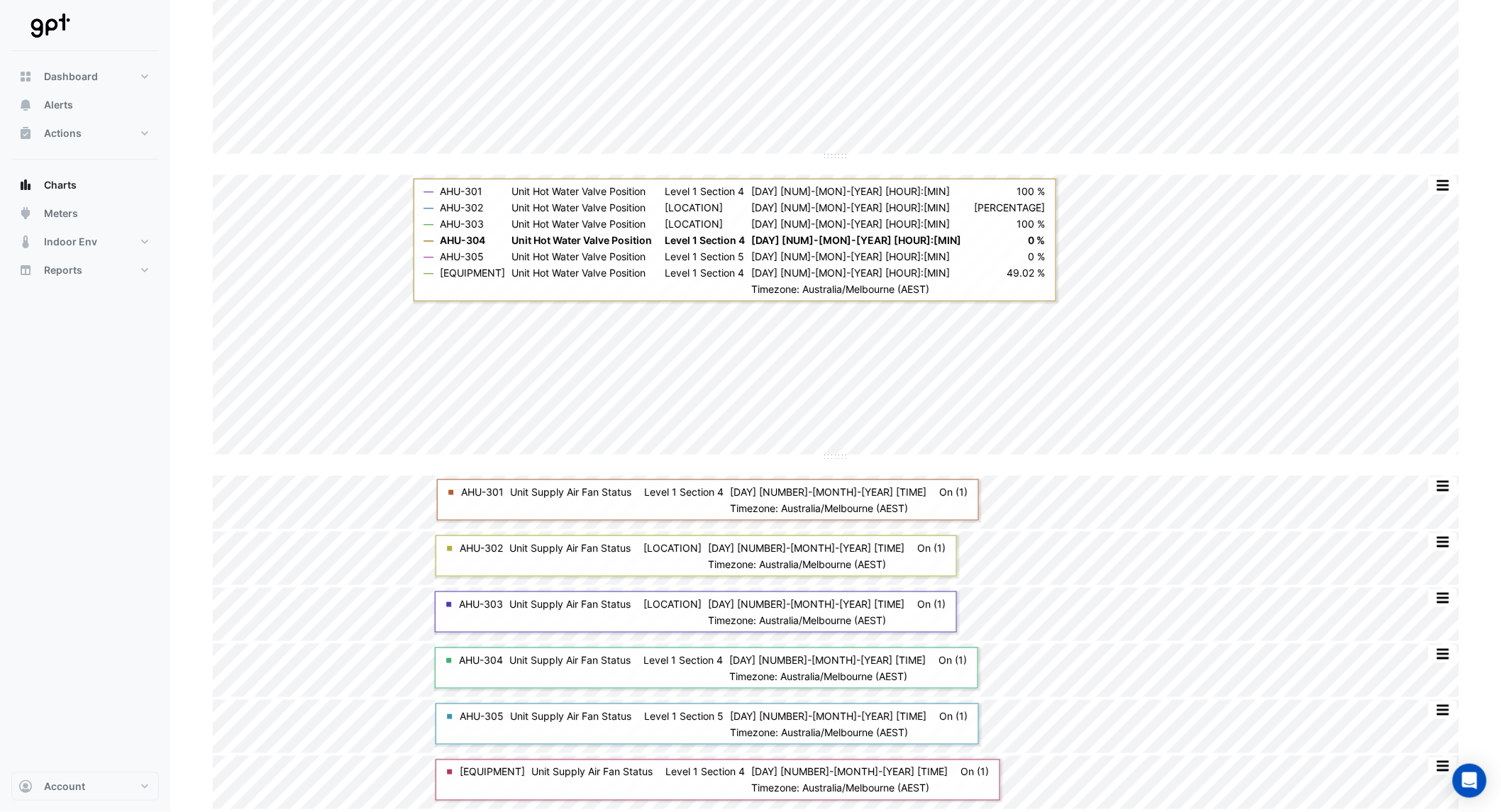 scroll, scrollTop: 0, scrollLeft: 0, axis: both 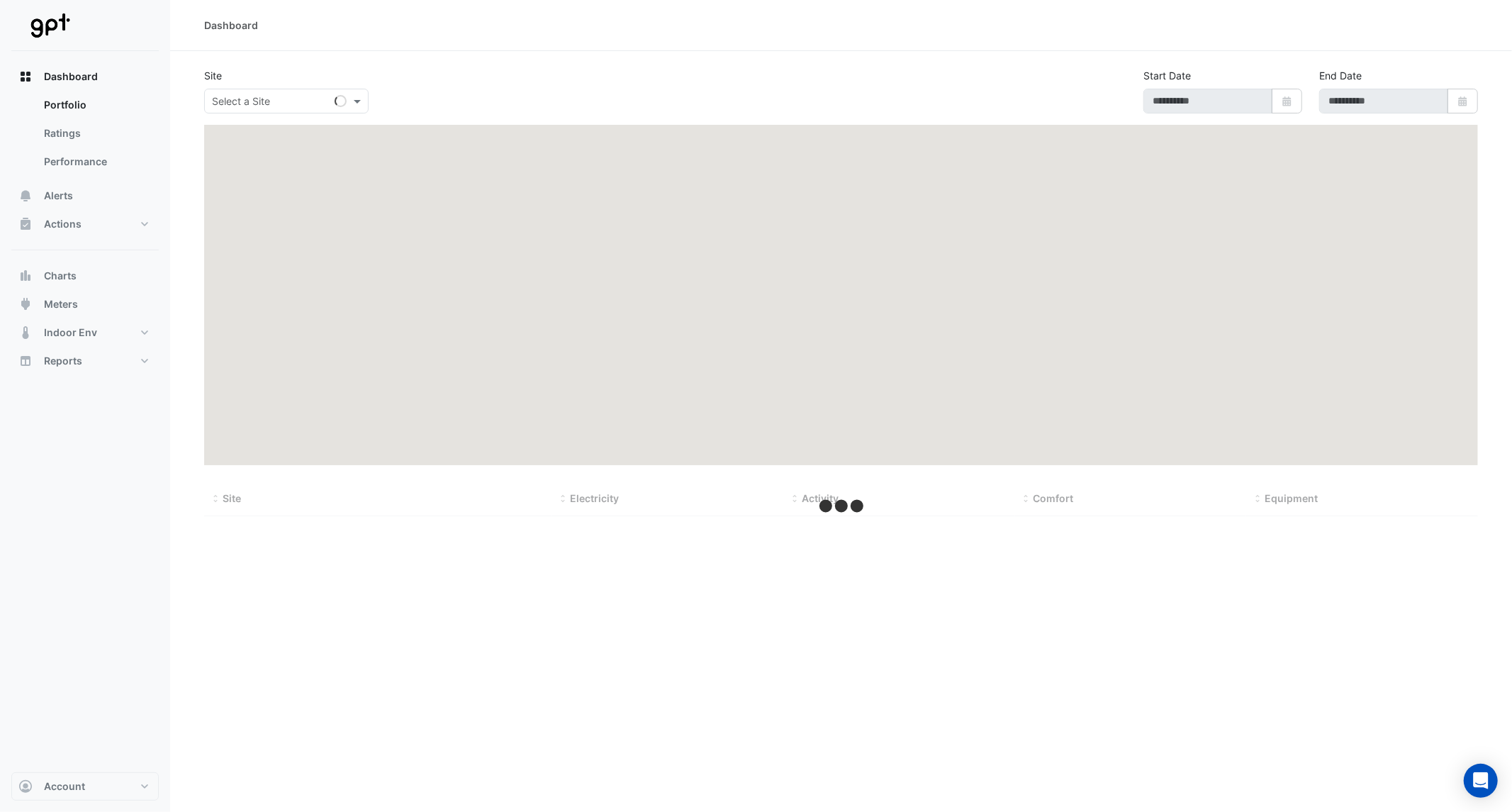 type on "**********" 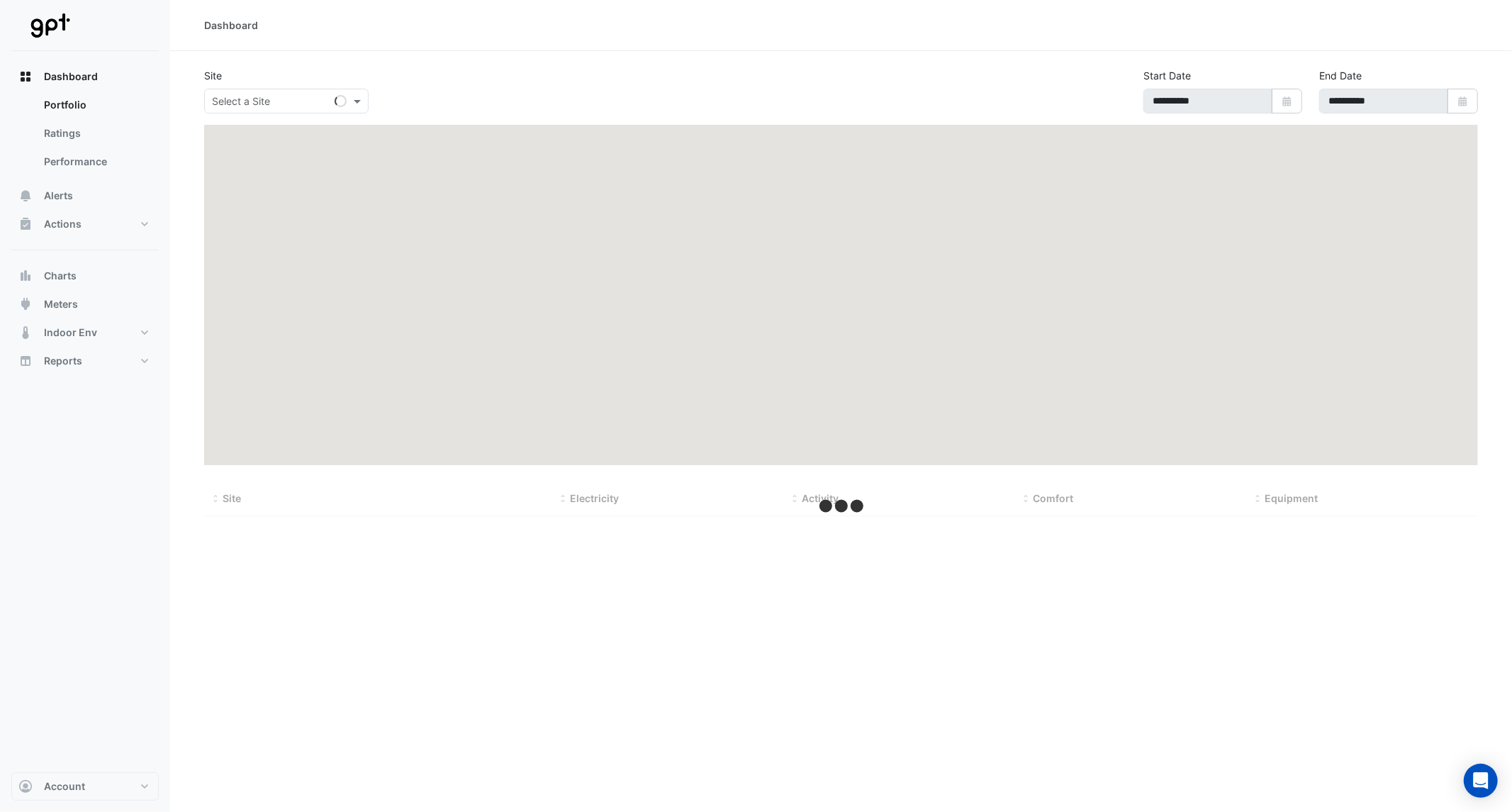 select on "**" 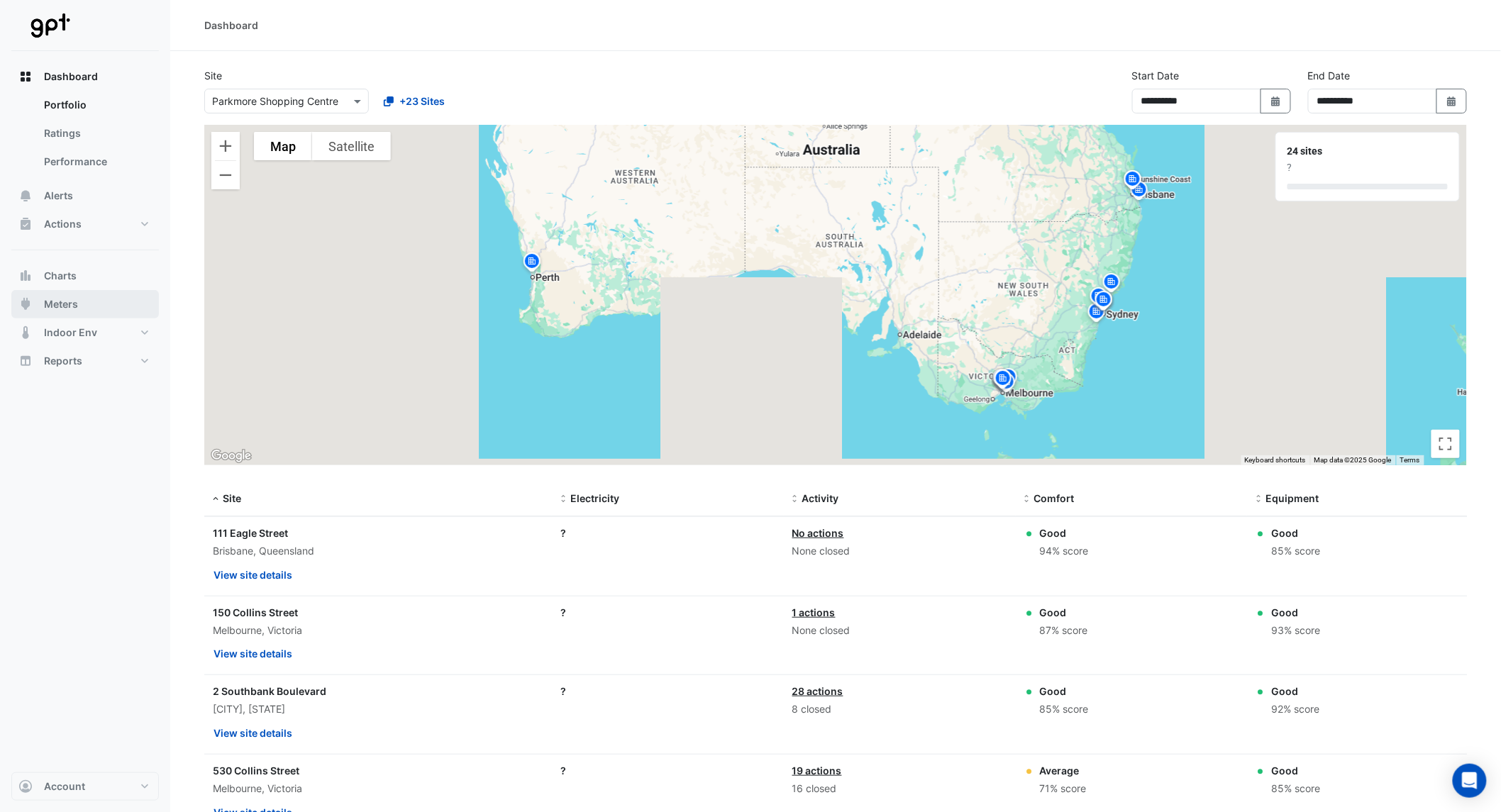 click on "Meters" at bounding box center (61, 304) 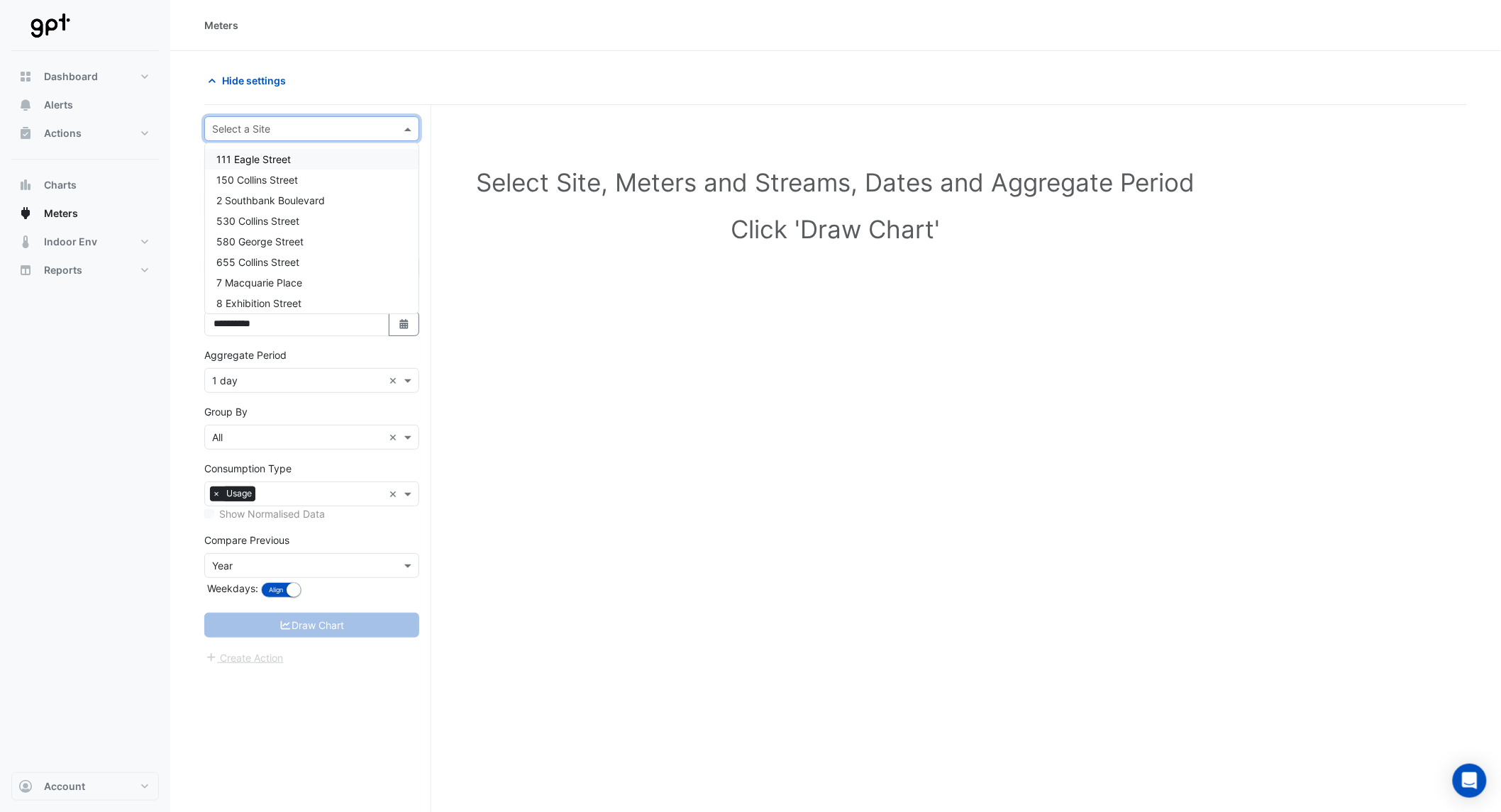 click on "Select a Site" at bounding box center (311, 128) 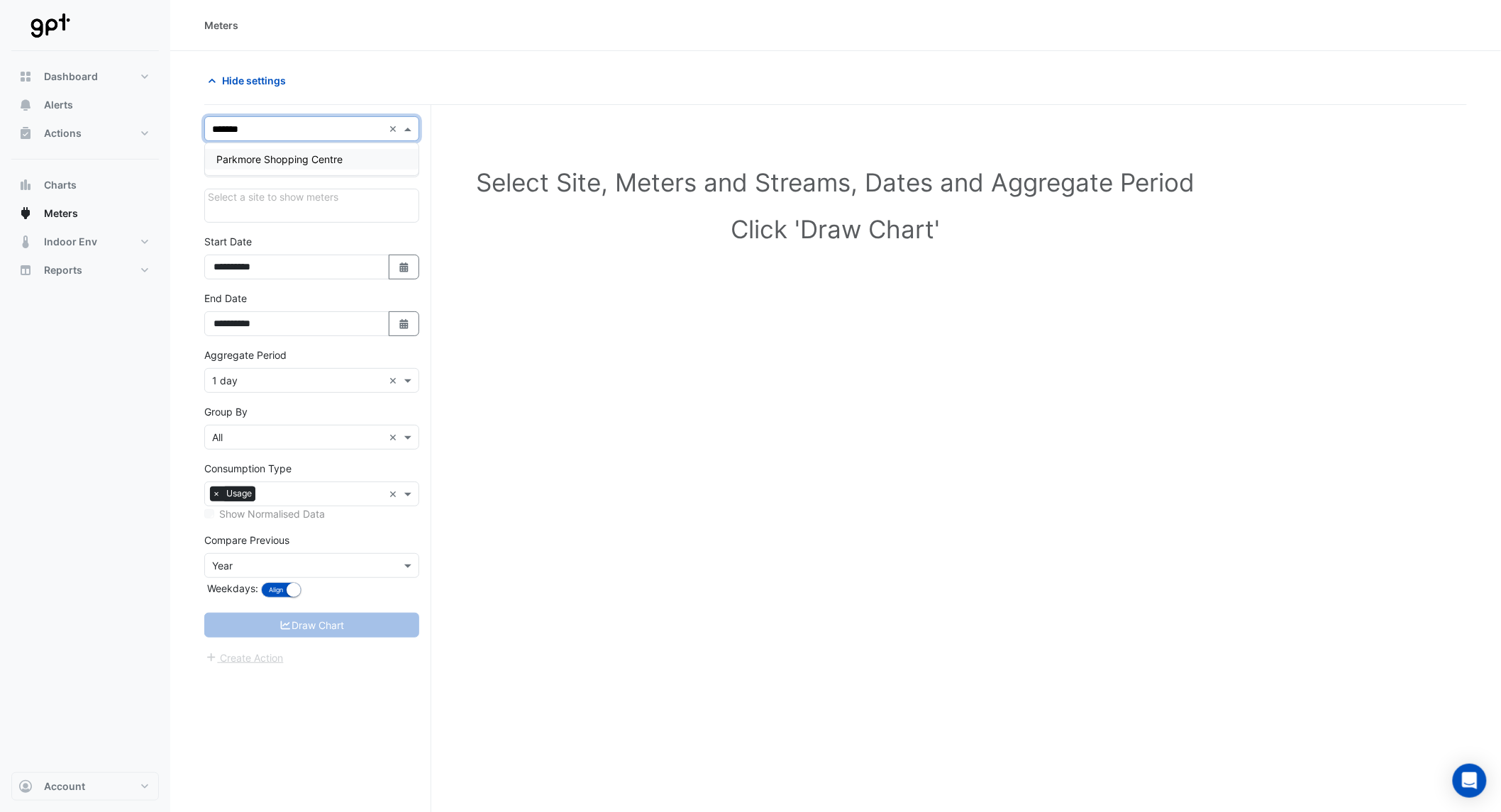 type on "********" 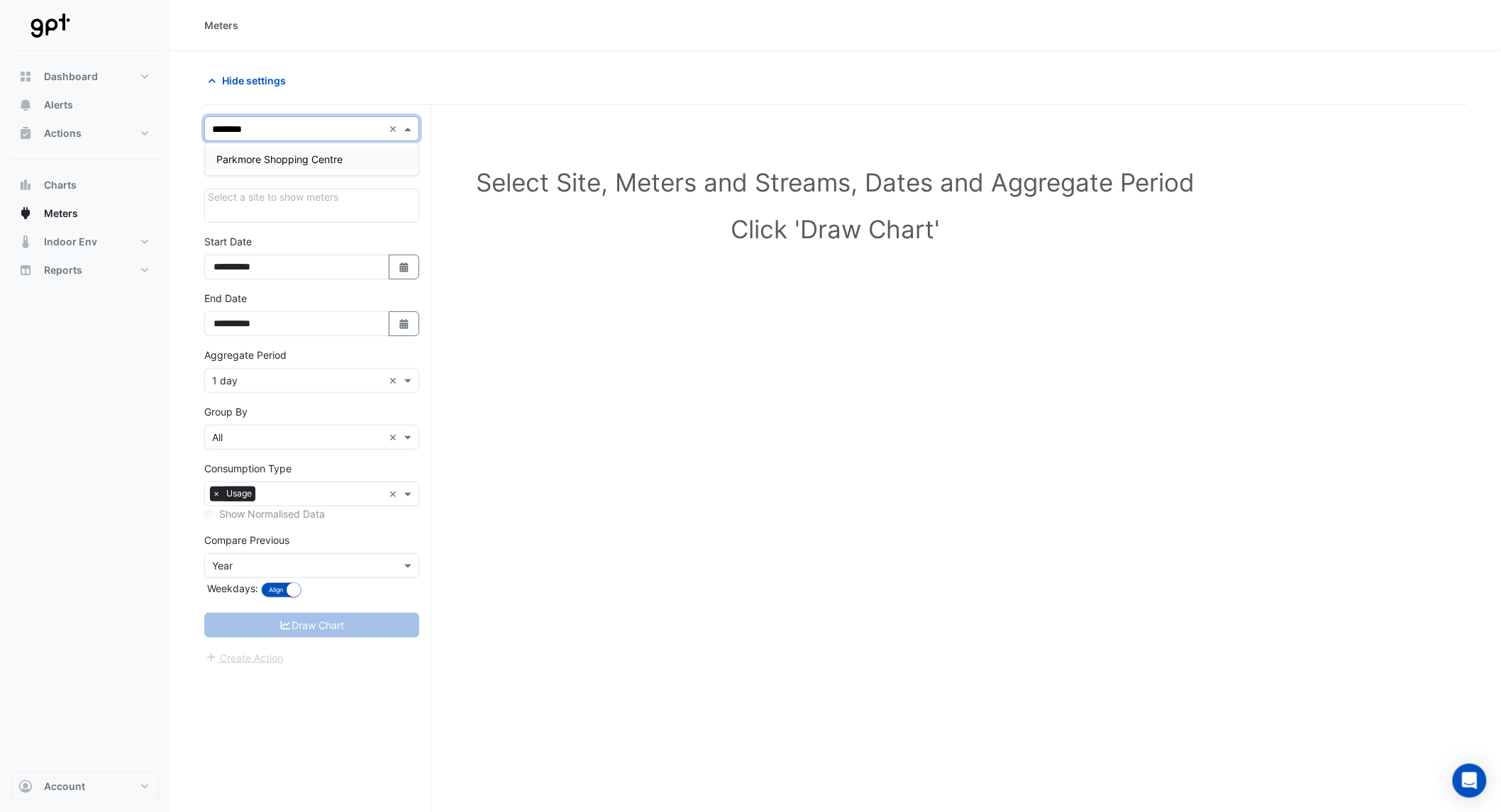 type 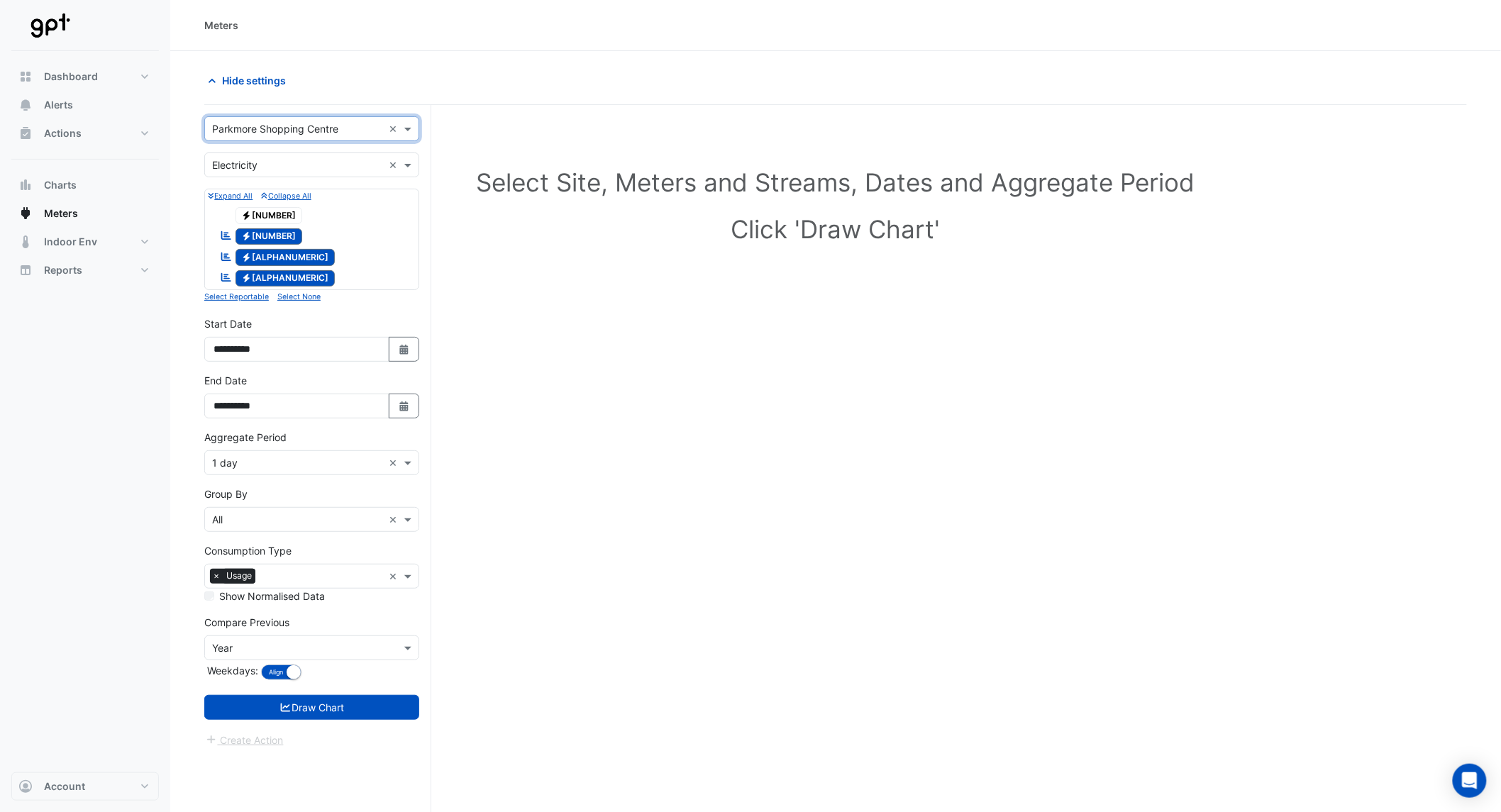 click at bounding box center (297, 165) 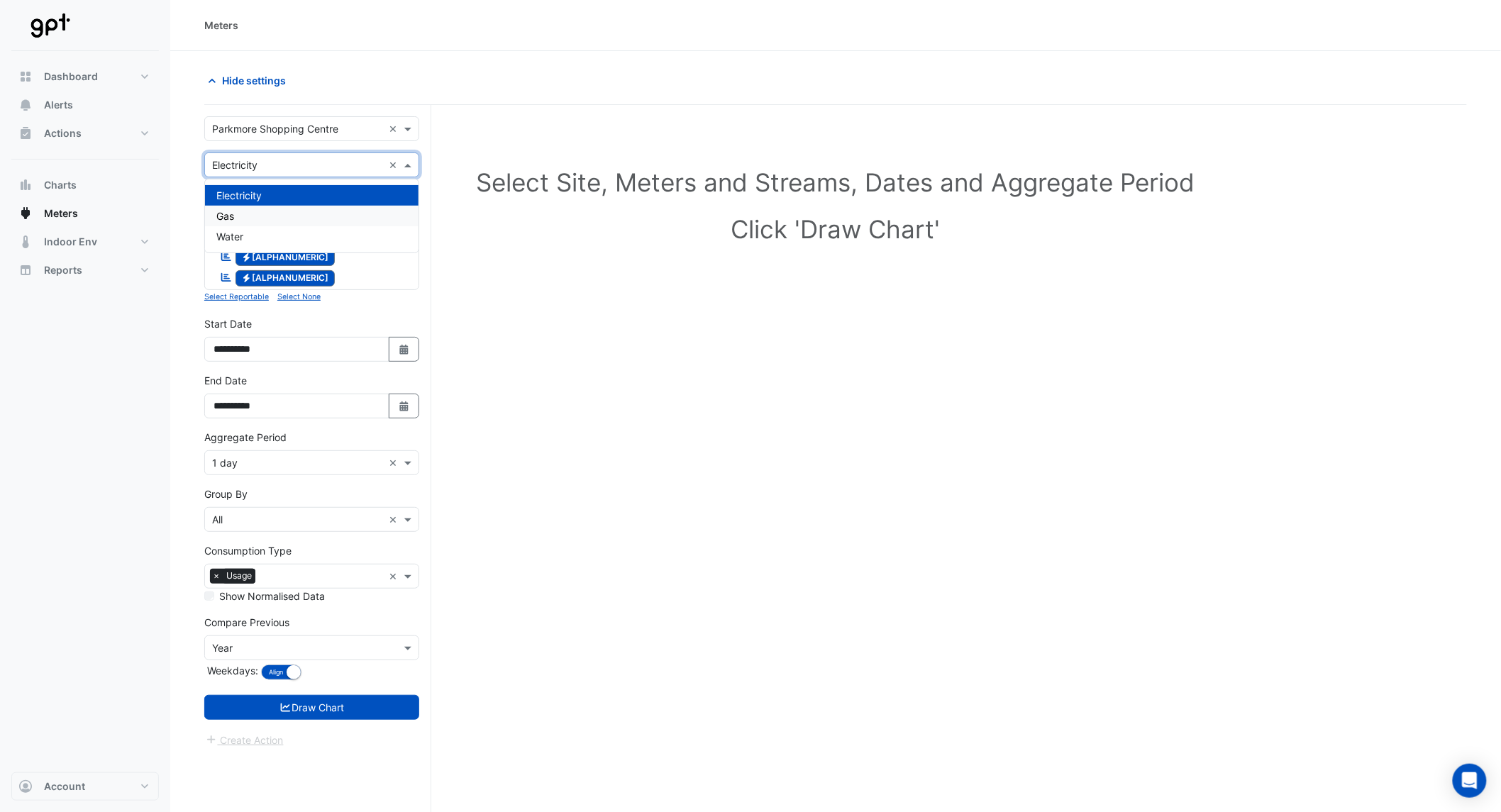 click on "Gas" at bounding box center (311, 216) 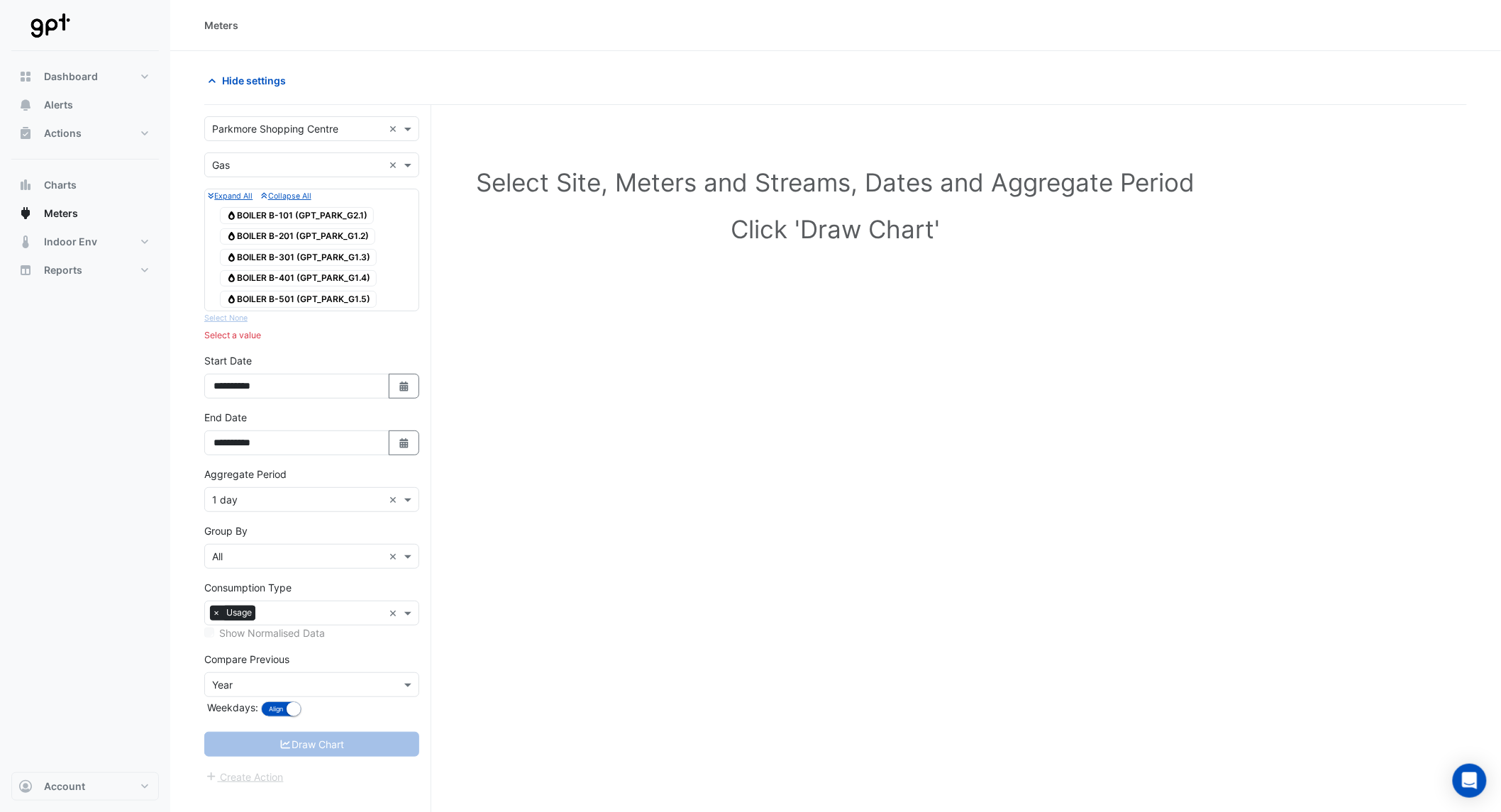 click on "Gas
BOILER B-101 (GPT_PARK_G2.1)" 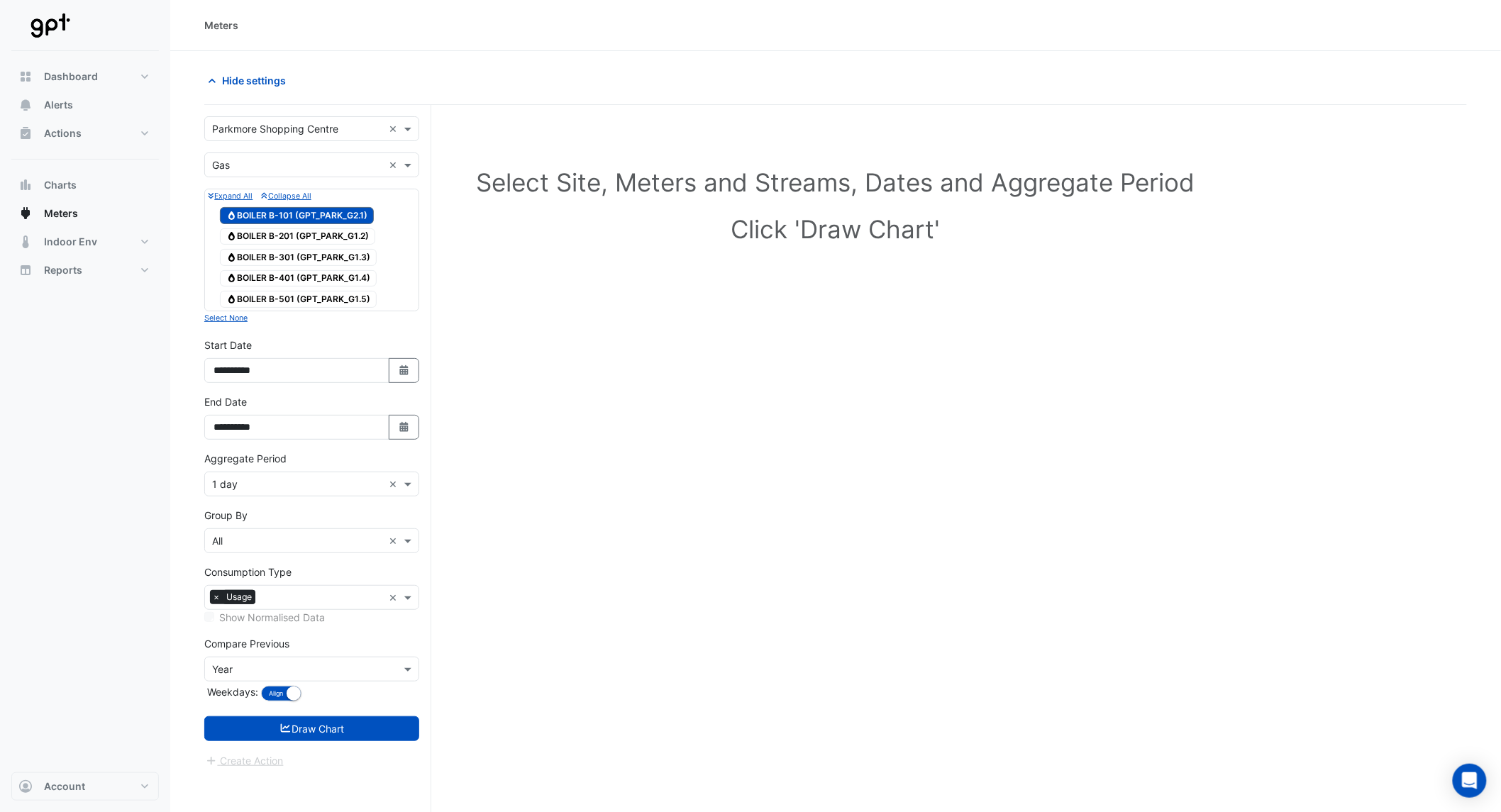 click on "Gas
BOILER B-201 (GPT_PARK_G1.2)" at bounding box center (297, 237) 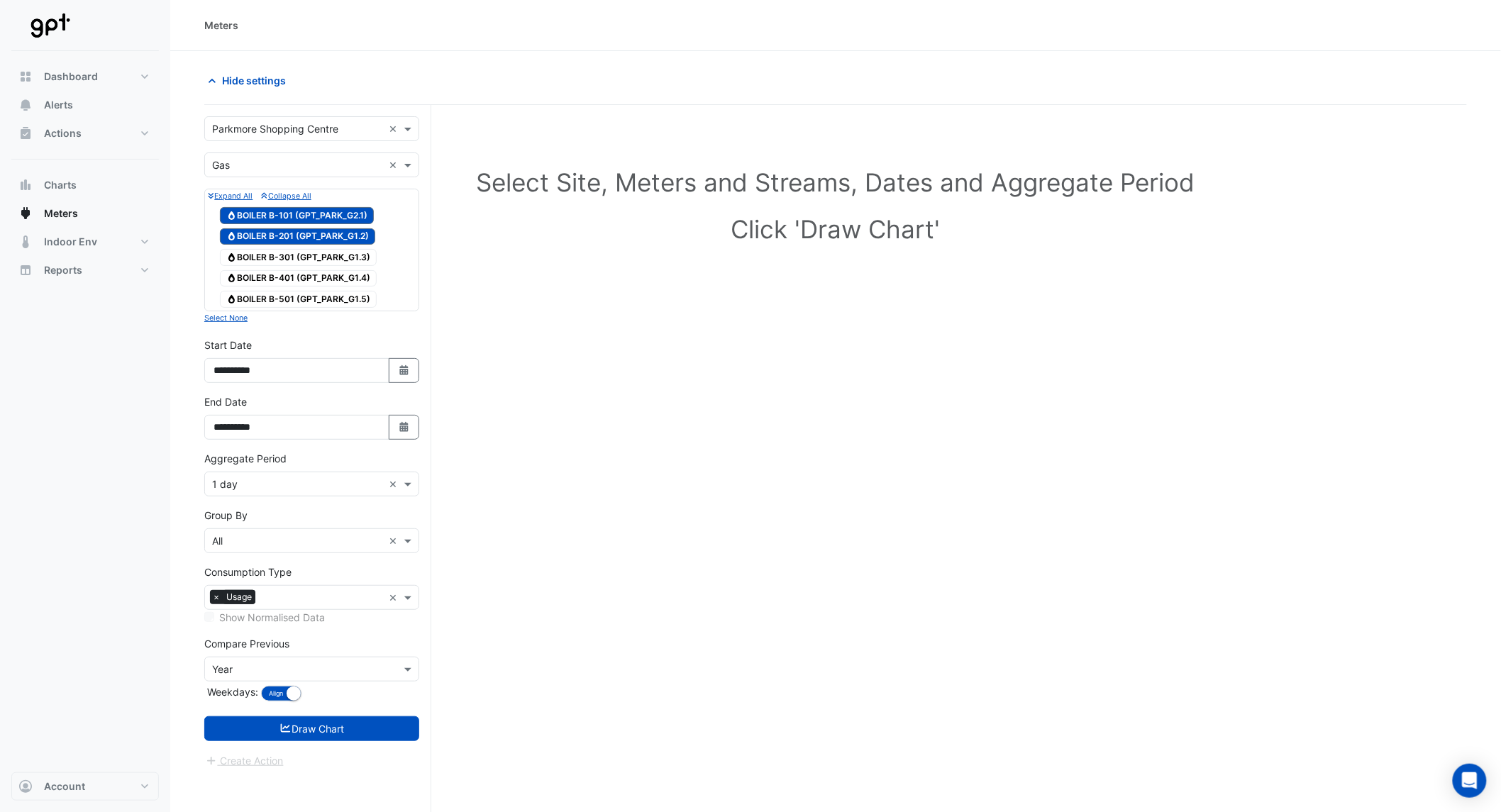 click on "Gas
BOILER B-301 (GPT_PARK_G1.3)" at bounding box center (298, 257) 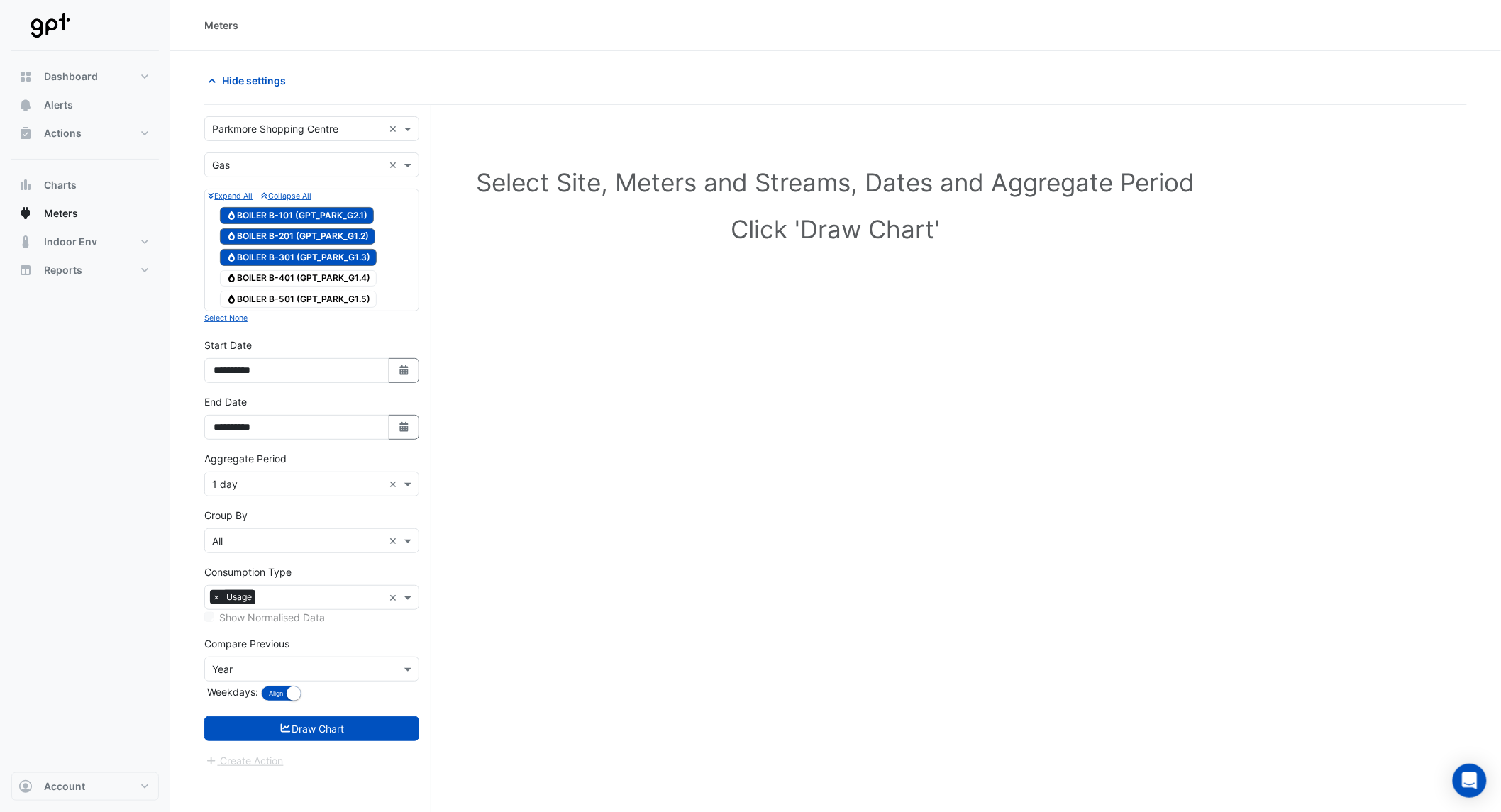 drag, startPoint x: 332, startPoint y: 274, endPoint x: 335, endPoint y: 292, distance: 18.248288 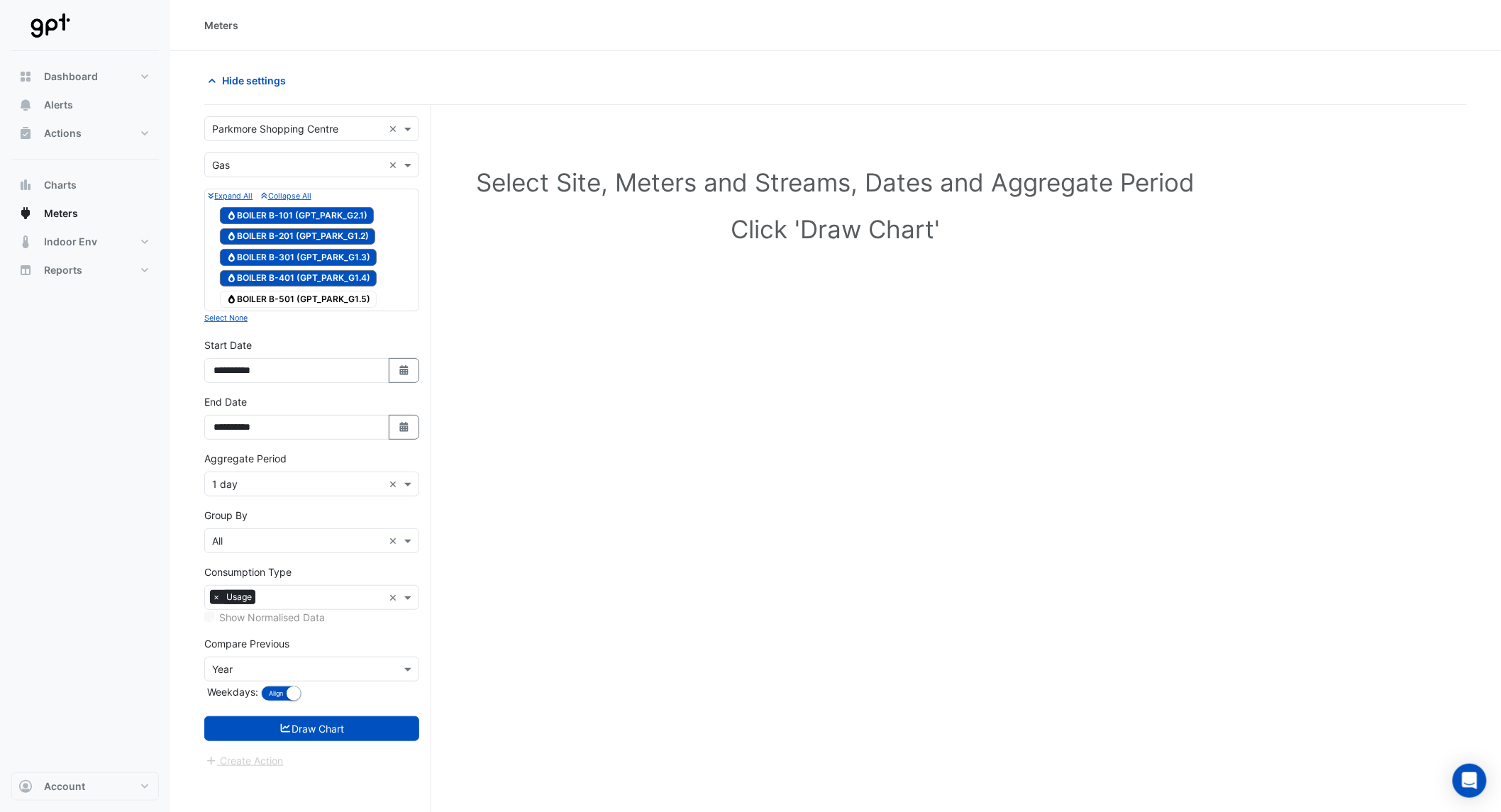 click on "Gas
BOILER B-501 (GPT_PARK_G1.5)" at bounding box center (298, 299) 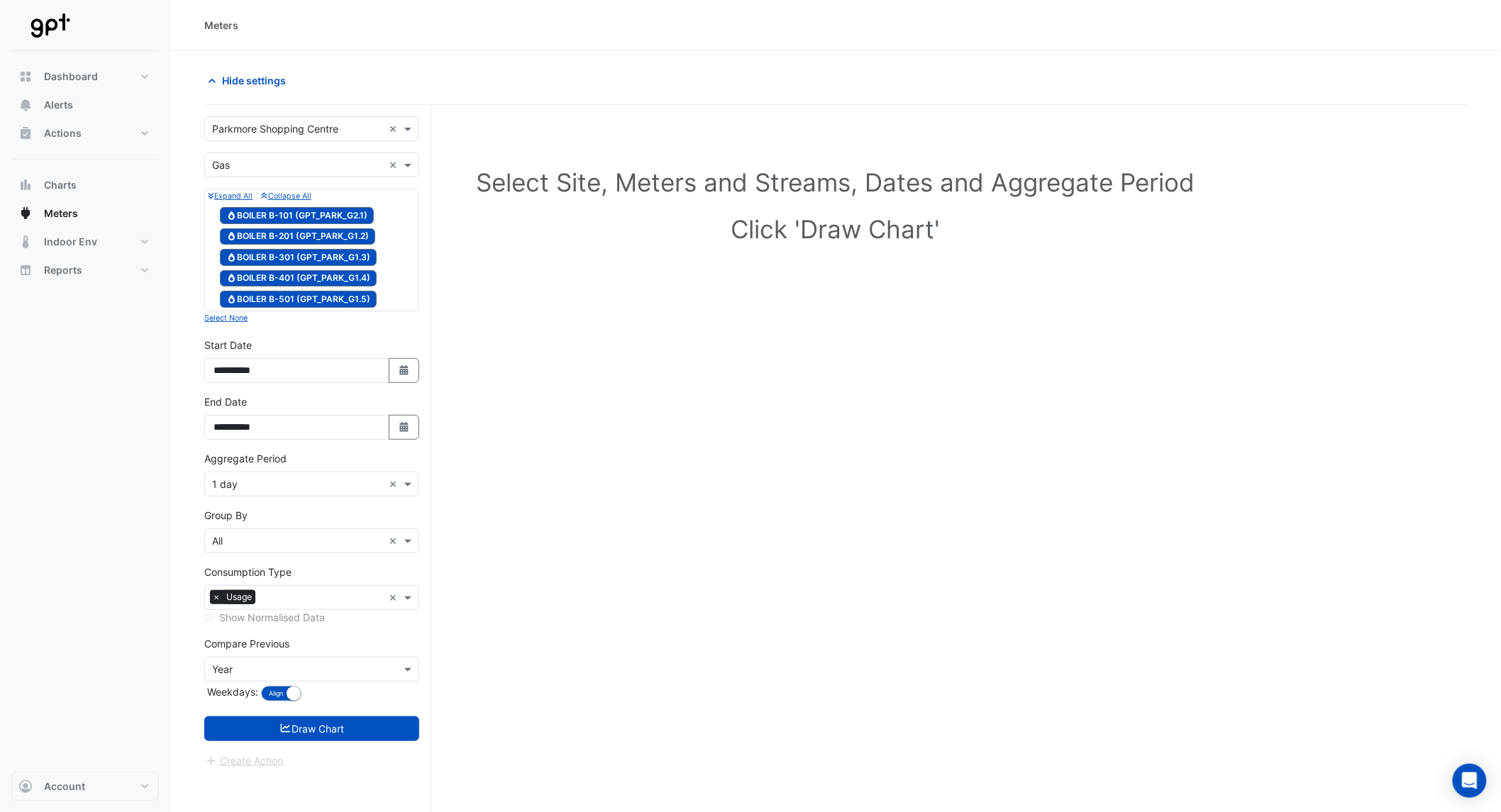 scroll, scrollTop: 54, scrollLeft: 0, axis: vertical 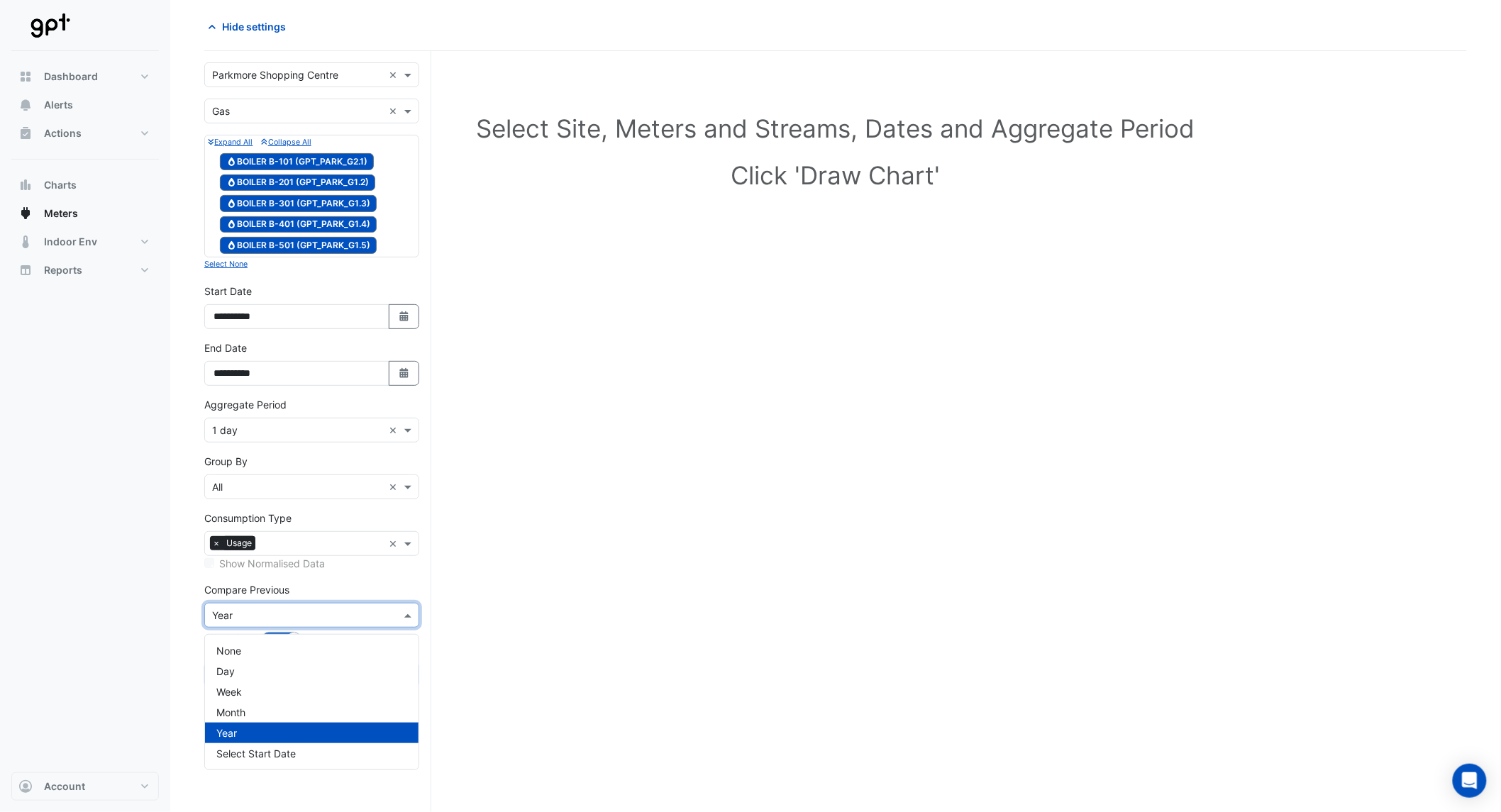 click at bounding box center (297, 616) 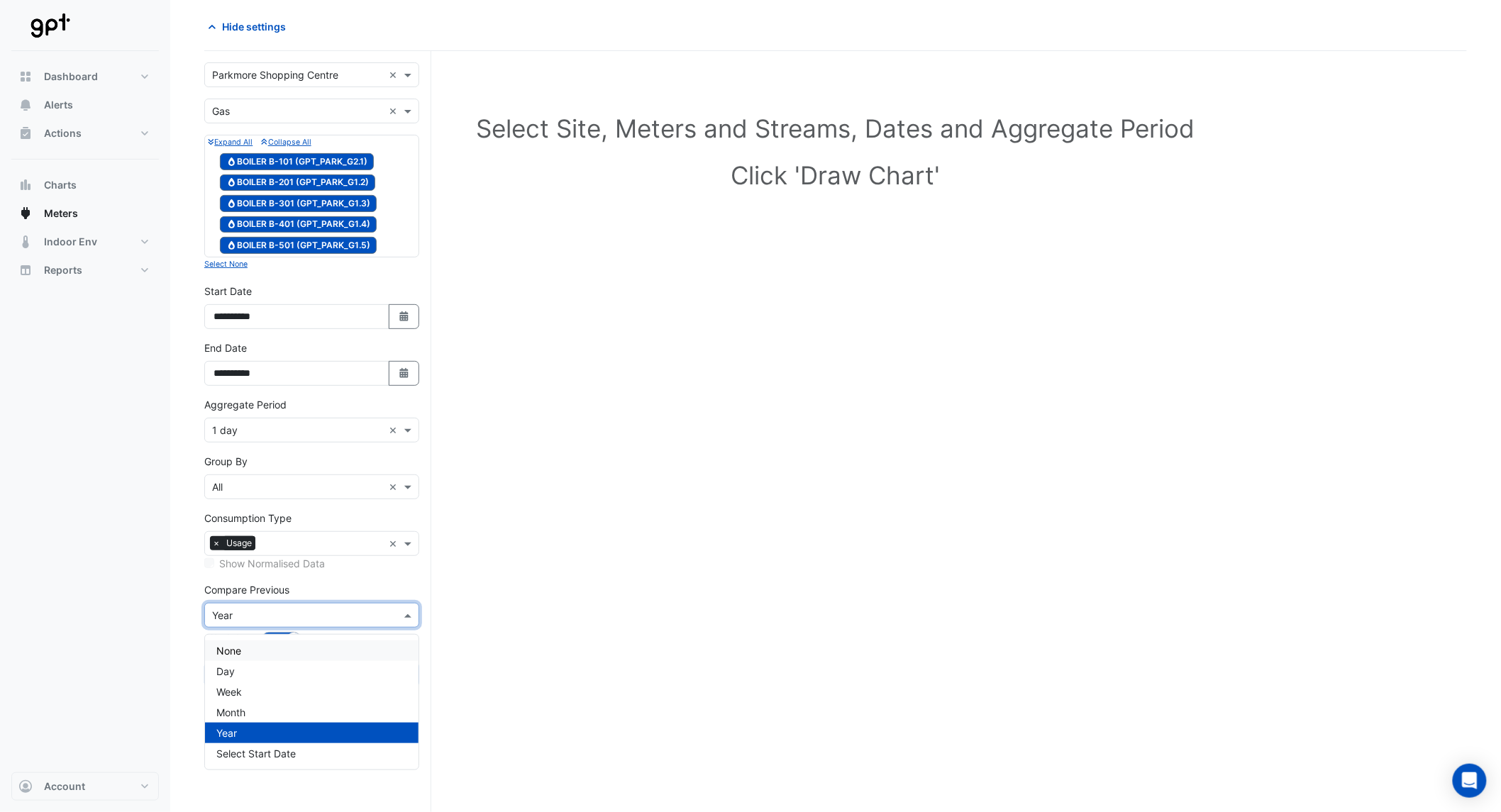 click on "None" at bounding box center [228, 650] 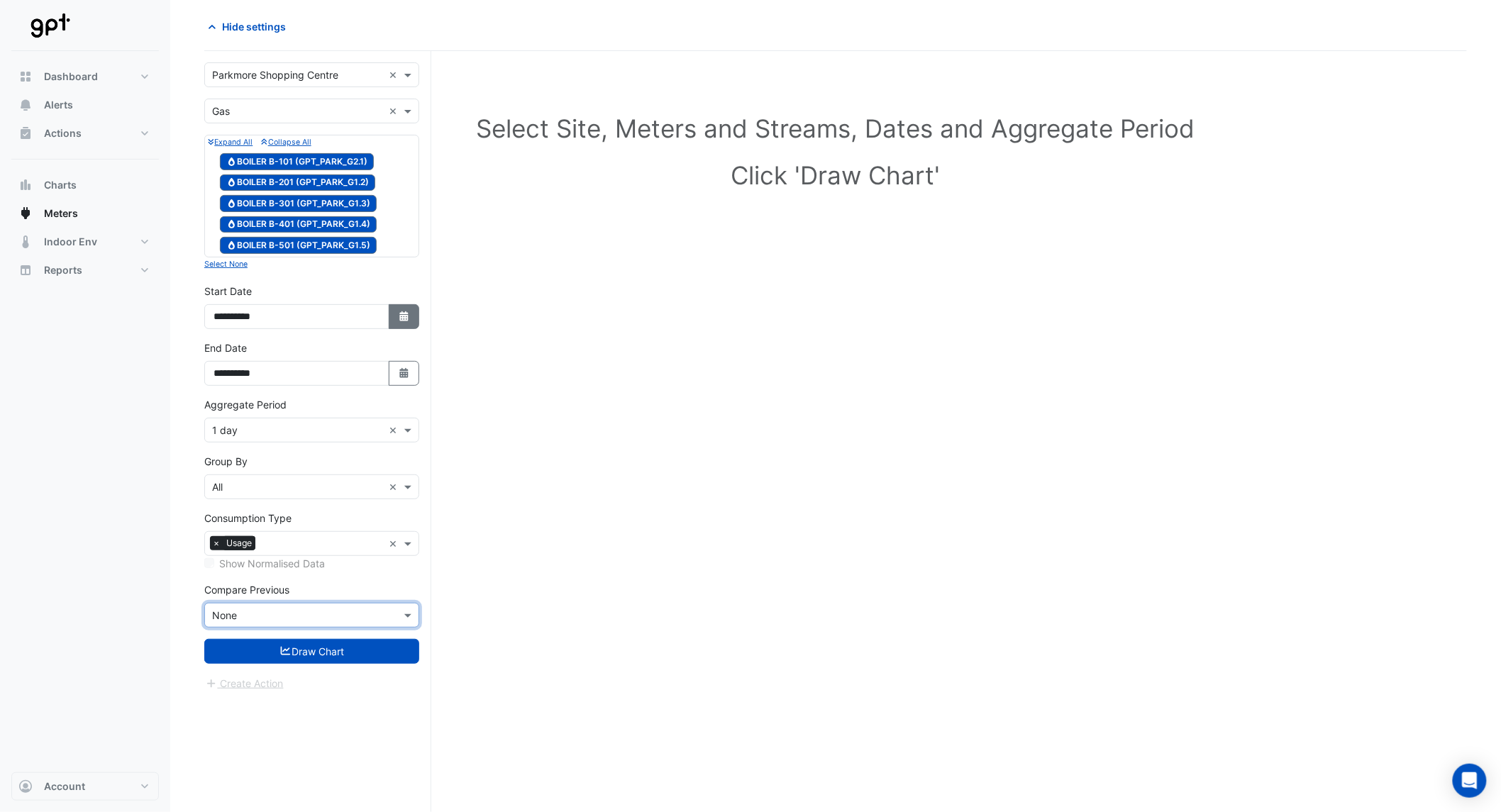 click on "Select Date" 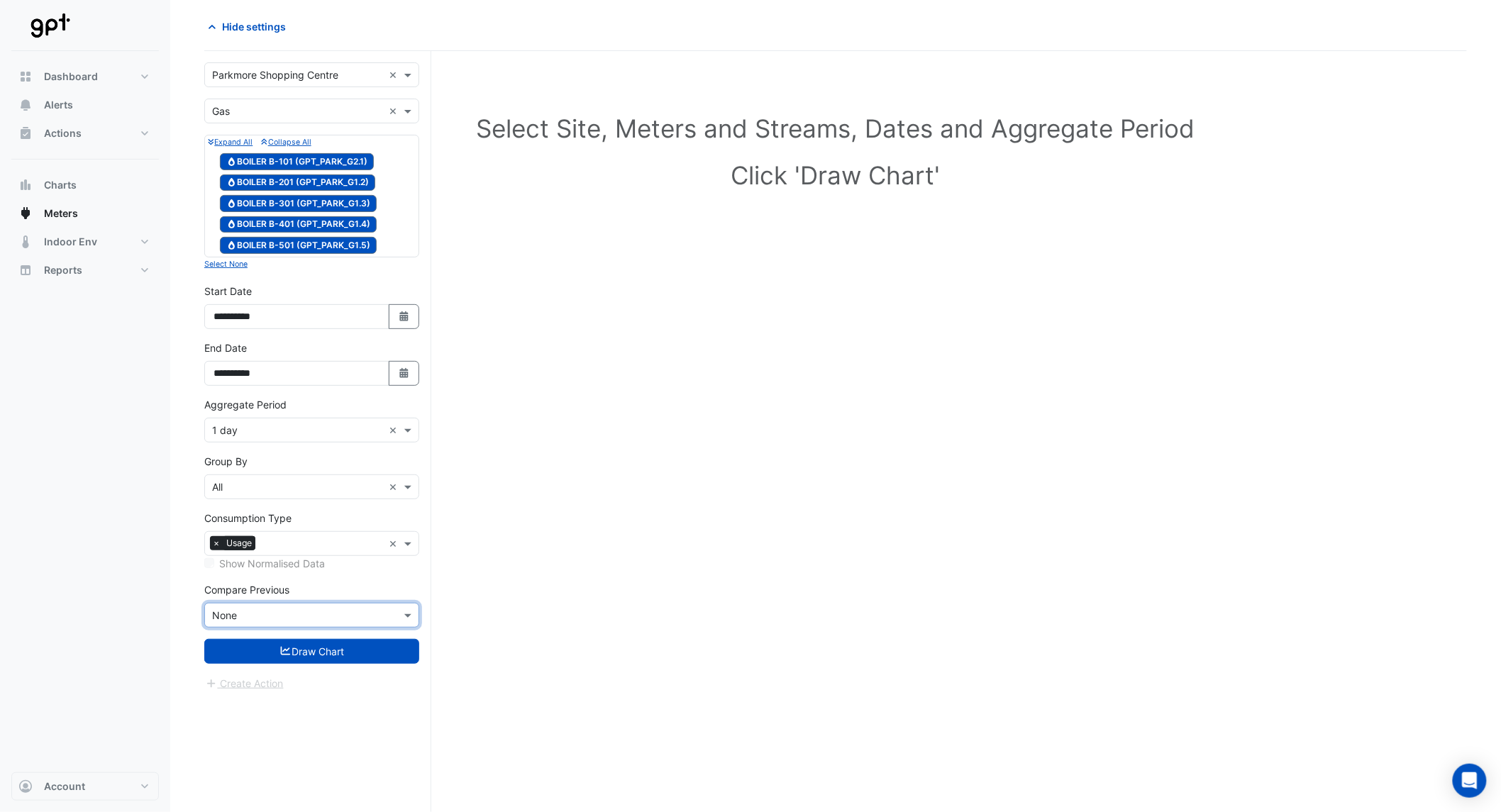 select on "*" 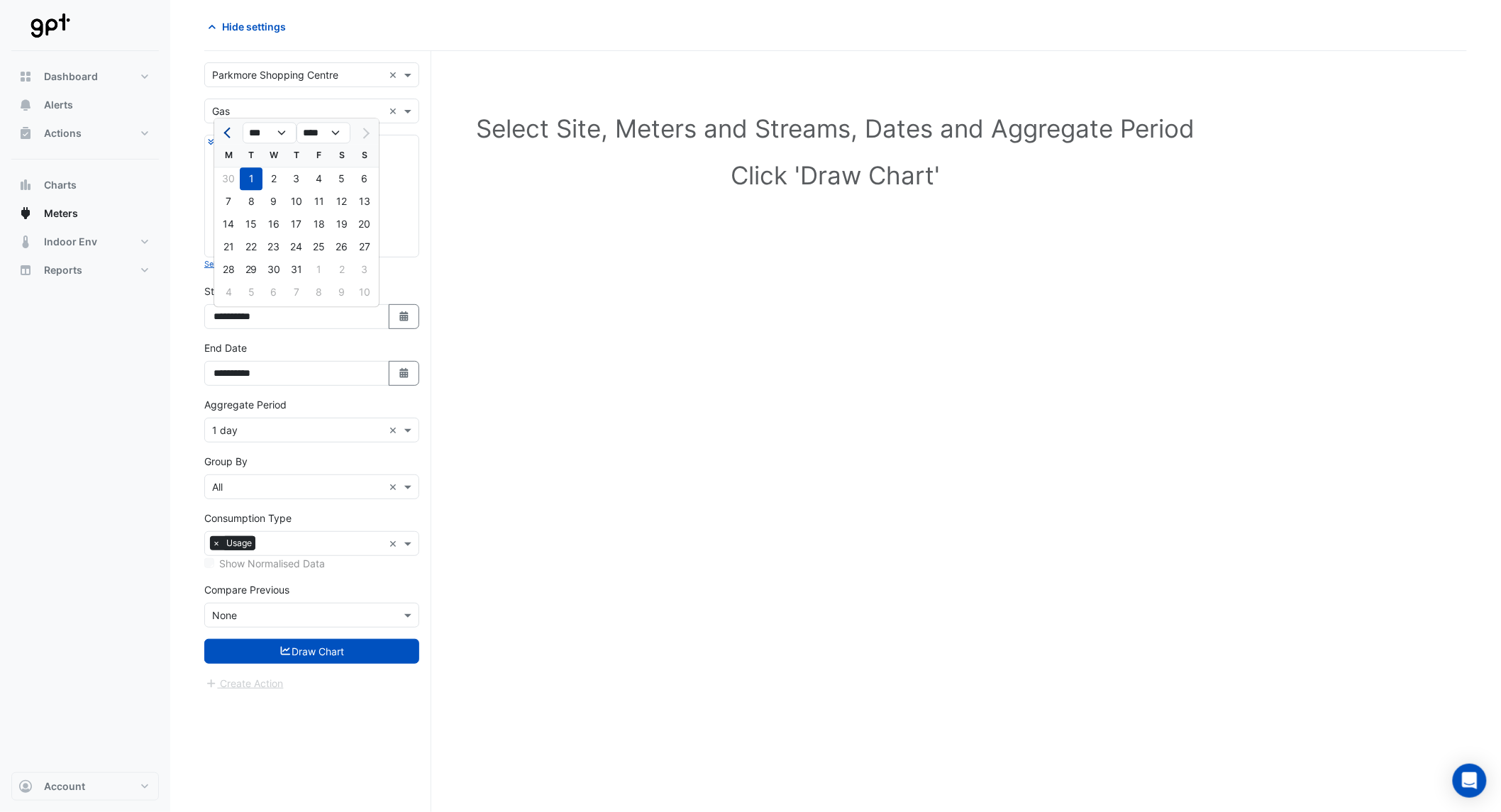 click 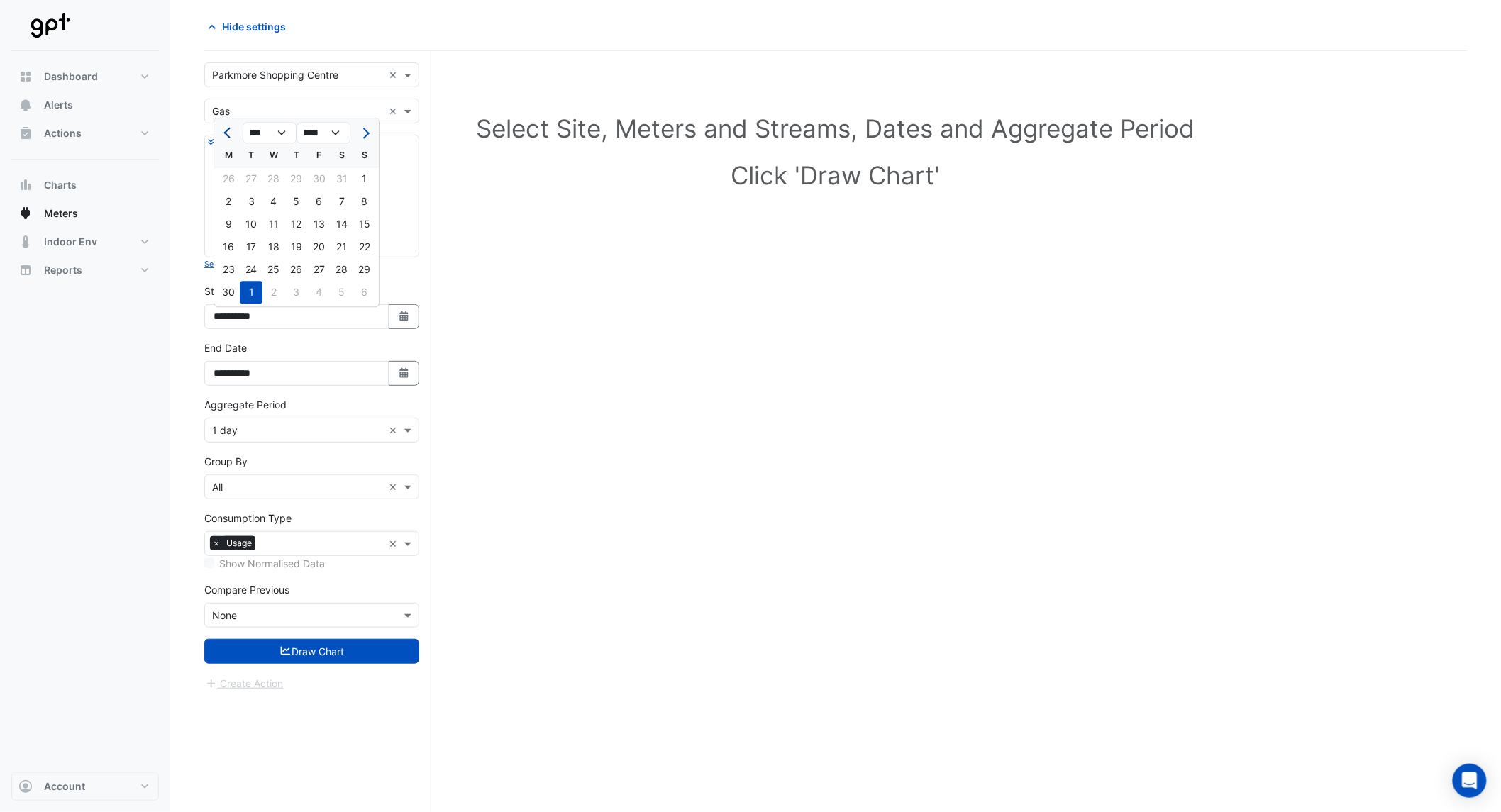 click 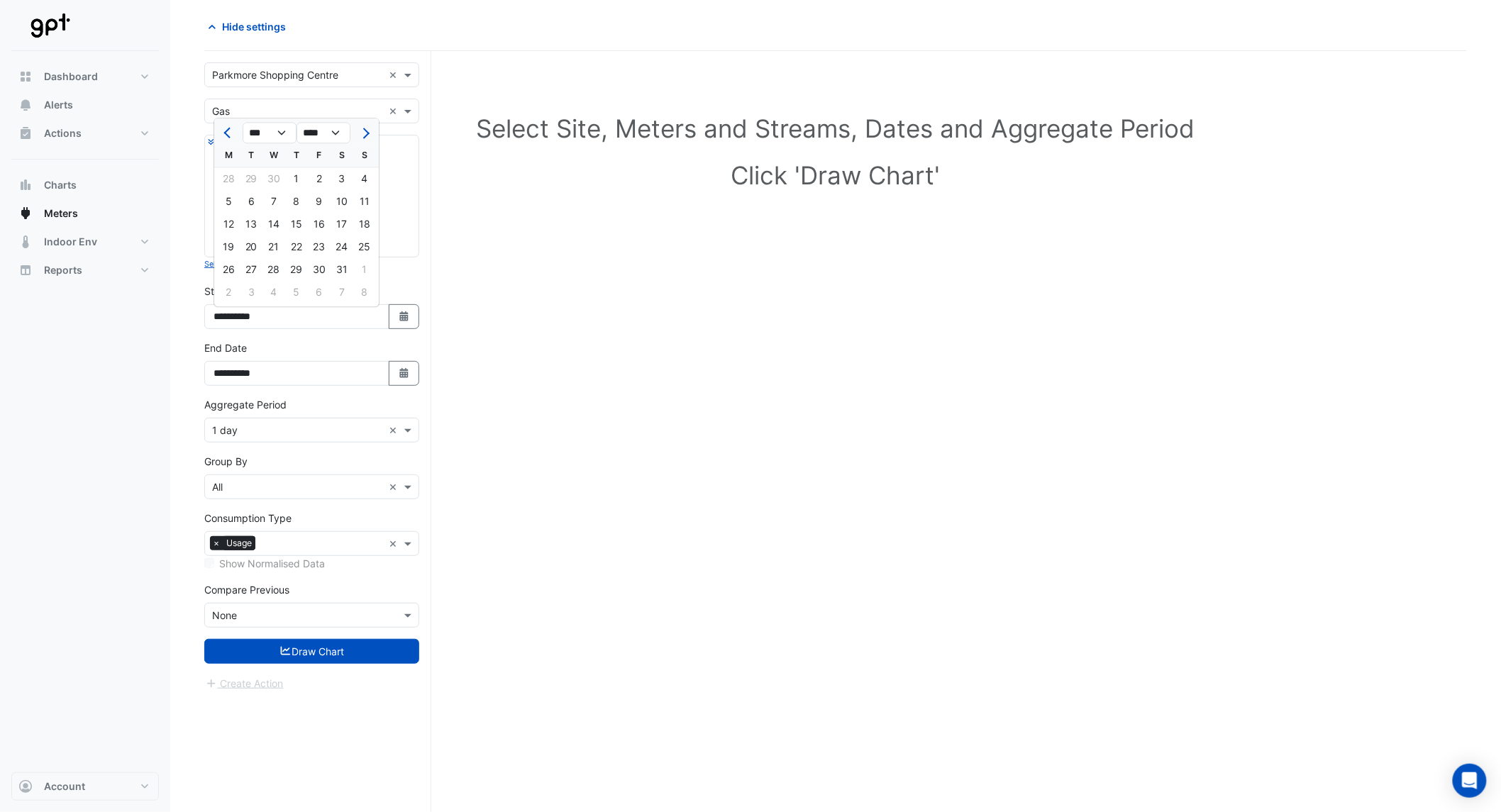 drag, startPoint x: 294, startPoint y: 173, endPoint x: 306, endPoint y: 250, distance: 77.929455 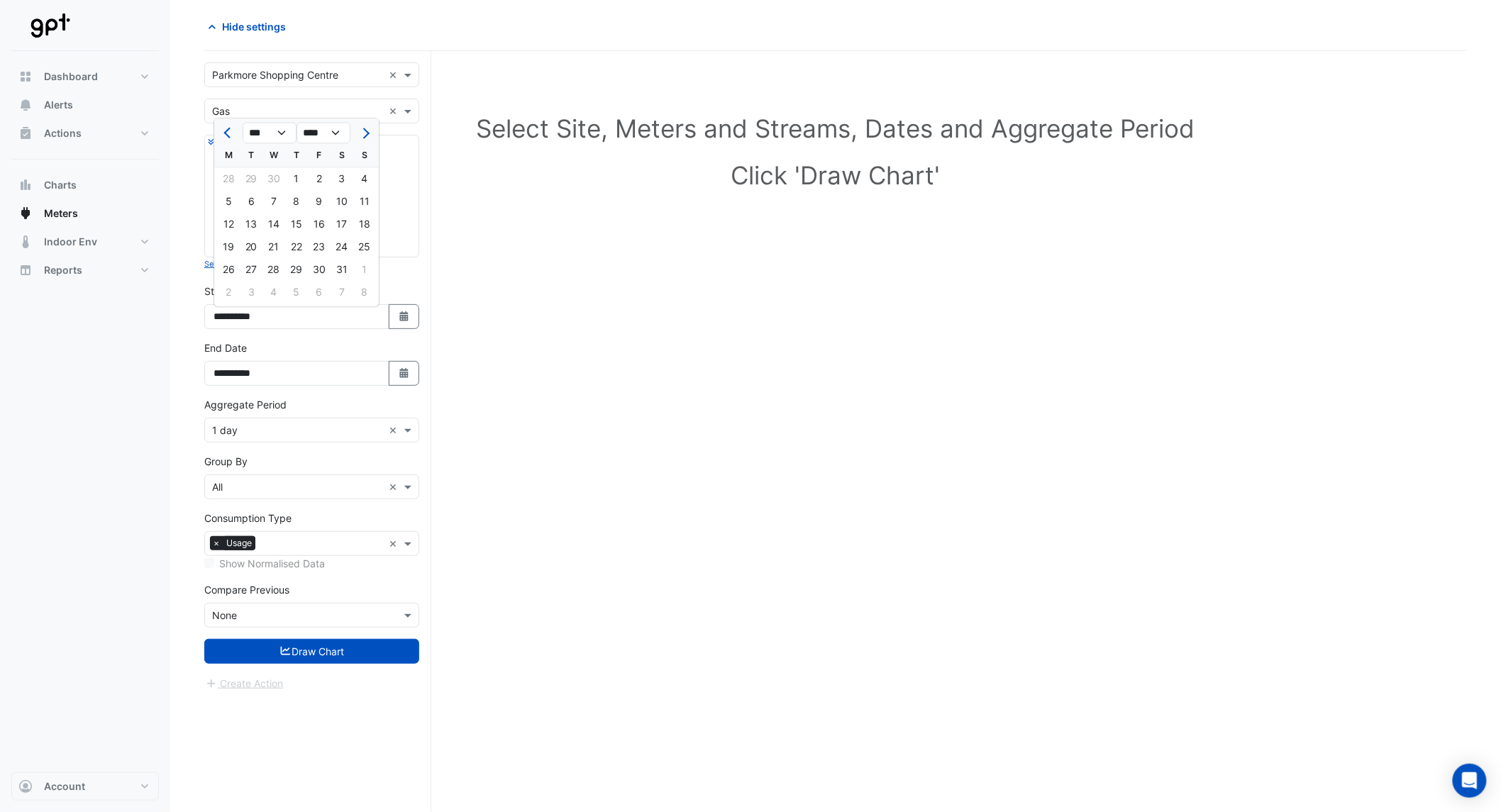 type on "**********" 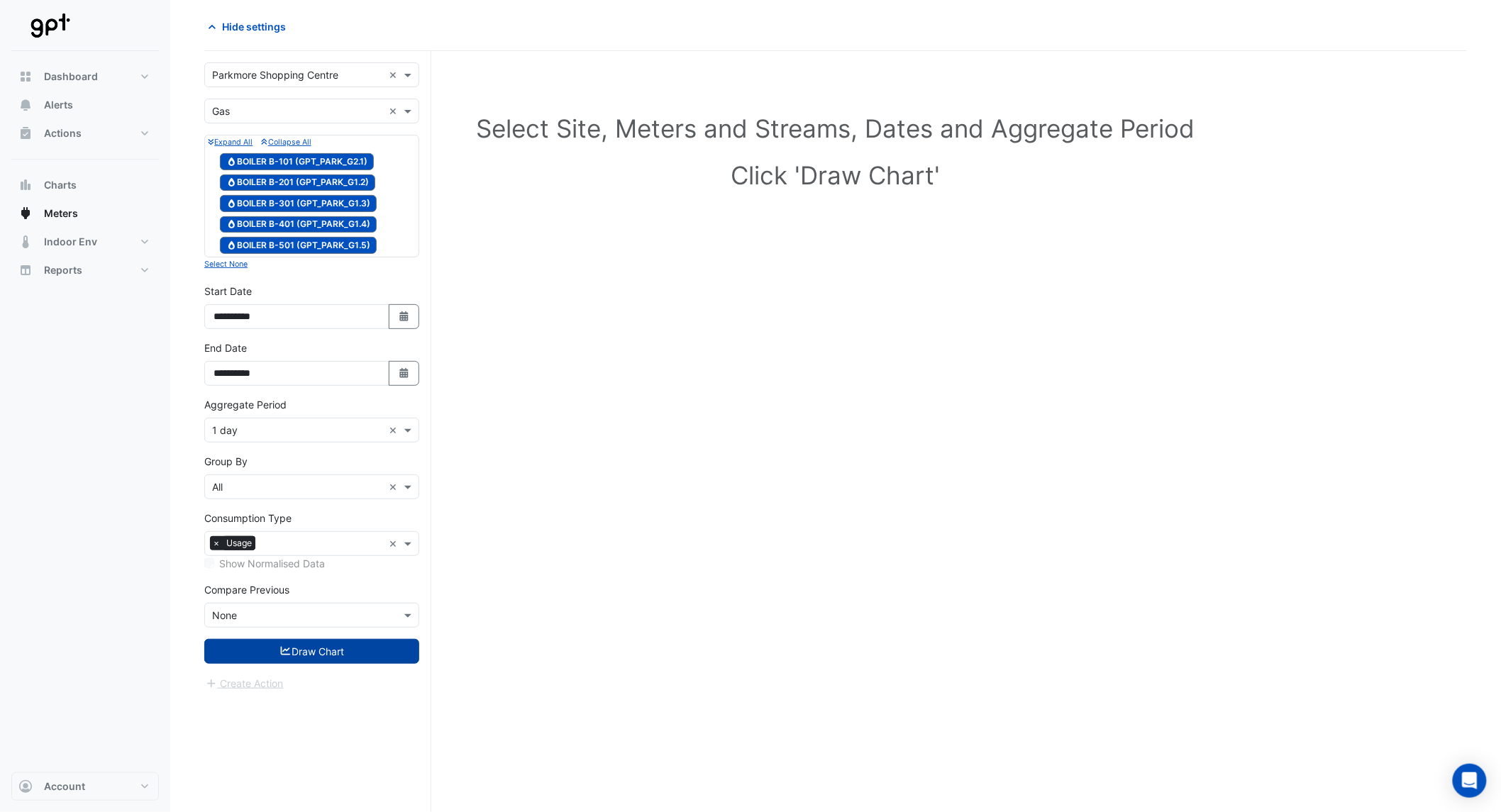 click on "Draw Chart" at bounding box center [311, 651] 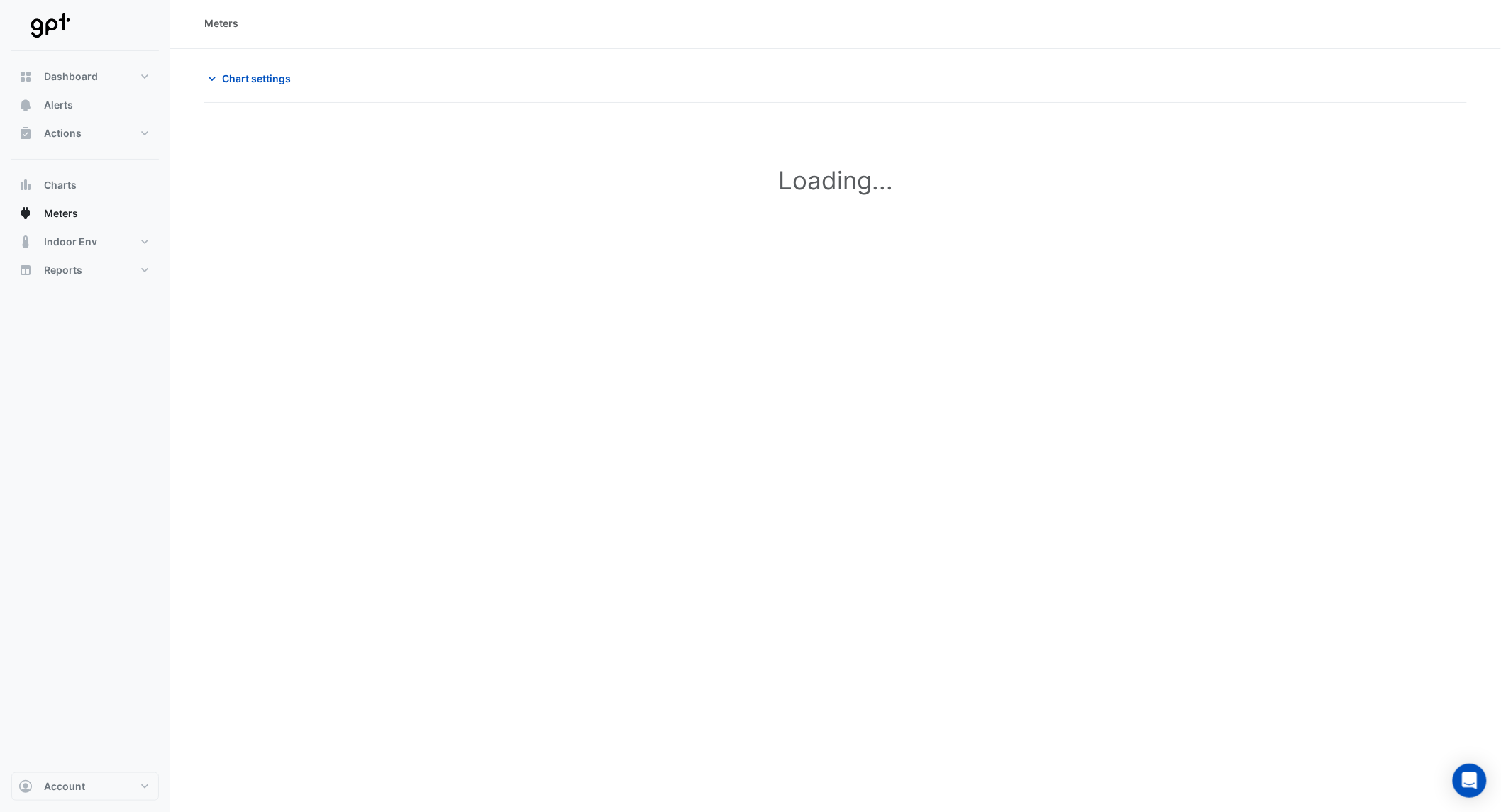 scroll, scrollTop: 0, scrollLeft: 0, axis: both 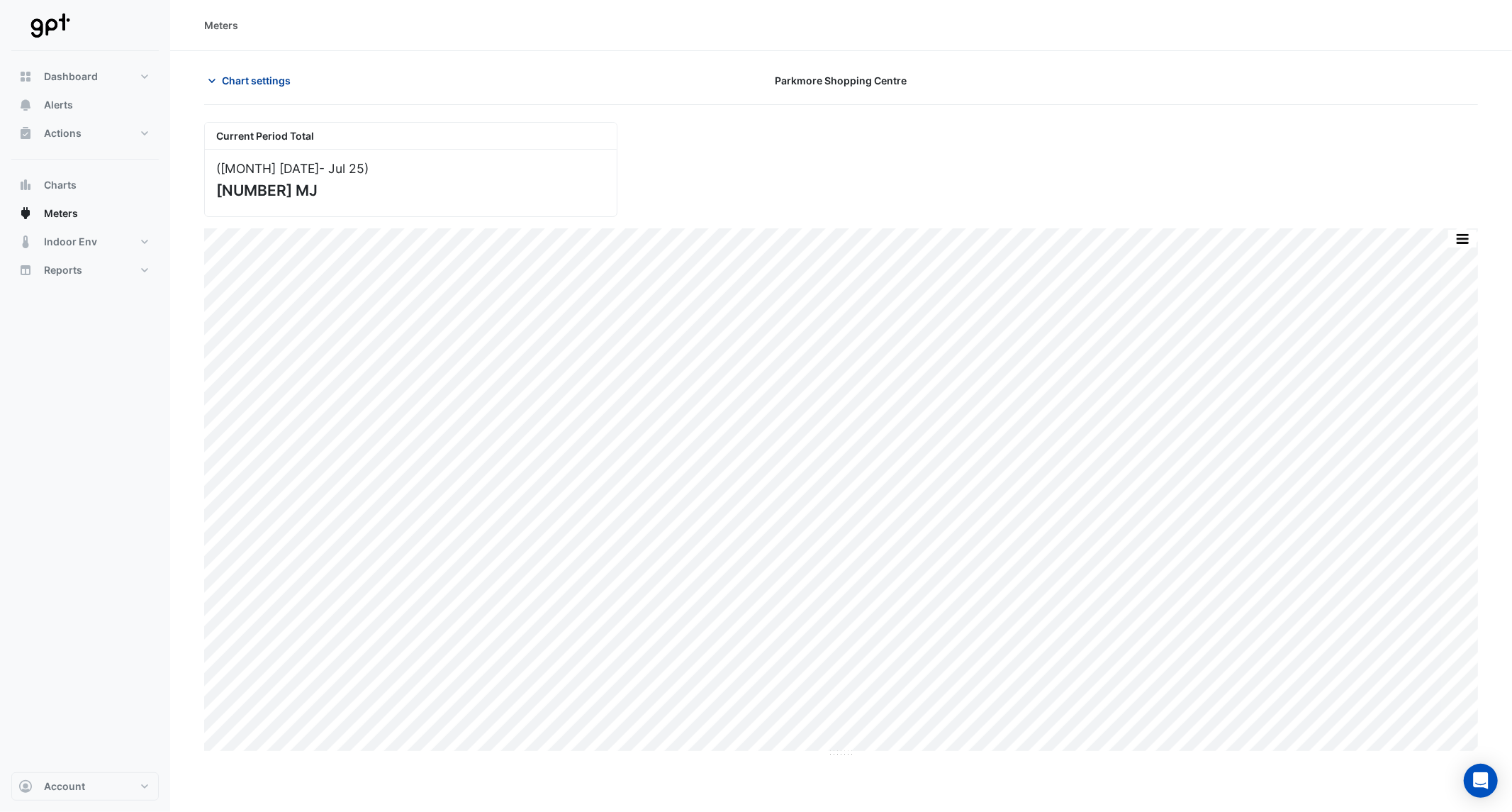 click on "Chart settings" 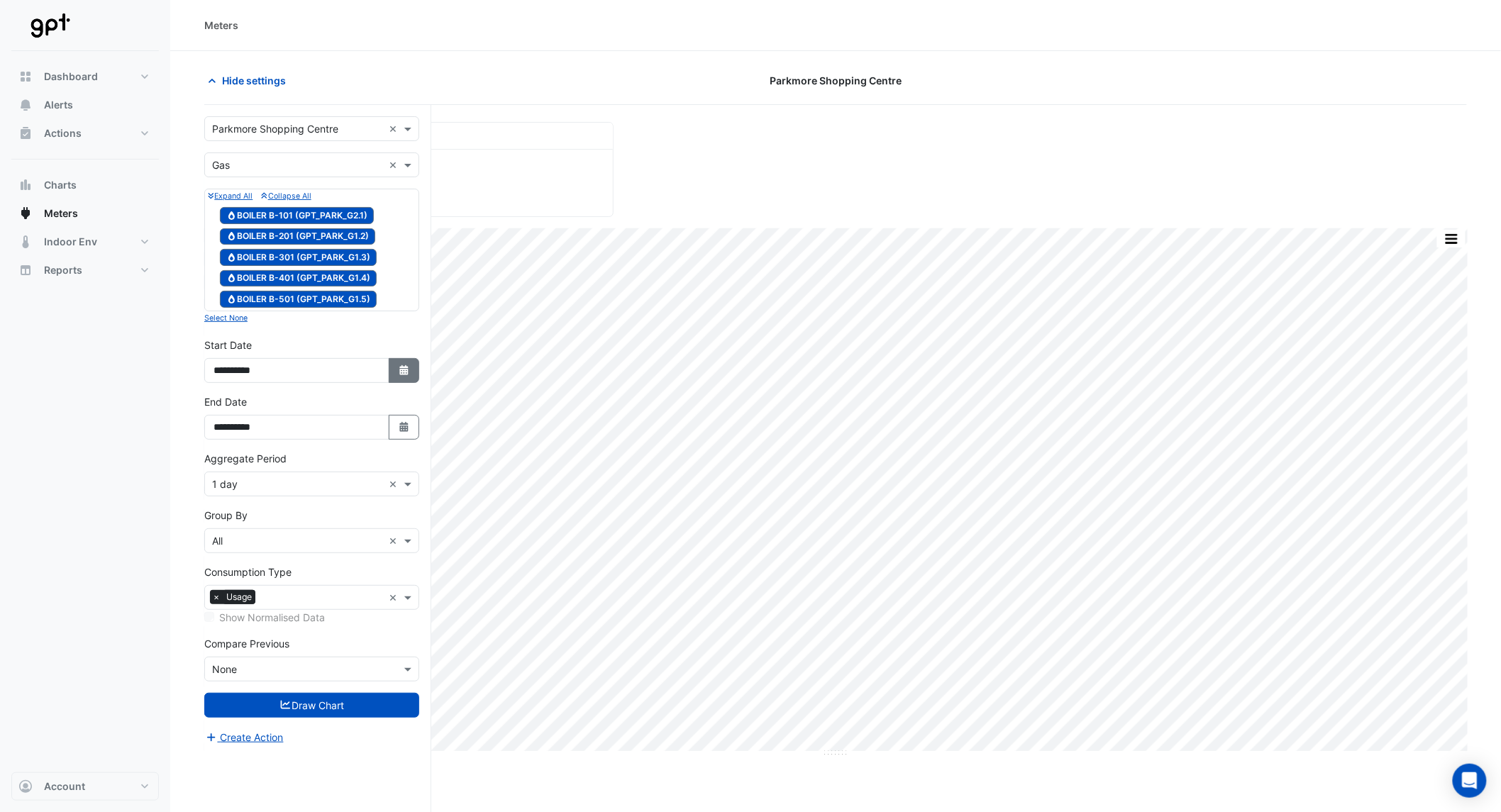 click on "Select Date" at bounding box center (404, 370) 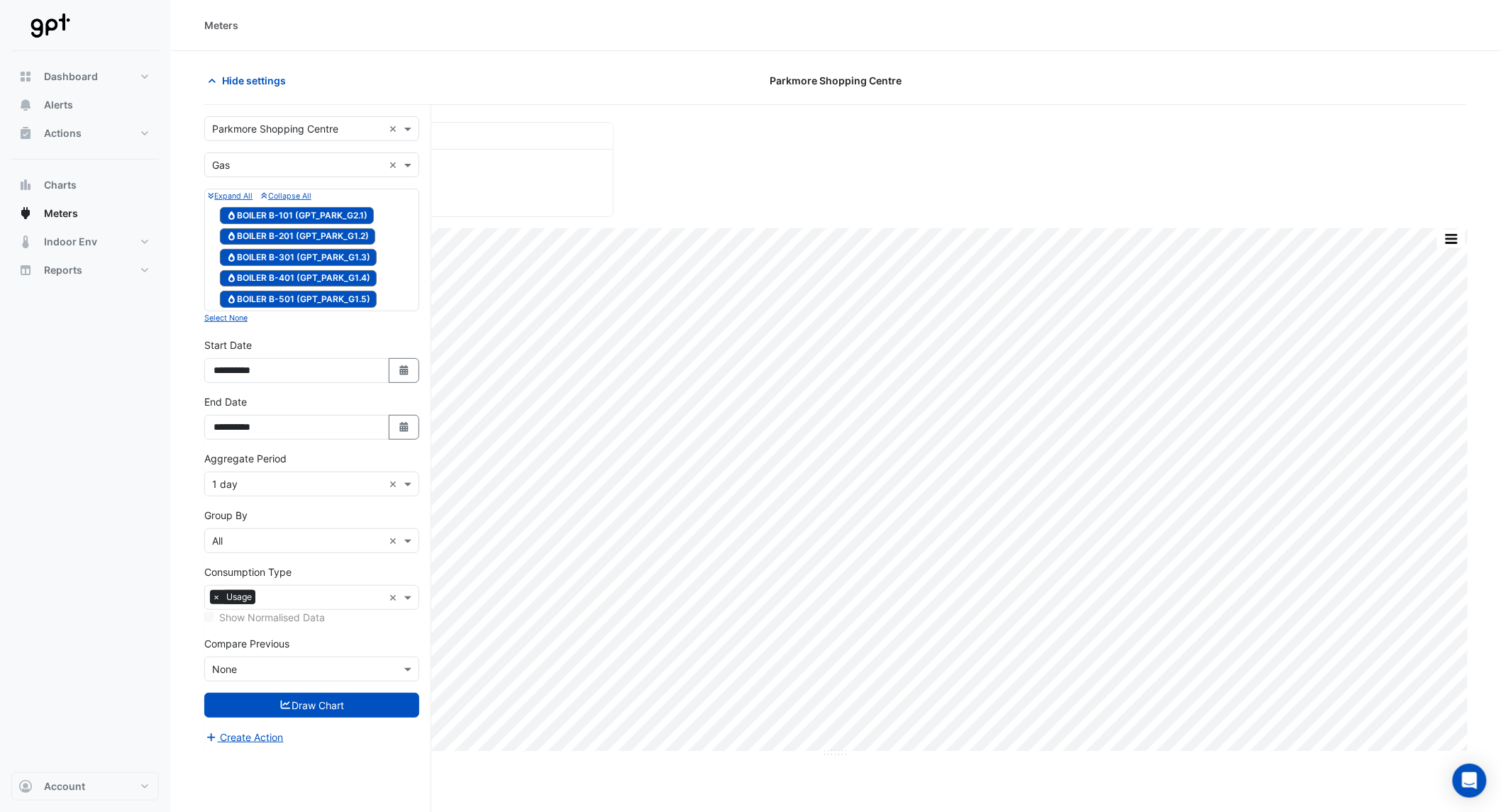 select on "*" 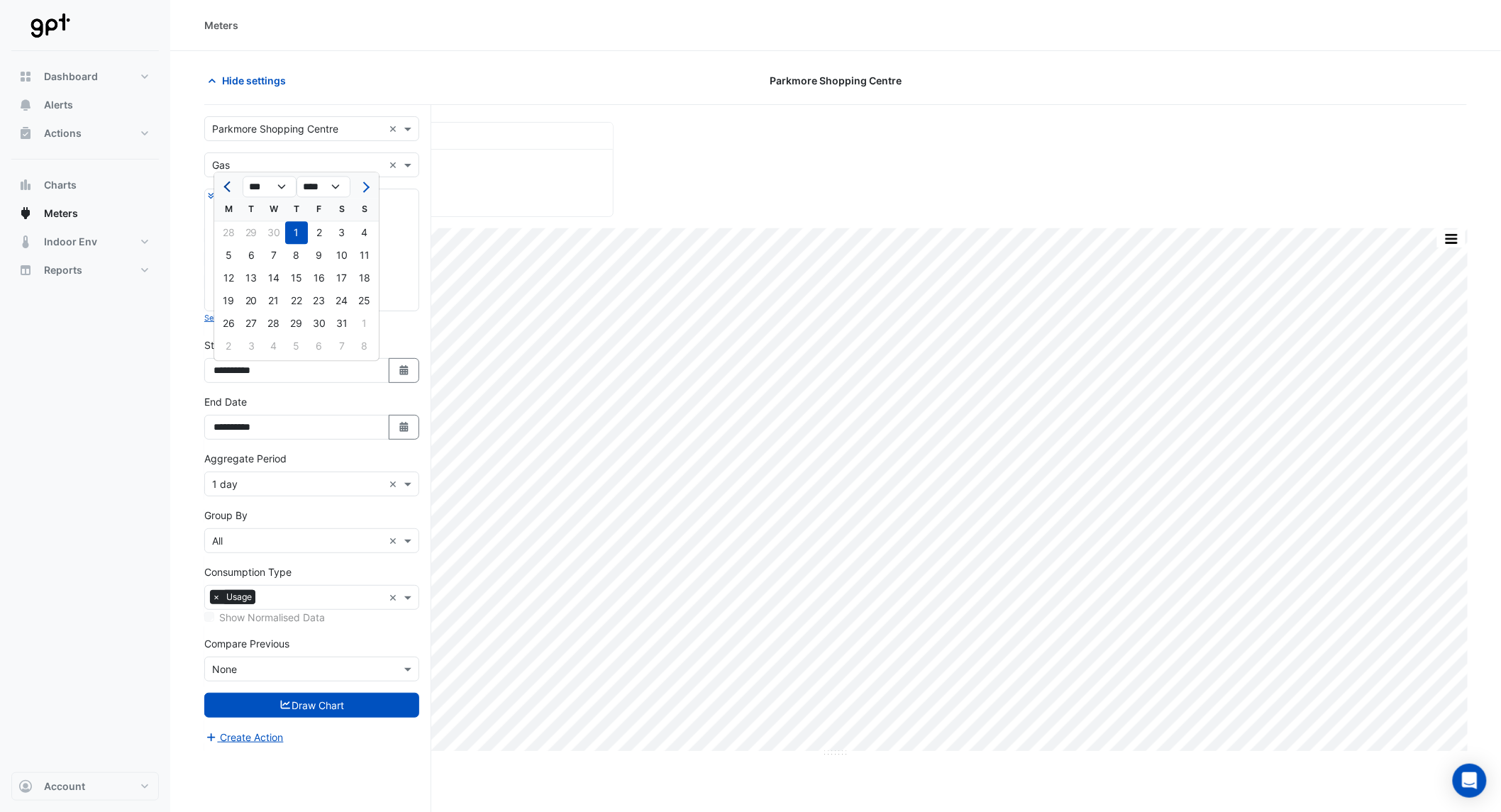 click 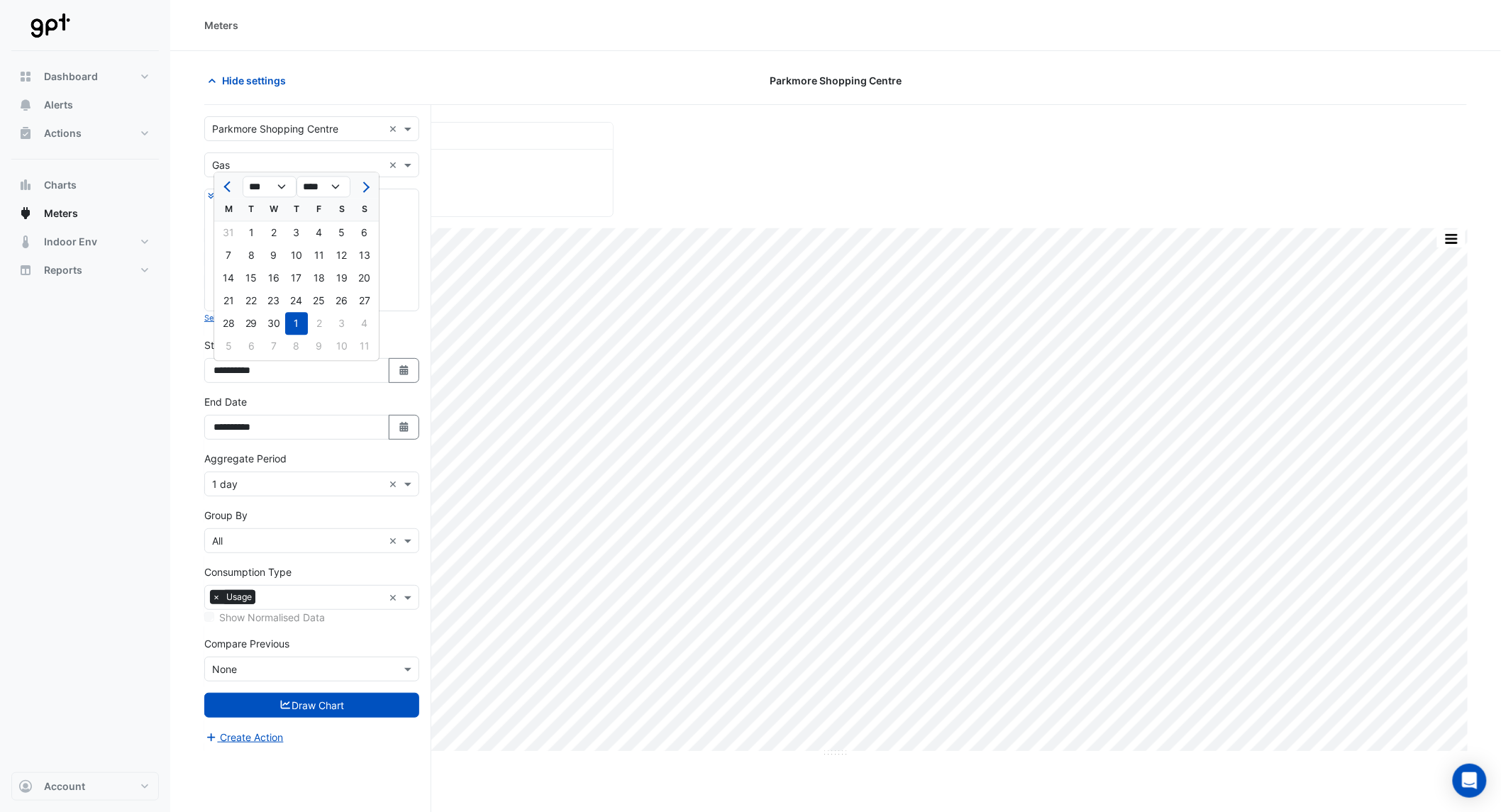 click on "1" 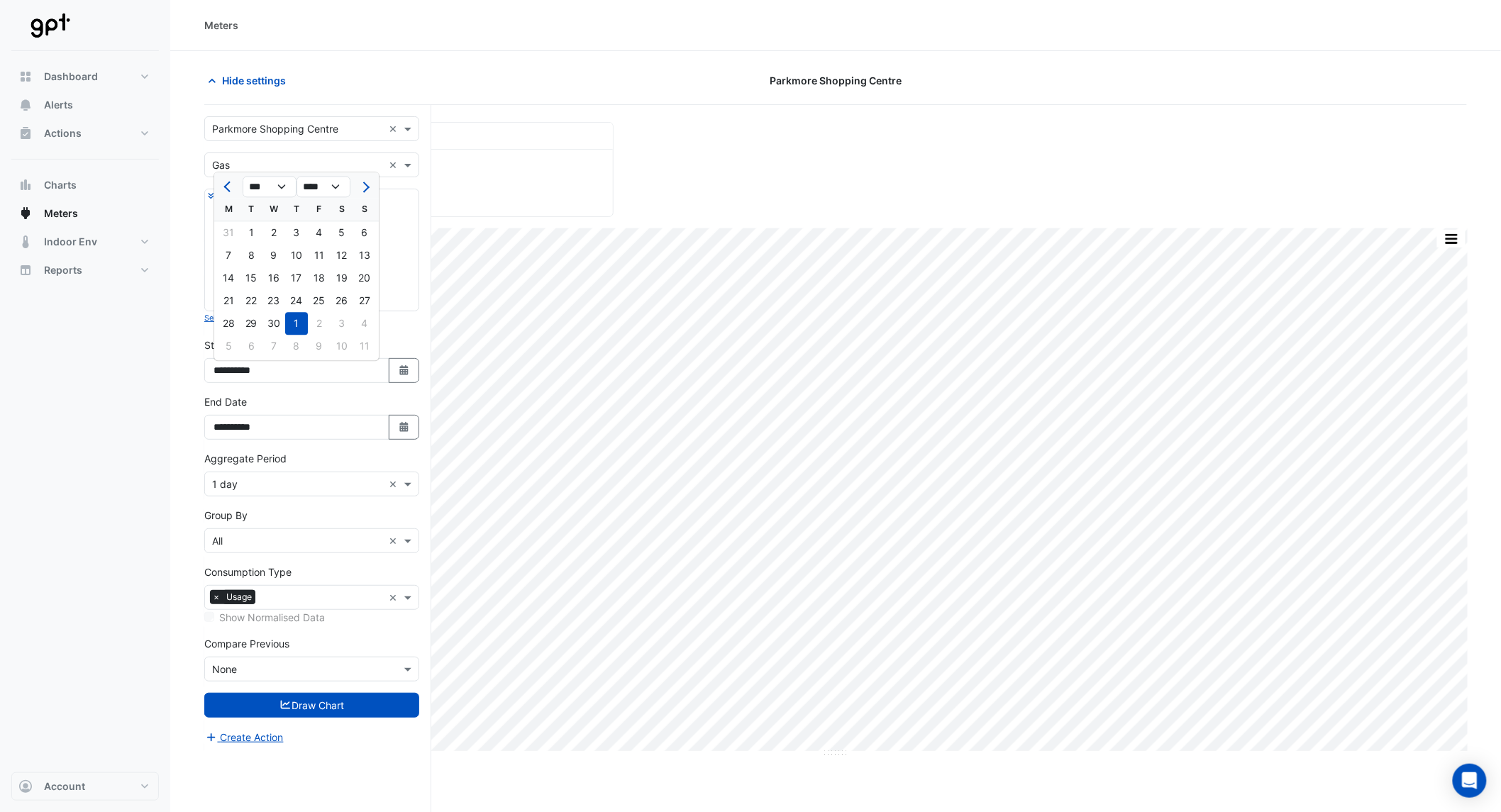 type on "**********" 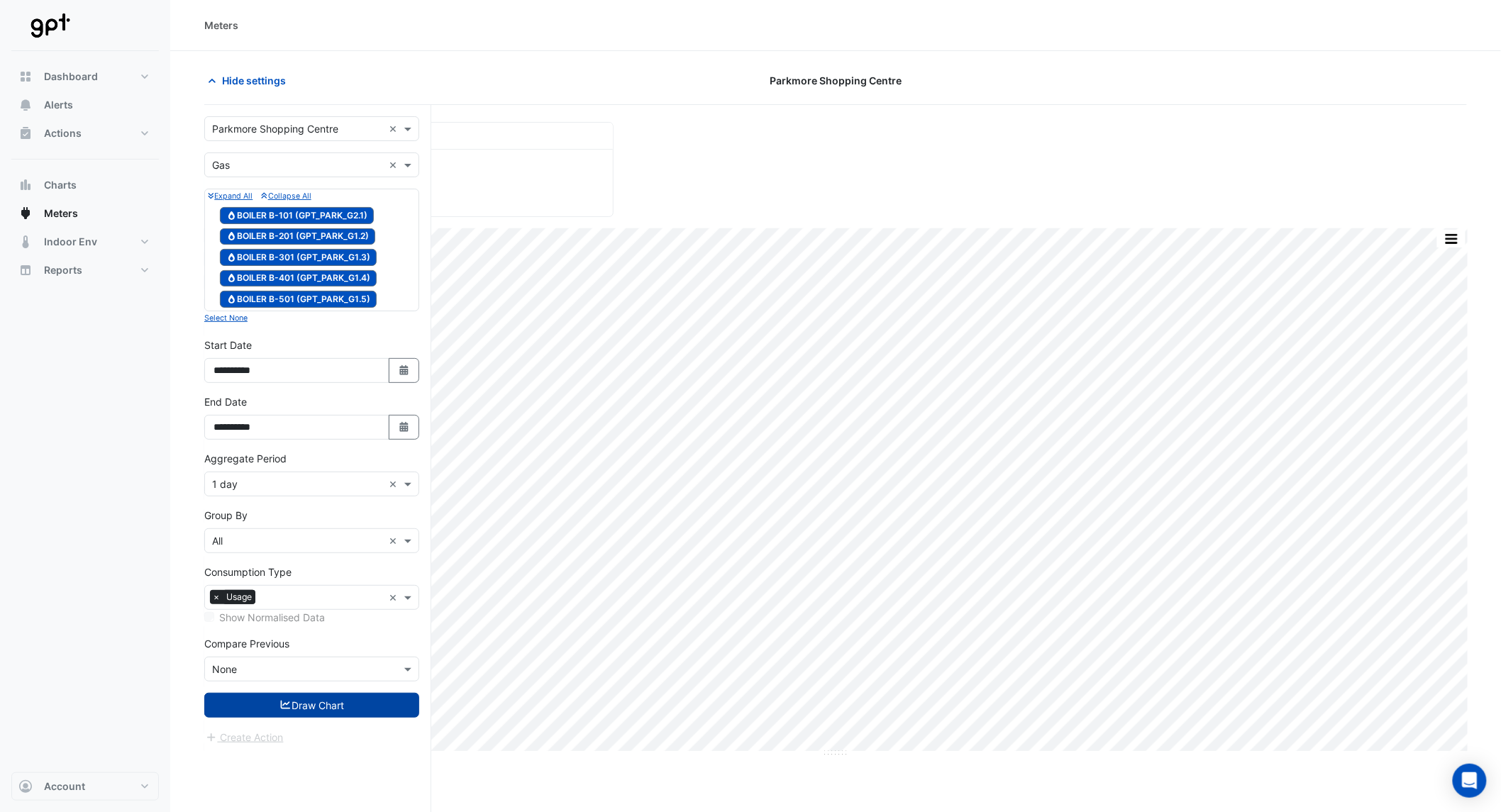click on "Draw Chart" at bounding box center (311, 705) 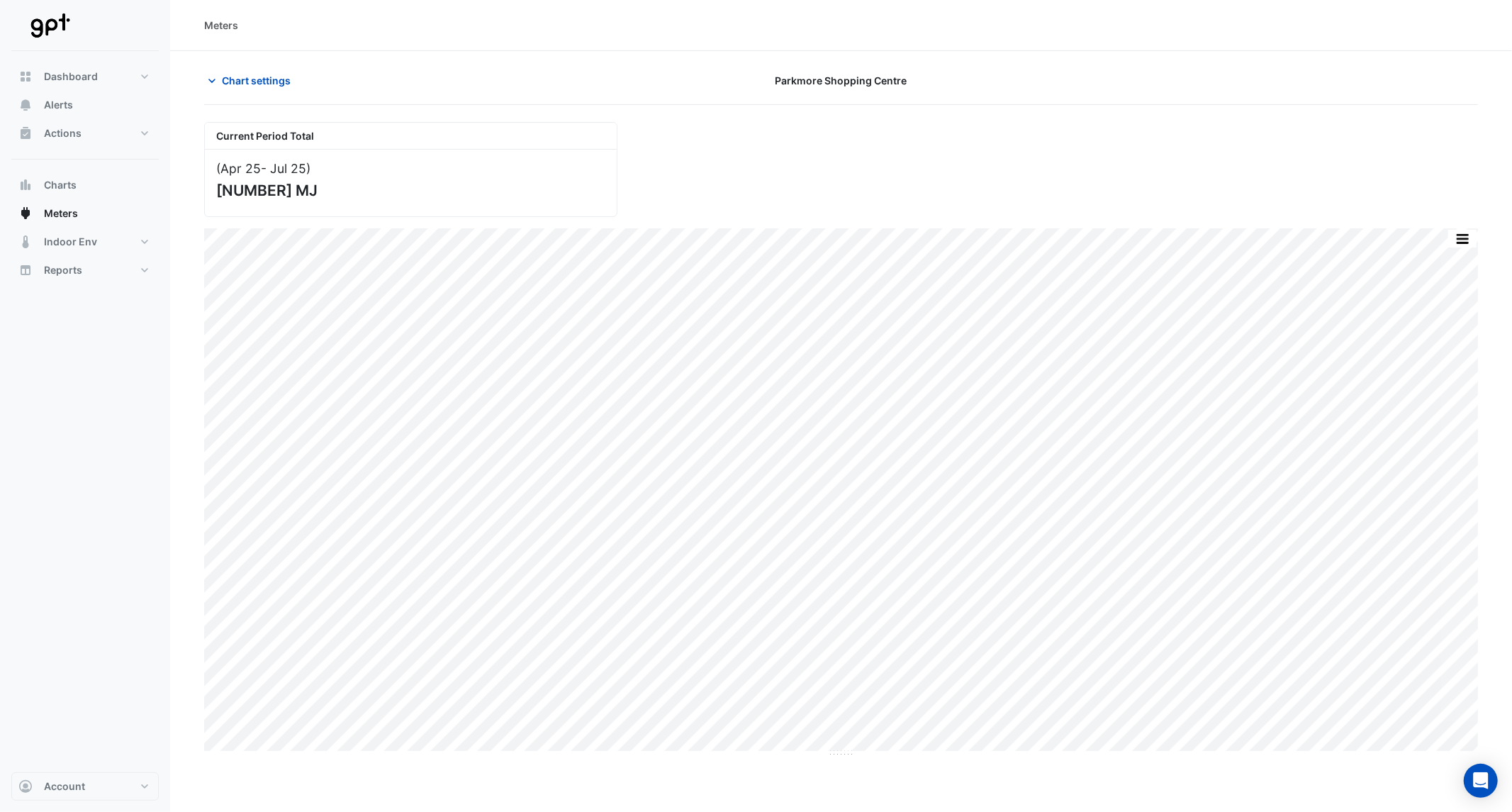 click 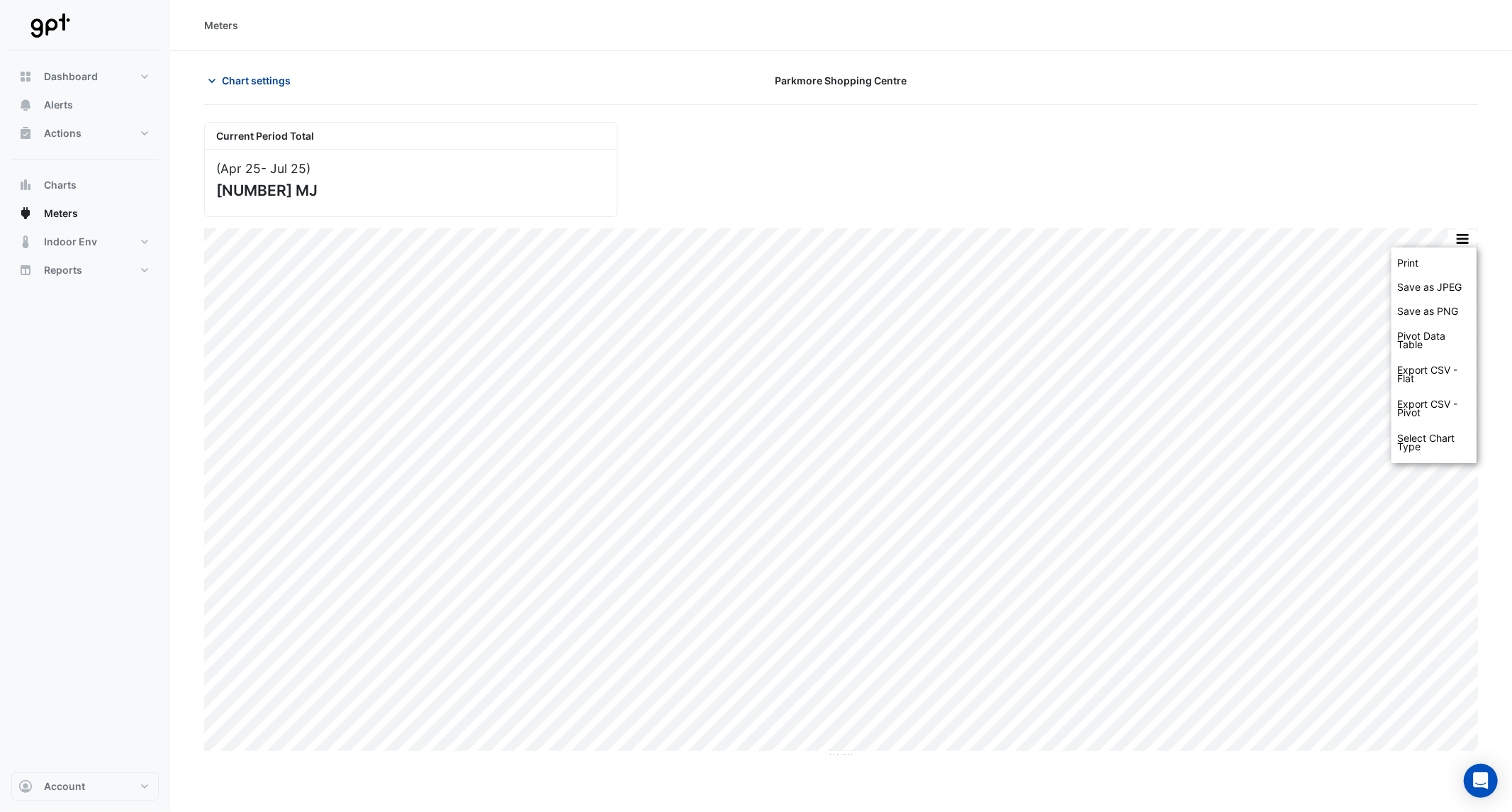 click on "Chart settings" 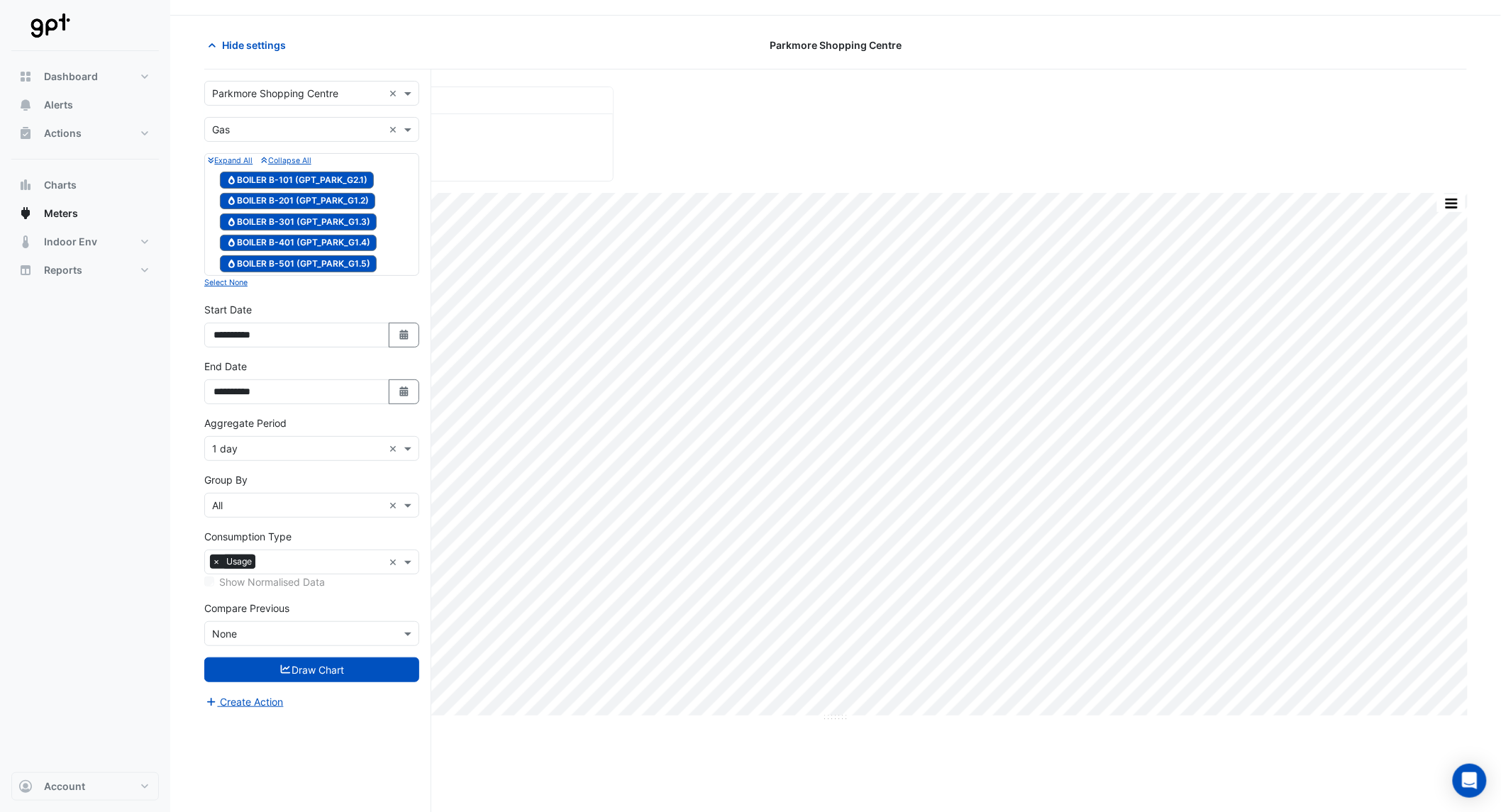scroll, scrollTop: 54, scrollLeft: 0, axis: vertical 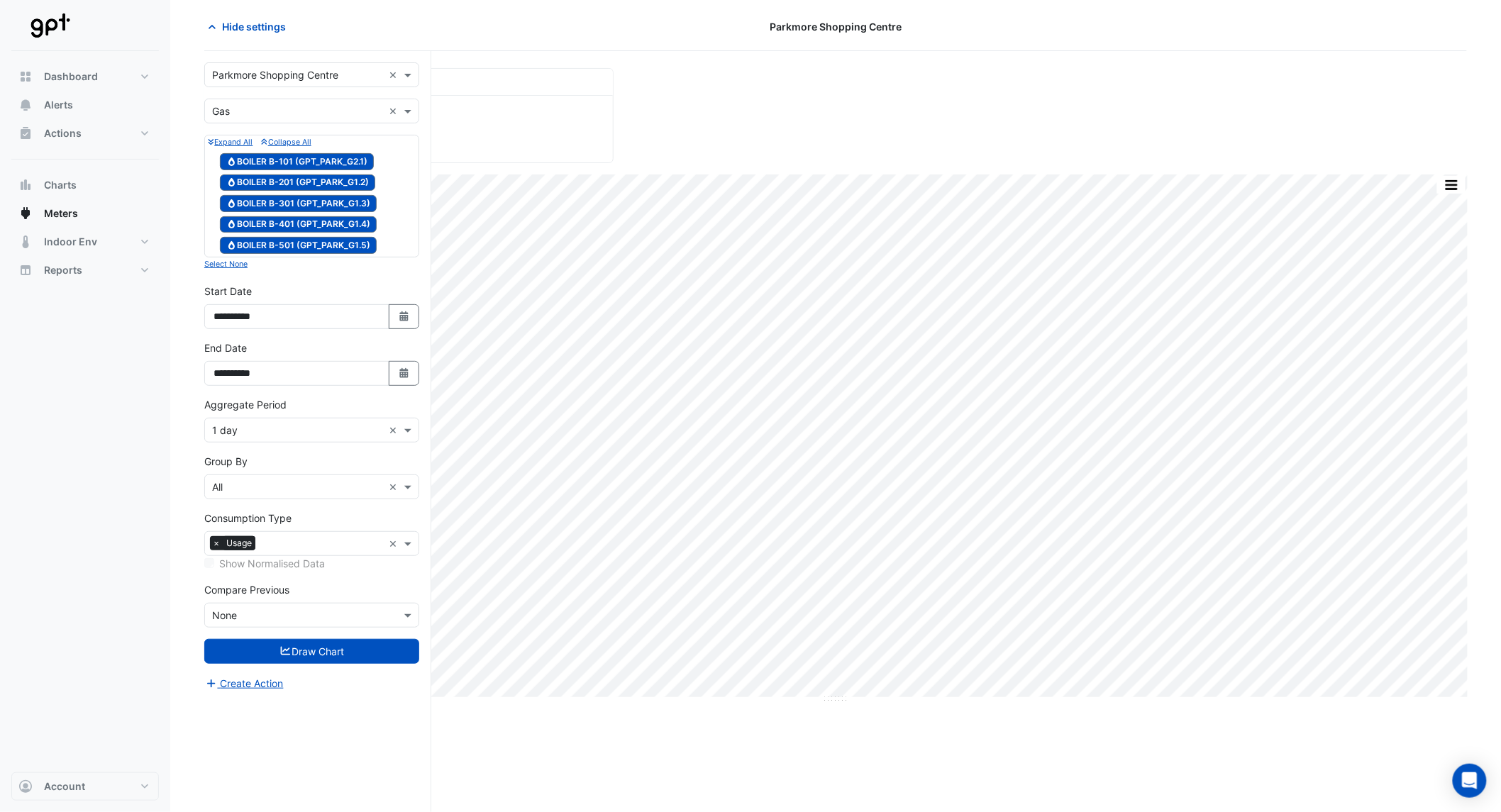 click on "Group By × All ×" at bounding box center [311, 486] 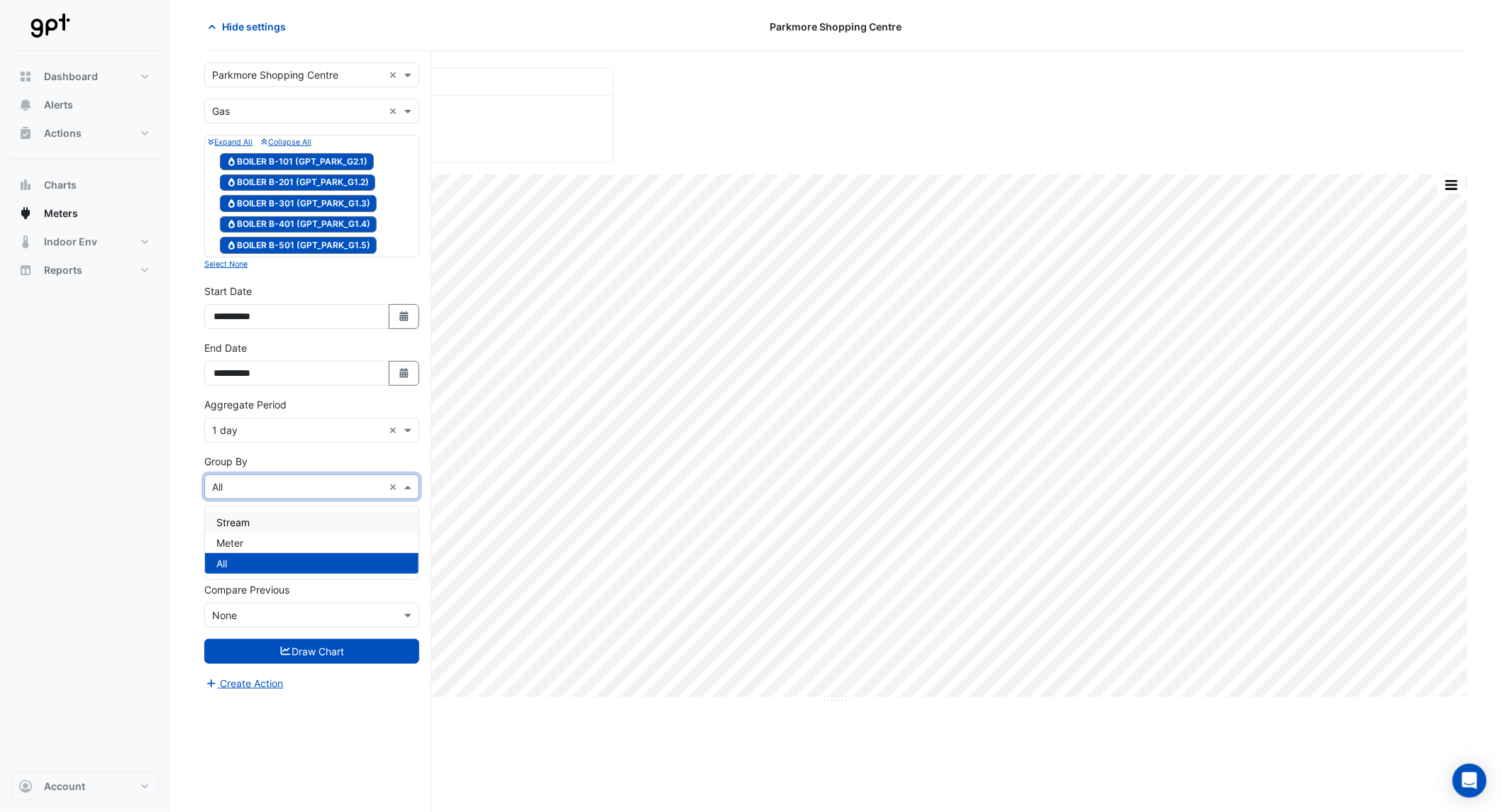 click on "Stream" at bounding box center [311, 522] 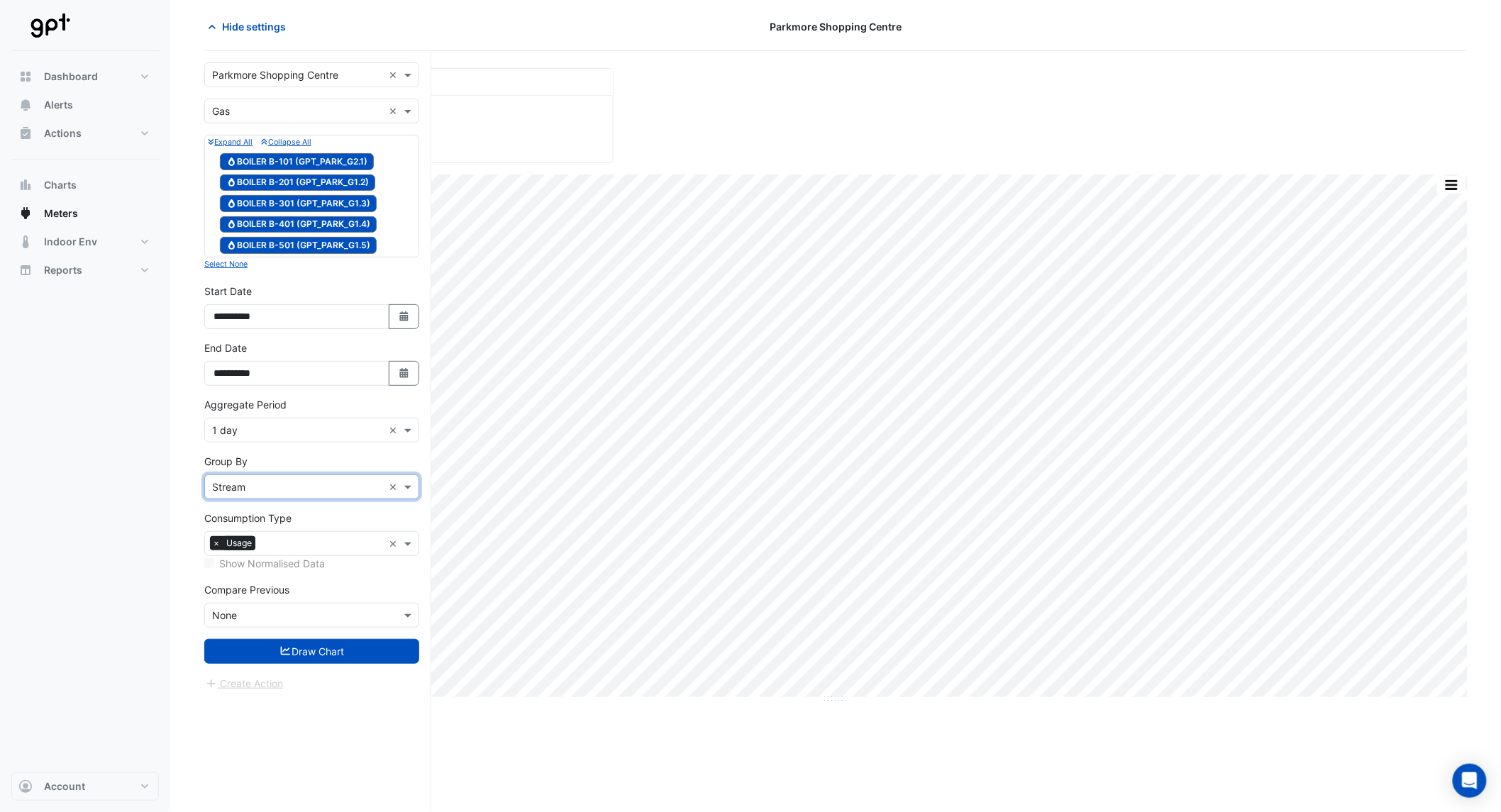 click on "Group By × Stream ×" at bounding box center (311, 486) 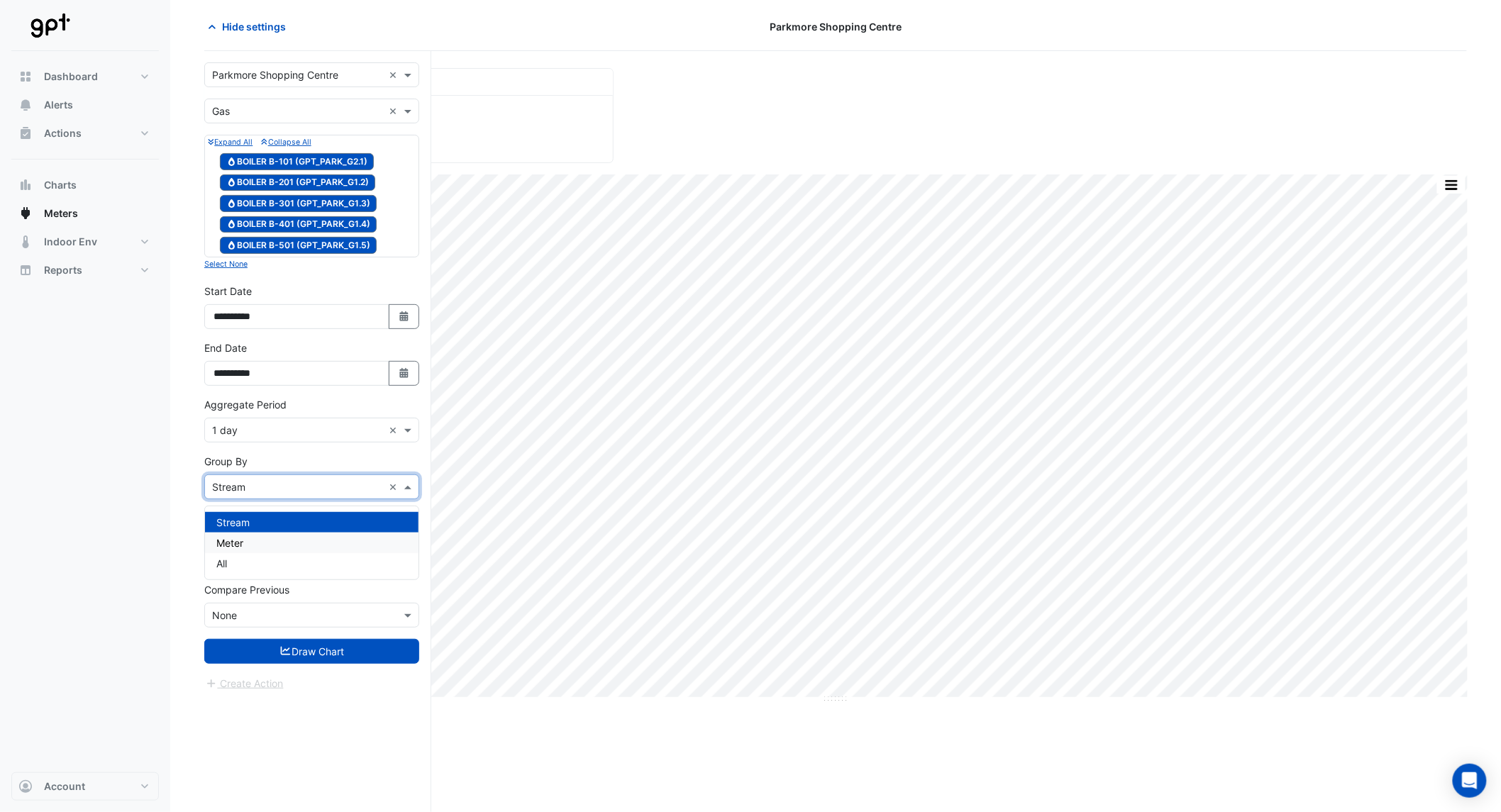 click on "Meter" at bounding box center (230, 543) 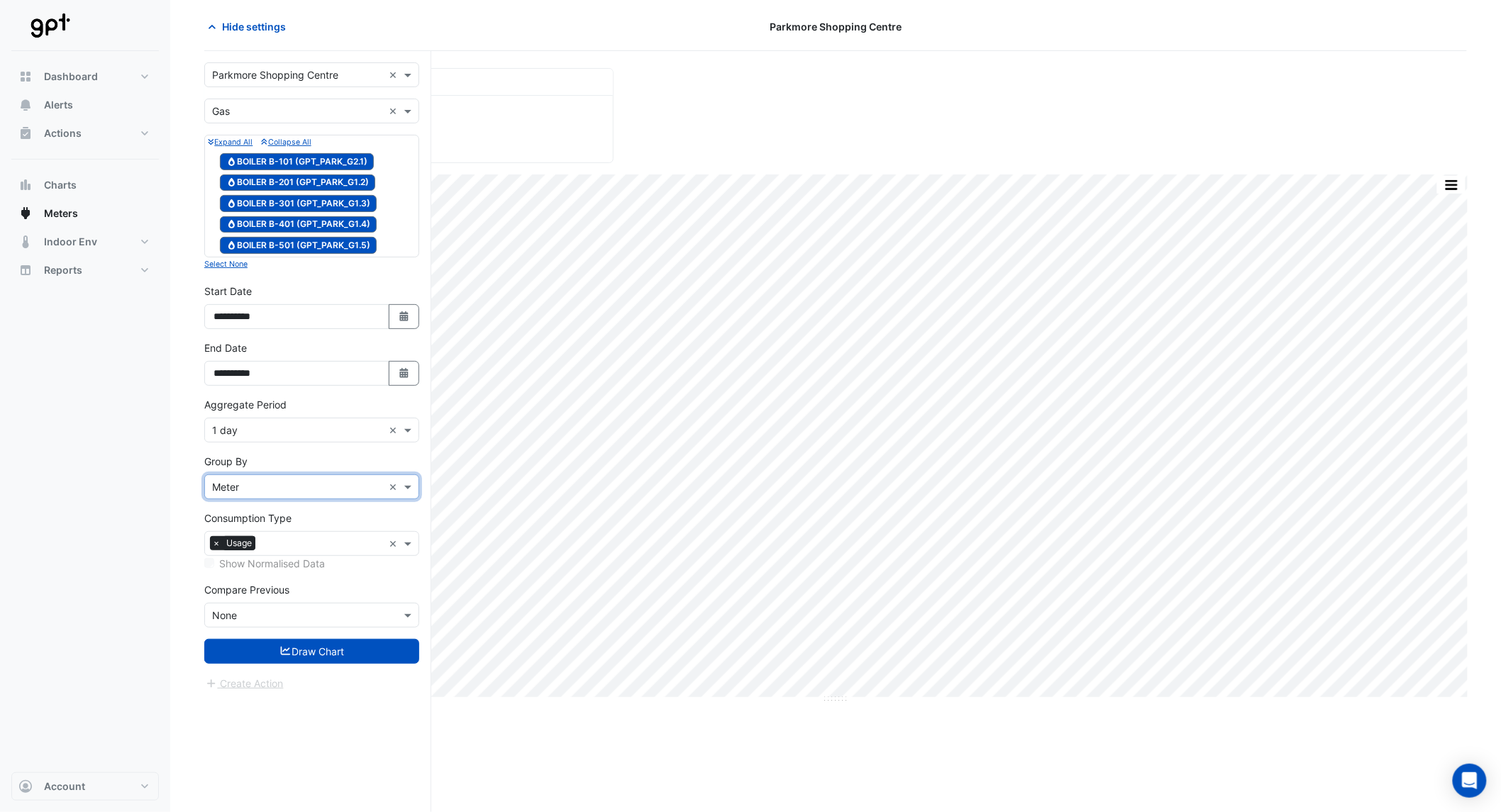 click on "Draw Chart" at bounding box center (311, 651) 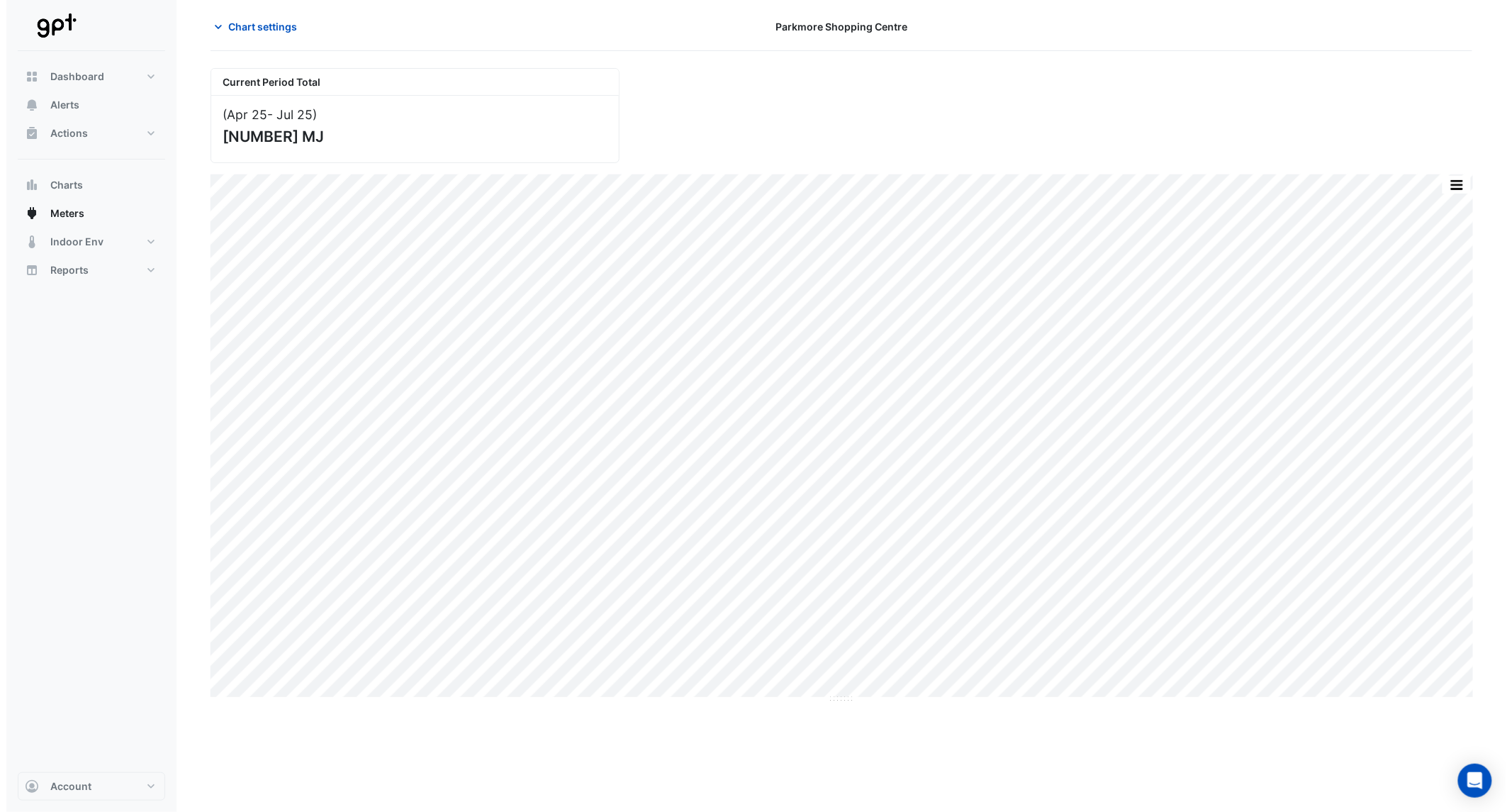 scroll, scrollTop: 0, scrollLeft: 0, axis: both 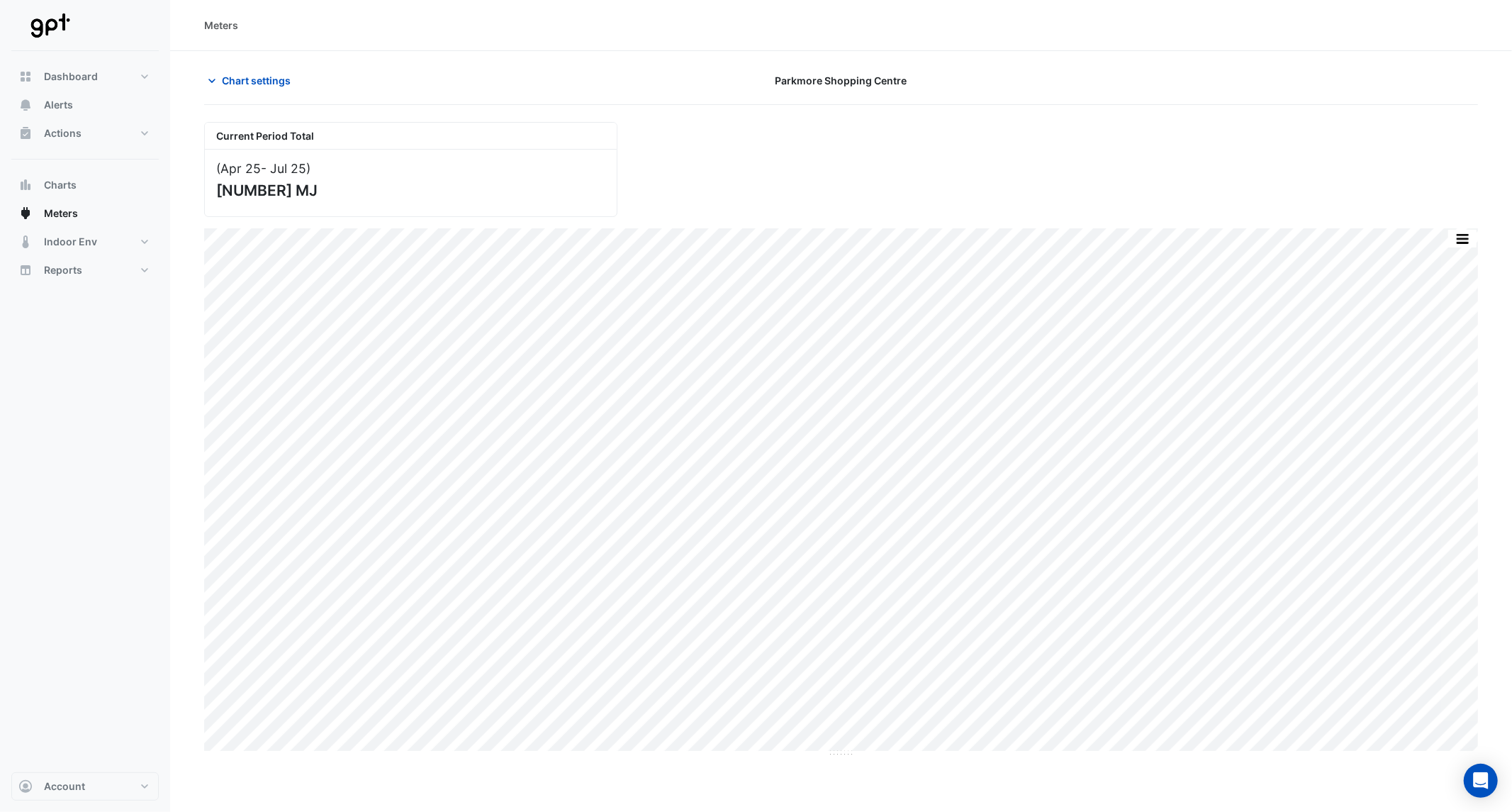 click on "Chart settings
Parkmore Shopping Centre" 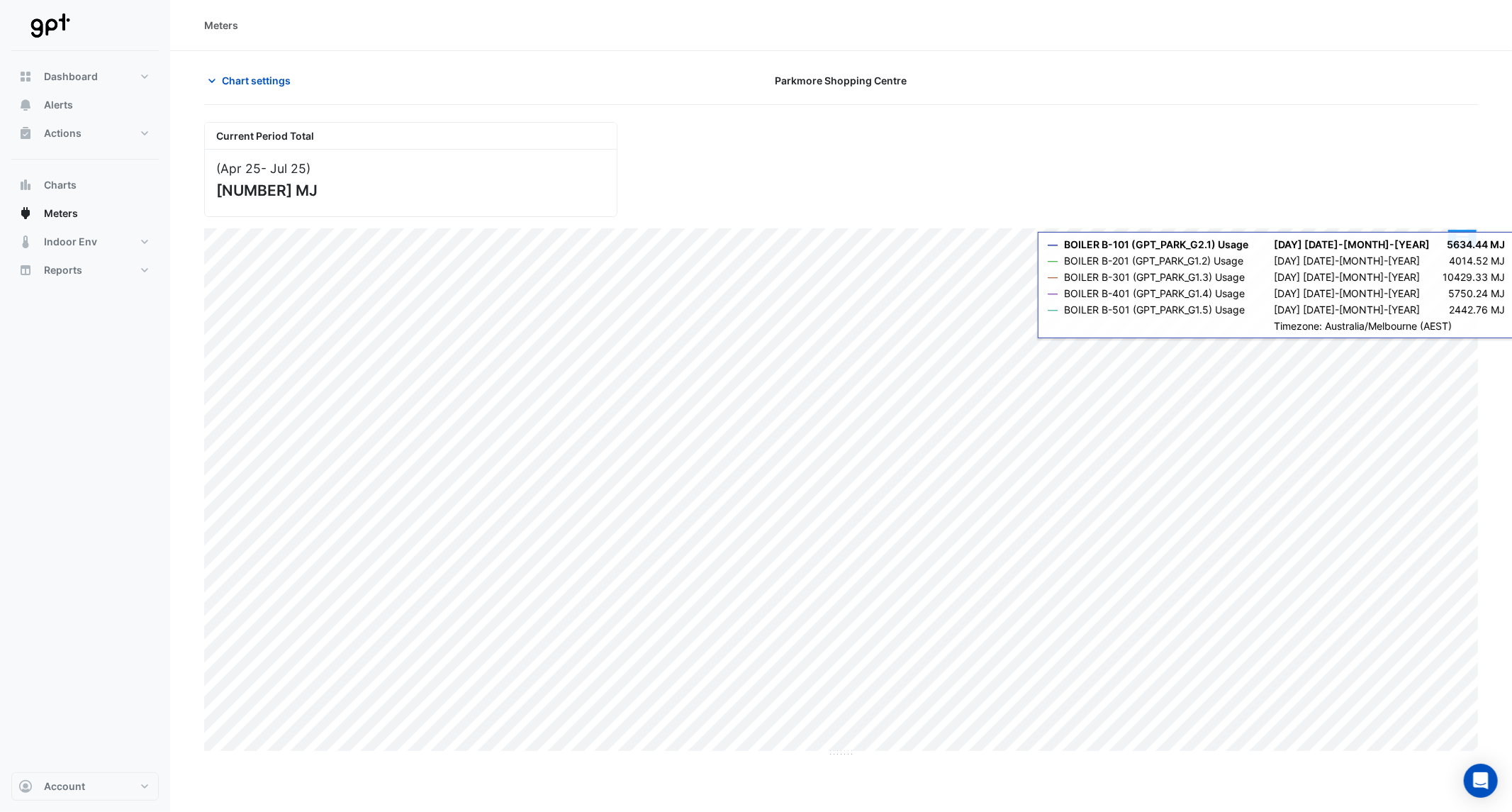click 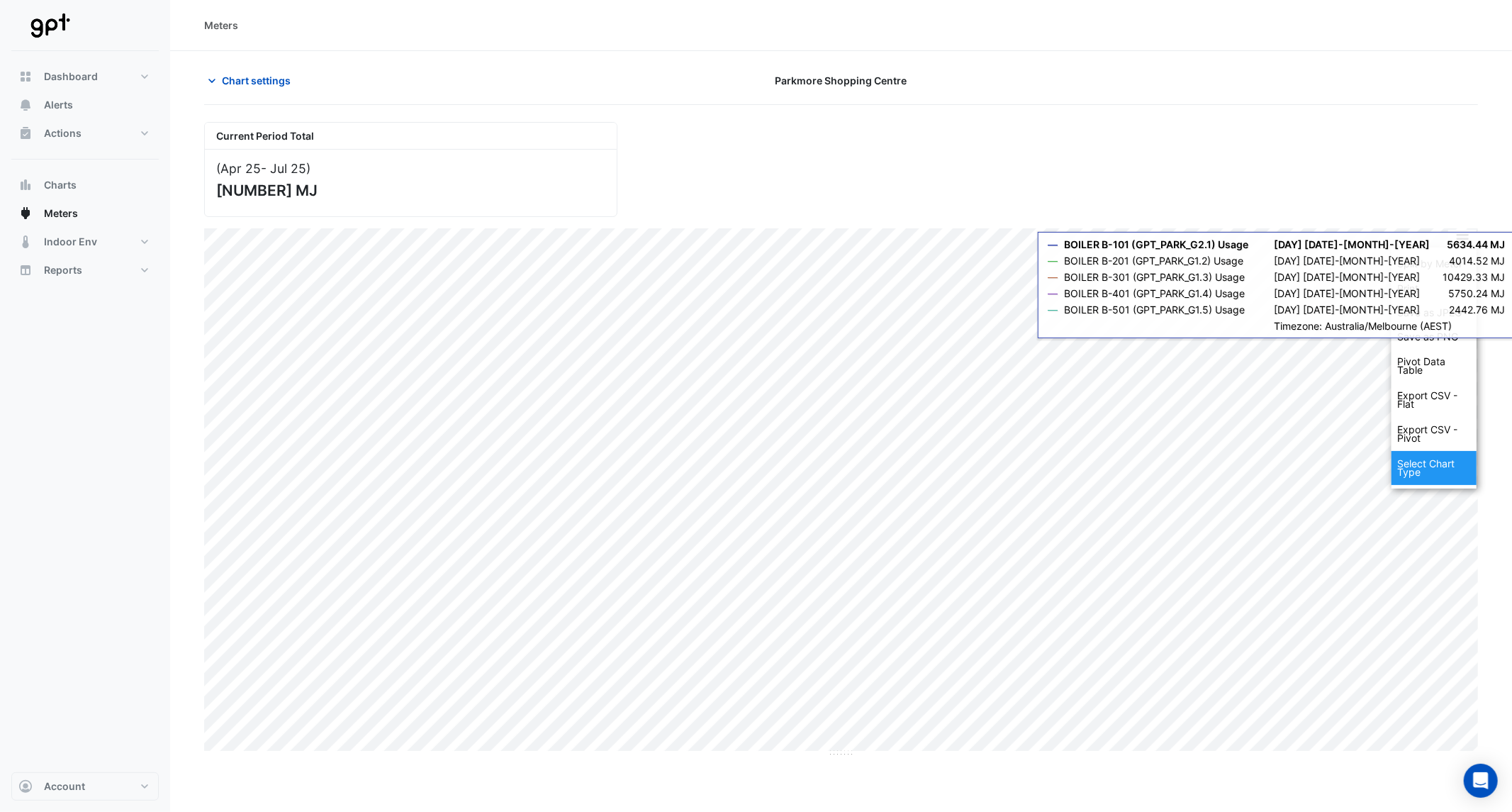 click on "Select Chart Type" 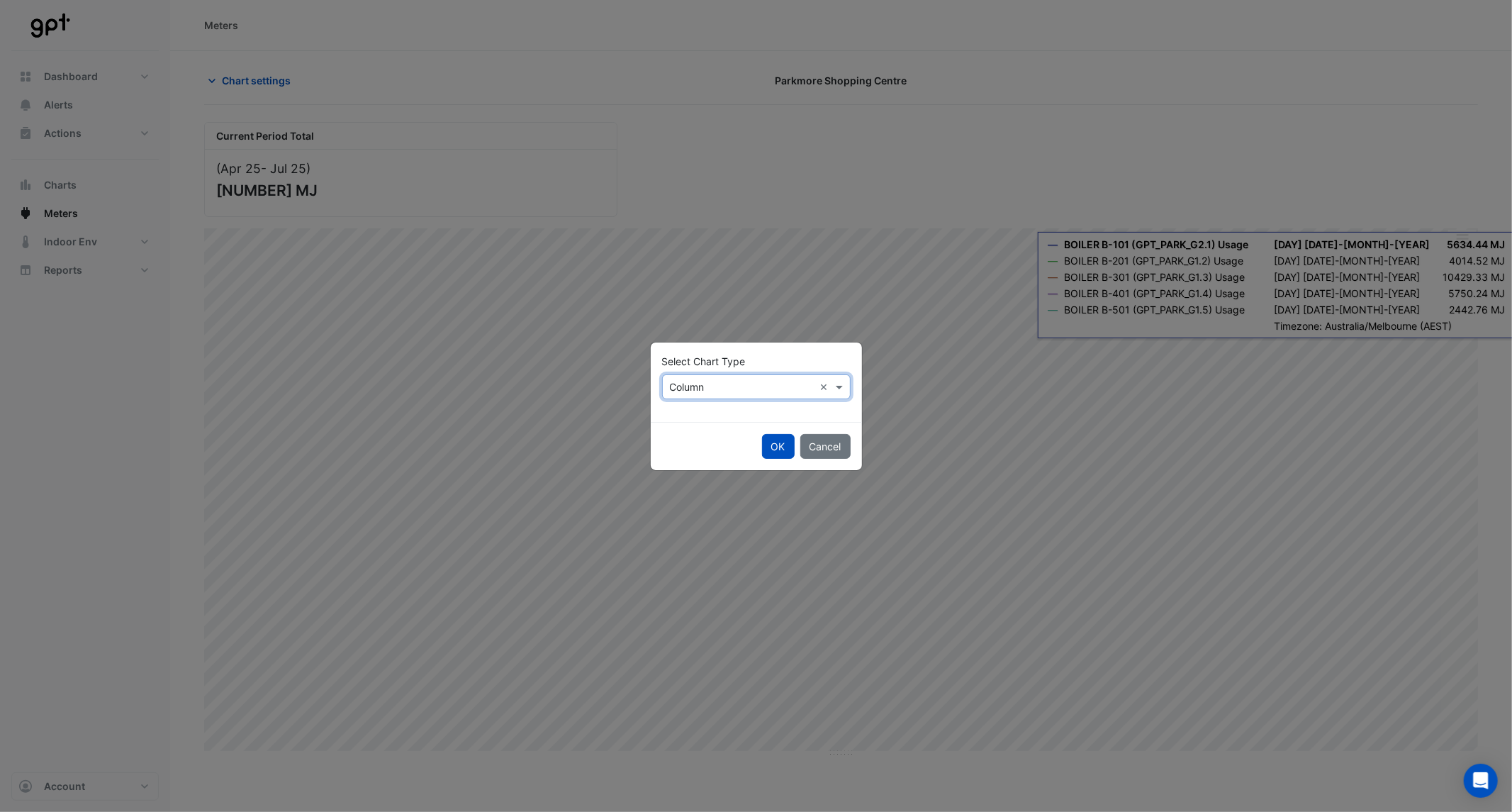 click at bounding box center [742, 387] 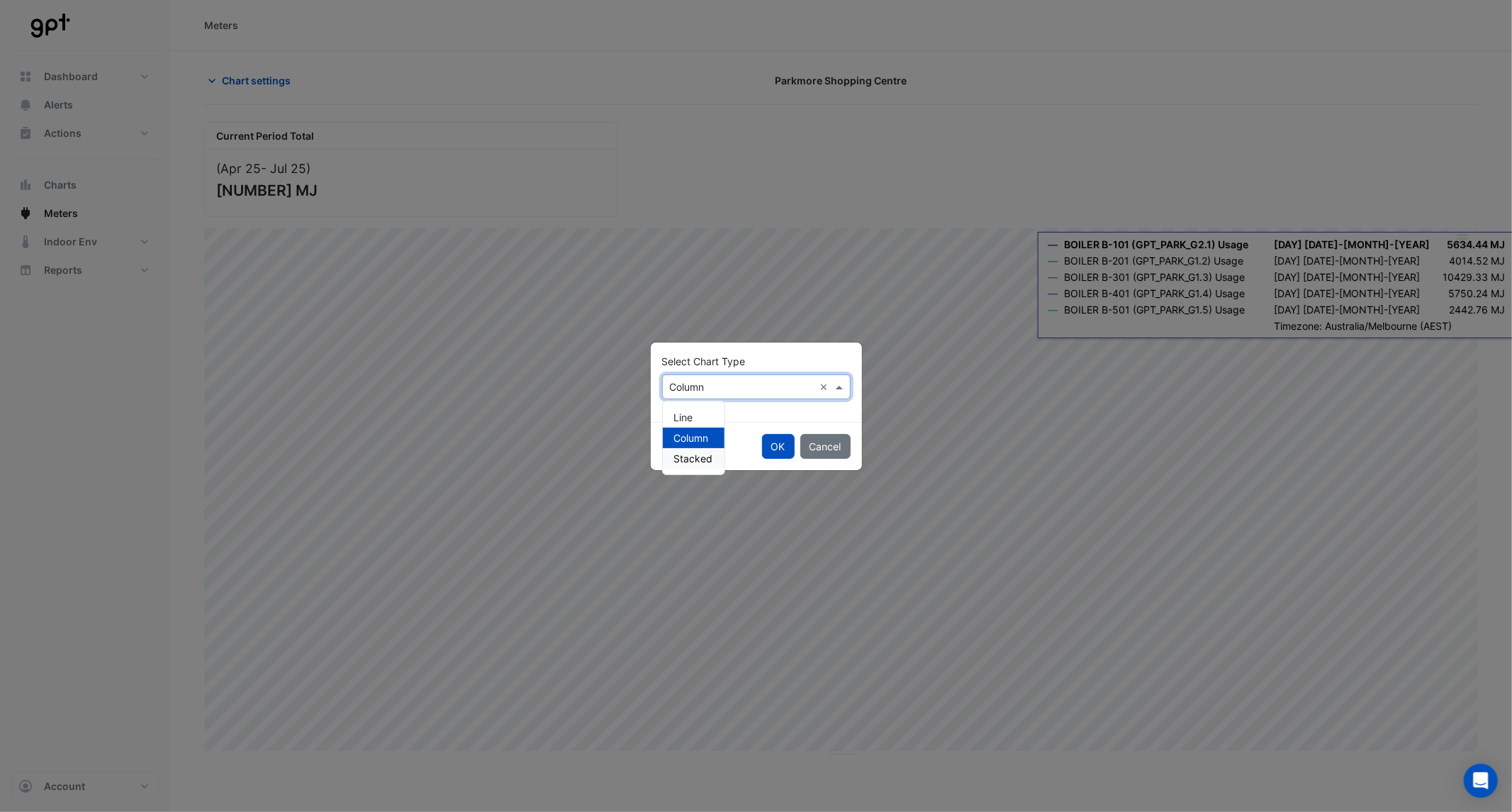 click on "Stacked" at bounding box center (693, 458) 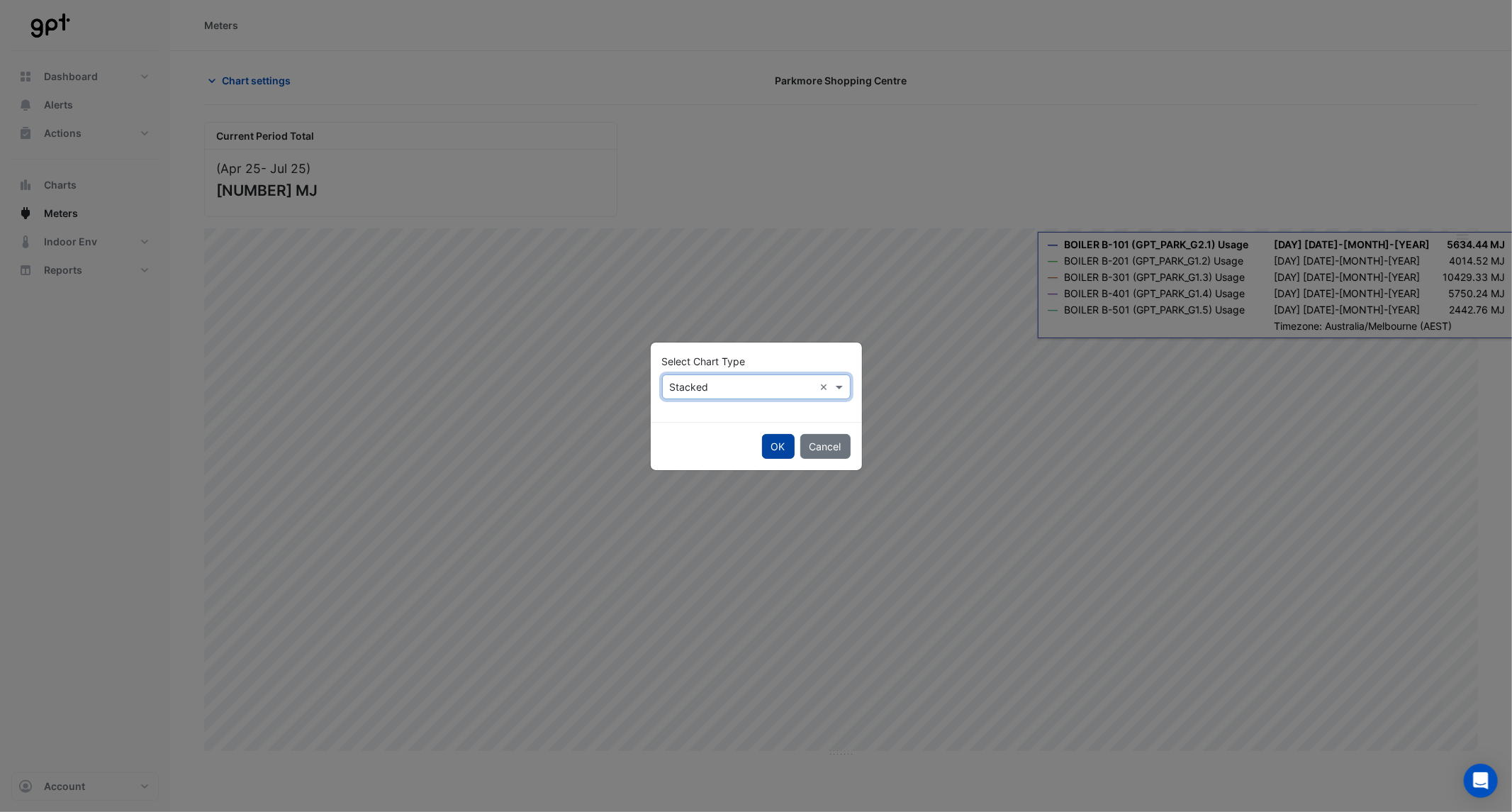 click on "OK" 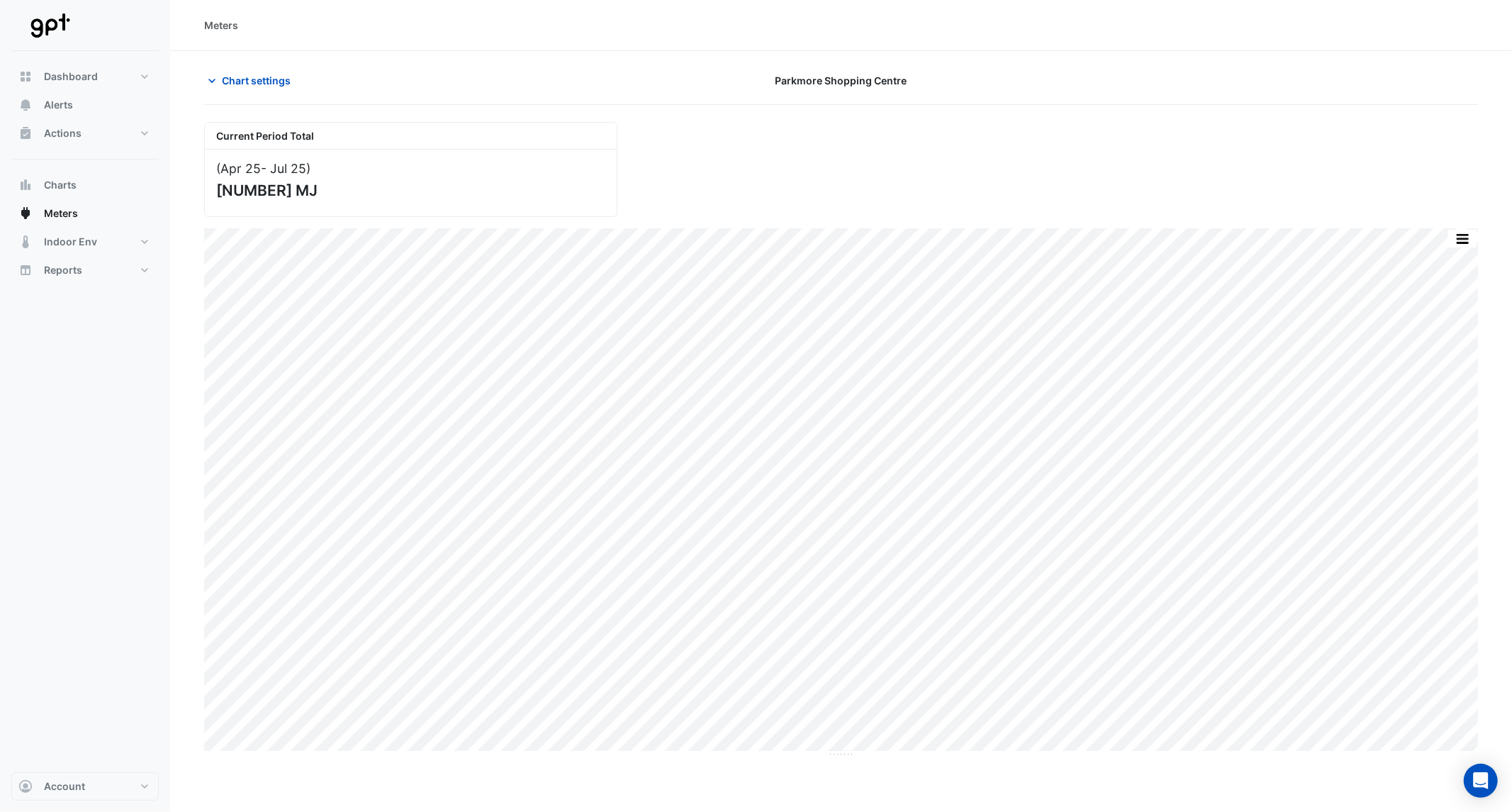 click on "Parkmore Shopping Centre" 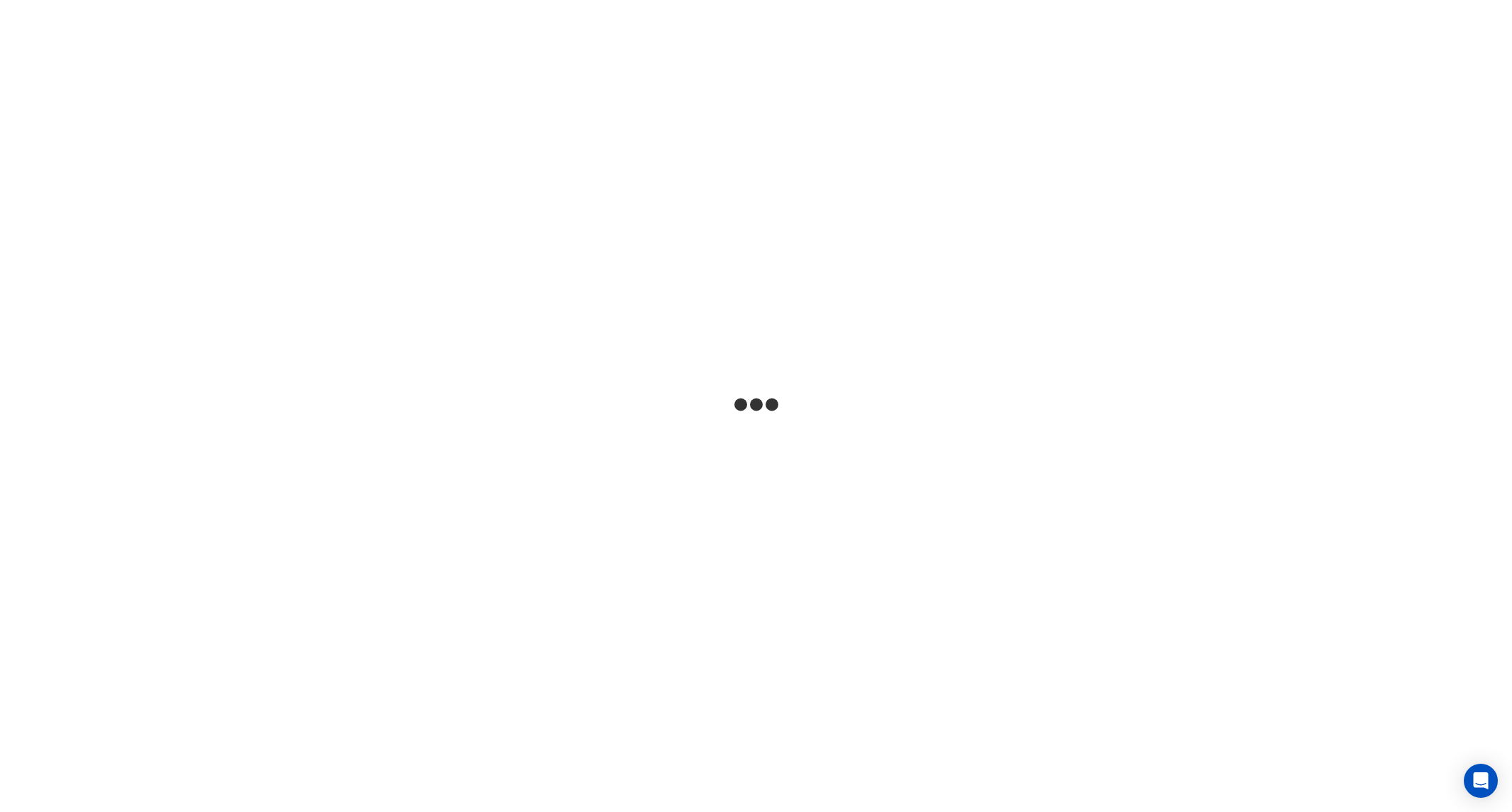 scroll, scrollTop: 0, scrollLeft: 0, axis: both 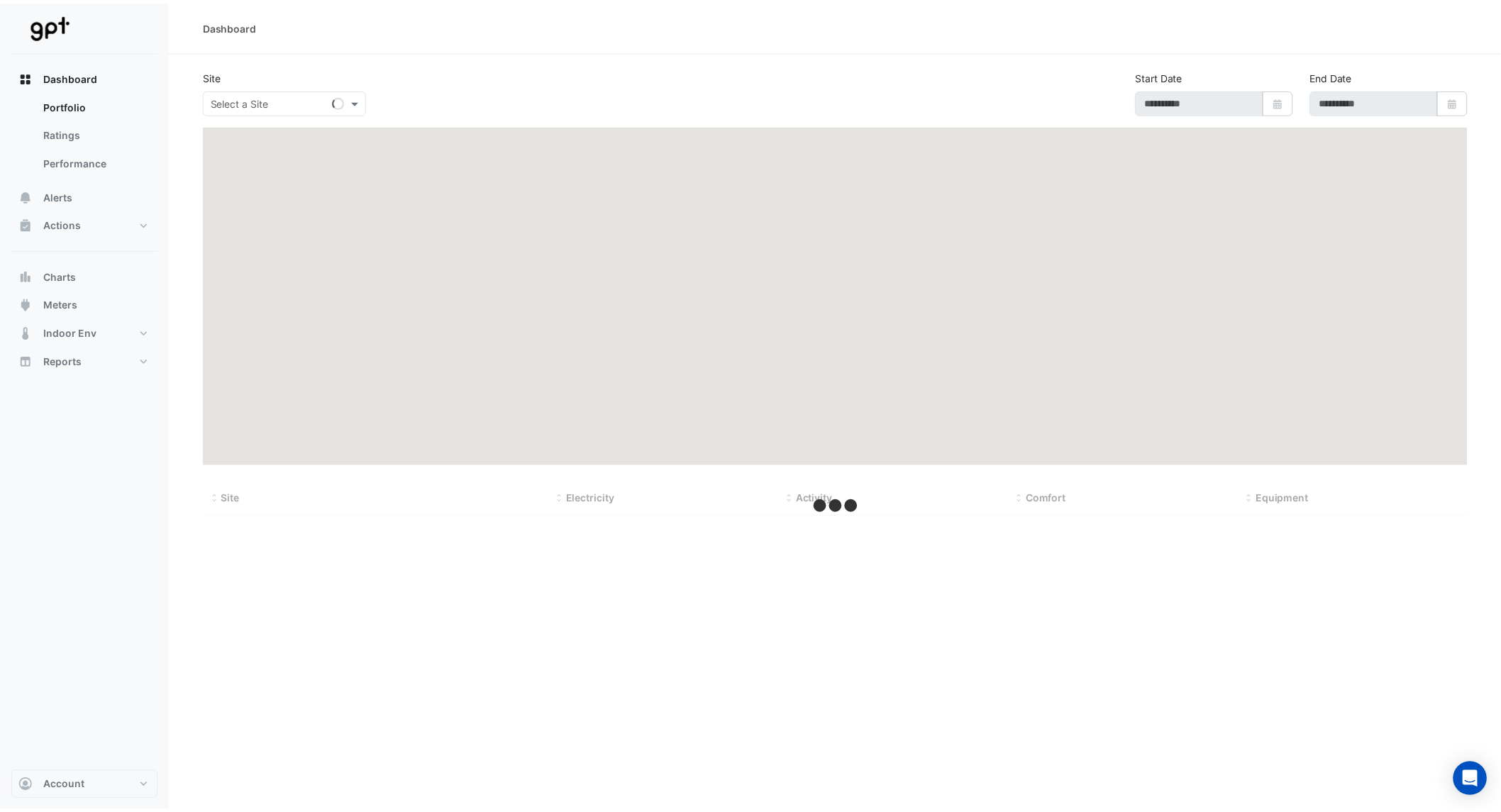 type on "**********" 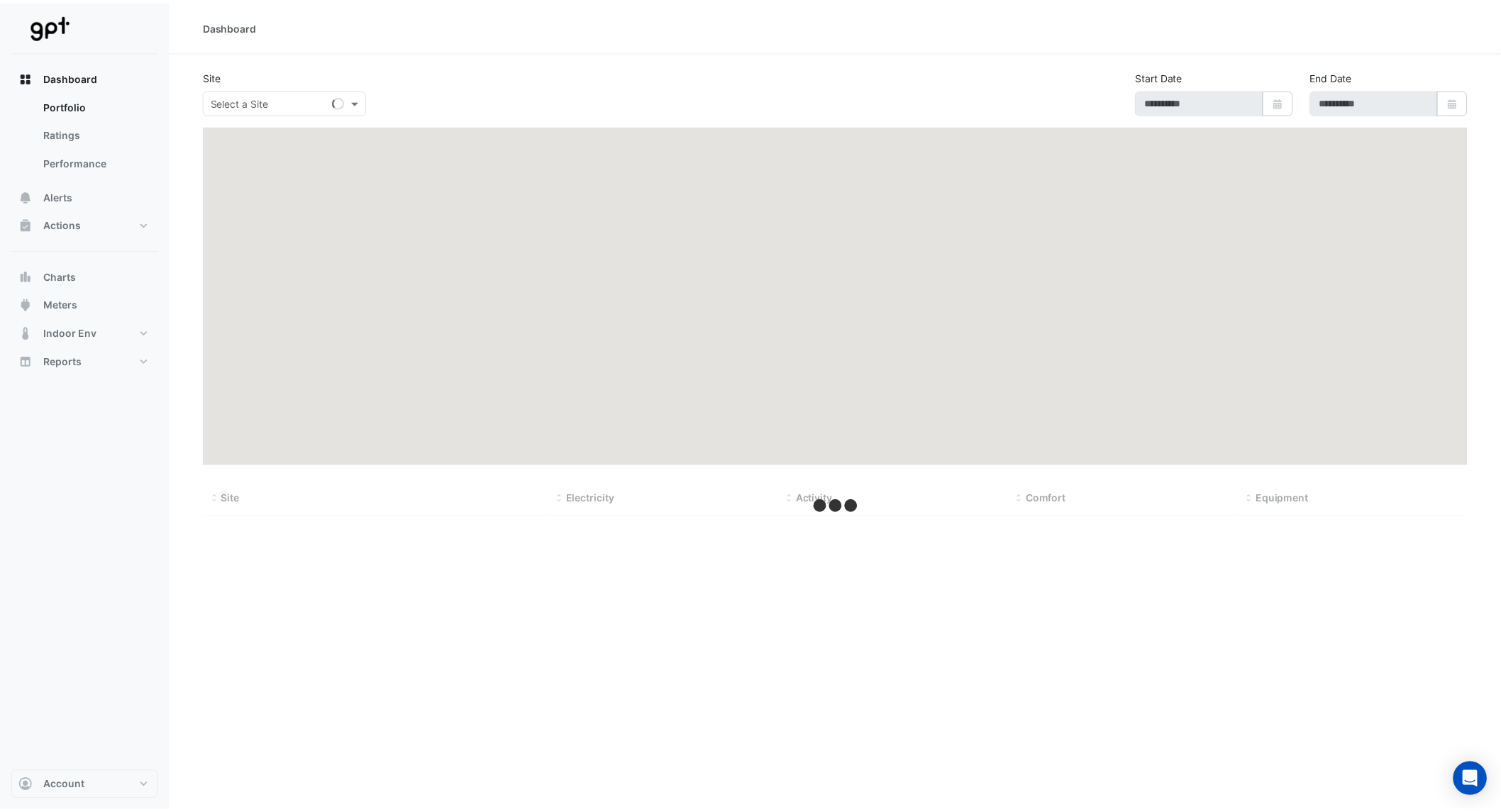 type on "**********" 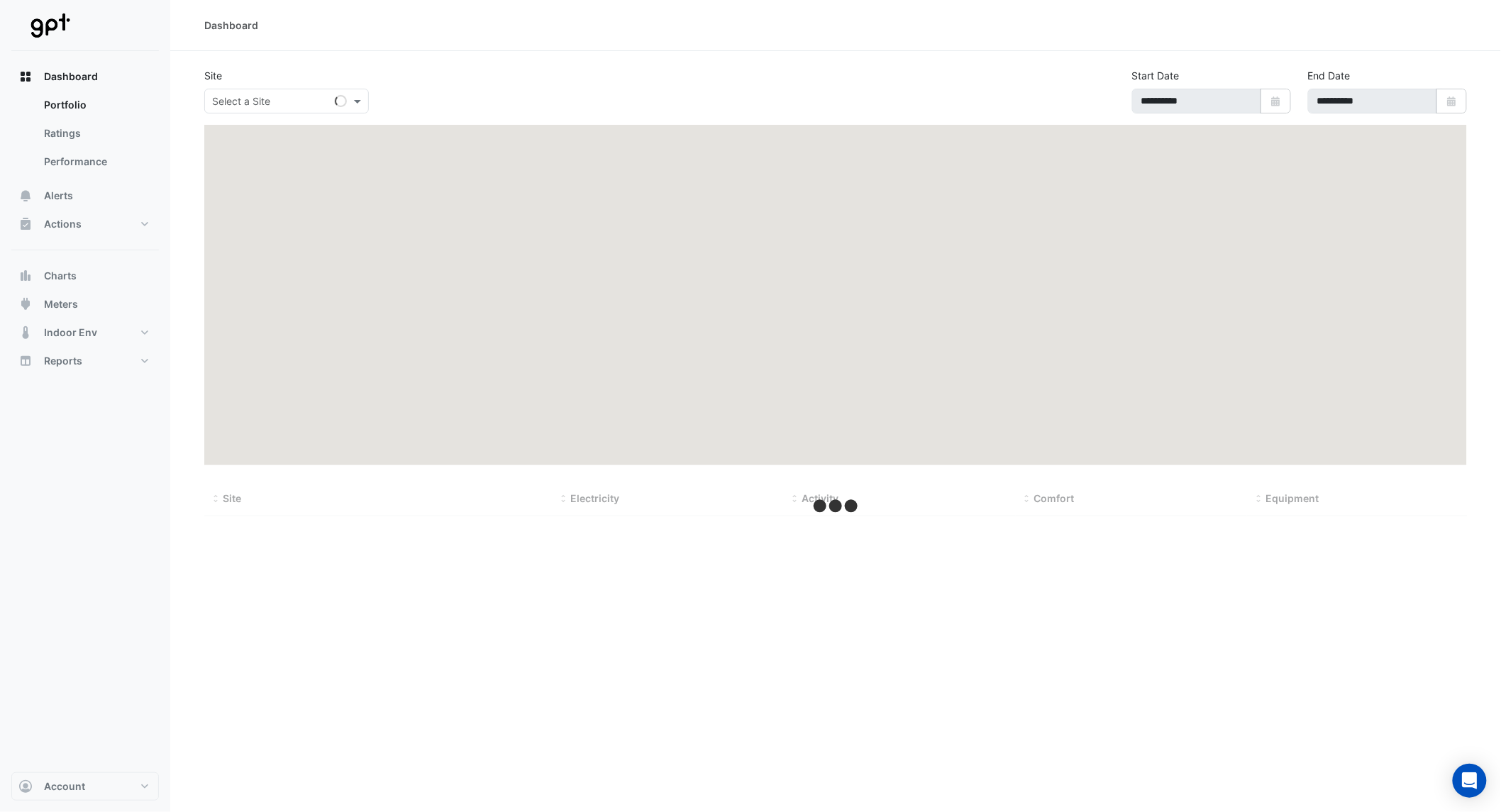 select on "**" 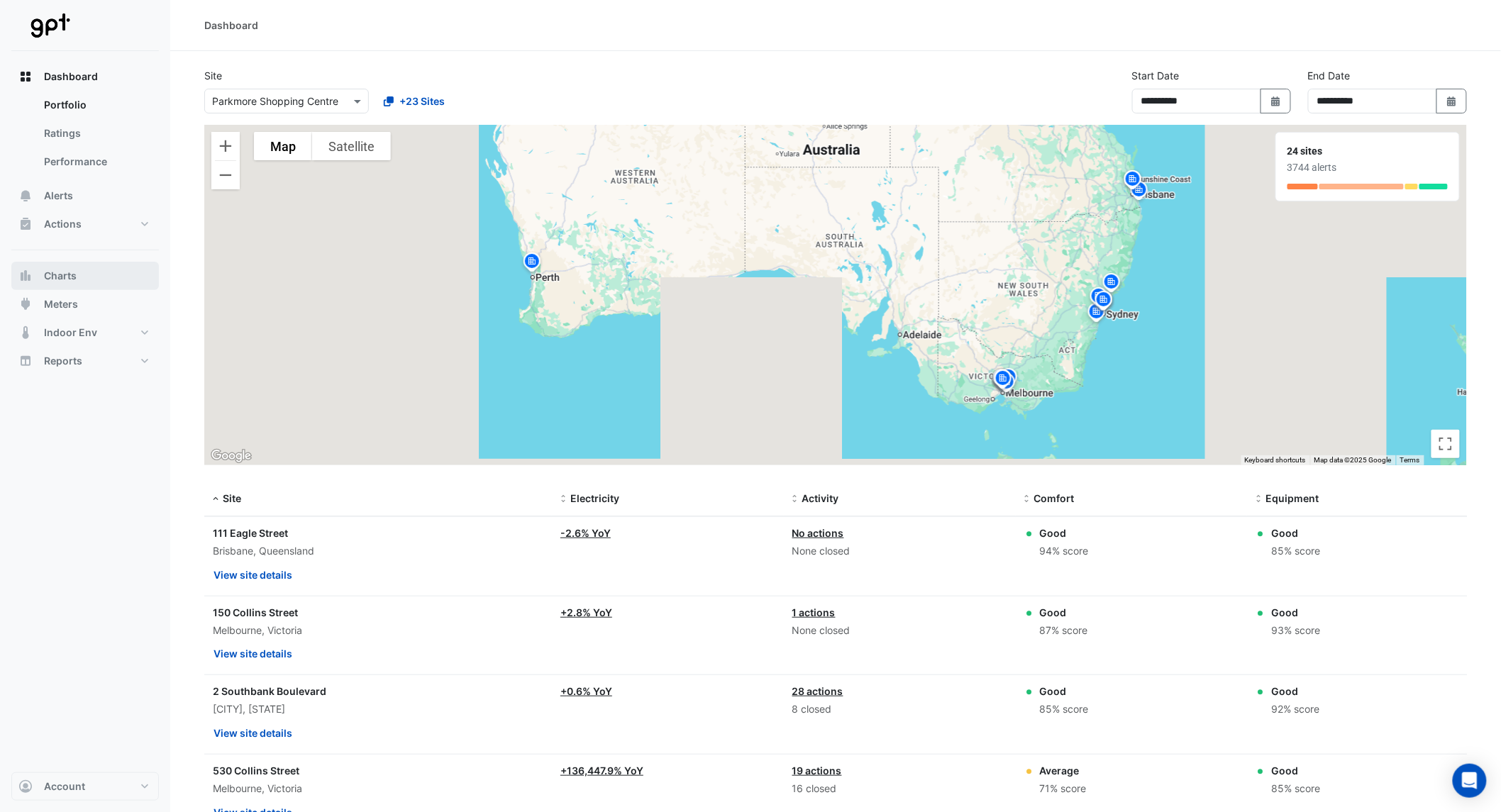 click on "Charts" at bounding box center [60, 276] 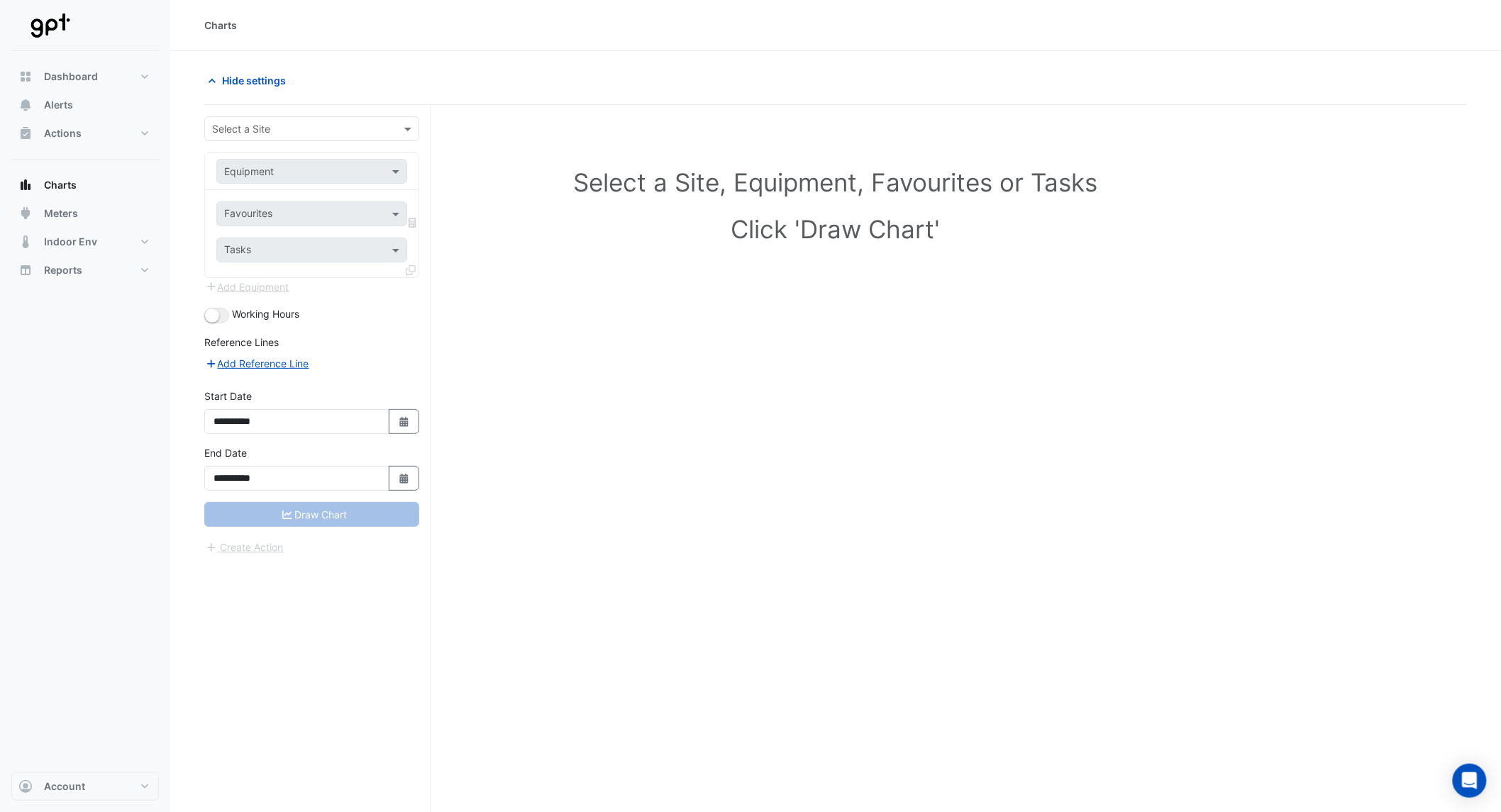 click on "Select a Site" at bounding box center (311, 128) 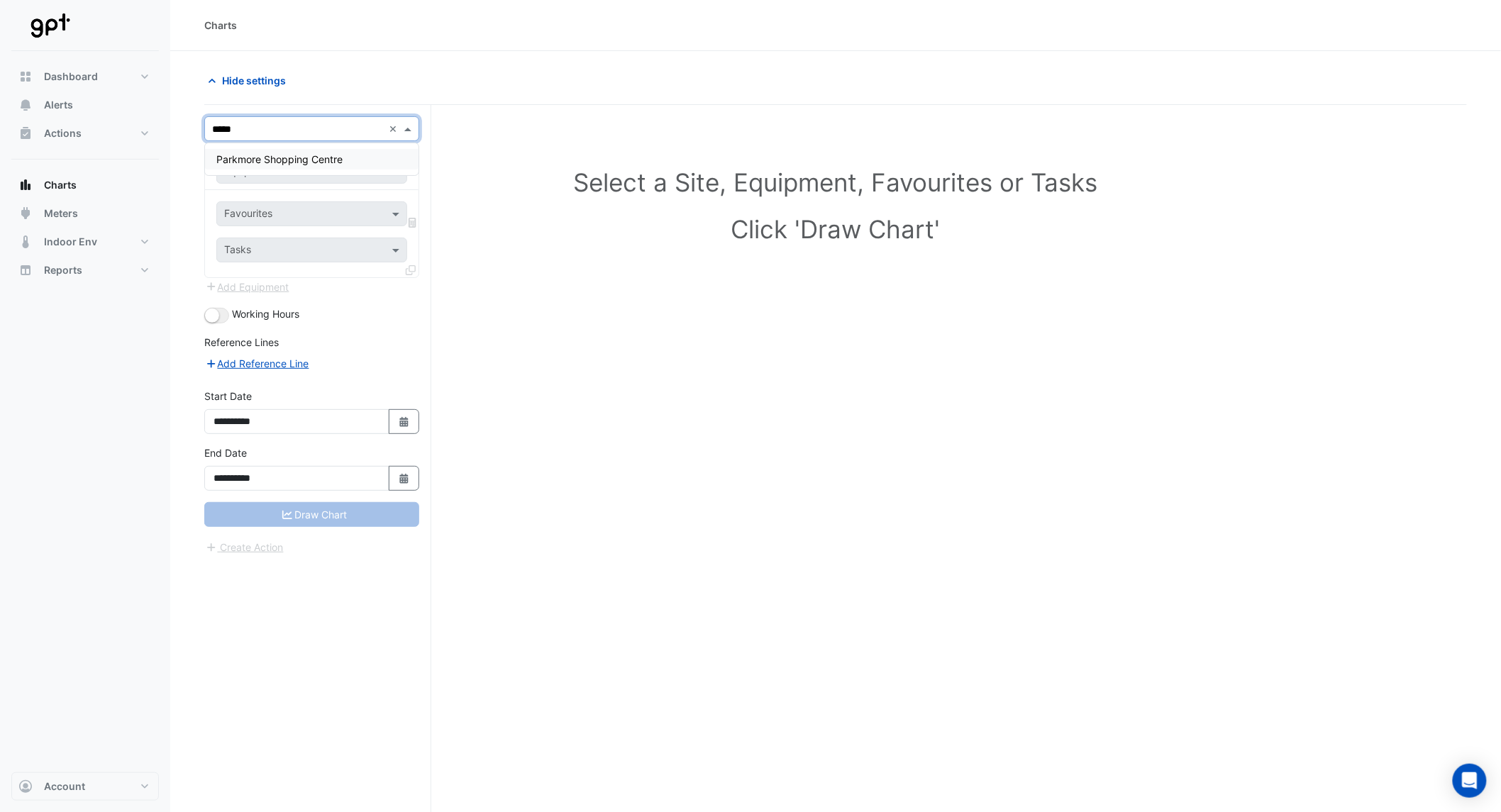 type on "******" 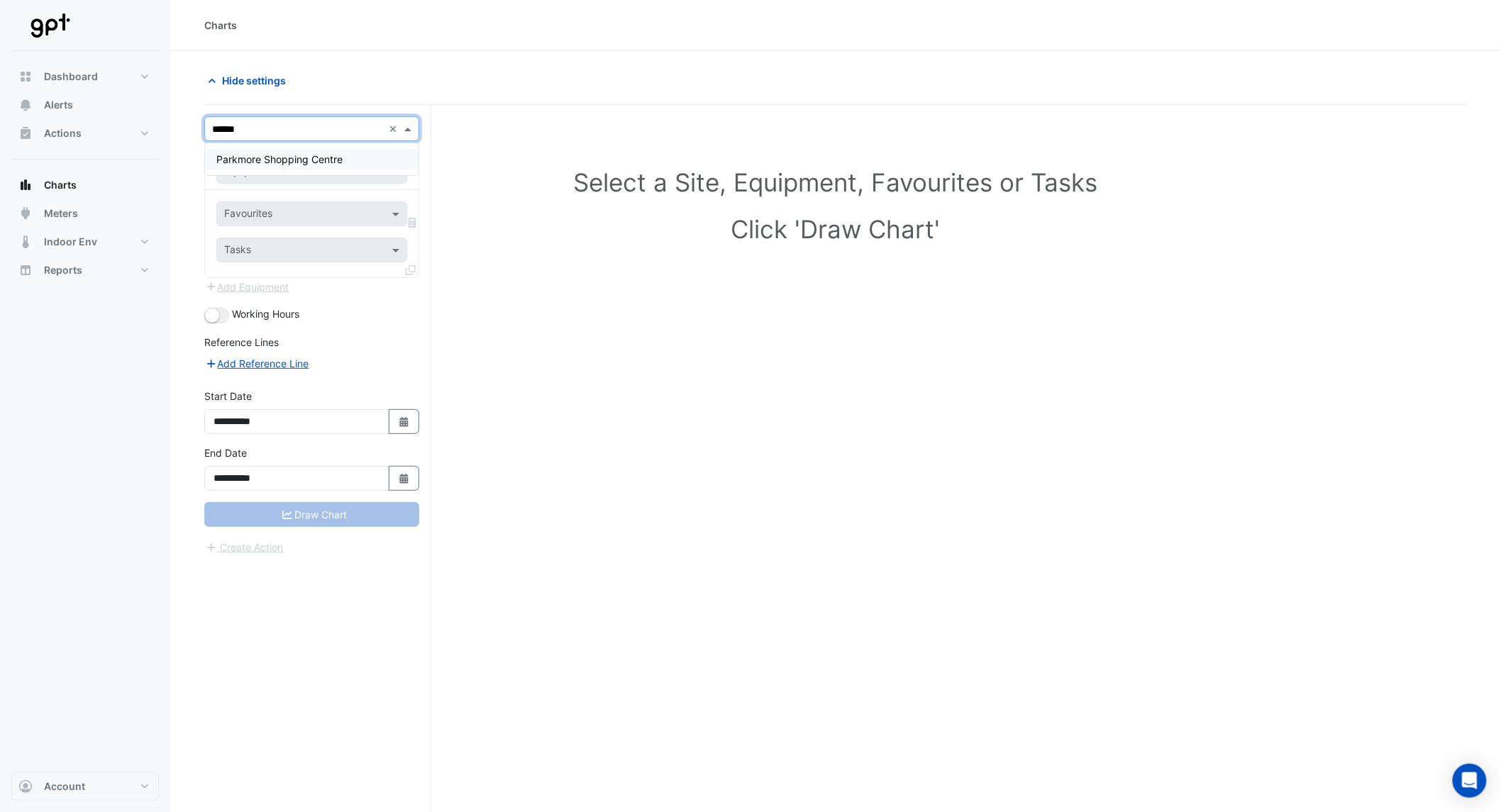 type 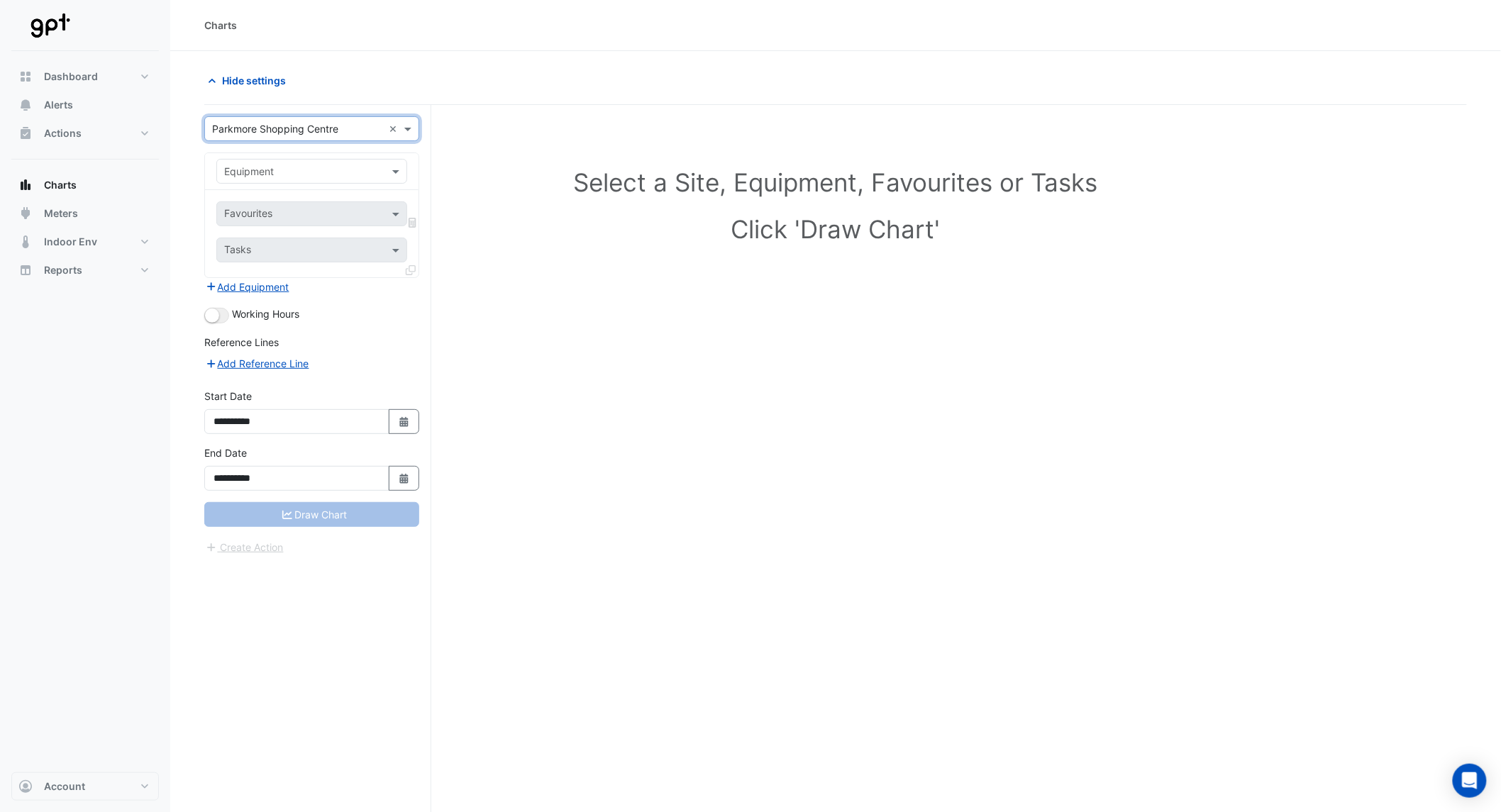 click on "Equipment" at bounding box center [311, 172] 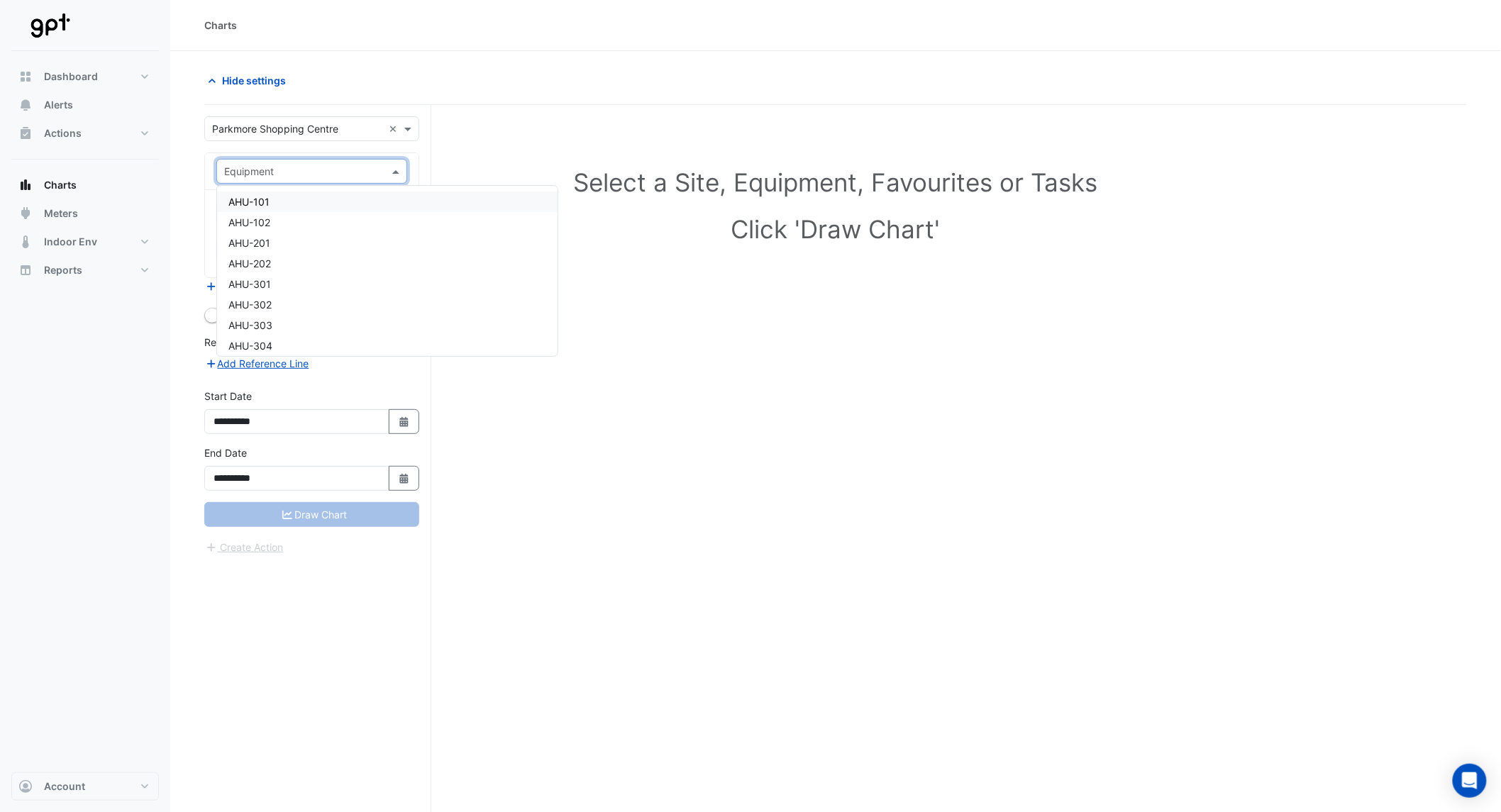 click at bounding box center (297, 172) 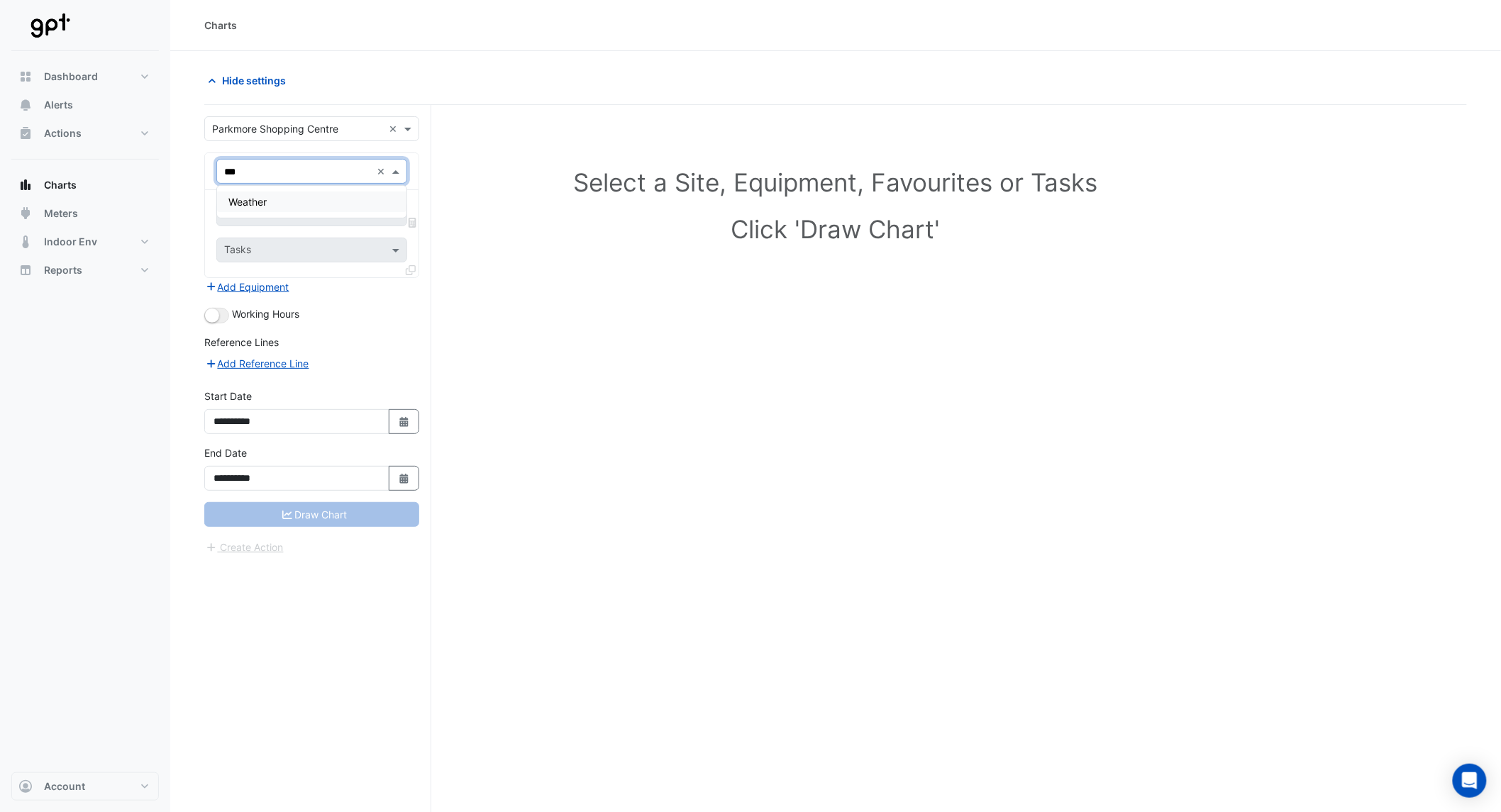 type on "****" 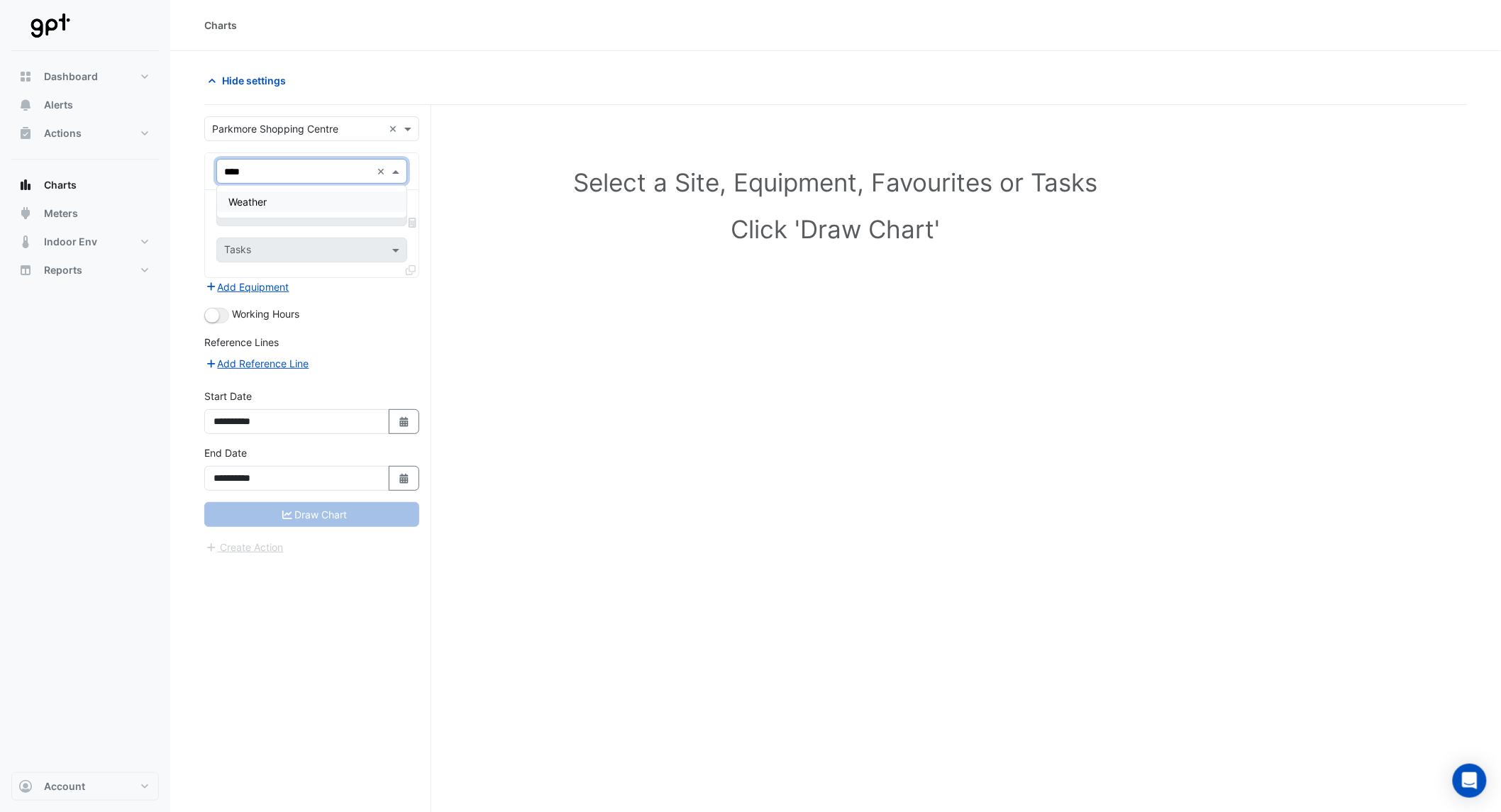 click on "Weather" at bounding box center (311, 201) 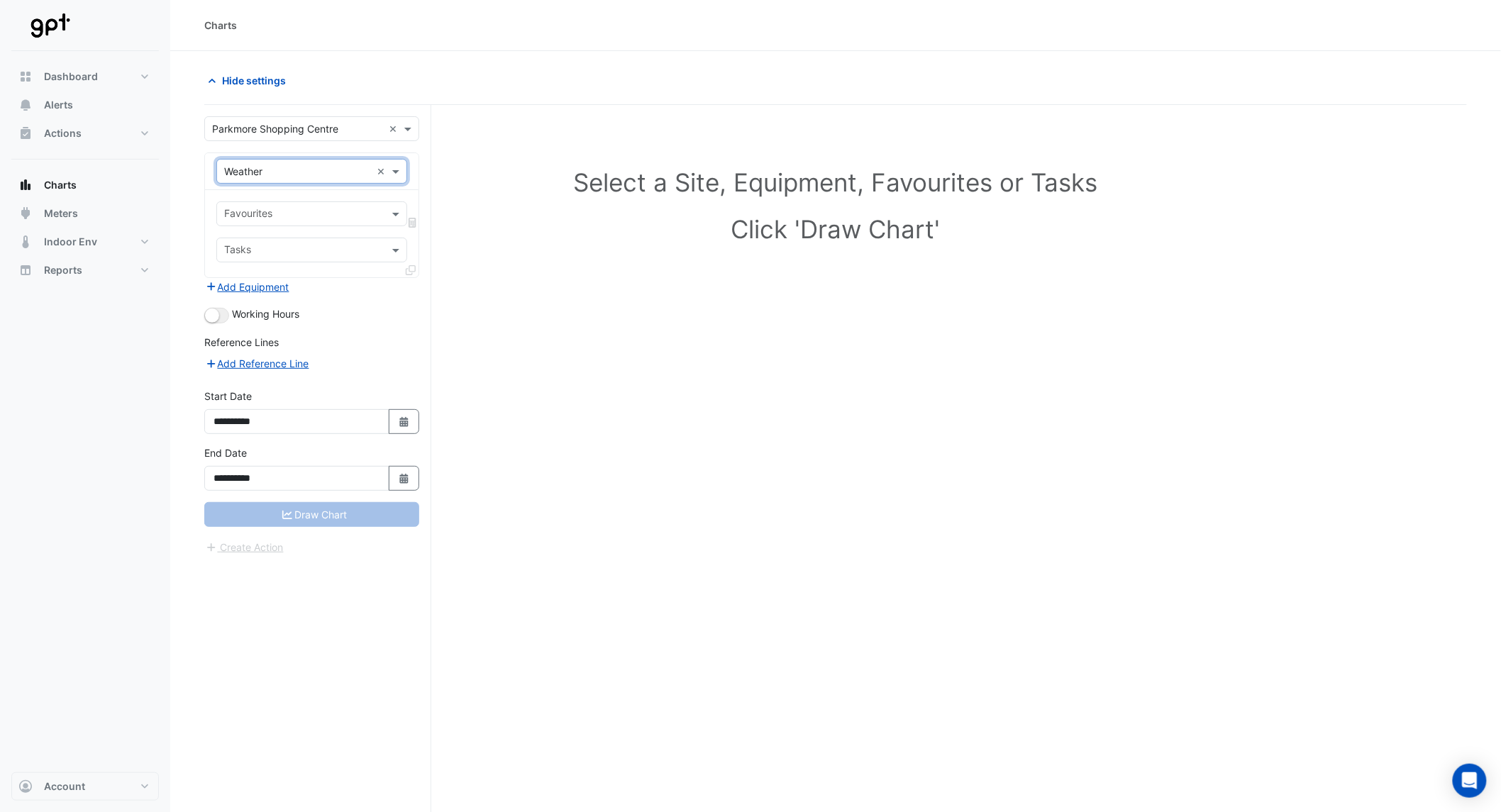 click at bounding box center (304, 215) 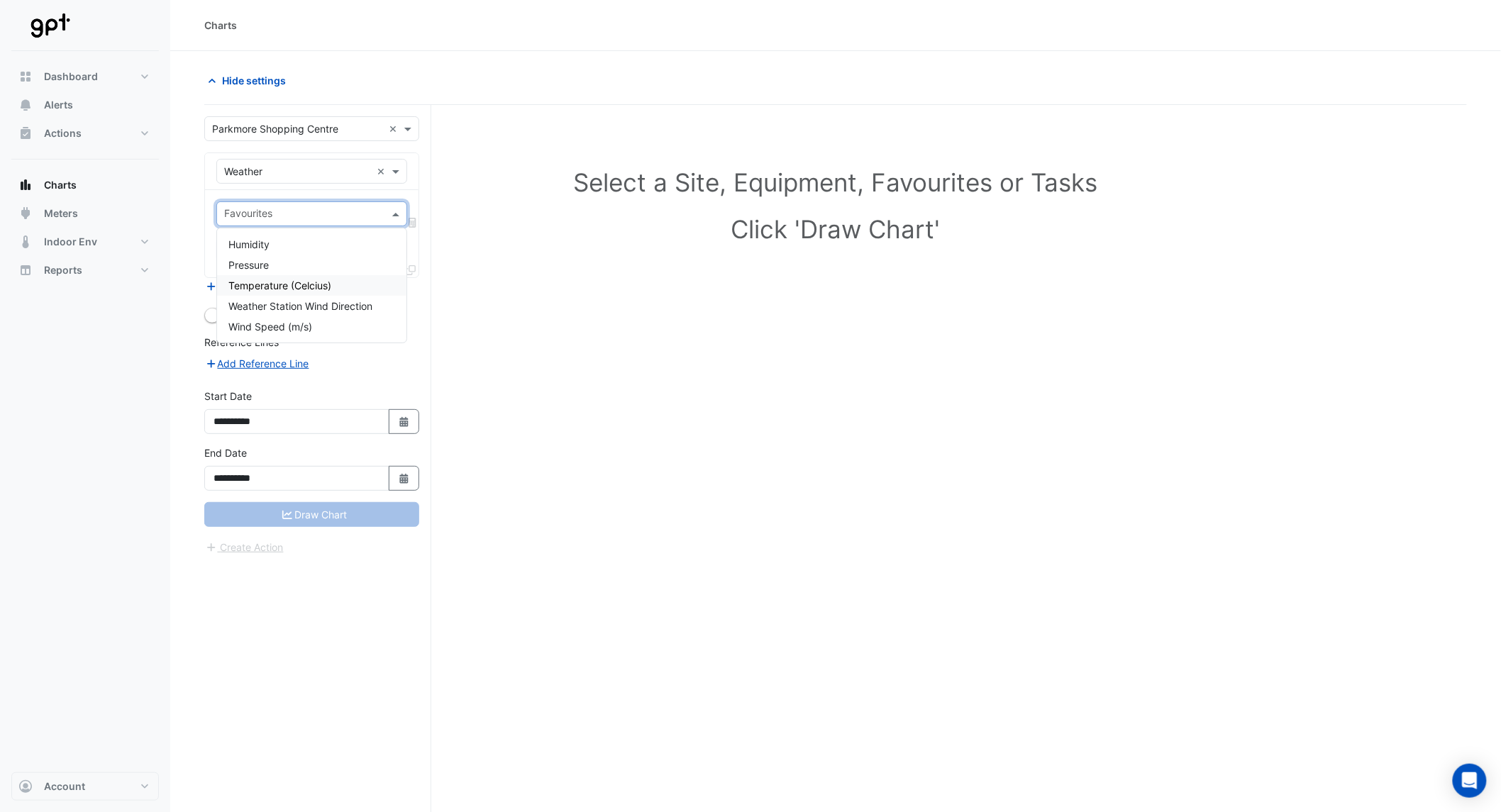 click on "Temperature (Celcius)" at bounding box center (279, 285) 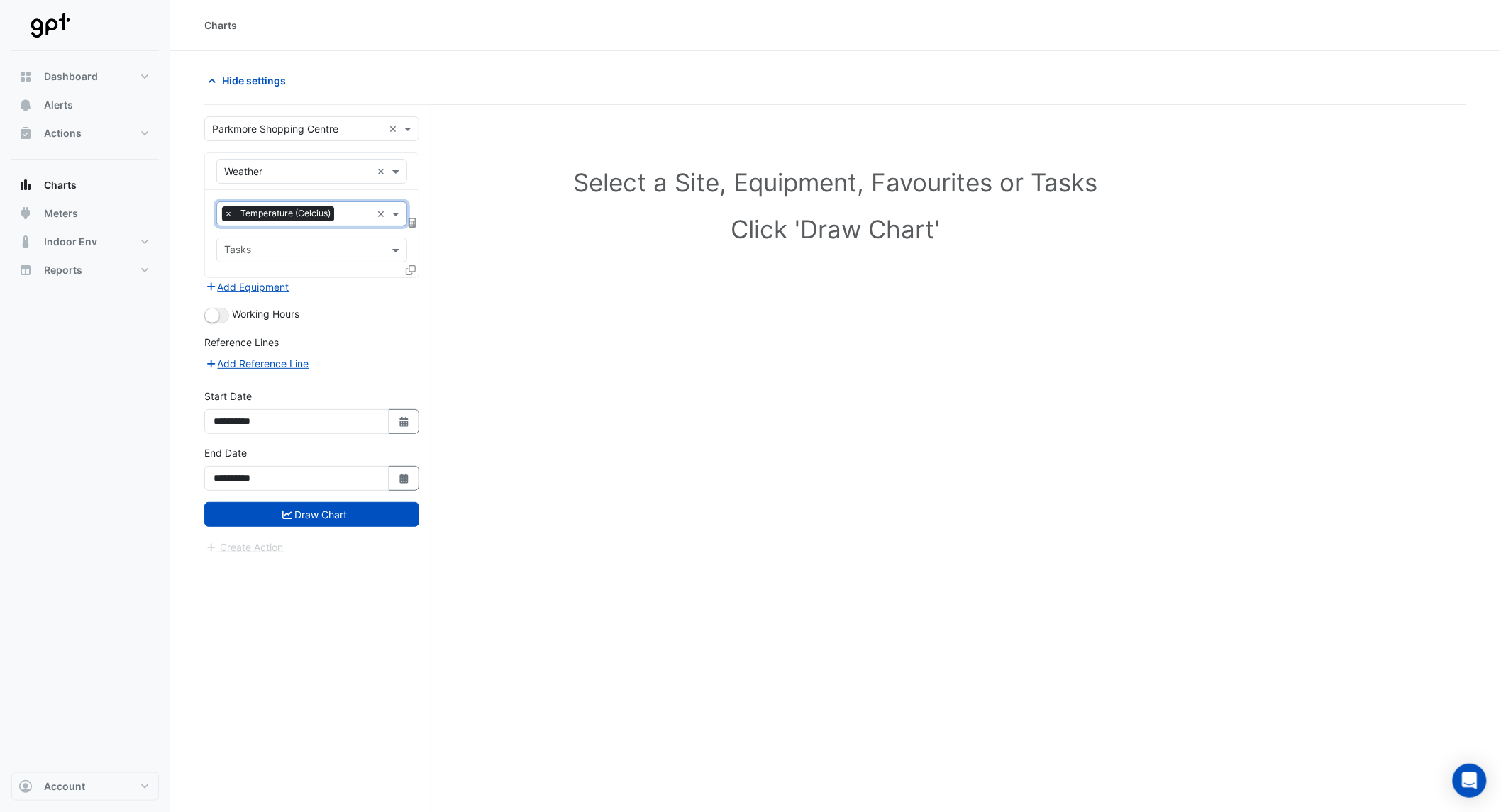 click at bounding box center [355, 215] 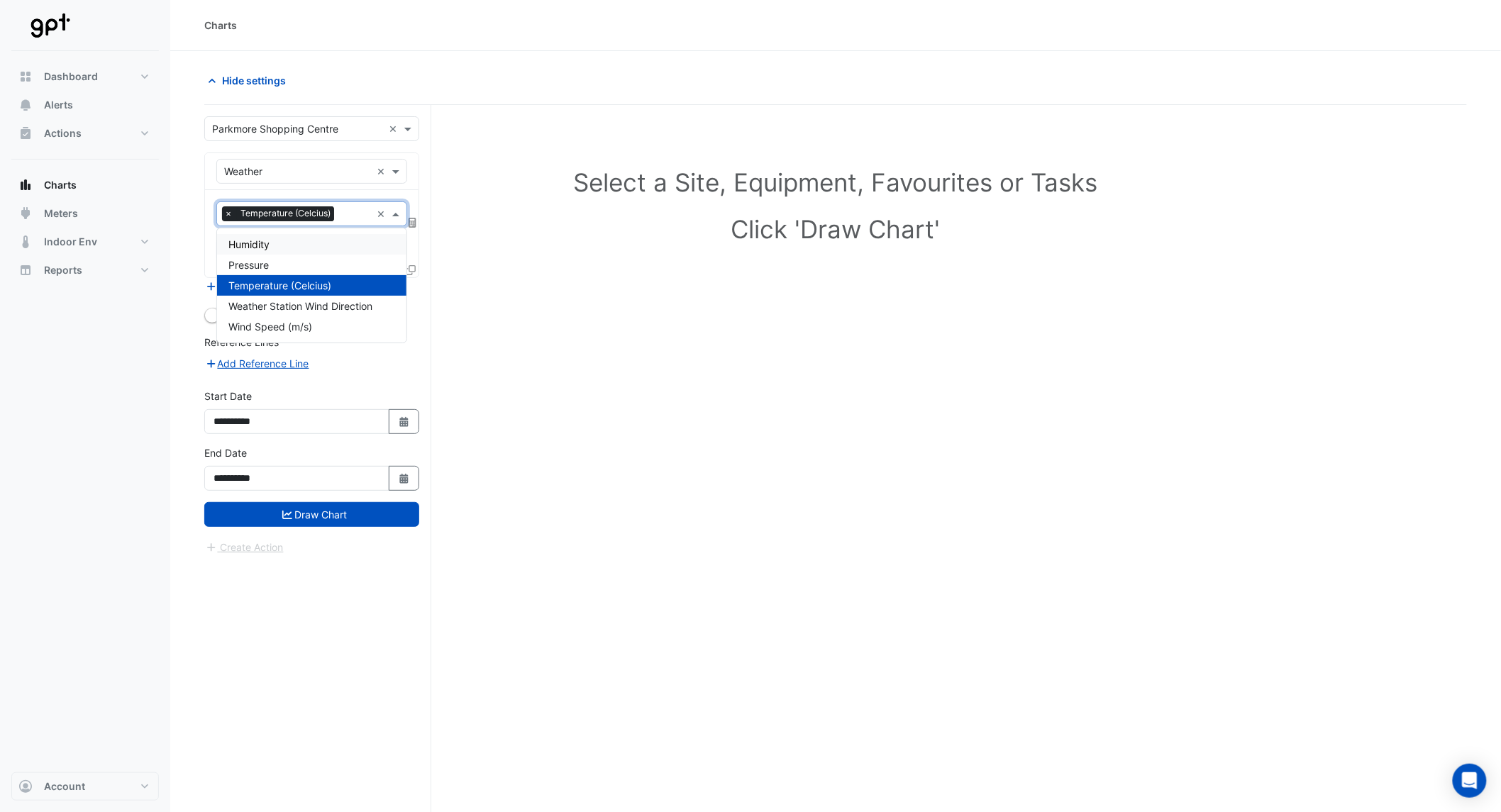 click on "Humidity" at bounding box center [311, 244] 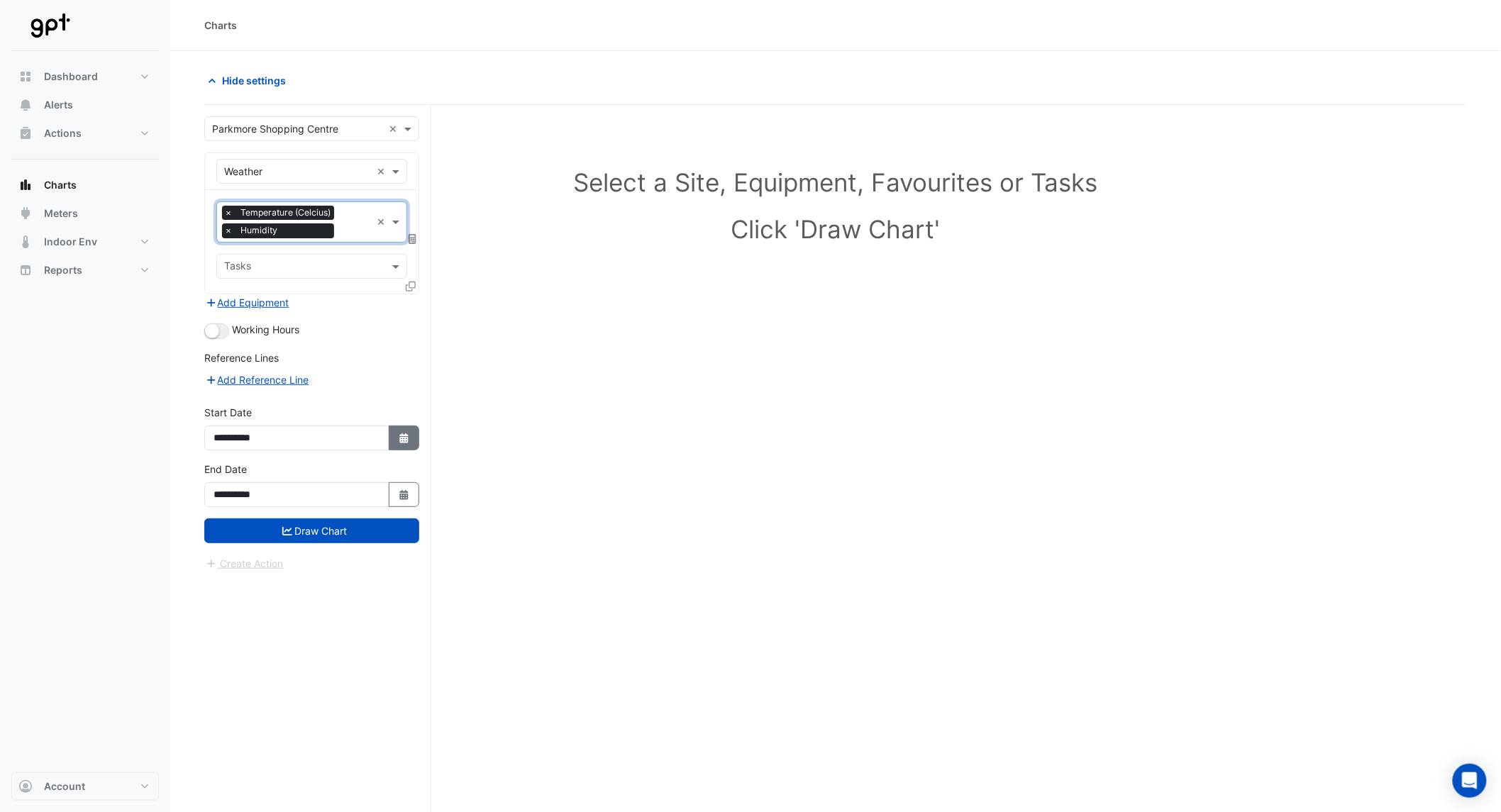 click on "Select Date" at bounding box center (404, 438) 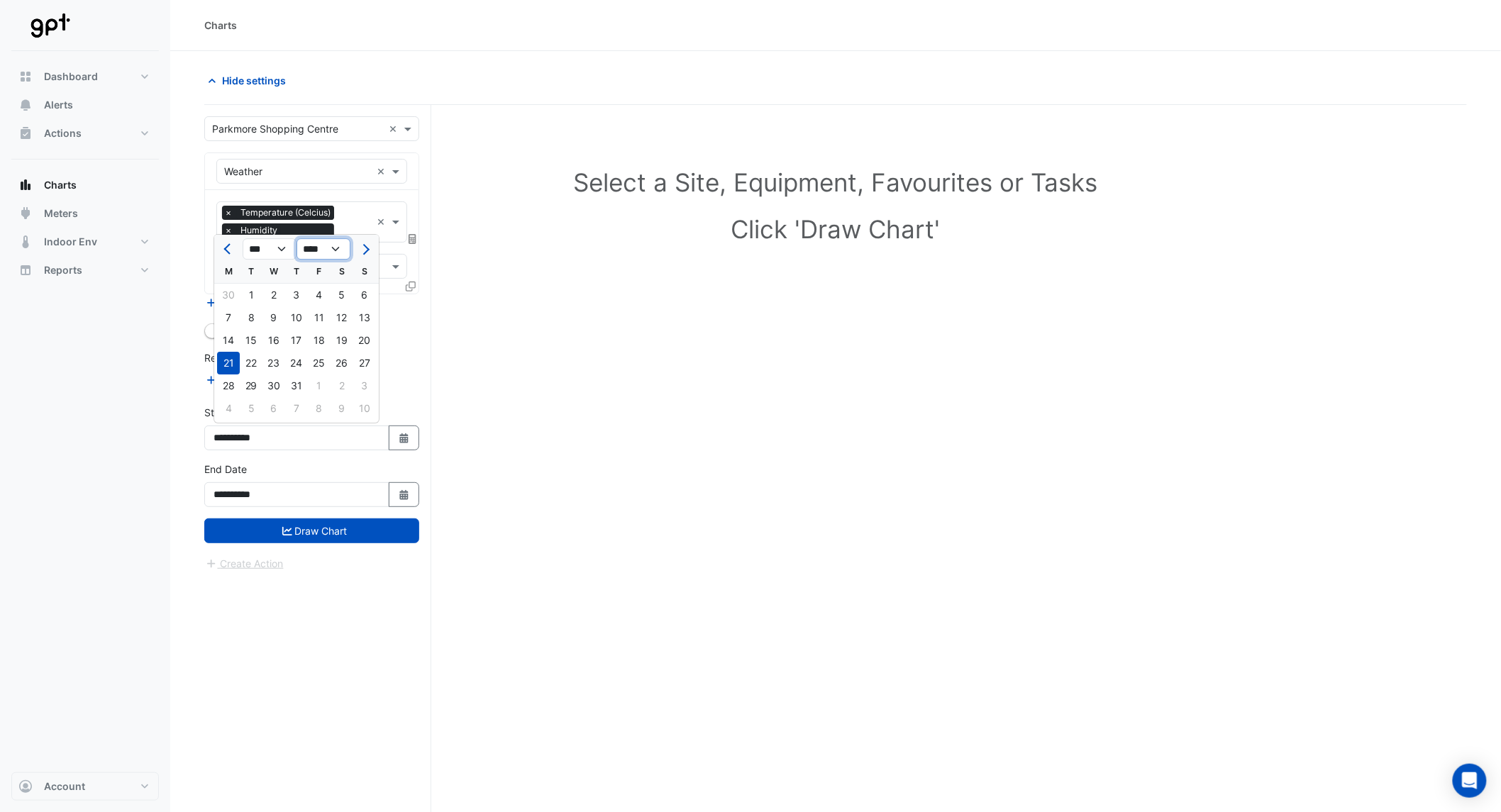 click on "**** **** **** **** **** **** **** **** **** **** ****" 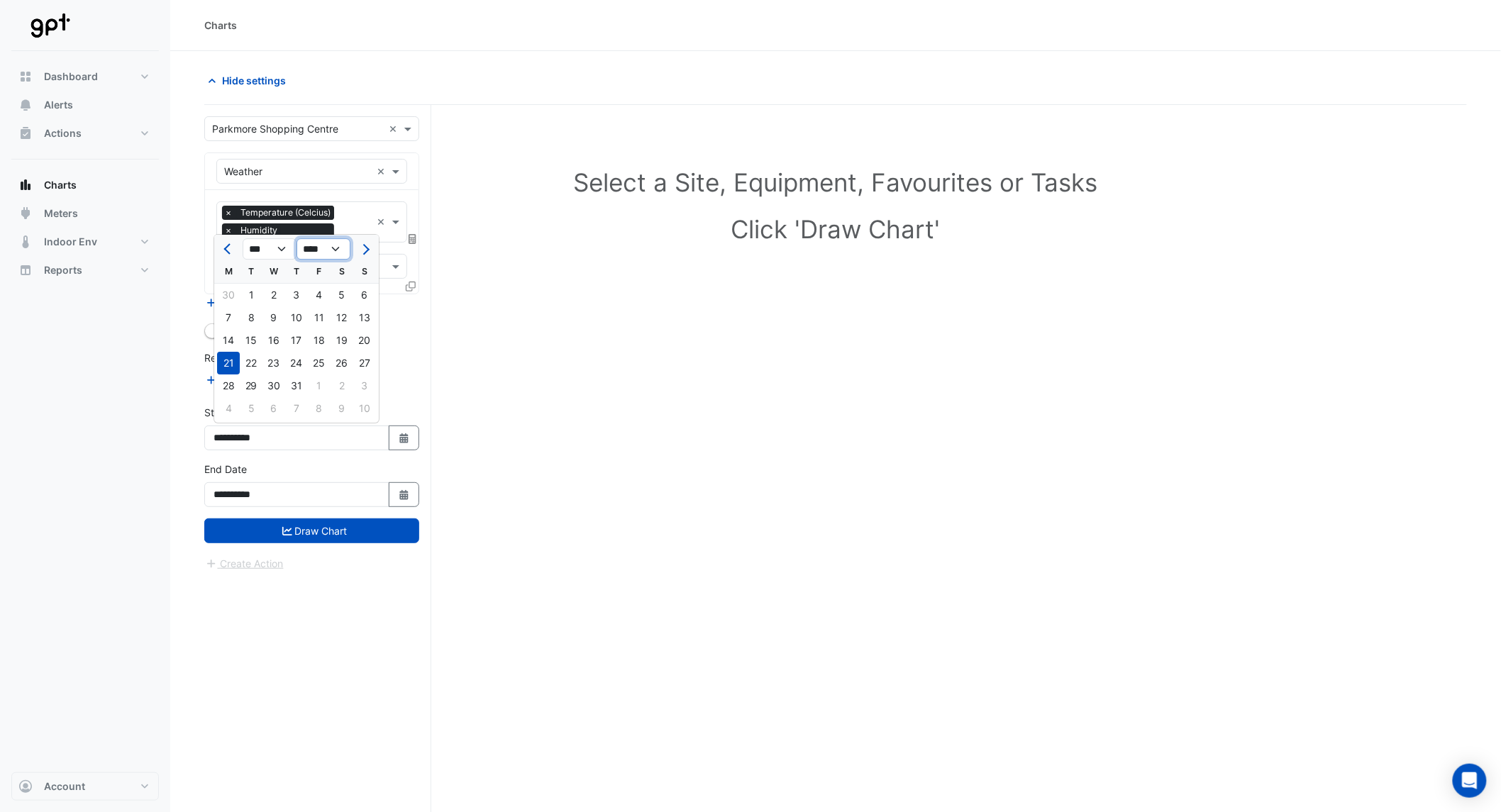 select on "****" 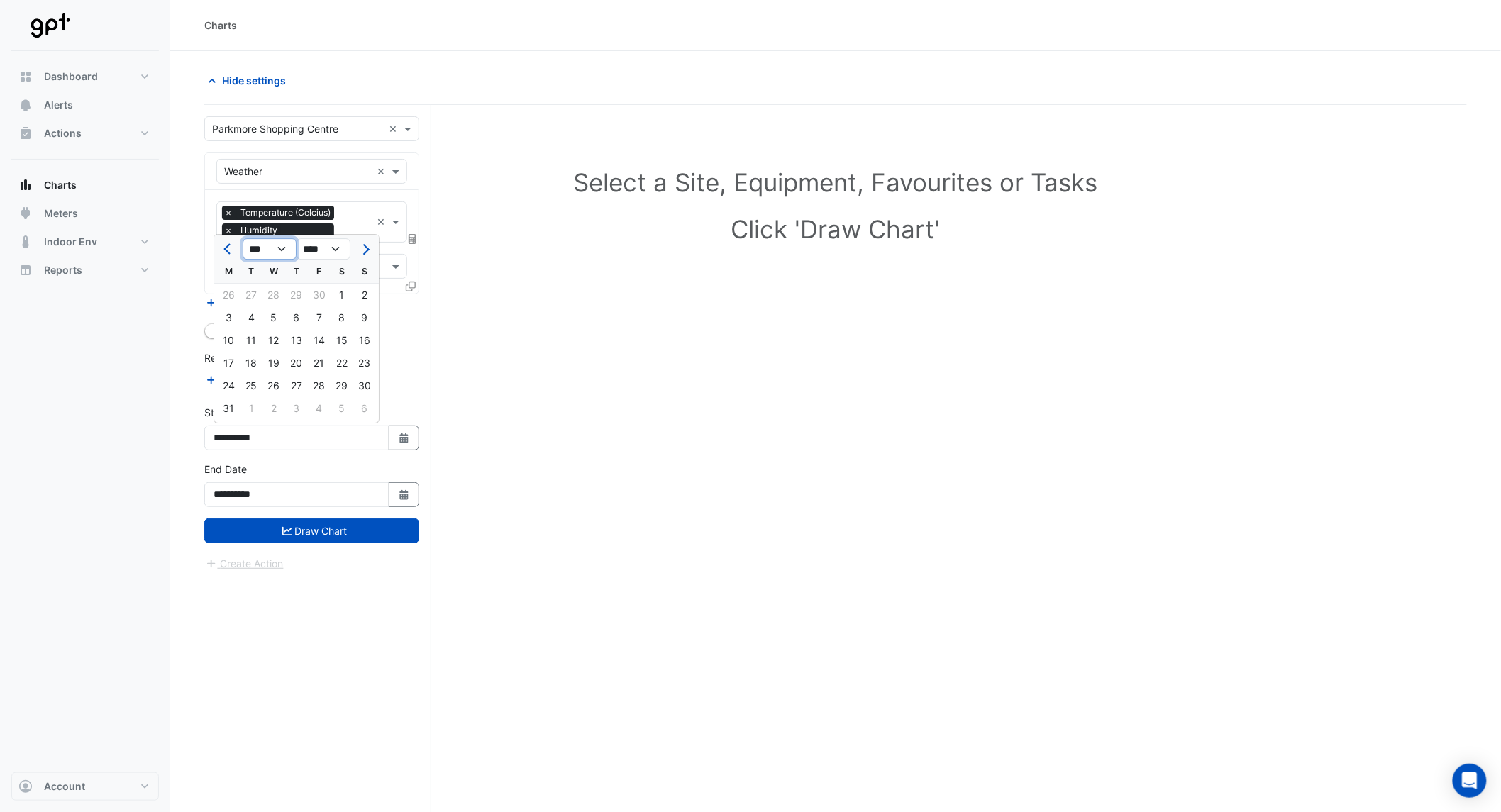 click on "*** *** *** *** *** *** *** *** *** *** *** ***" 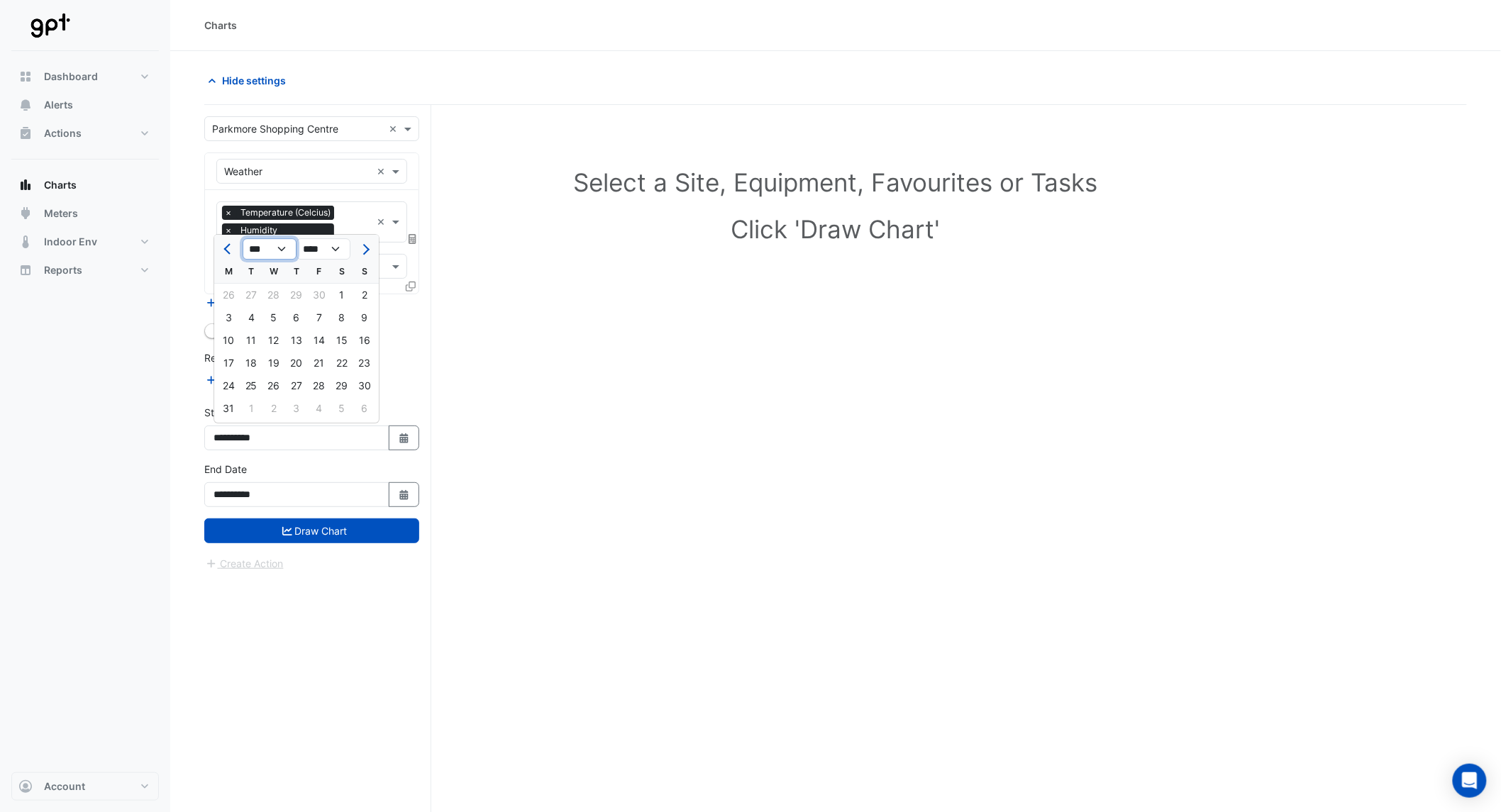 select on "*" 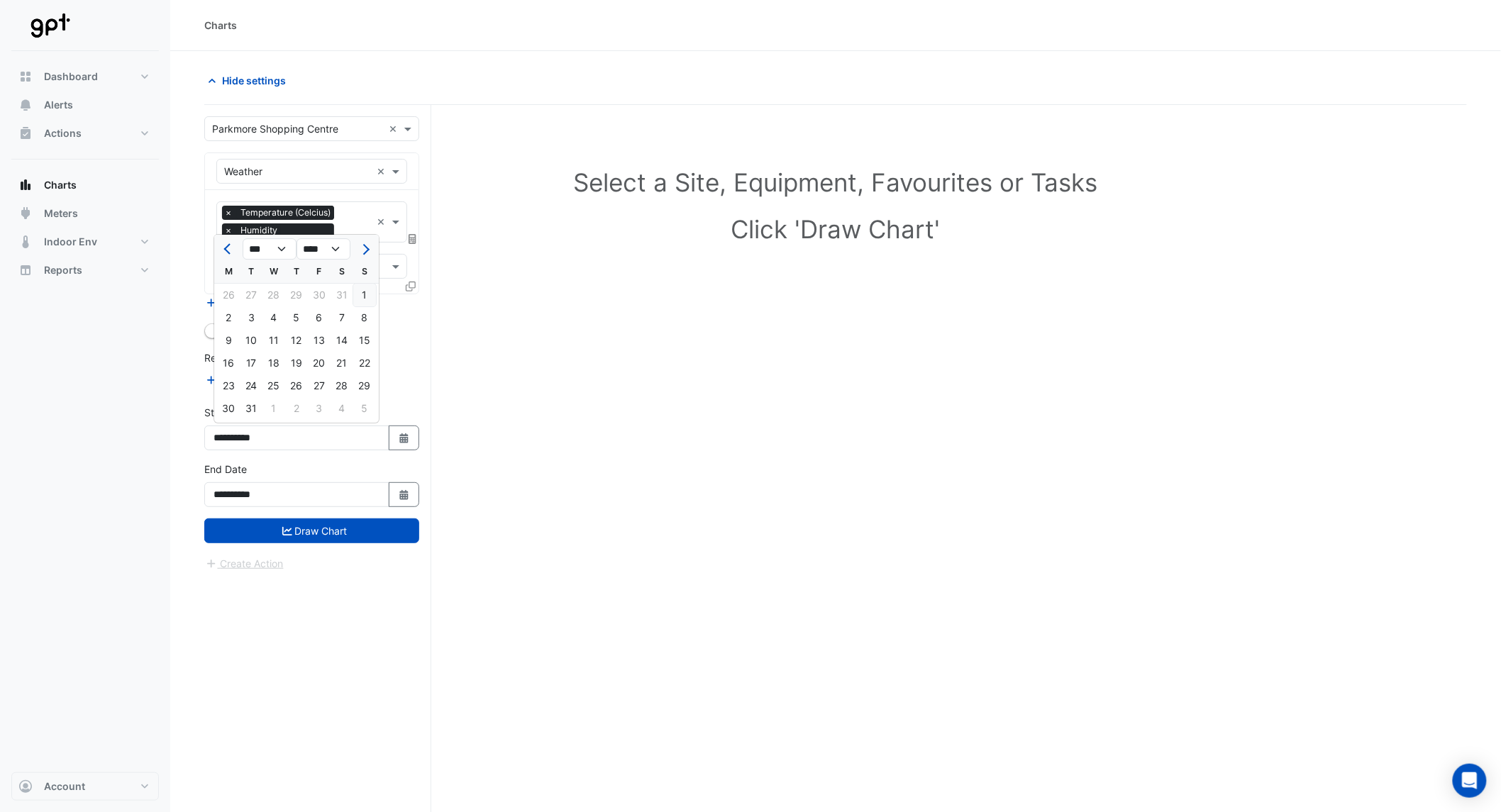 click on "1" 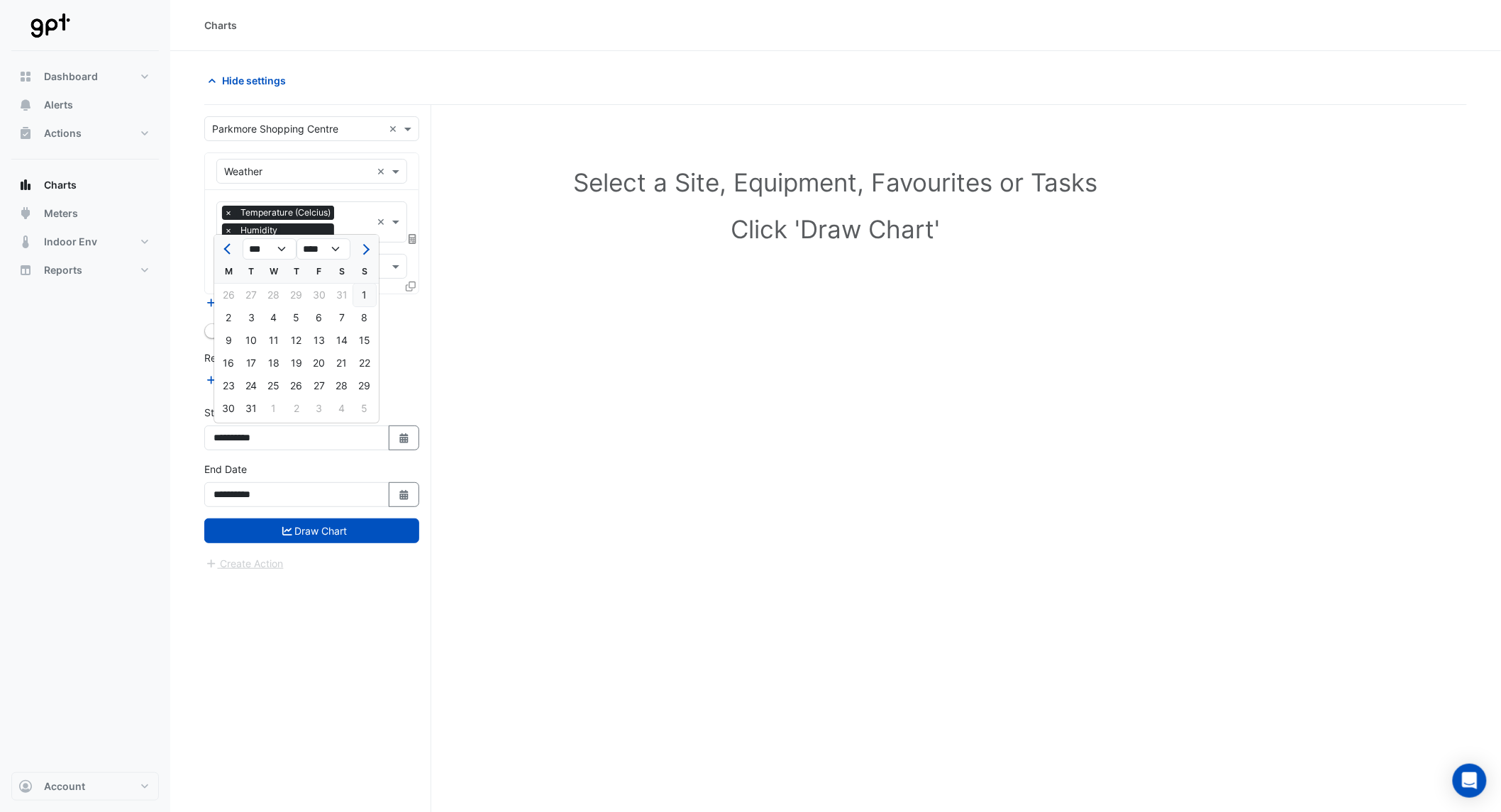 type on "**********" 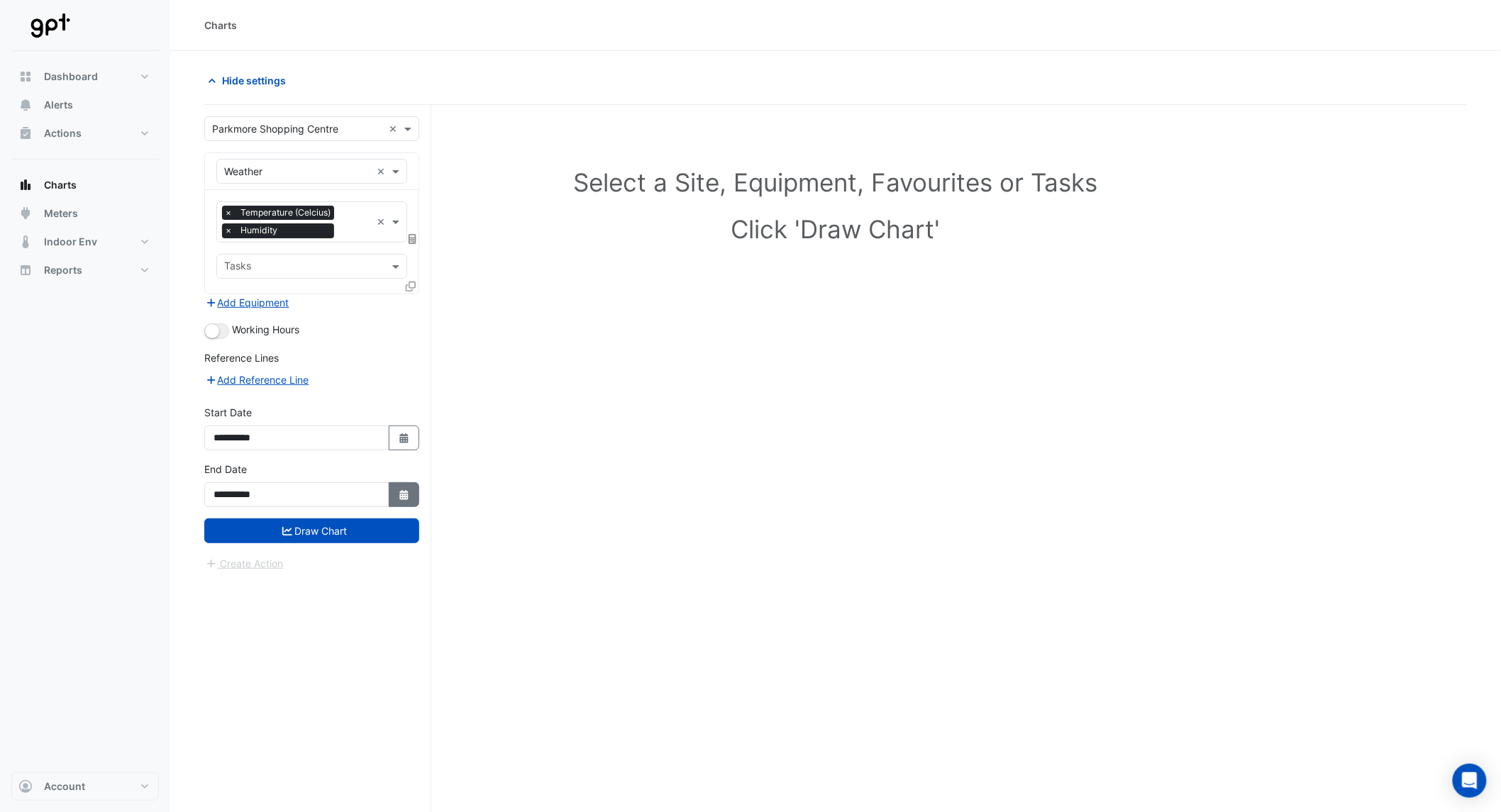 click on "Select Date" at bounding box center [404, 494] 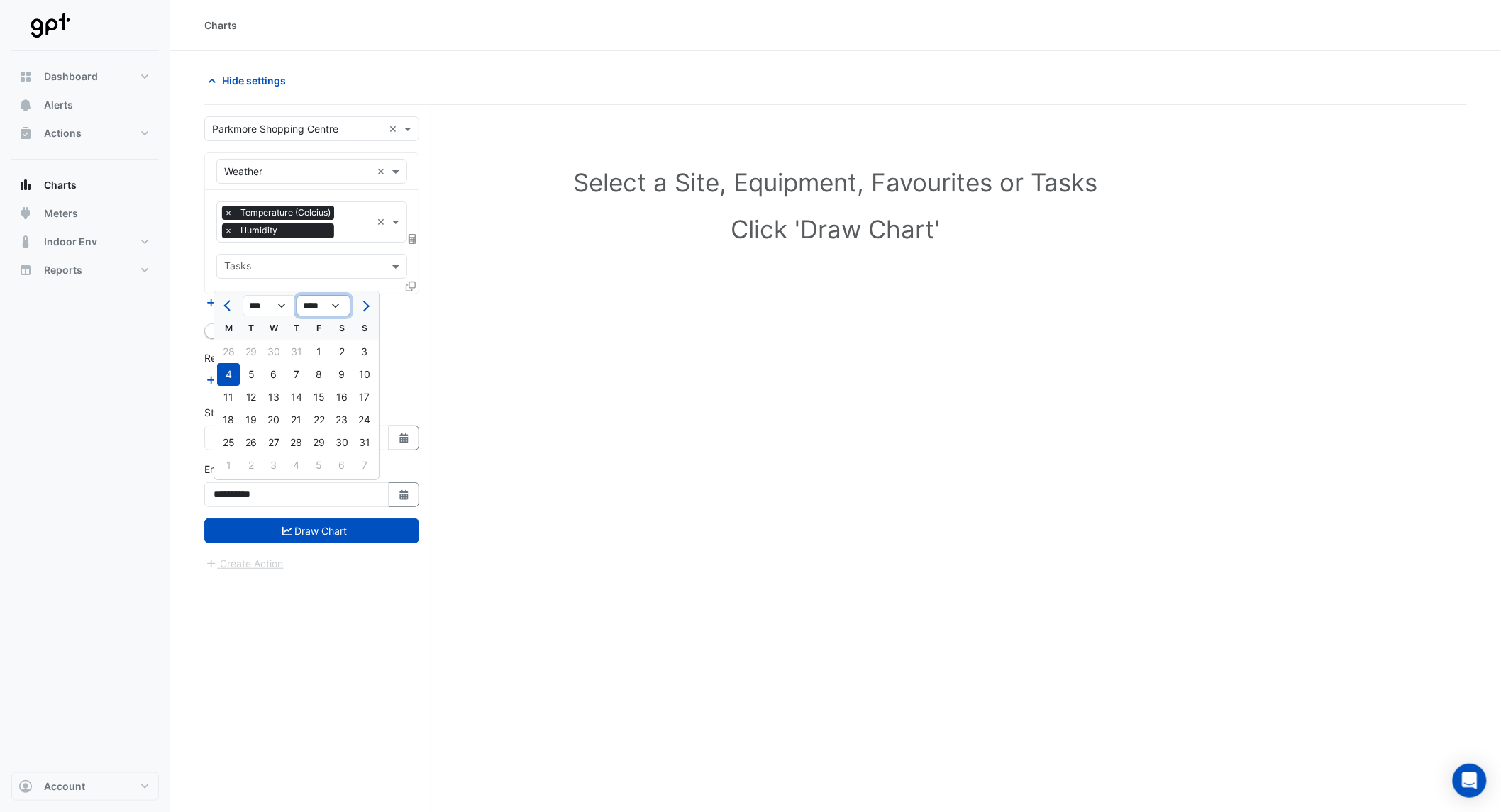 click on "**** **** **** **** **** **** **** **** **** **** **** **** **** **** **** **** **** **** ****" 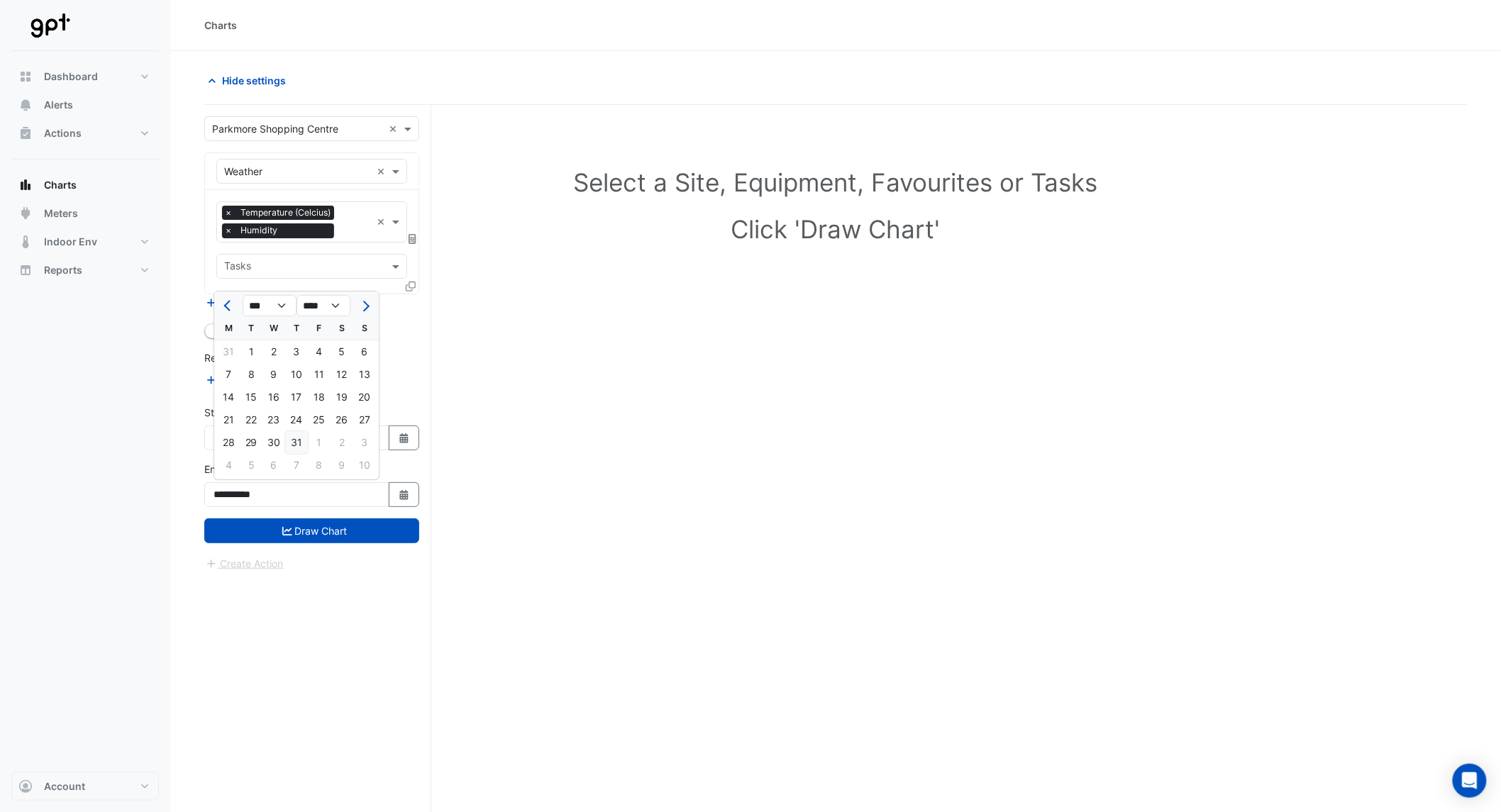 click on "31" 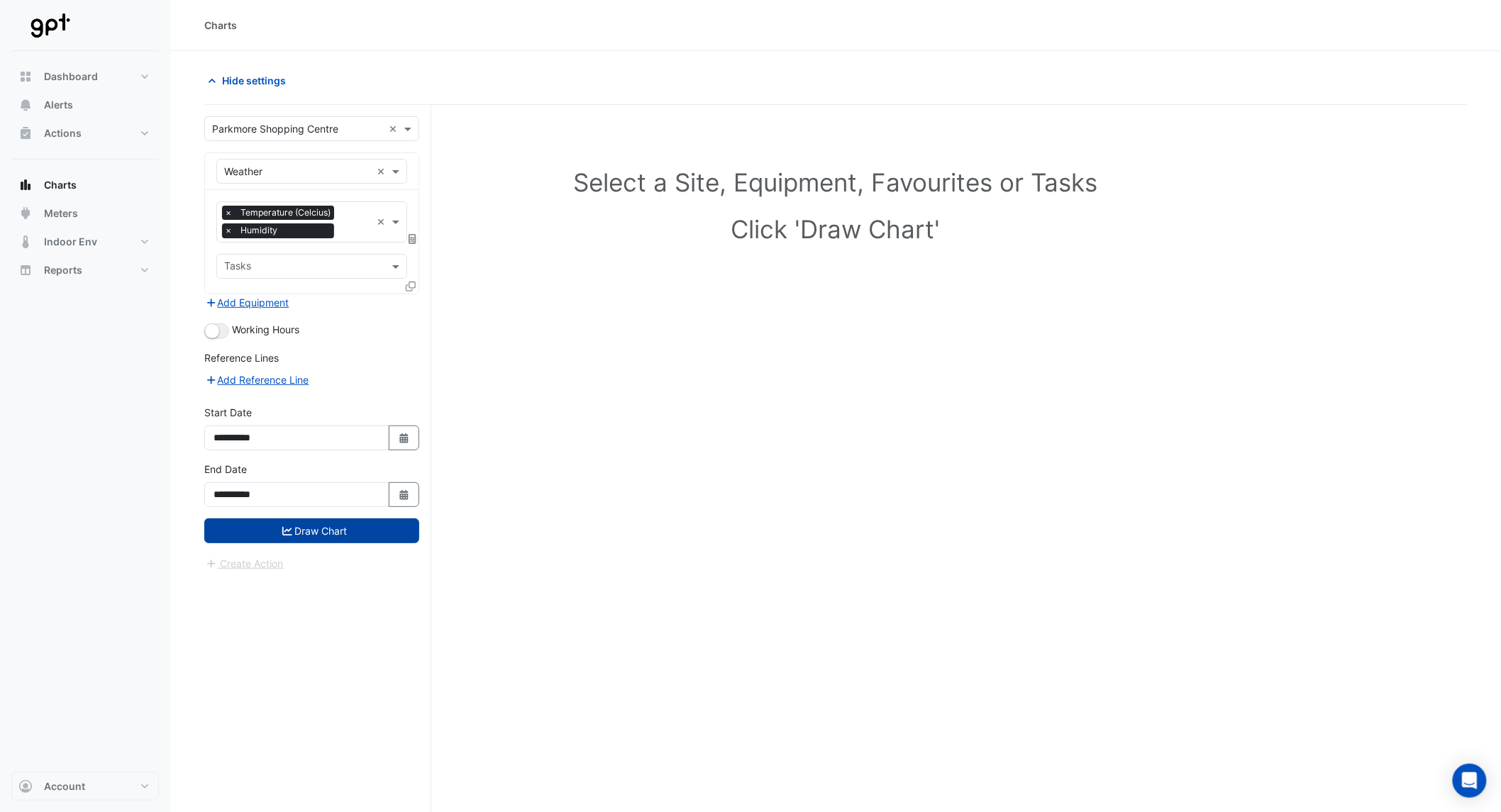 click on "Draw Chart" at bounding box center [311, 530] 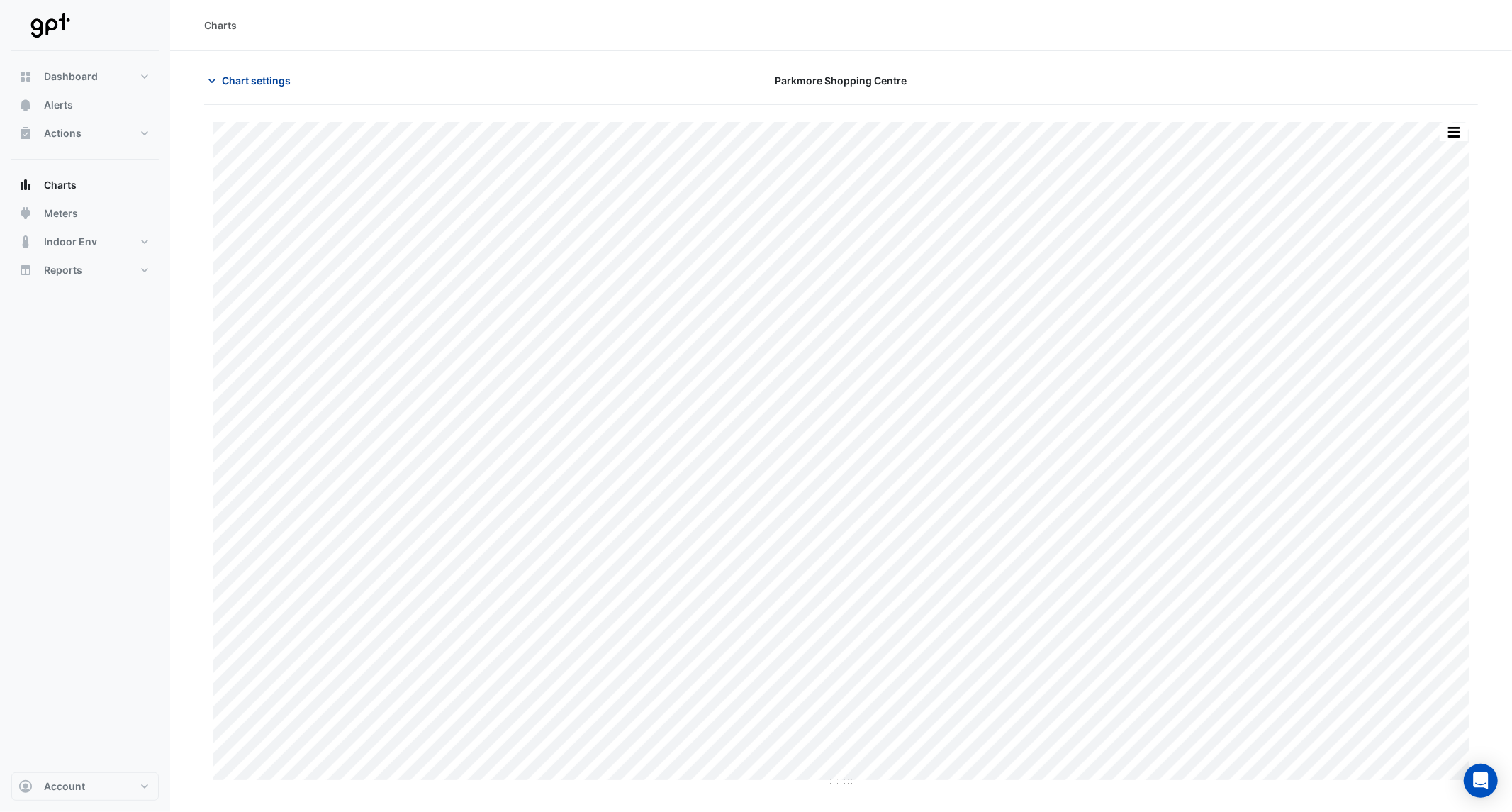 click on "Chart settings" 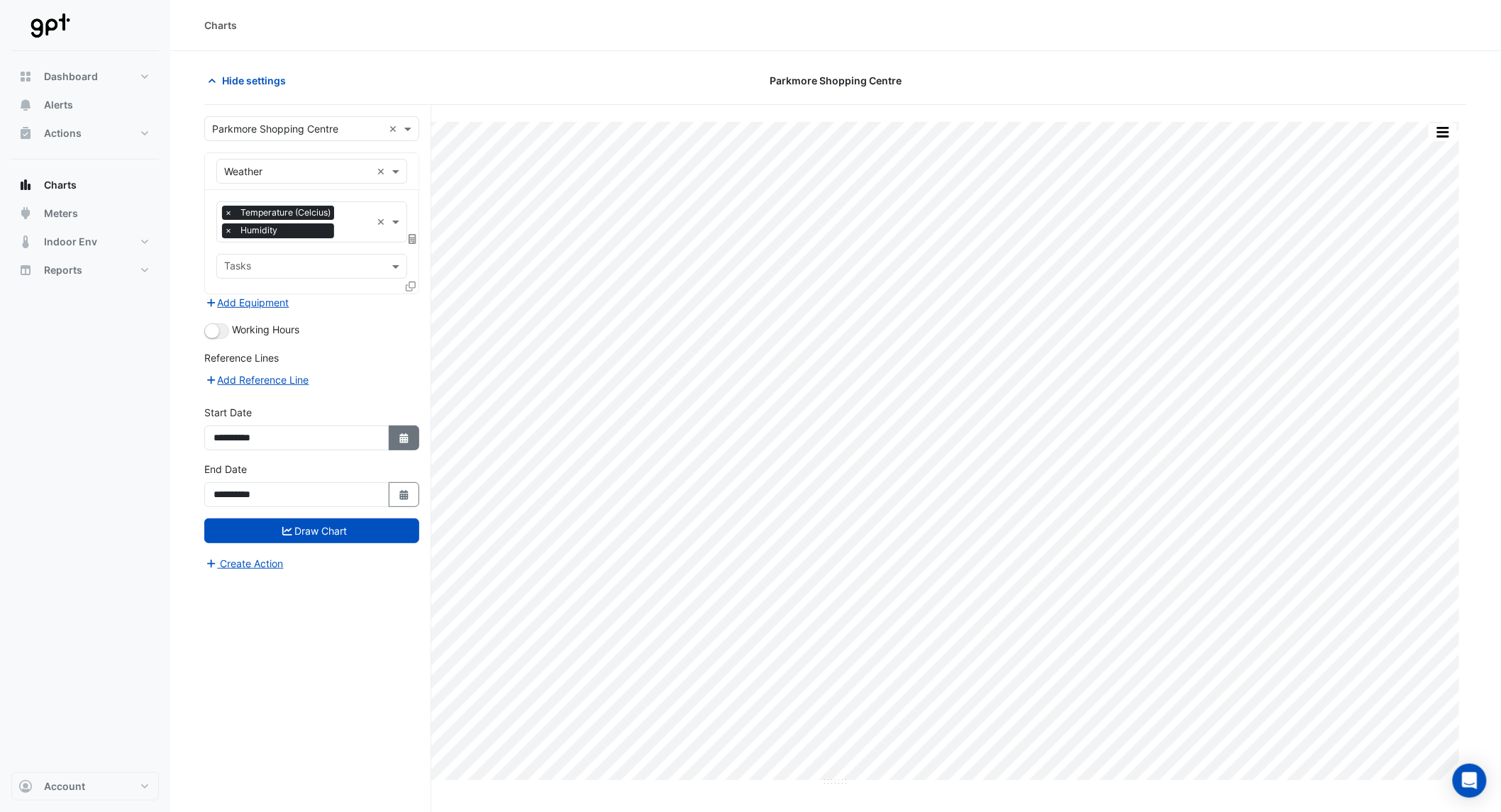 click on "Select Date" 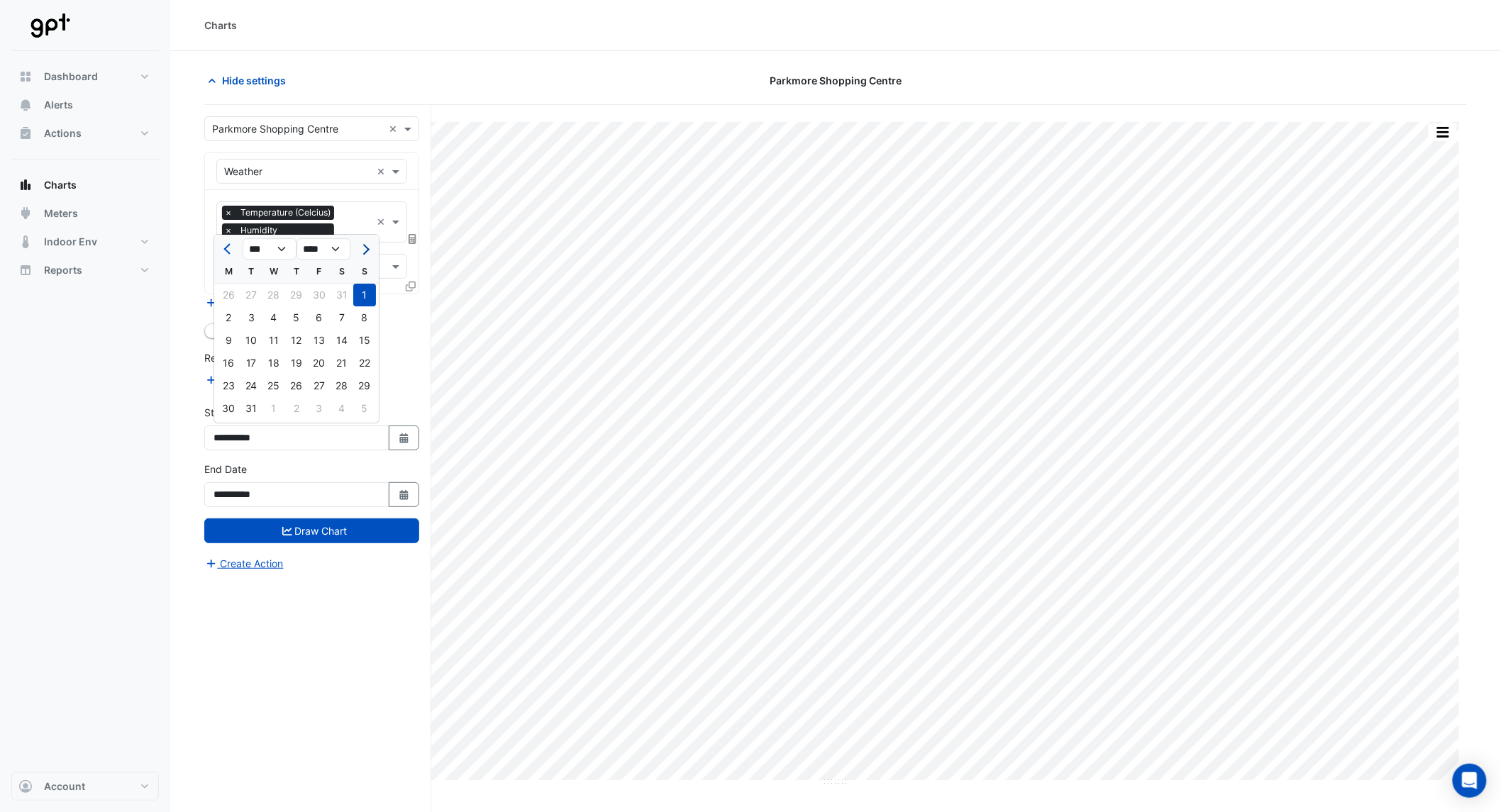 click 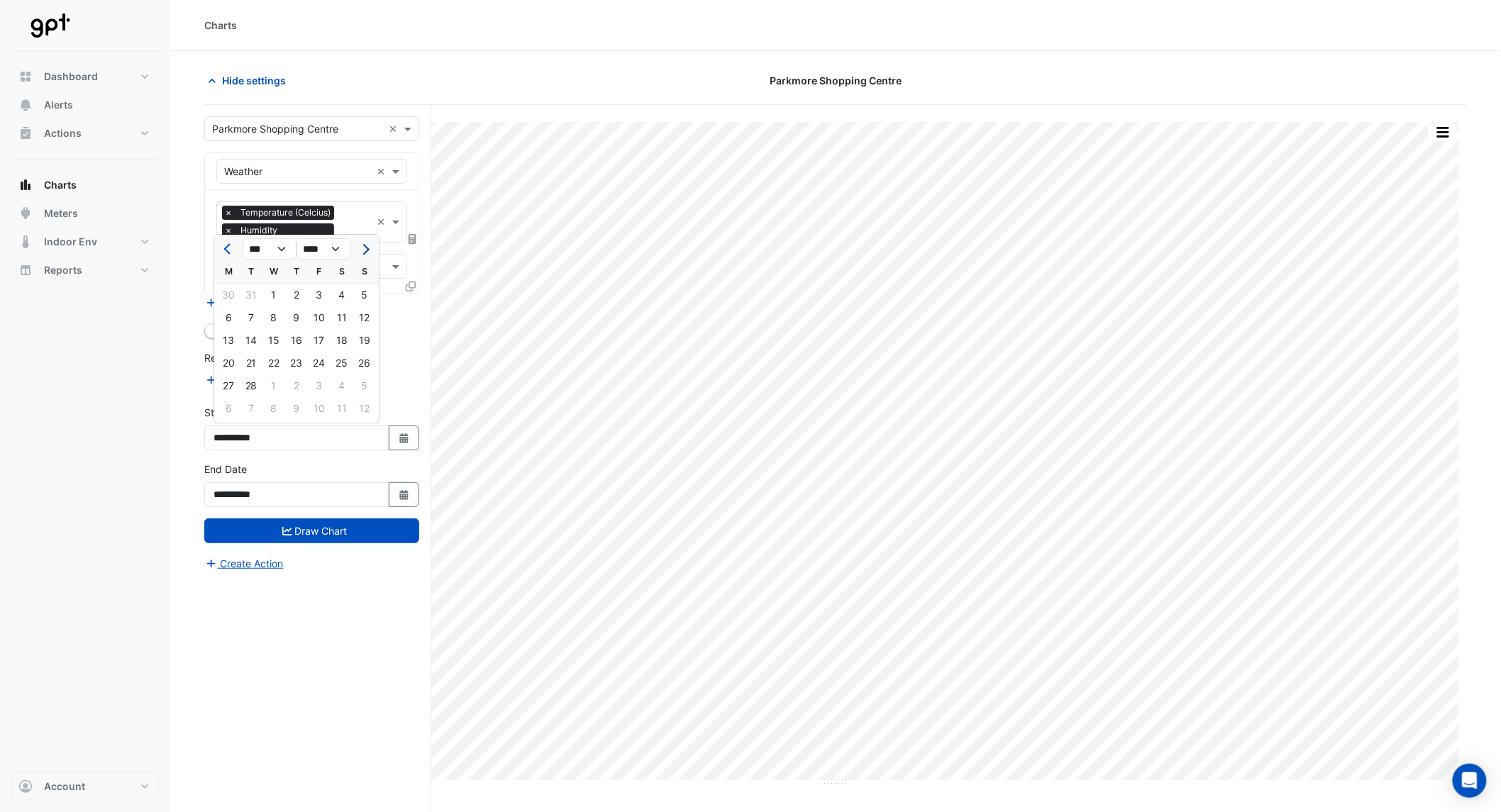 click 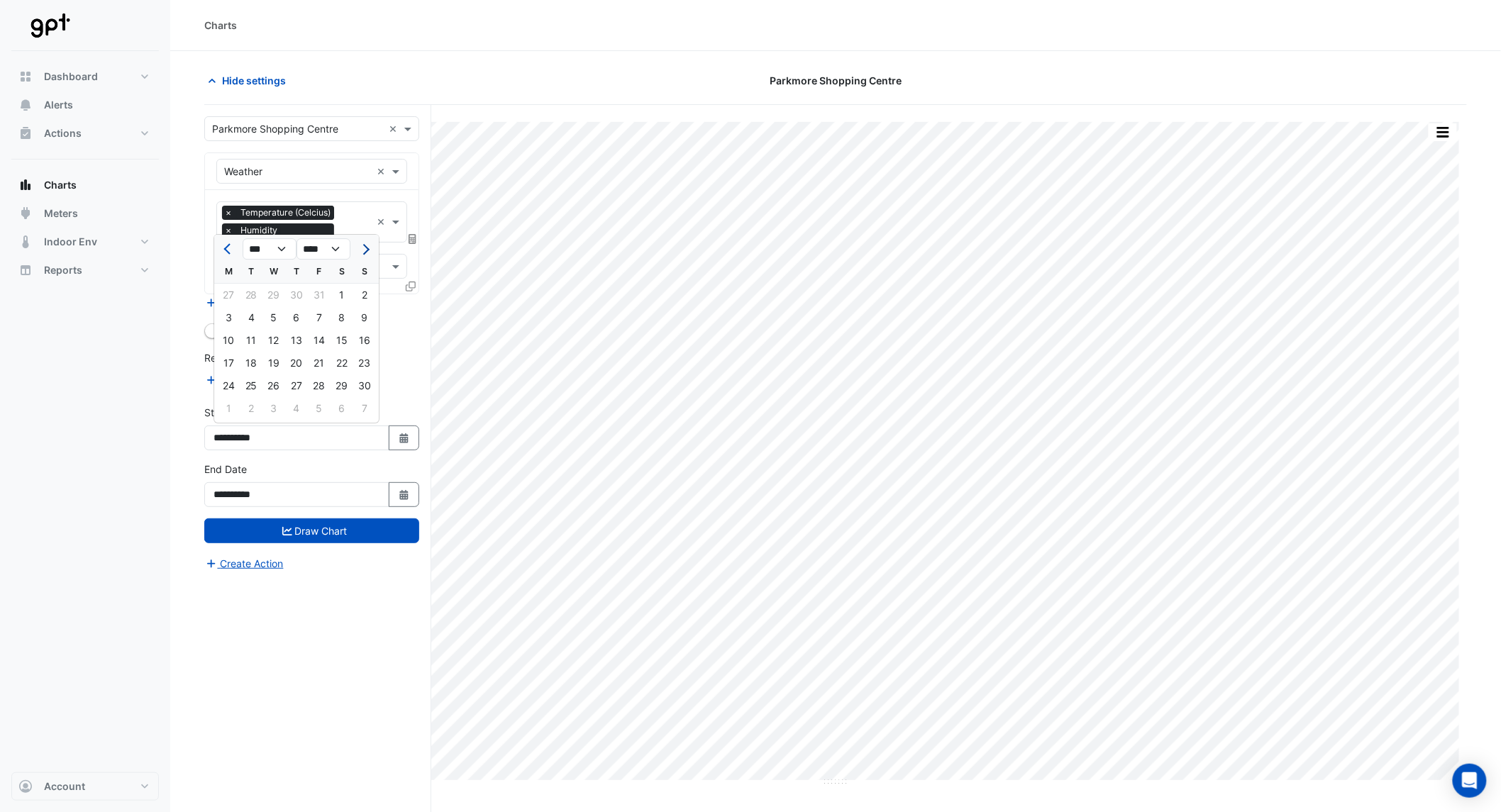click 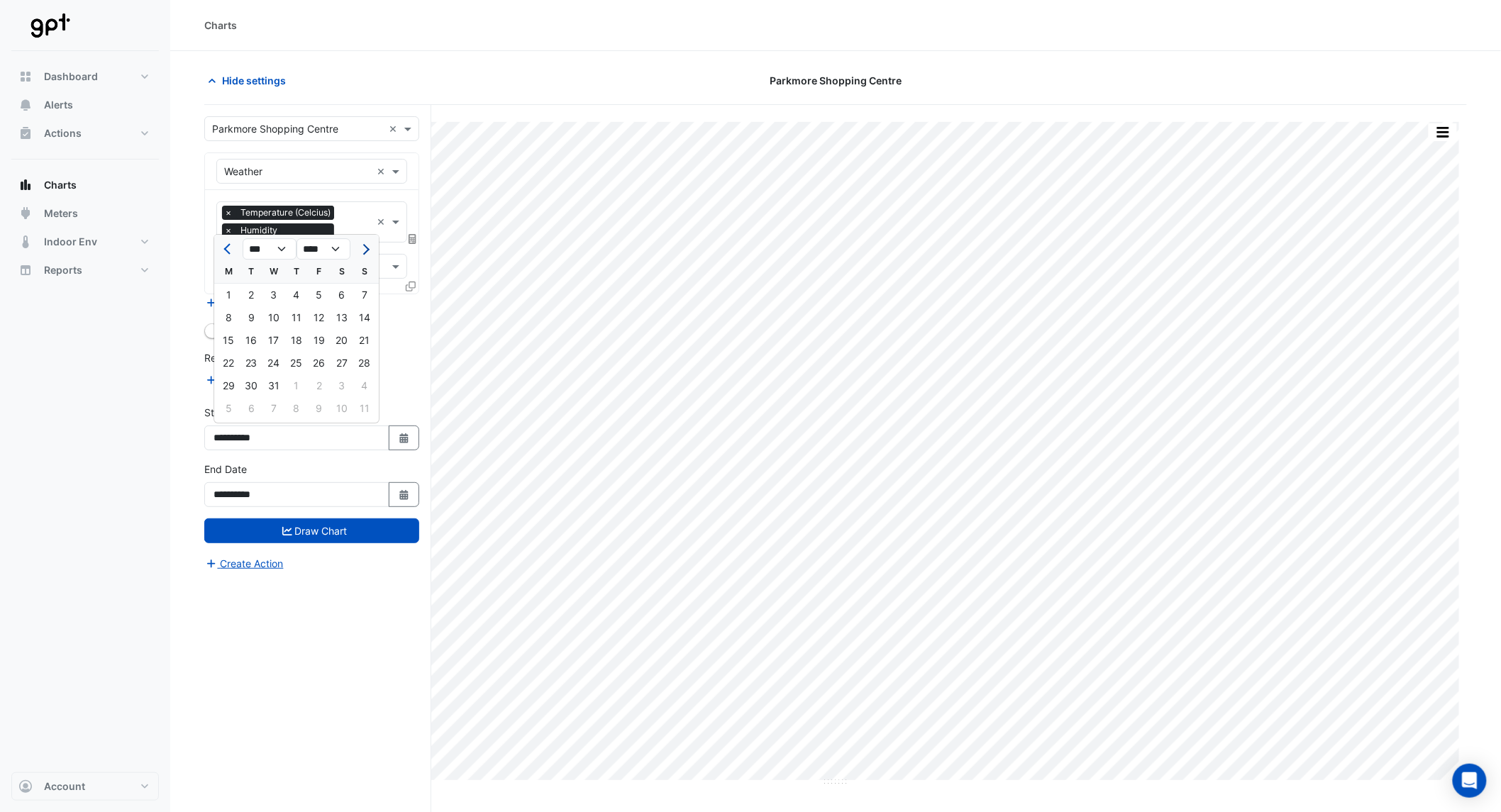 click 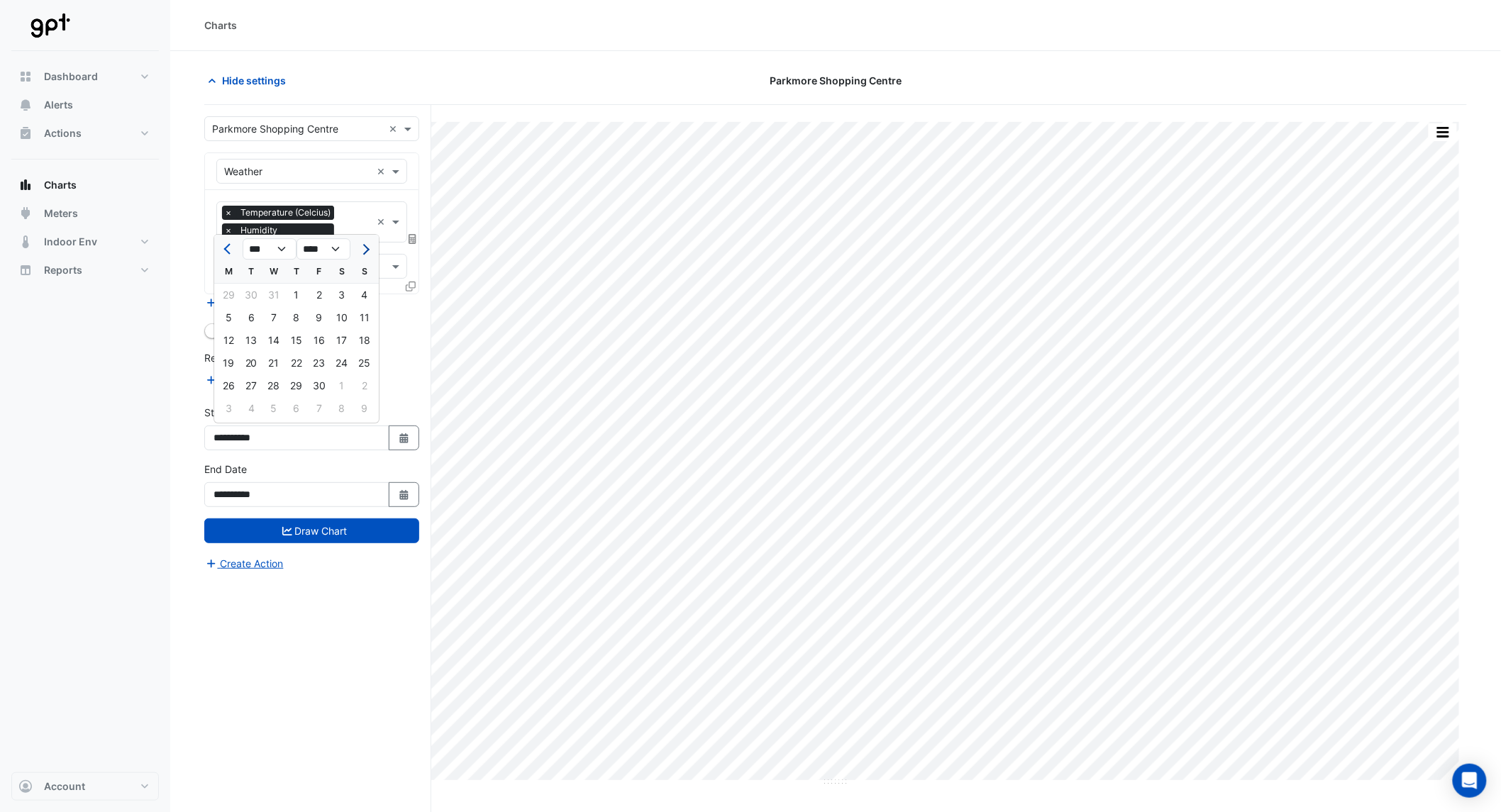 click 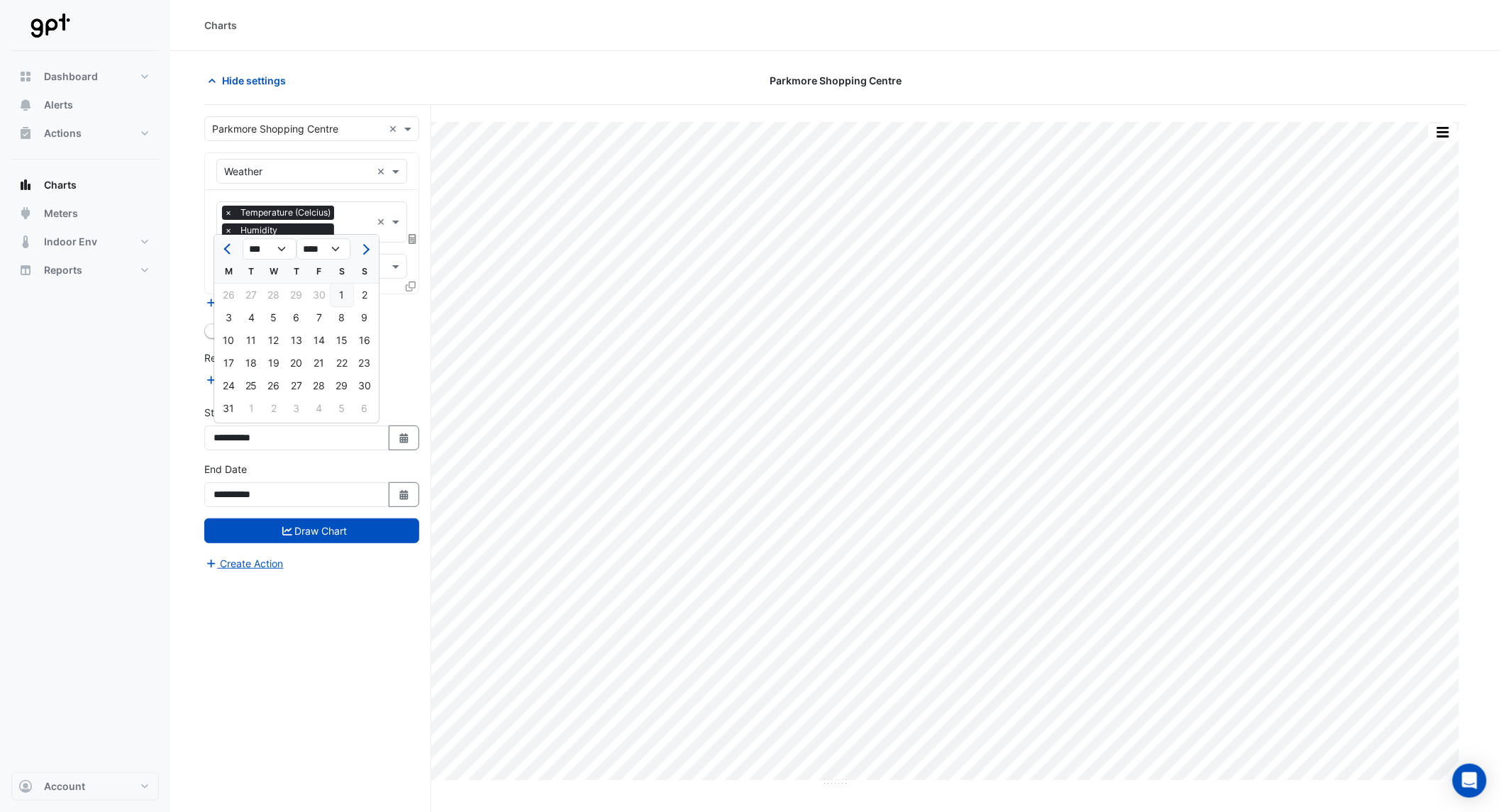 click on "1" 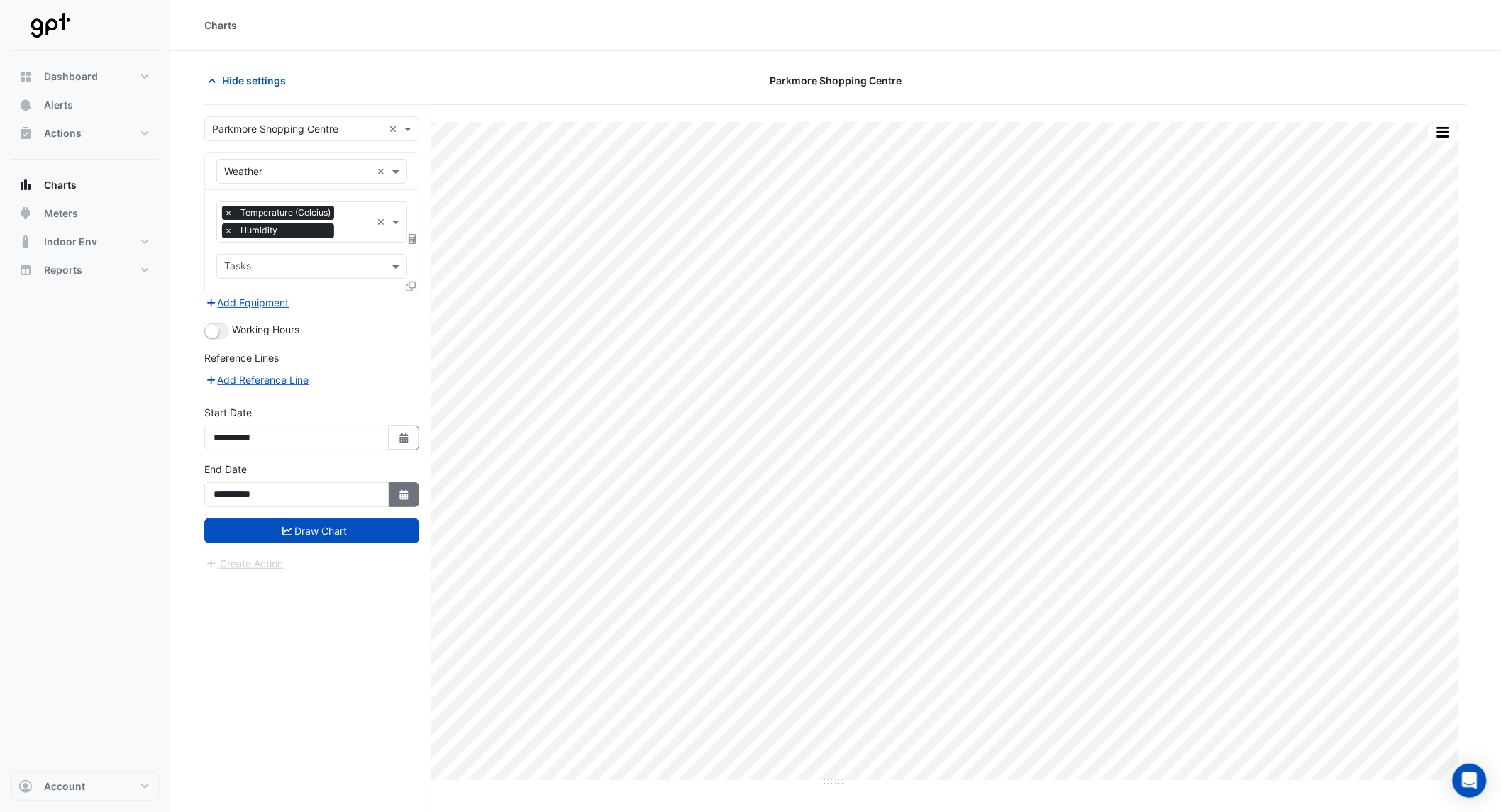 click on "Select Date" at bounding box center [404, 494] 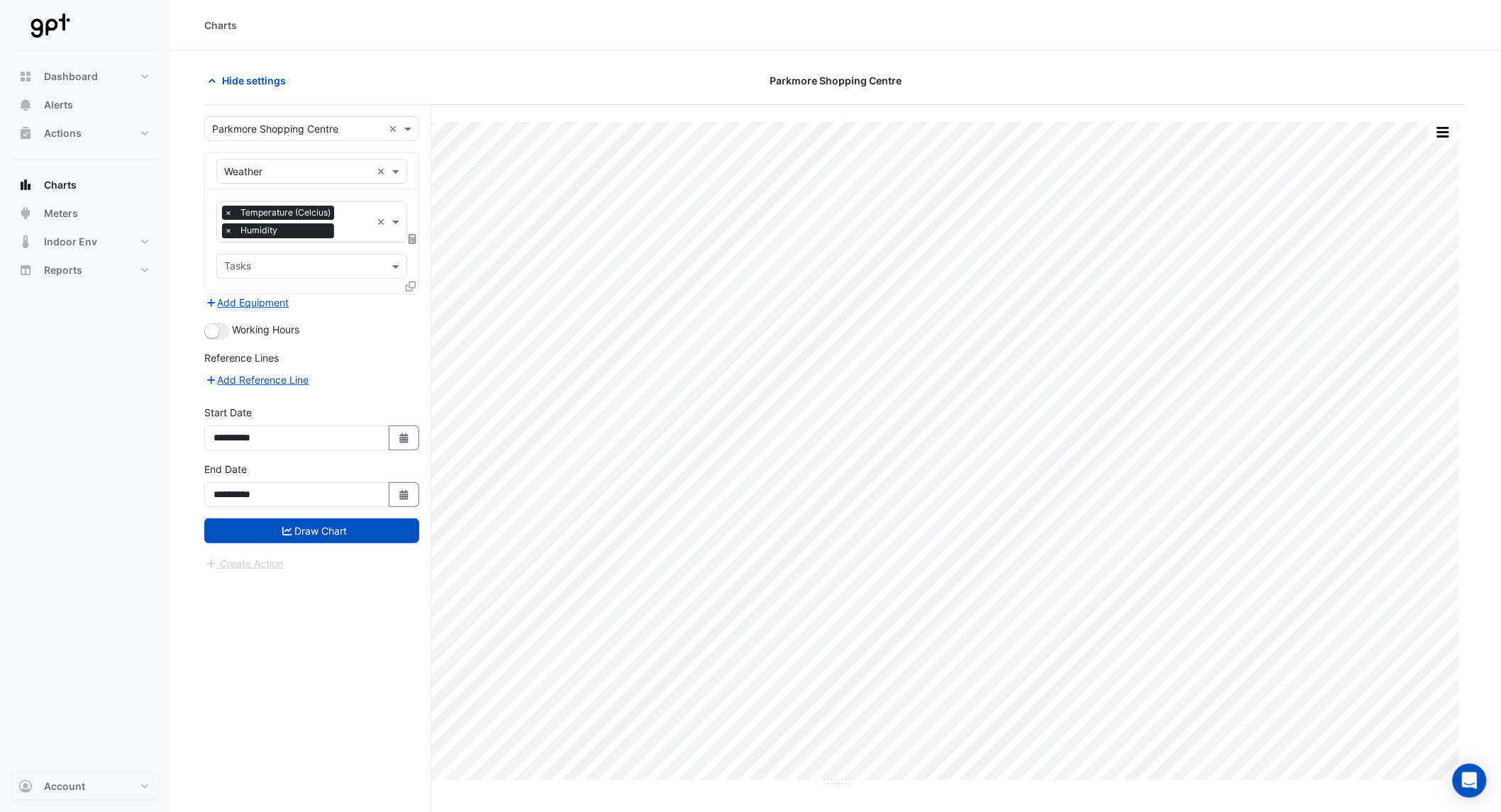 select on "*" 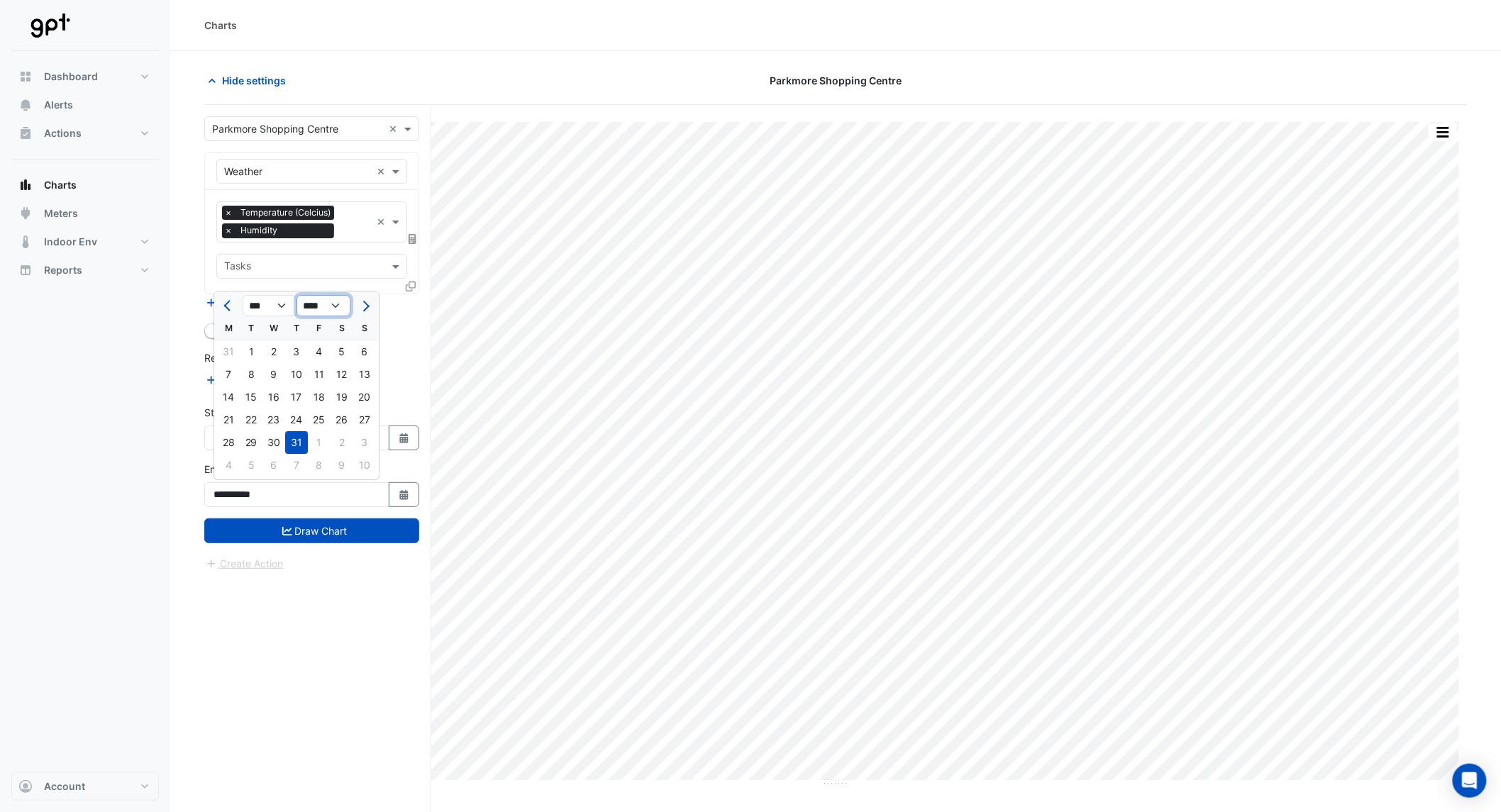 click on "**** **** **** **** **** **** **** **** **** **** ****" 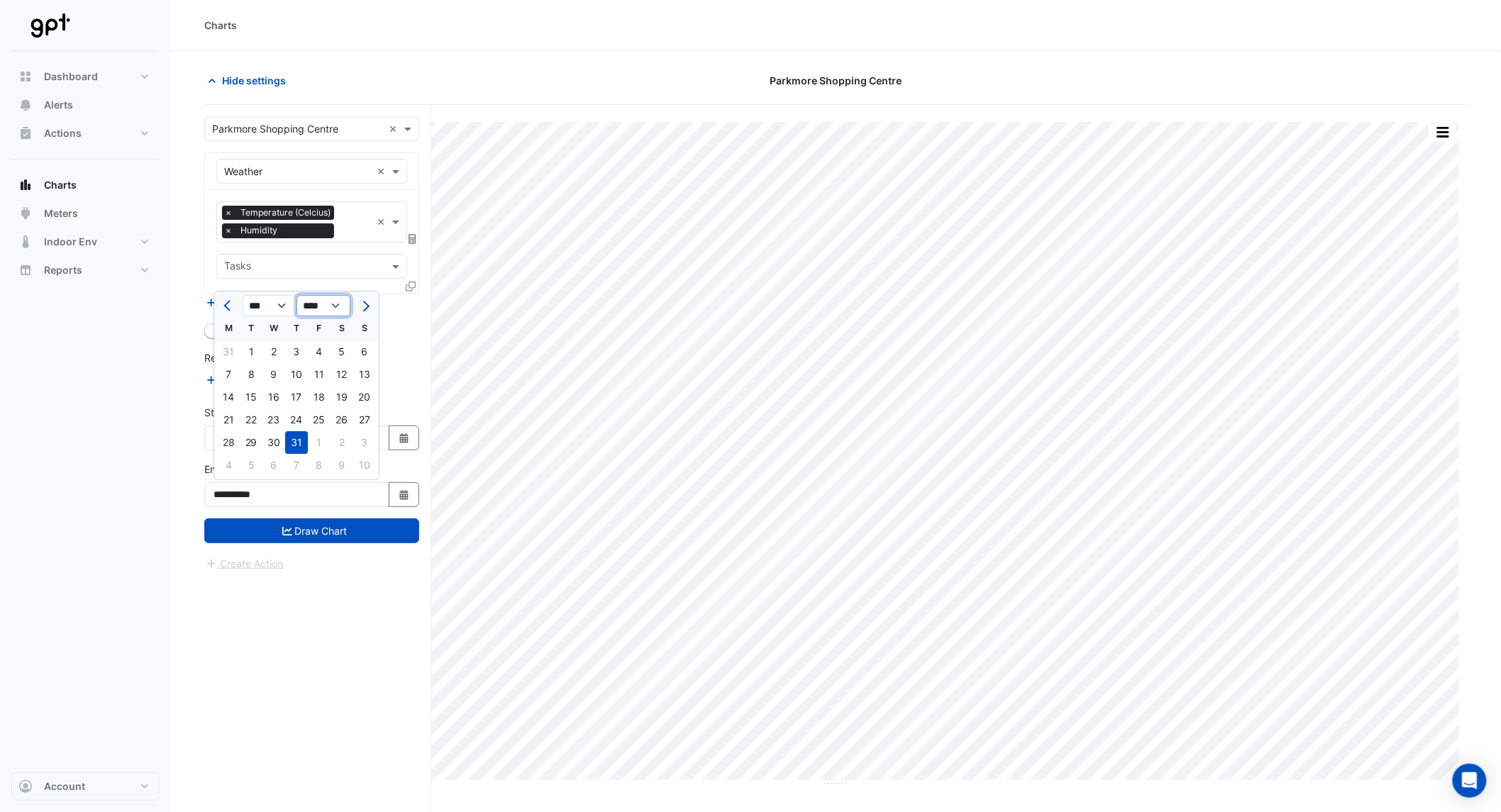 select on "****" 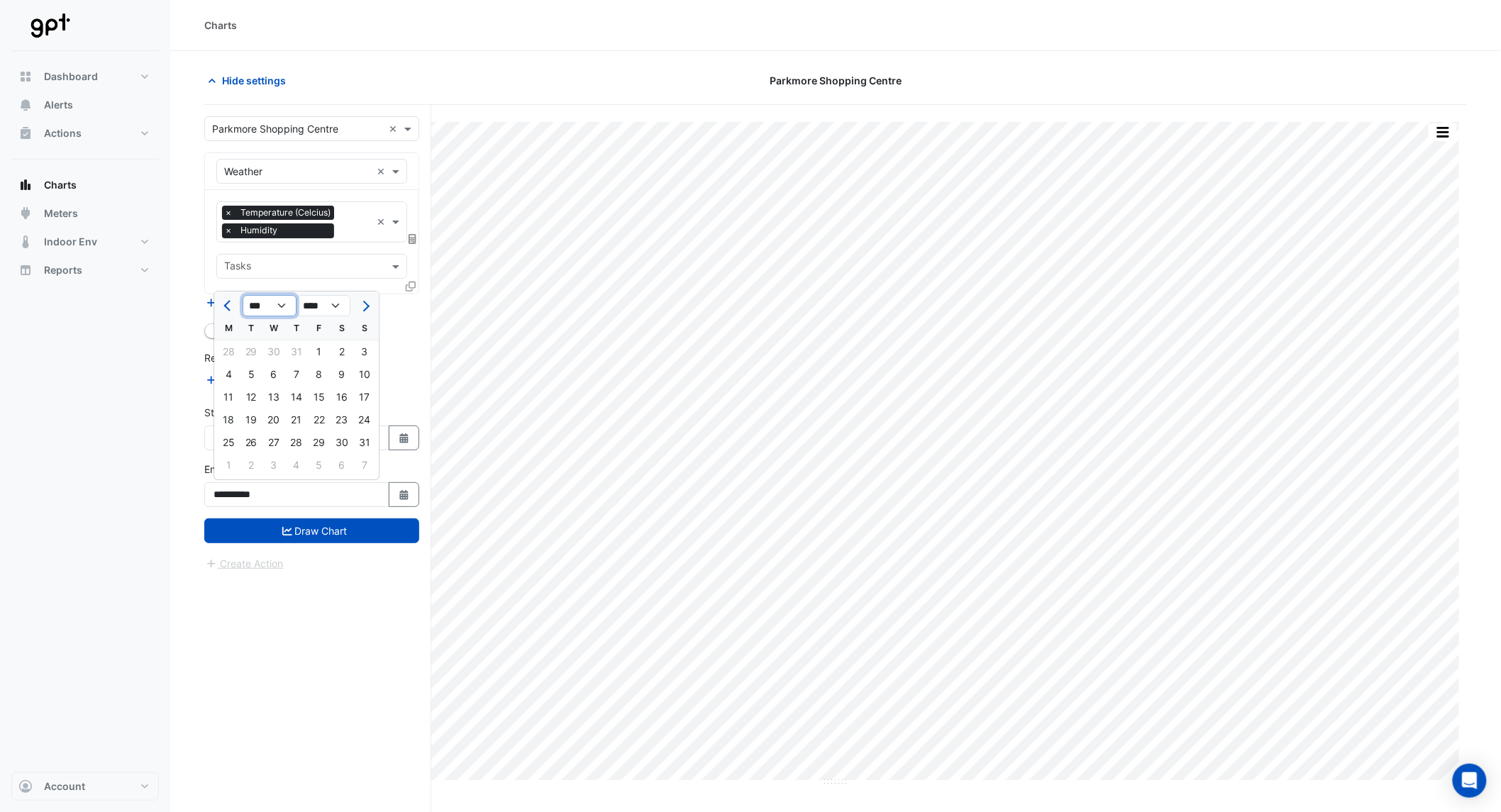 click on "*** *** *** *** *** *** *** *** *** *** *** ***" 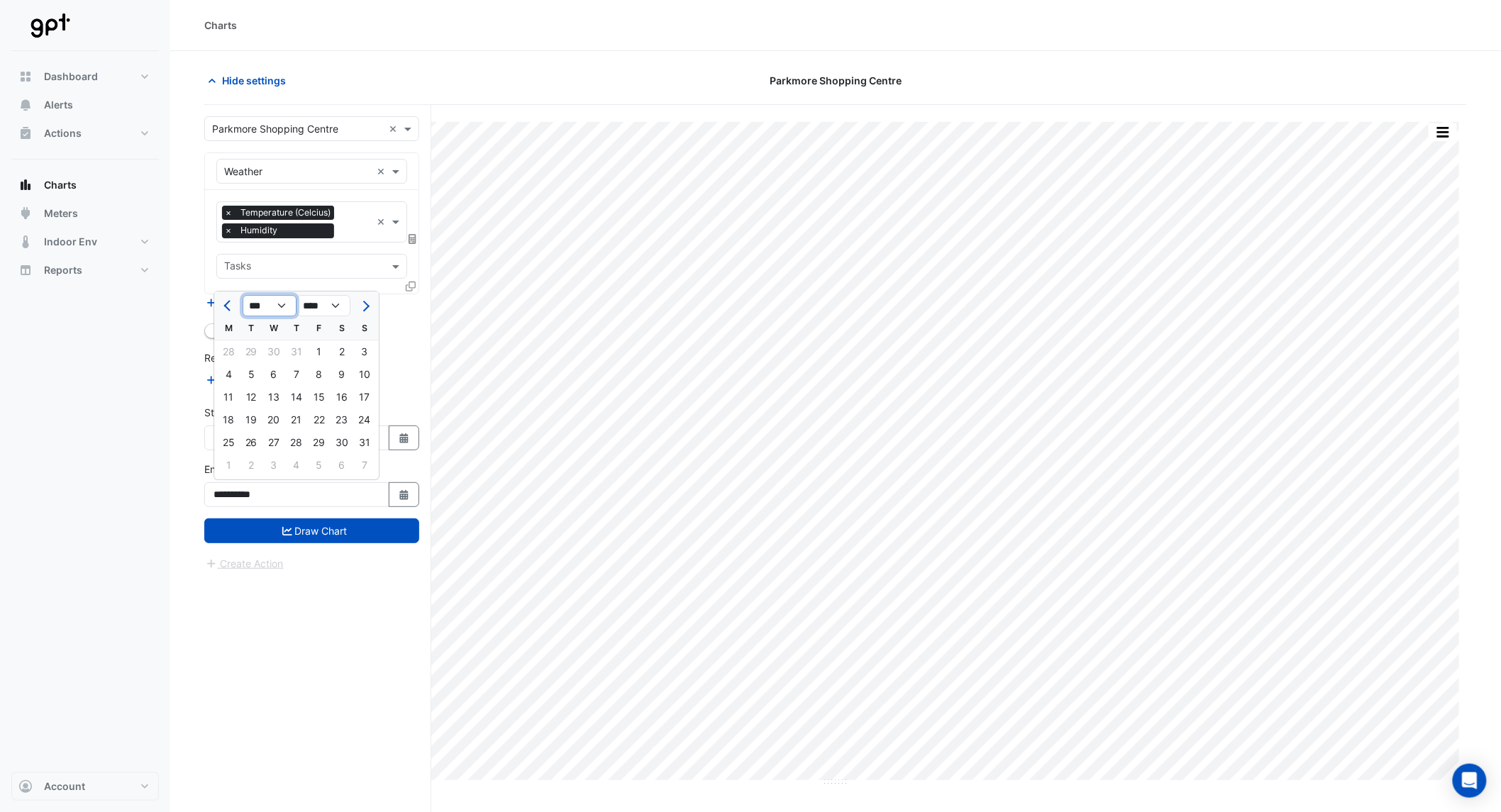 select on "*" 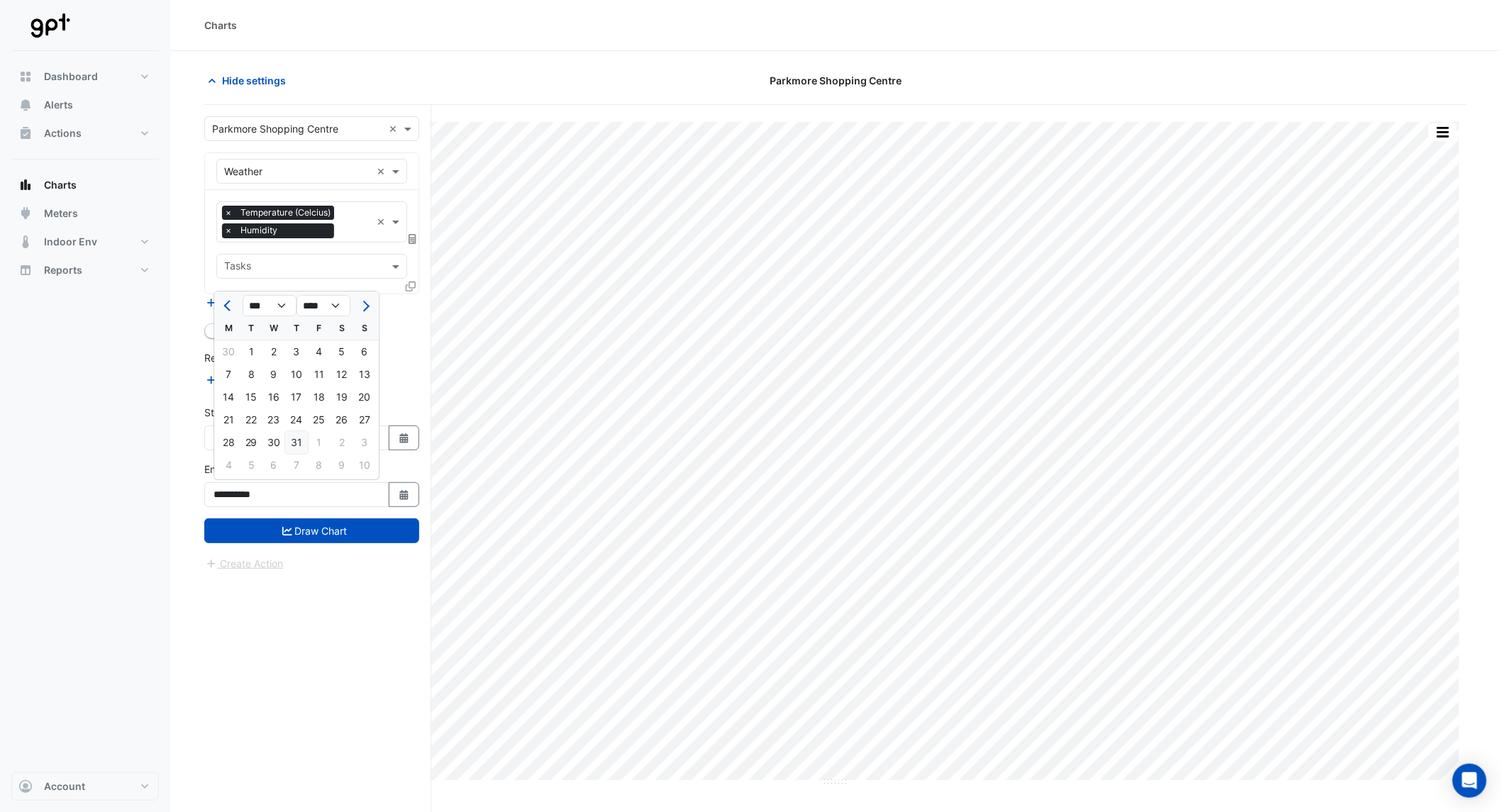 click on "31" 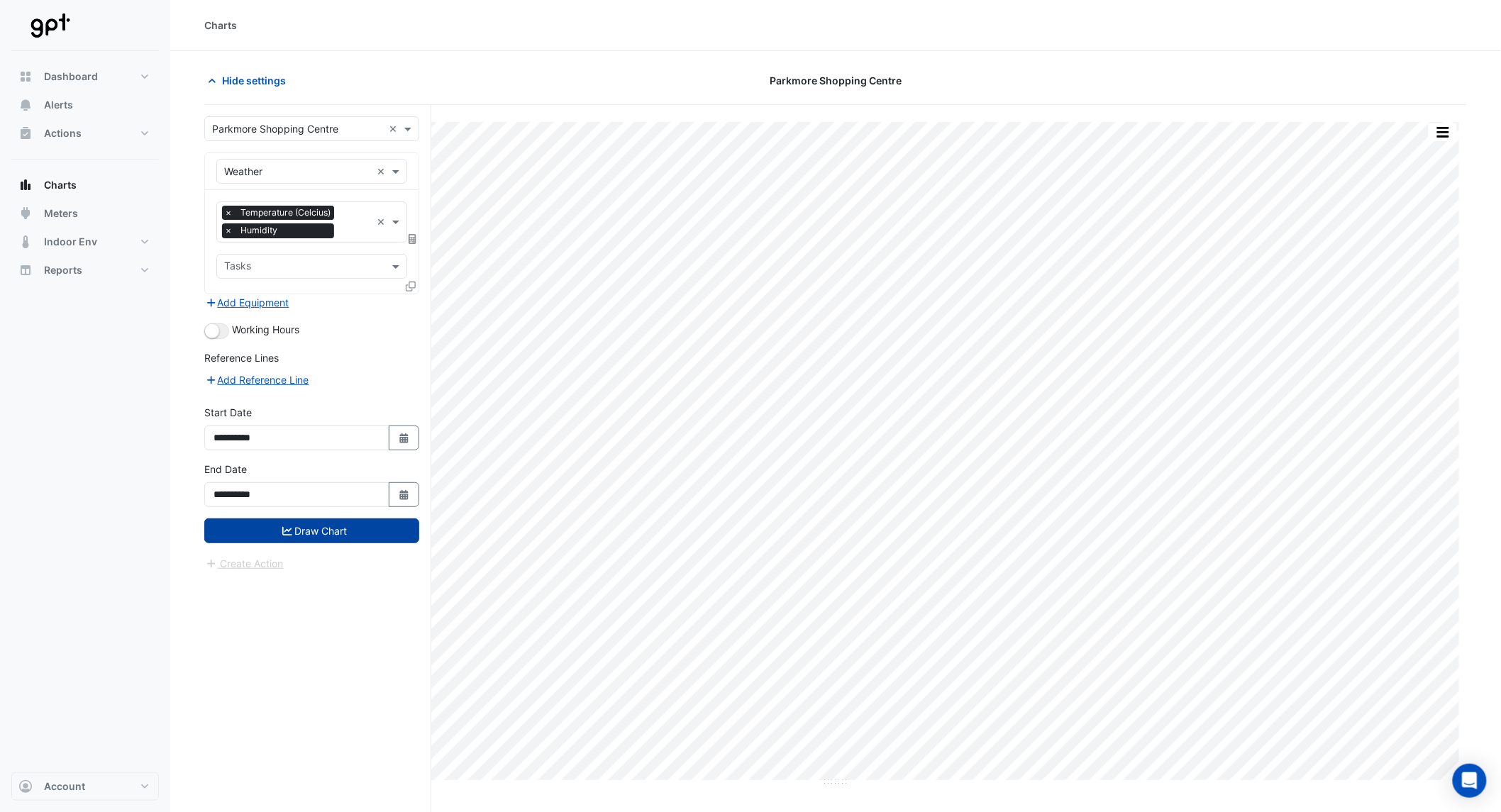 click on "Draw Chart" at bounding box center (311, 530) 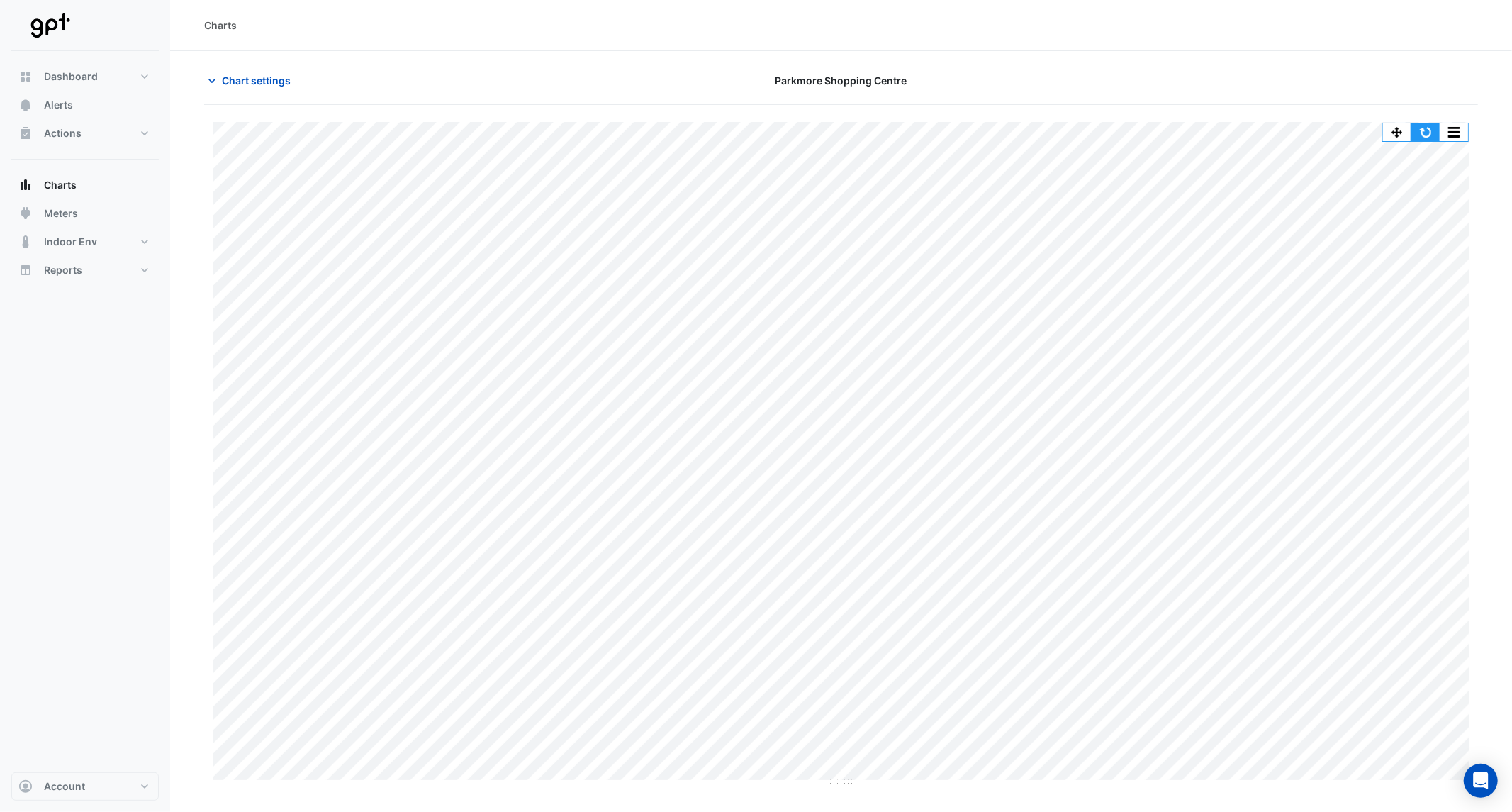 click 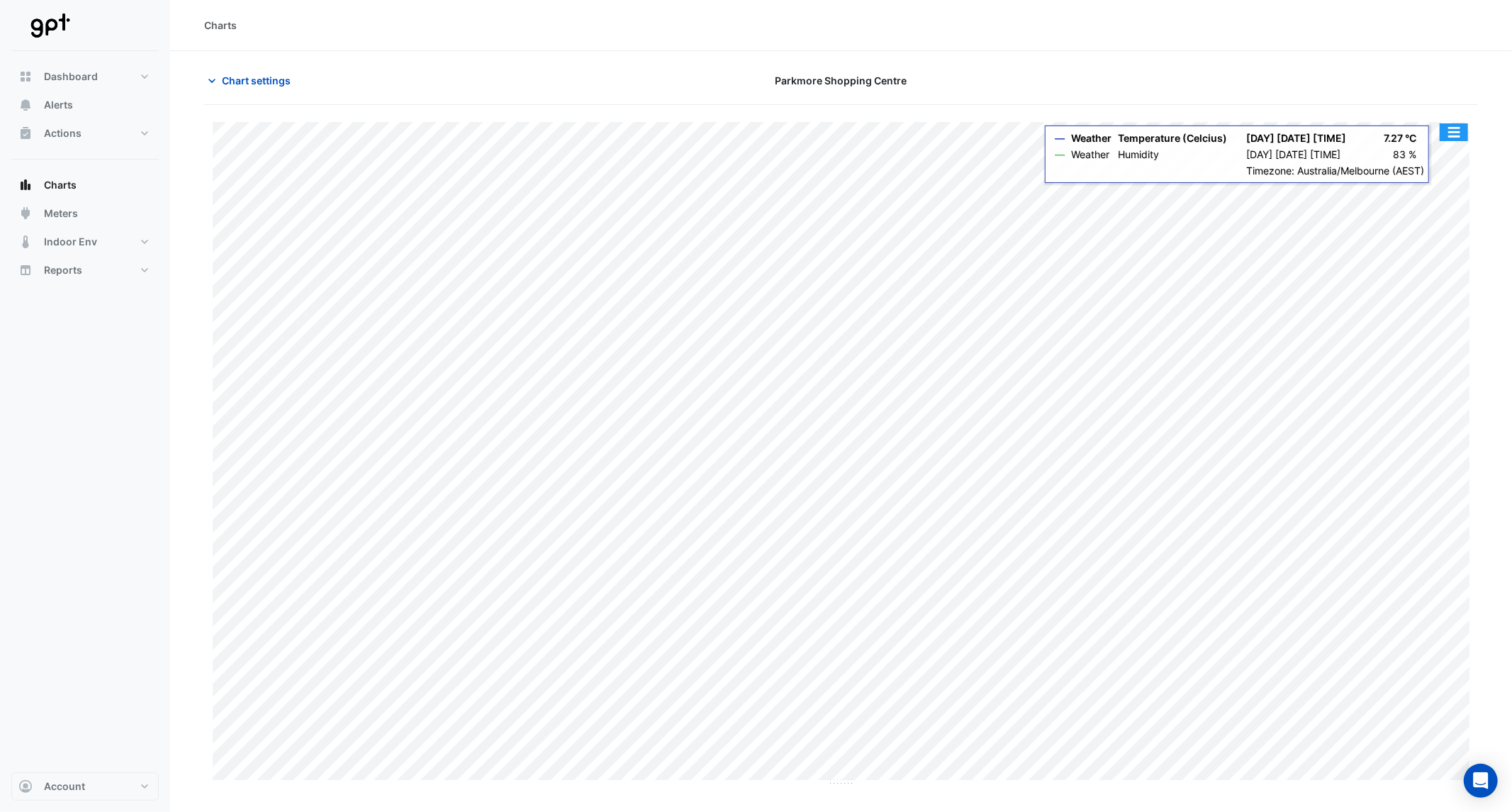click 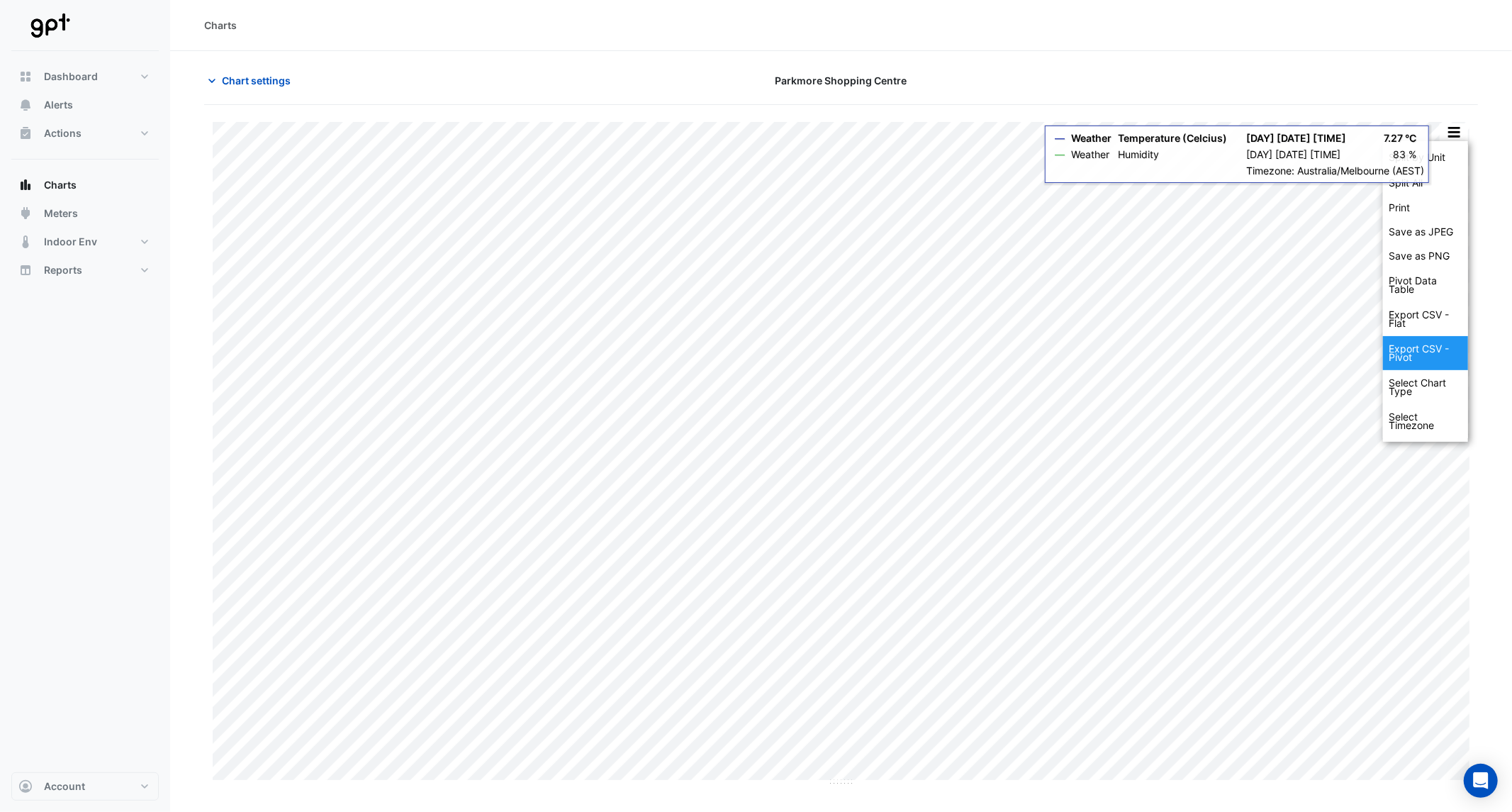 click on "Export CSV - Pivot" 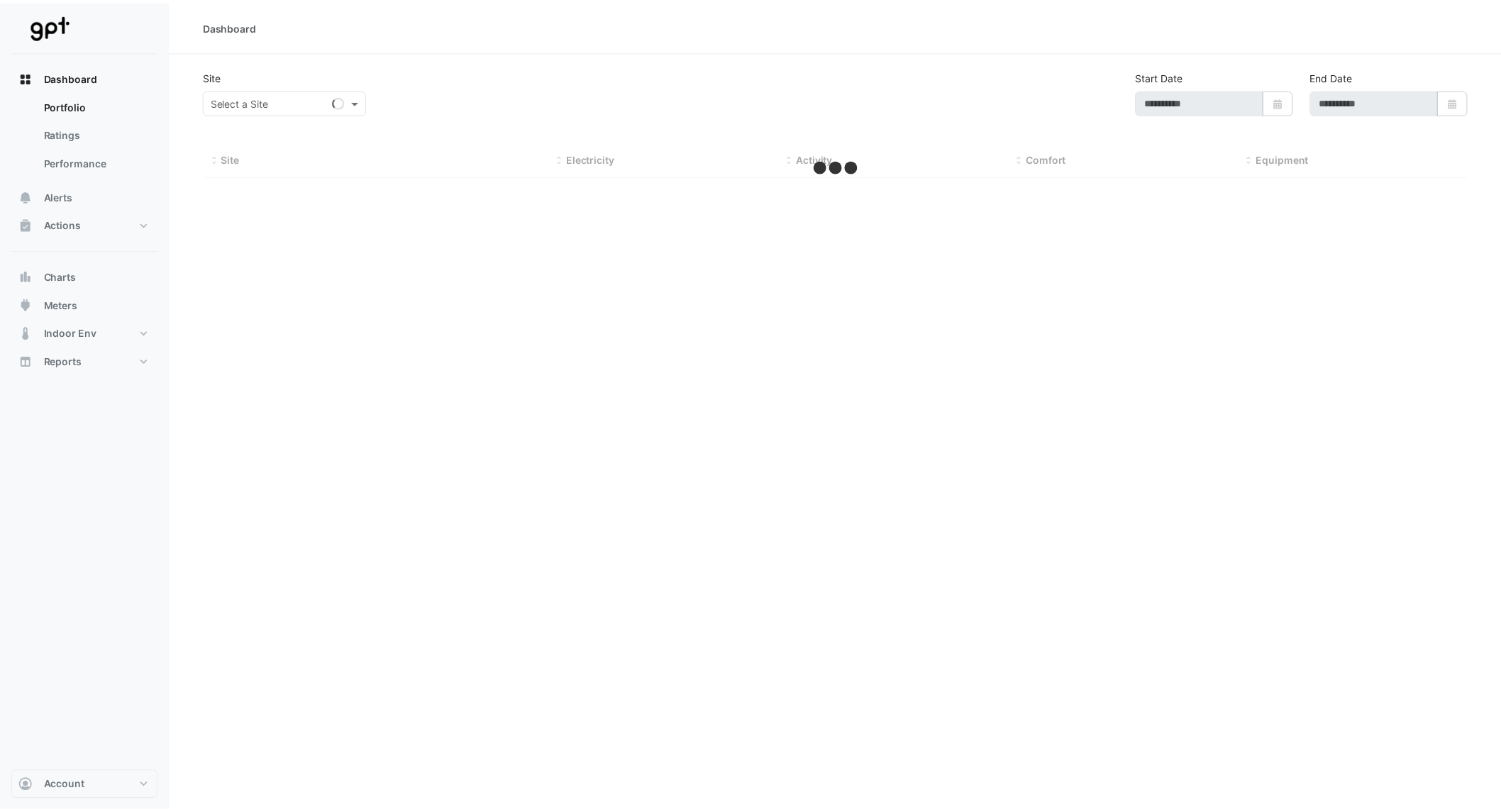 scroll, scrollTop: 0, scrollLeft: 0, axis: both 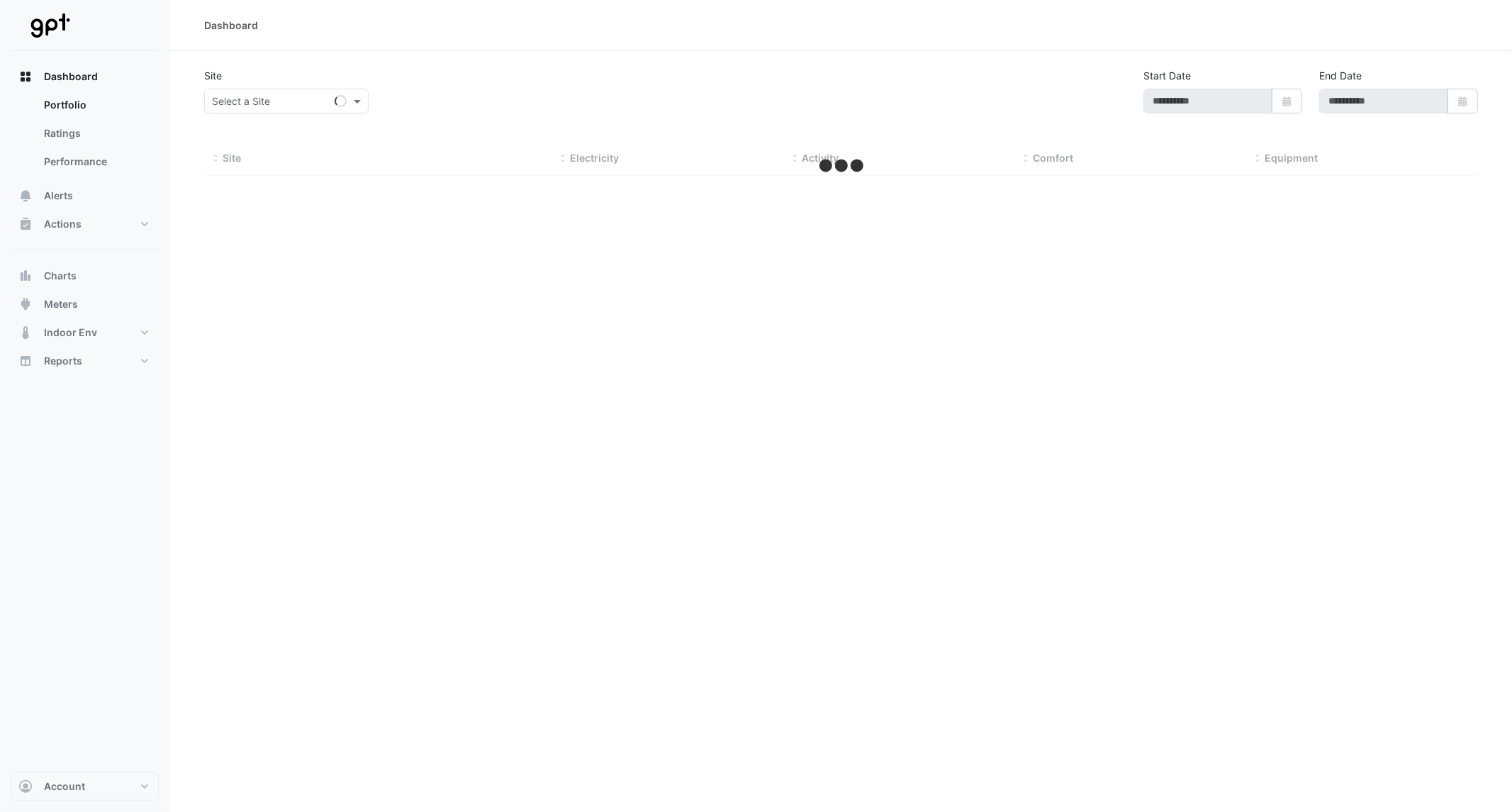 type on "**********" 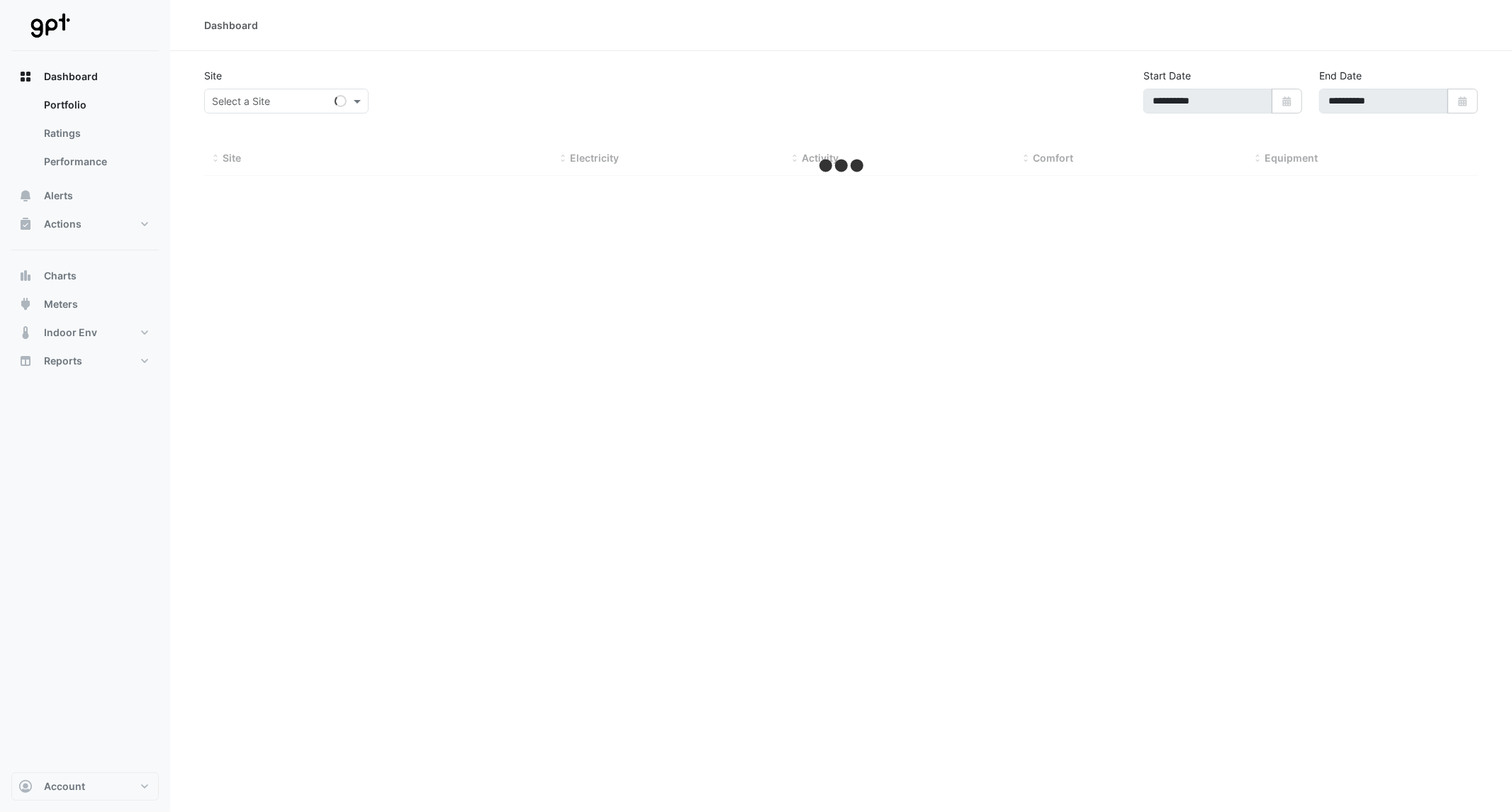 select on "**" 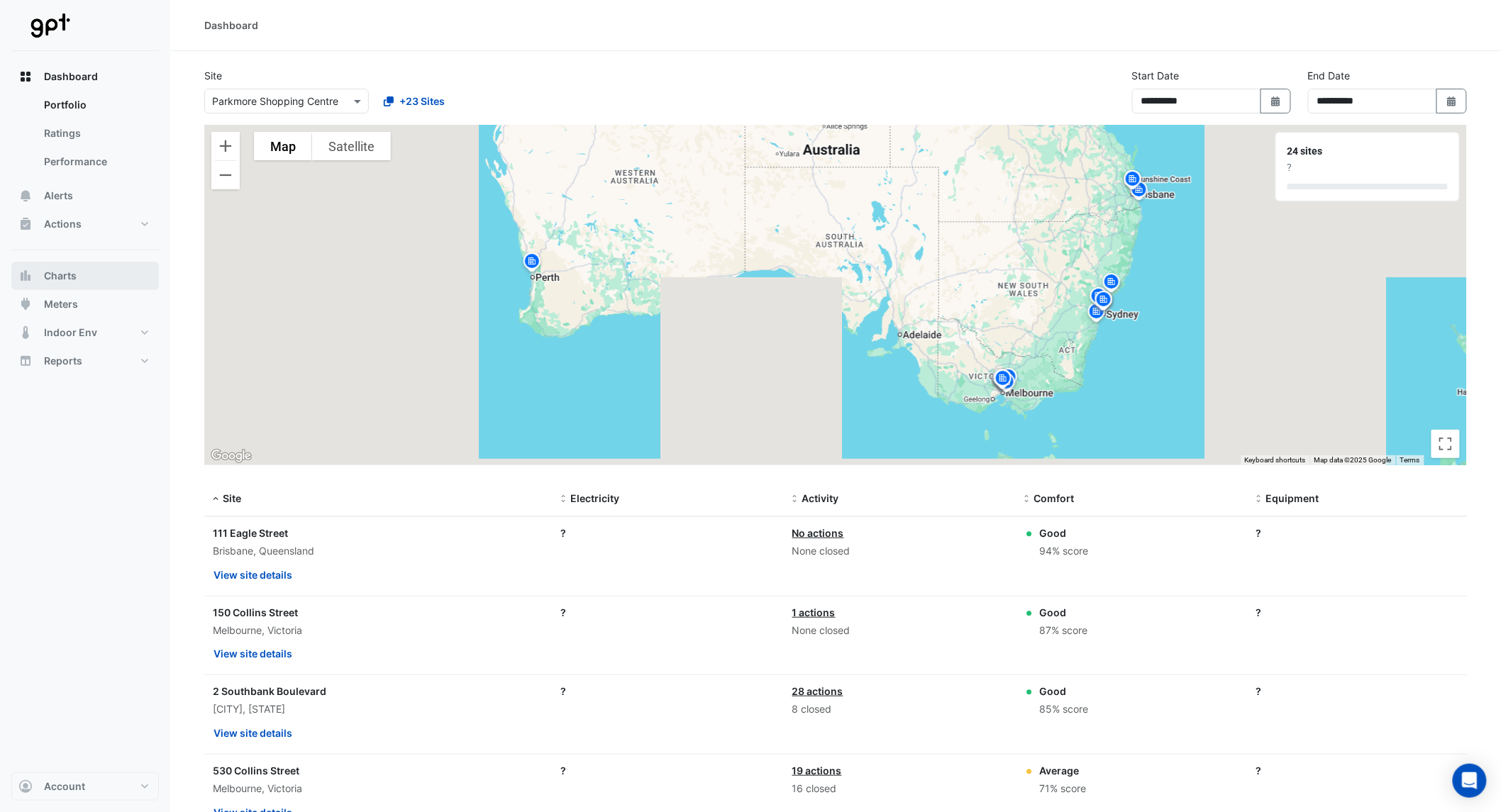 click on "Charts" at bounding box center (60, 276) 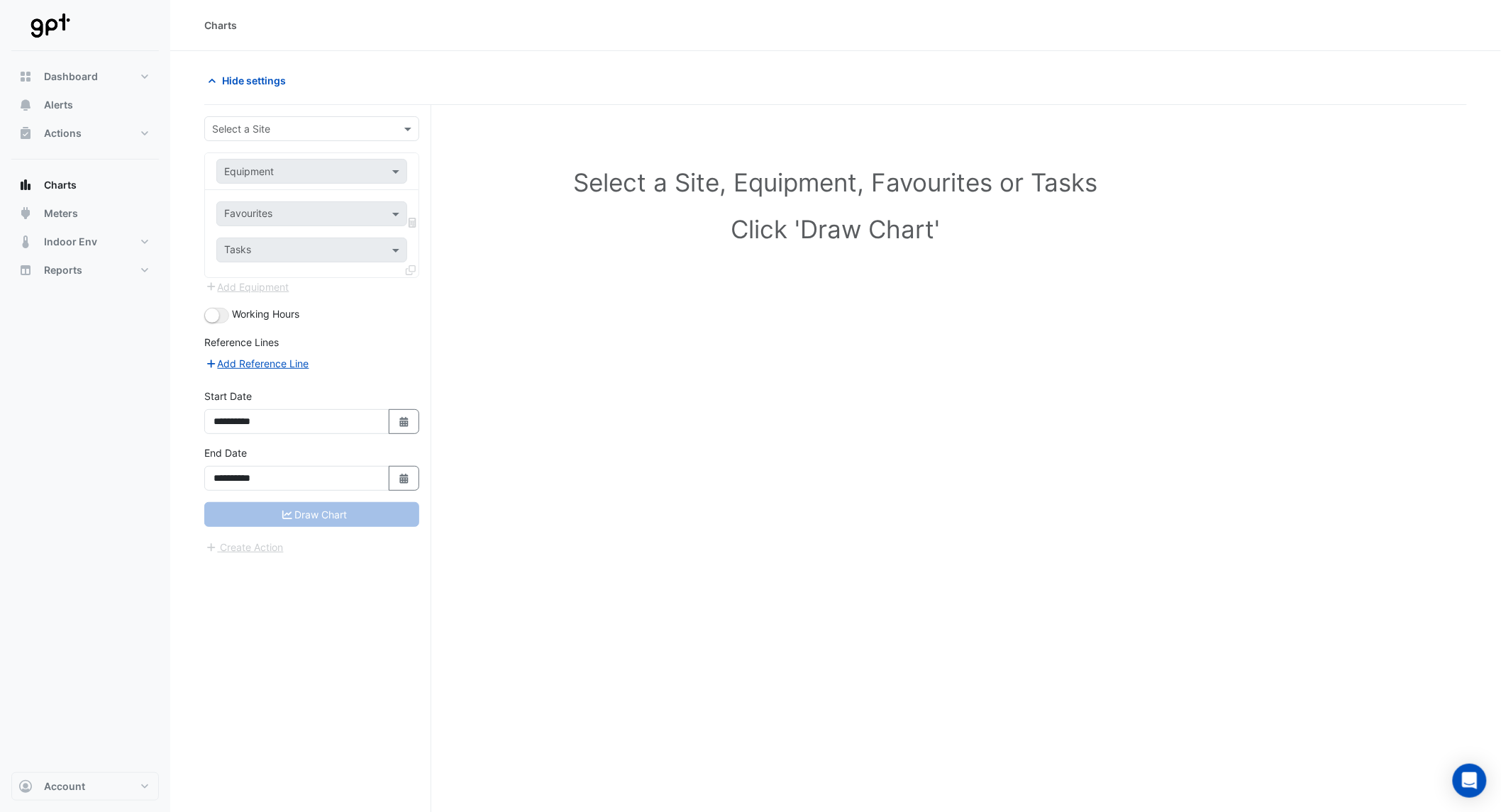 click on "Select a Site" at bounding box center [311, 128] 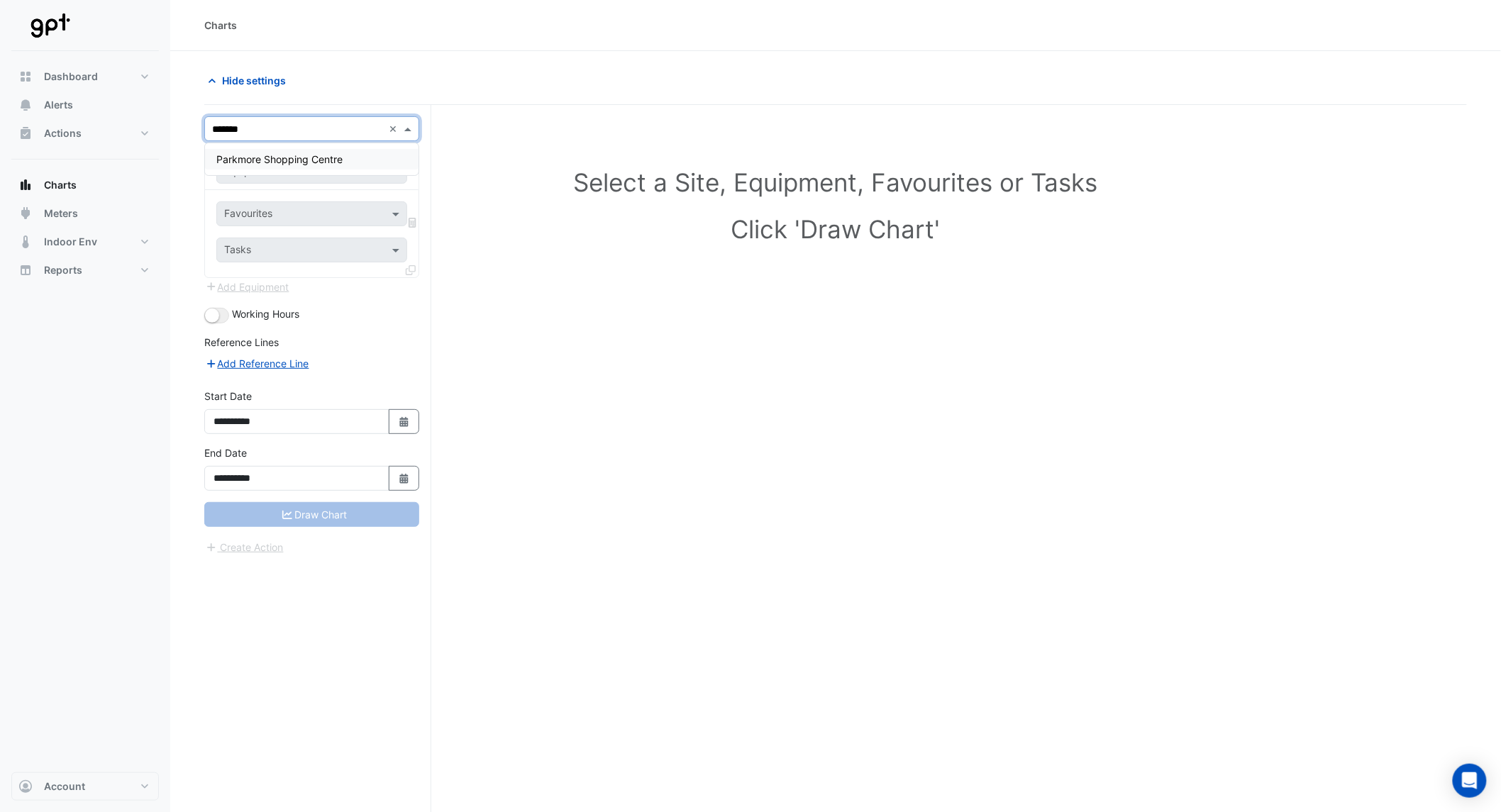 type on "********" 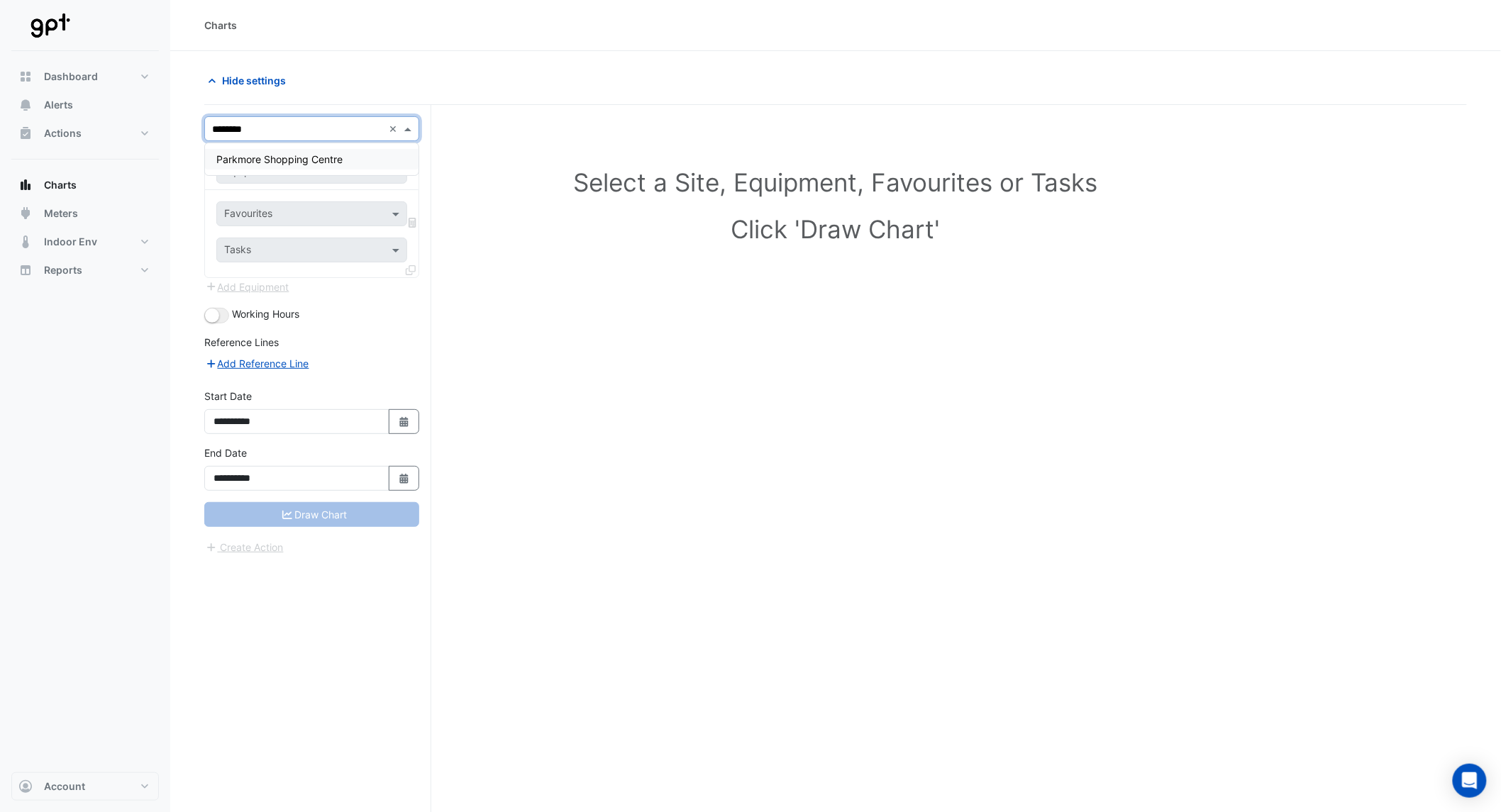 type 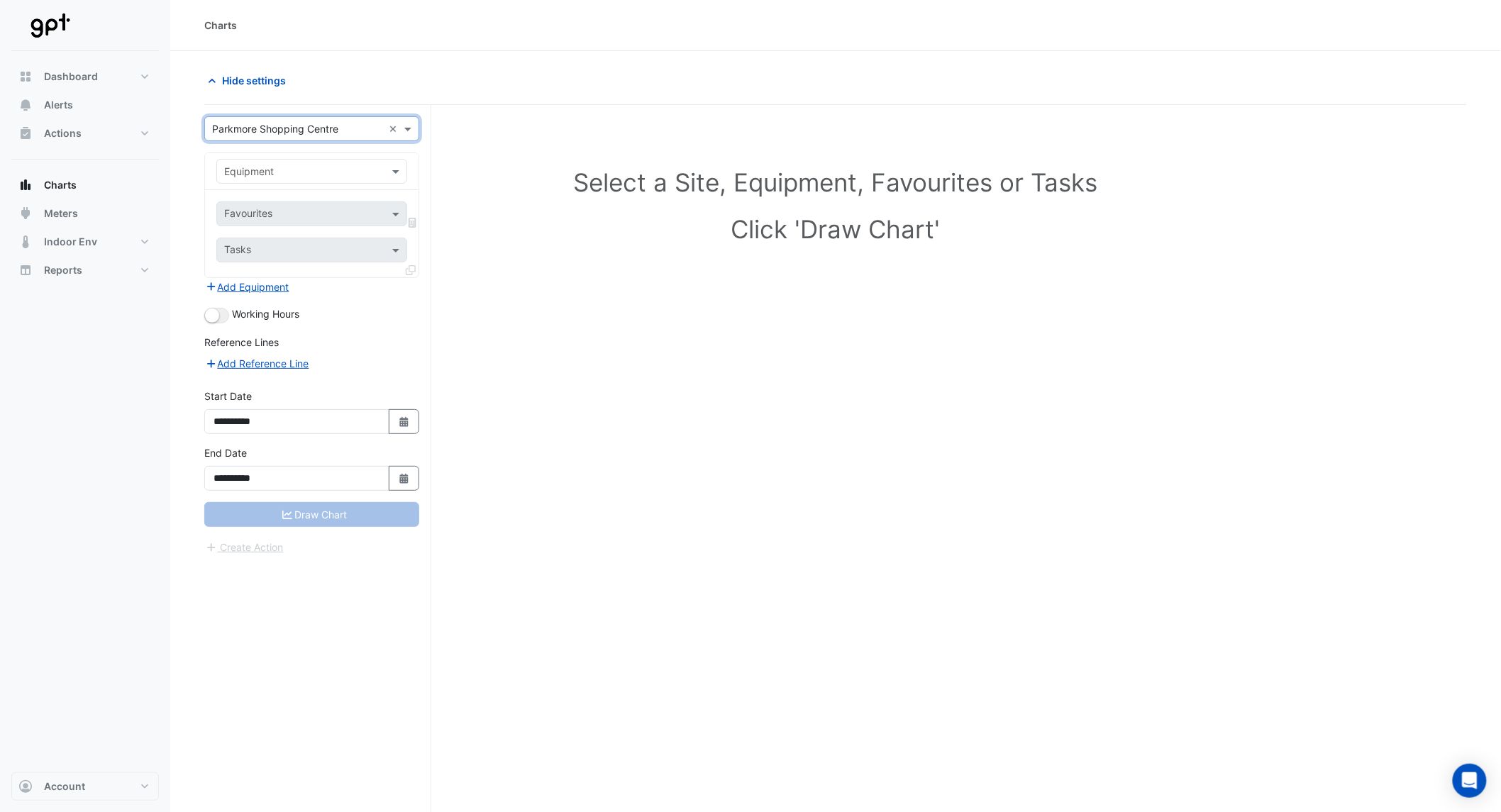 click at bounding box center [297, 172] 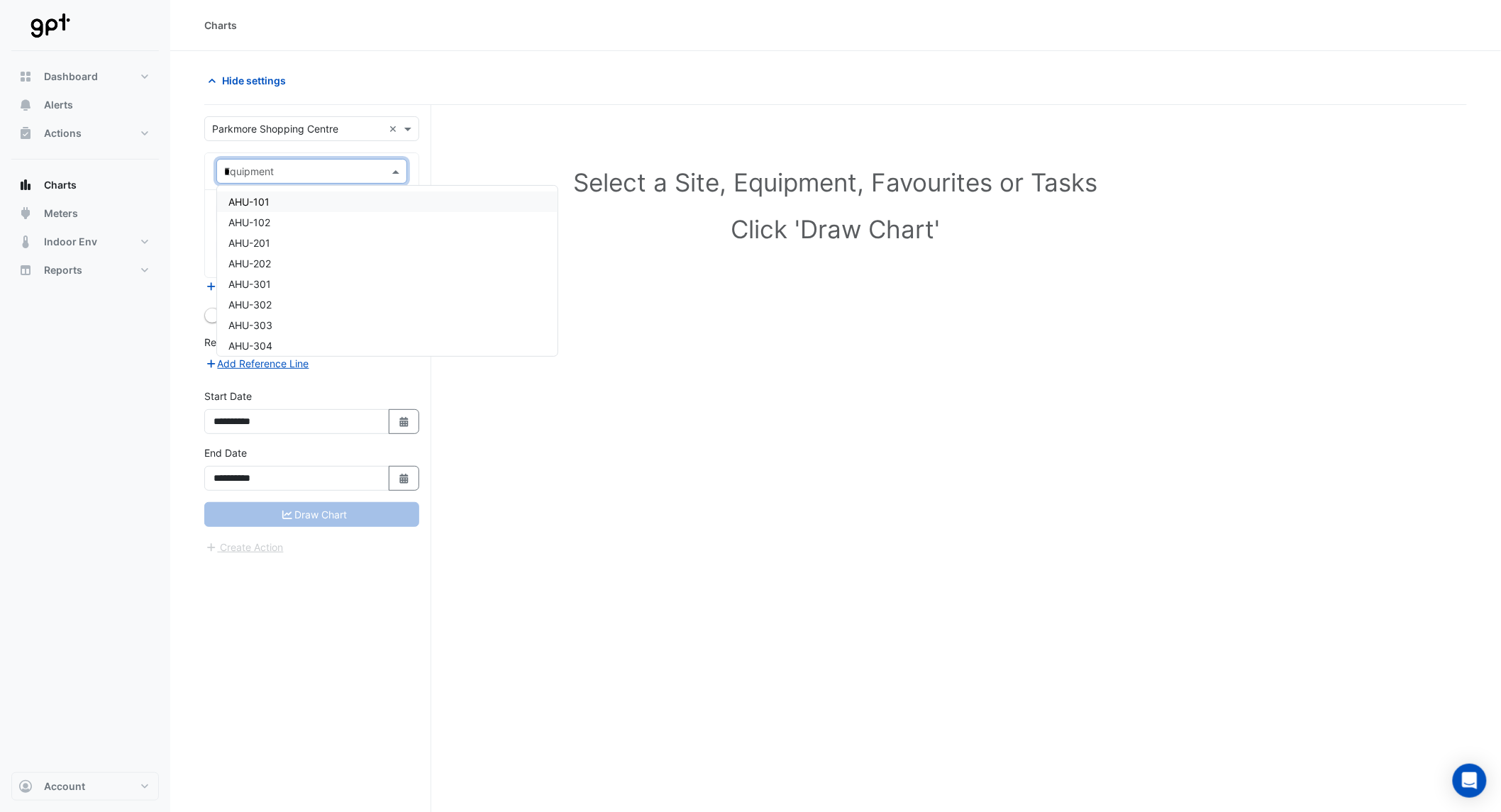 type on "**" 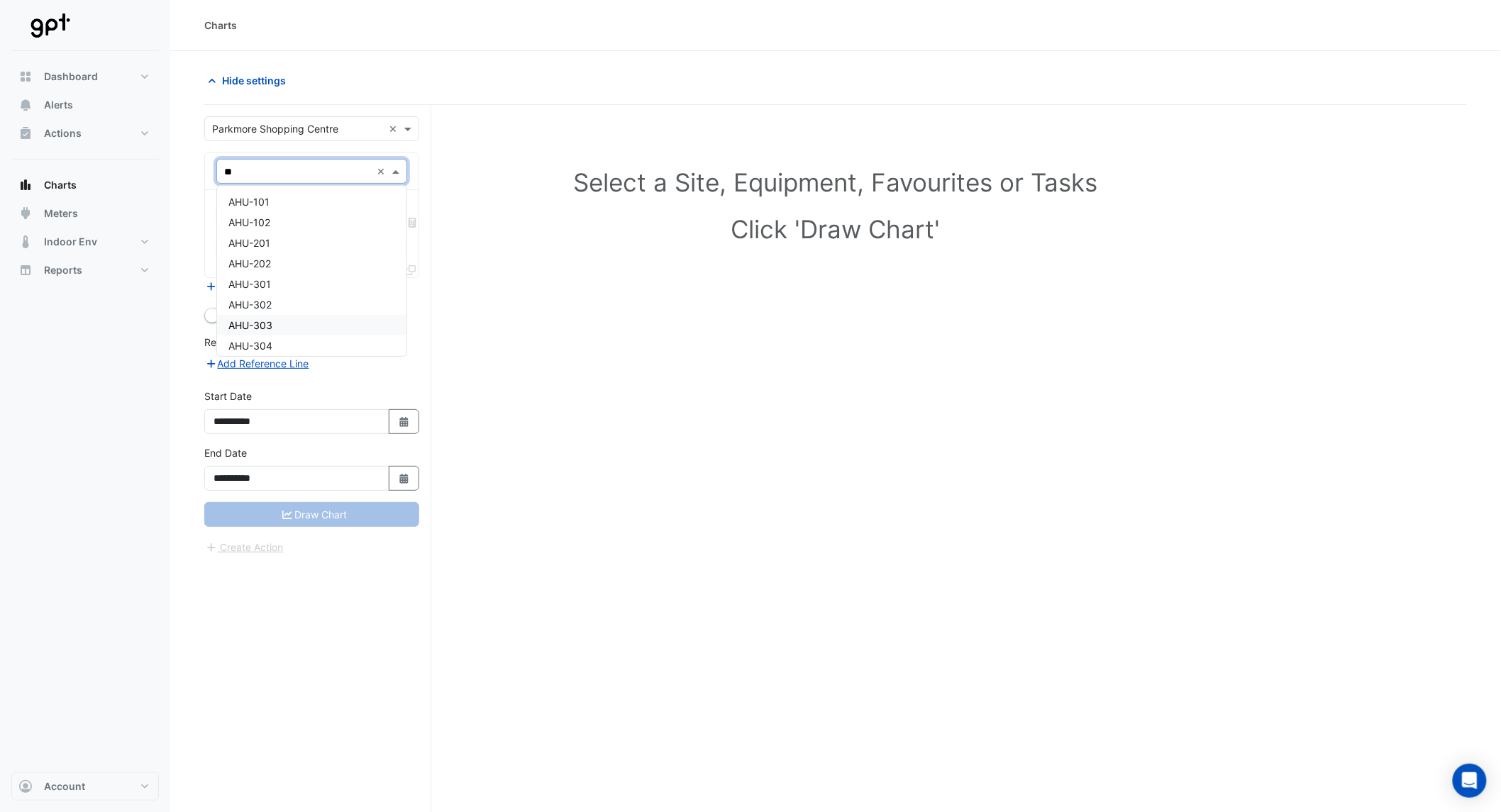 type 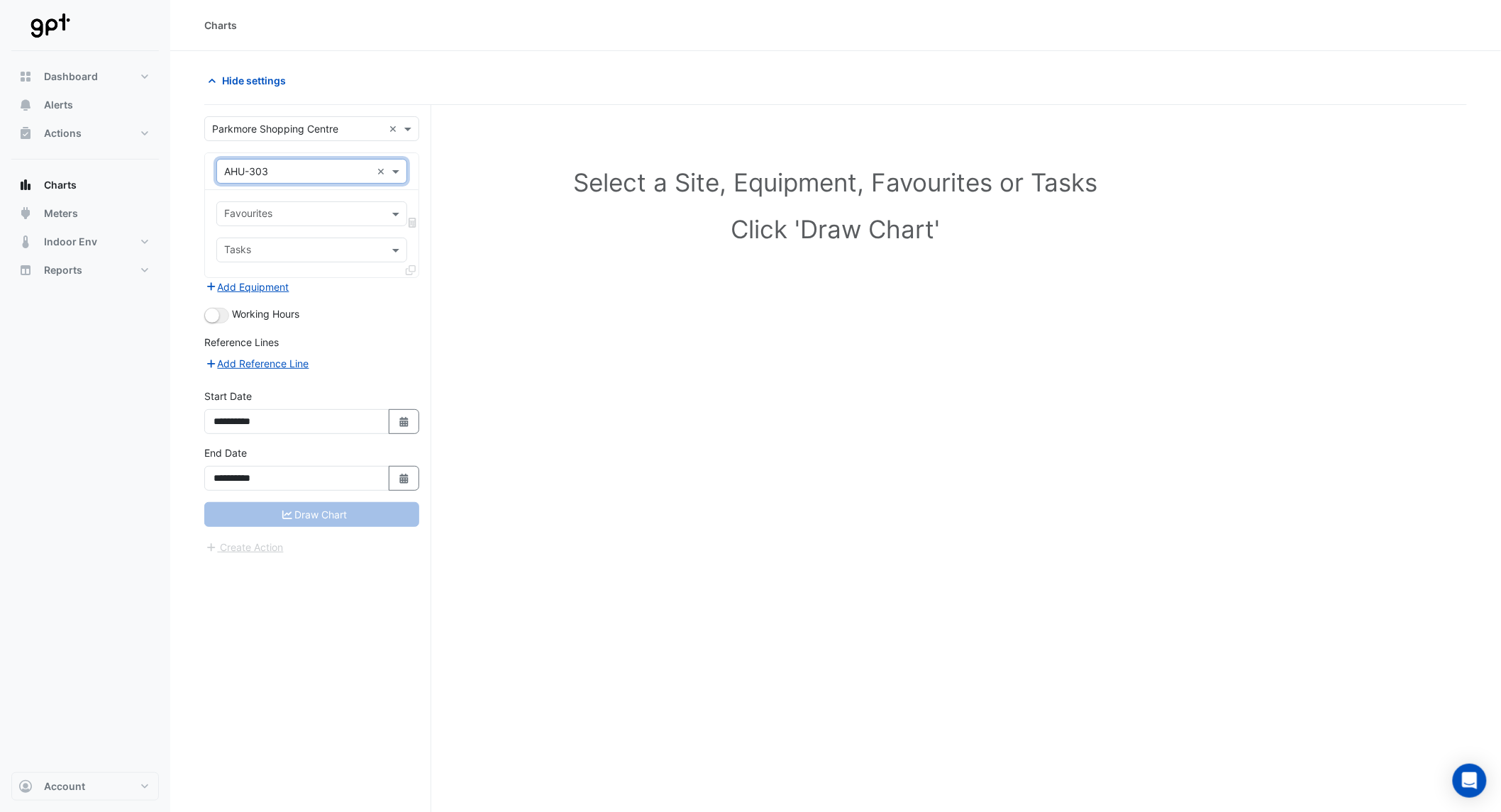 click at bounding box center [304, 215] 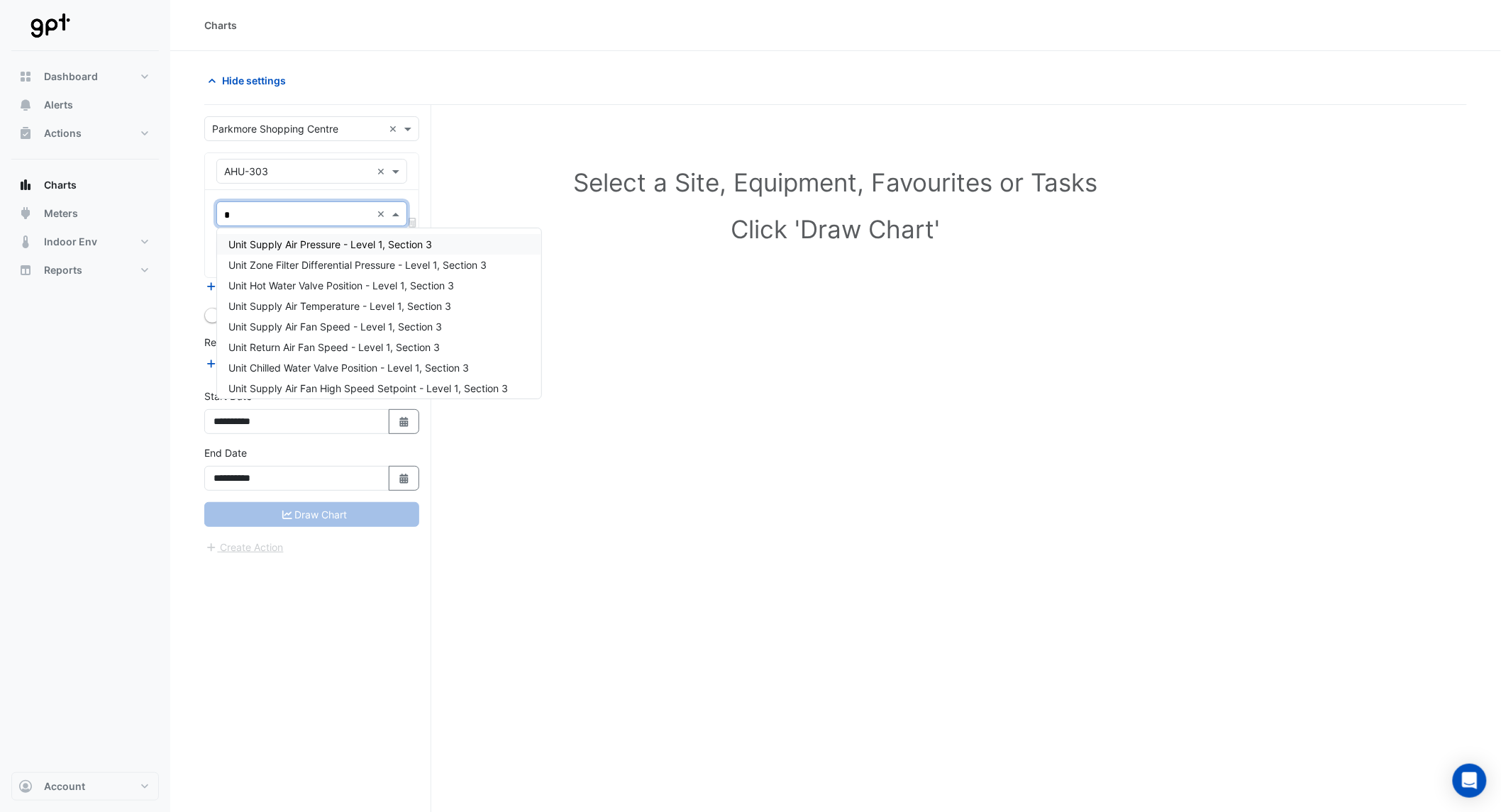 type on "**" 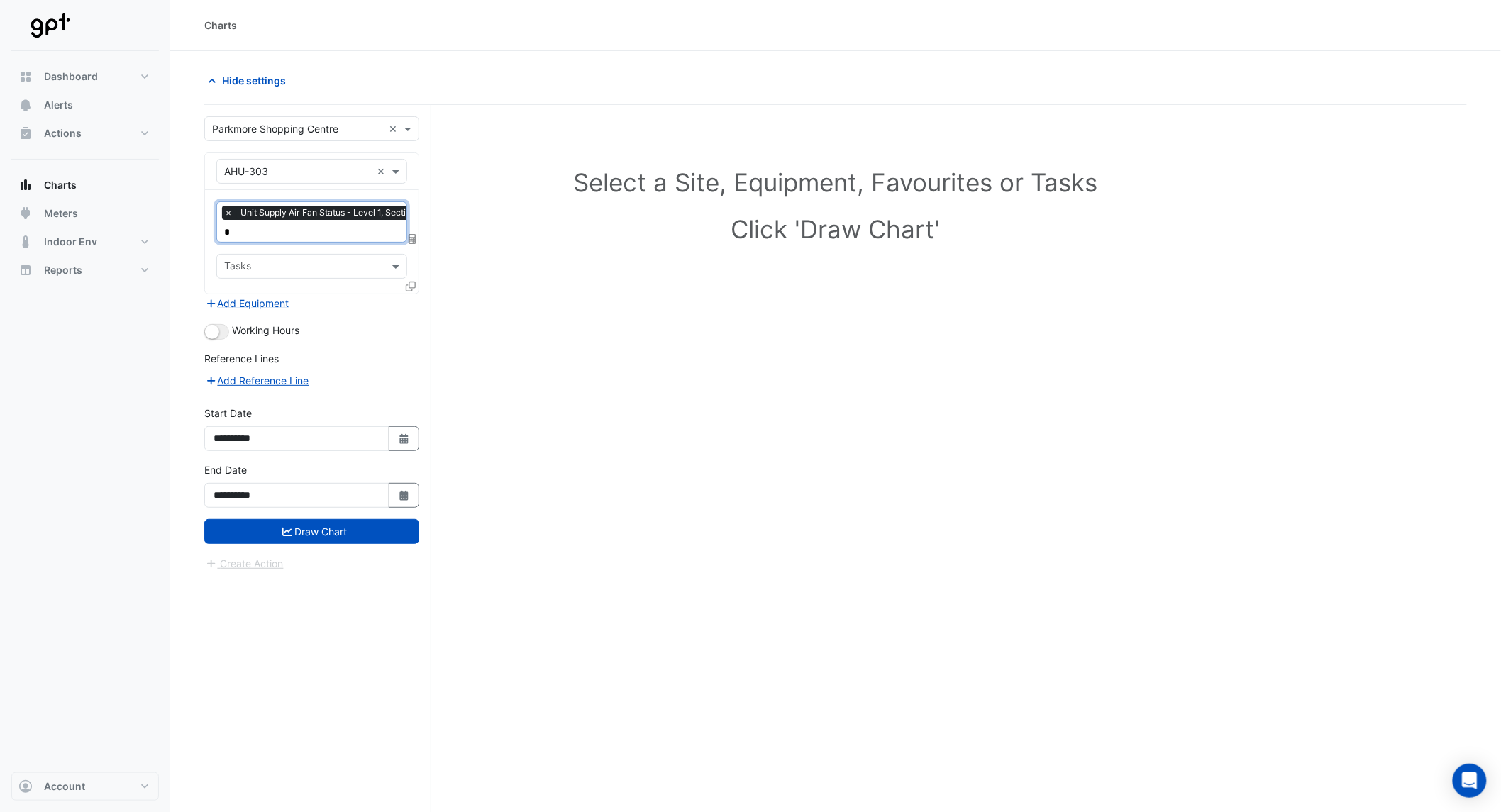 type on "**" 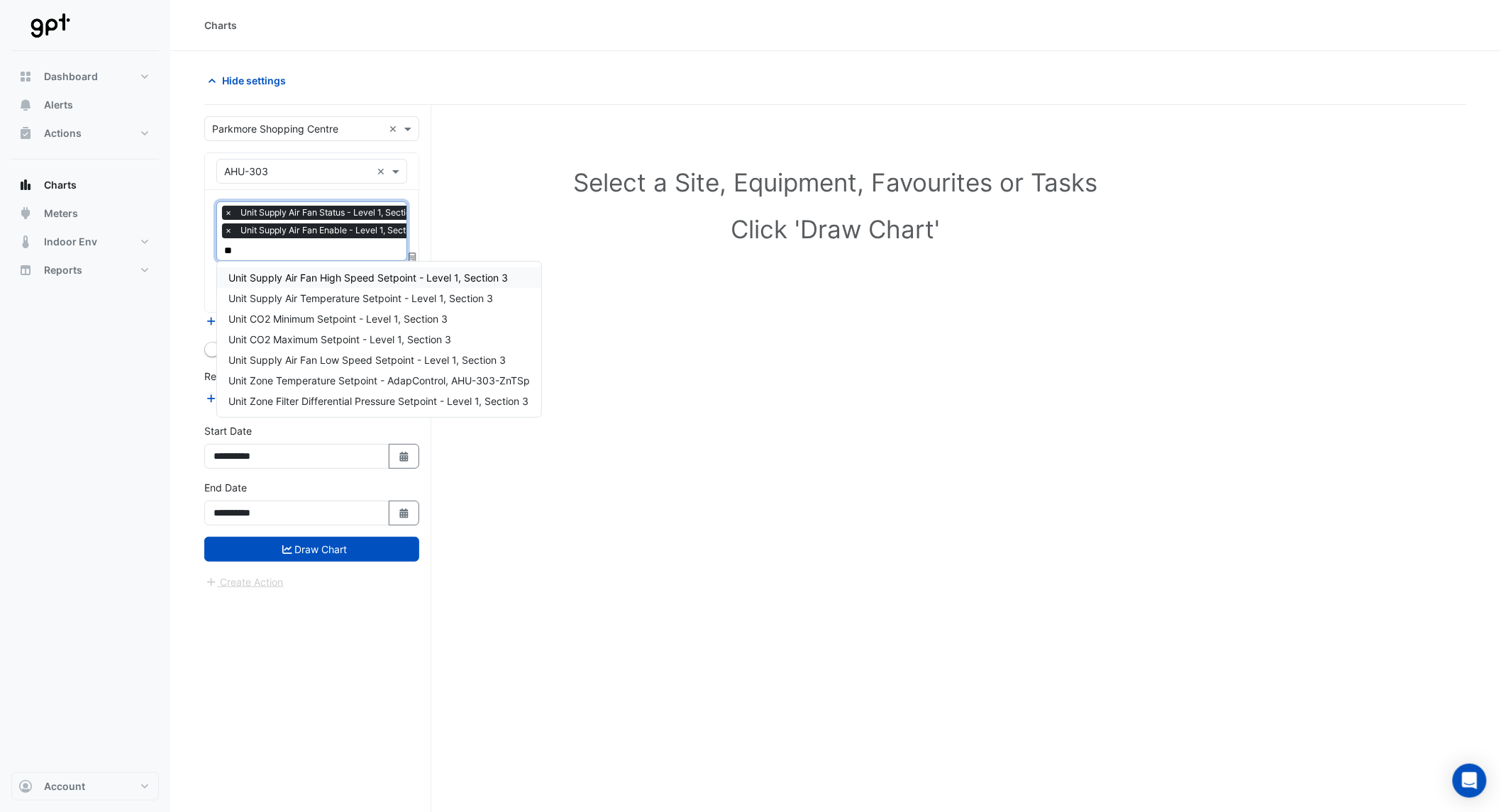 type on "***" 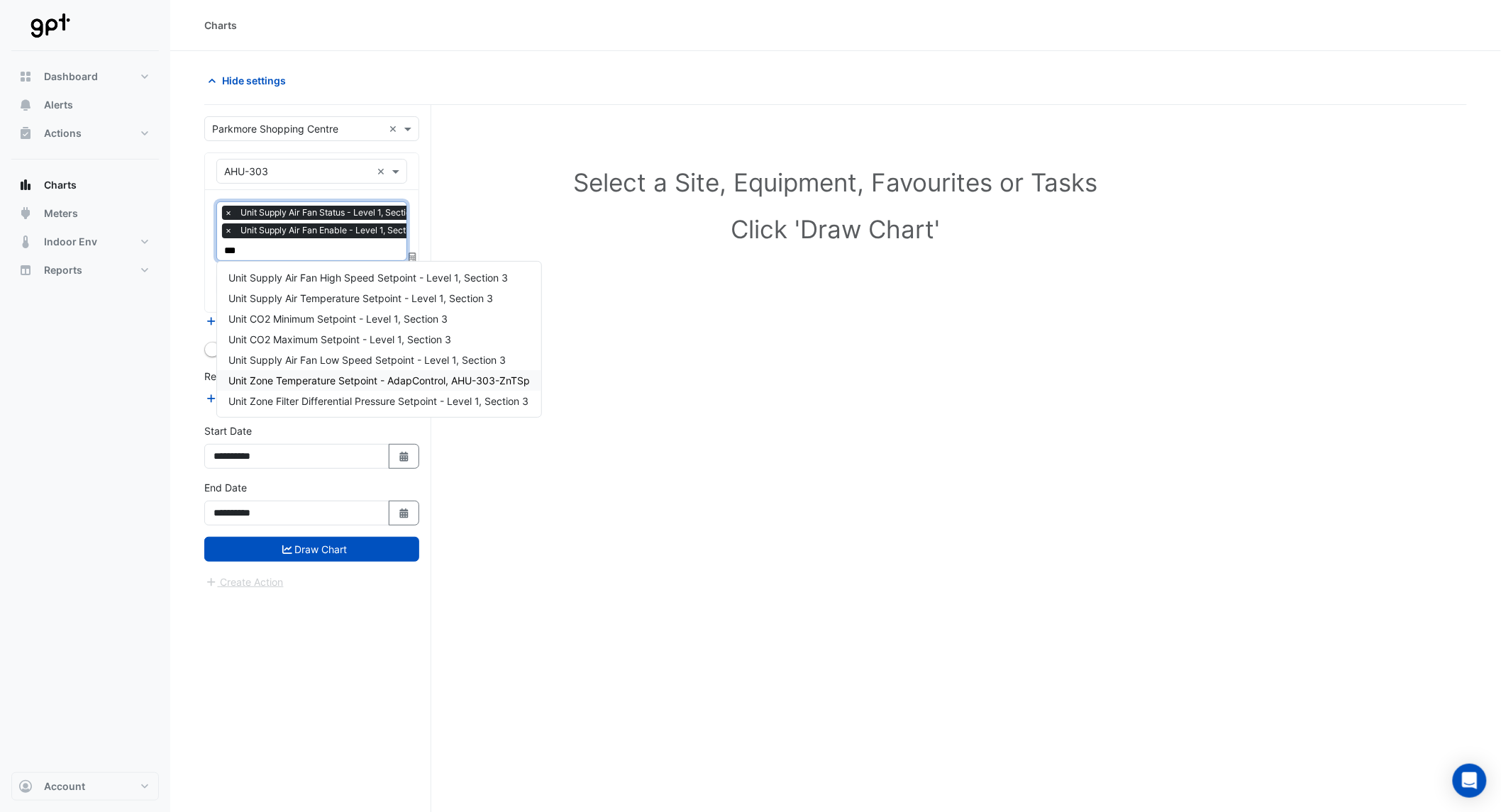 click on "Unit Zone Temperature Setpoint - AdapControl, AHU-303-ZnTSp" at bounding box center (379, 380) 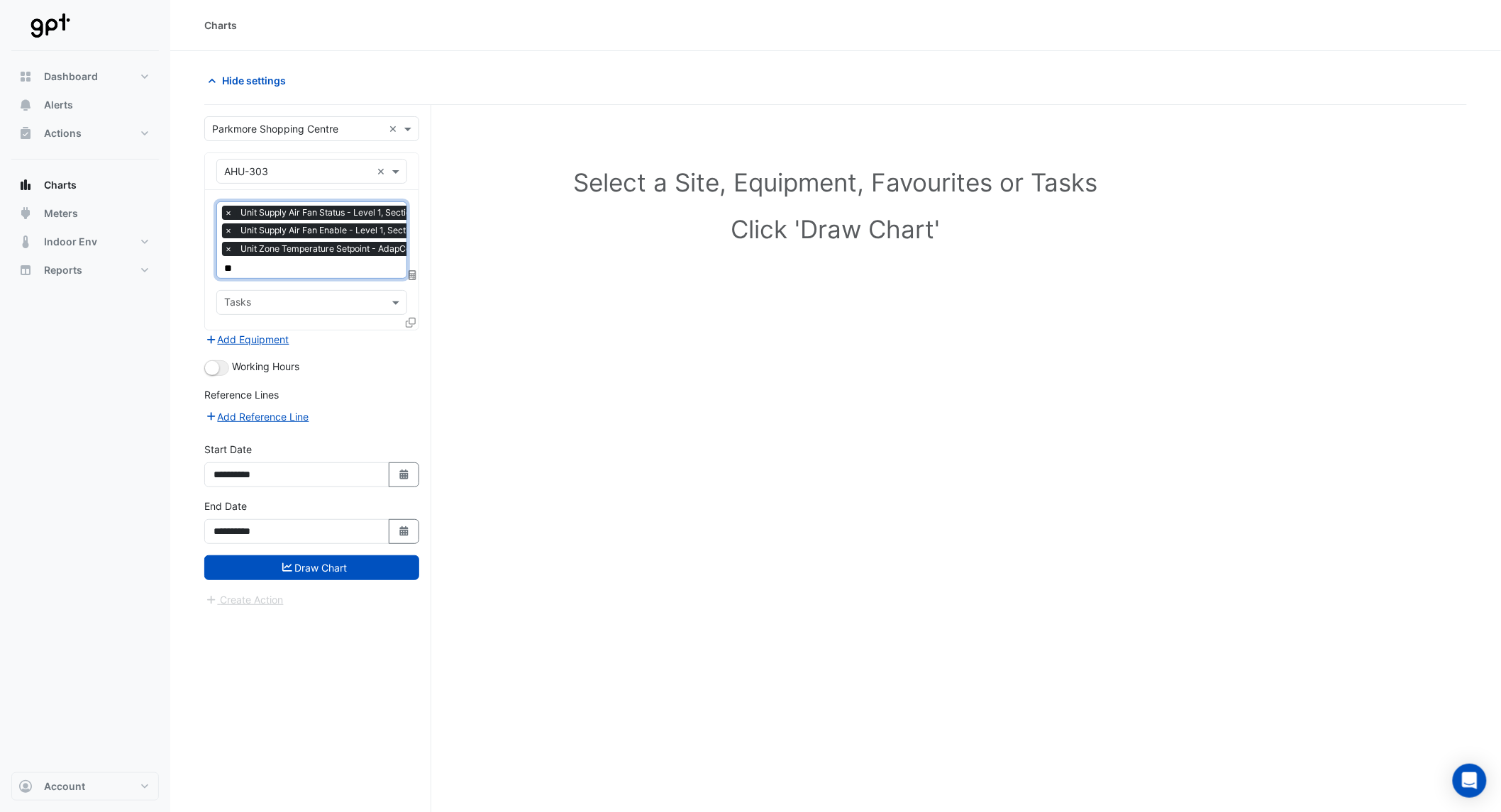 type on "***" 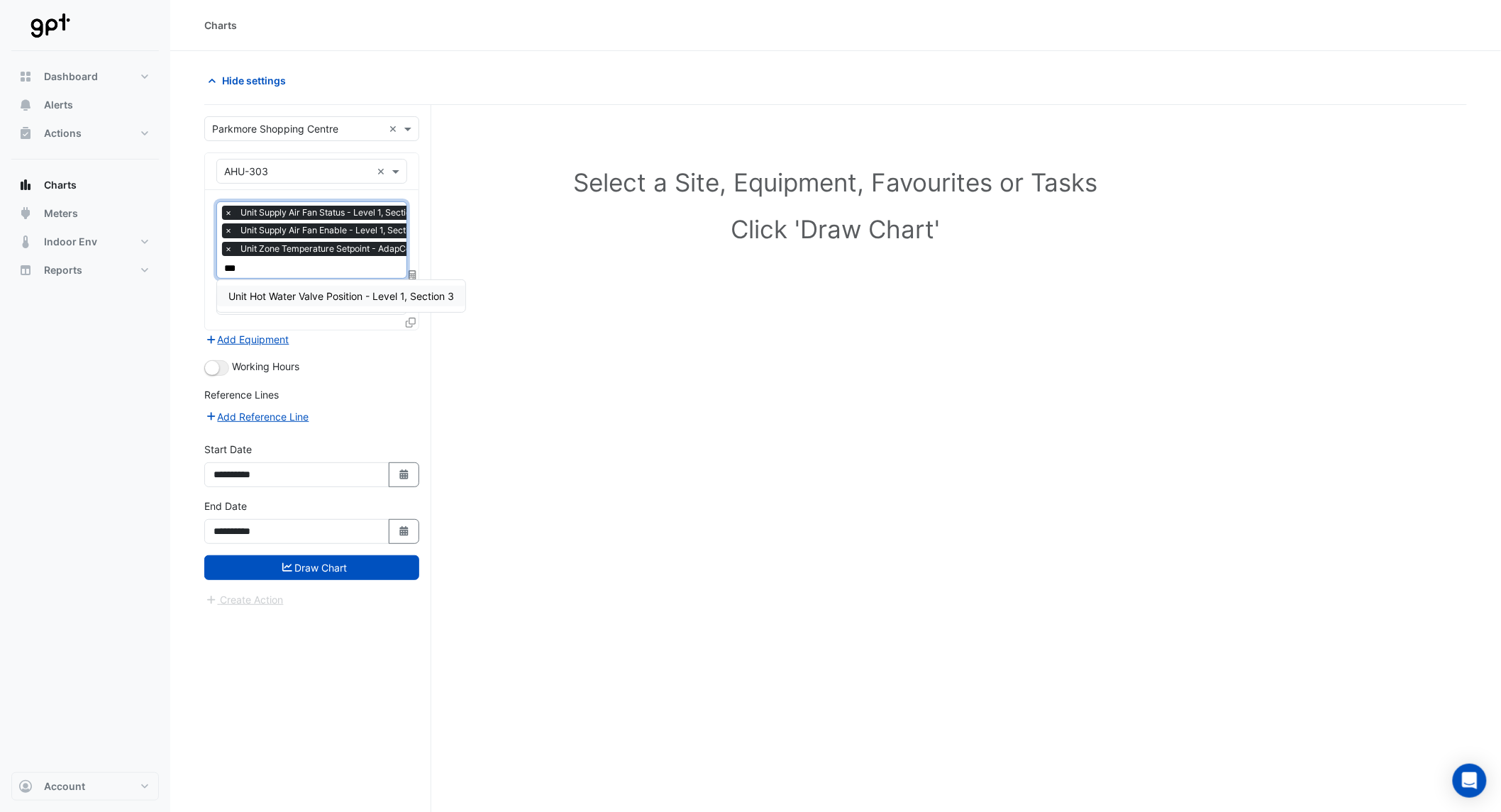 type 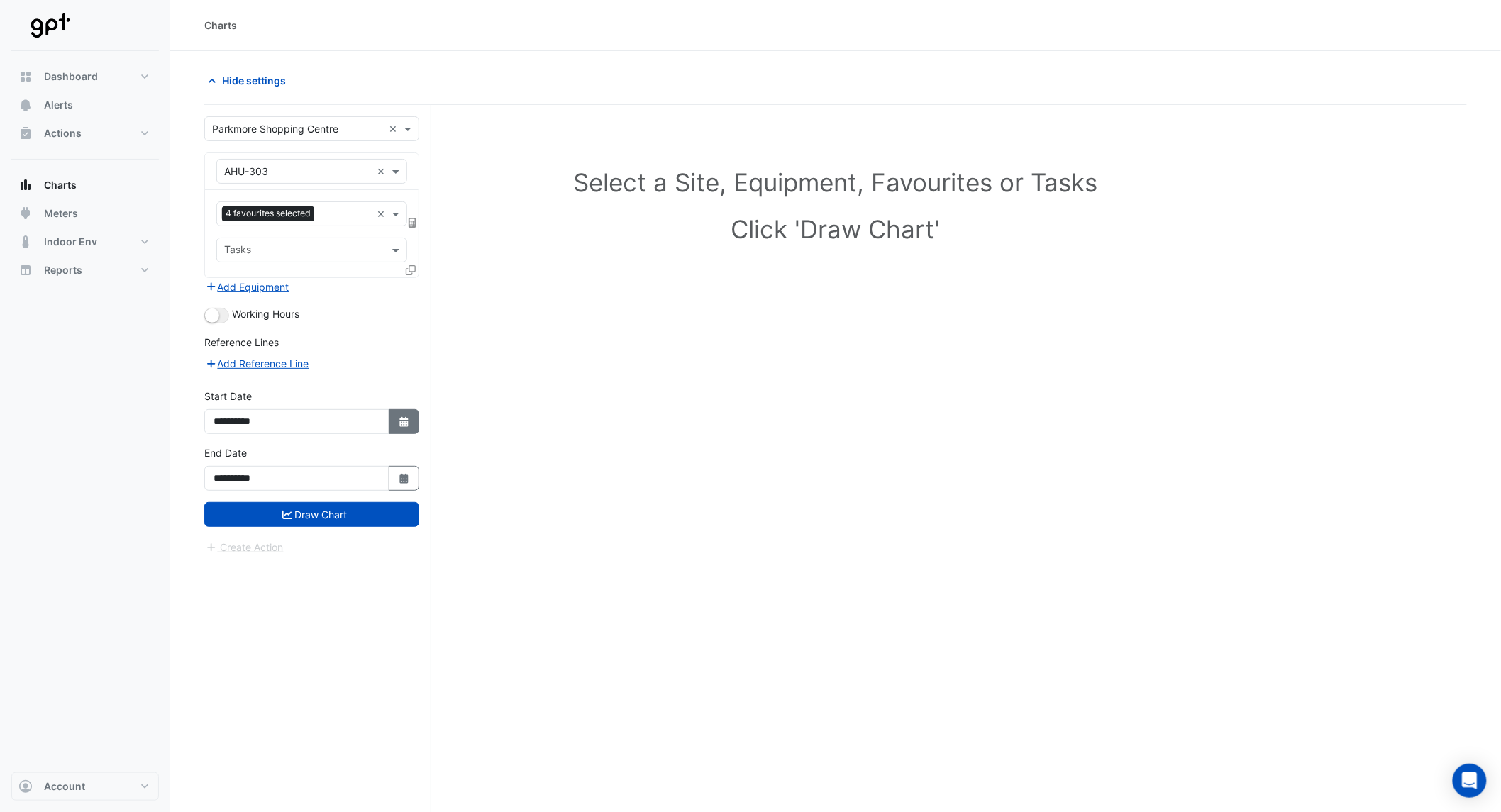 click on "Select Date" at bounding box center (404, 421) 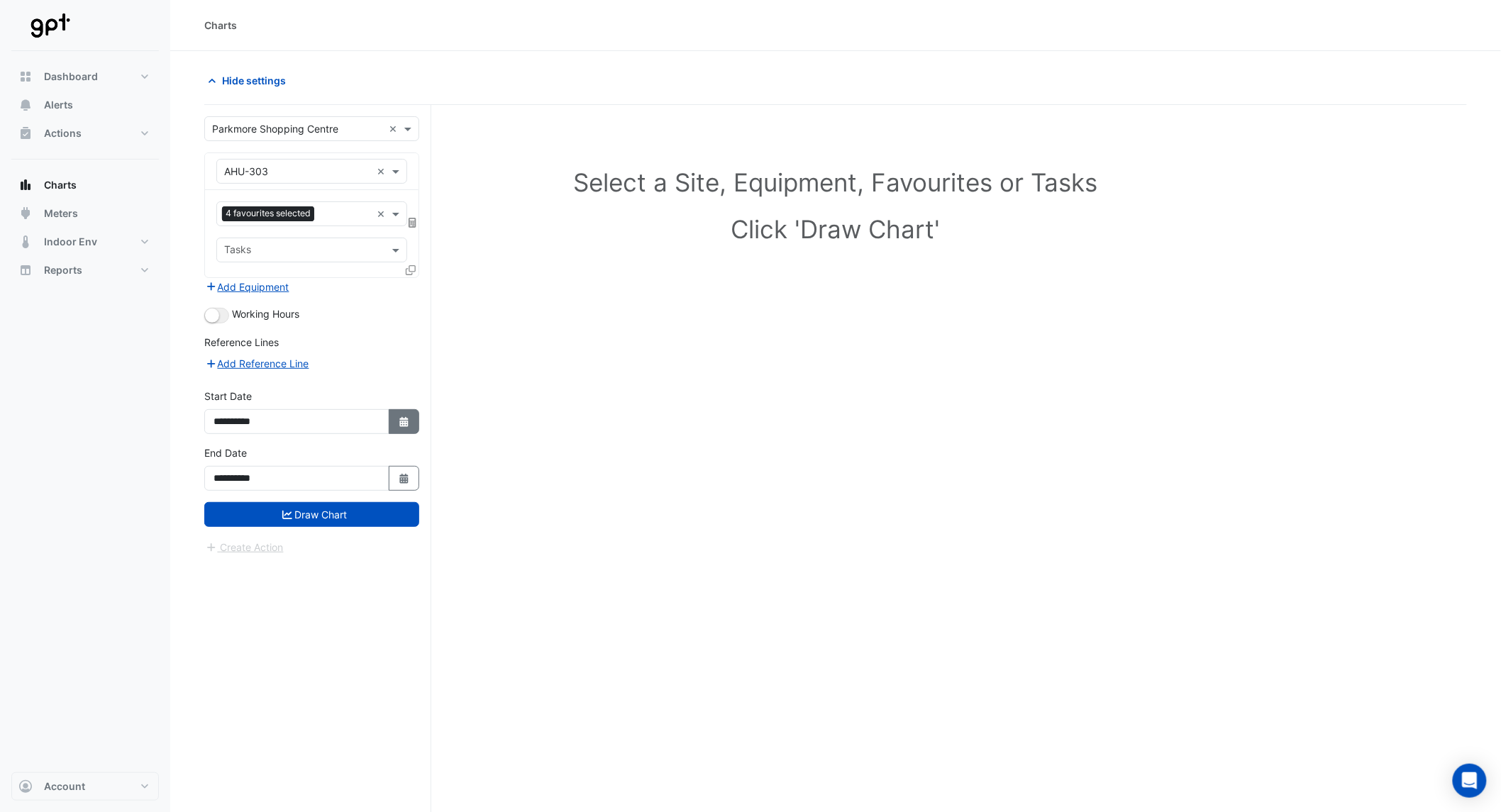 select on "*" 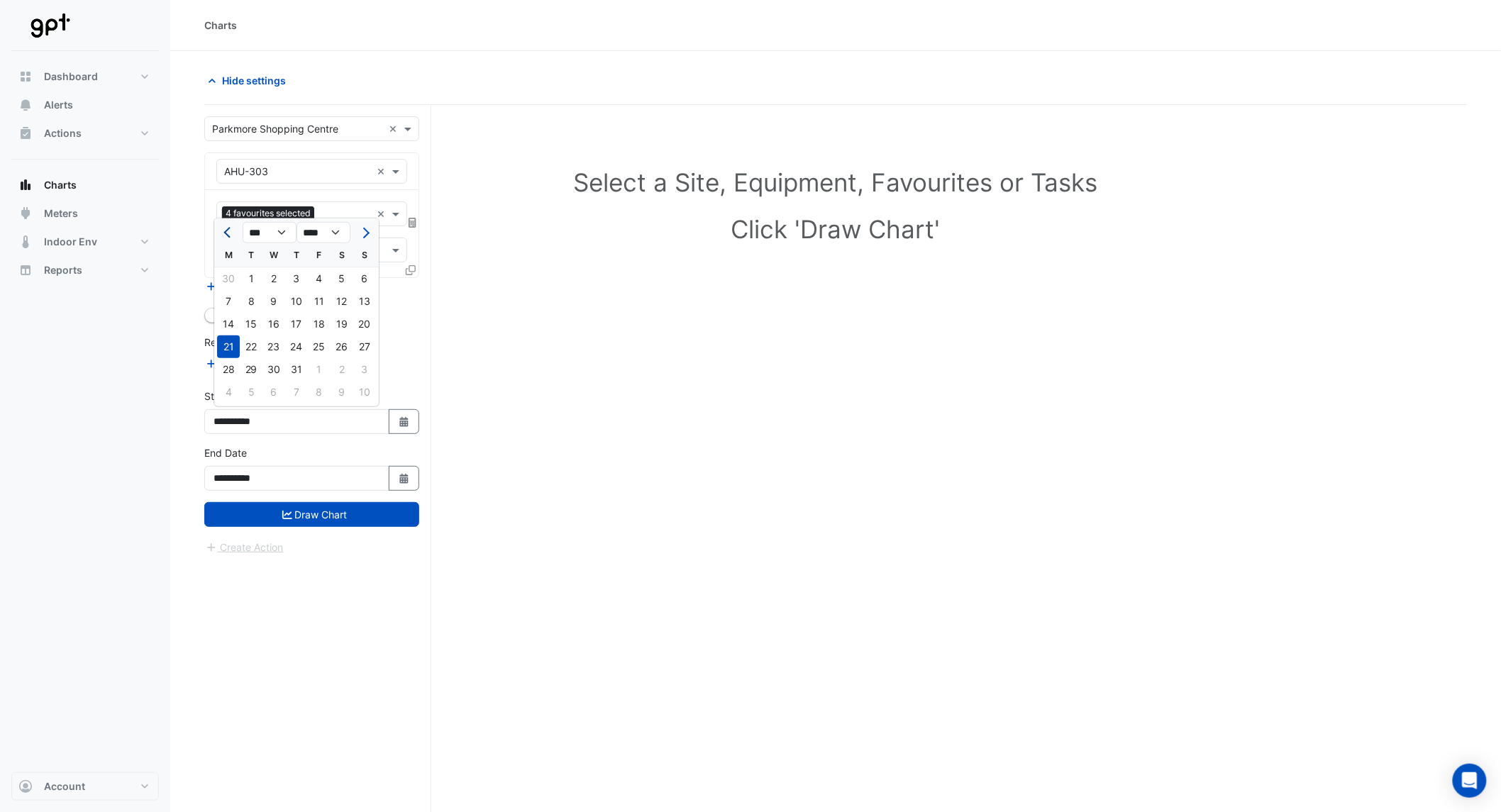 click 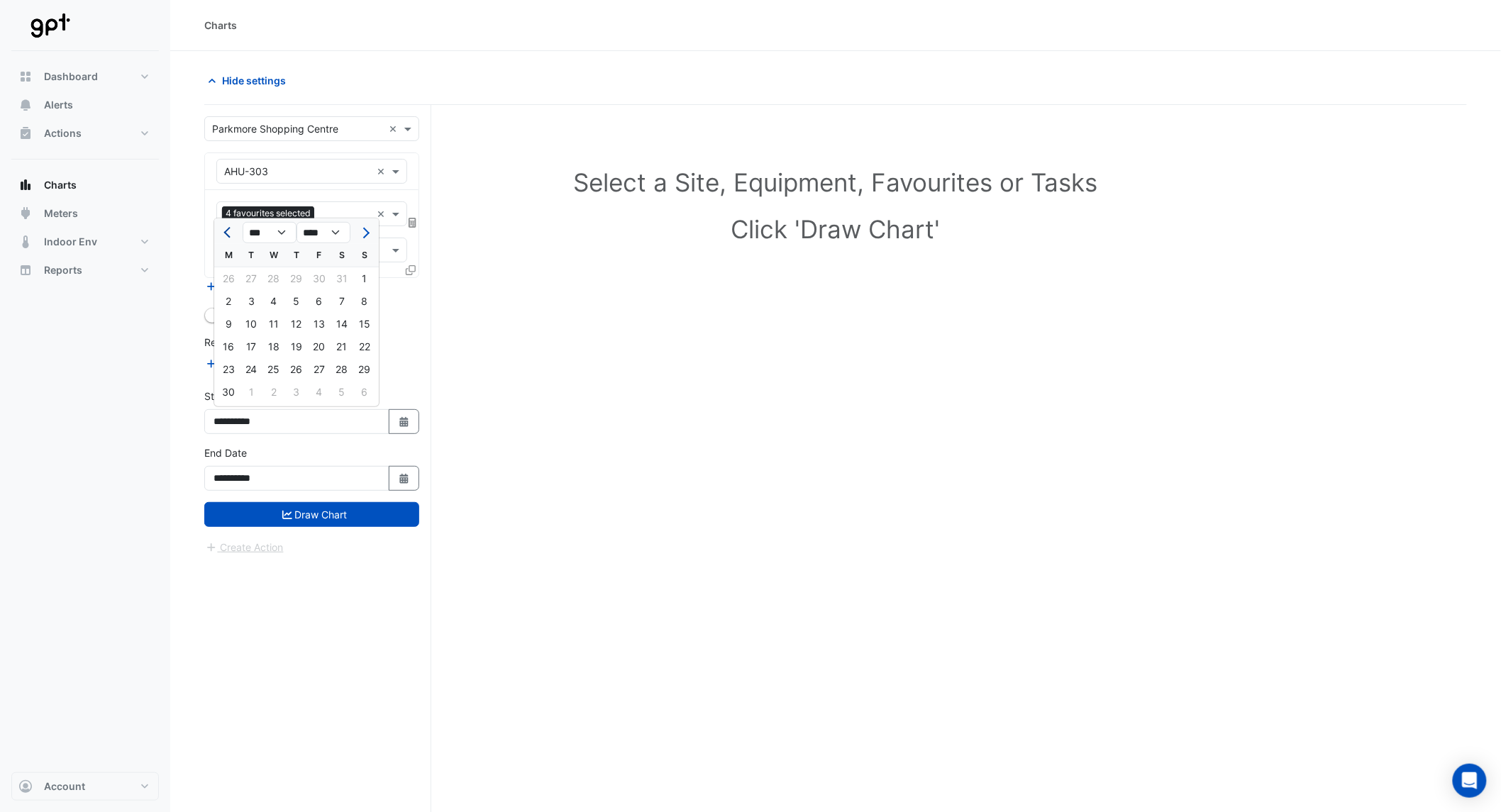 click 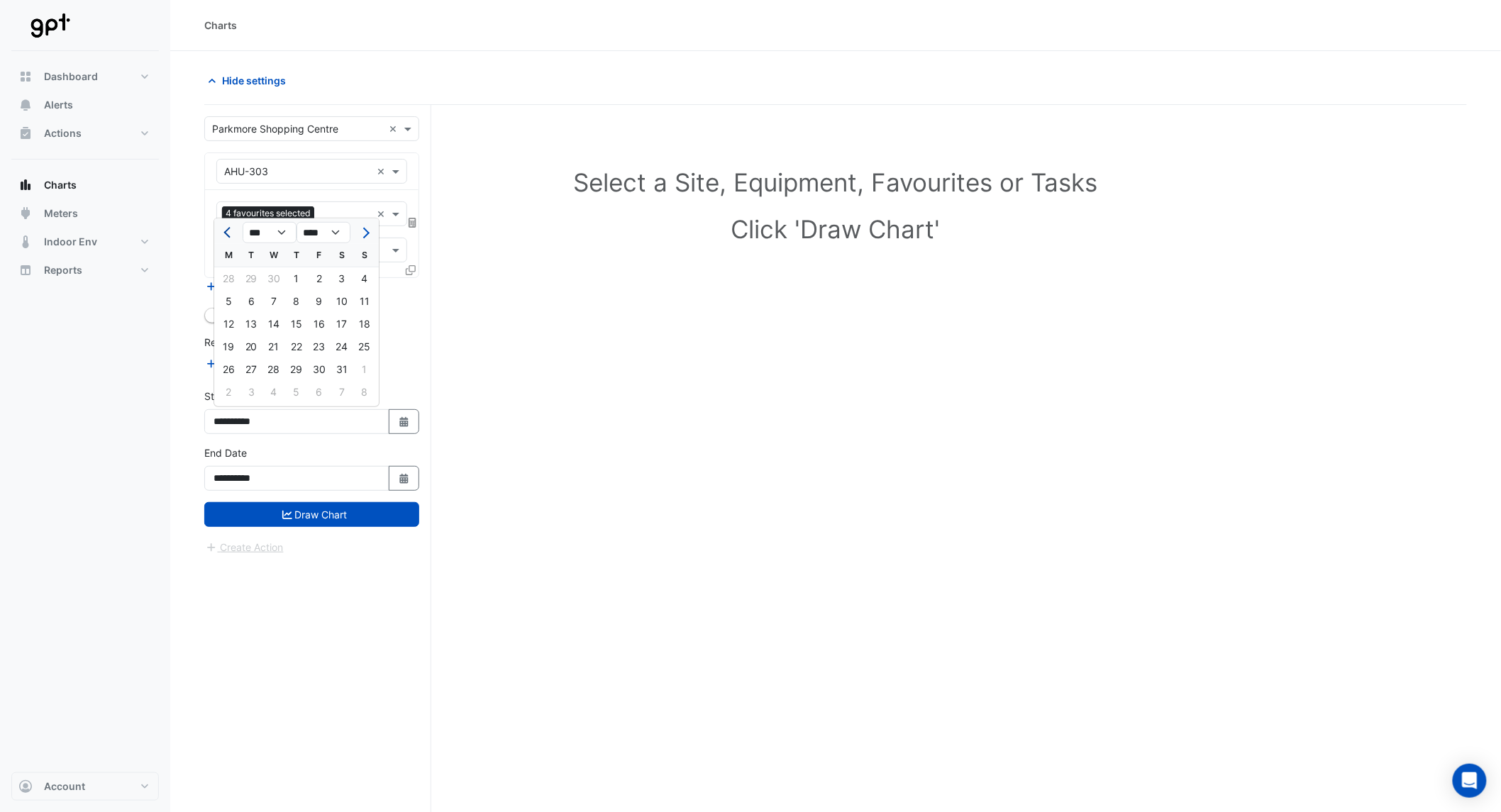 click 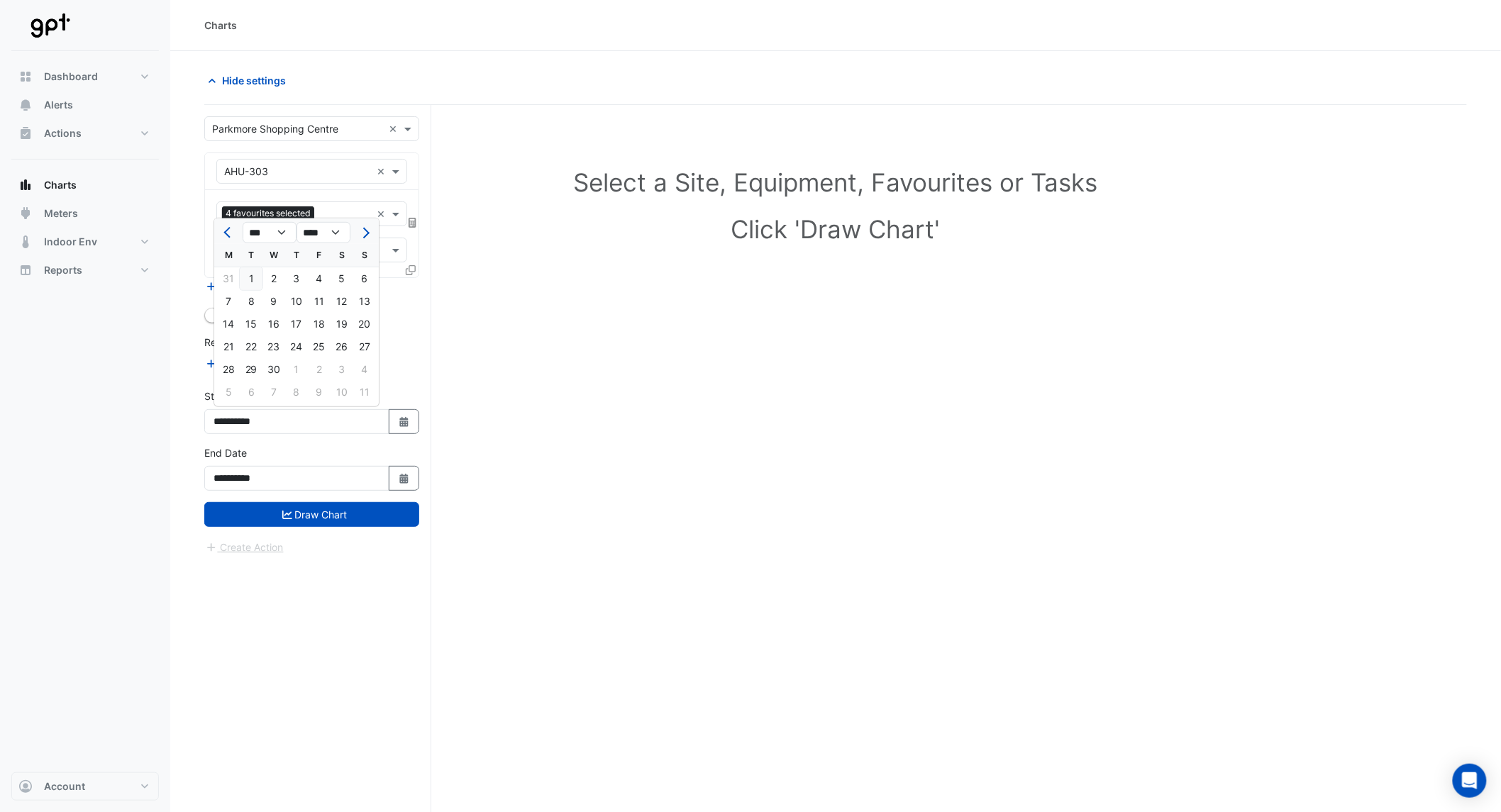 click on "1" 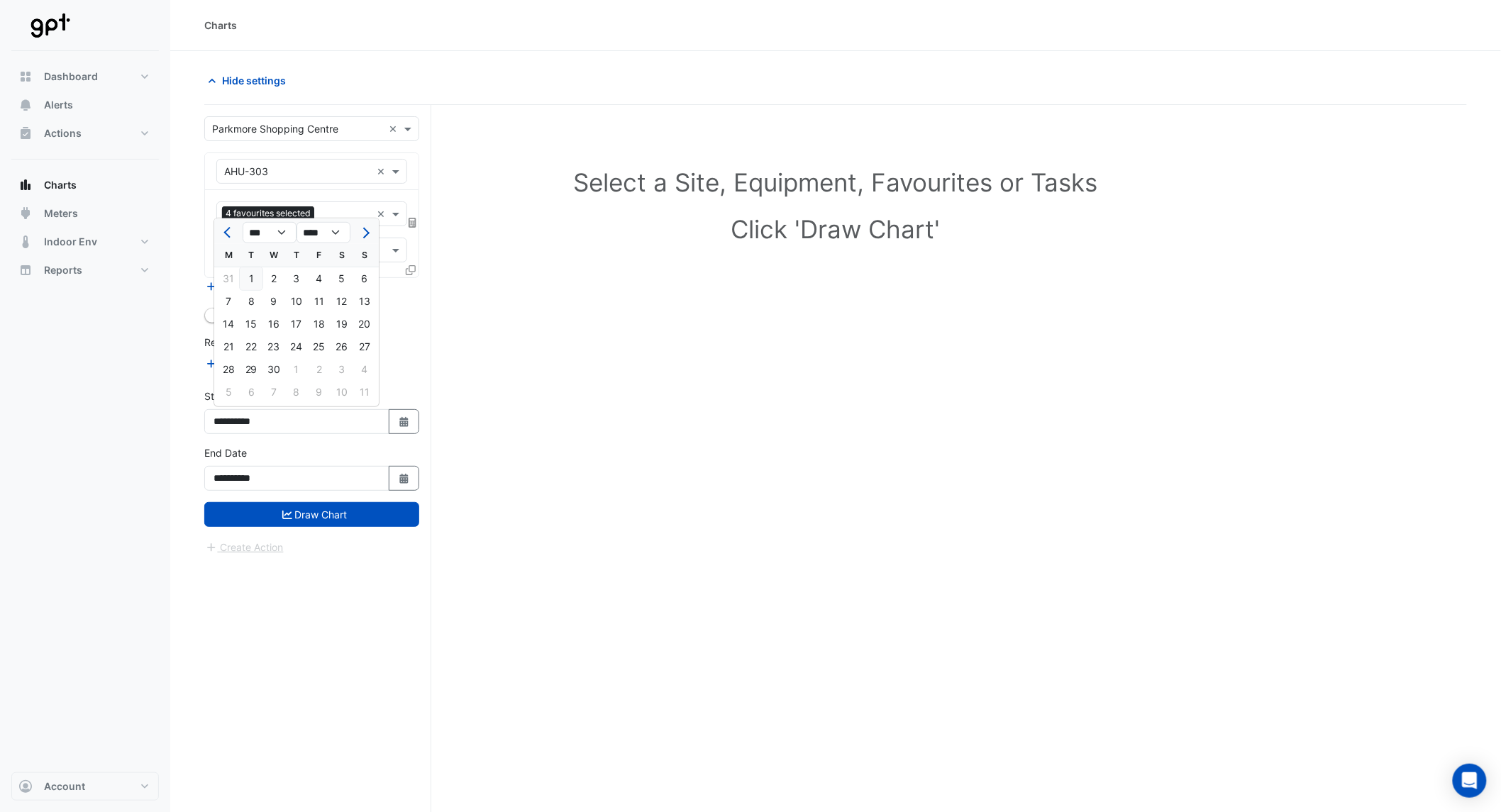 type on "**********" 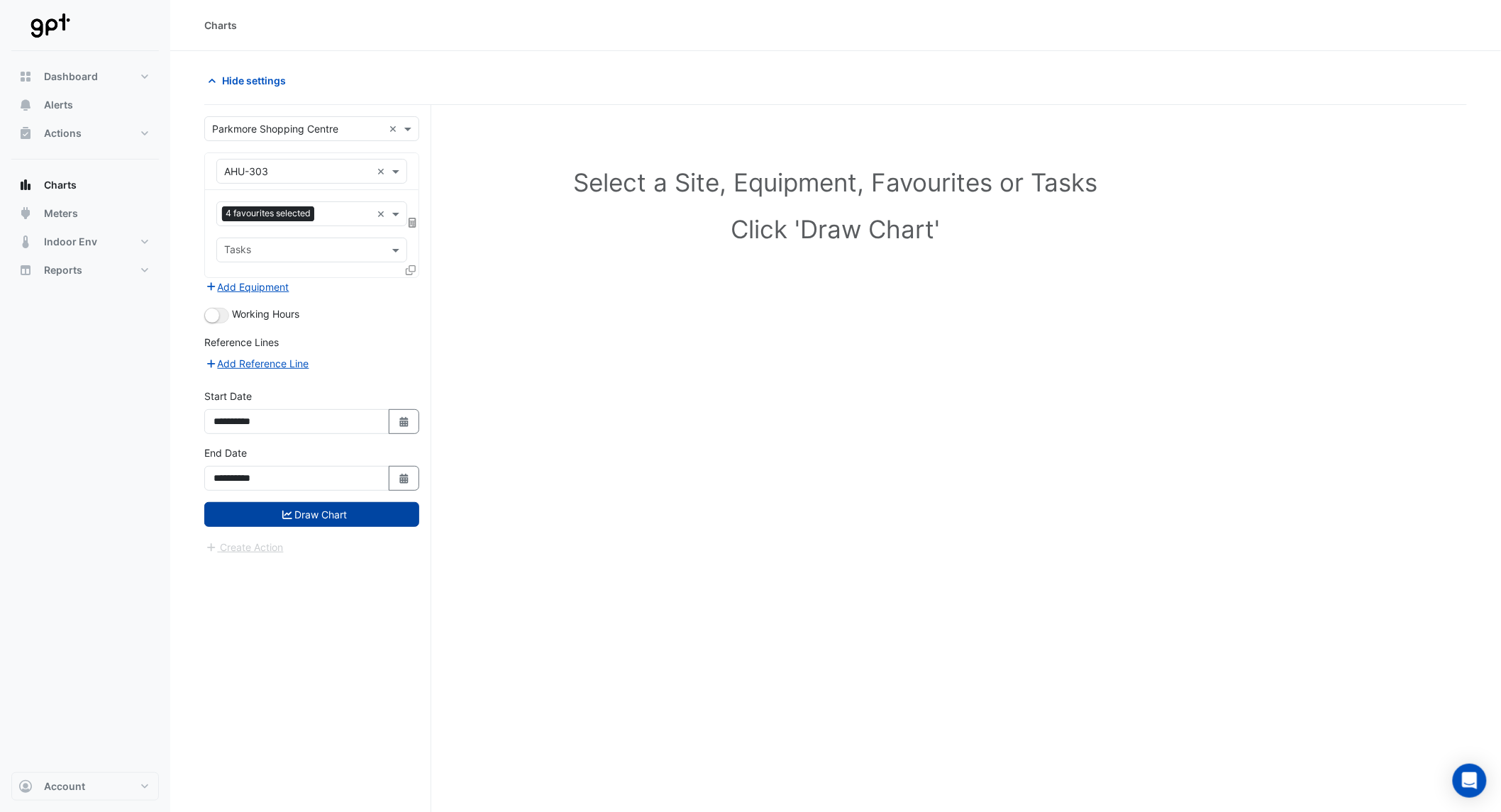 click on "Draw Chart" at bounding box center [311, 514] 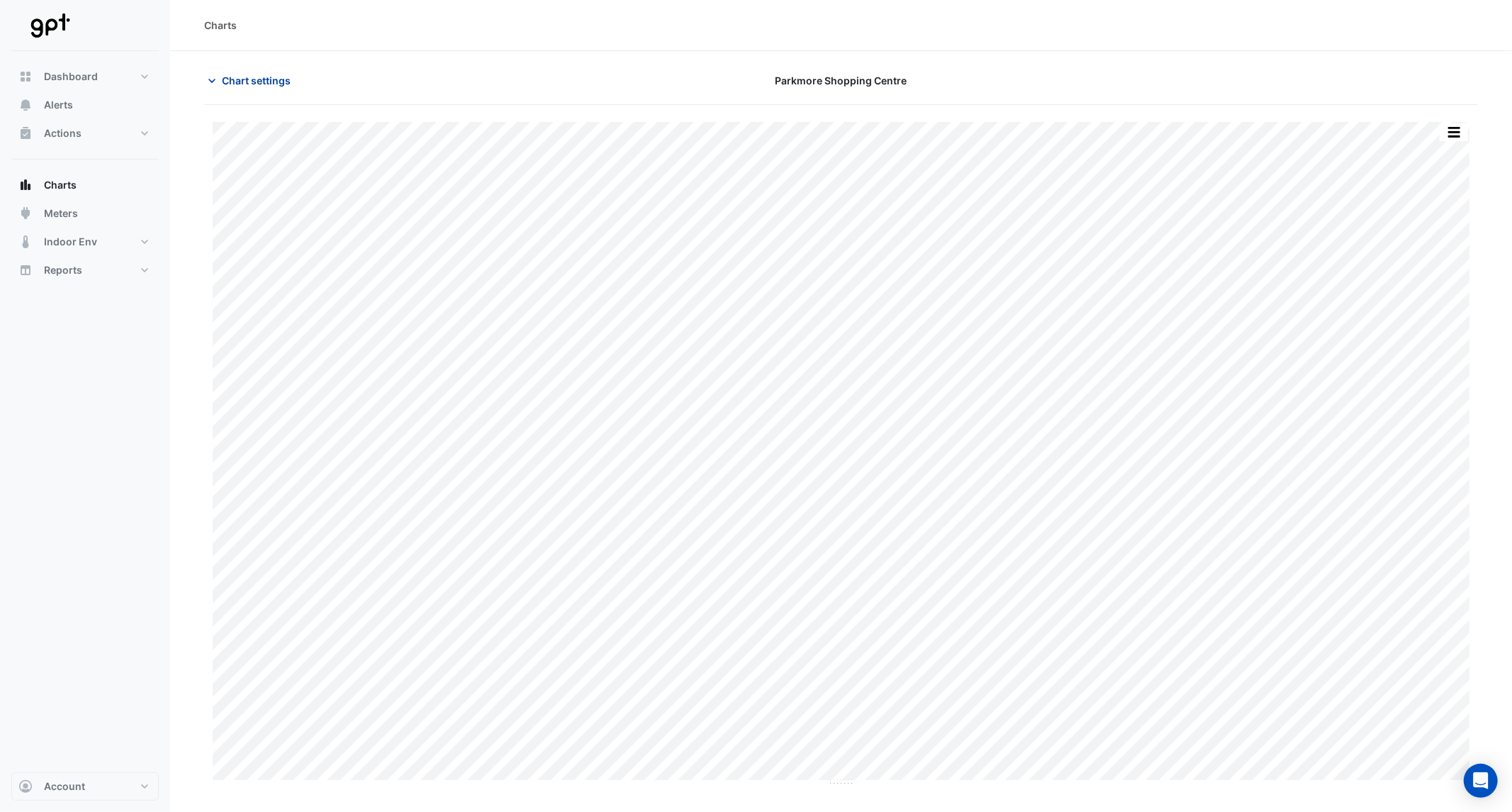 click on "Chart settings" 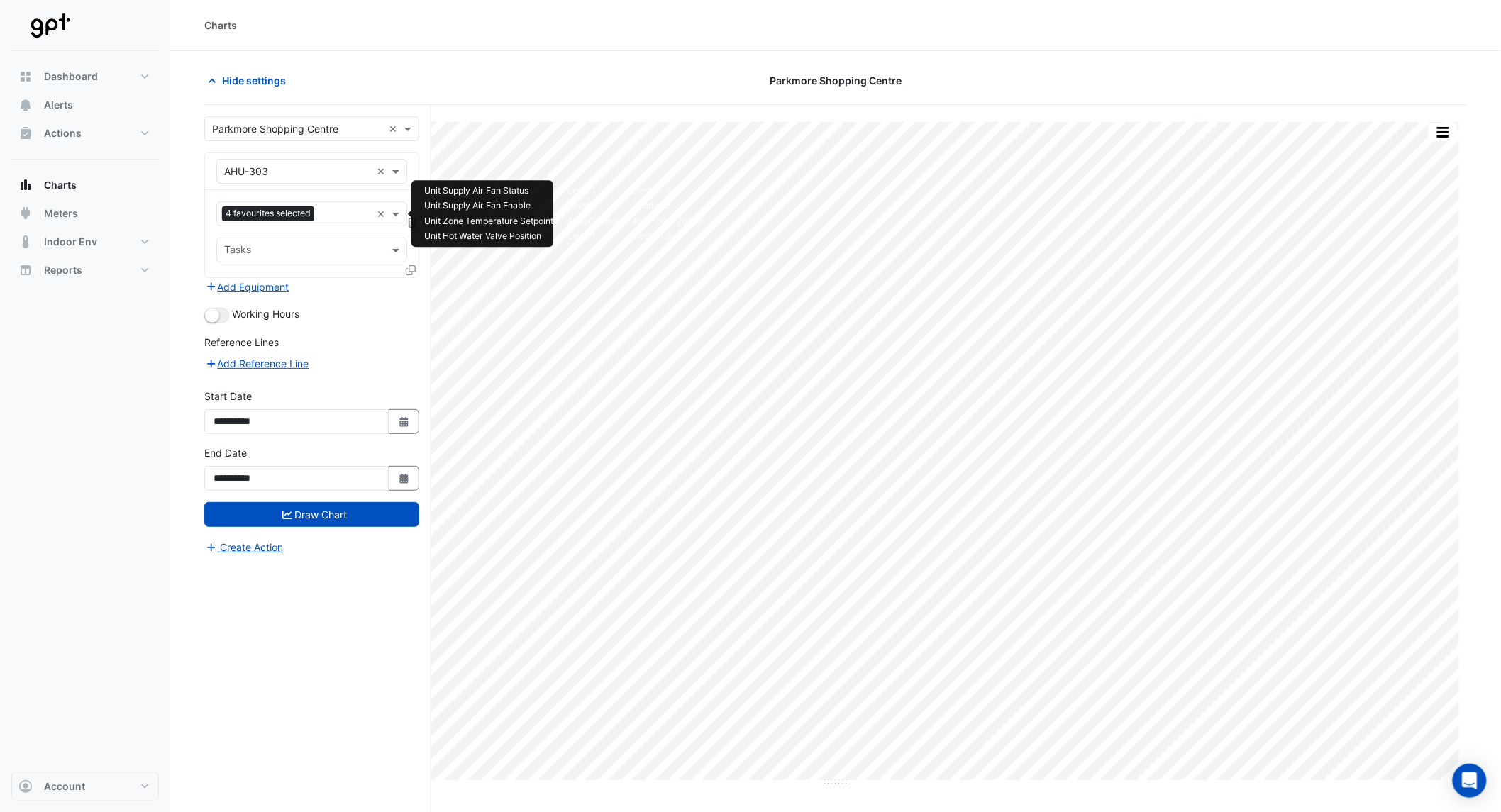 click at bounding box center [345, 215] 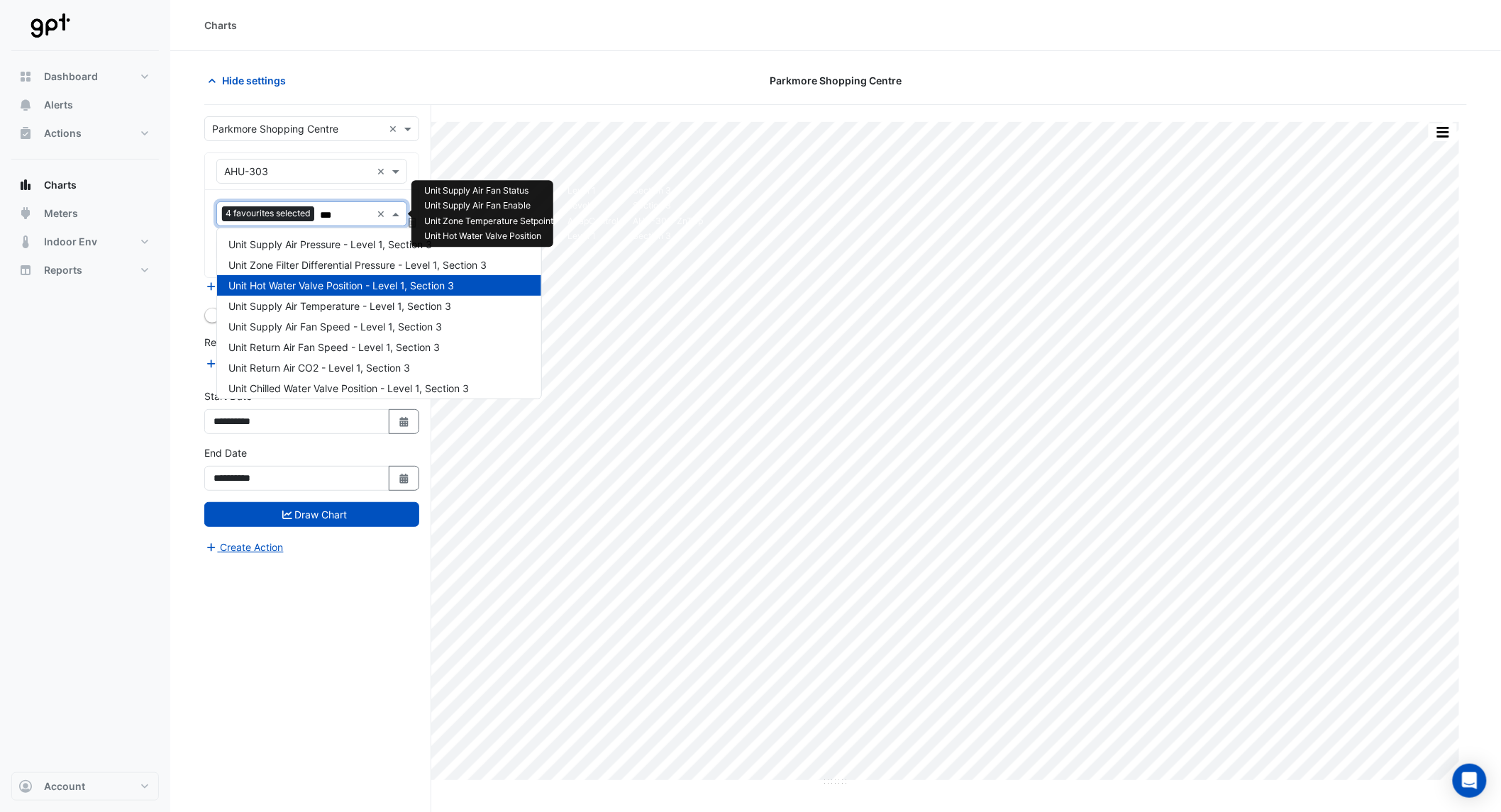 type on "****" 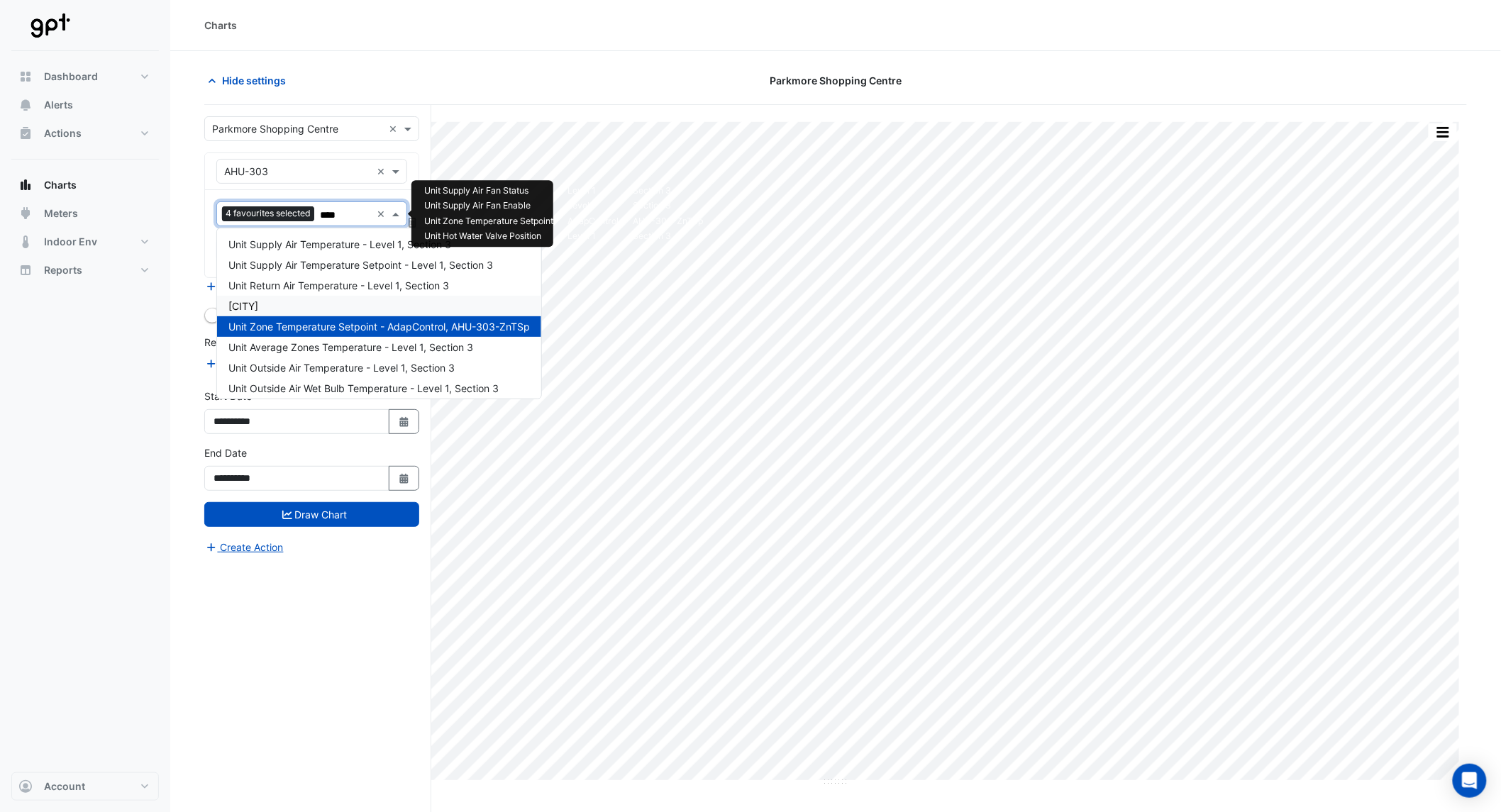 click on "Unit Zone Temperature - Level 1, Woolworths SE" at bounding box center (243, 306) 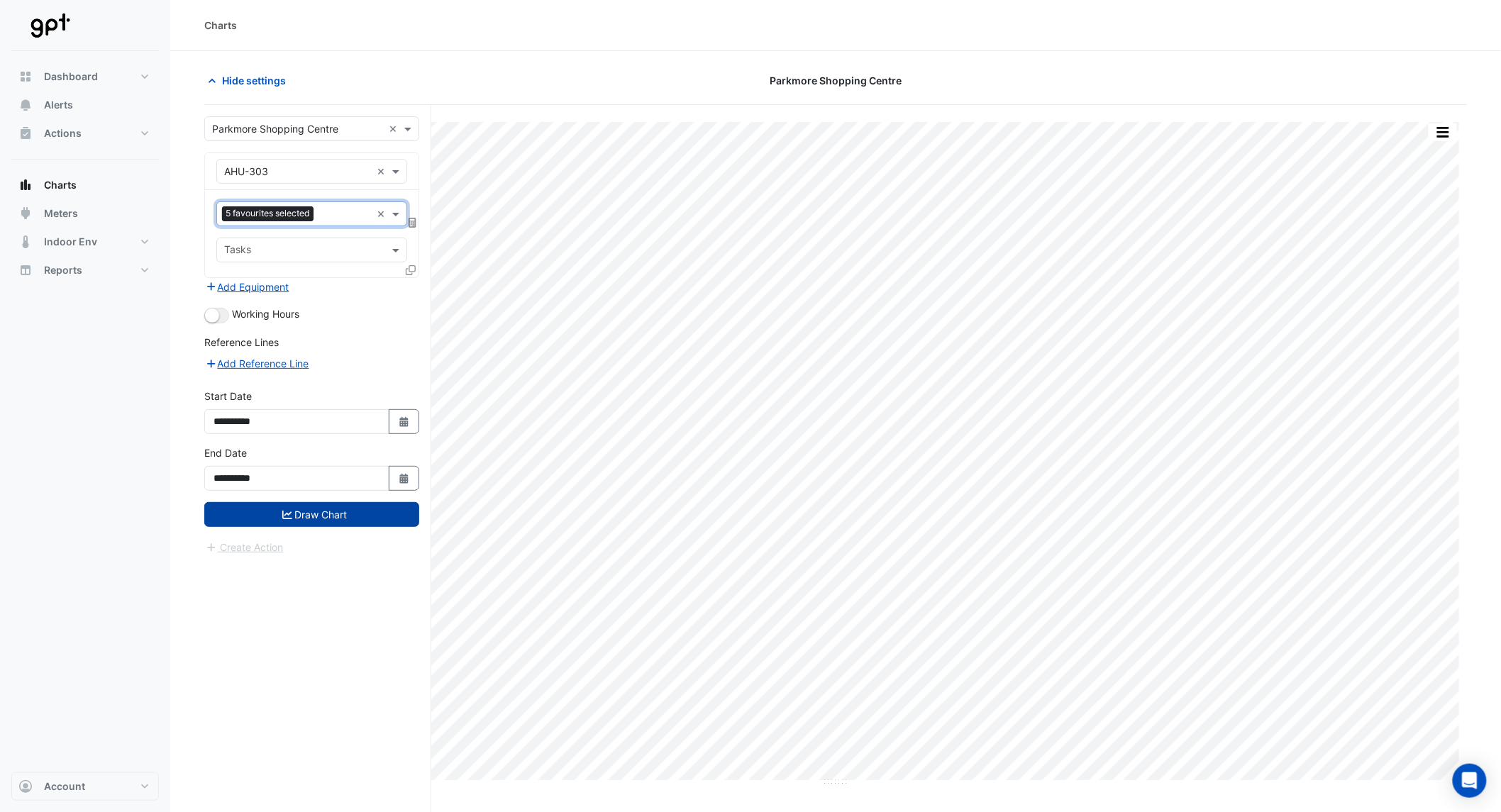 click on "Draw Chart" at bounding box center [311, 514] 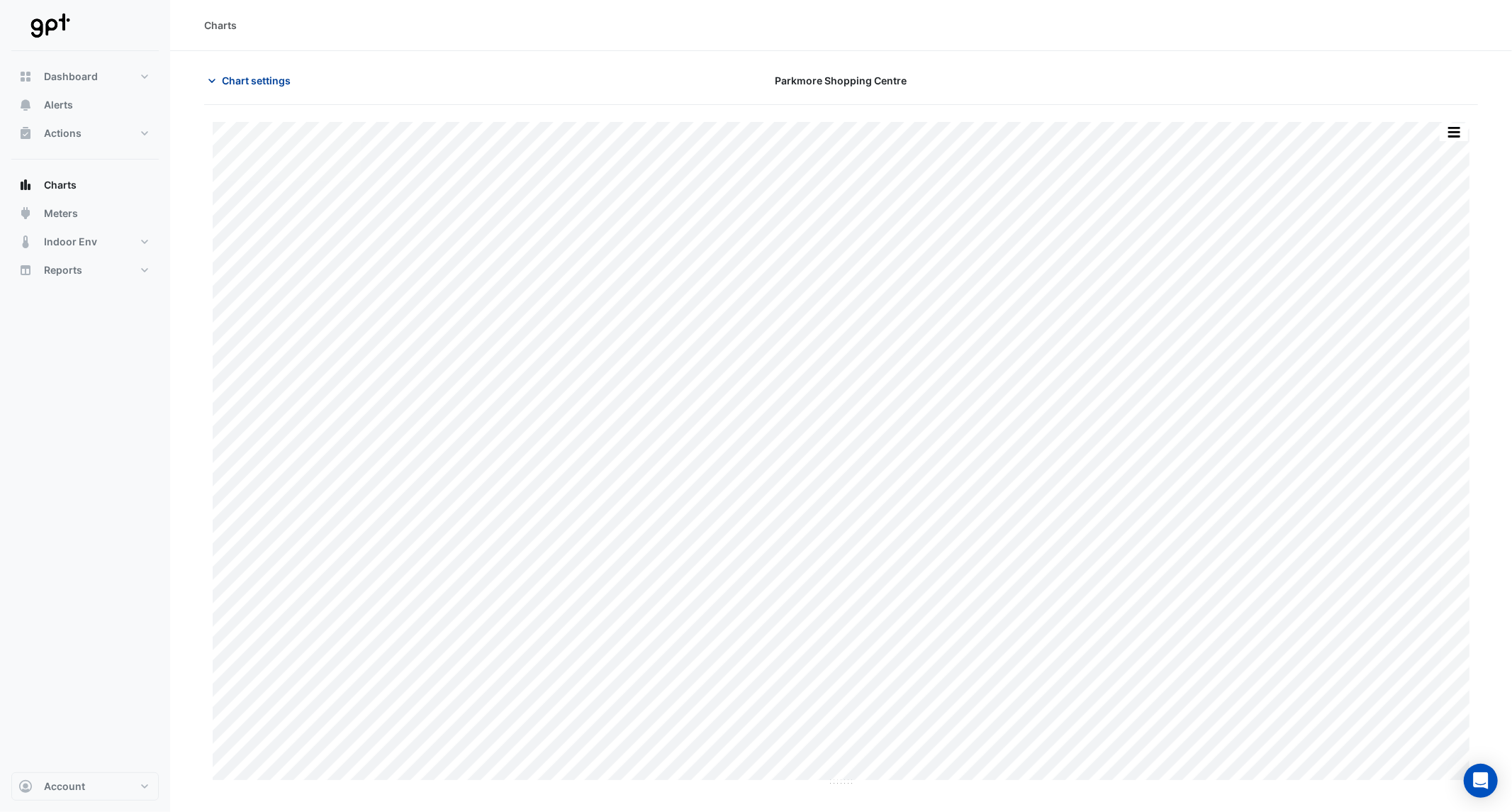 click on "Chart settings" 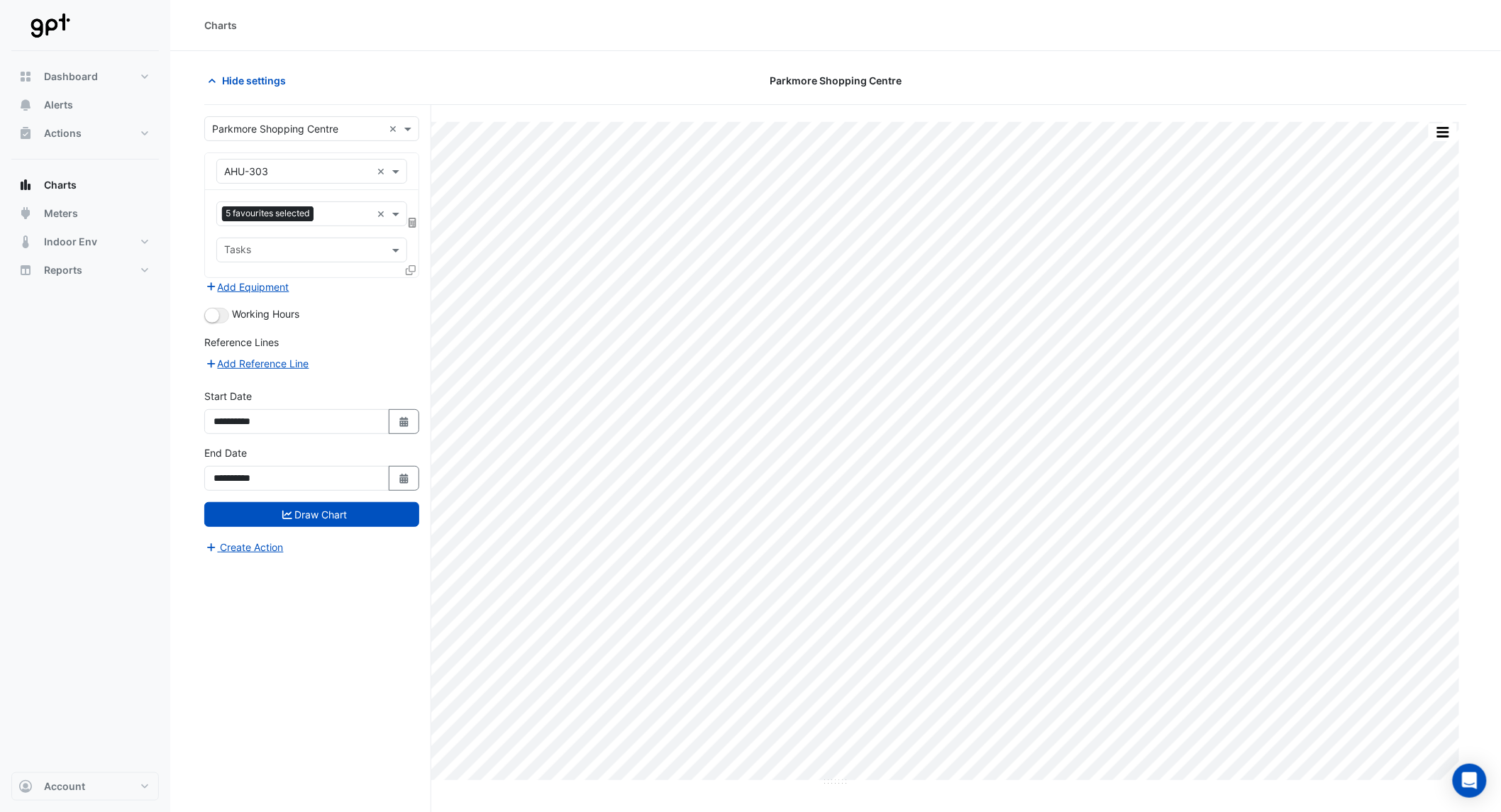click at bounding box center [345, 215] 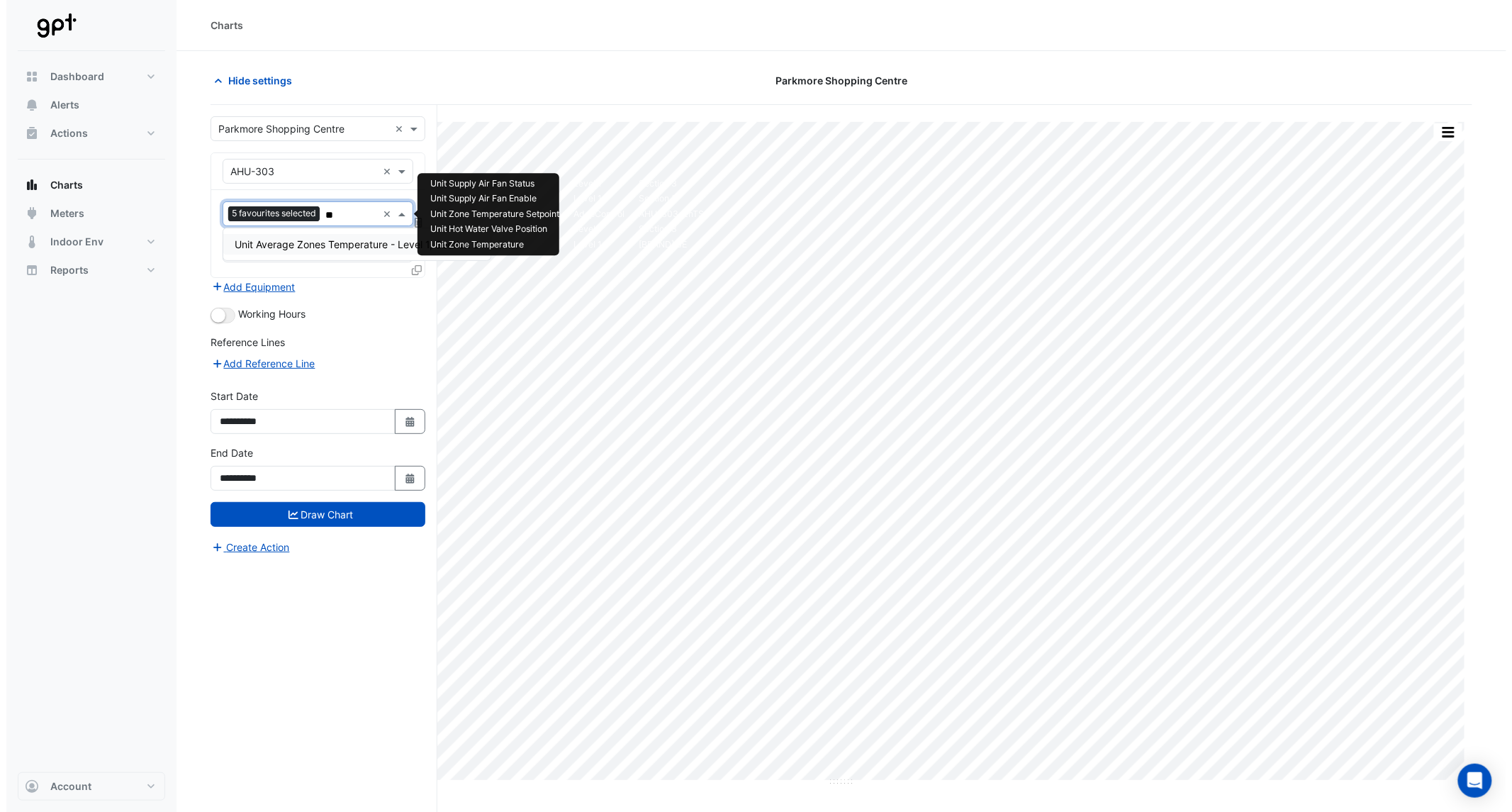 scroll, scrollTop: 0, scrollLeft: 0, axis: both 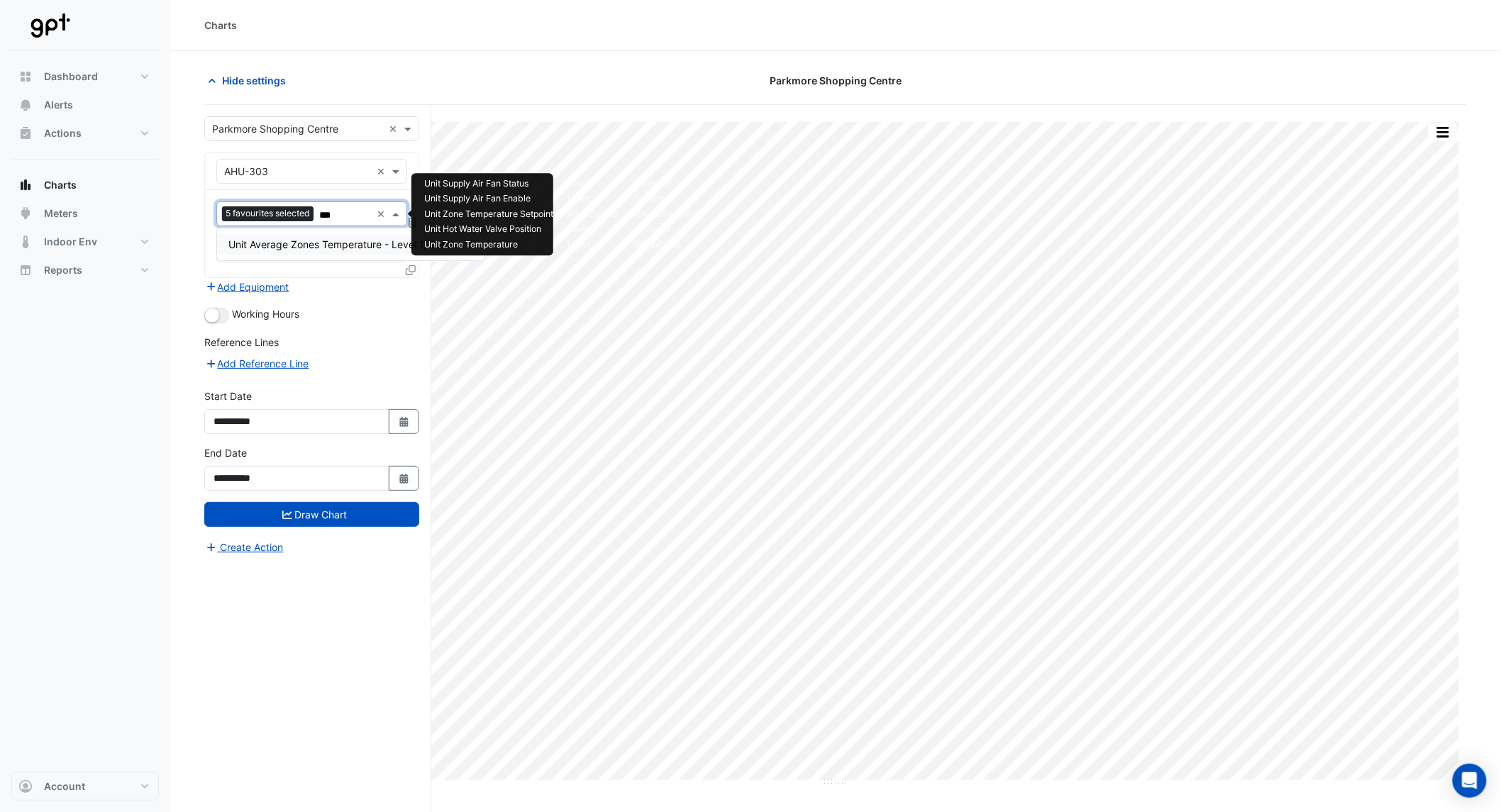 type on "****" 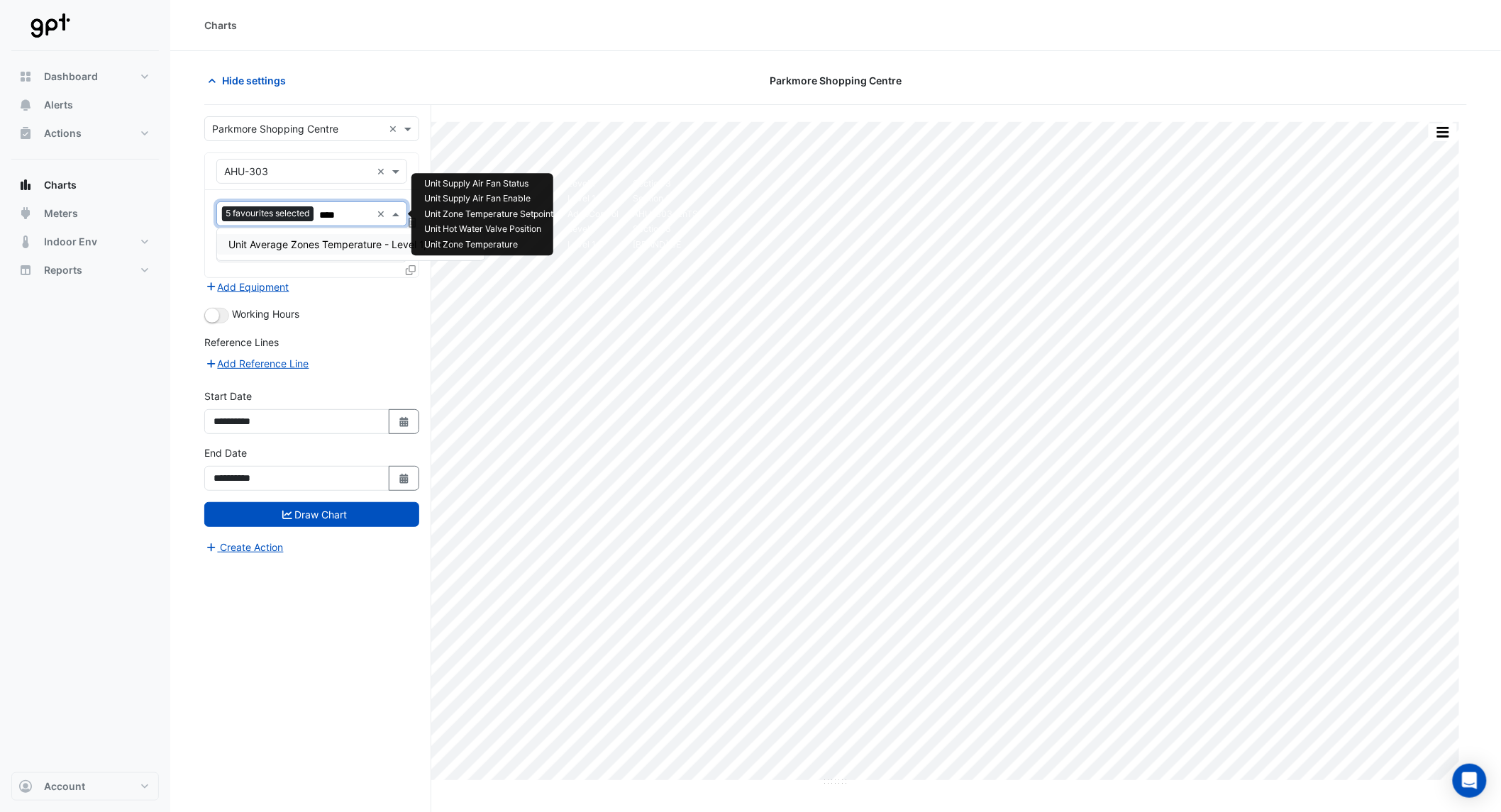 click on "Unit Average Zones Temperature - Level 1, Section 3" at bounding box center (350, 244) 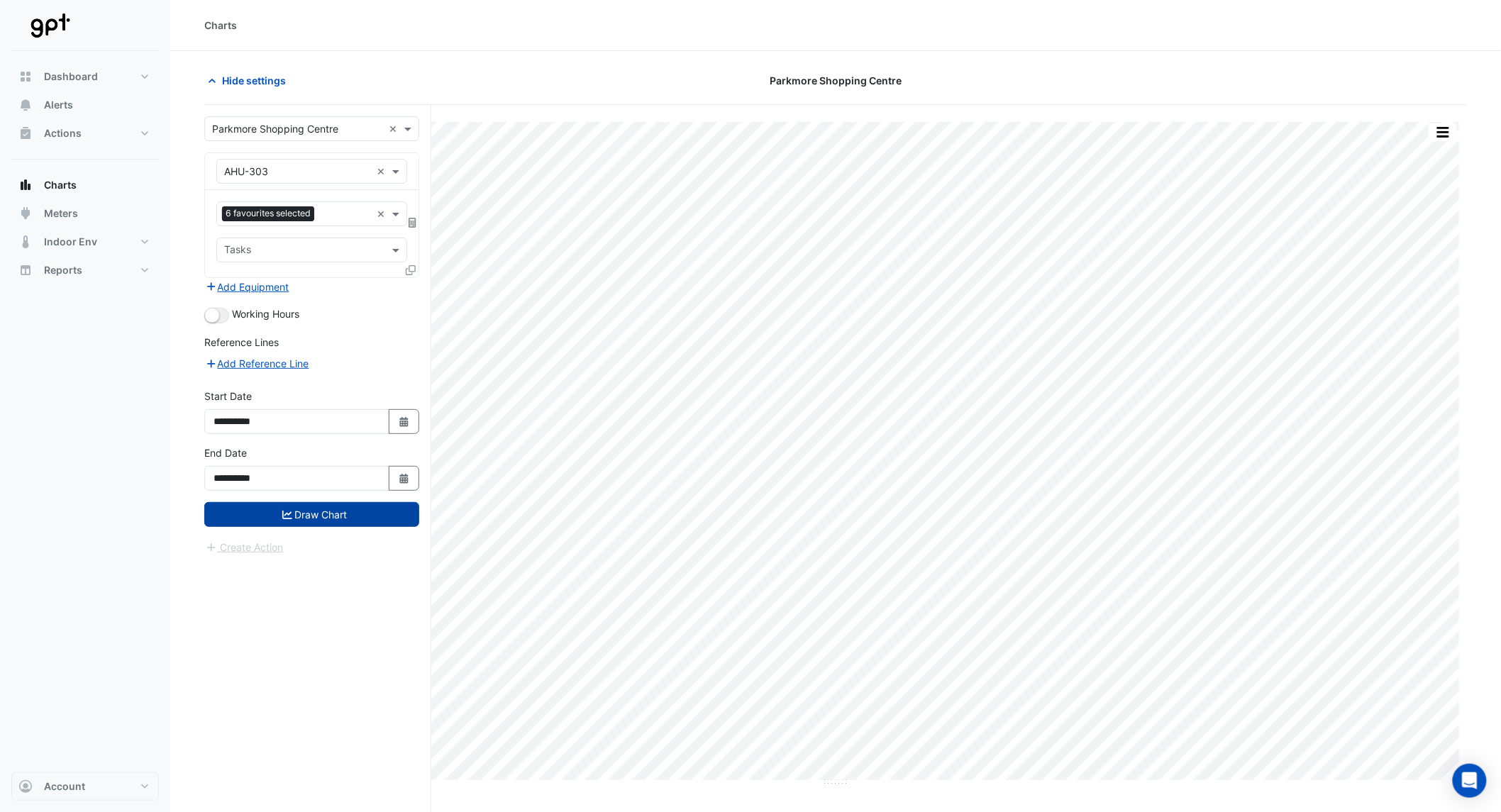 click on "Draw Chart" at bounding box center [311, 514] 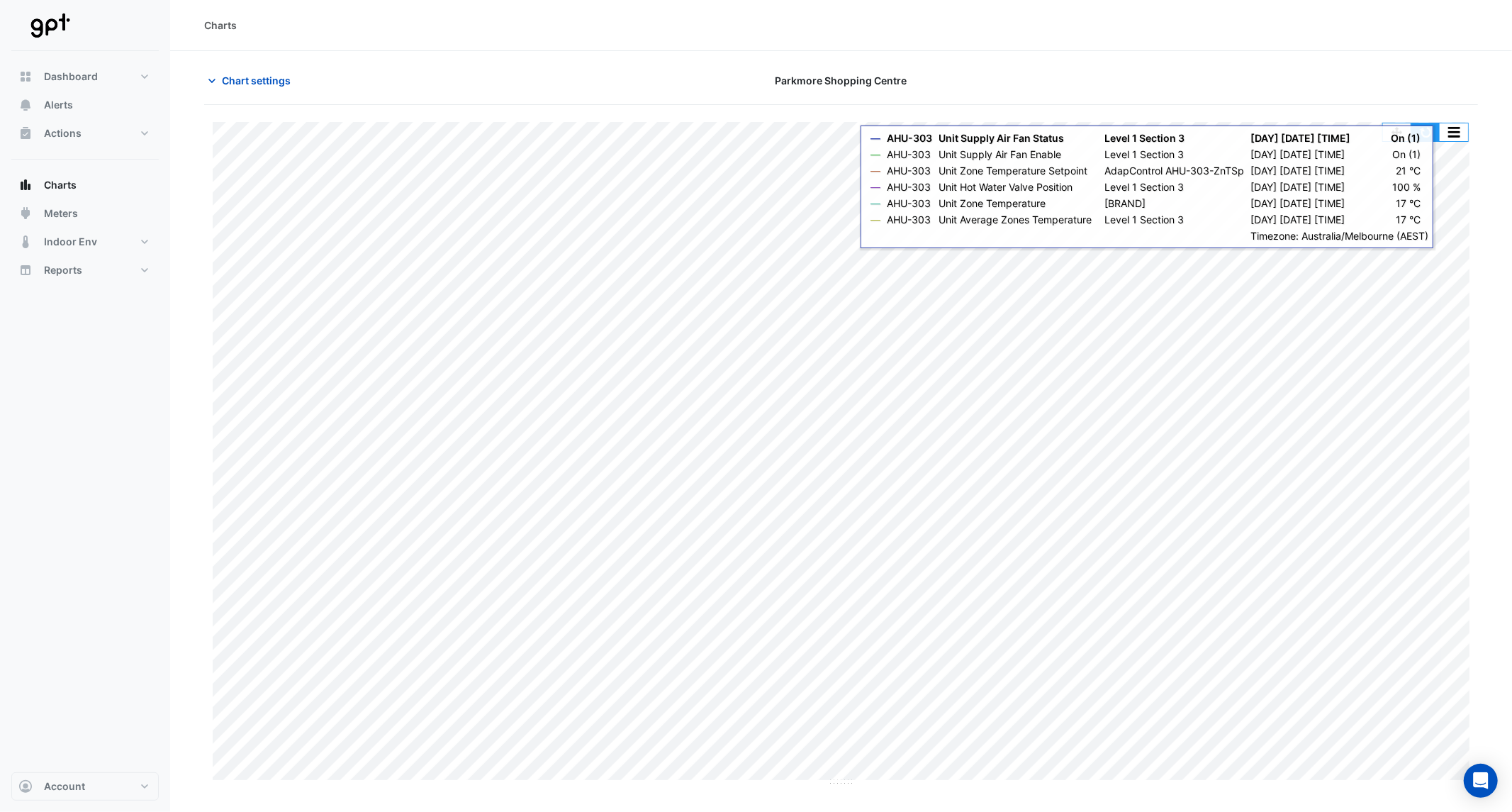 click 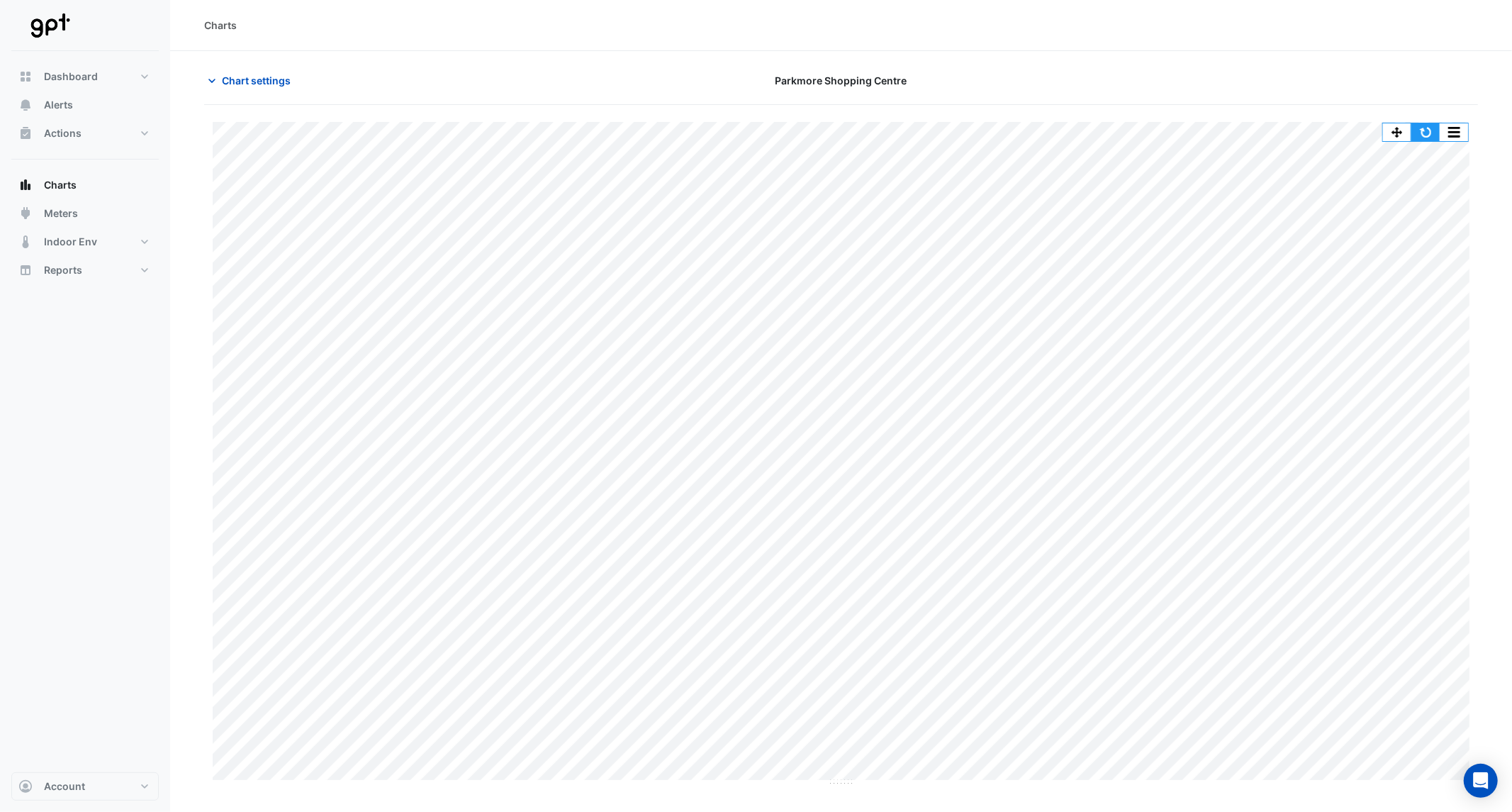click 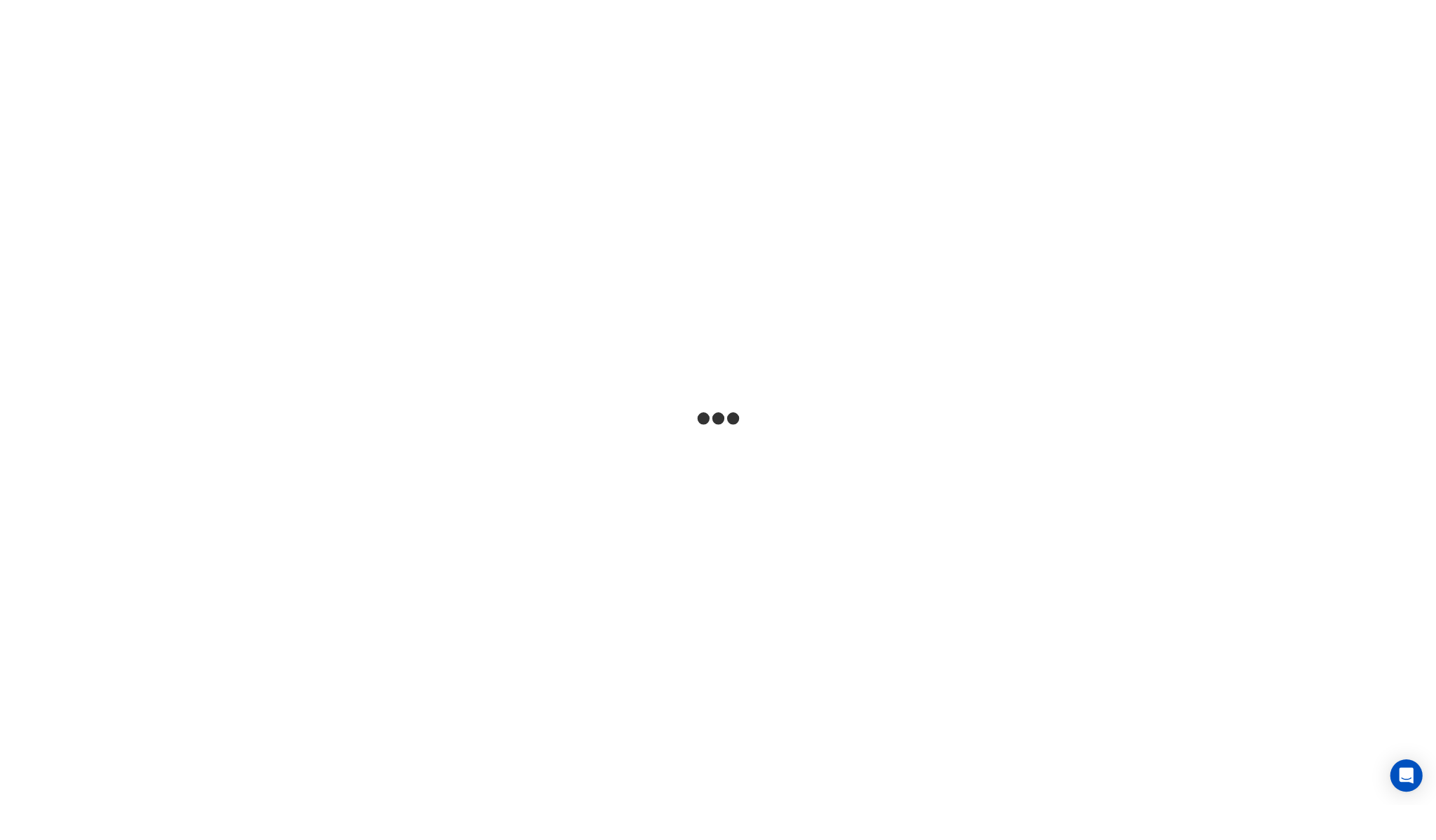 scroll, scrollTop: 0, scrollLeft: 0, axis: both 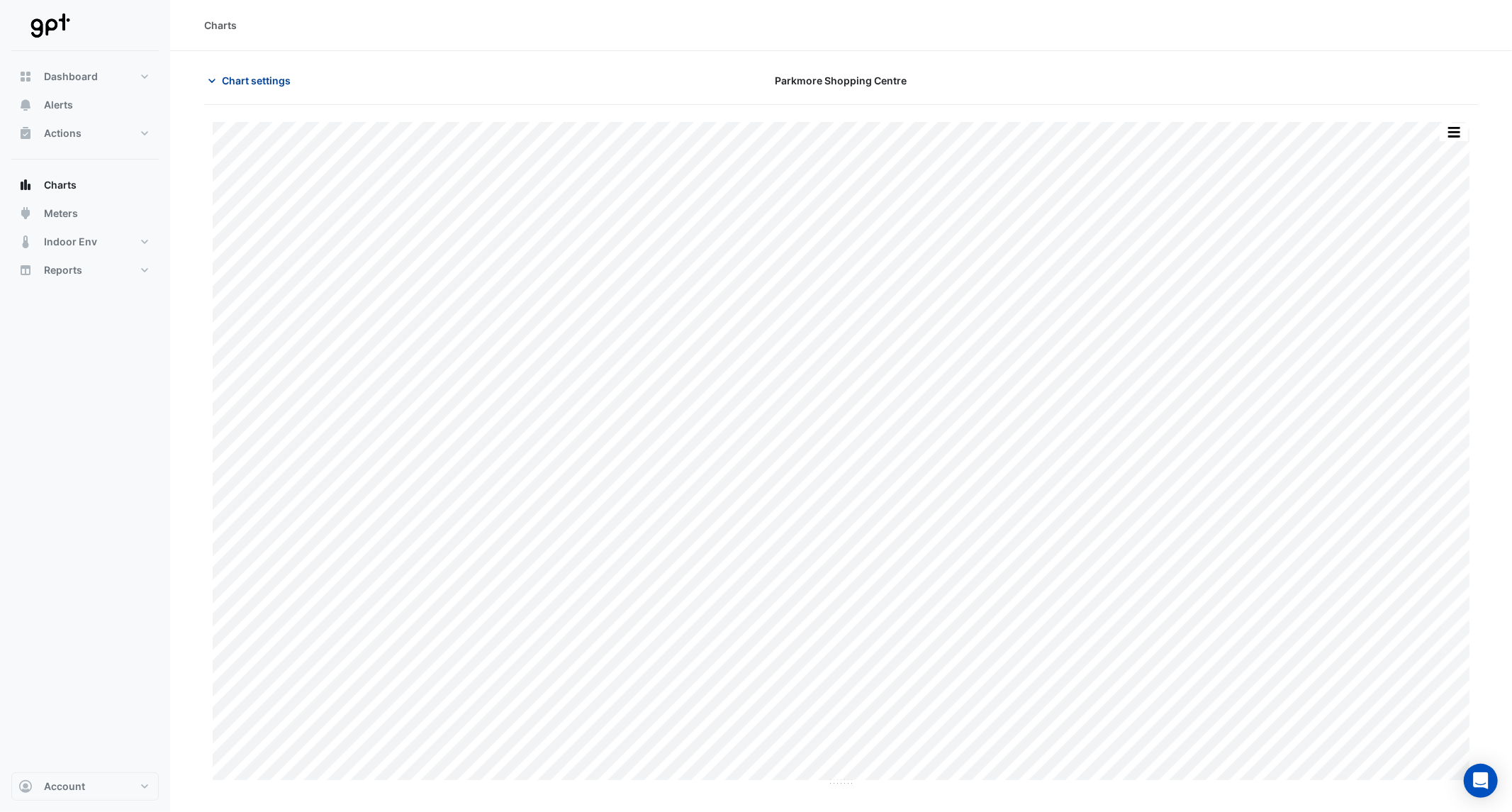 click on "Chart settings" 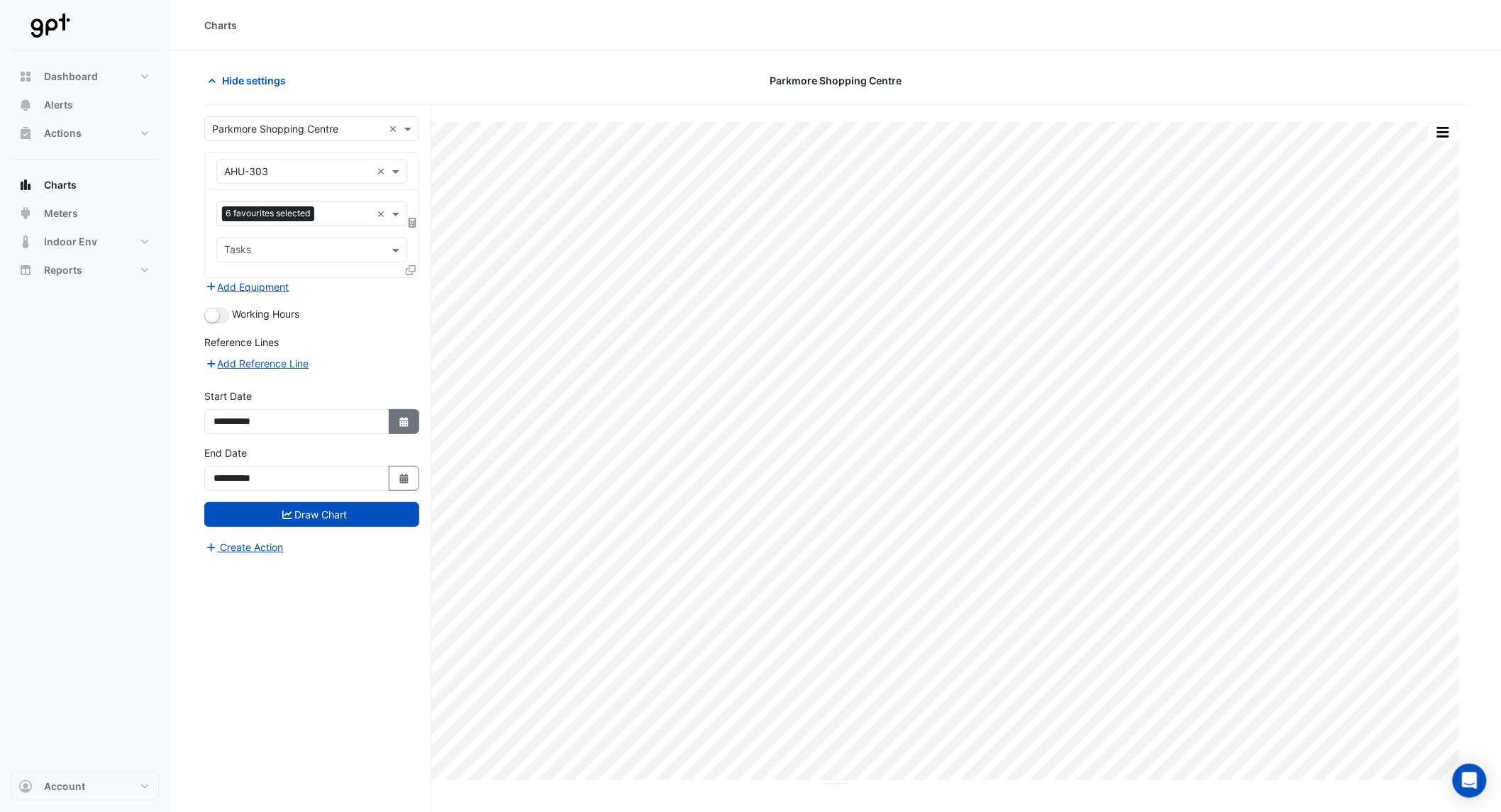 click 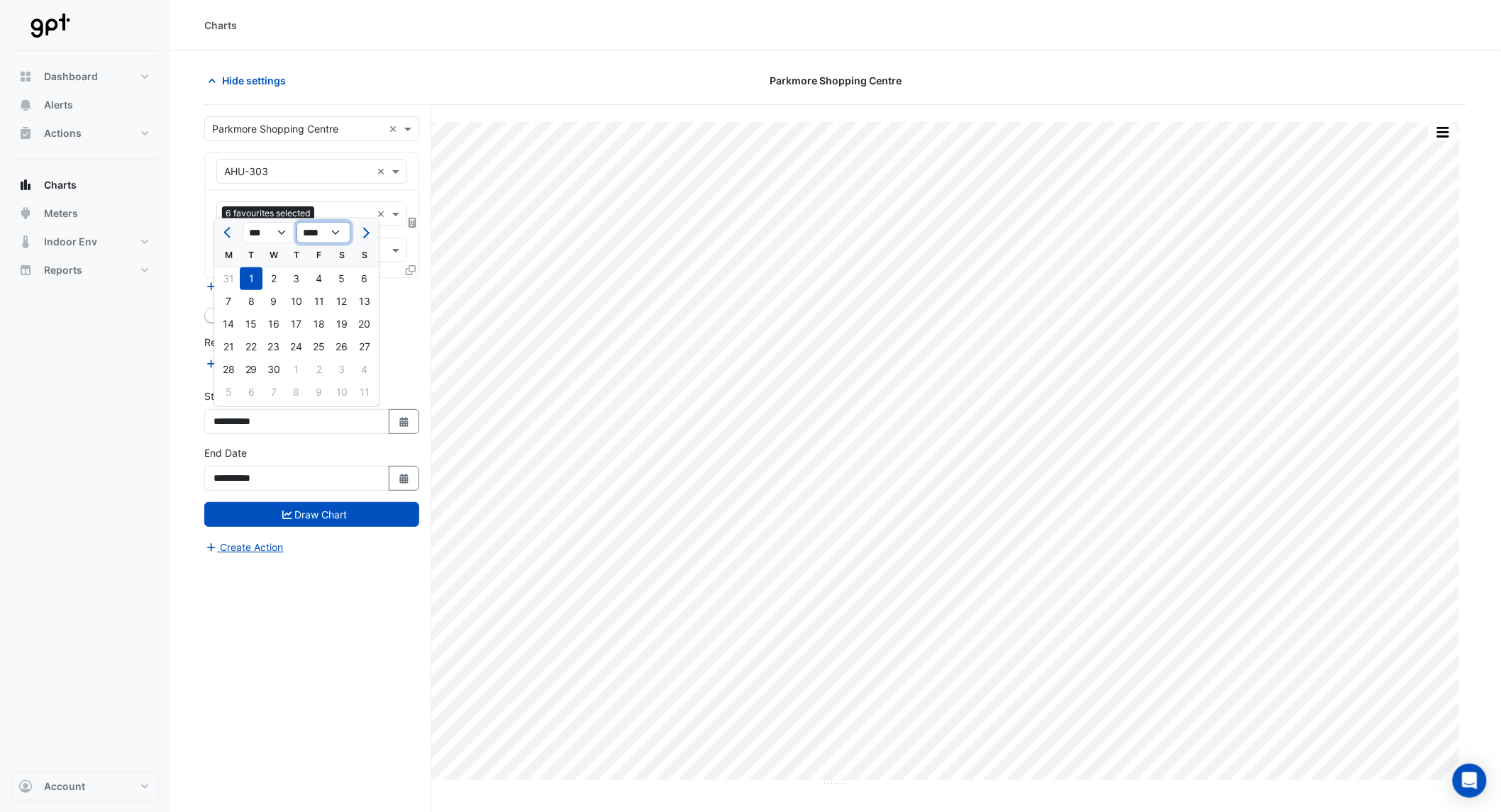 click on "**** **** **** **** **** **** **** **** **** **** ****" 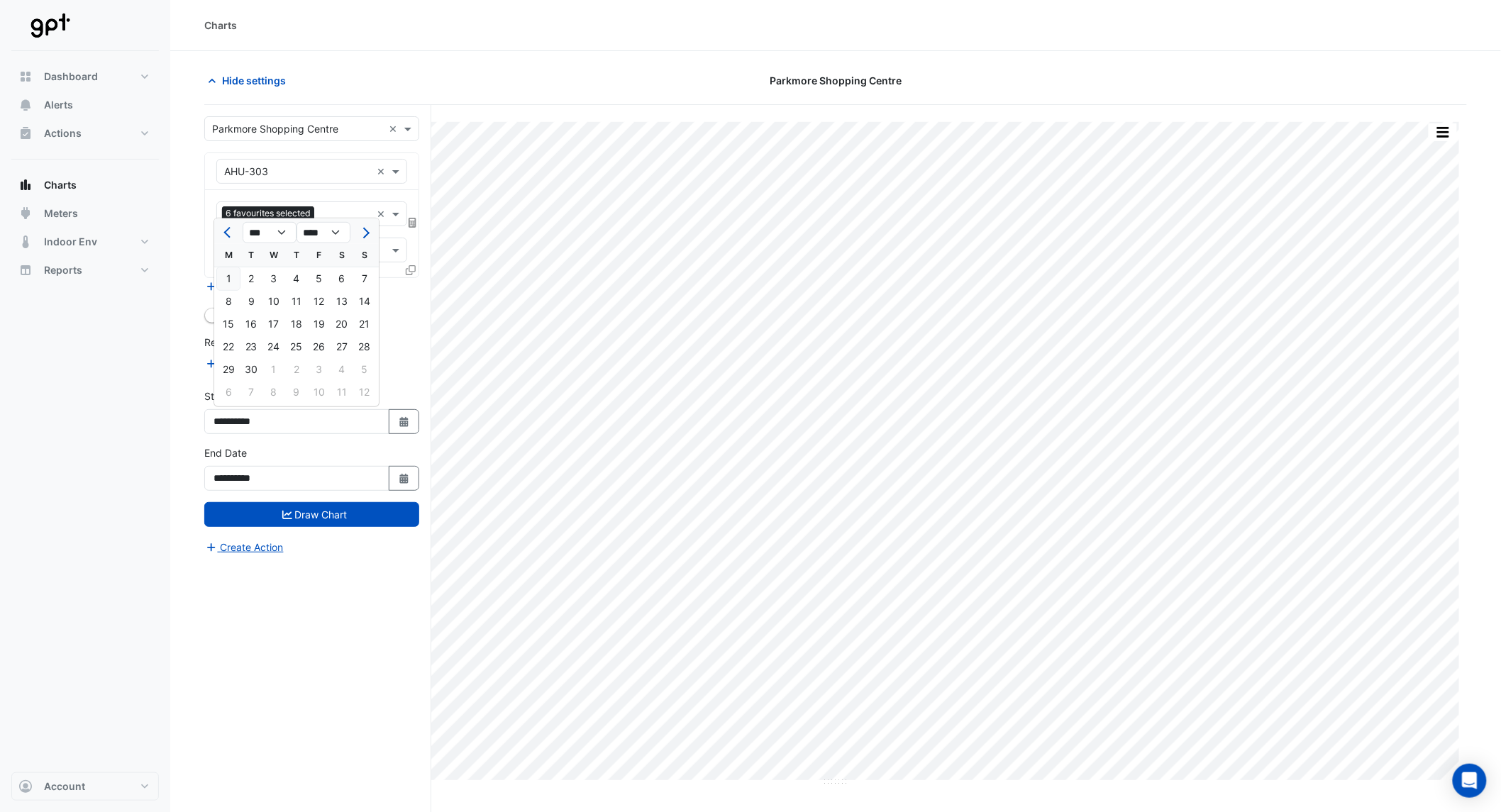 click on "1" 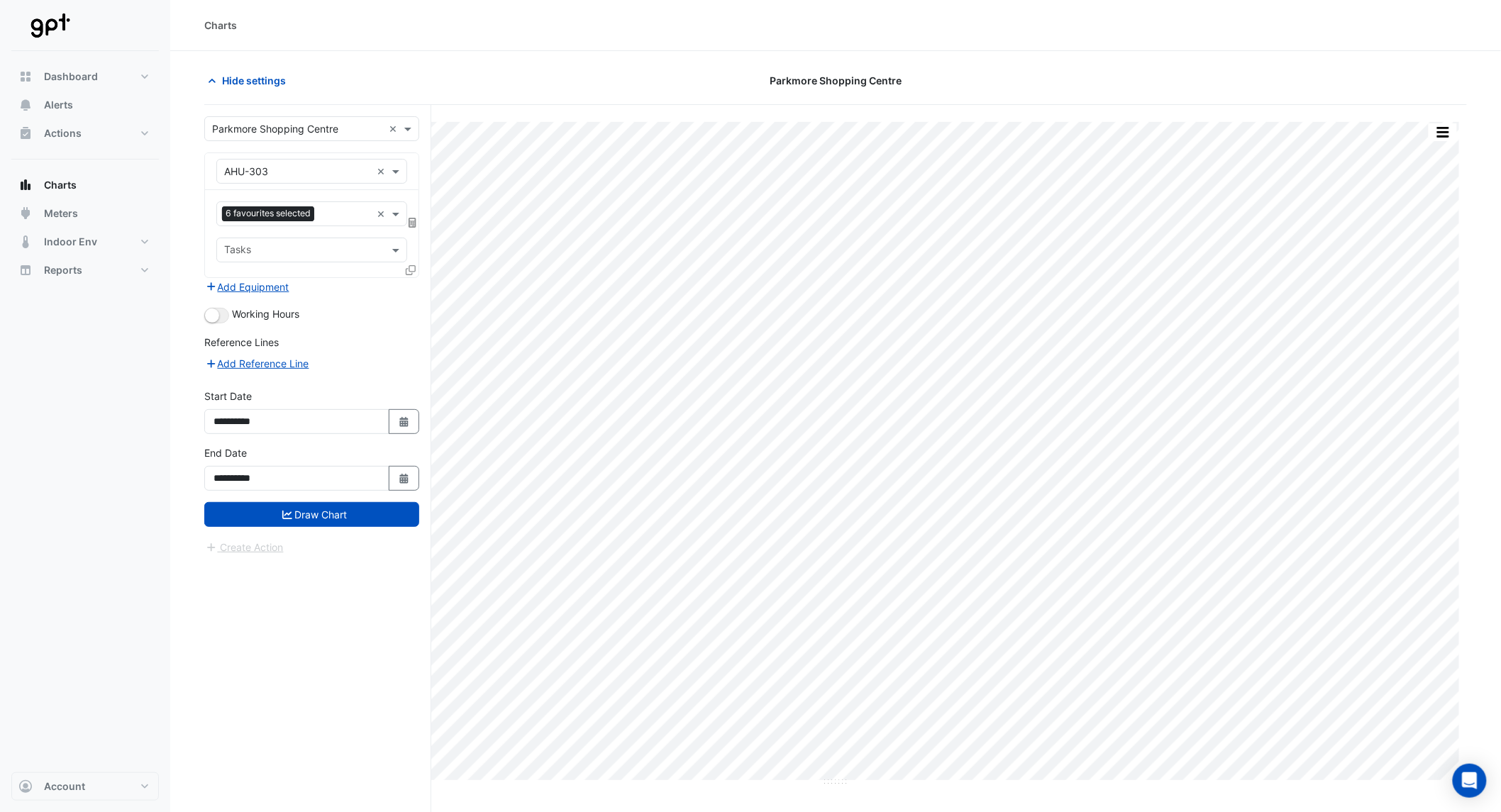 type on "**********" 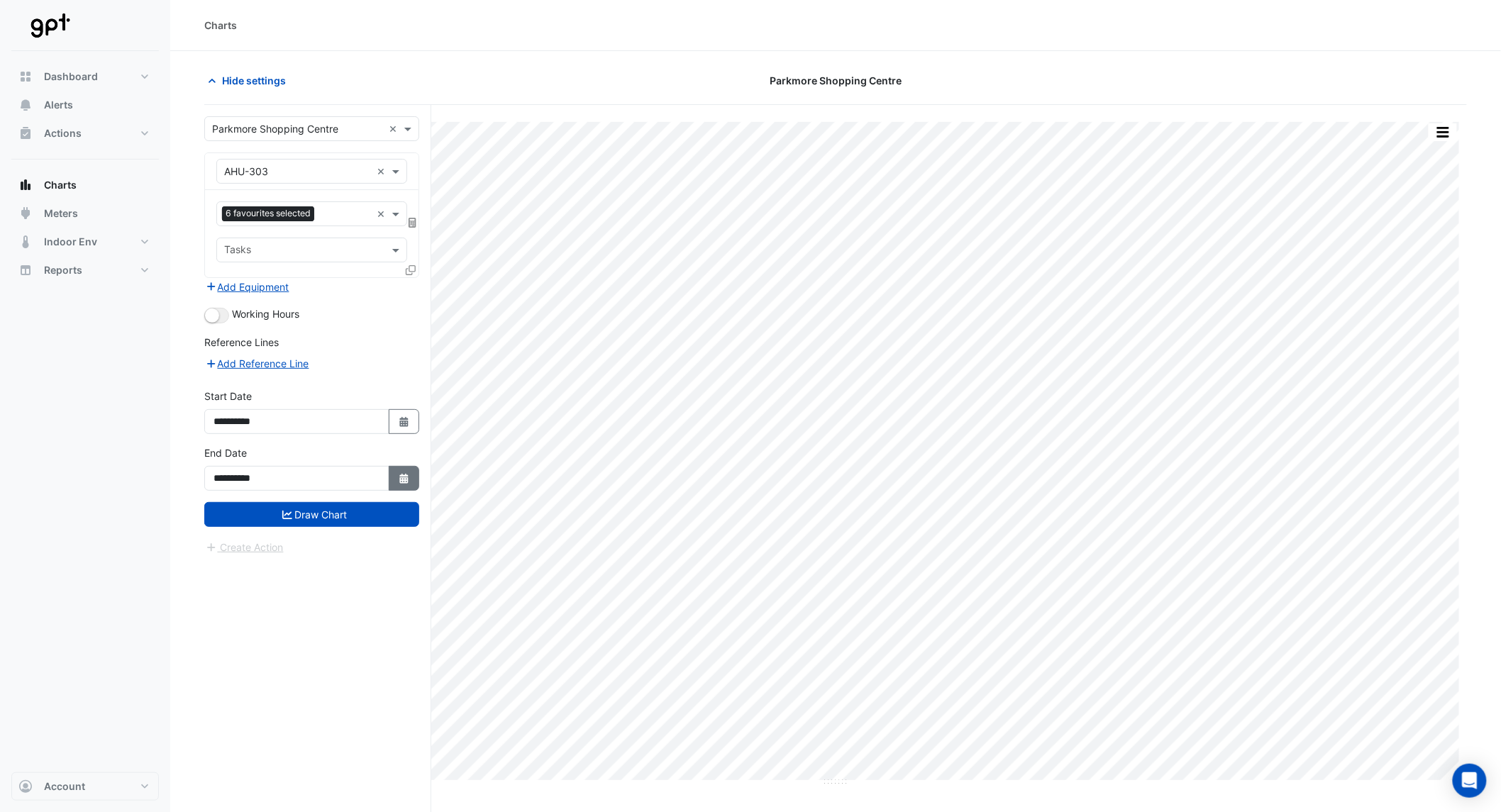 click 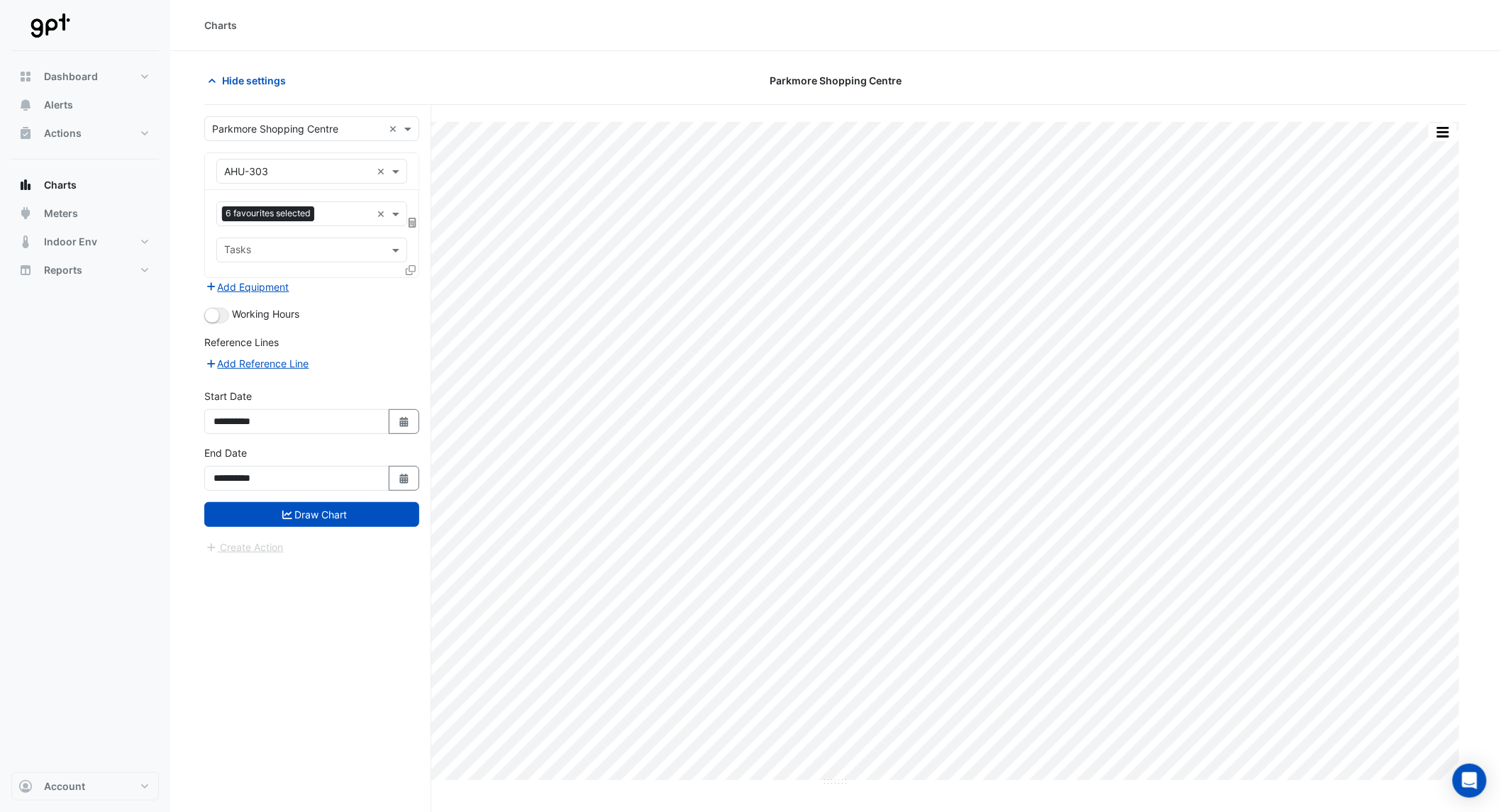 select on "*" 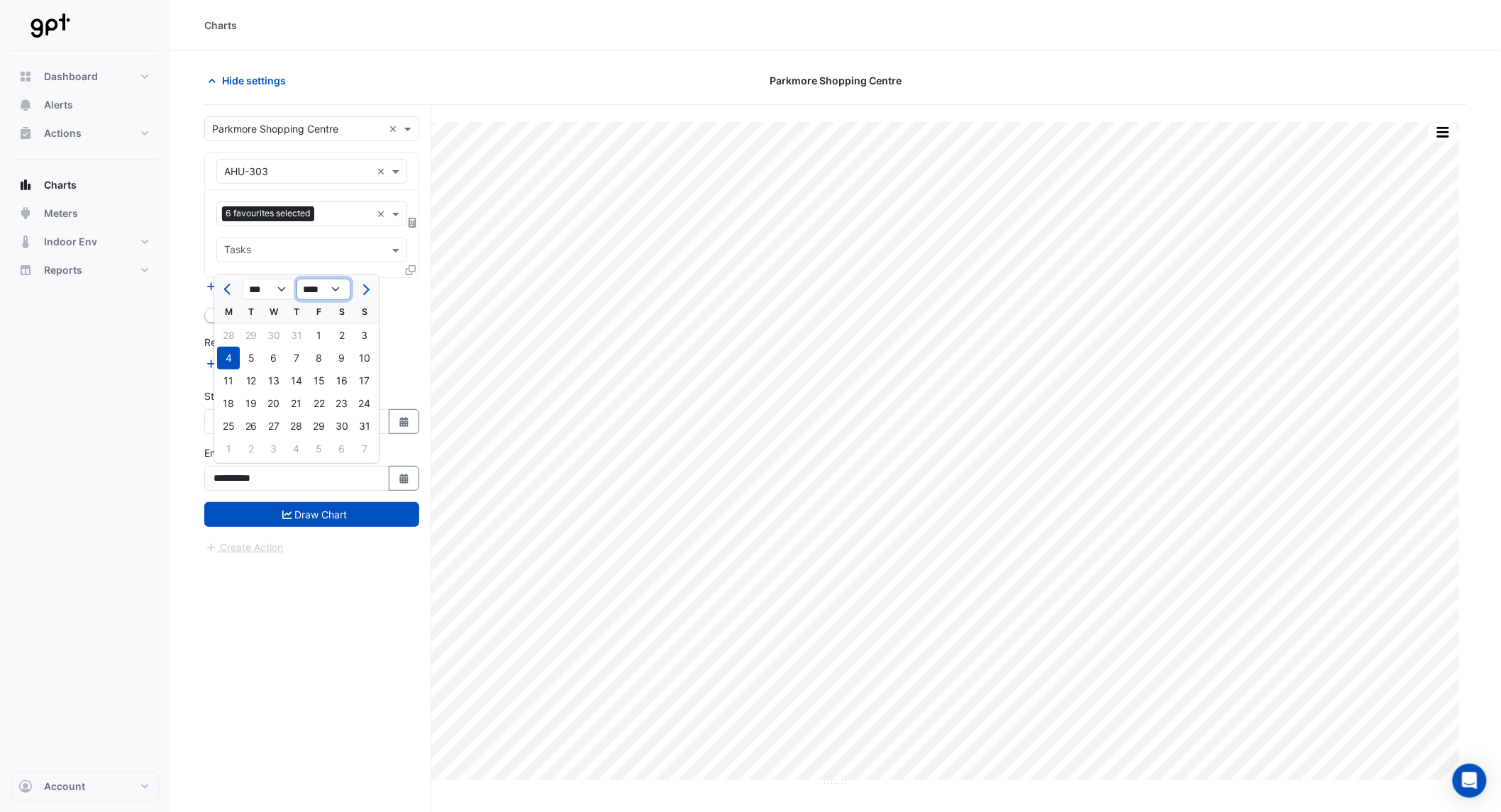 click on "**** **** **** **** **** **** **** **** **** **** **** ****" 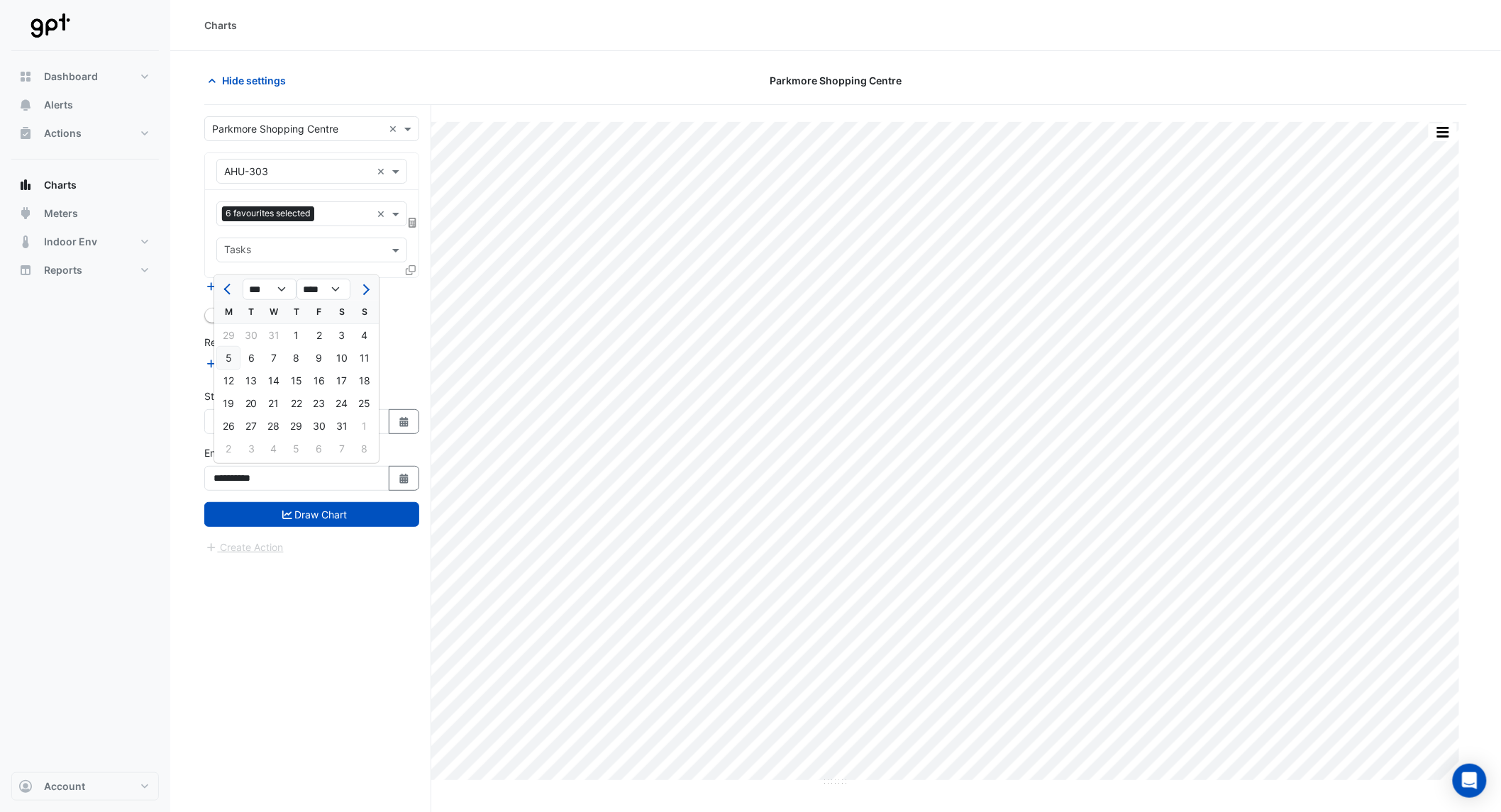 click on "5" 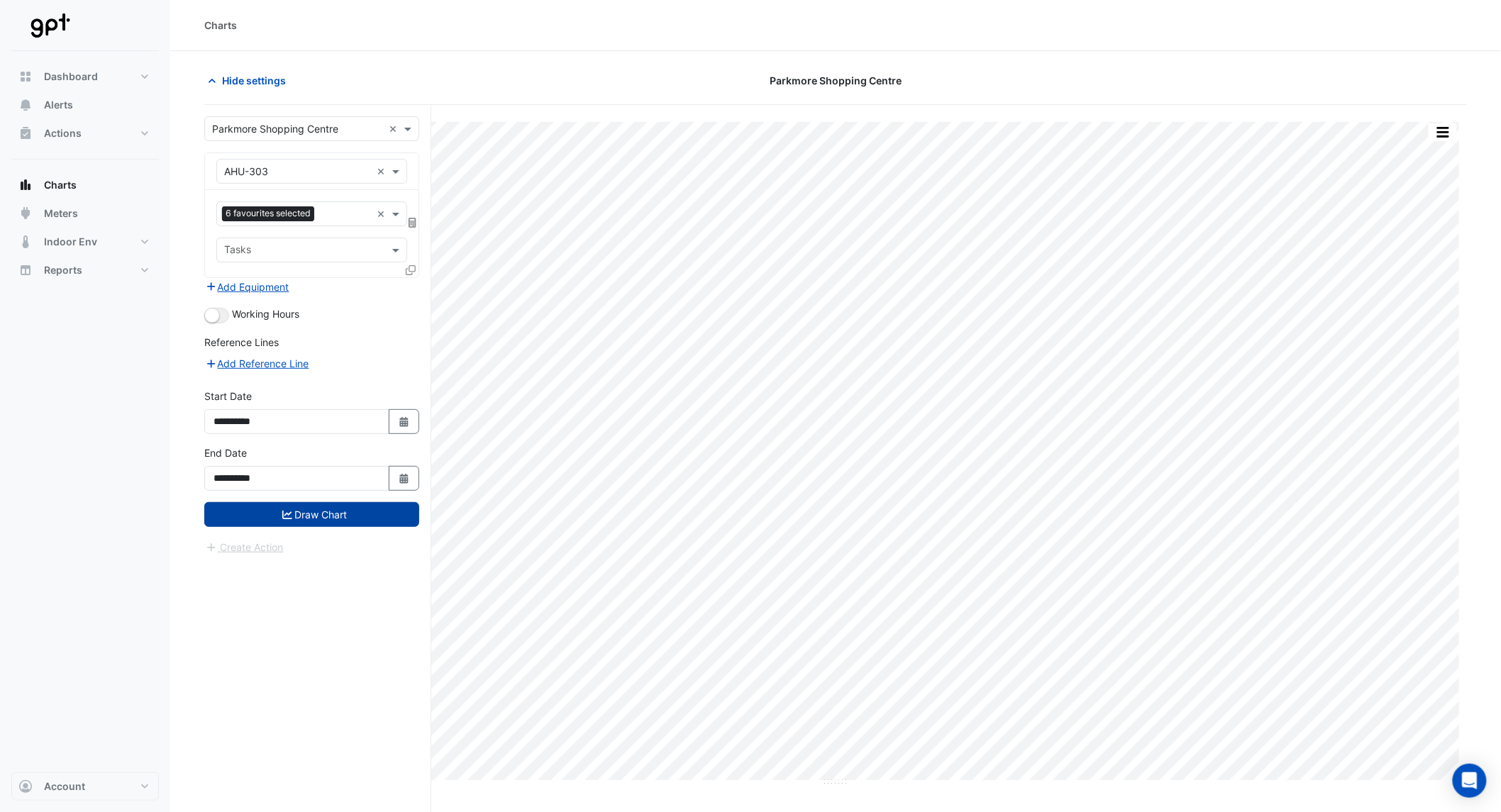 click on "Draw Chart" at bounding box center [311, 514] 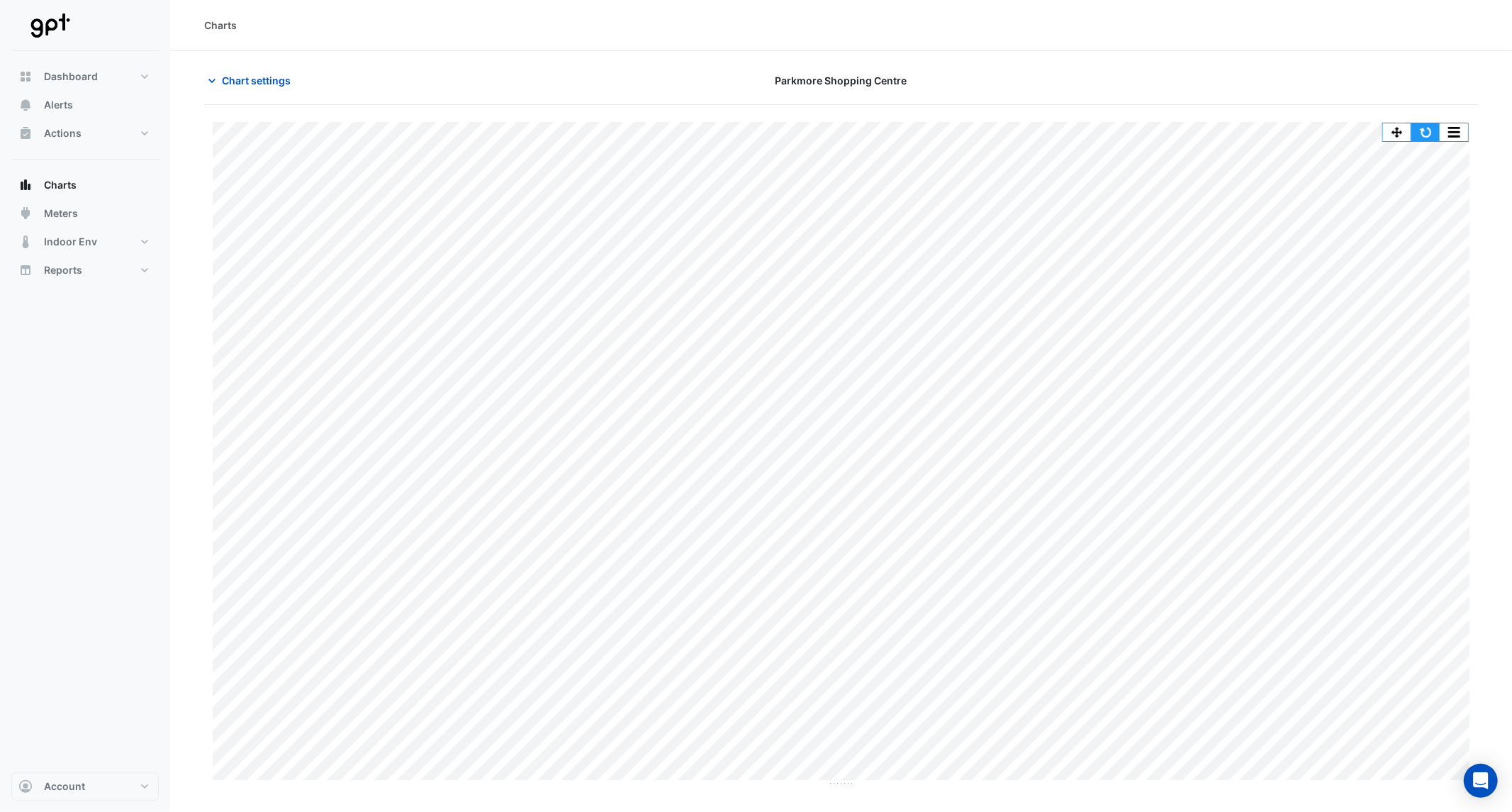 click 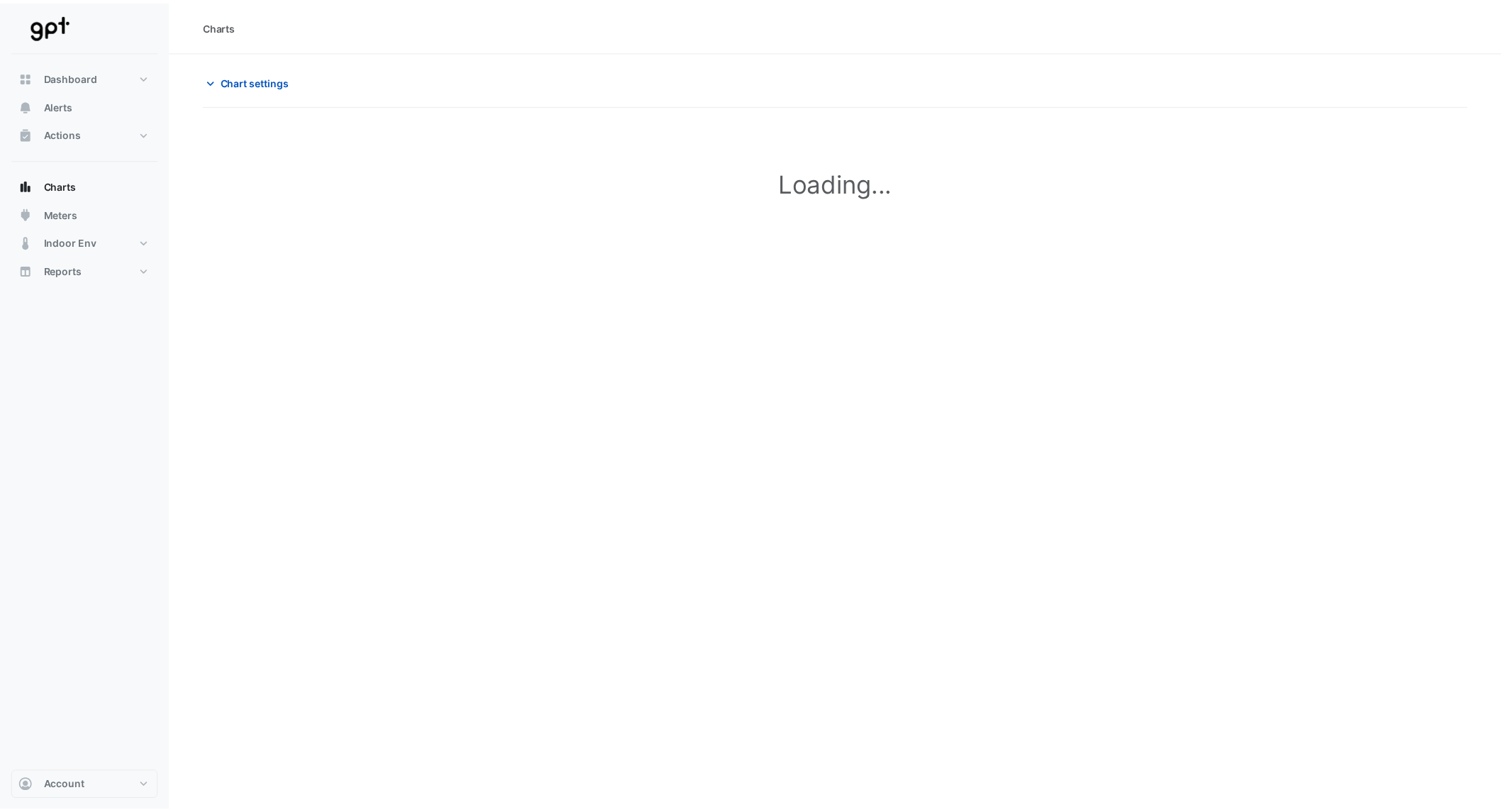 scroll, scrollTop: 0, scrollLeft: 0, axis: both 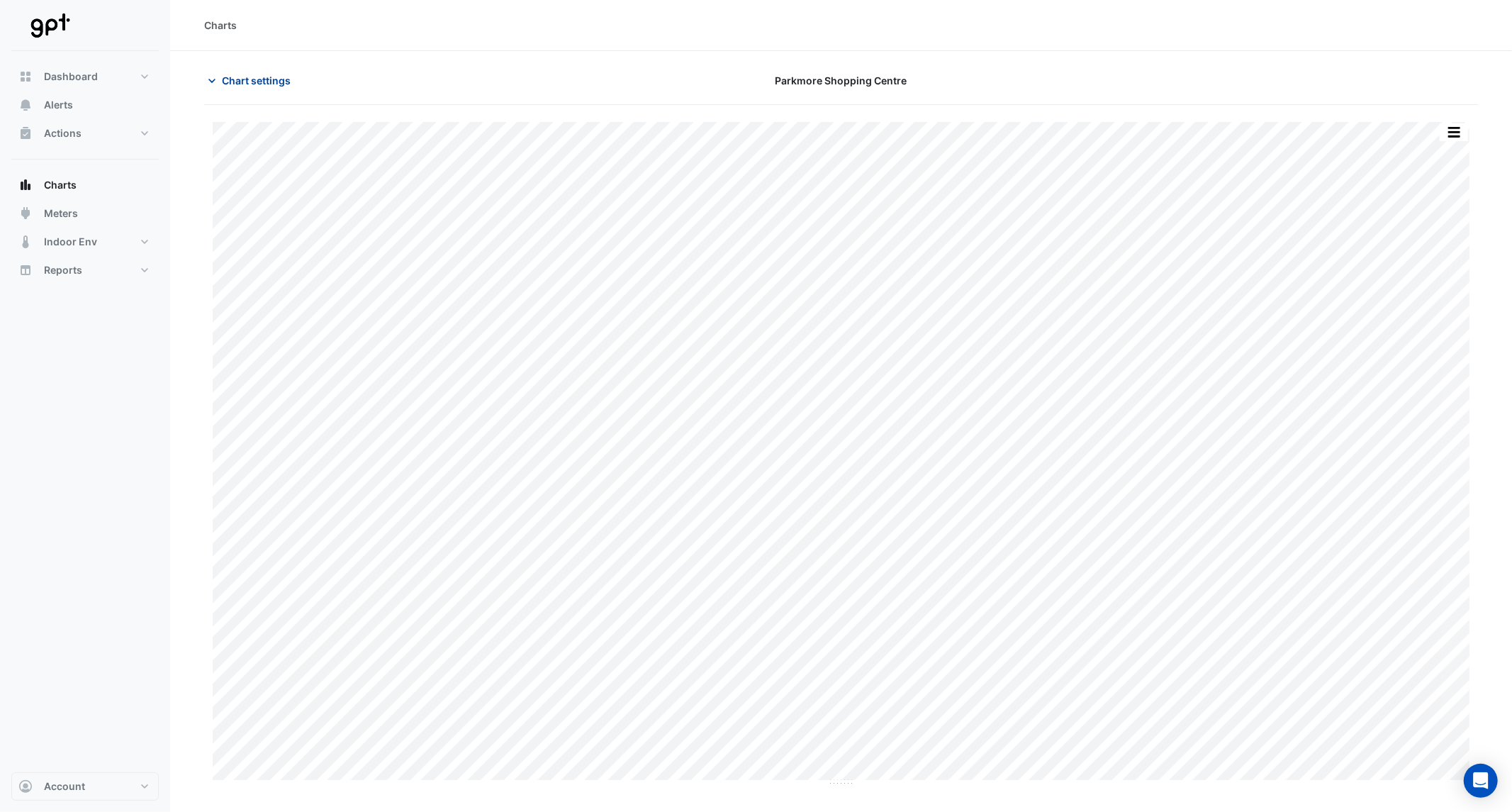 type on "**********" 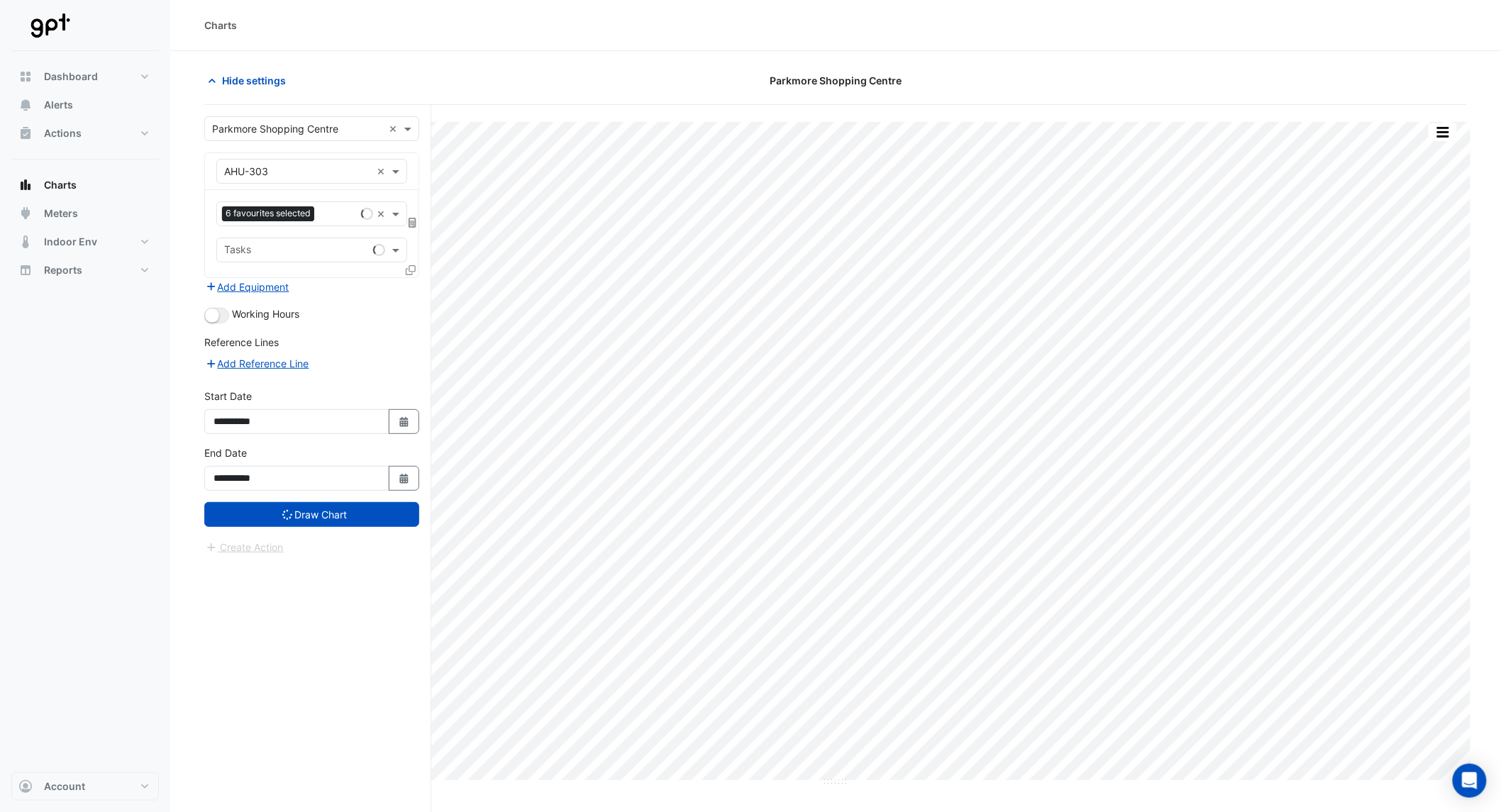 click at bounding box center [297, 172] 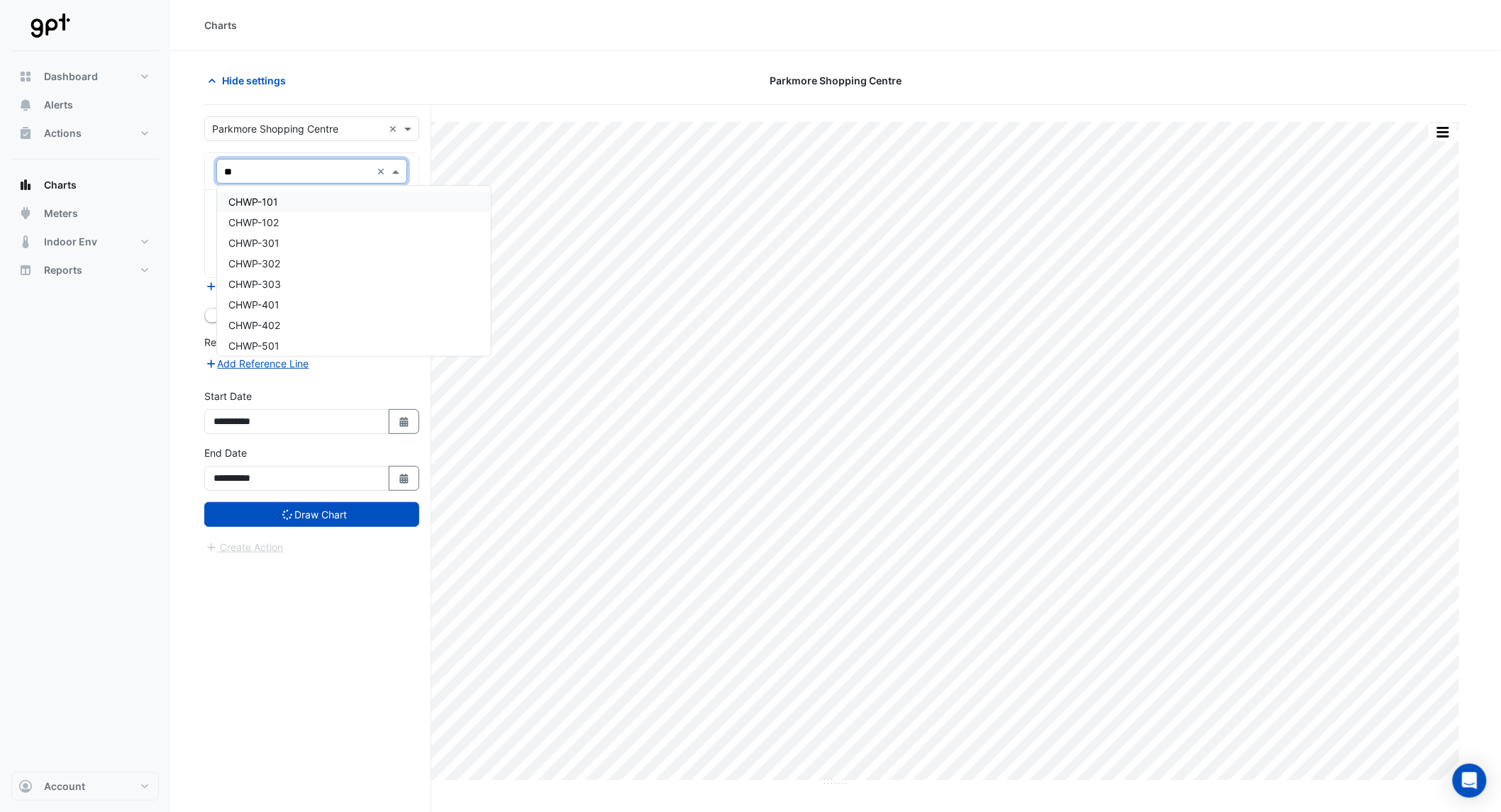 type on "***" 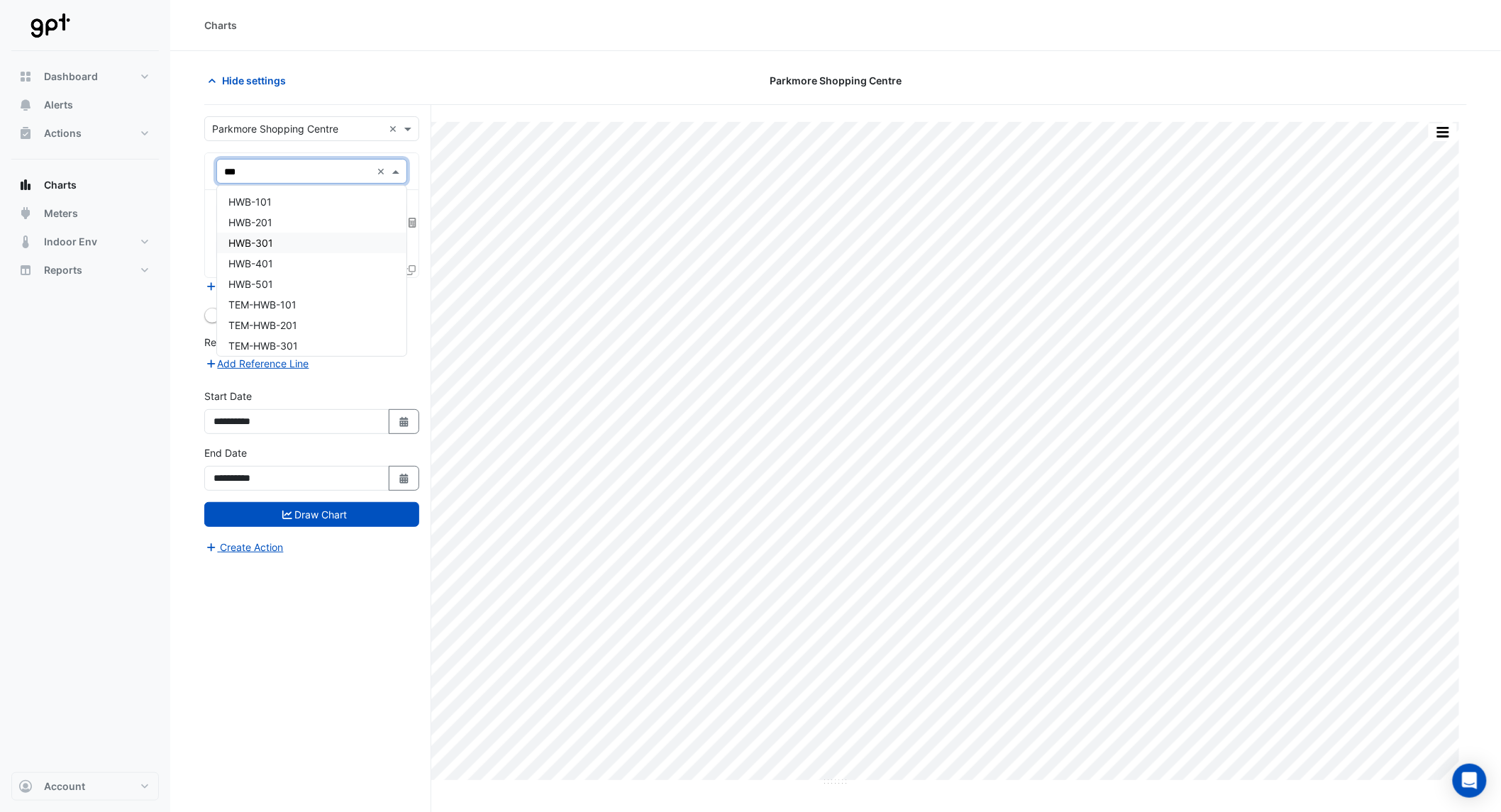 click on "HWB-301" at bounding box center (250, 243) 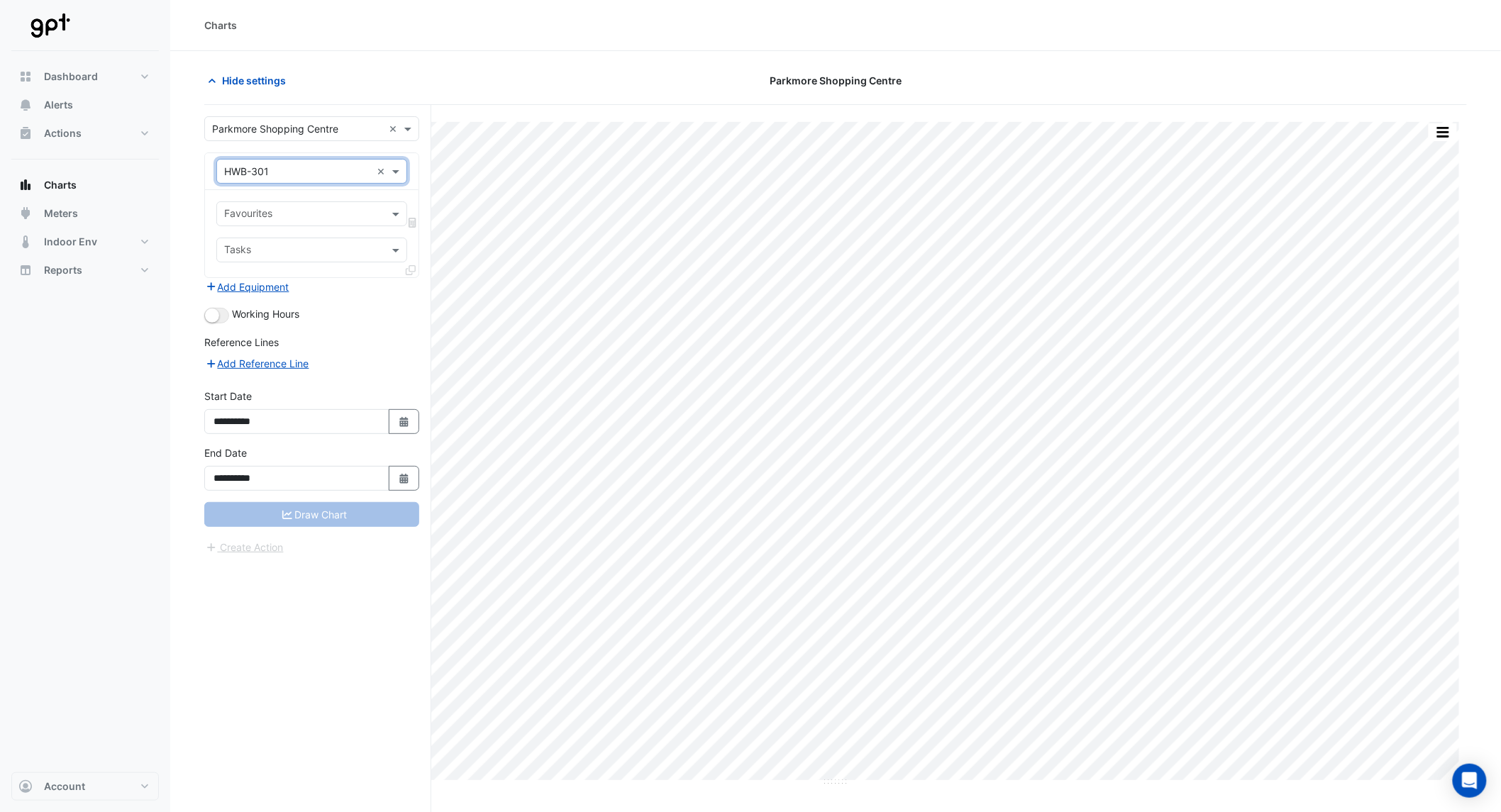 click at bounding box center (304, 215) 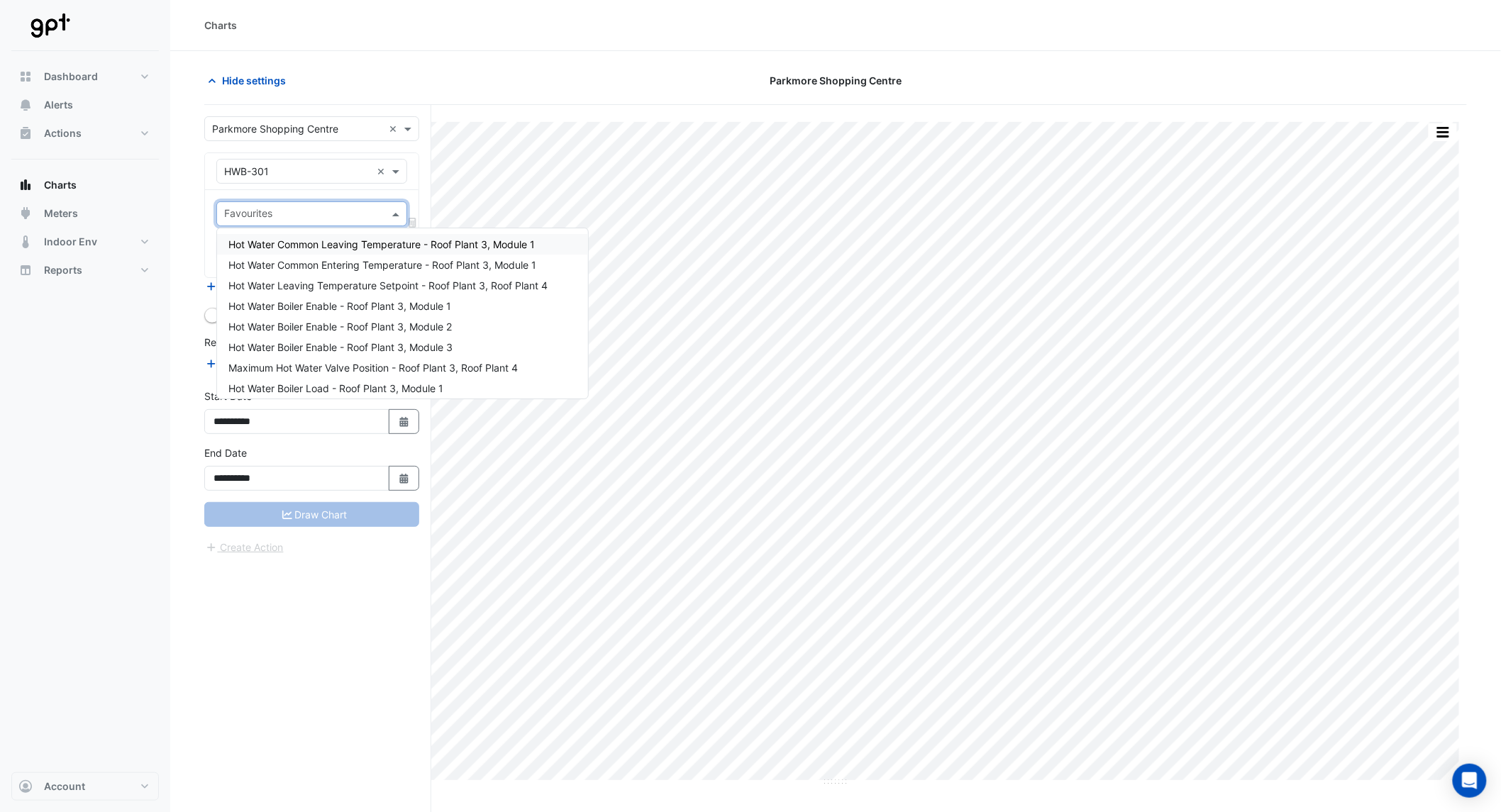 click on "Hot Water Common Leaving Temperature - Roof Plant 3, Module 1" at bounding box center [382, 244] 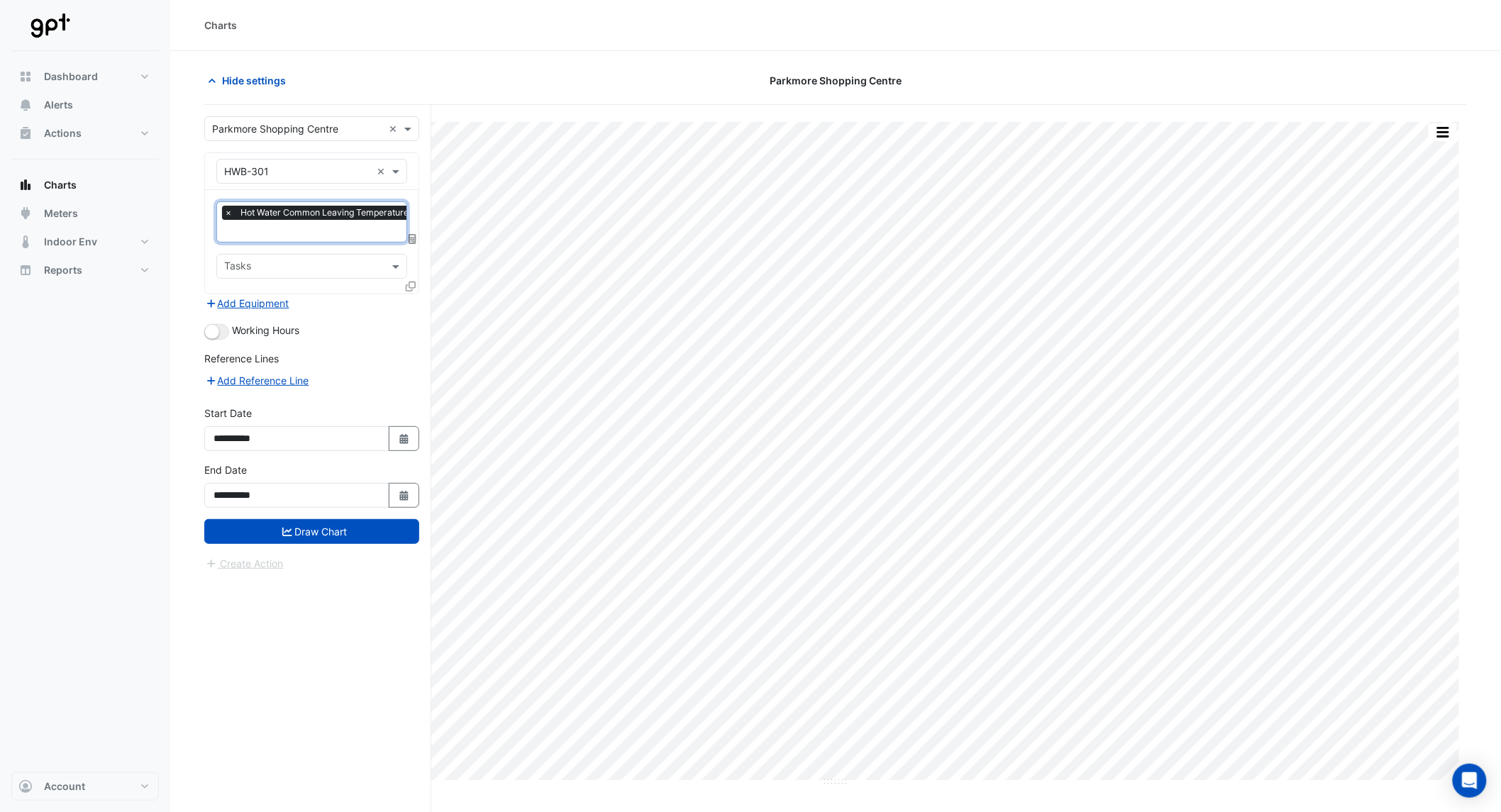 click at bounding box center (369, 232) 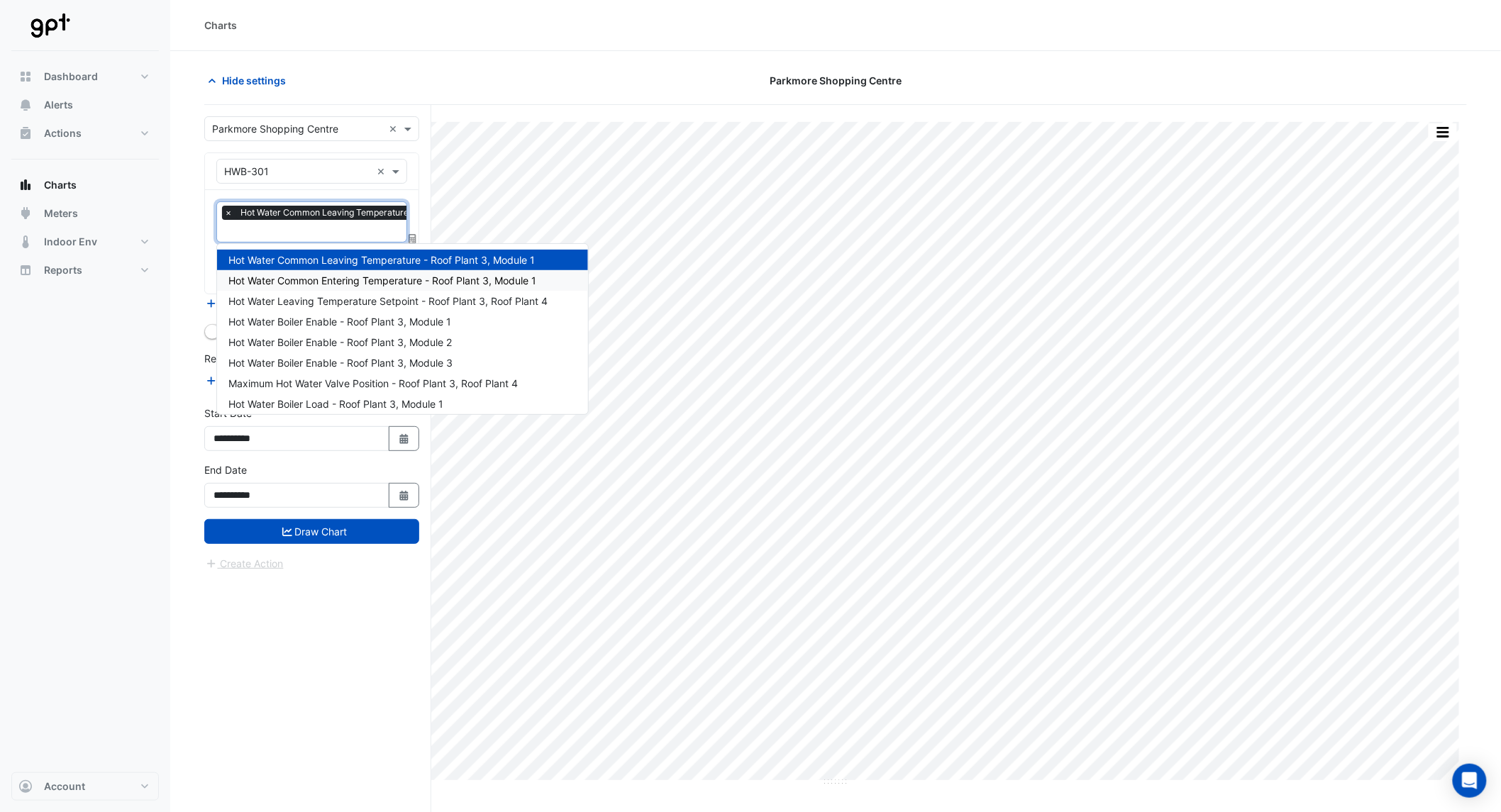 click on "Hot Water Common Entering Temperature - Roof Plant 3, Module 1" at bounding box center [382, 280] 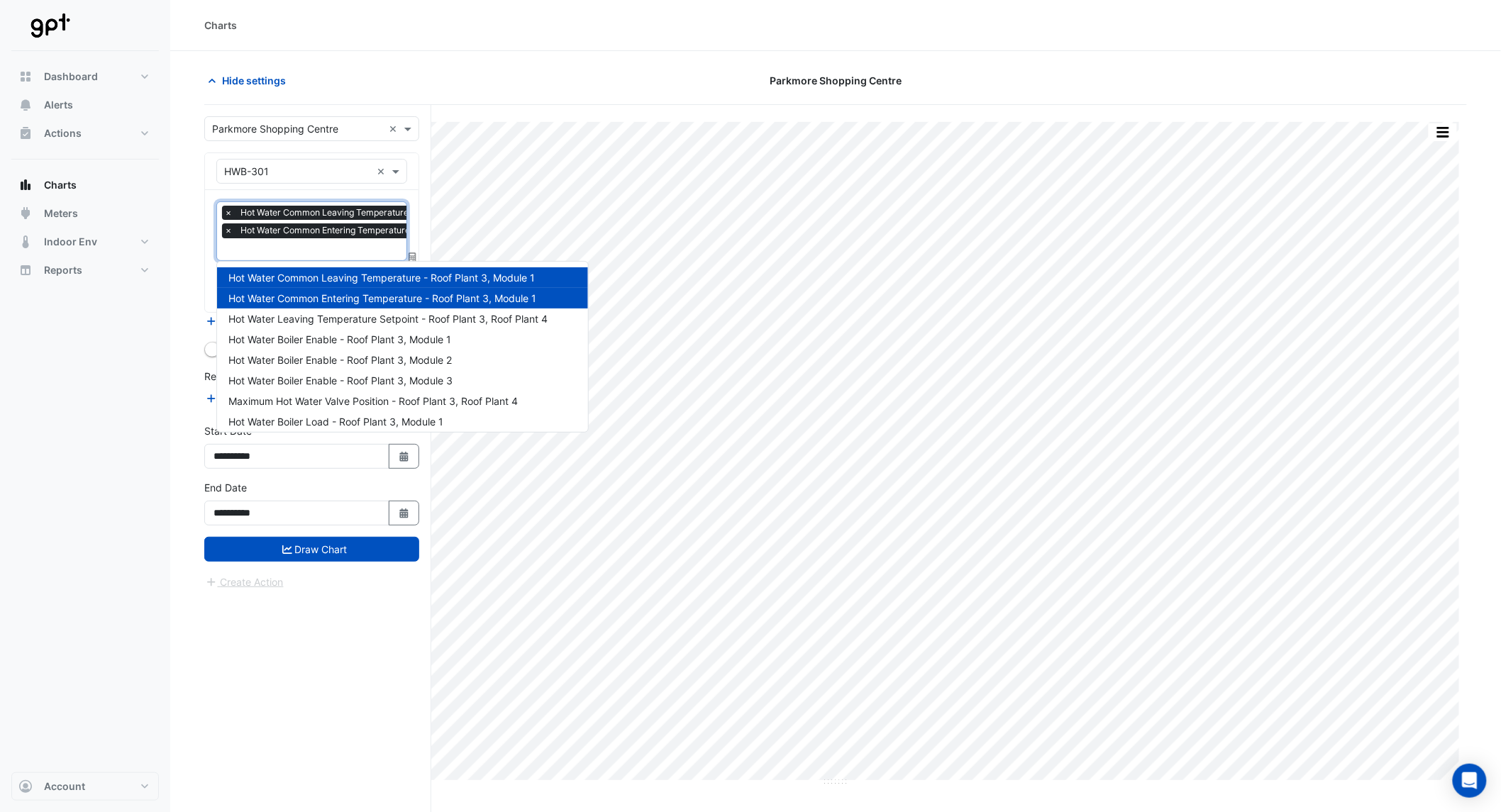 click at bounding box center (370, 250) 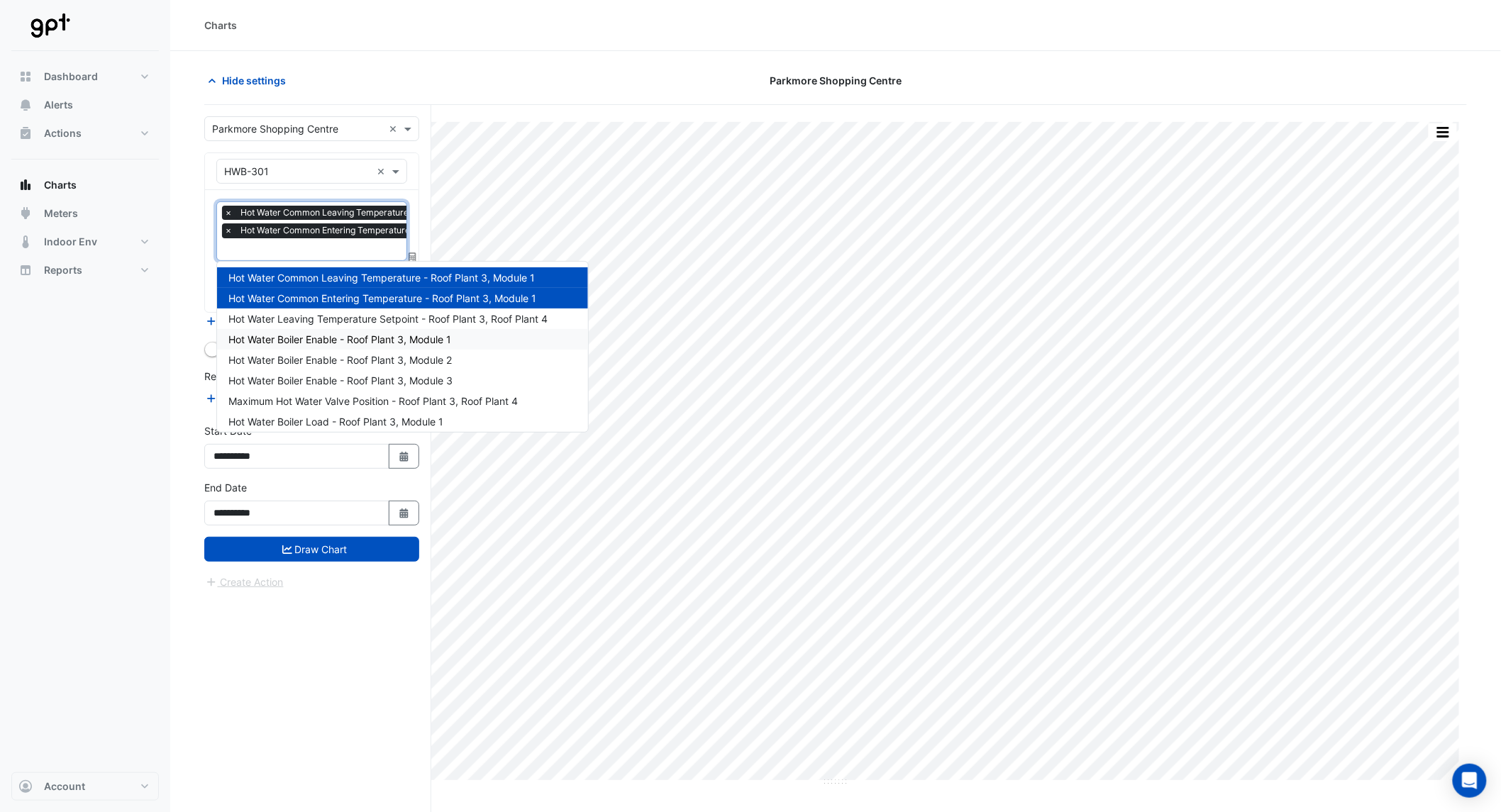 click on "Hot Water Boiler Enable - Roof Plant 3, Module 1" at bounding box center [340, 339] 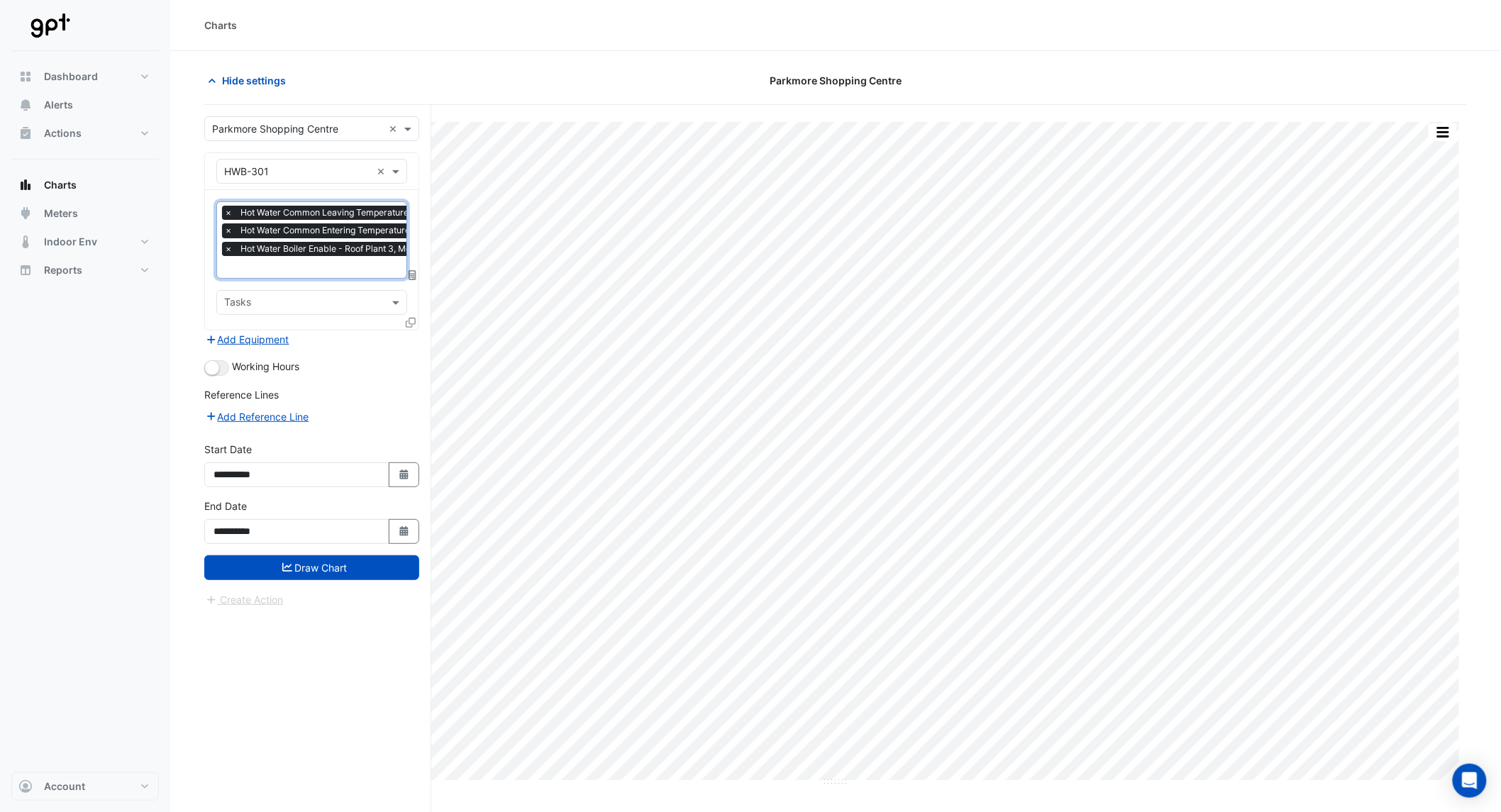 click at bounding box center (370, 268) 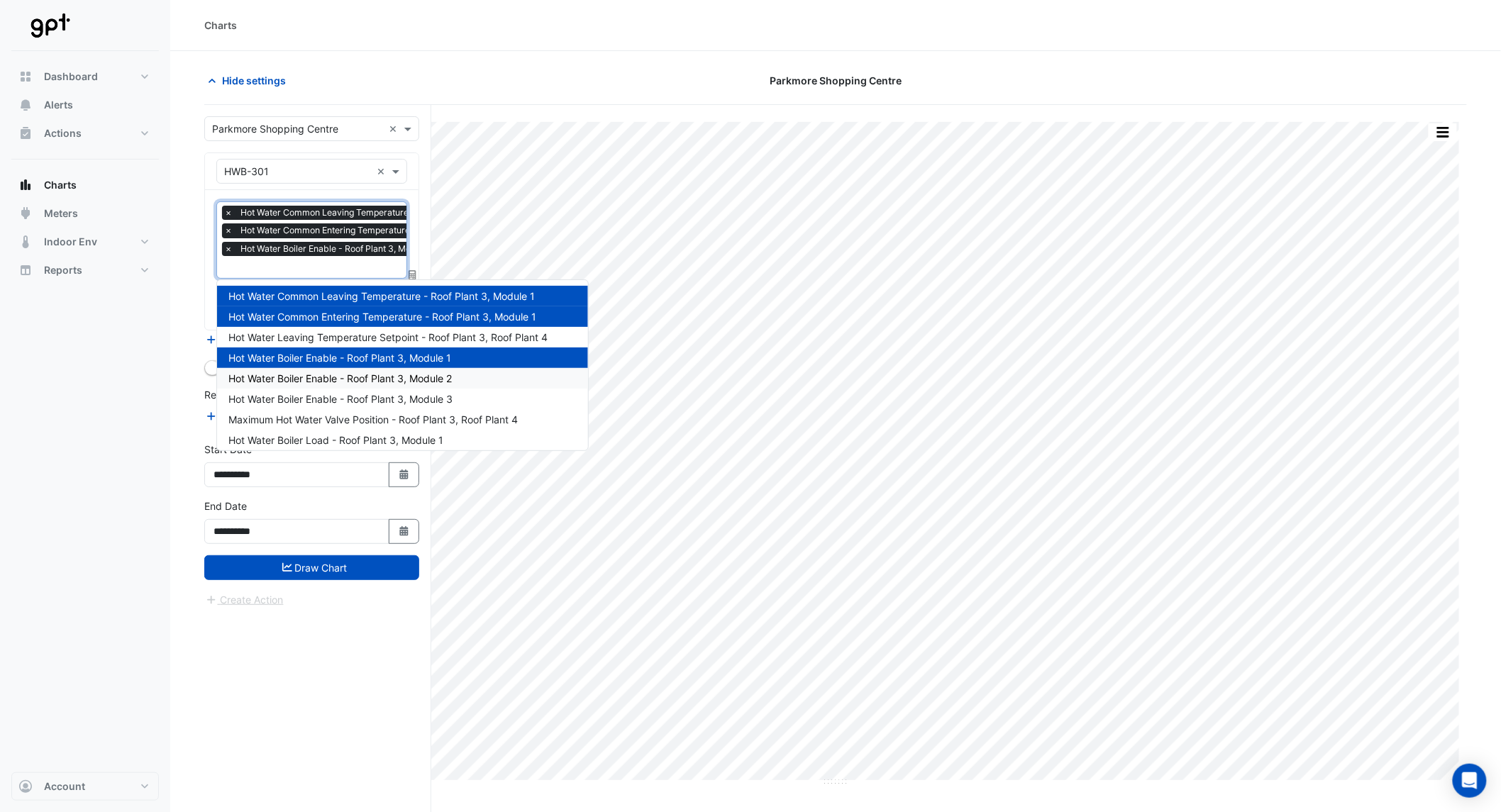 click on "Hot Water Boiler Enable - Roof Plant 3, Module 2" at bounding box center (340, 378) 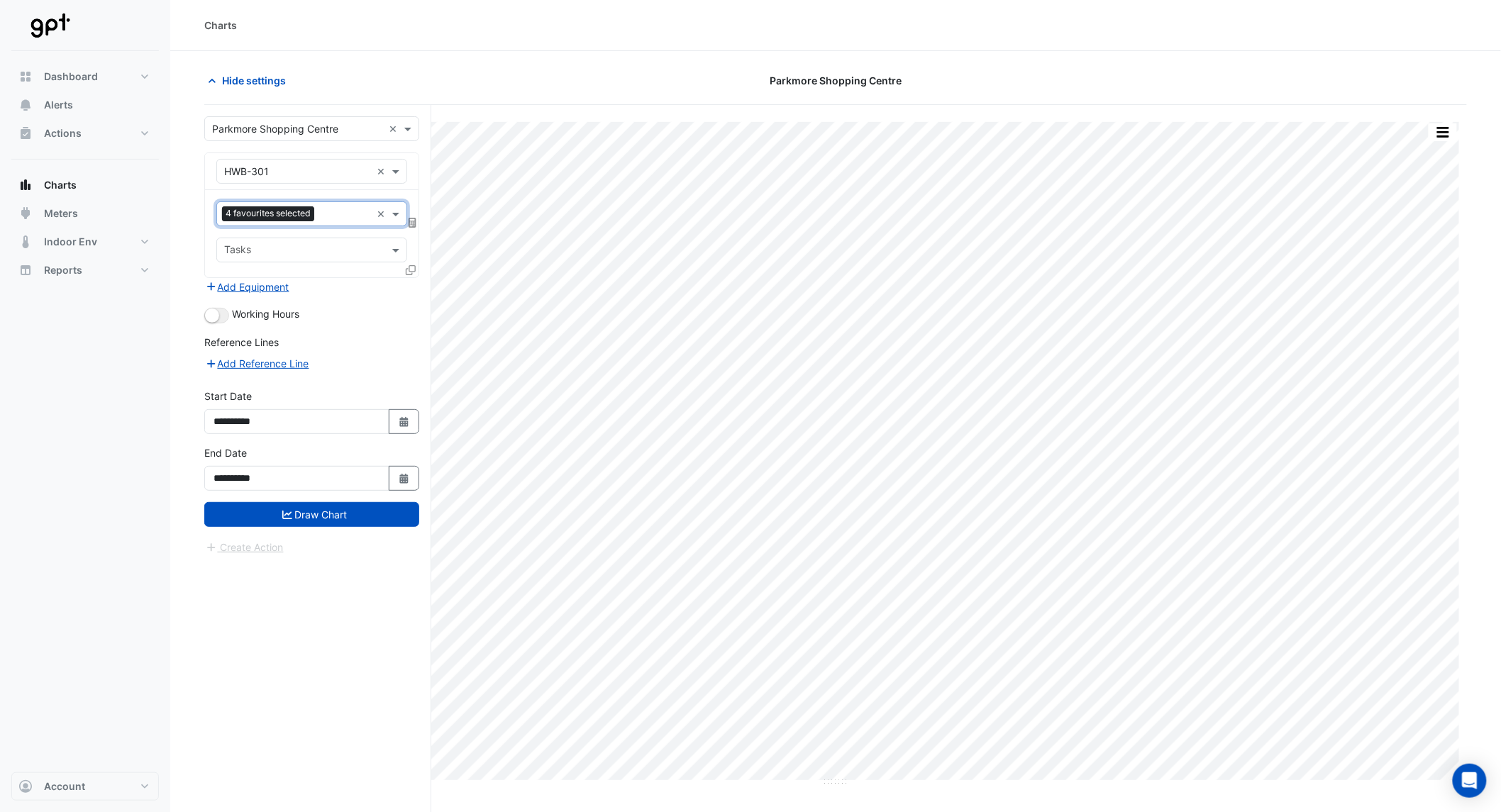 click on "4 favourites selected" at bounding box center (268, 213) 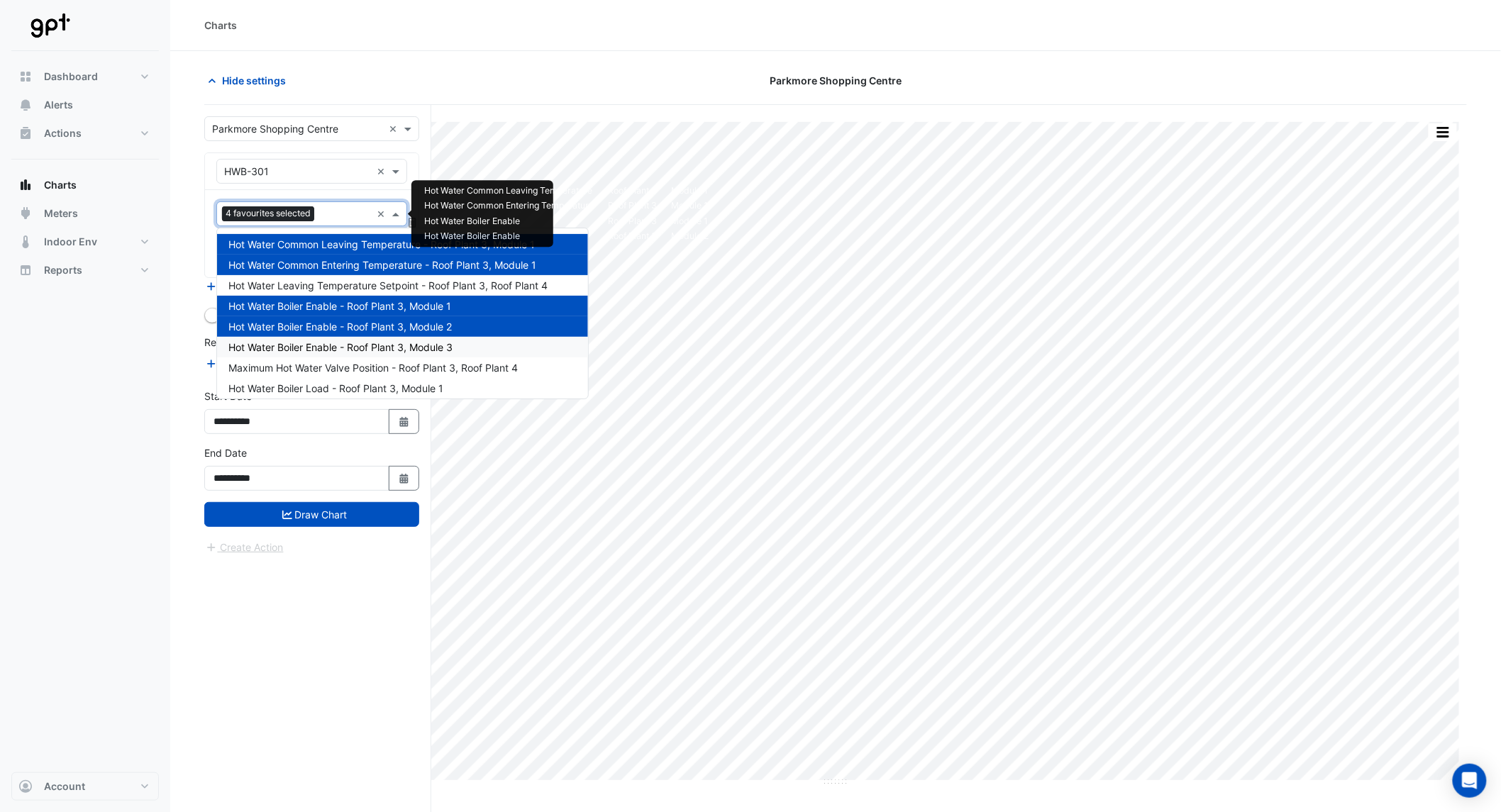 click on "Hot Water Boiler Enable - Roof Plant 3, Module 3" at bounding box center [340, 347] 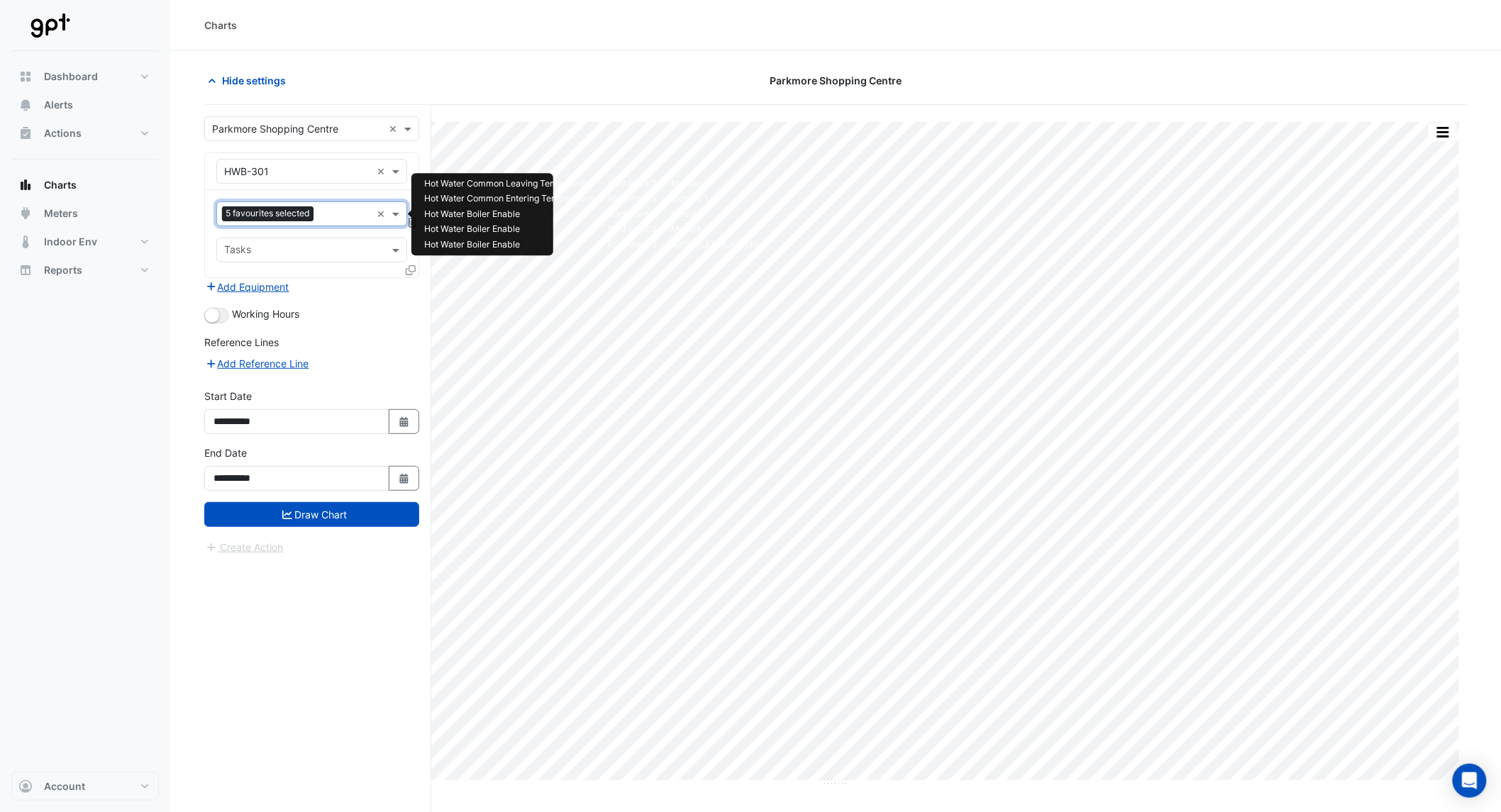 click on "5 favourites selected" at bounding box center (267, 213) 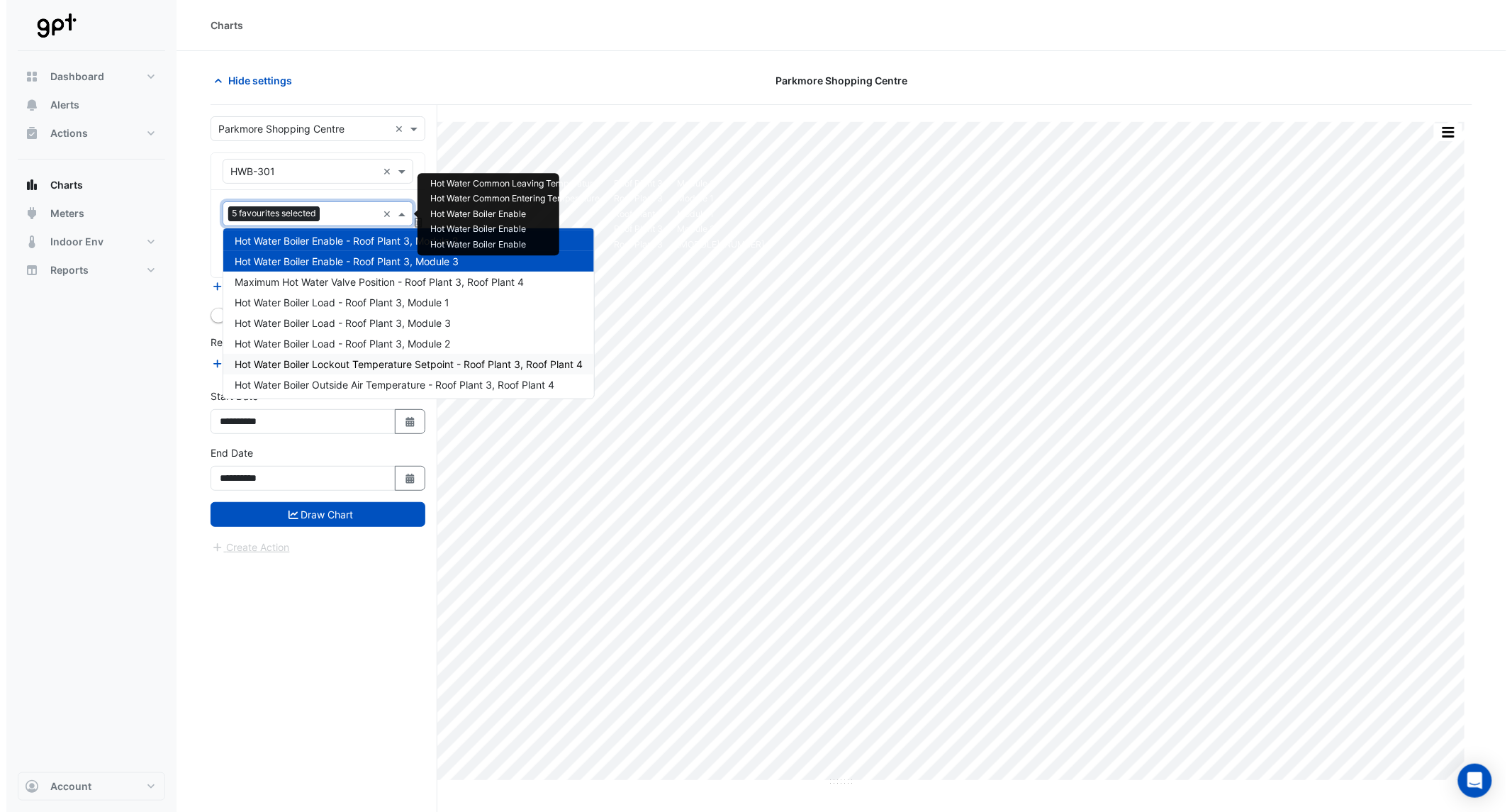 scroll, scrollTop: 87, scrollLeft: 0, axis: vertical 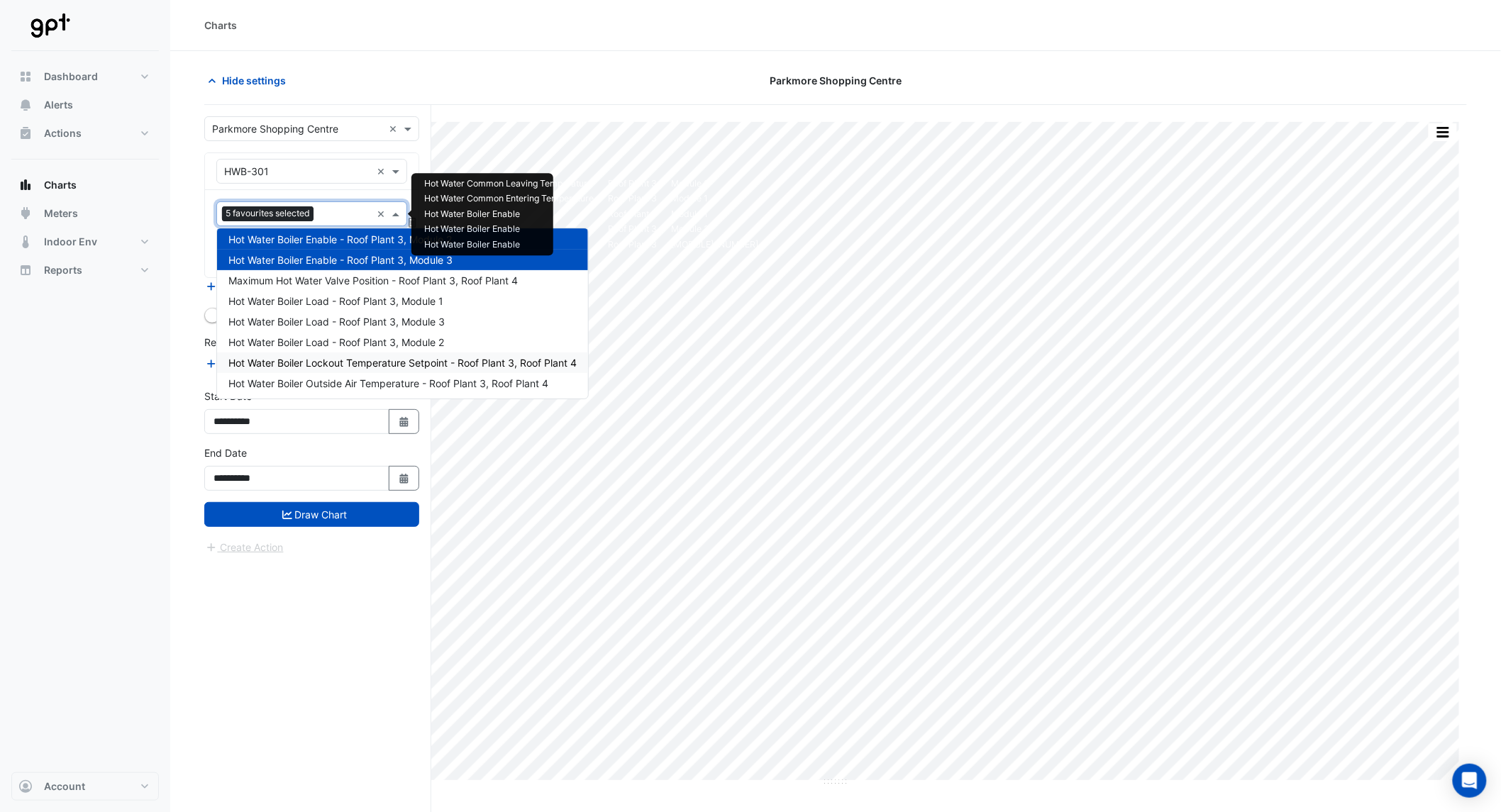 click on "Hot Water Boiler Lockout Temperature Setpoint - Roof Plant 3, Roof Plant 4" at bounding box center [402, 362] 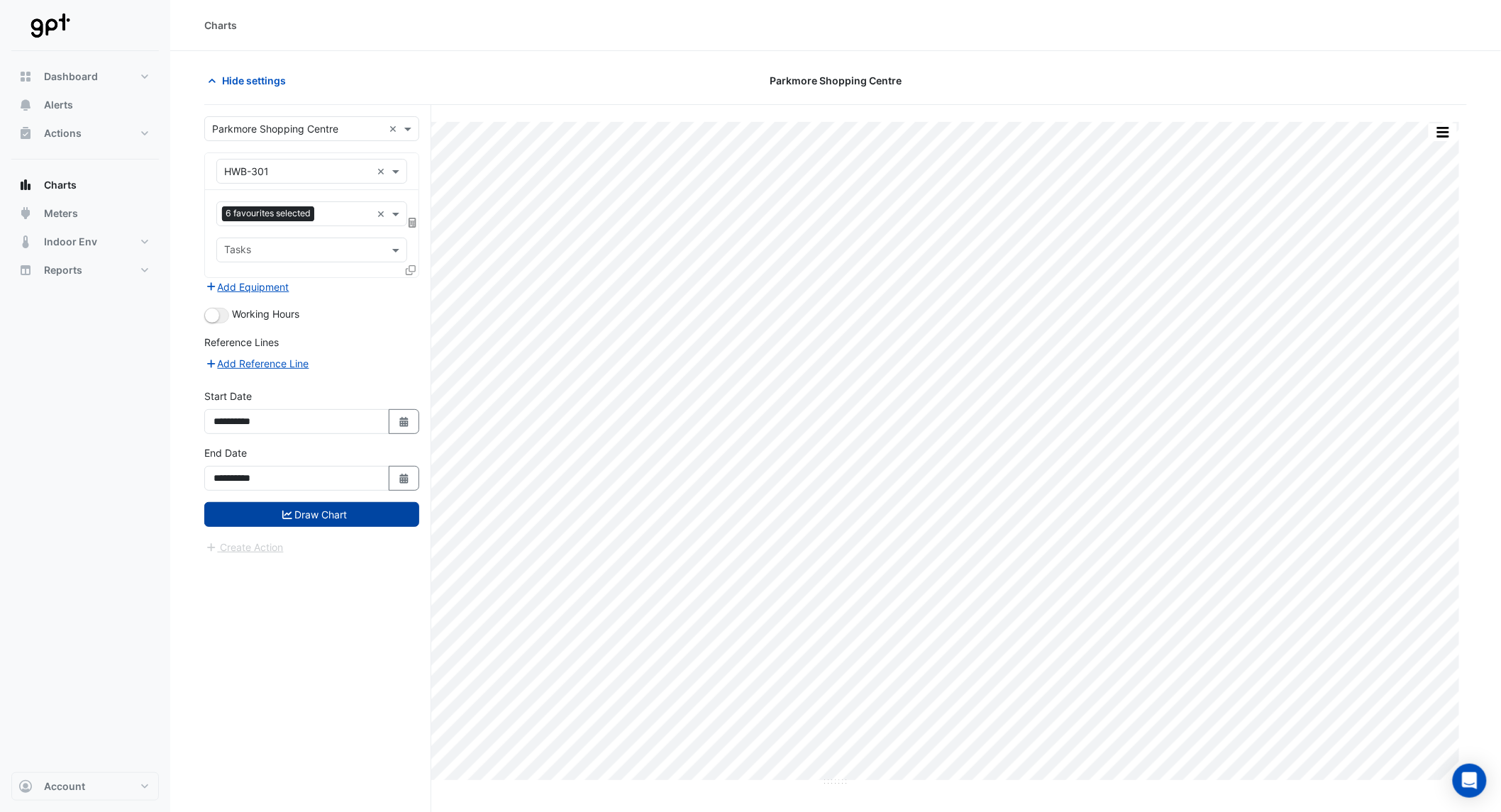 click on "Draw Chart" at bounding box center [311, 514] 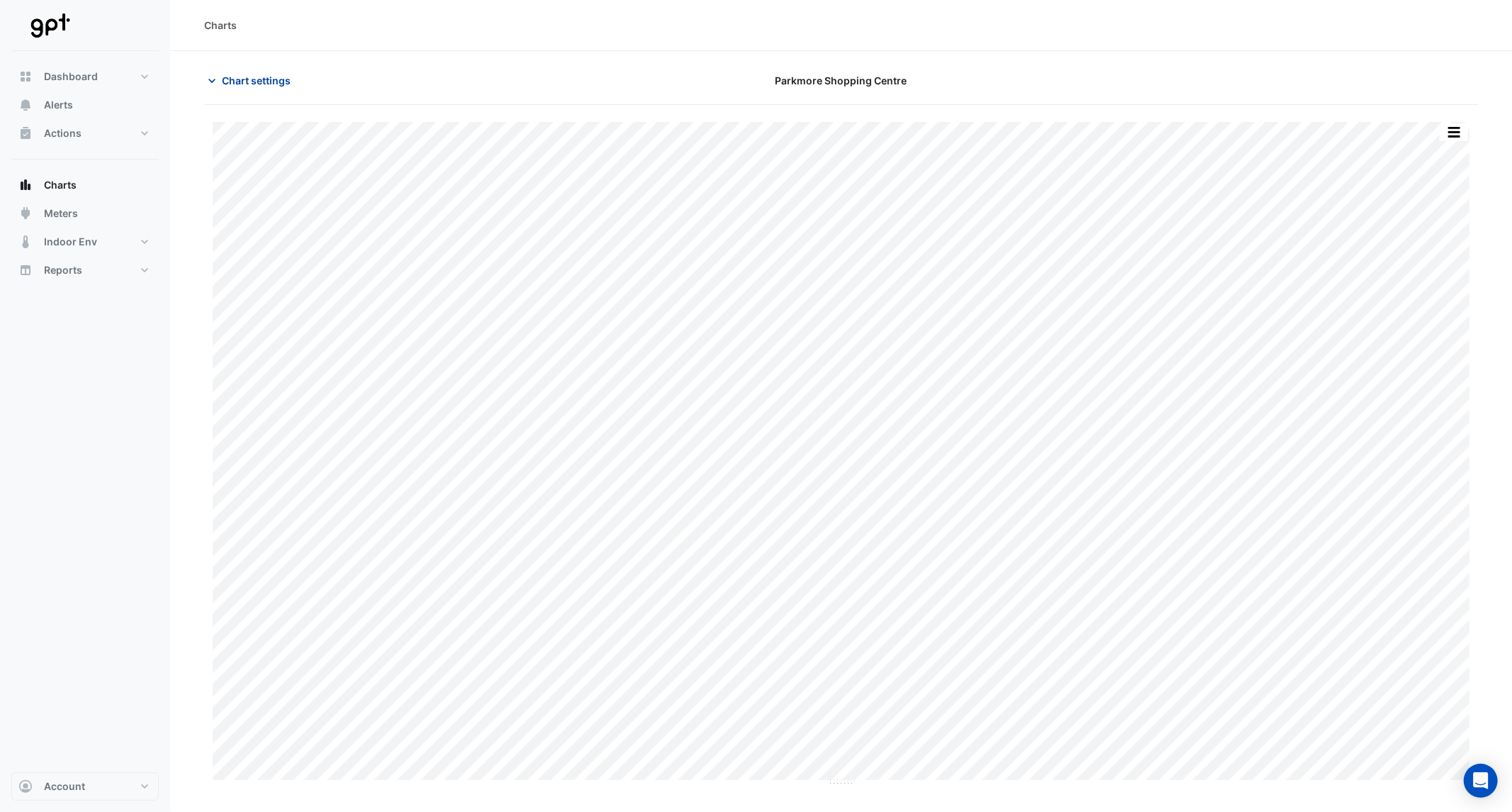 click on "Chart settings" 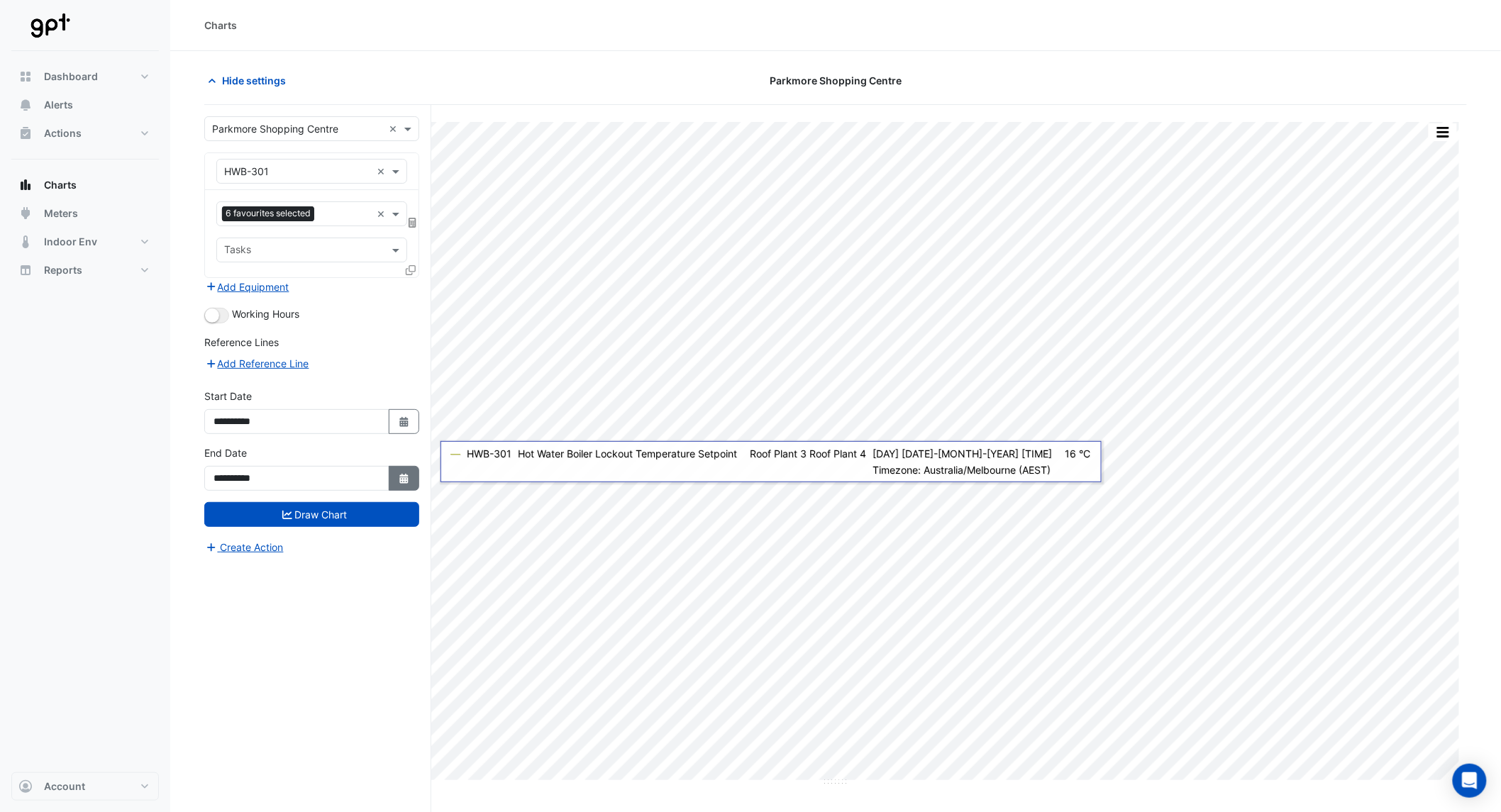 click on "Select Date" at bounding box center (404, 478) 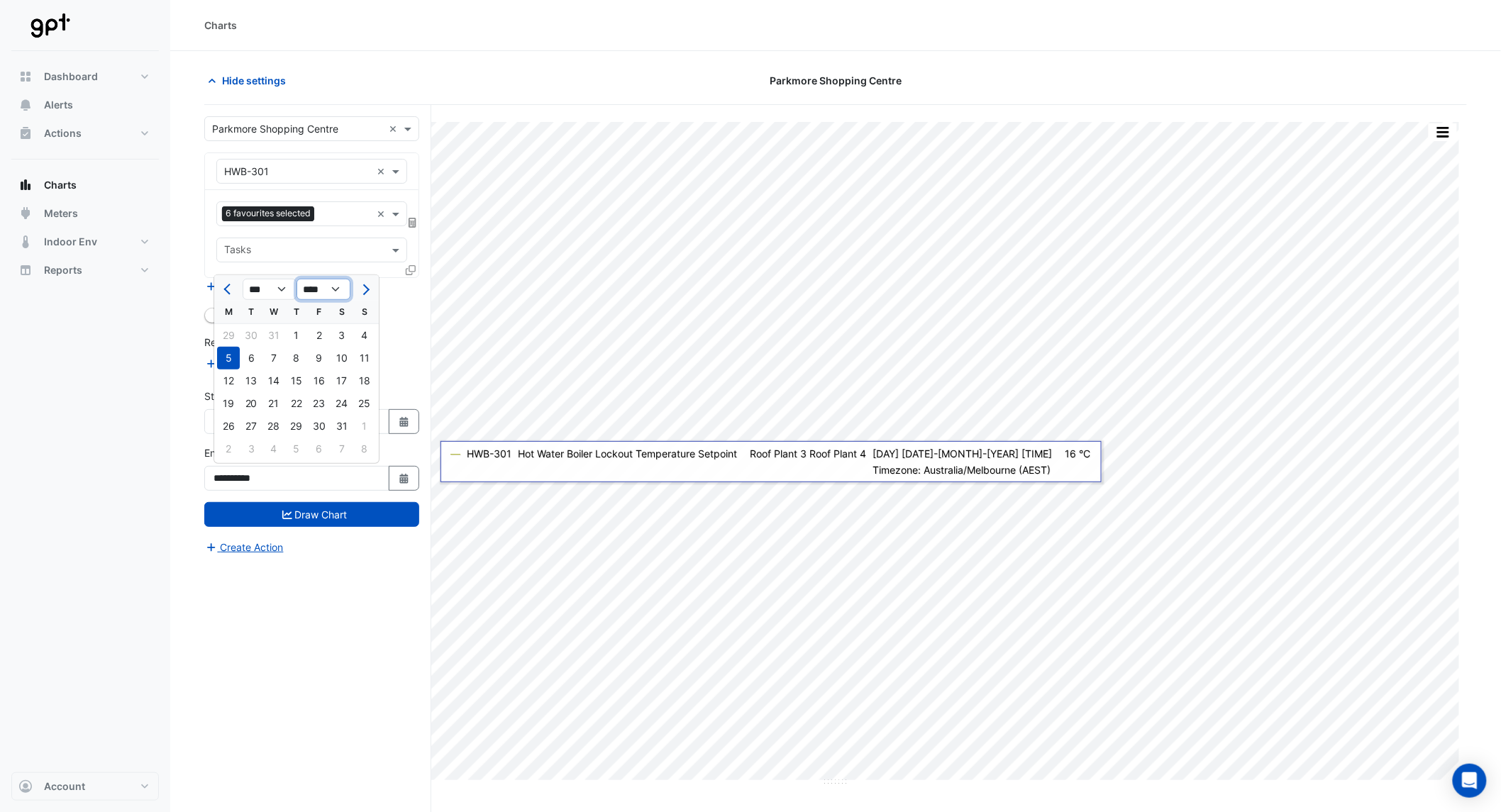 click on "**** **** **** **** **** **** **** **** **** **** ****" 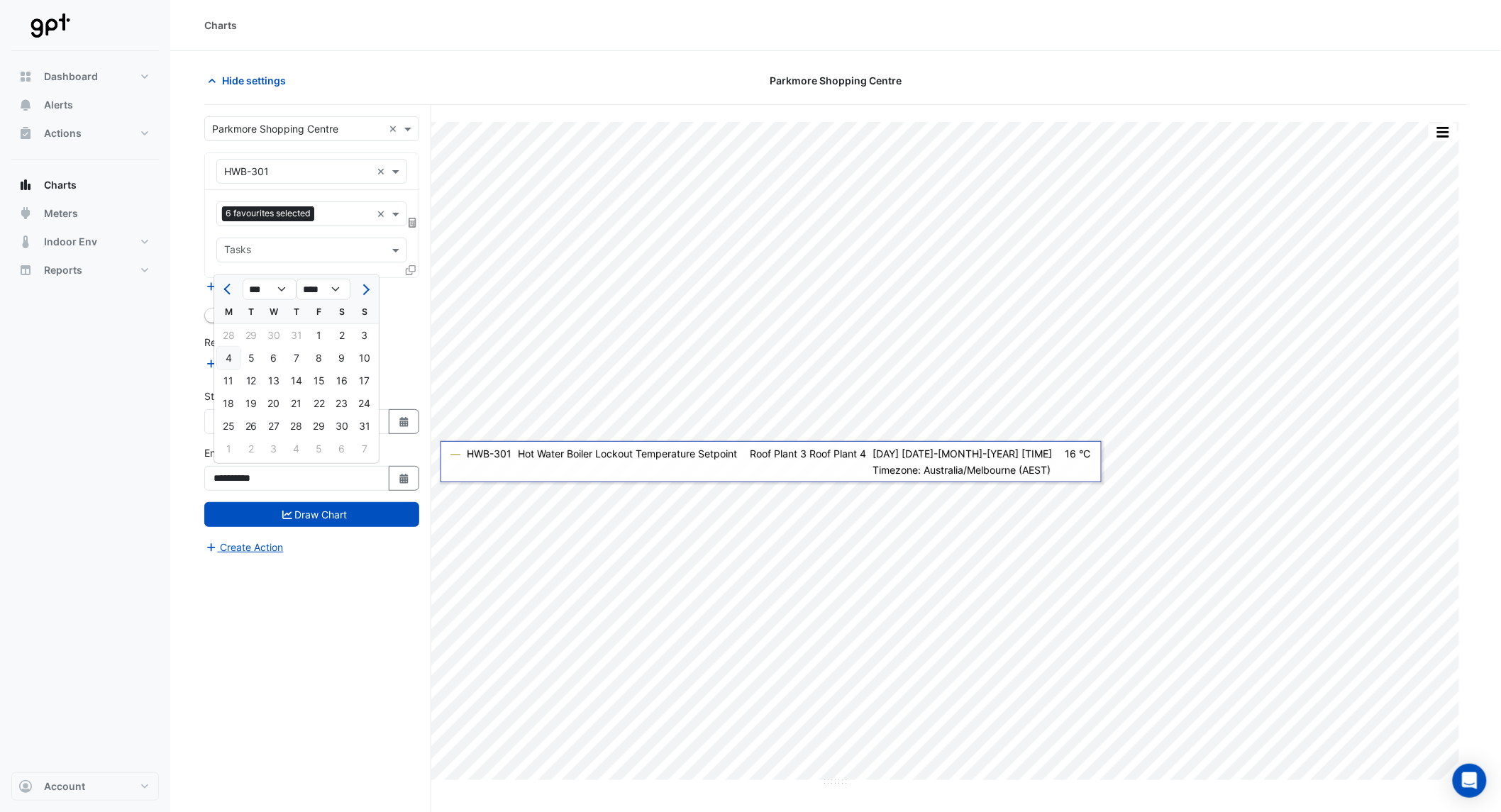 click on "4" 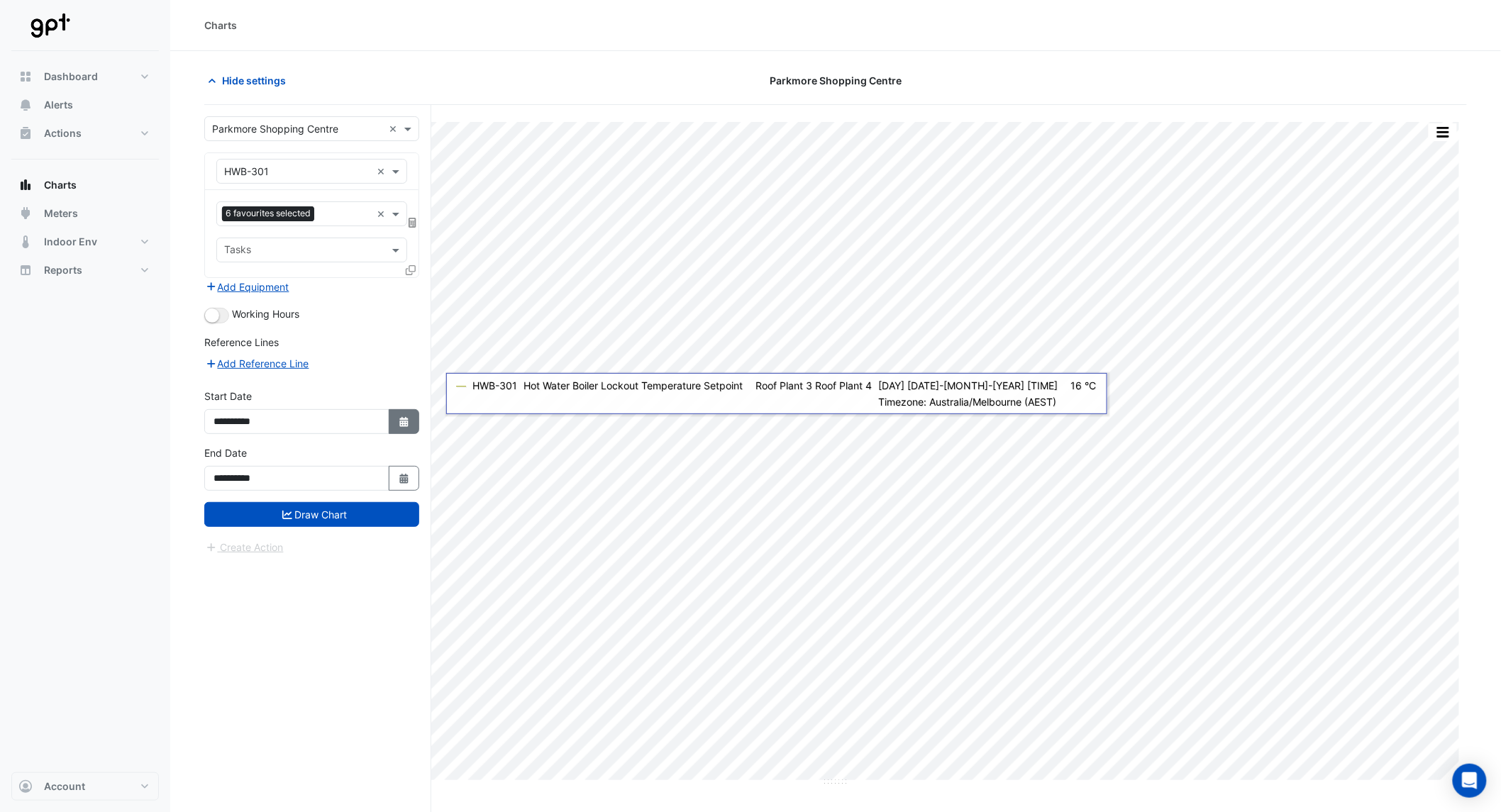 click 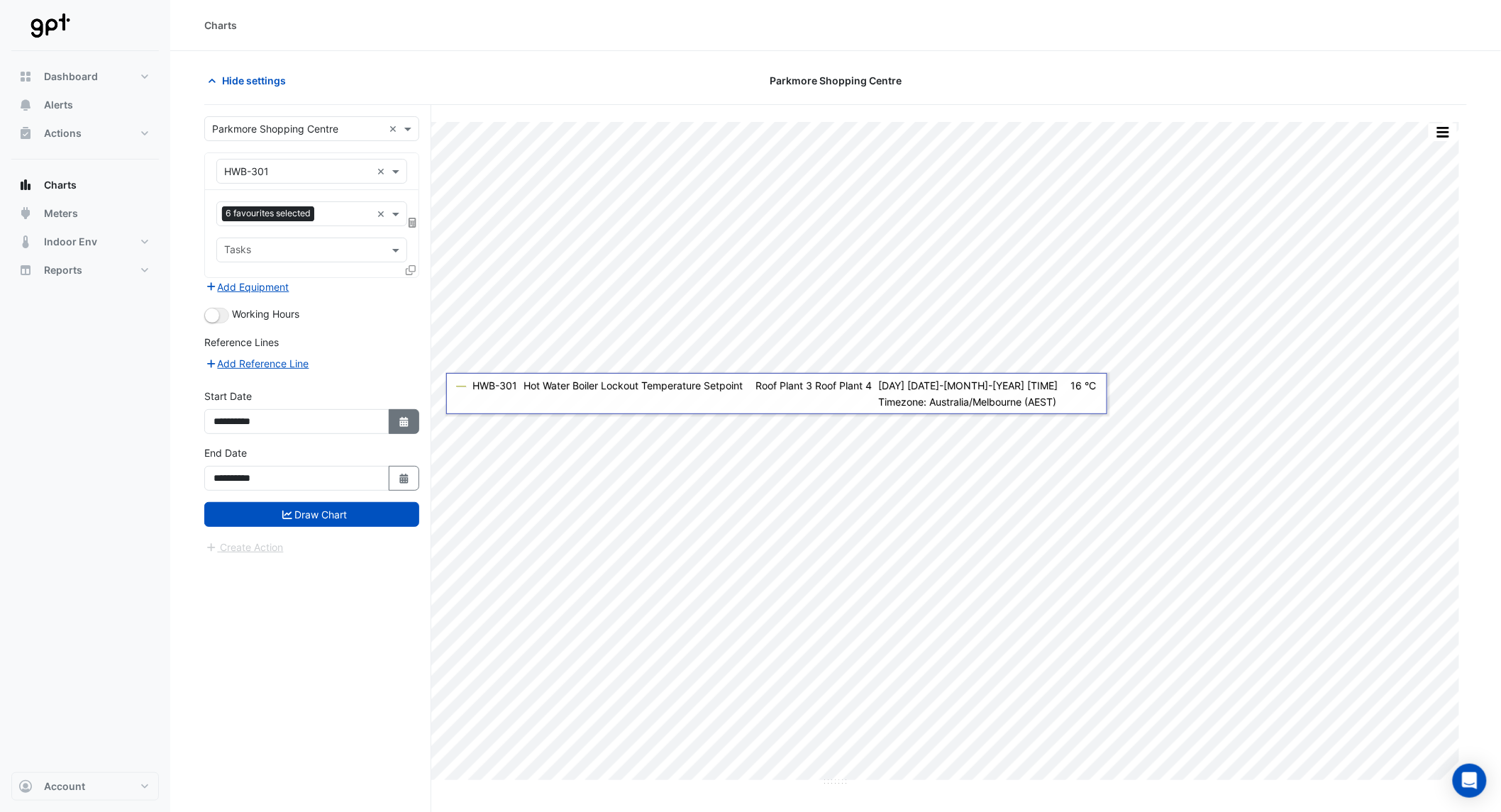 select on "*" 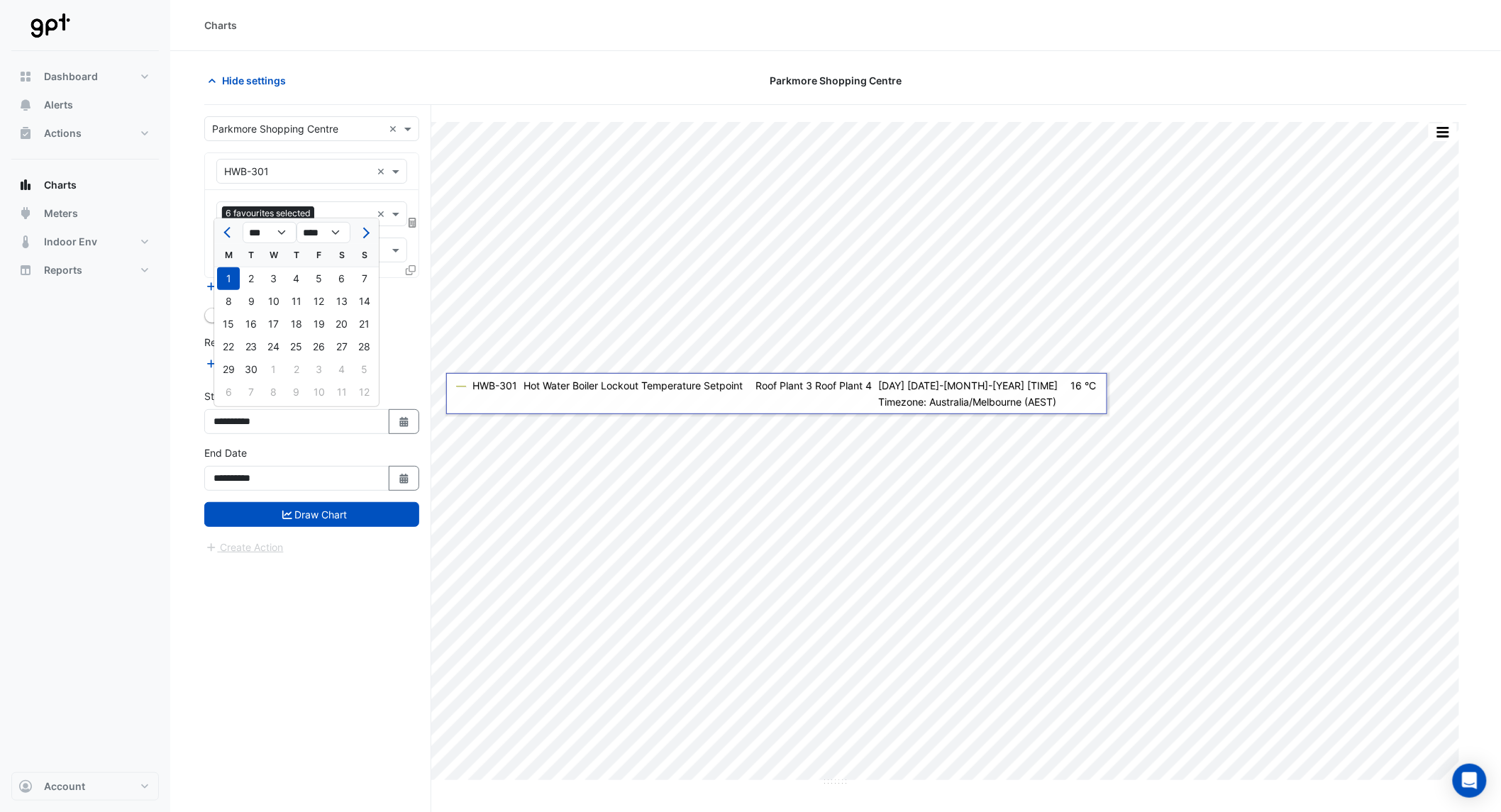 click on "*** *** *** *** *** *** *** *** *** *** *** *** **** **** **** **** **** **** **** **** **** **** **** ****" 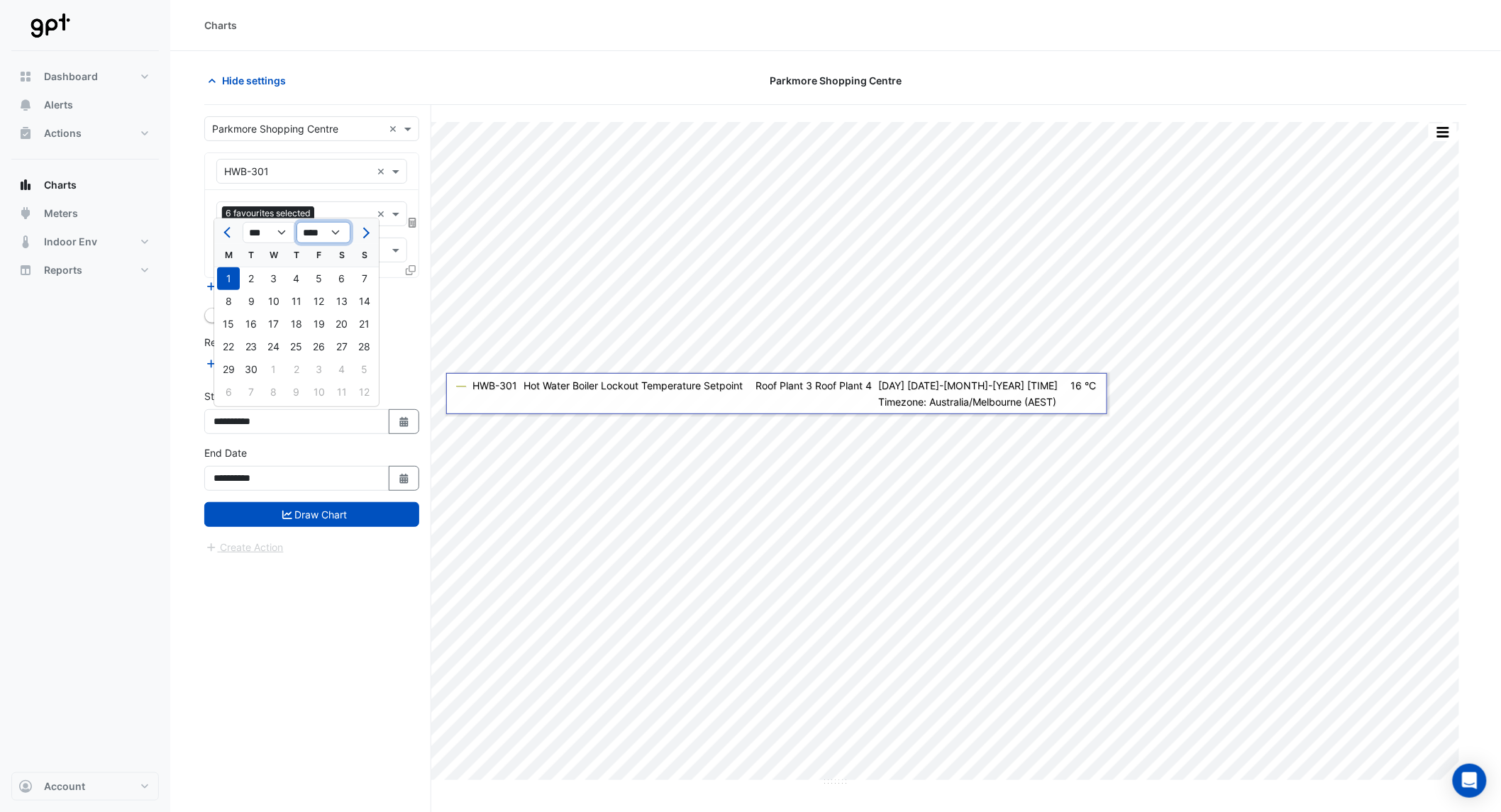 click on "**** **** **** **** **** **** **** **** **** **** **** ****" 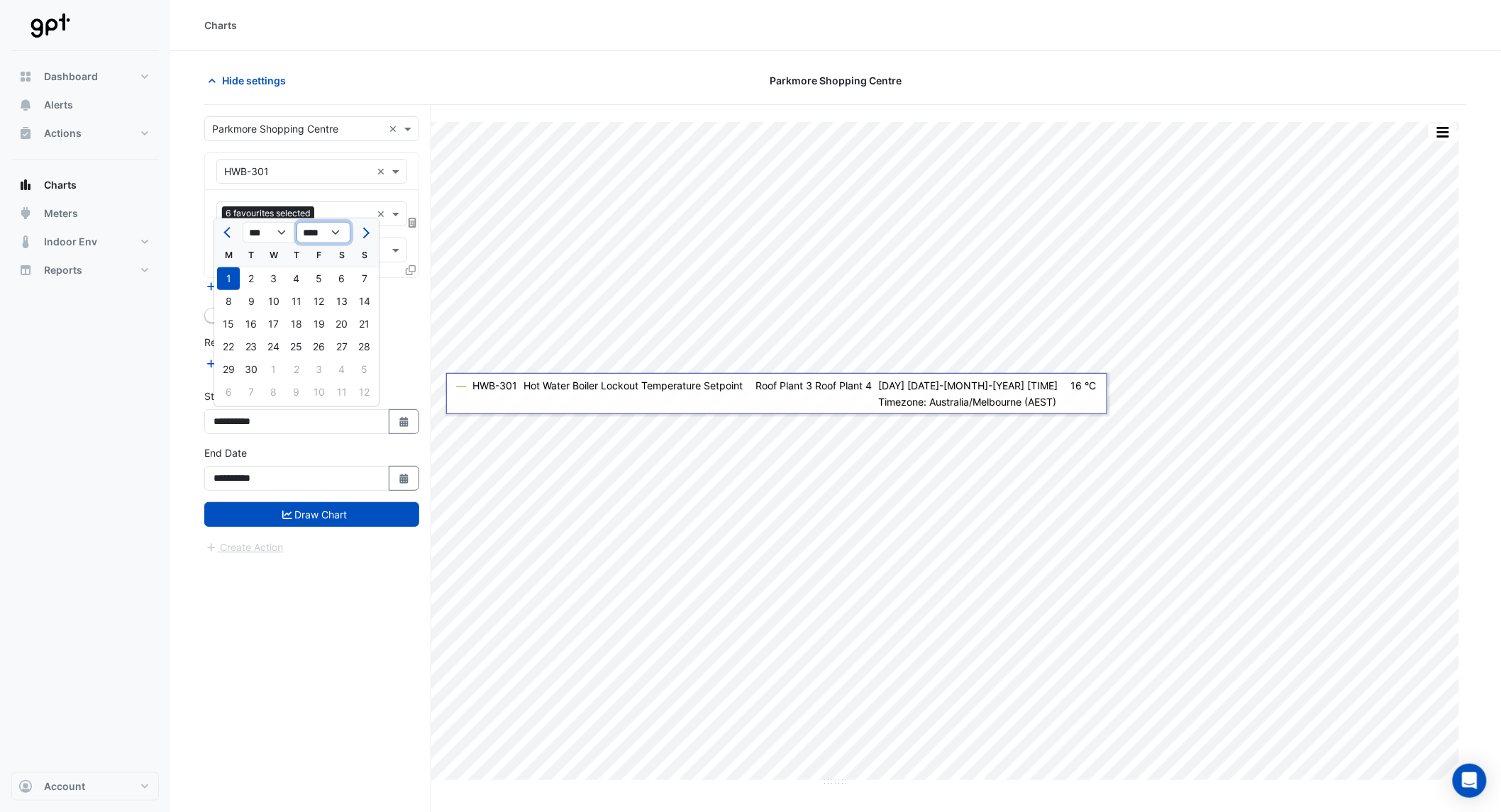 select on "****" 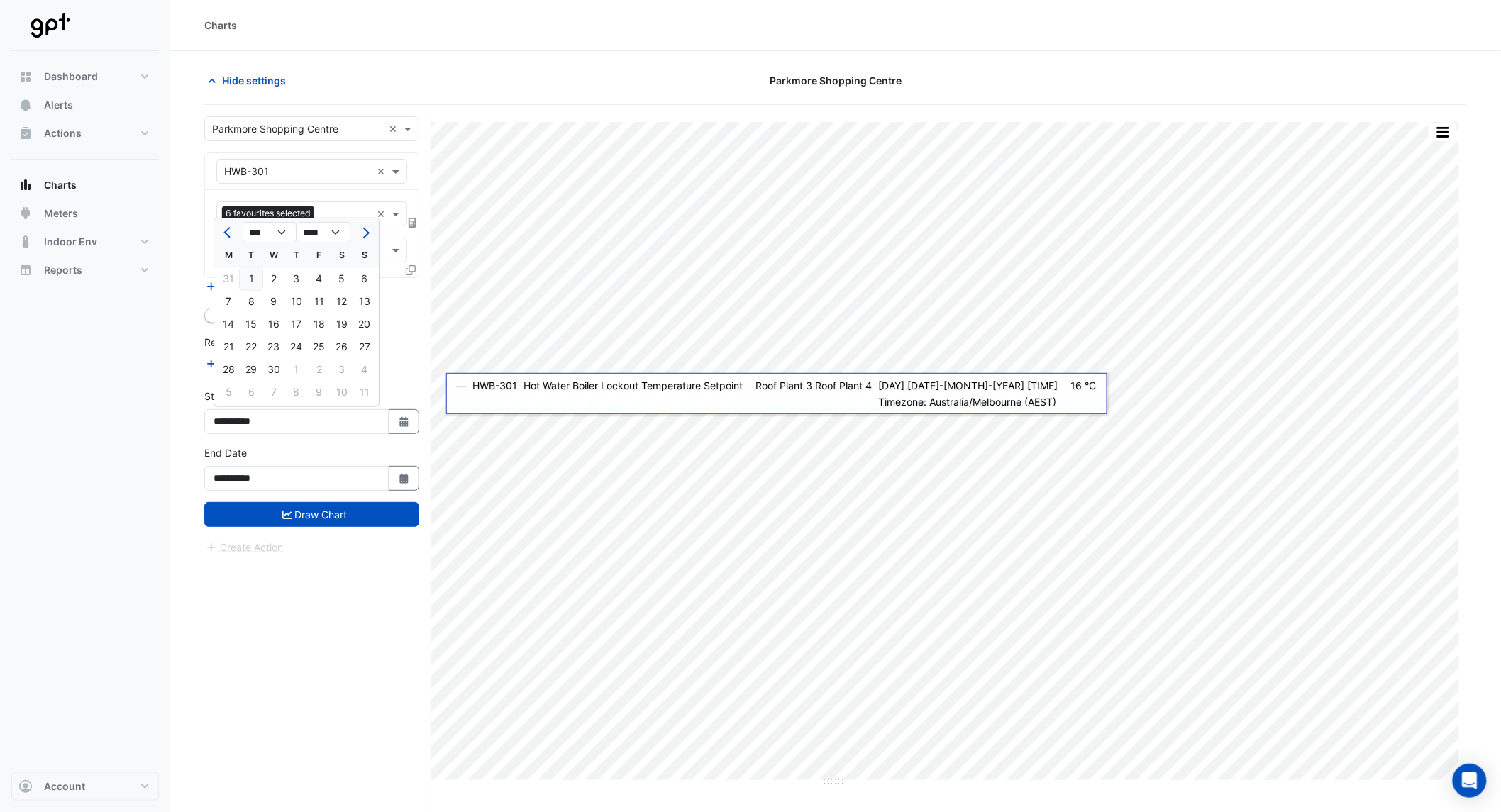 click on "1" 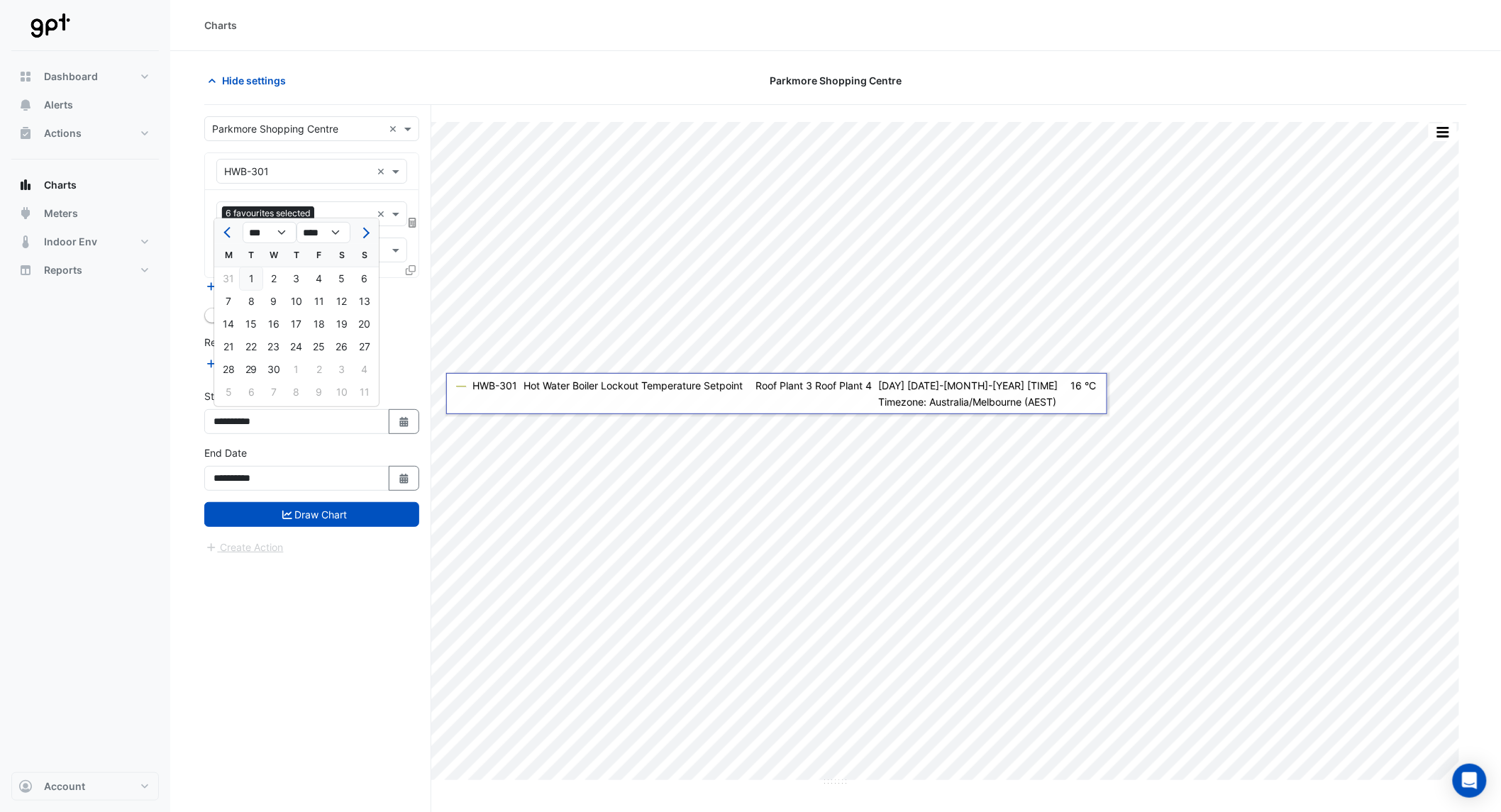 type on "**********" 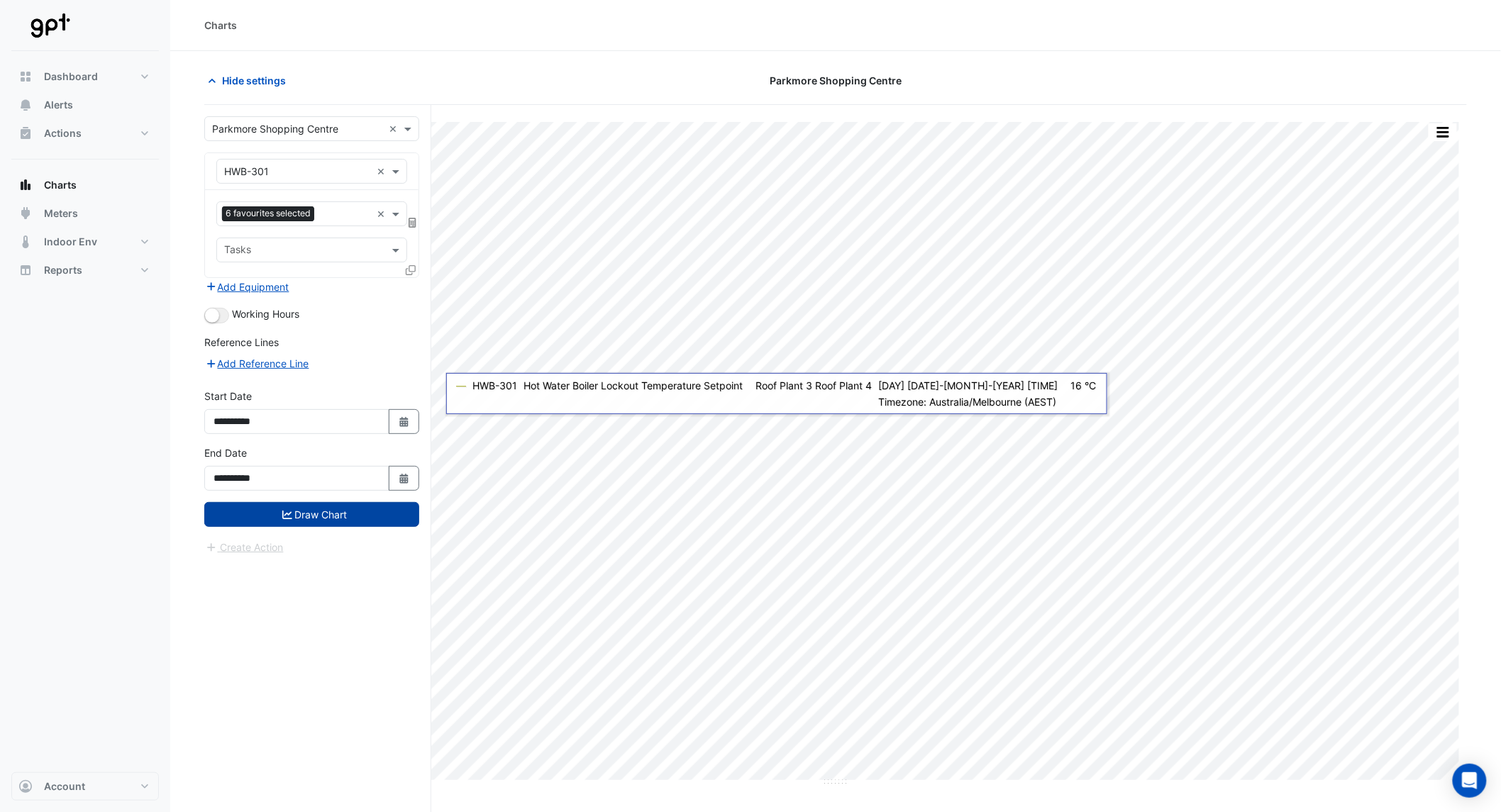 click on "Draw Chart" at bounding box center [311, 514] 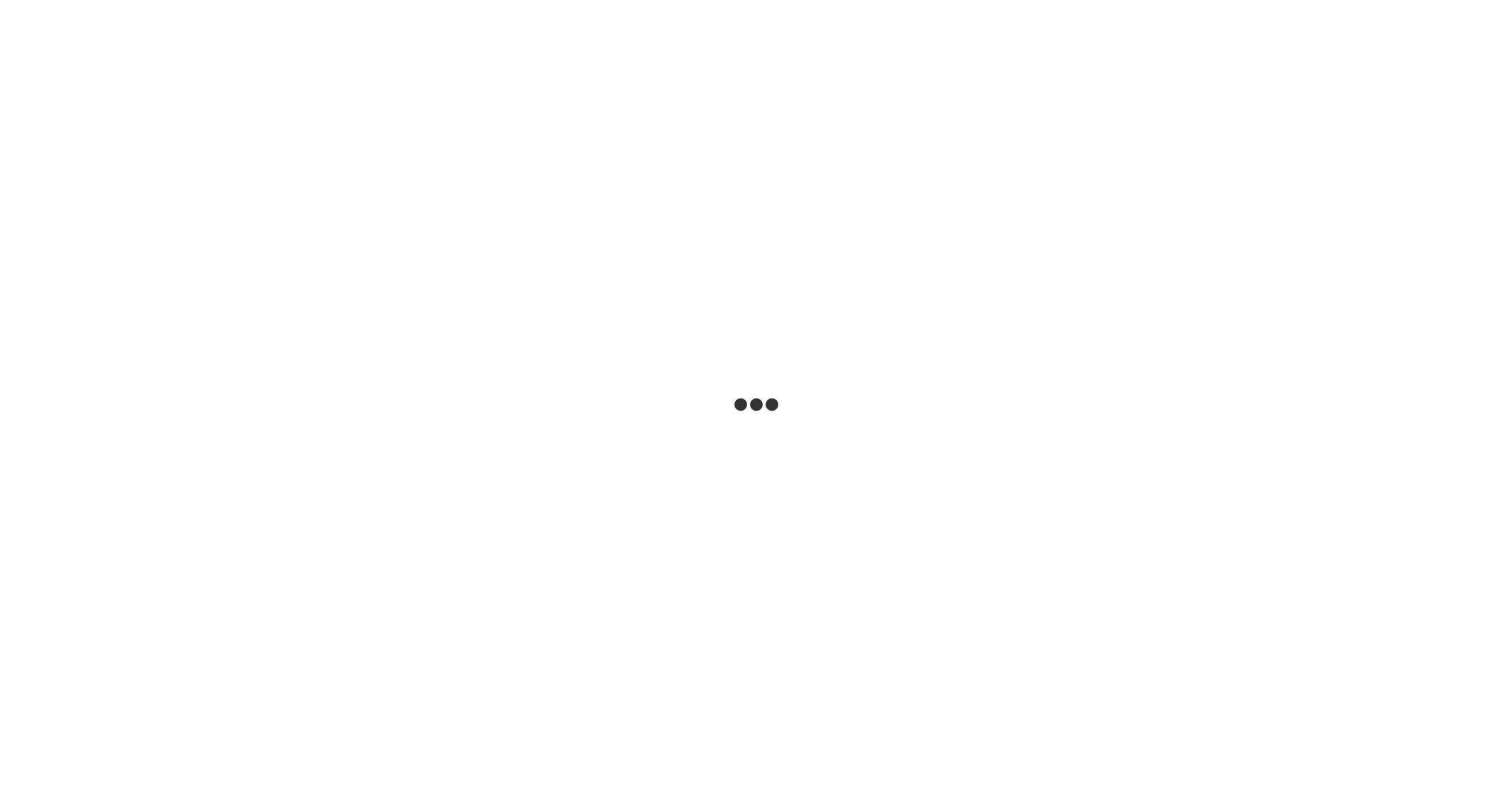 scroll, scrollTop: 0, scrollLeft: 0, axis: both 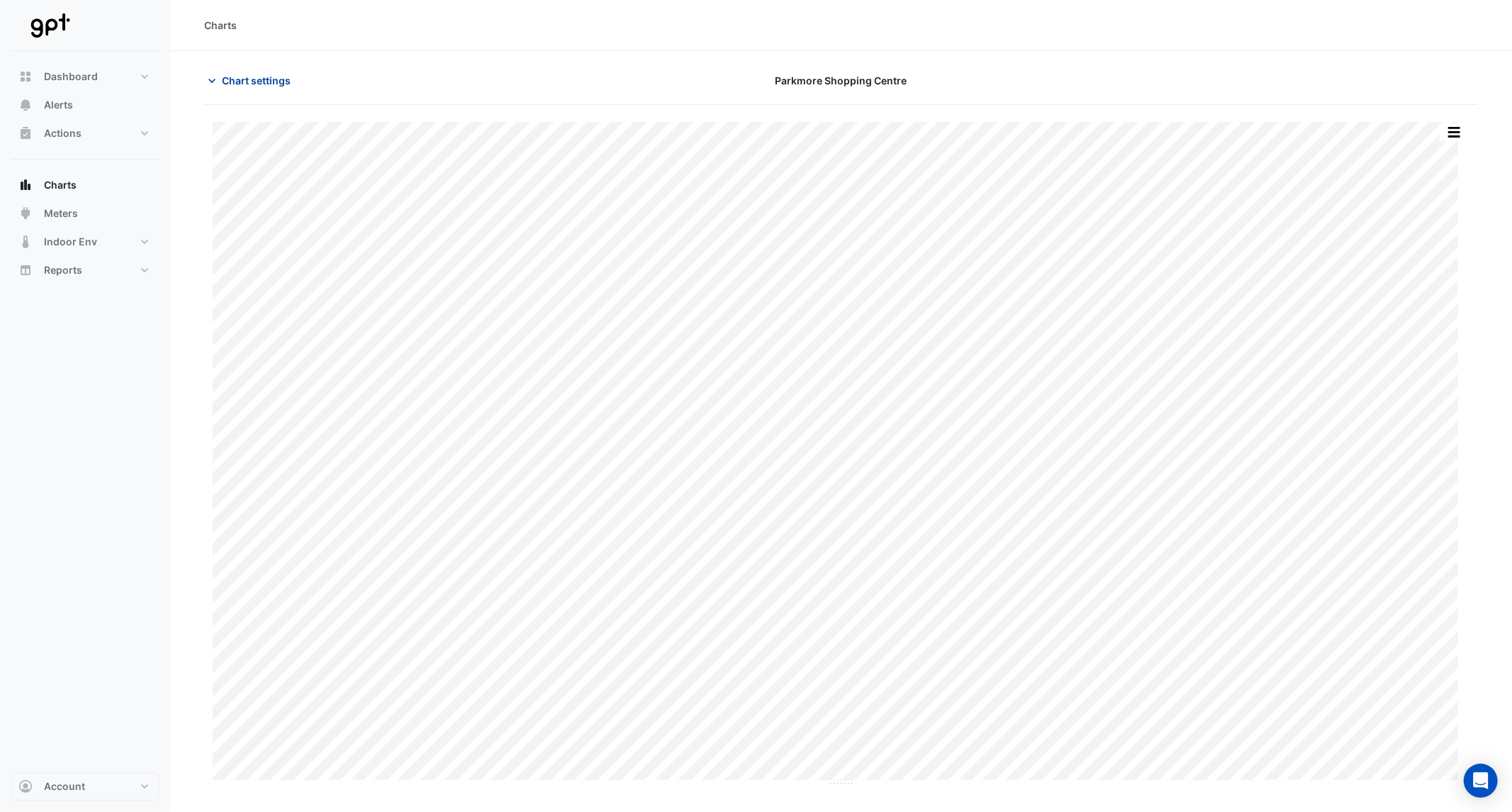 click on "Chart settings" 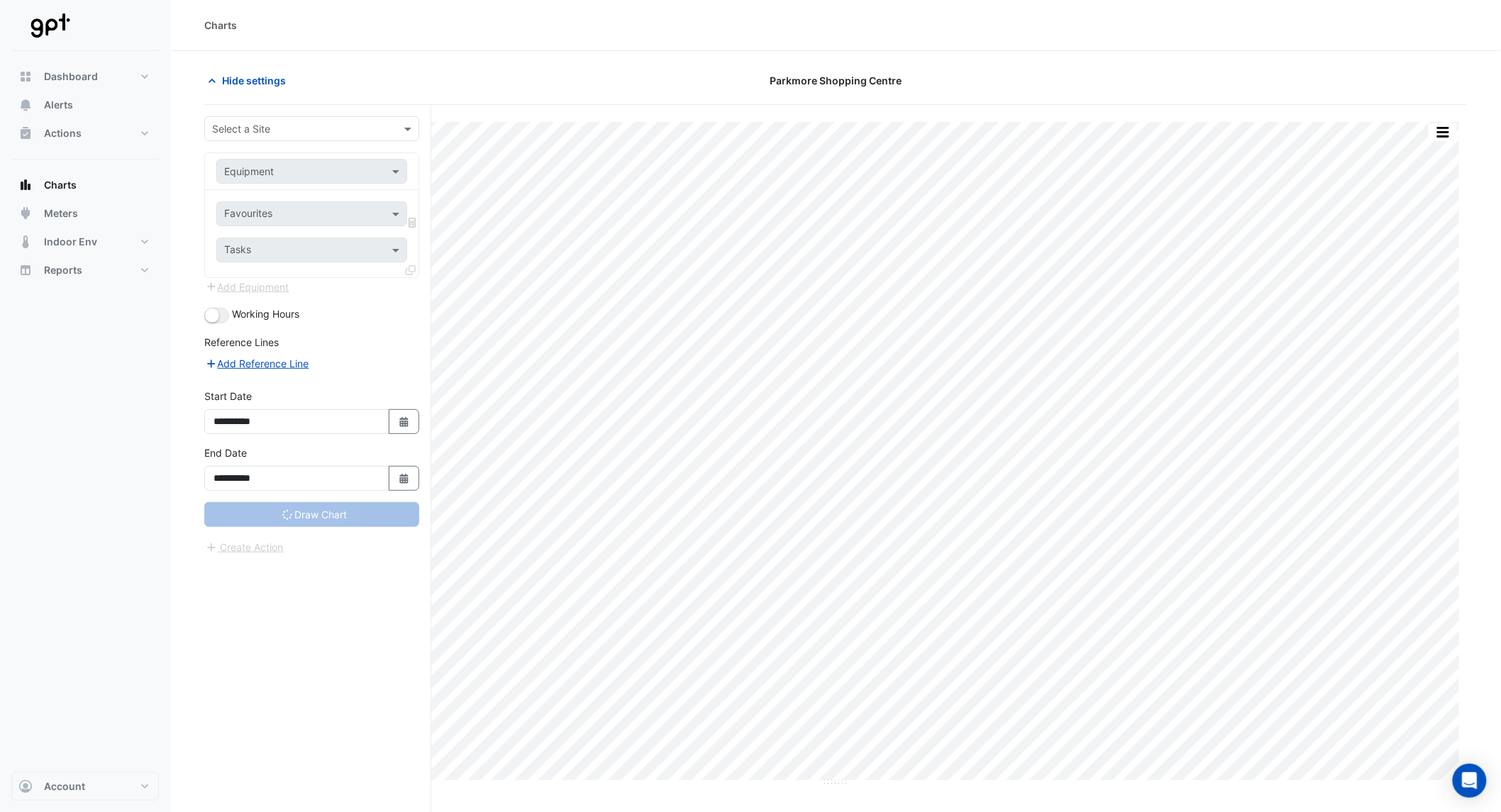 type on "**********" 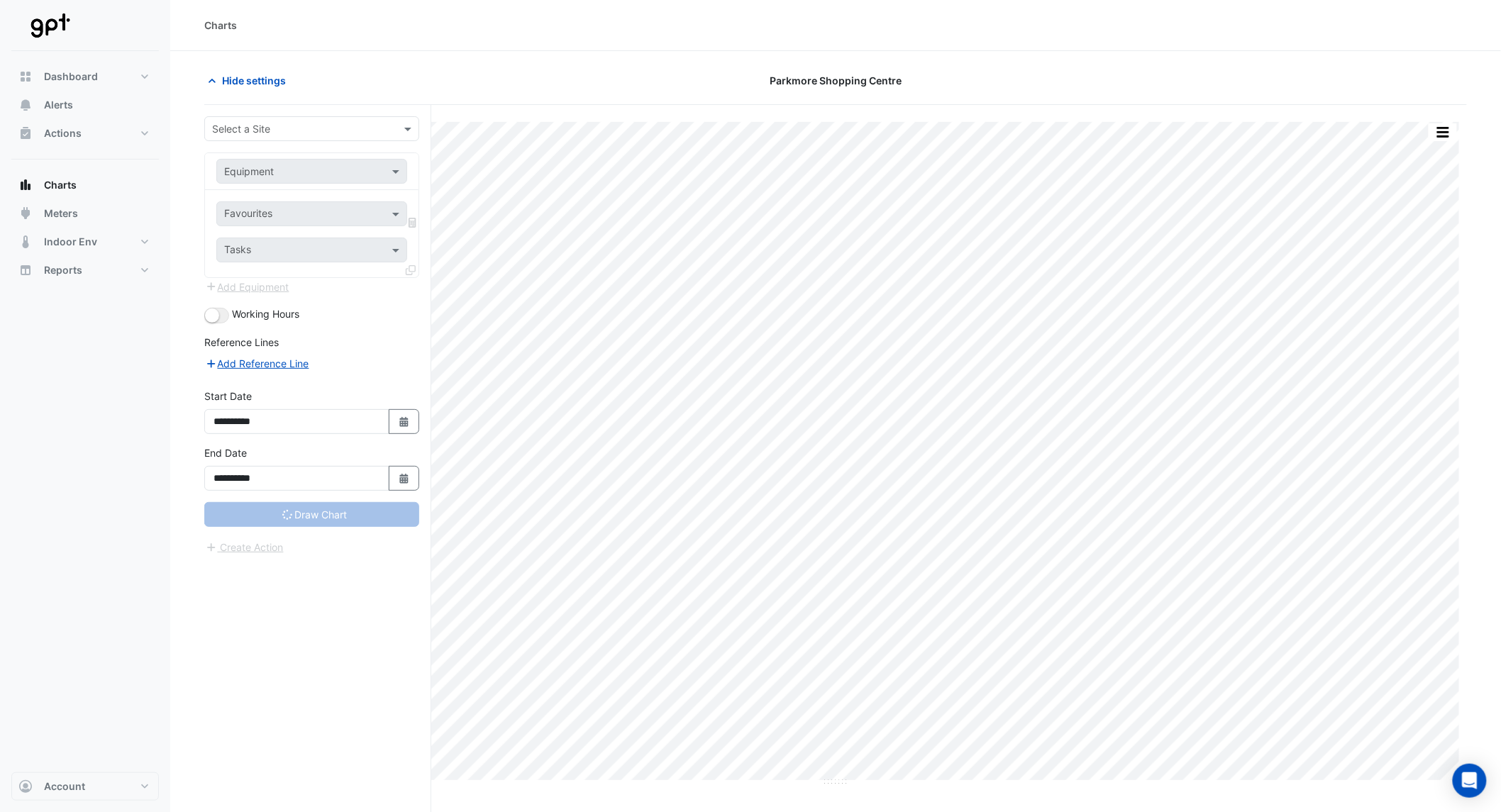 type on "**********" 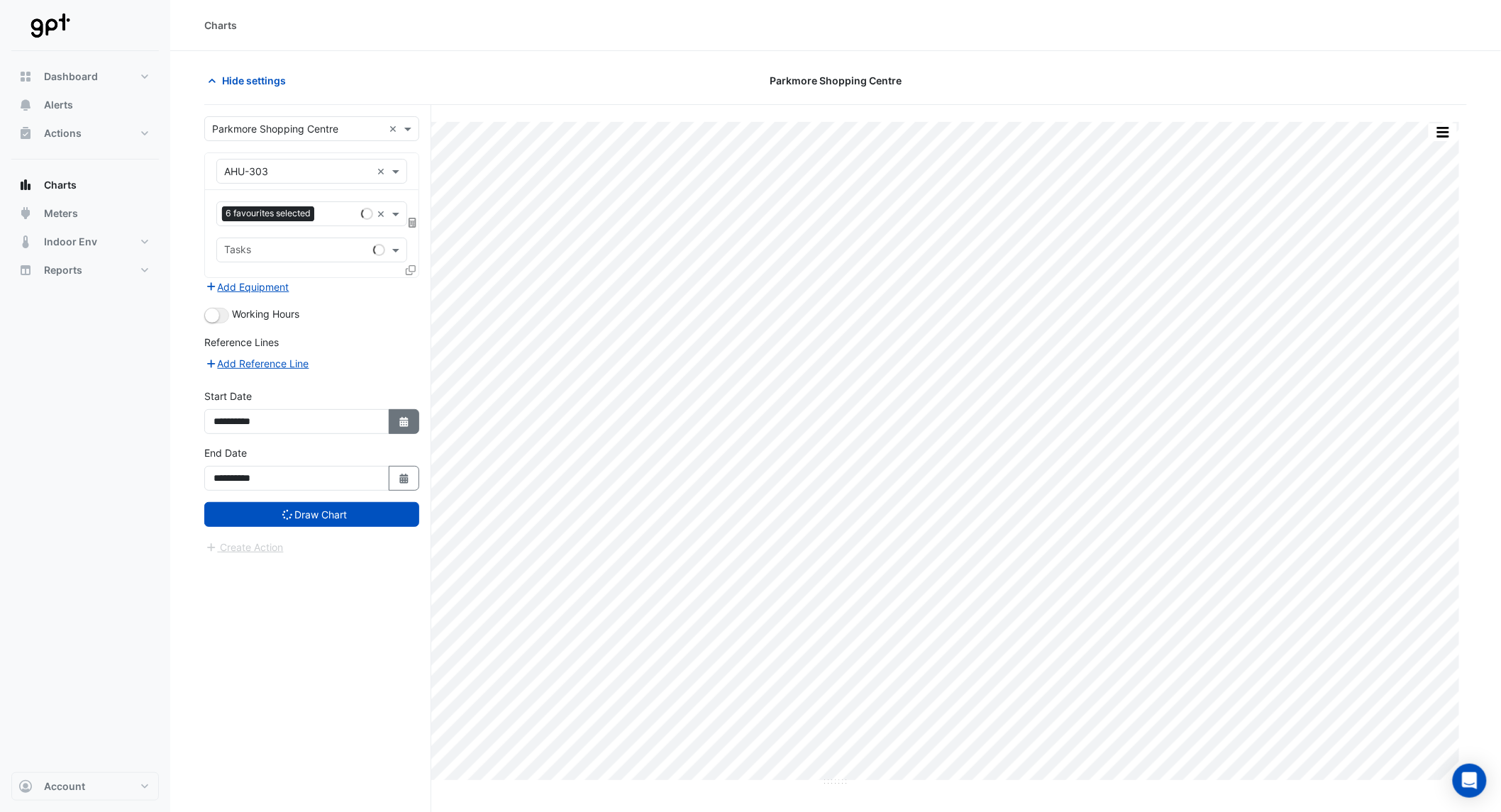 click 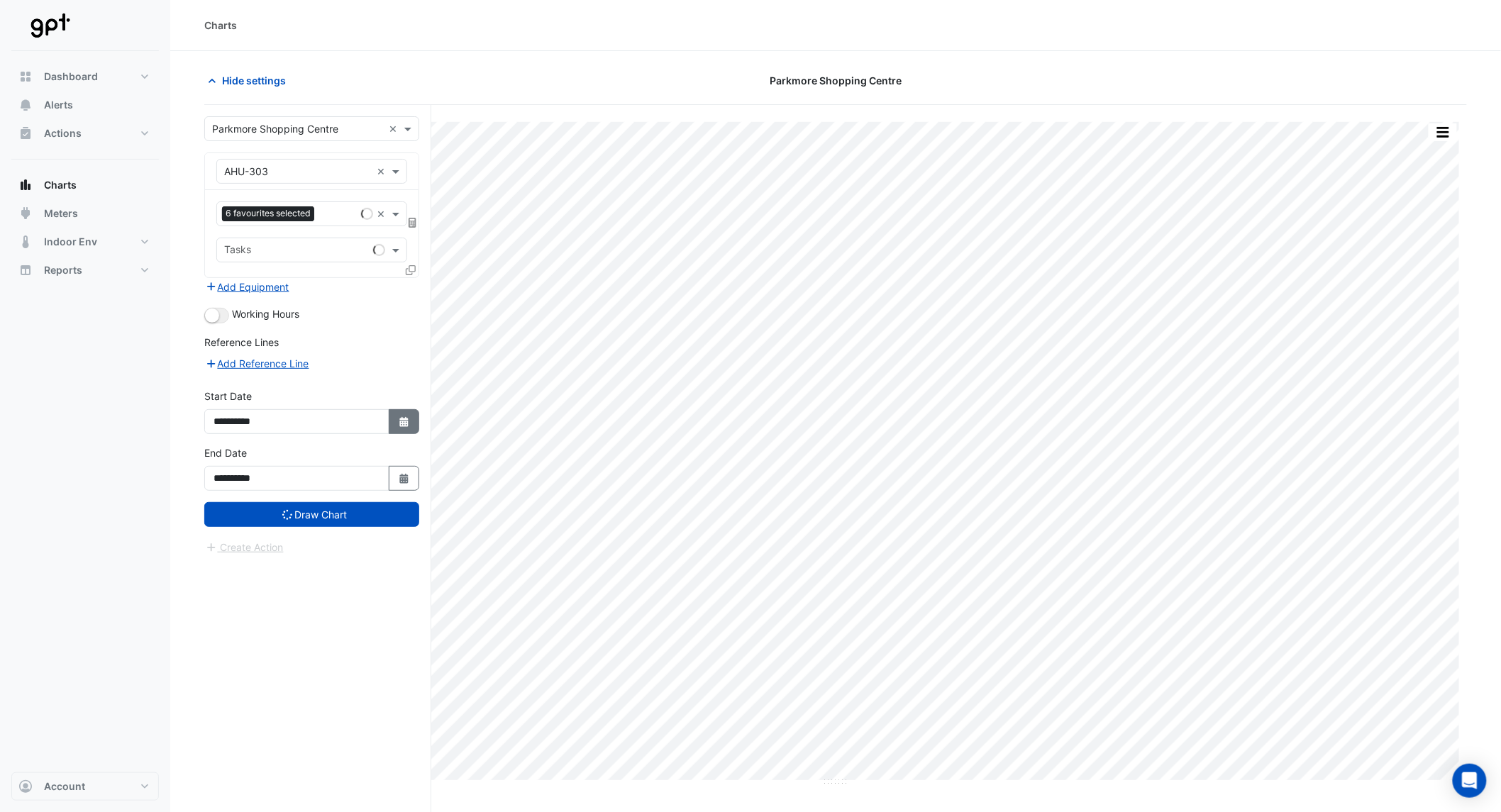 select on "****" 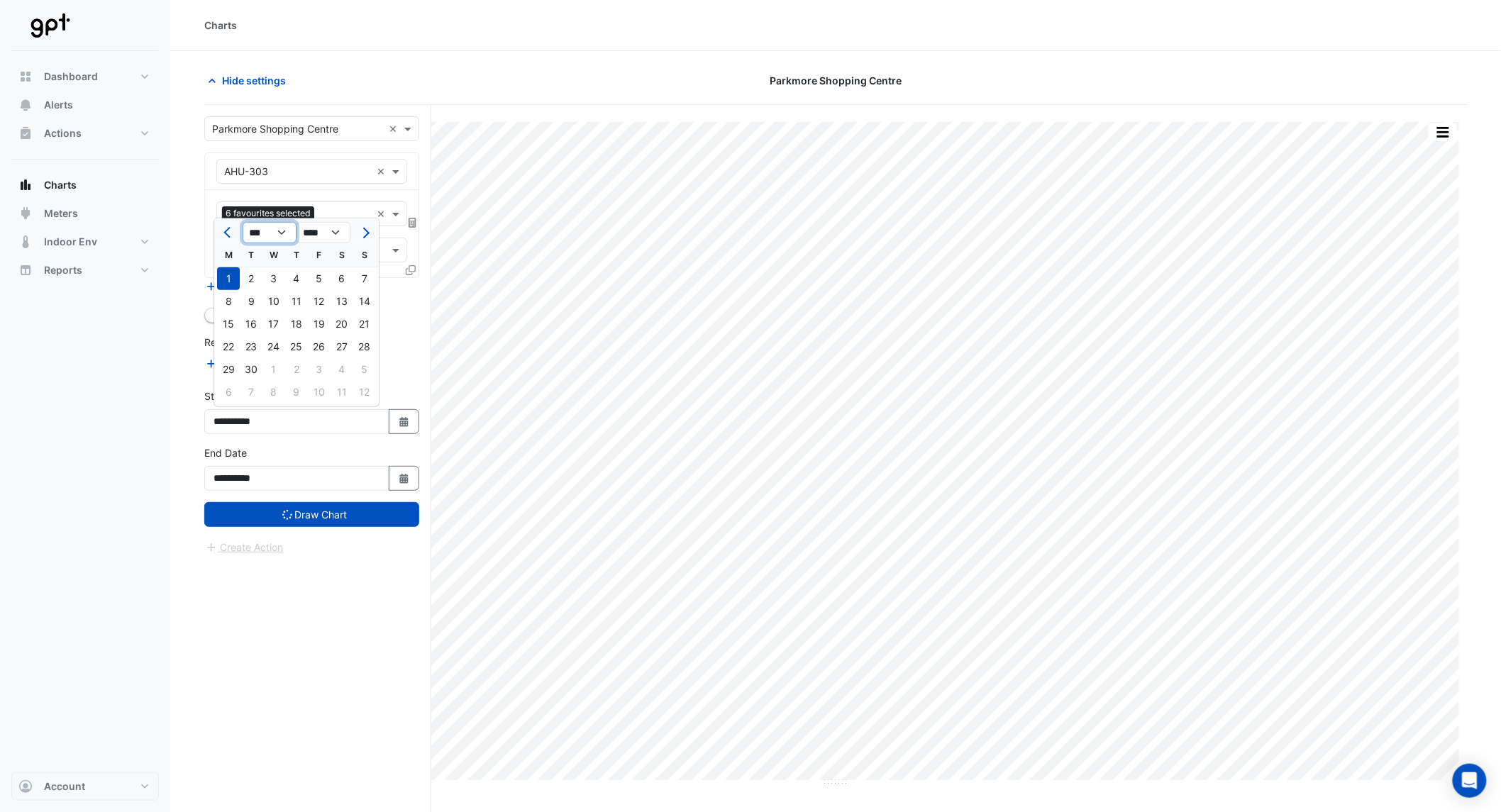click on "*** *** *** *** *** *** *** ***" 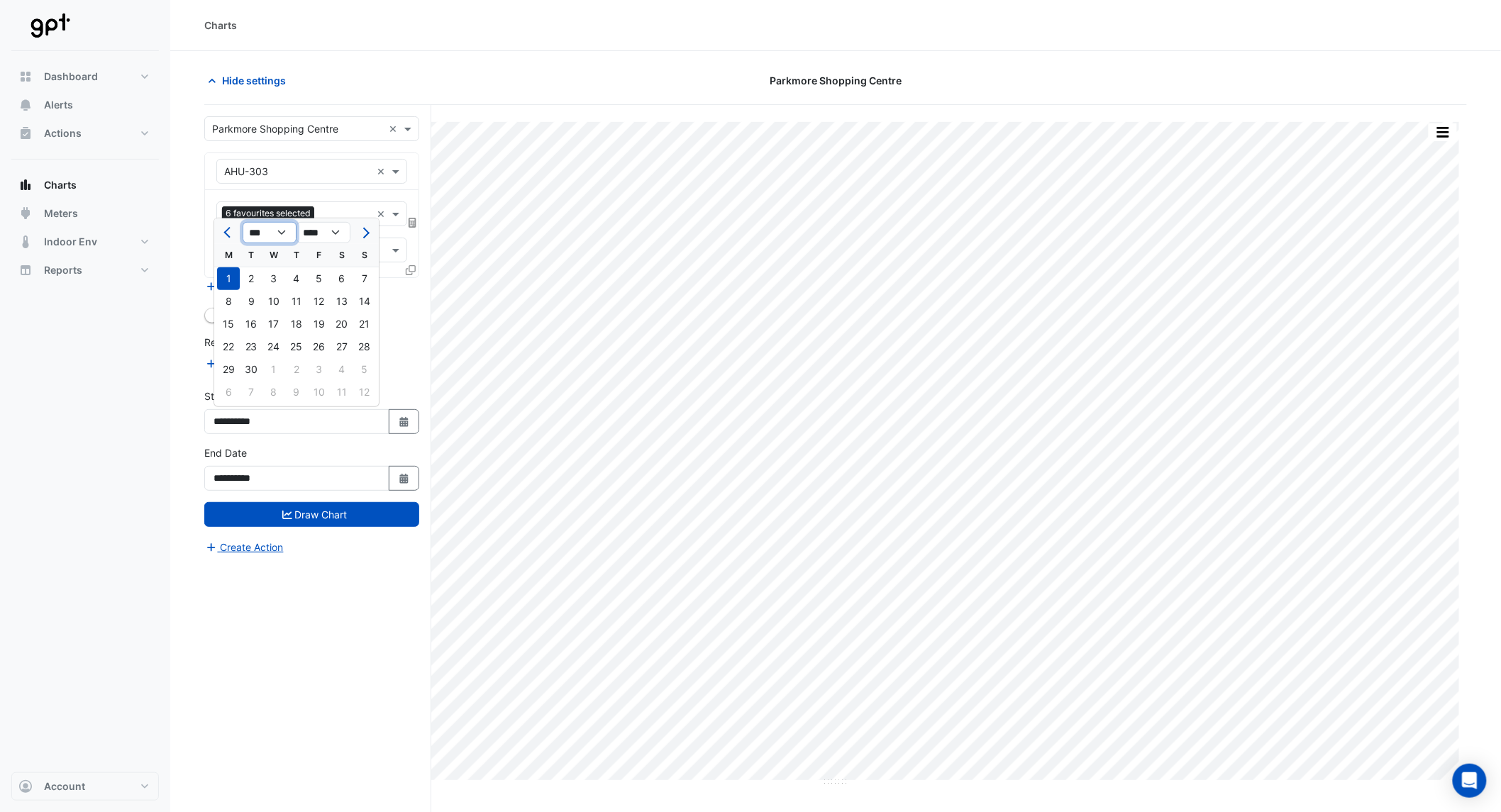 select on "*" 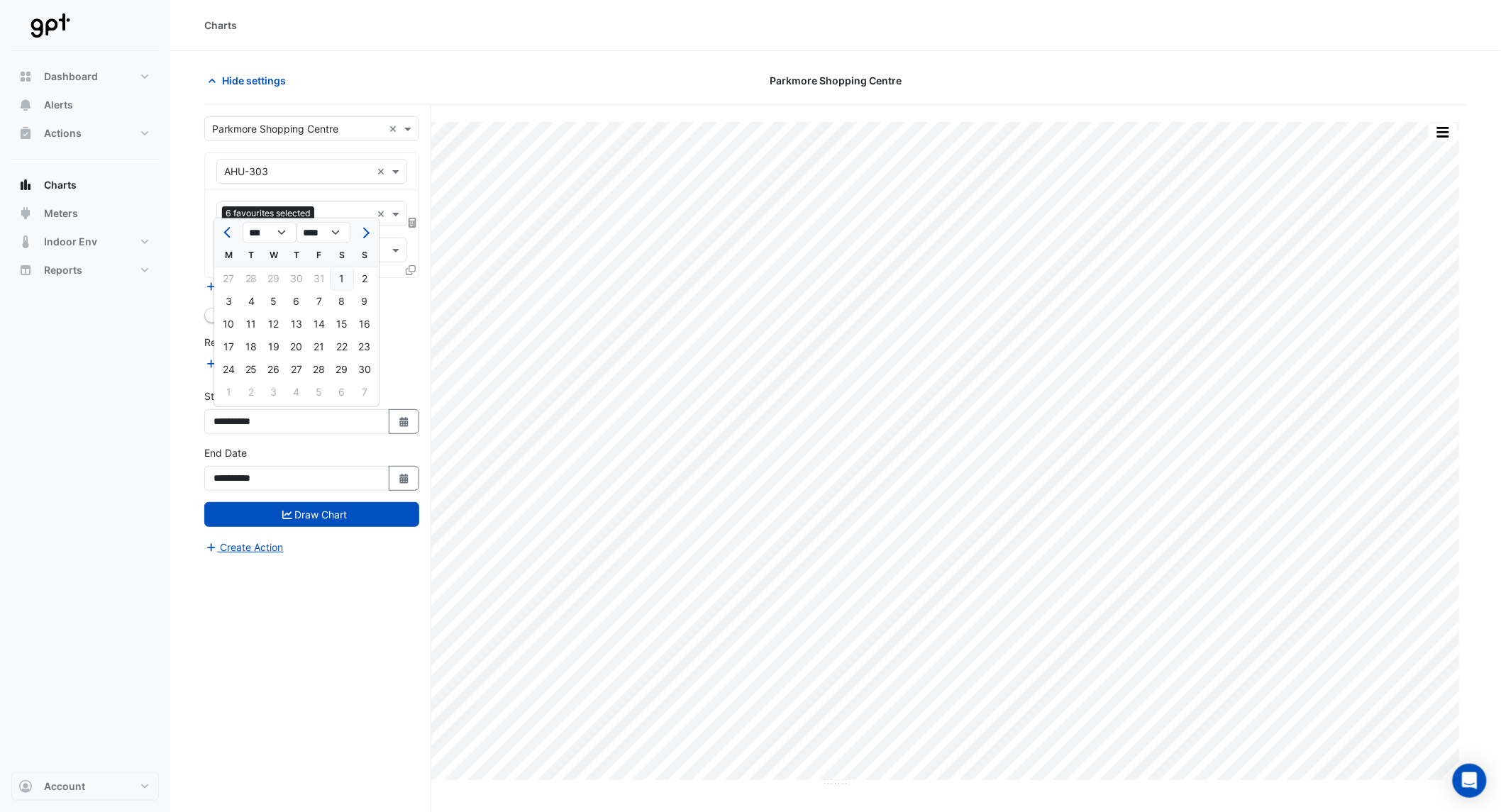 click on "1" 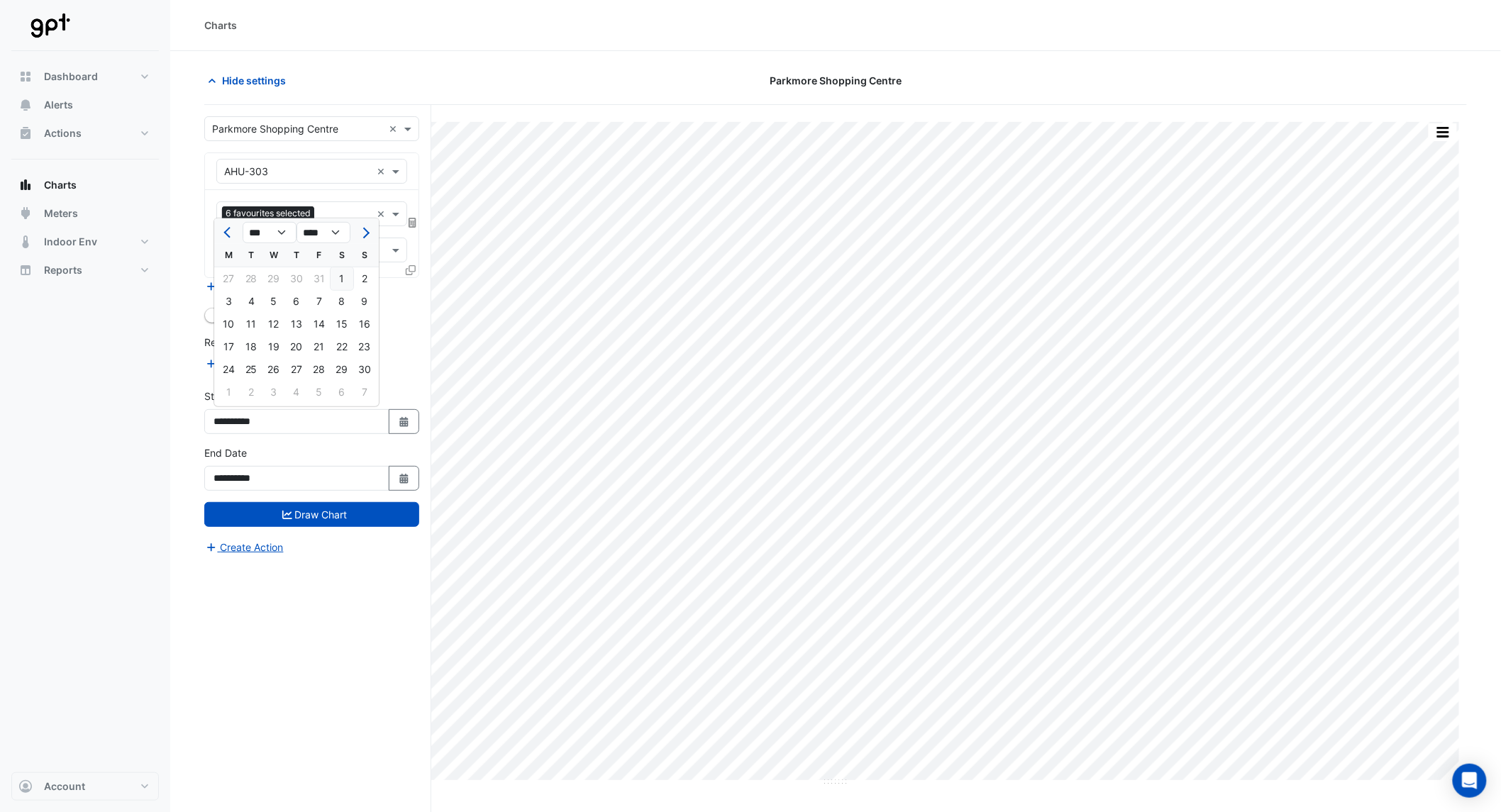 type on "**********" 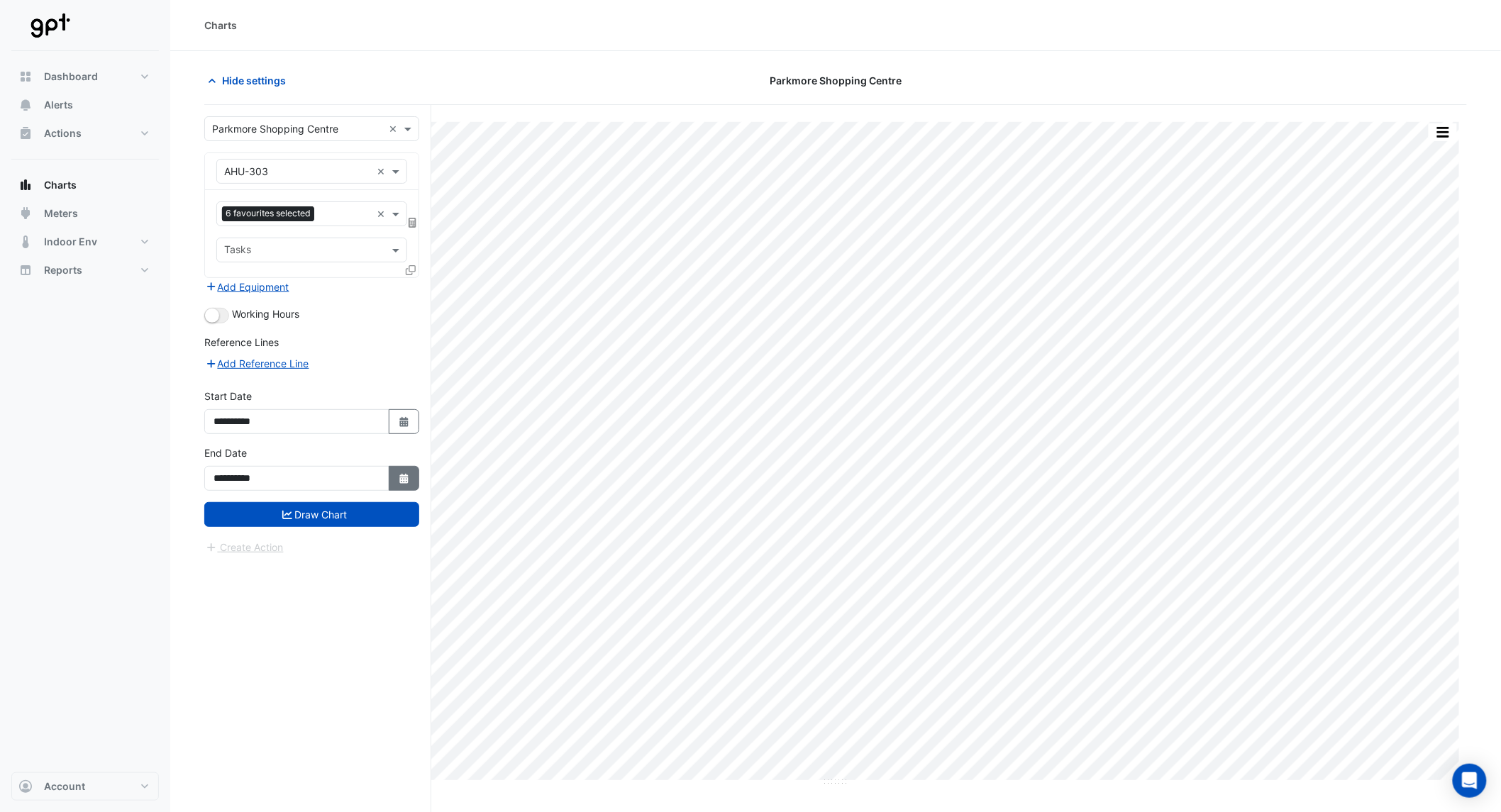 click on "Select Date" 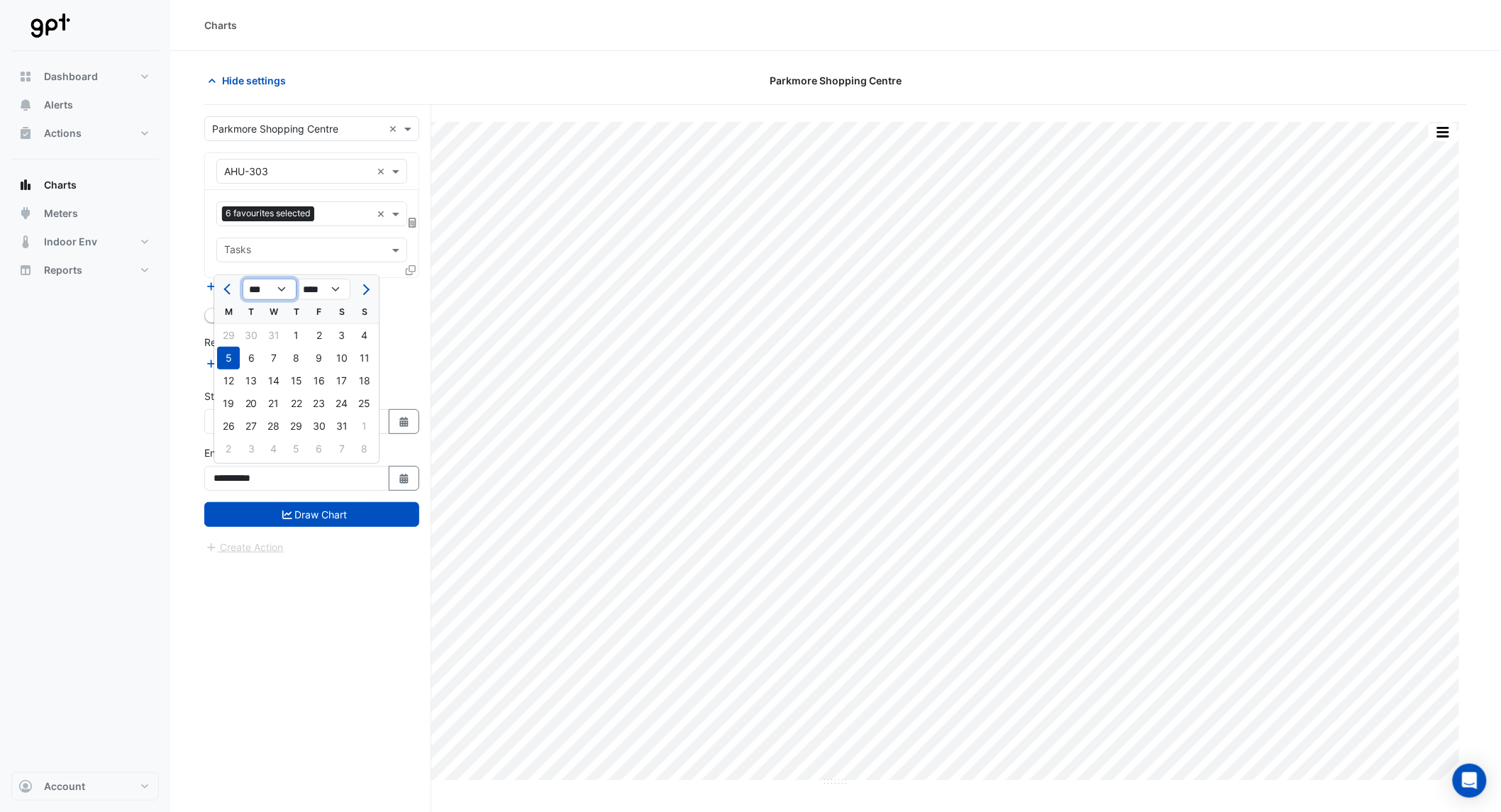 click on "*** *** *** *** *** *** ***" 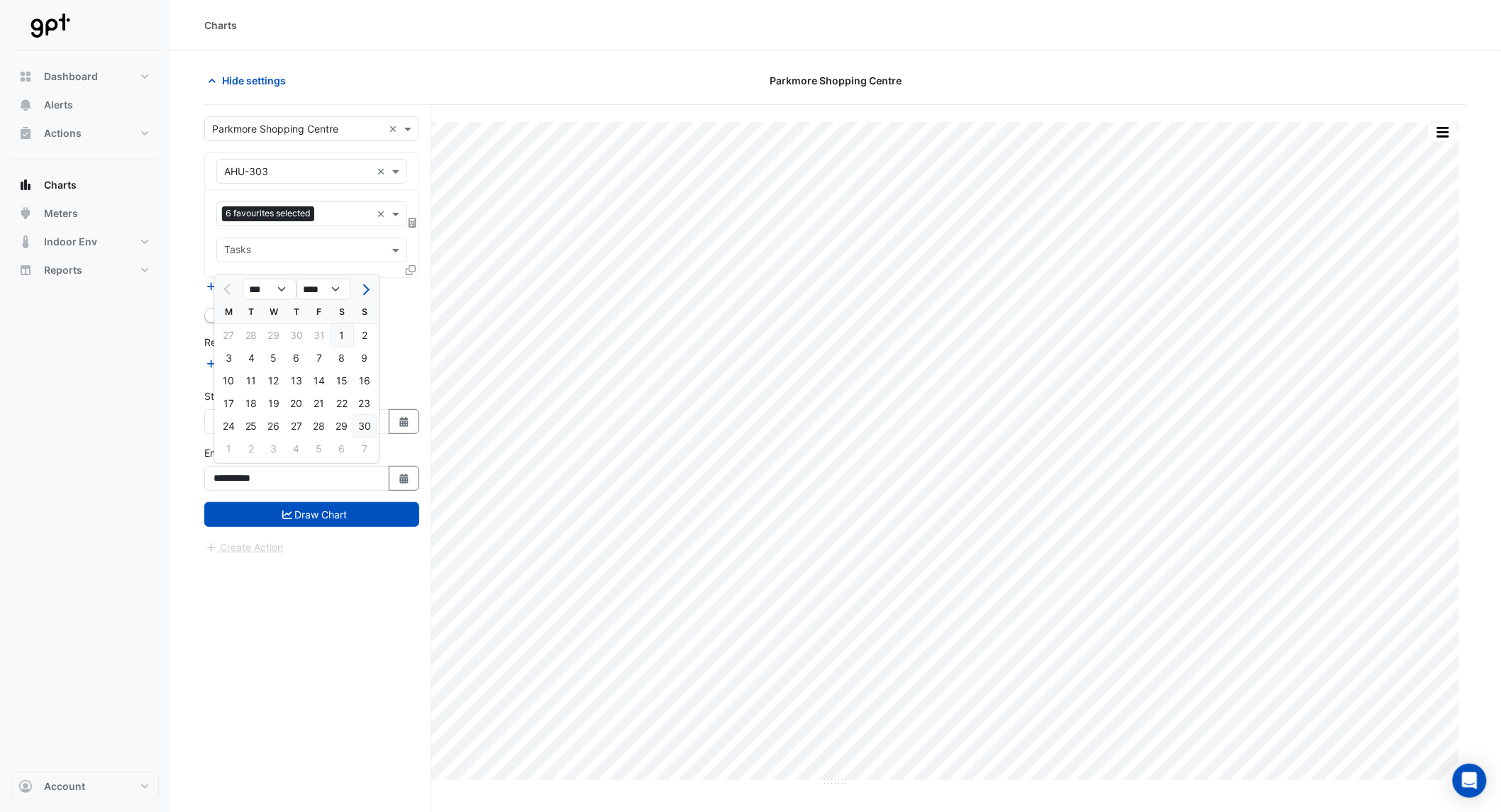 click on "30" 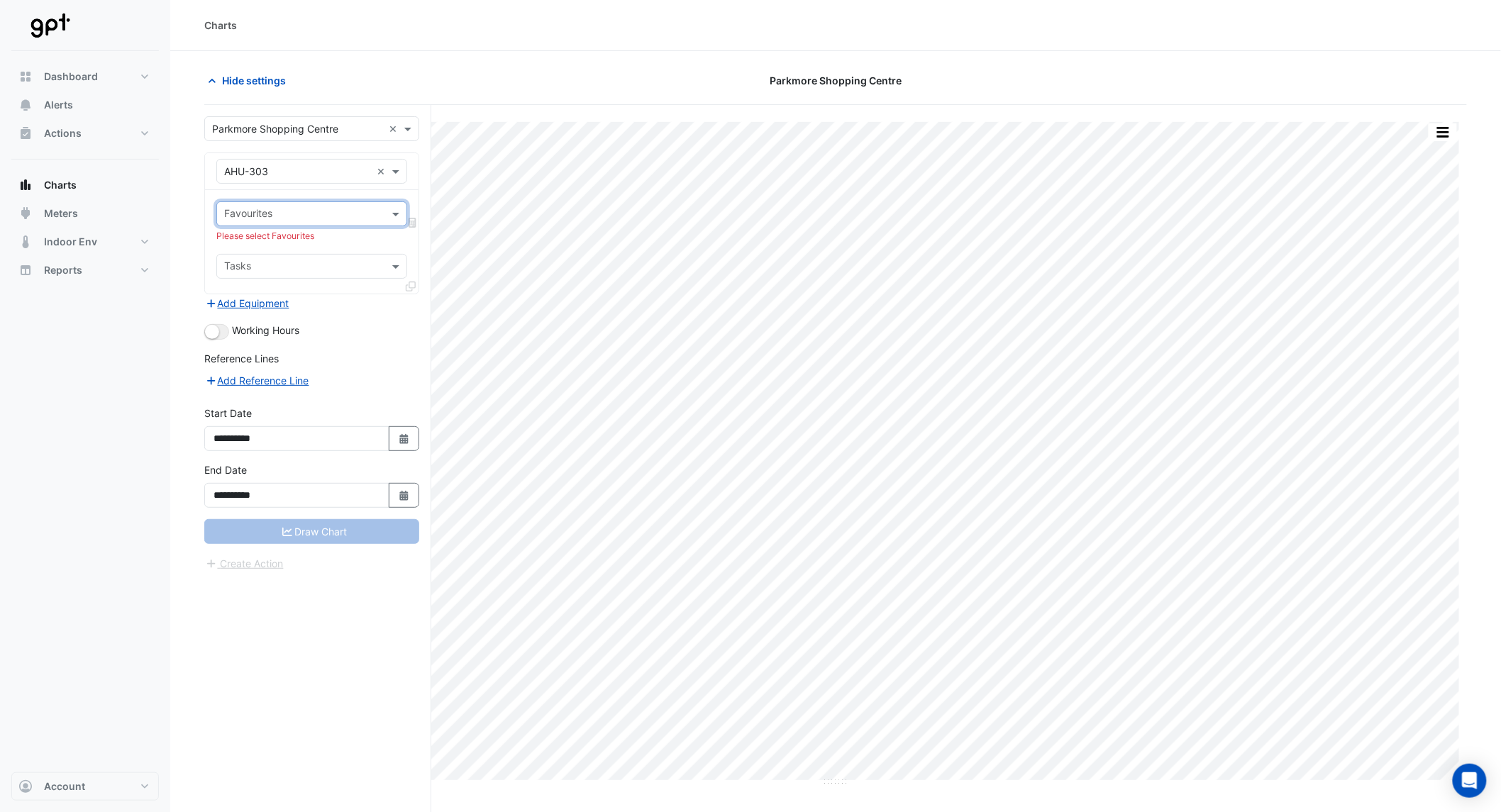 click at bounding box center [297, 172] 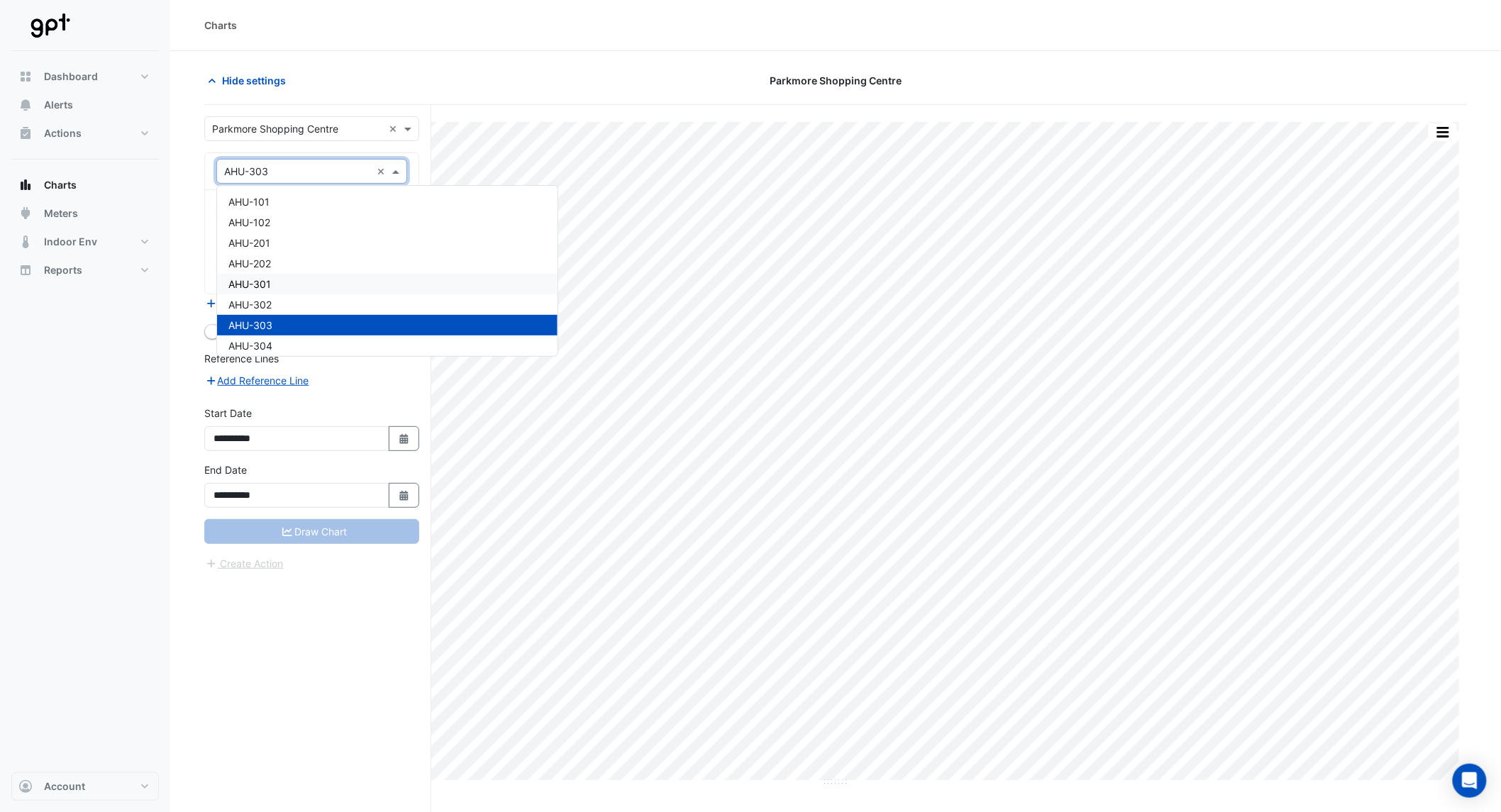 click on "AHU-301" at bounding box center (387, 284) 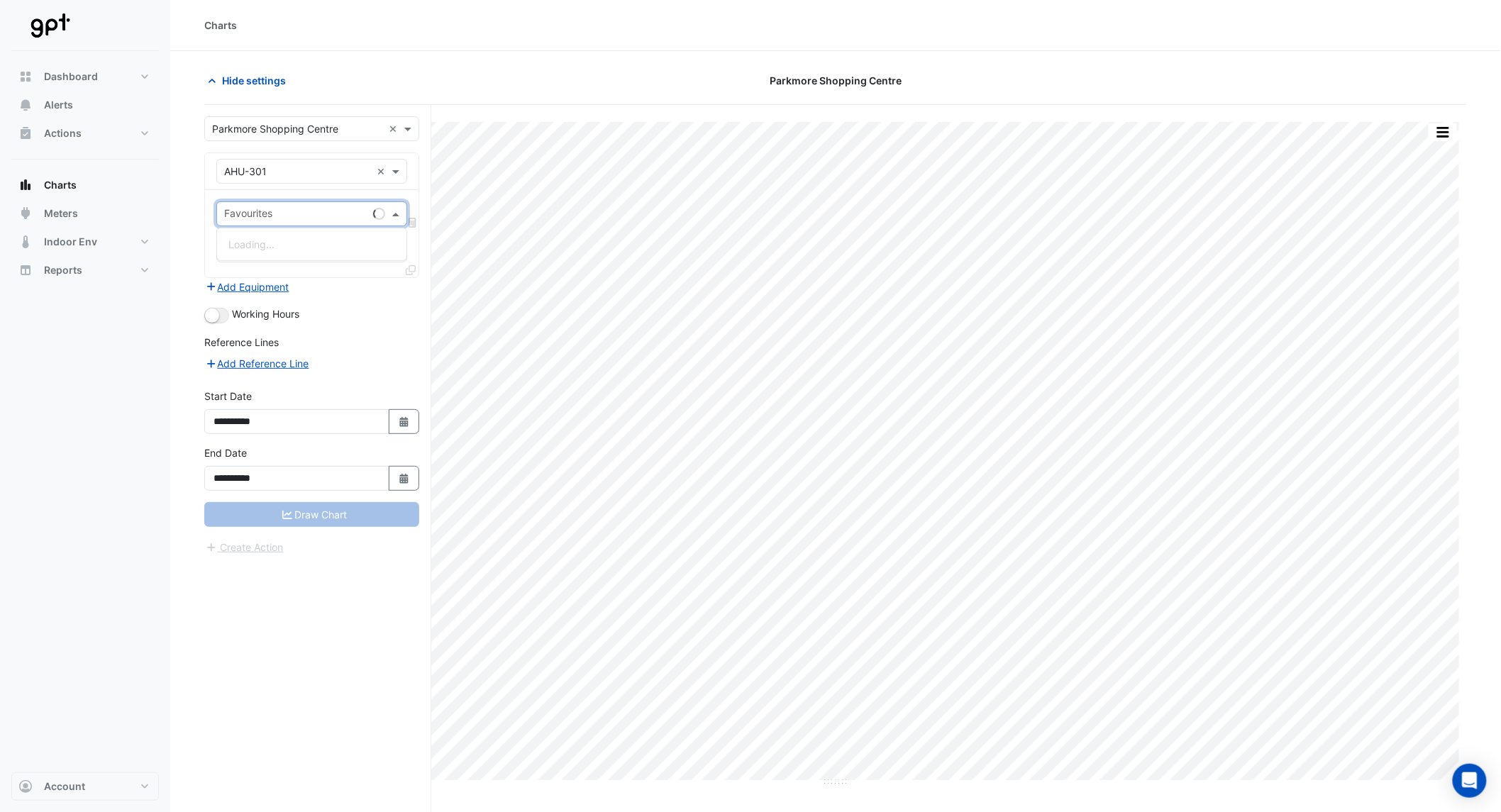 click at bounding box center [296, 215] 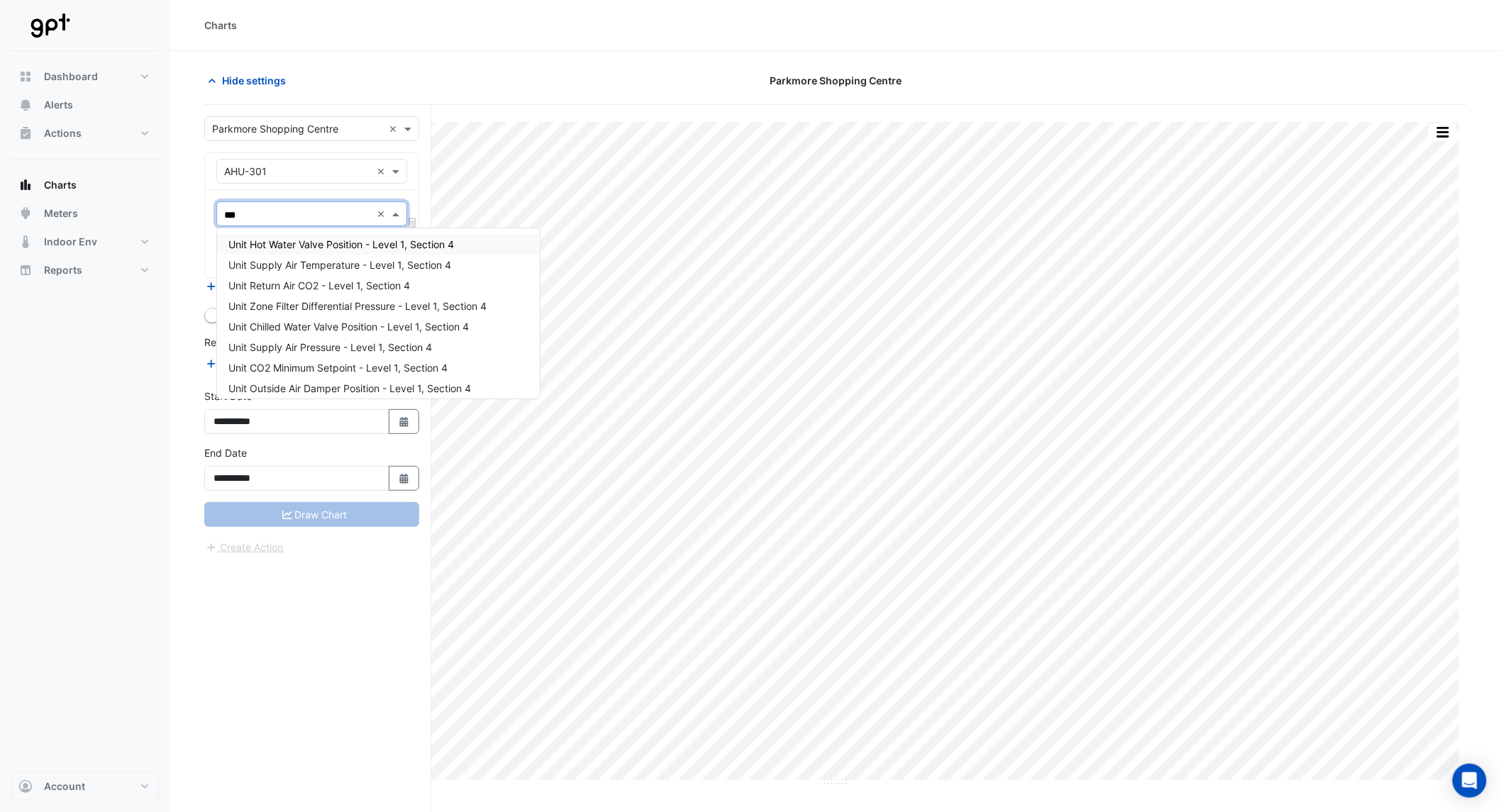 type on "****" 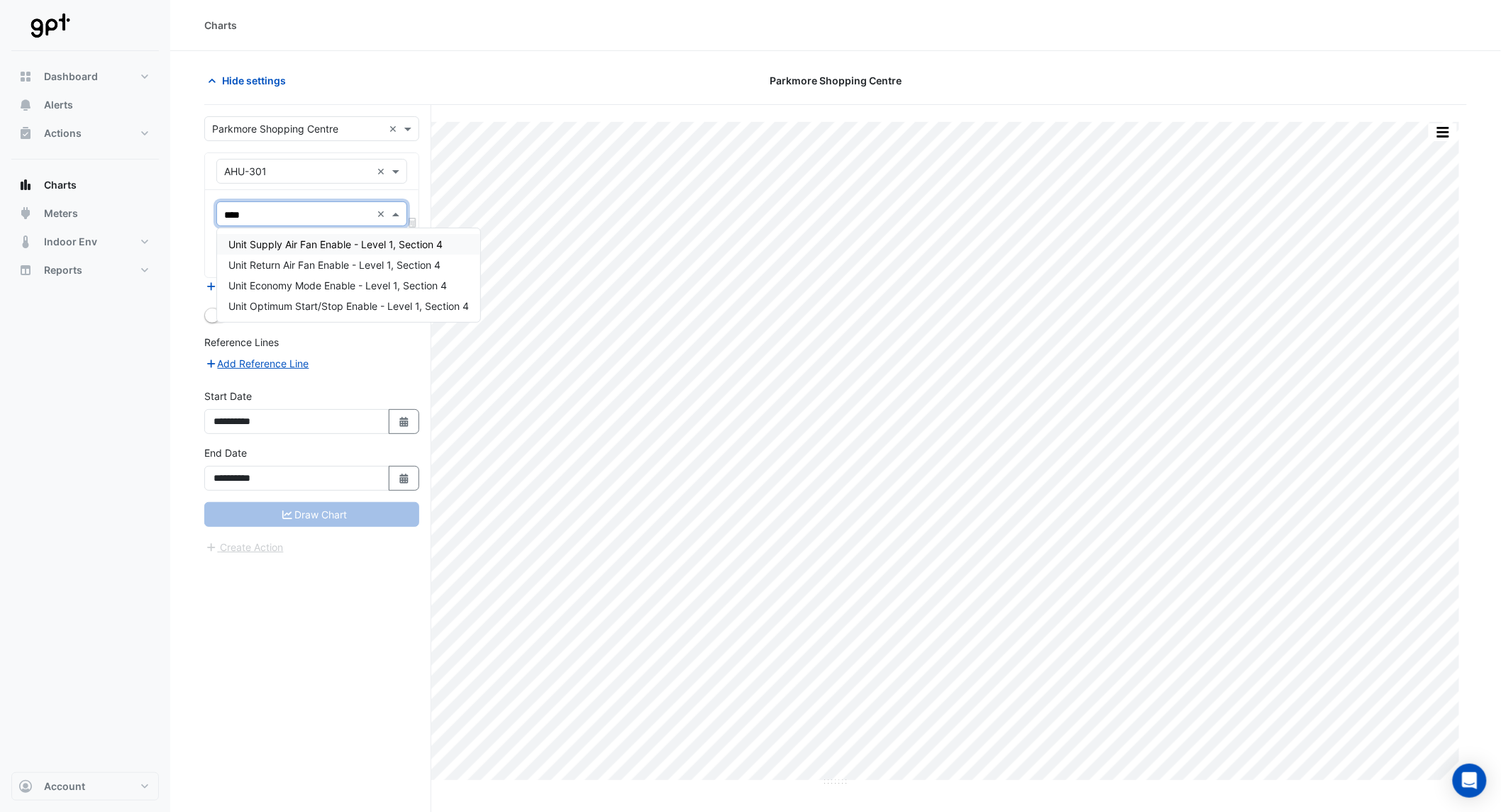 click on "Unit Supply Air Fan Enable - Level 1, Section 4" at bounding box center [336, 244] 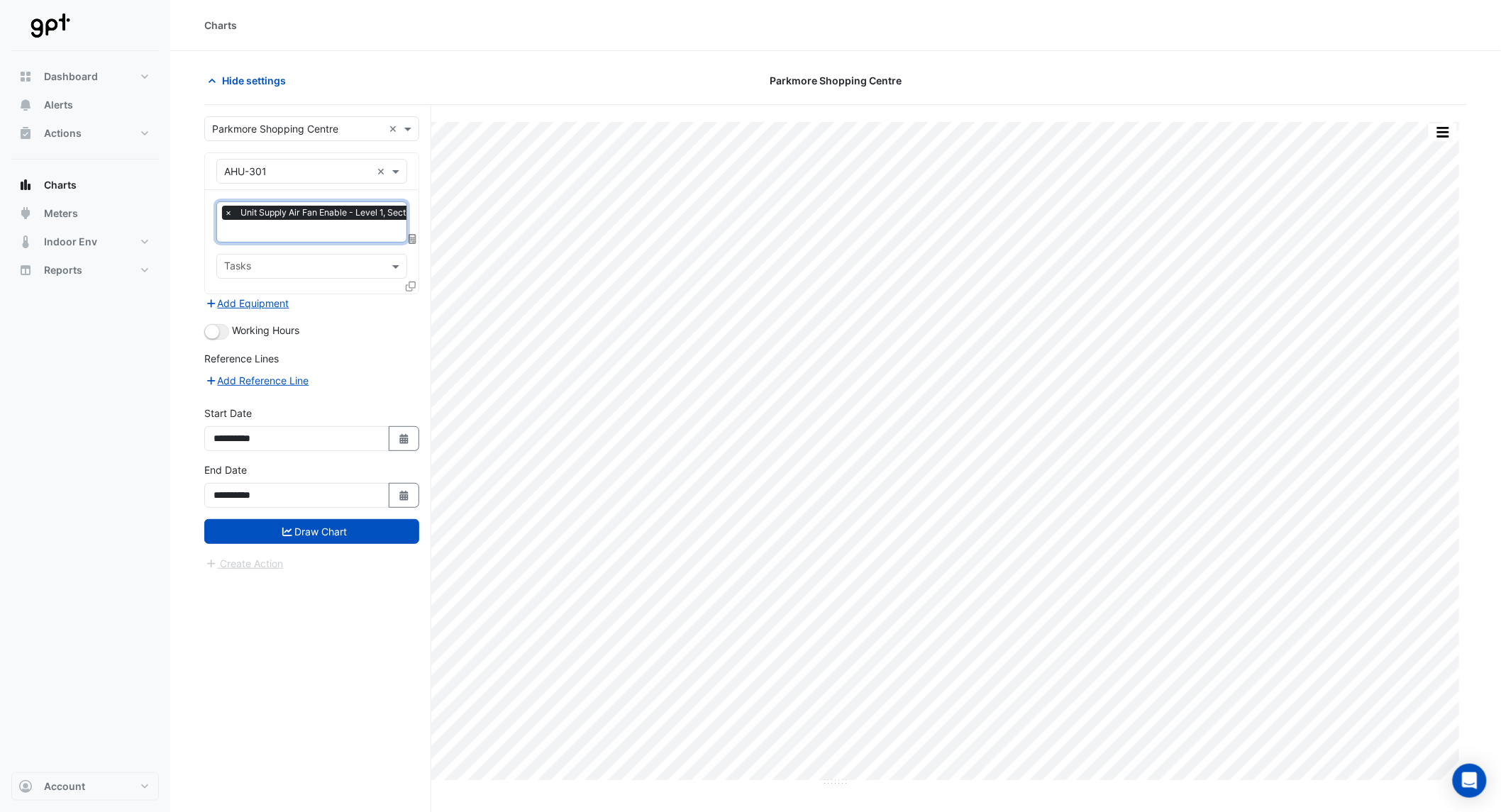 click 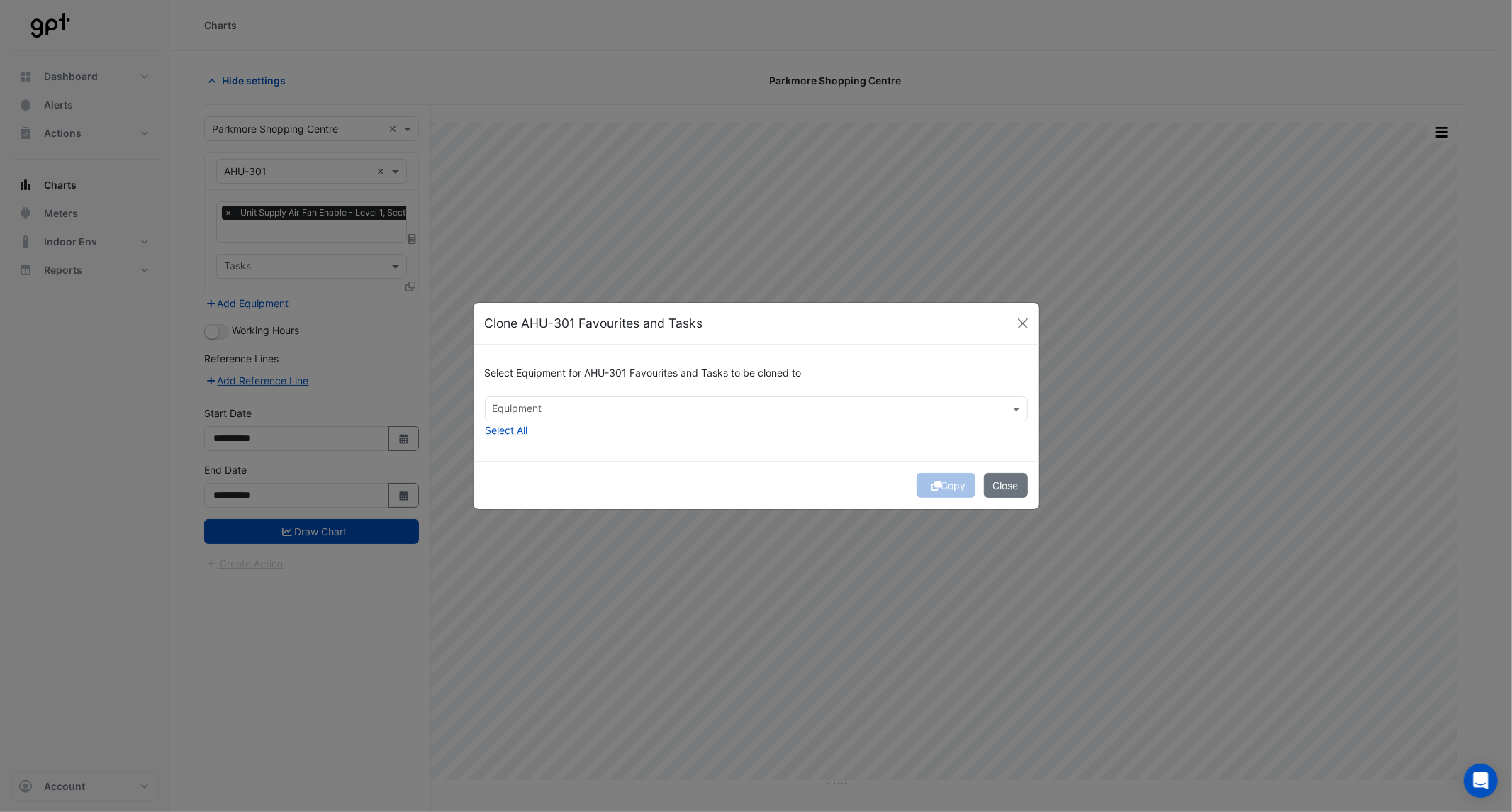 click 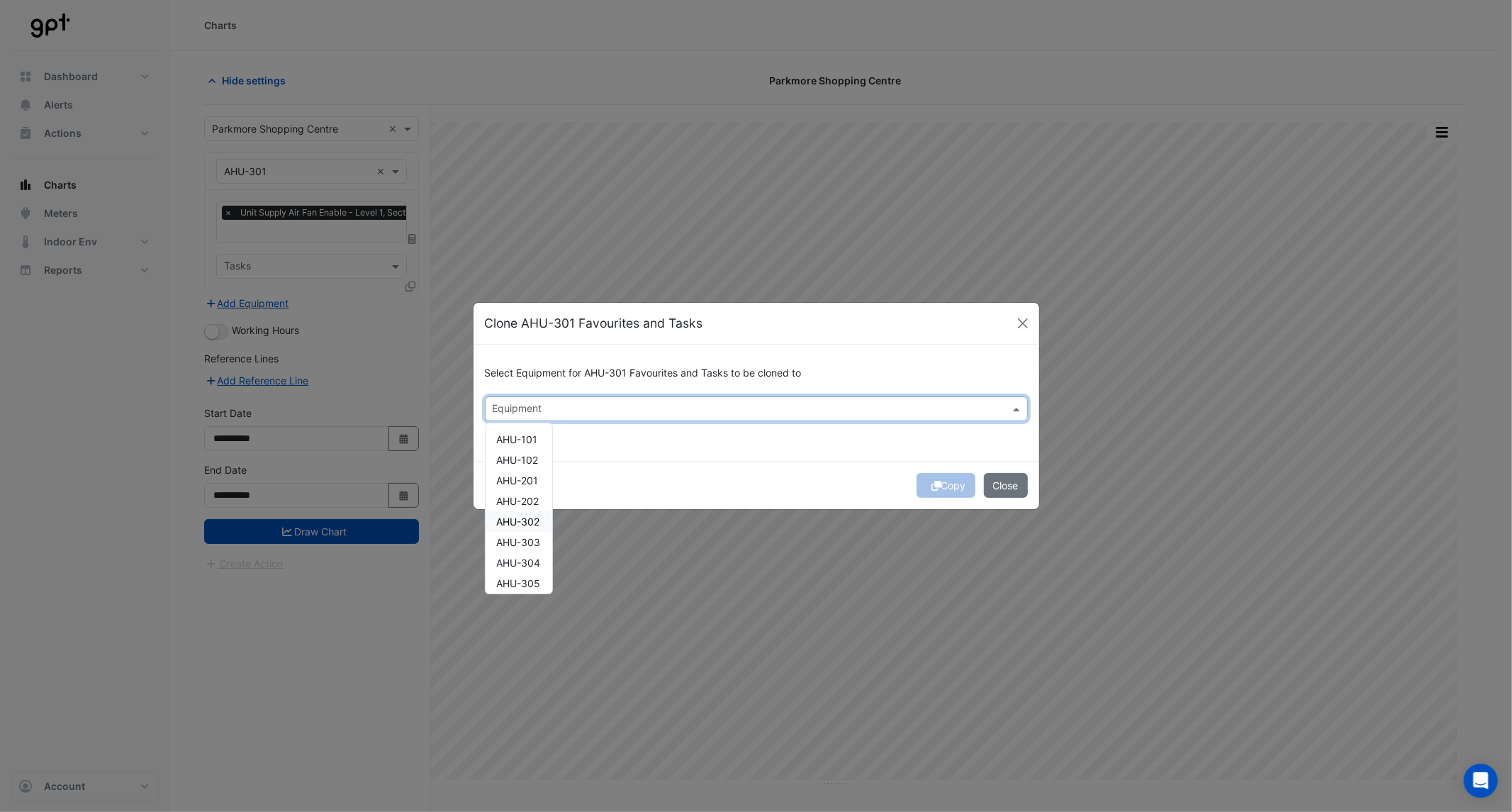 click on "AHU-302" at bounding box center (518, 521) 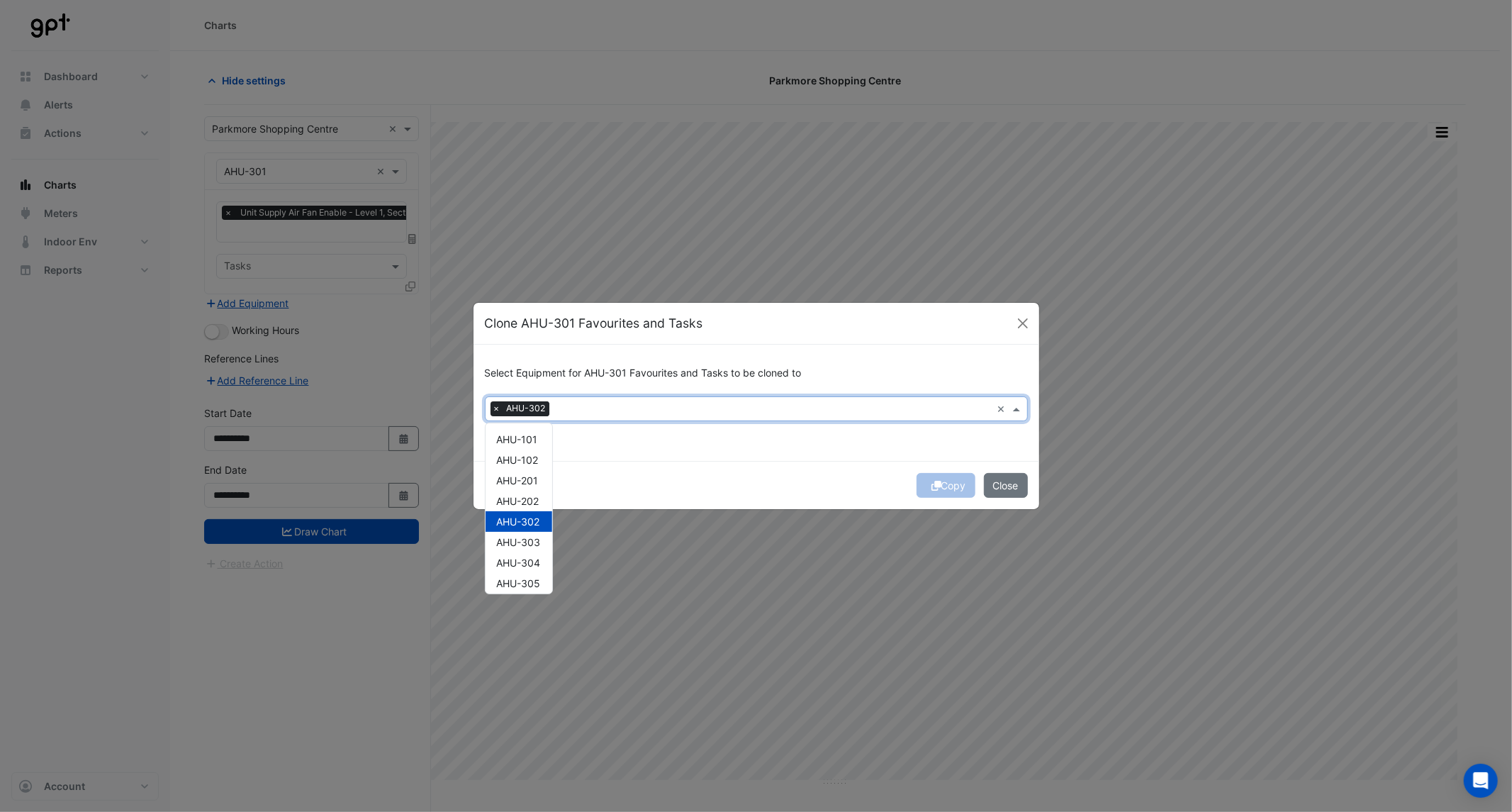 click on "AHU-303" at bounding box center [519, 542] 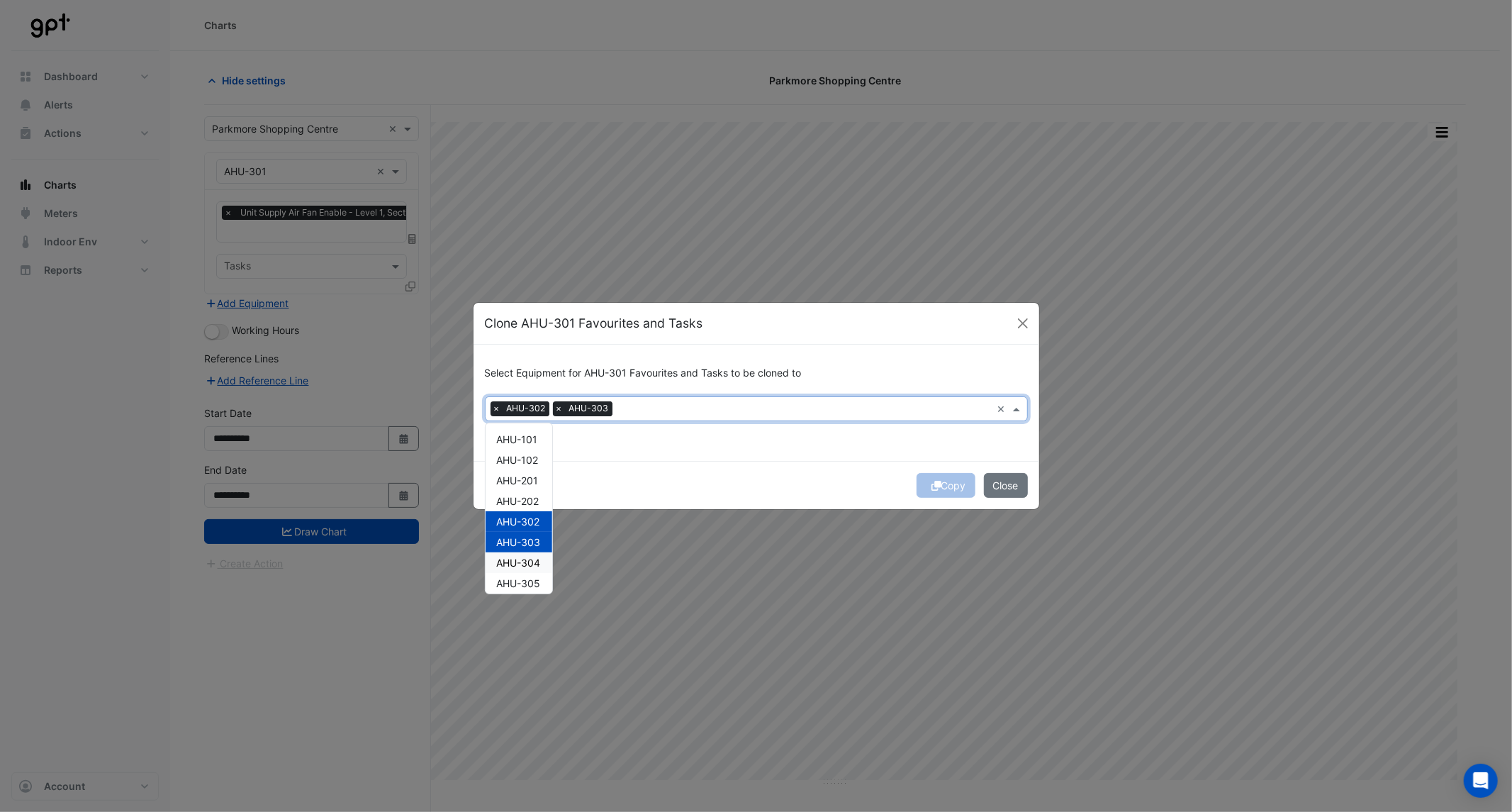 click on "AHU-304" at bounding box center [519, 562] 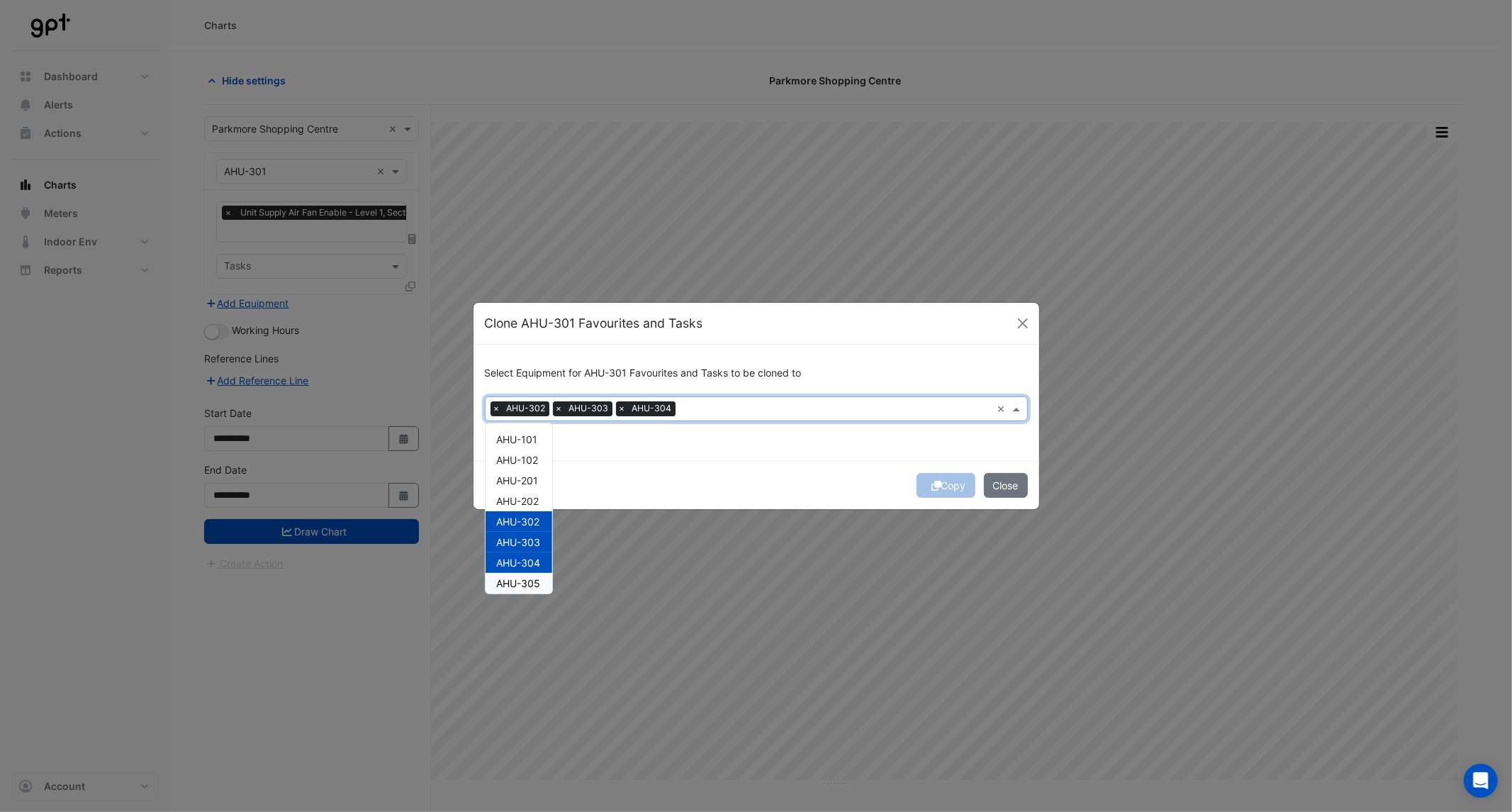 click on "AHU-305" at bounding box center [519, 583] 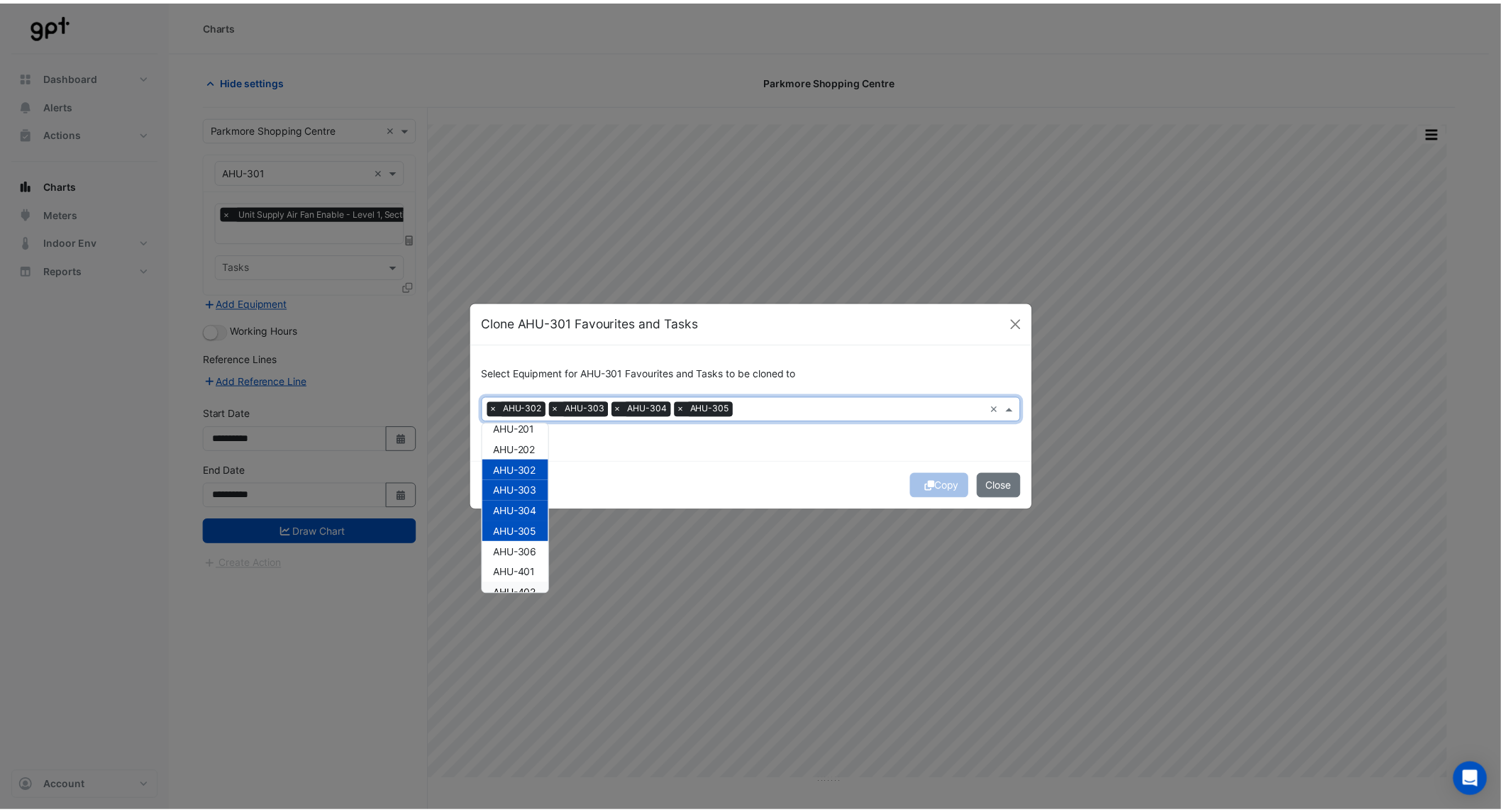 scroll, scrollTop: 79, scrollLeft: 0, axis: vertical 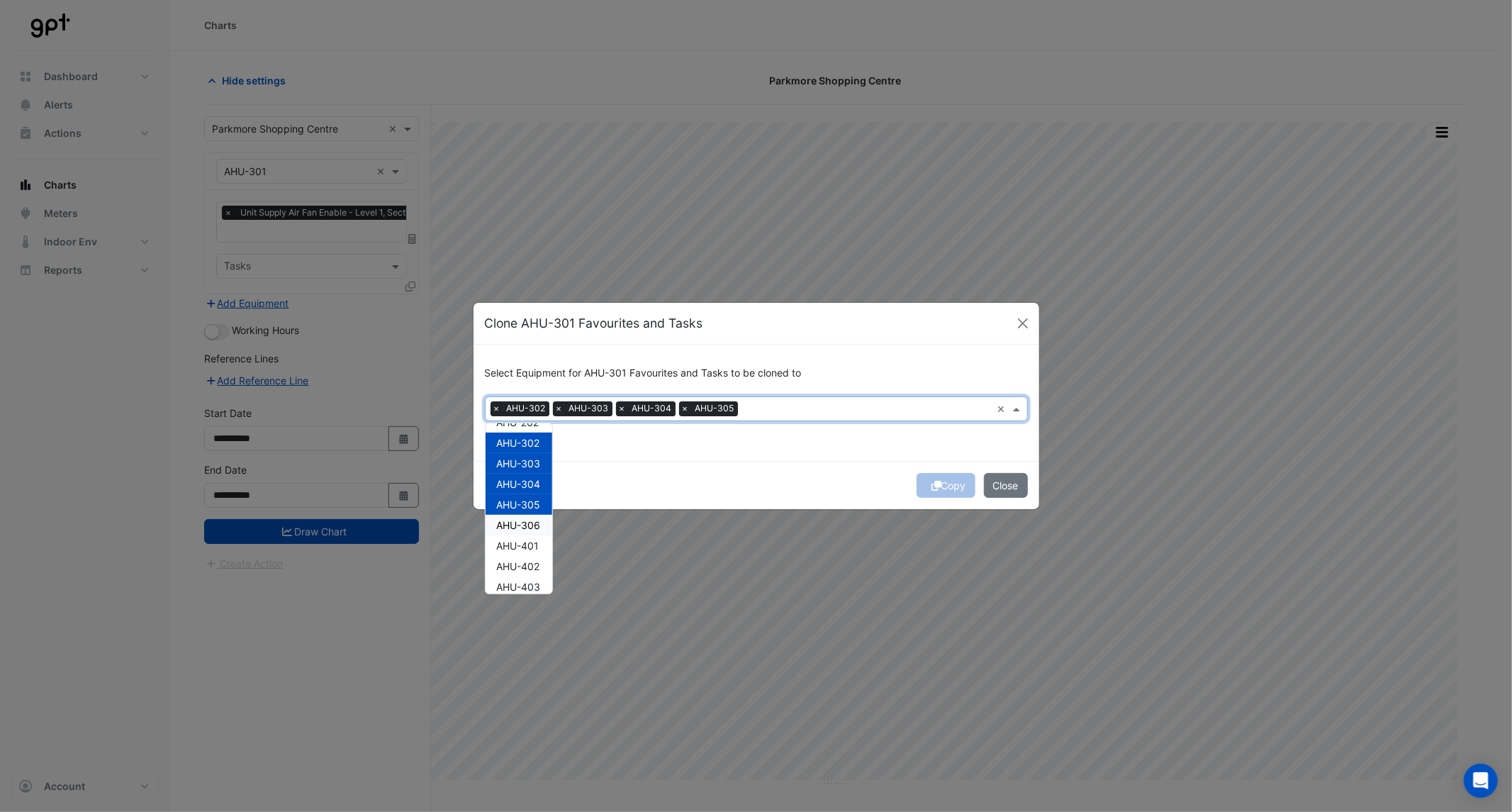 click on "AHU-306" at bounding box center (519, 525) 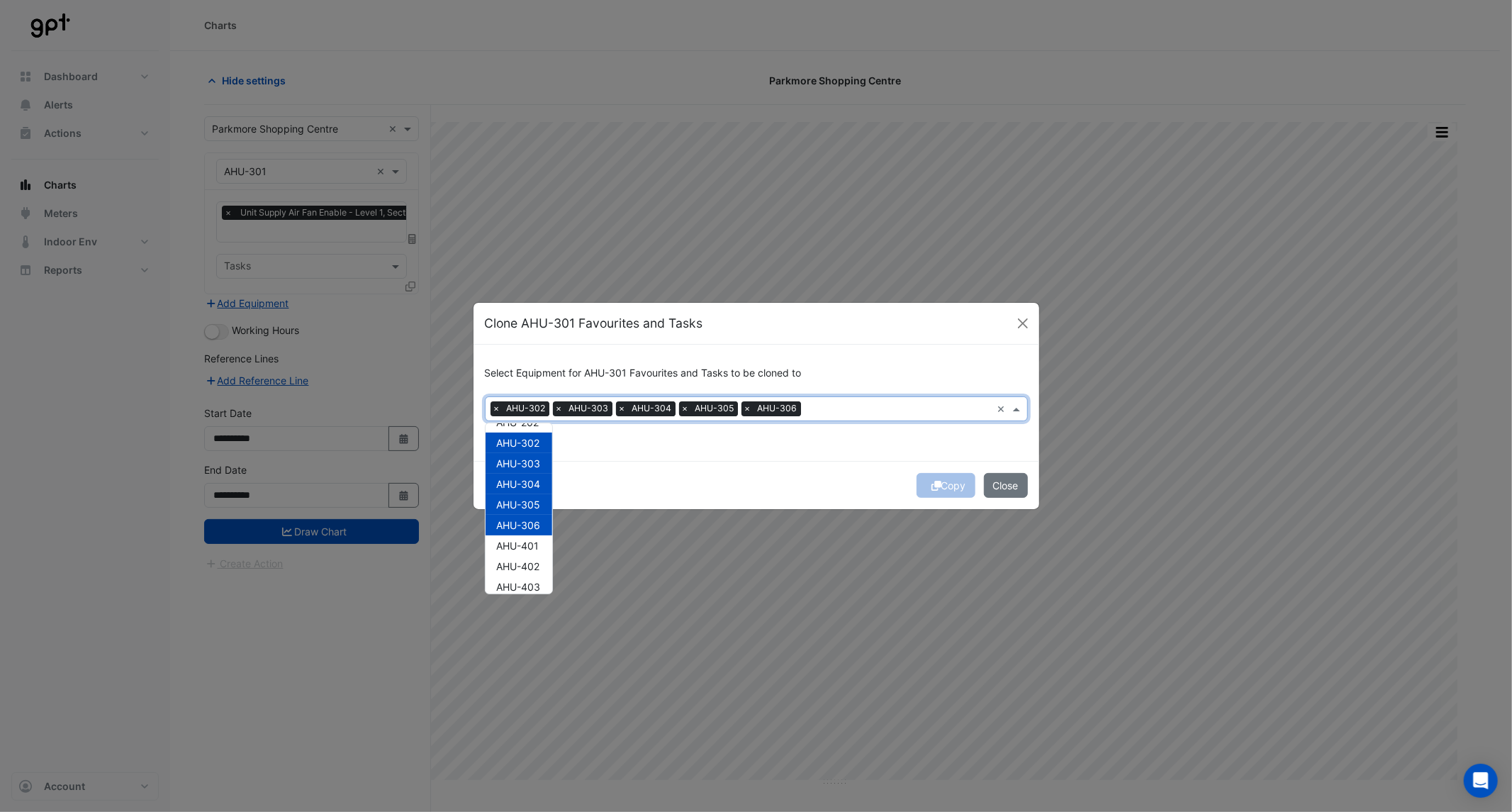 click on "Copy
Close" 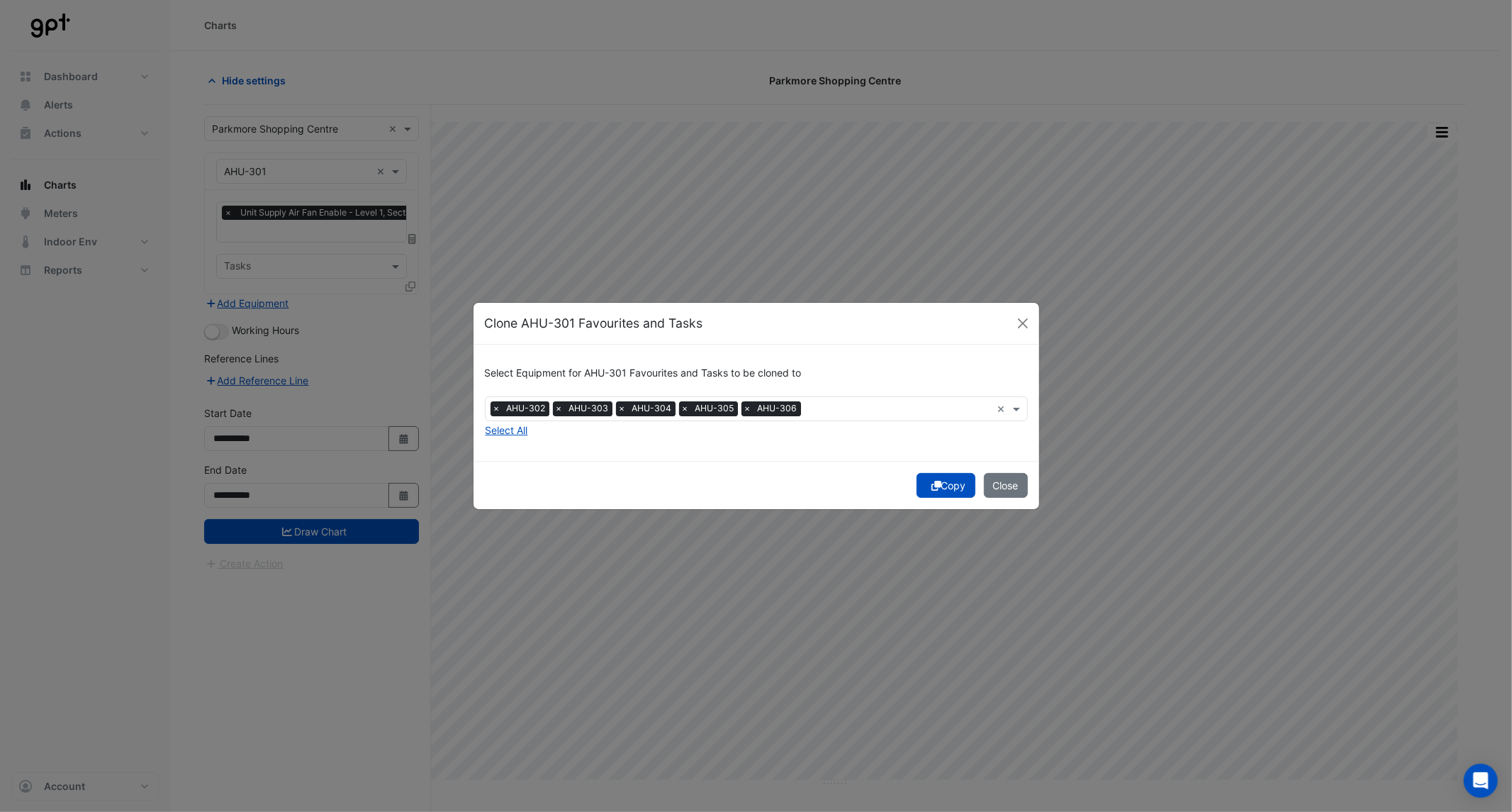 click on "Copy" 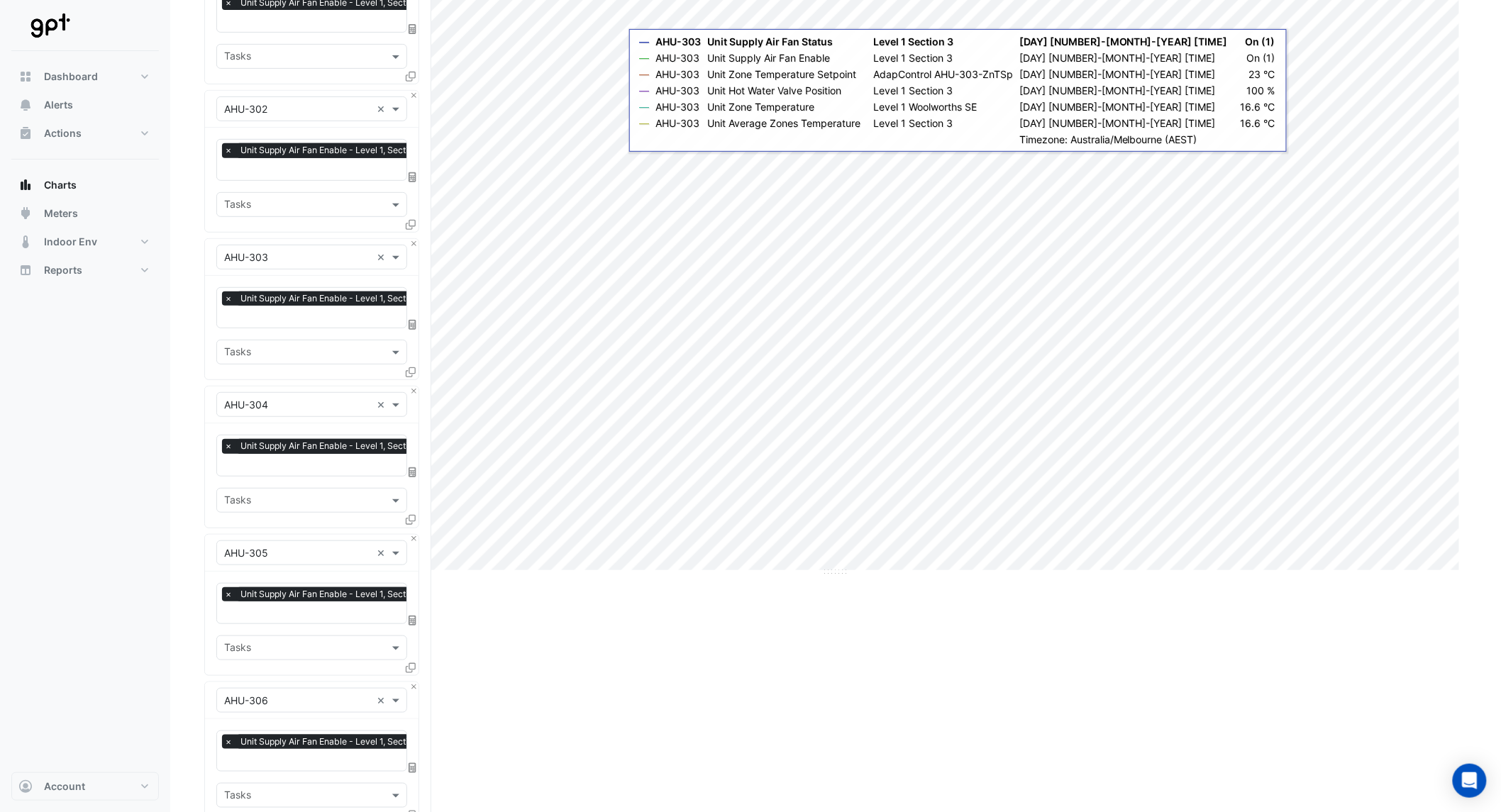 scroll, scrollTop: 501, scrollLeft: 0, axis: vertical 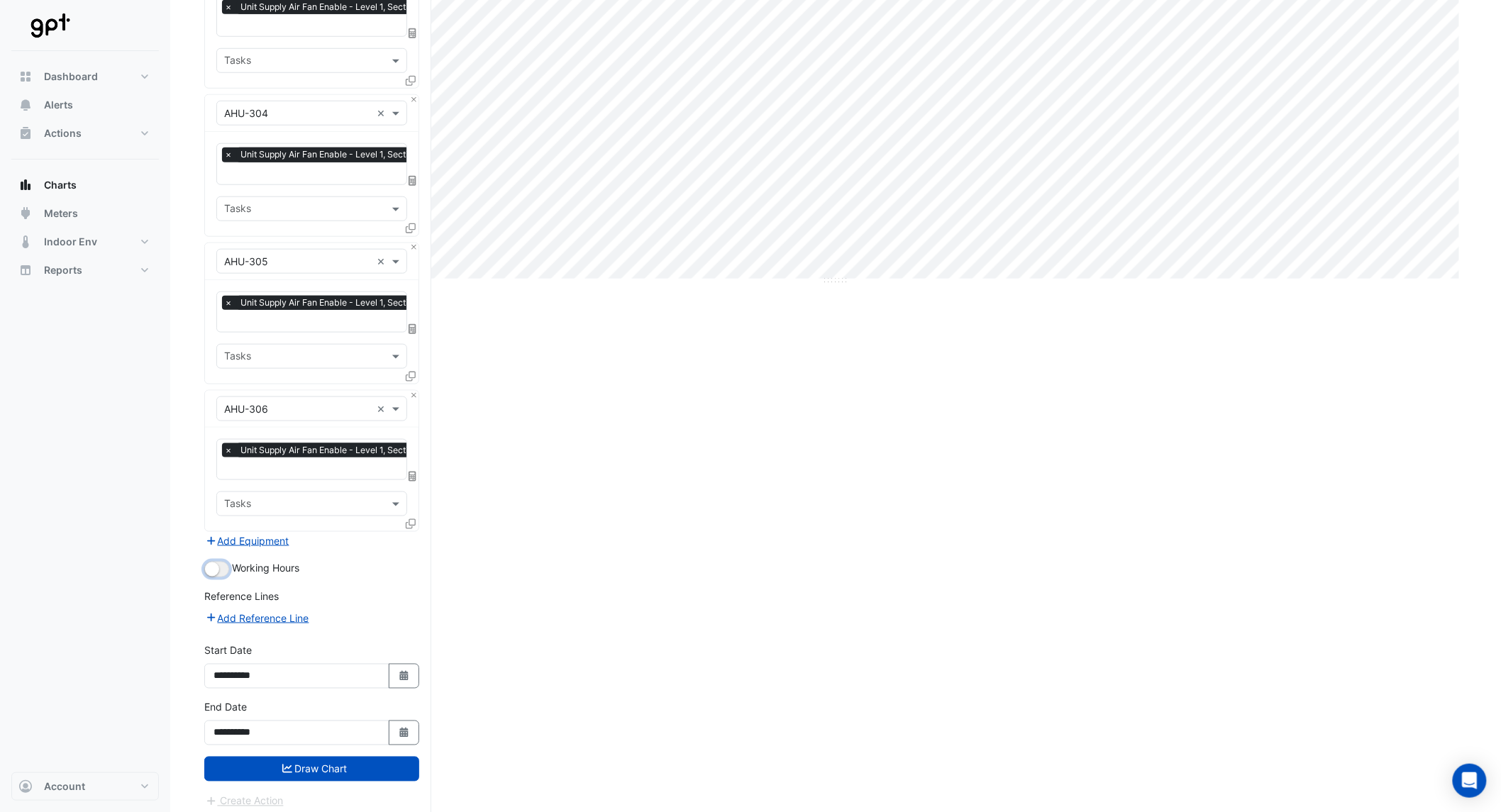 click at bounding box center (216, 569) 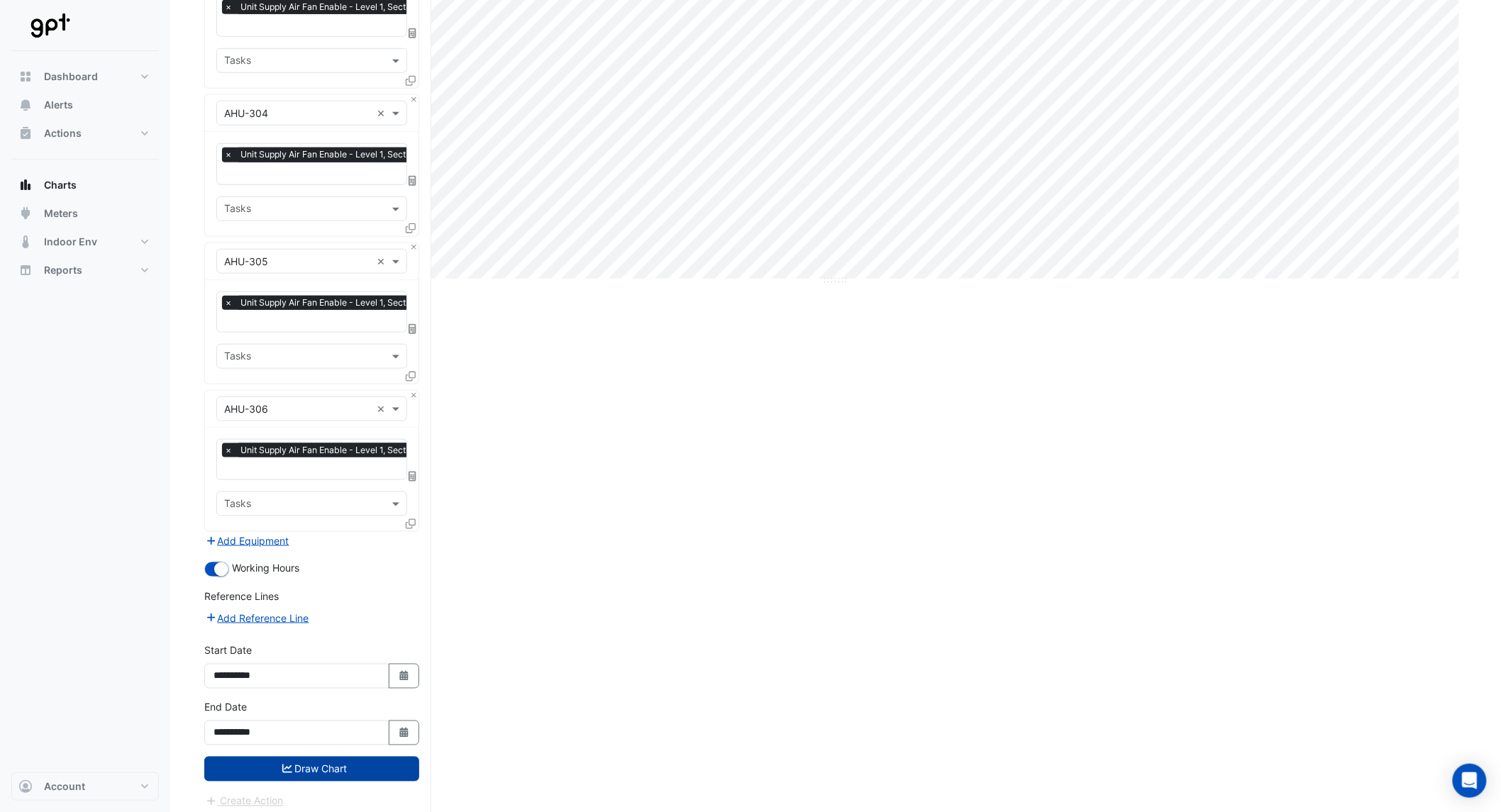click on "Draw Chart" at bounding box center [311, 769] 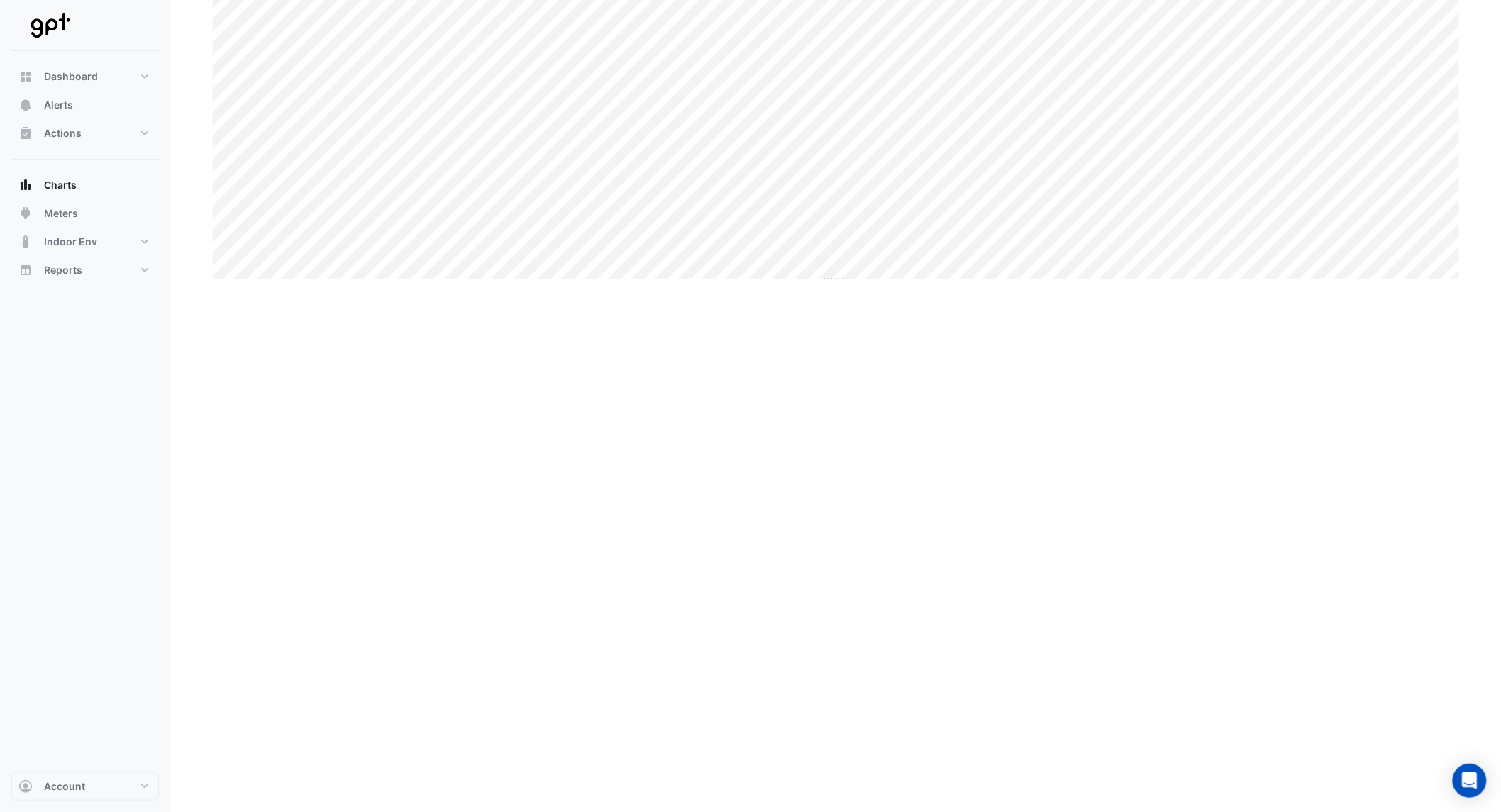 scroll, scrollTop: 0, scrollLeft: 0, axis: both 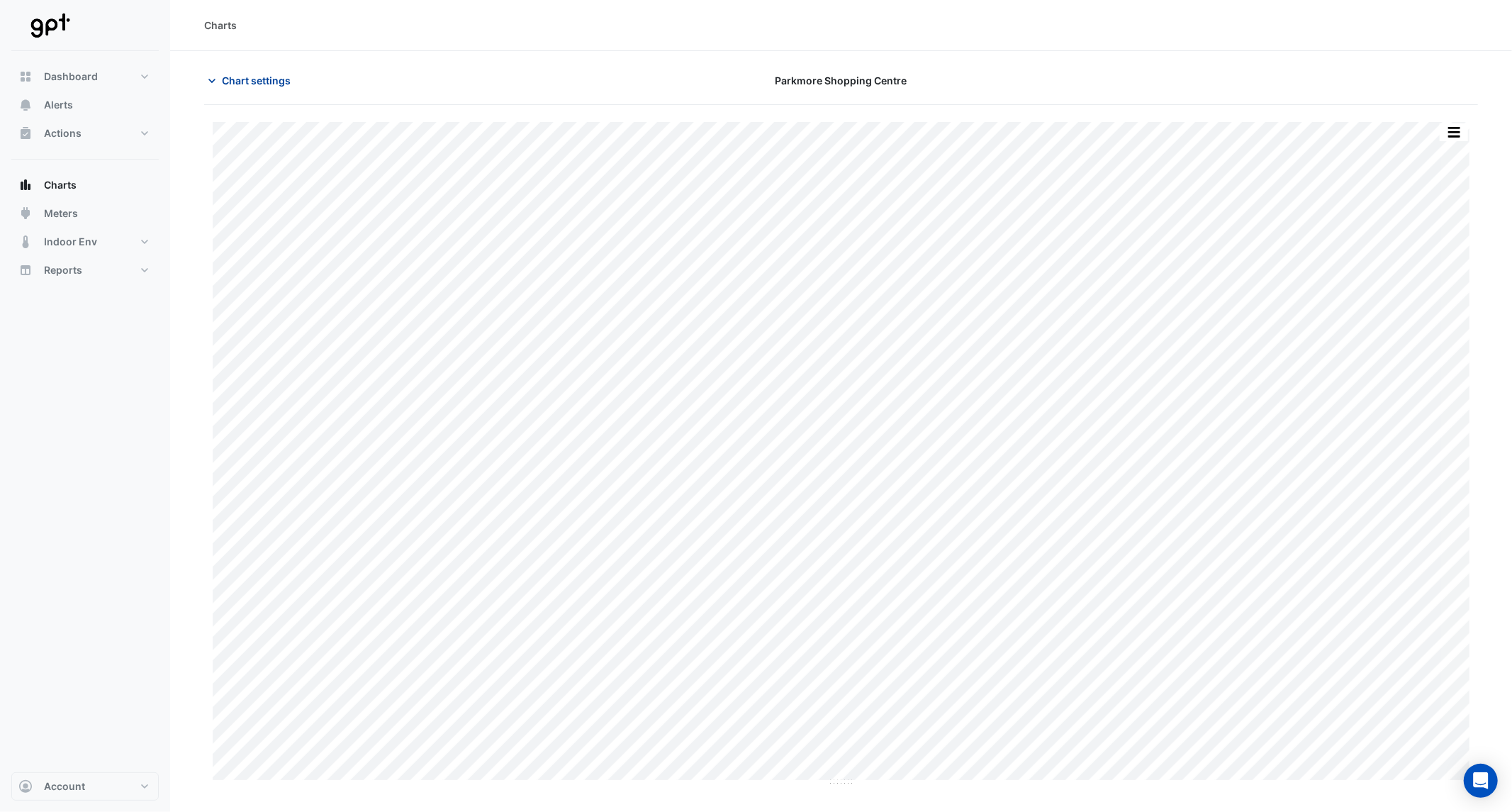 click on "Chart settings" 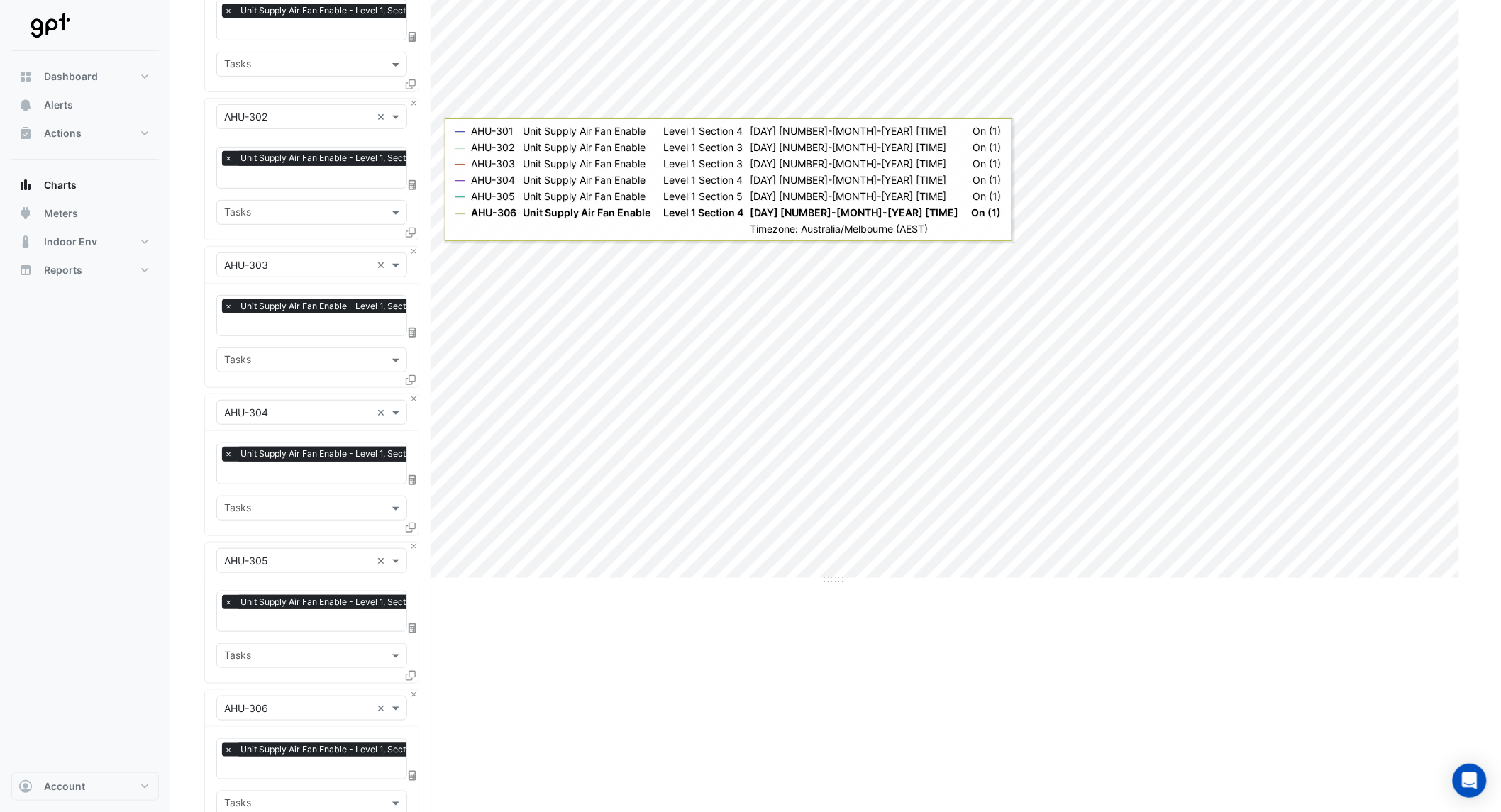 scroll, scrollTop: 501, scrollLeft: 0, axis: vertical 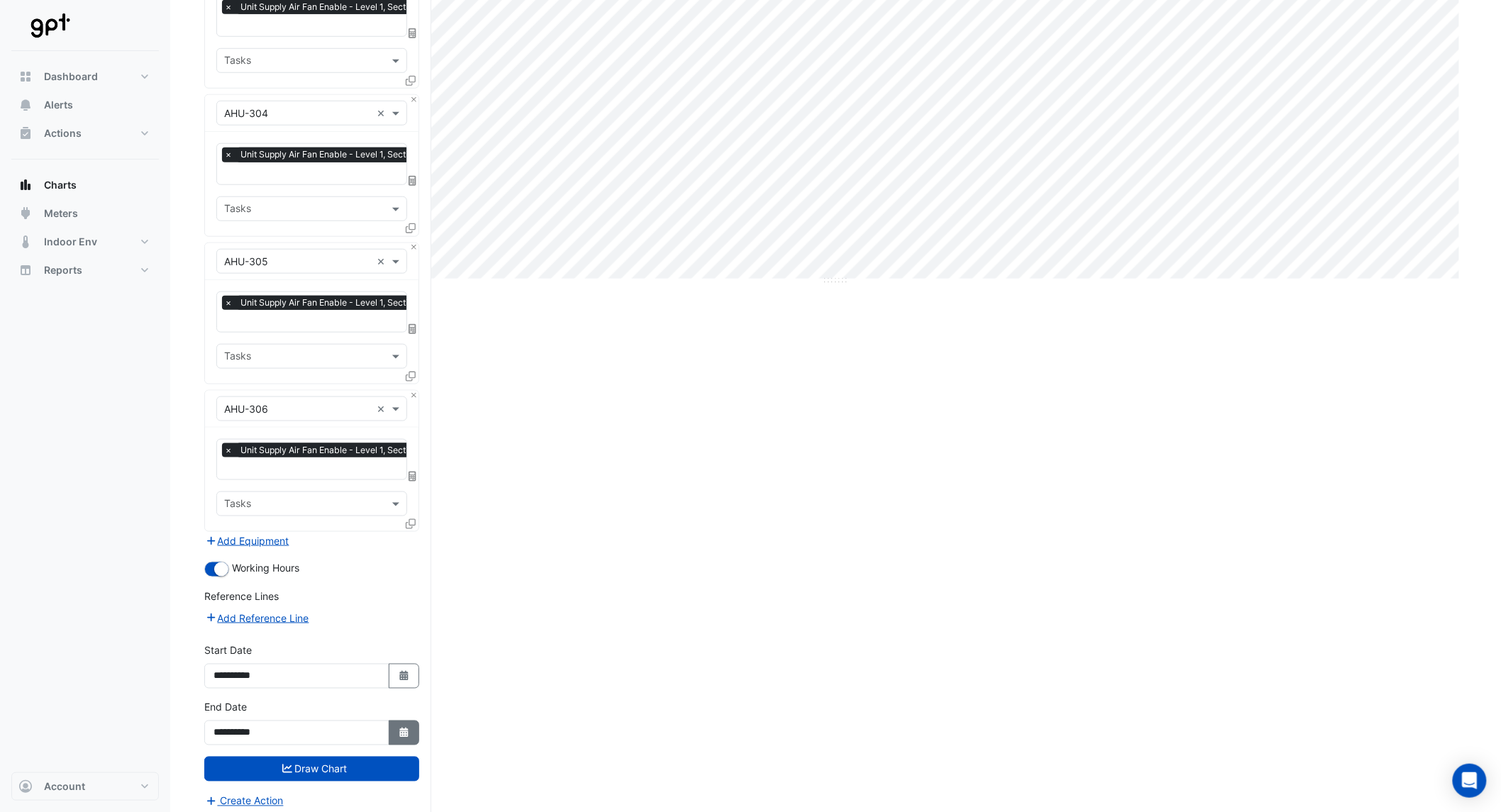 click on "Select Date" at bounding box center [404, 733] 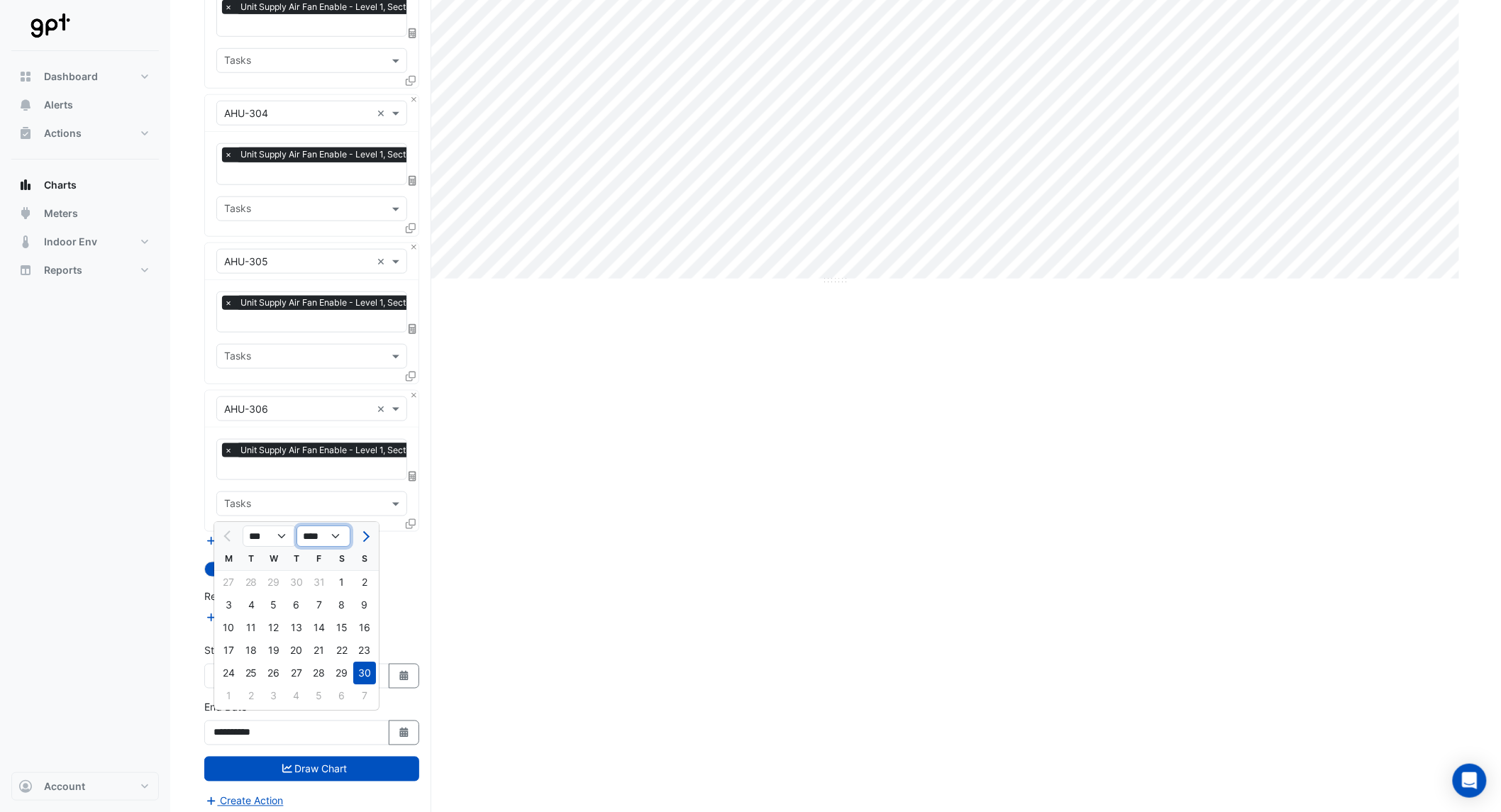 click on "**** **** **** **** **** **** **** **** **** **** ****" 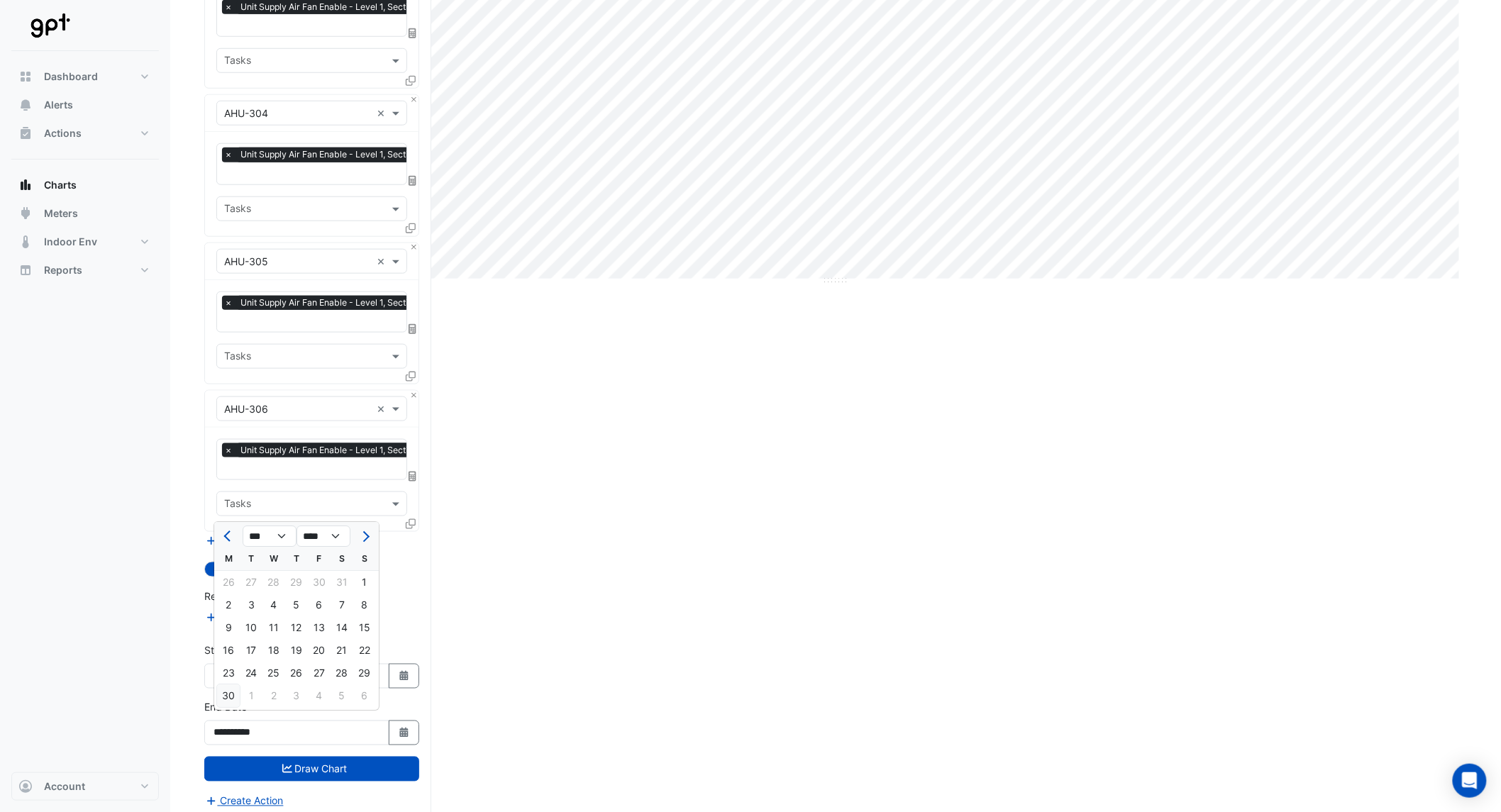 click on "30" 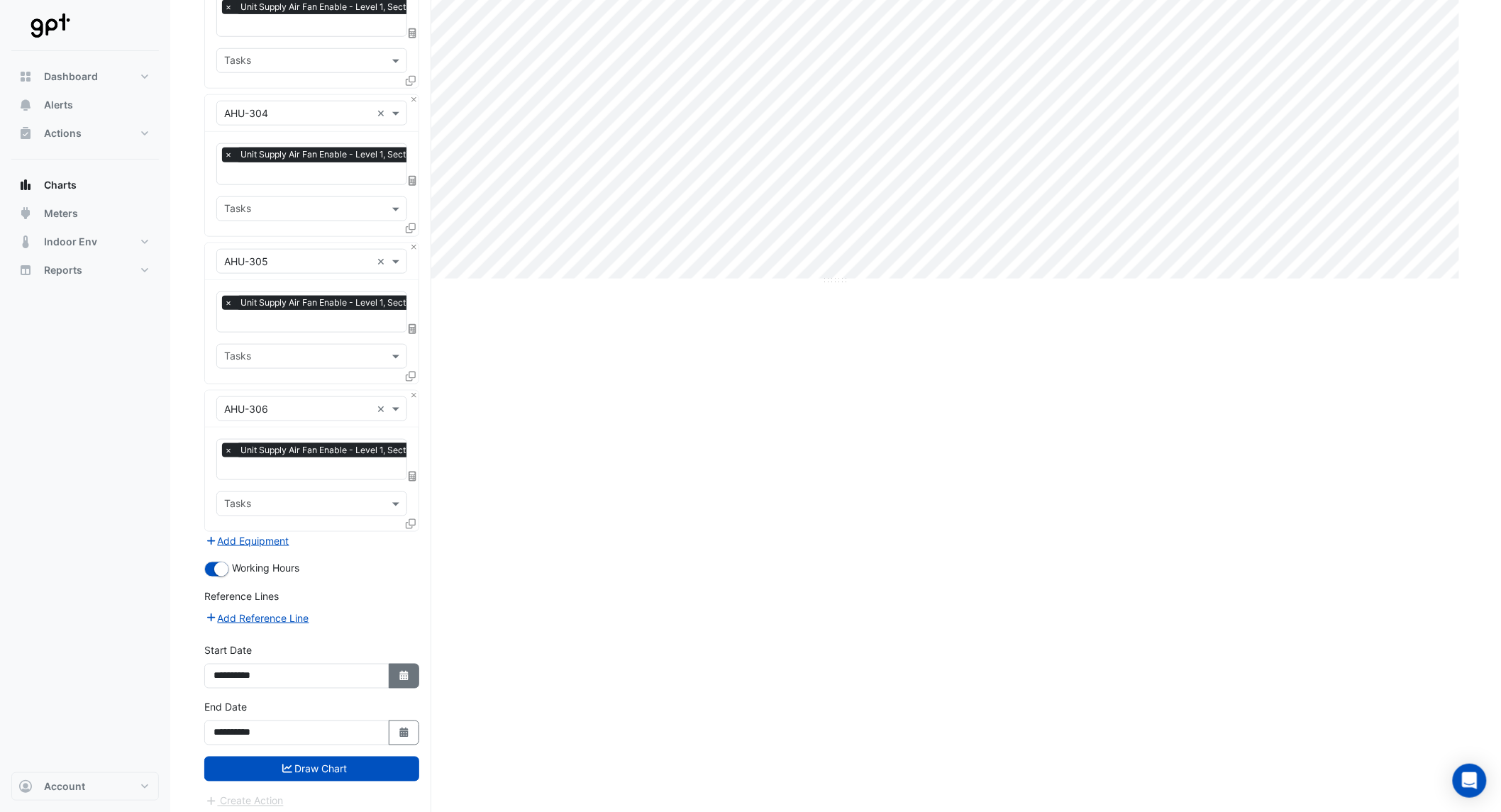 click on "Select Date" at bounding box center [404, 676] 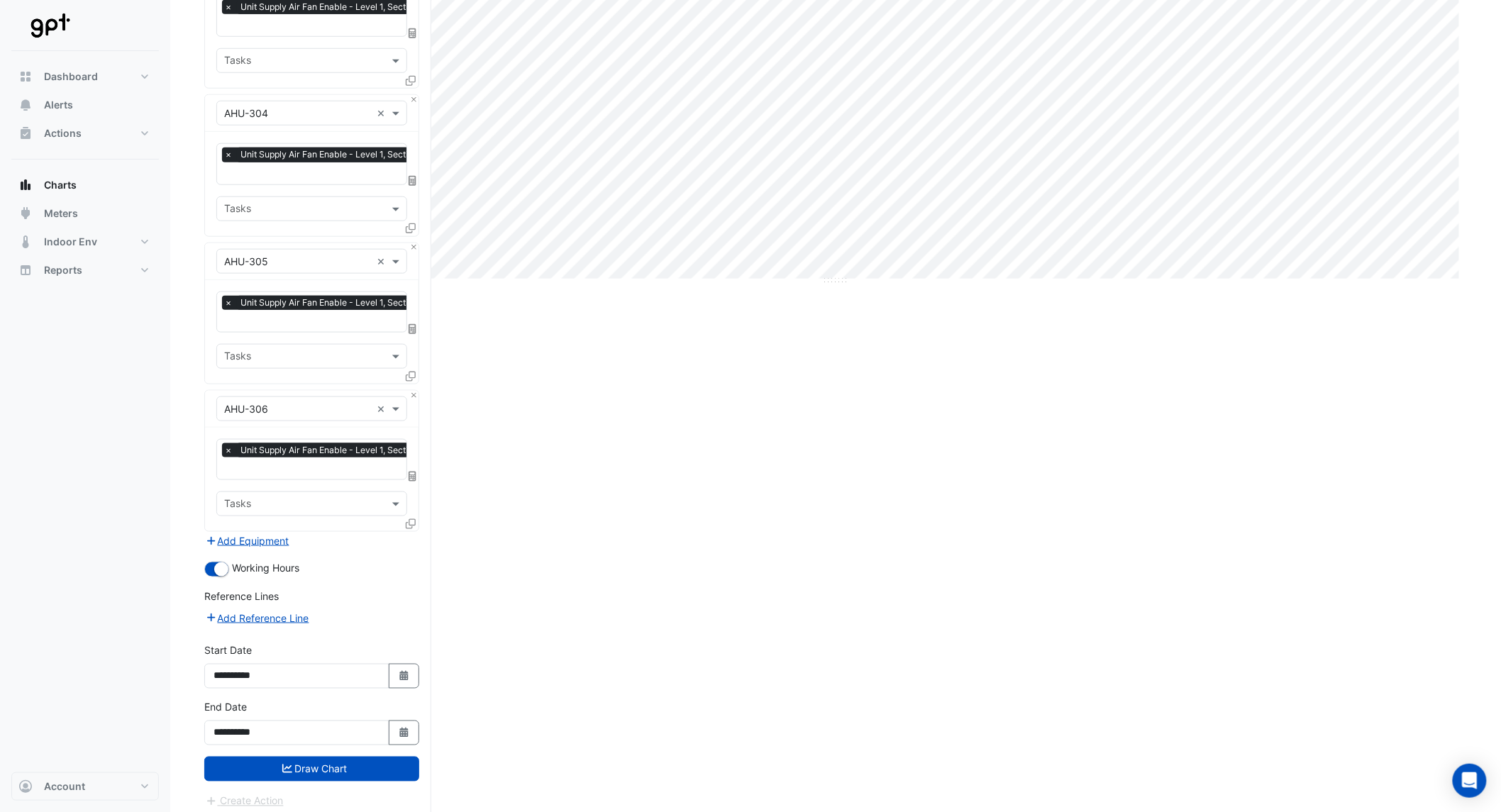 select on "*" 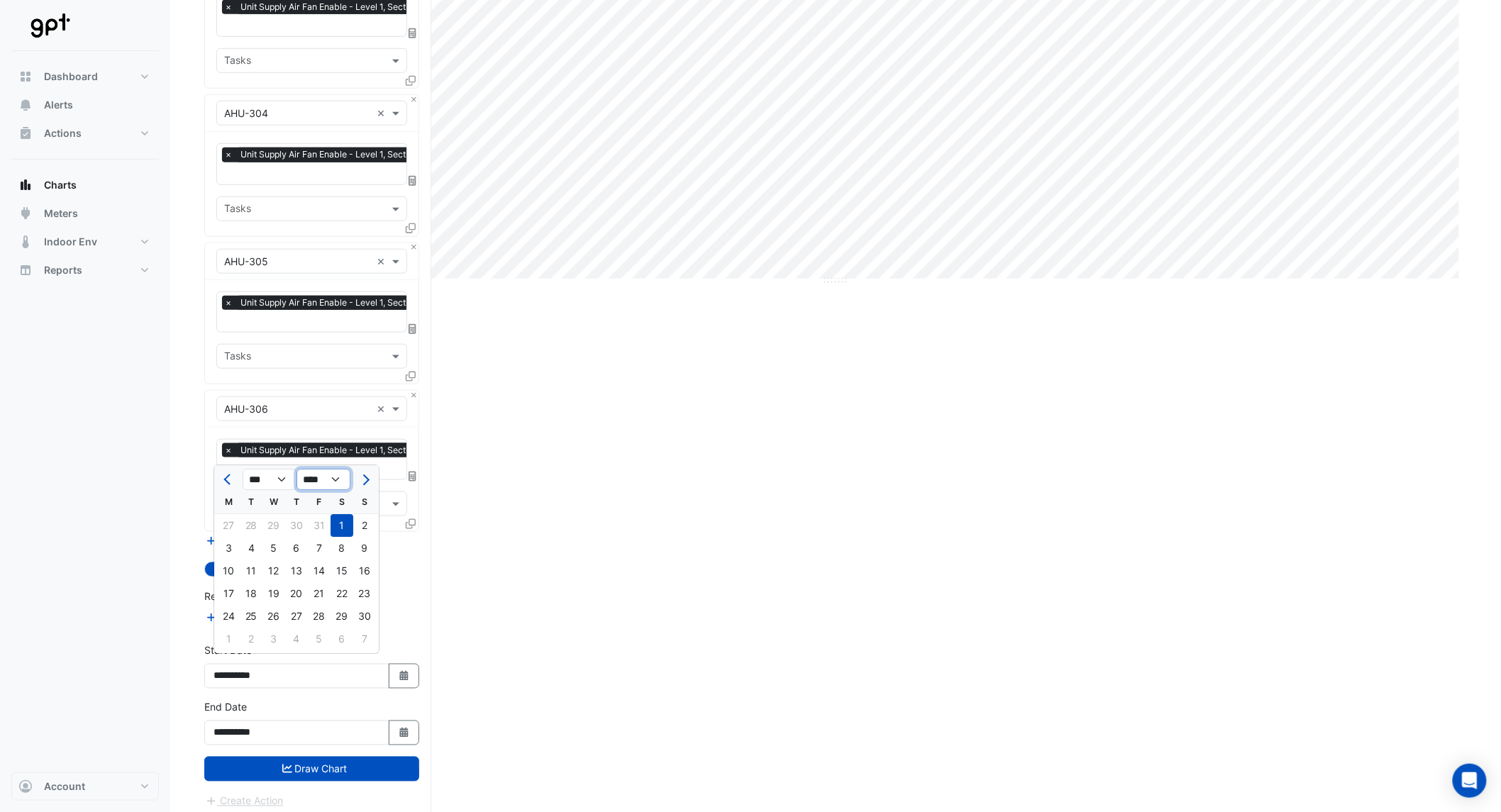 click on "**** **** **** **** **** **** **** **** **** **** **** ****" 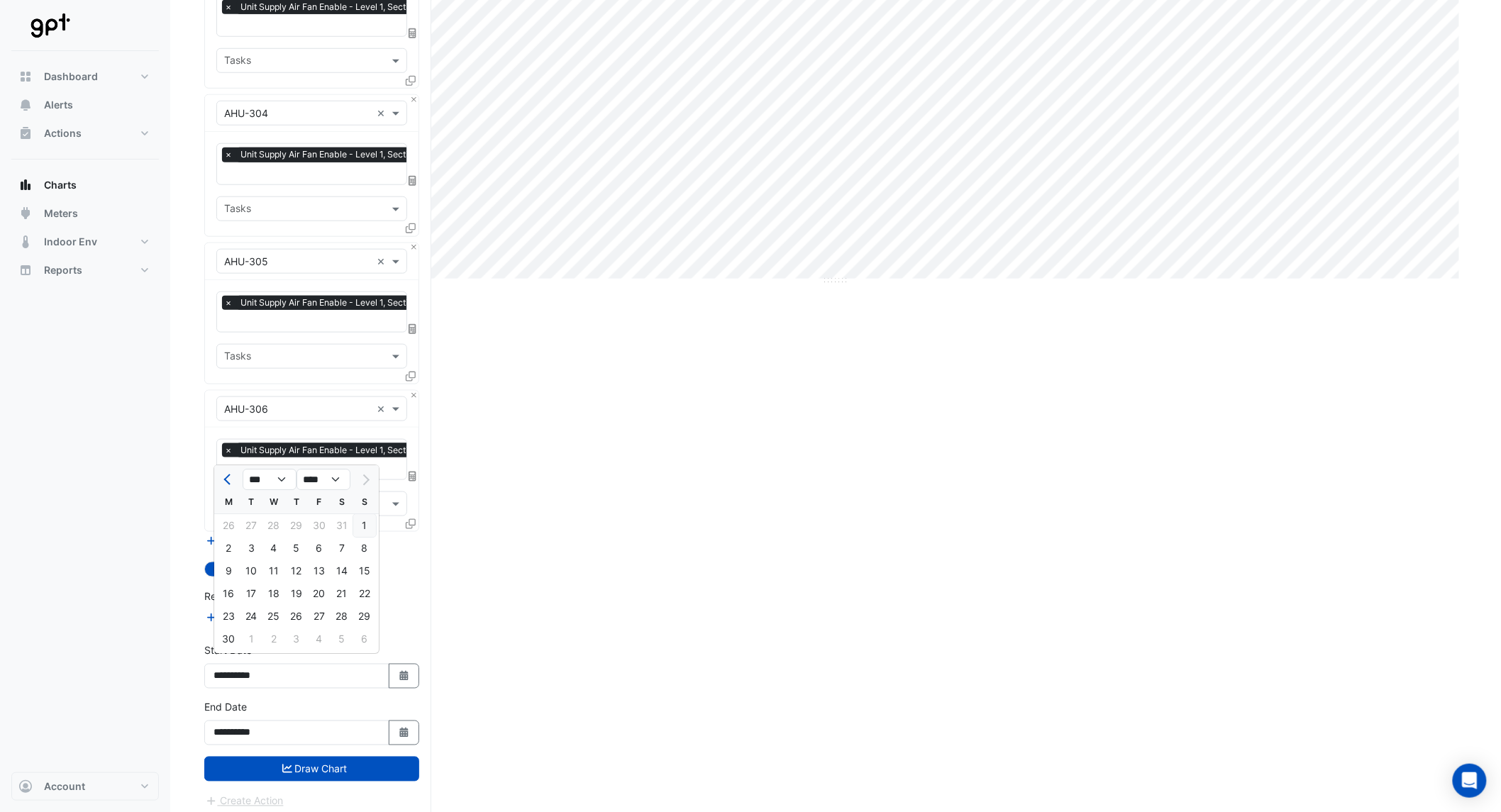 click on "1" 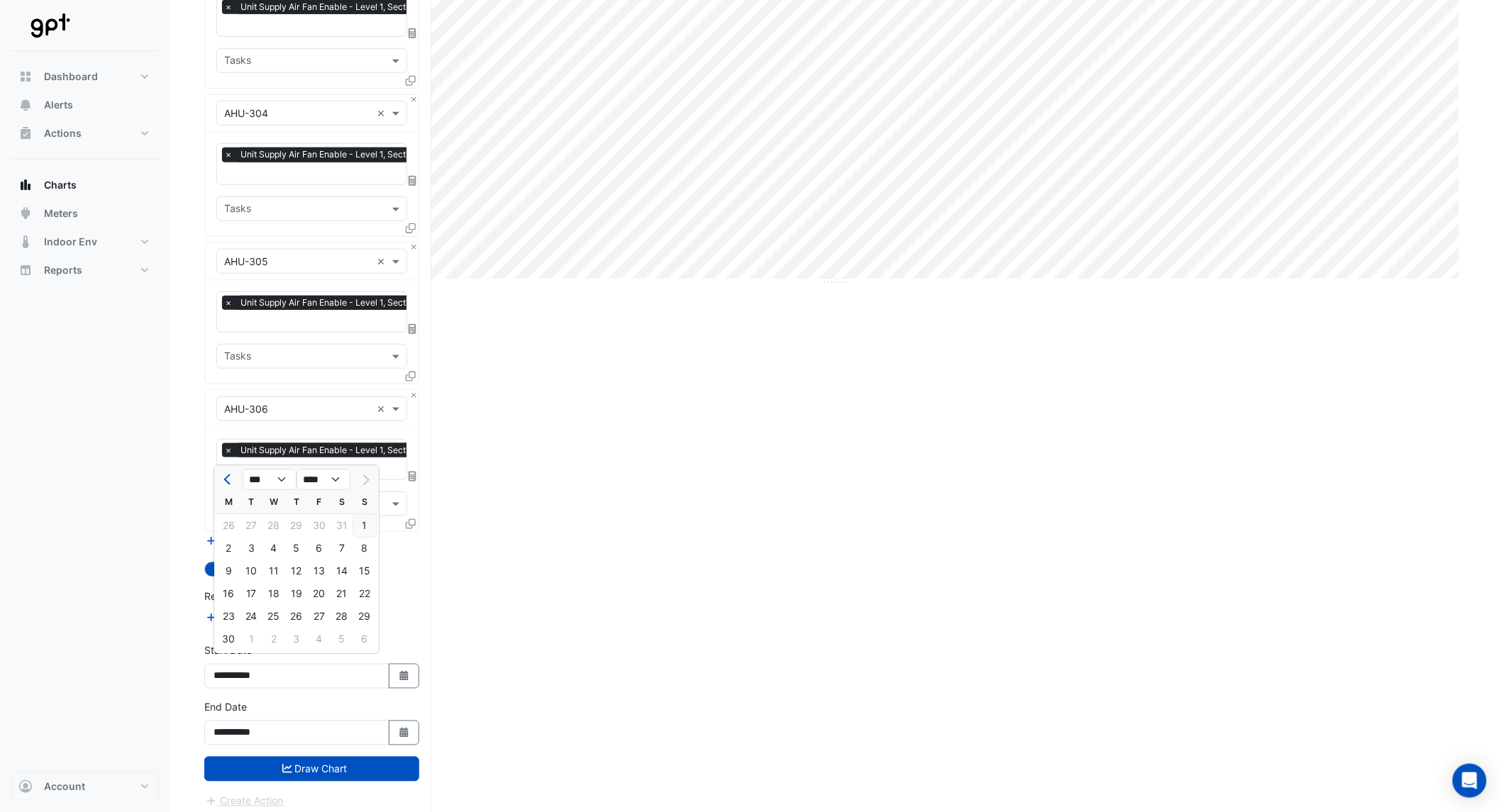 type on "**********" 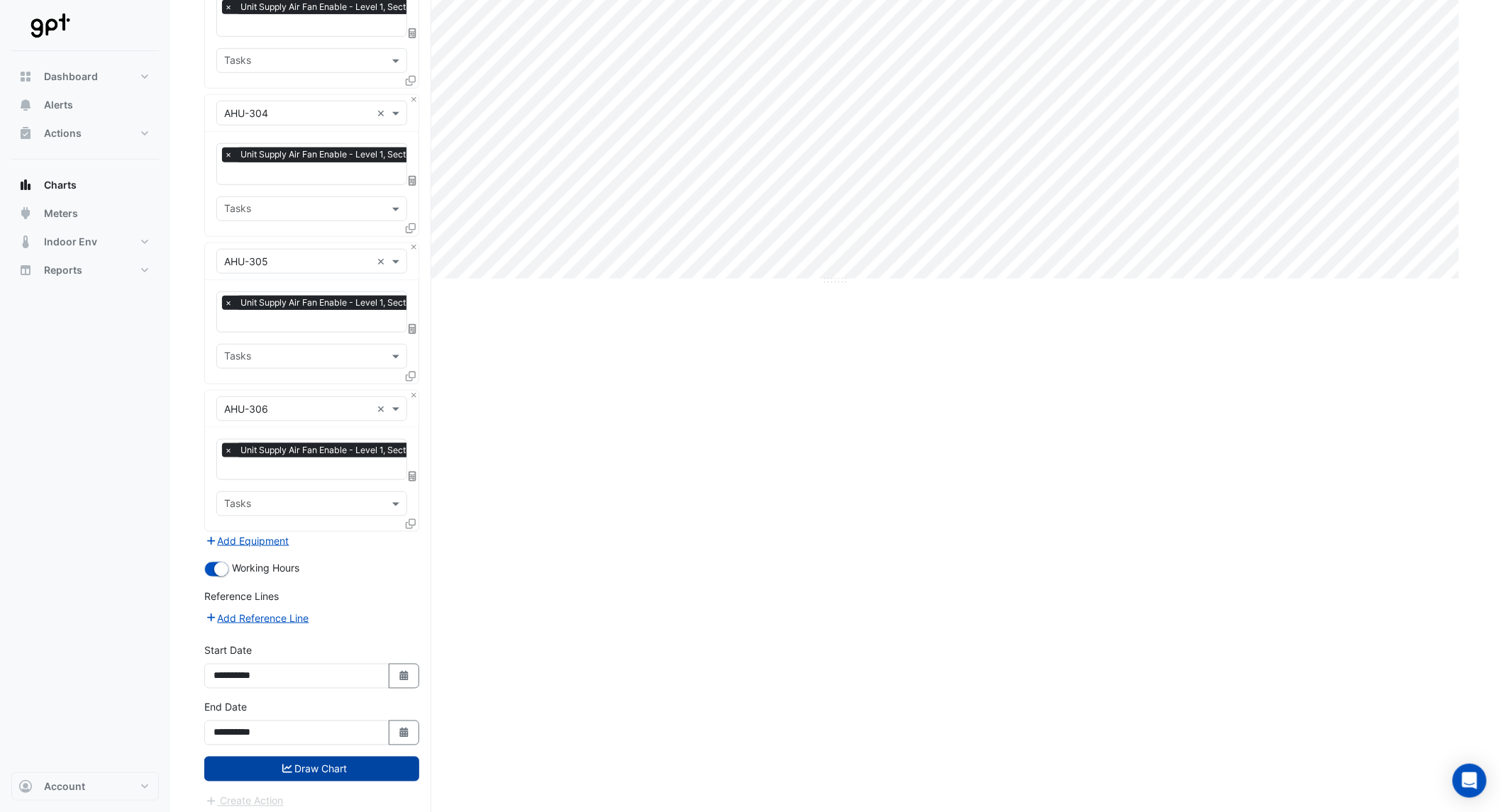 click on "Draw Chart" at bounding box center [311, 769] 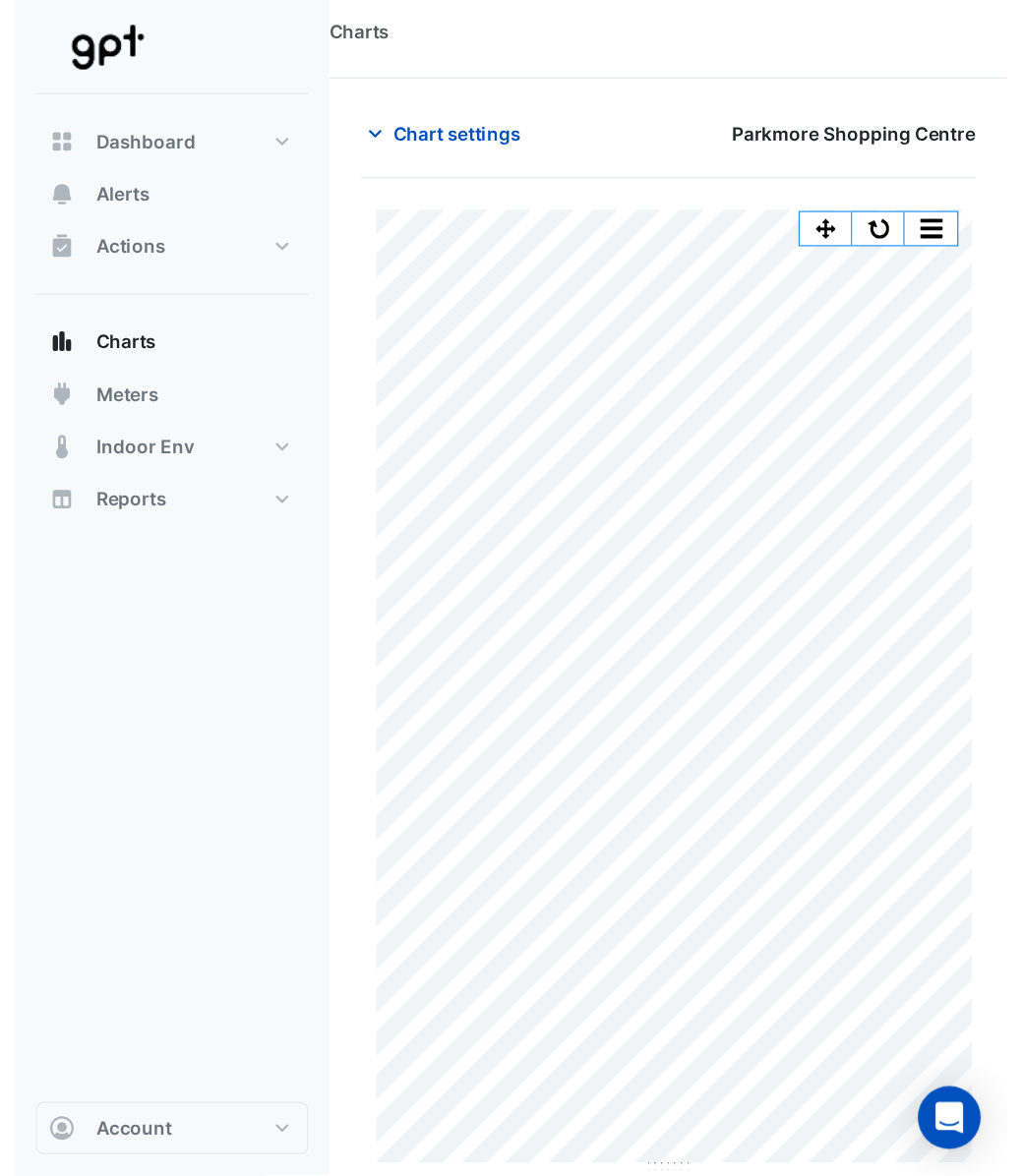 scroll, scrollTop: 0, scrollLeft: 0, axis: both 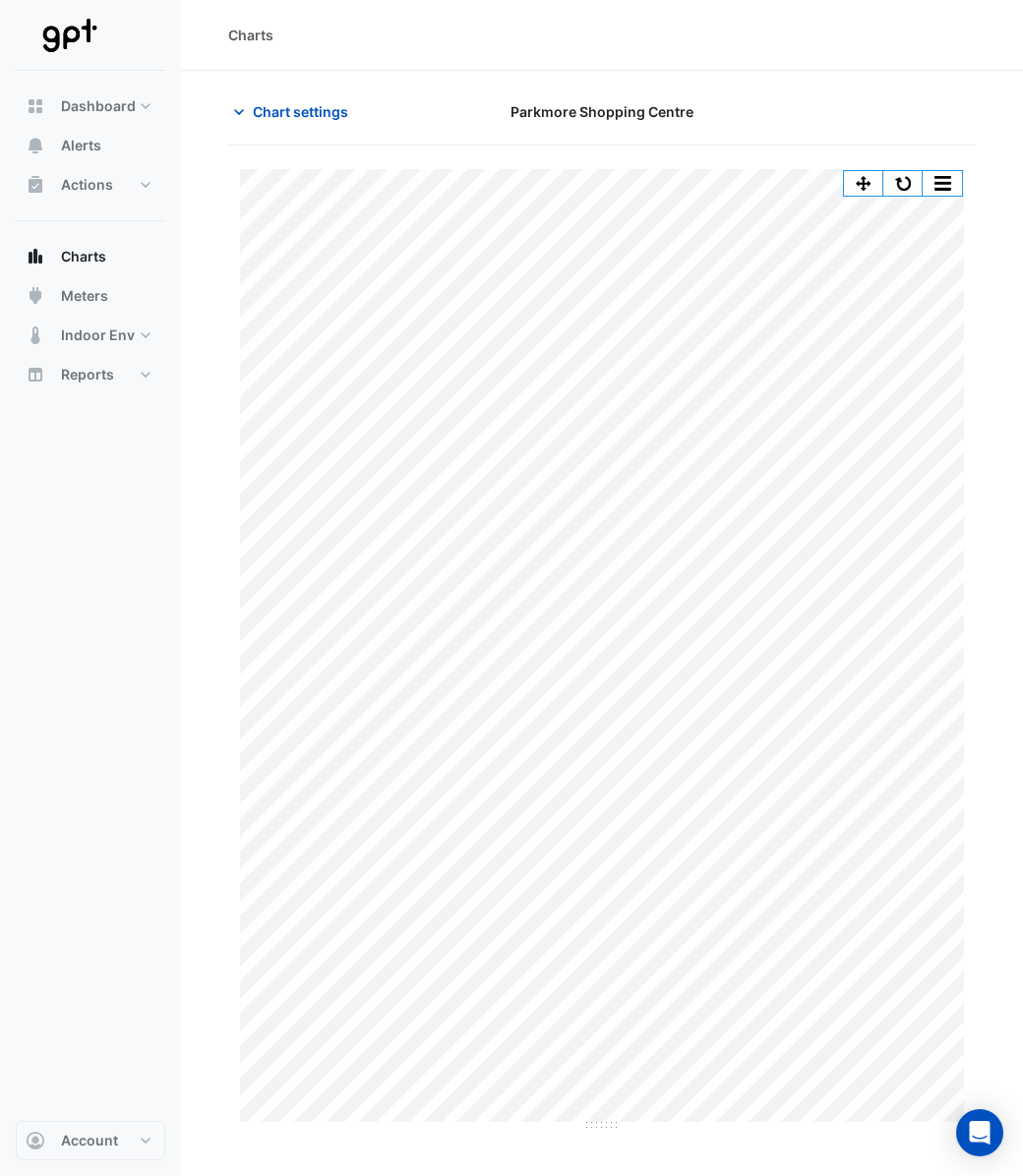 drag, startPoint x: 632, startPoint y: 4, endPoint x: 211, endPoint y: 594, distance: 724.8041 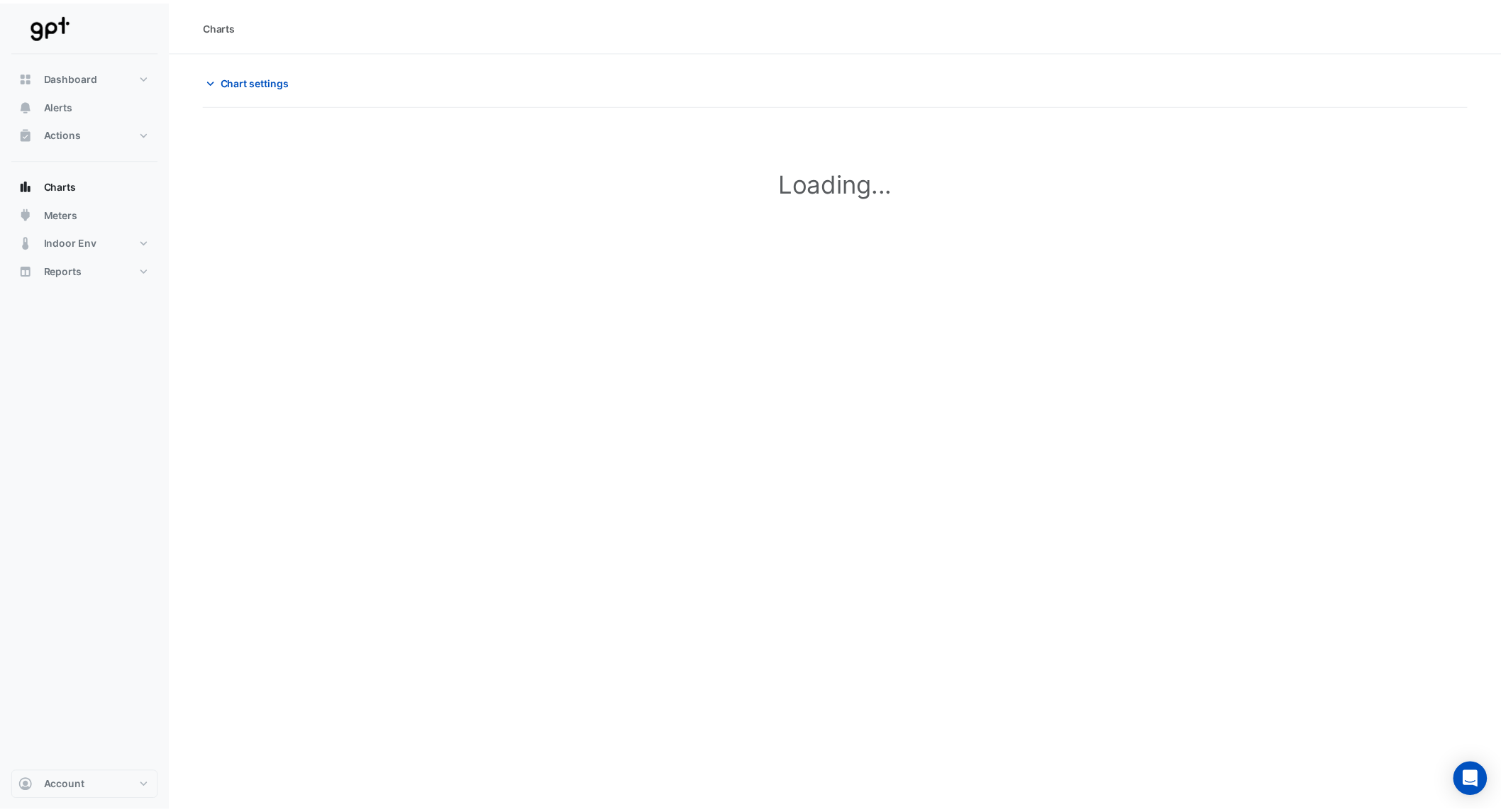 scroll, scrollTop: 0, scrollLeft: 0, axis: both 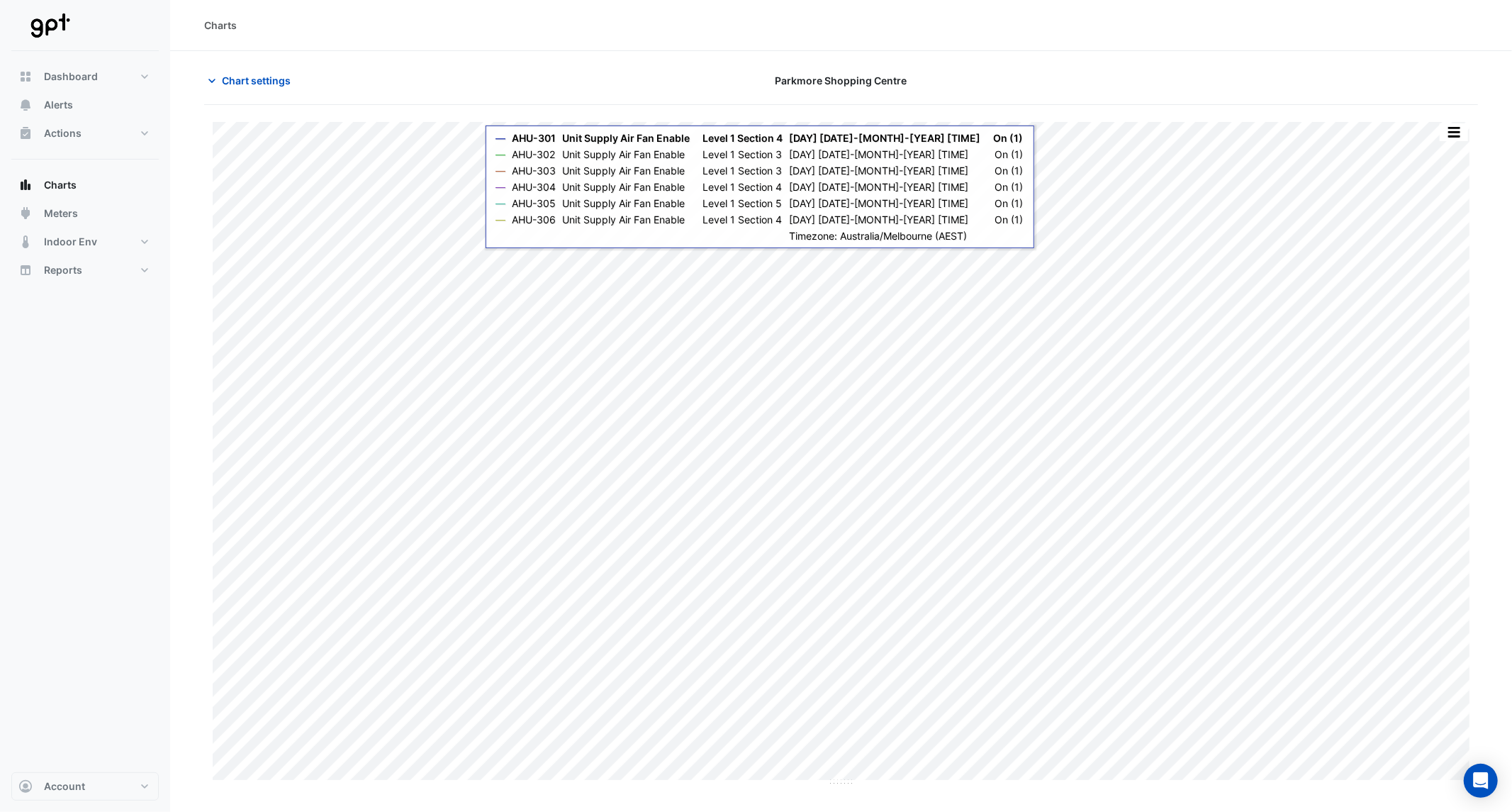 type on "**********" 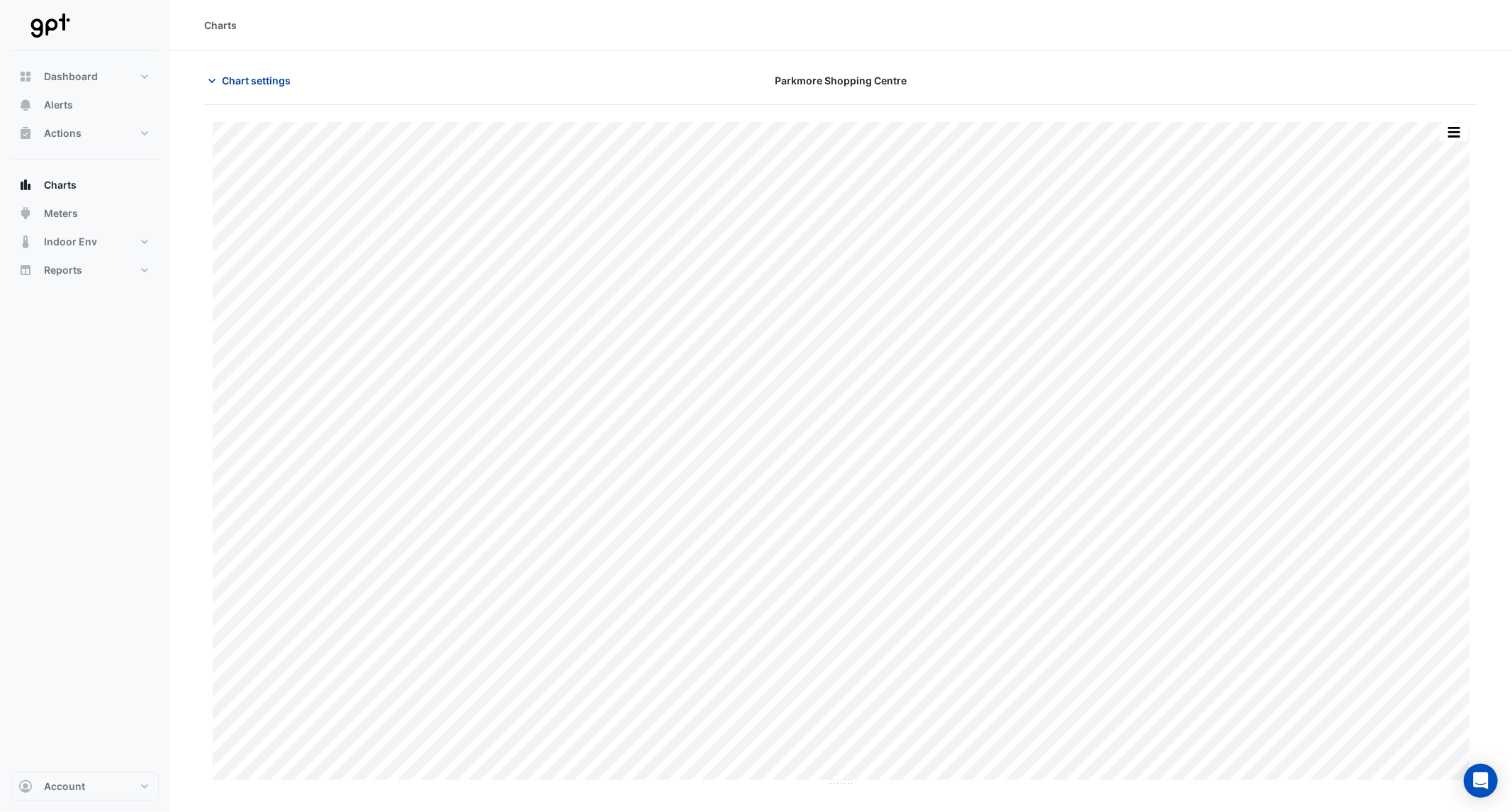 click on "Chart settings" 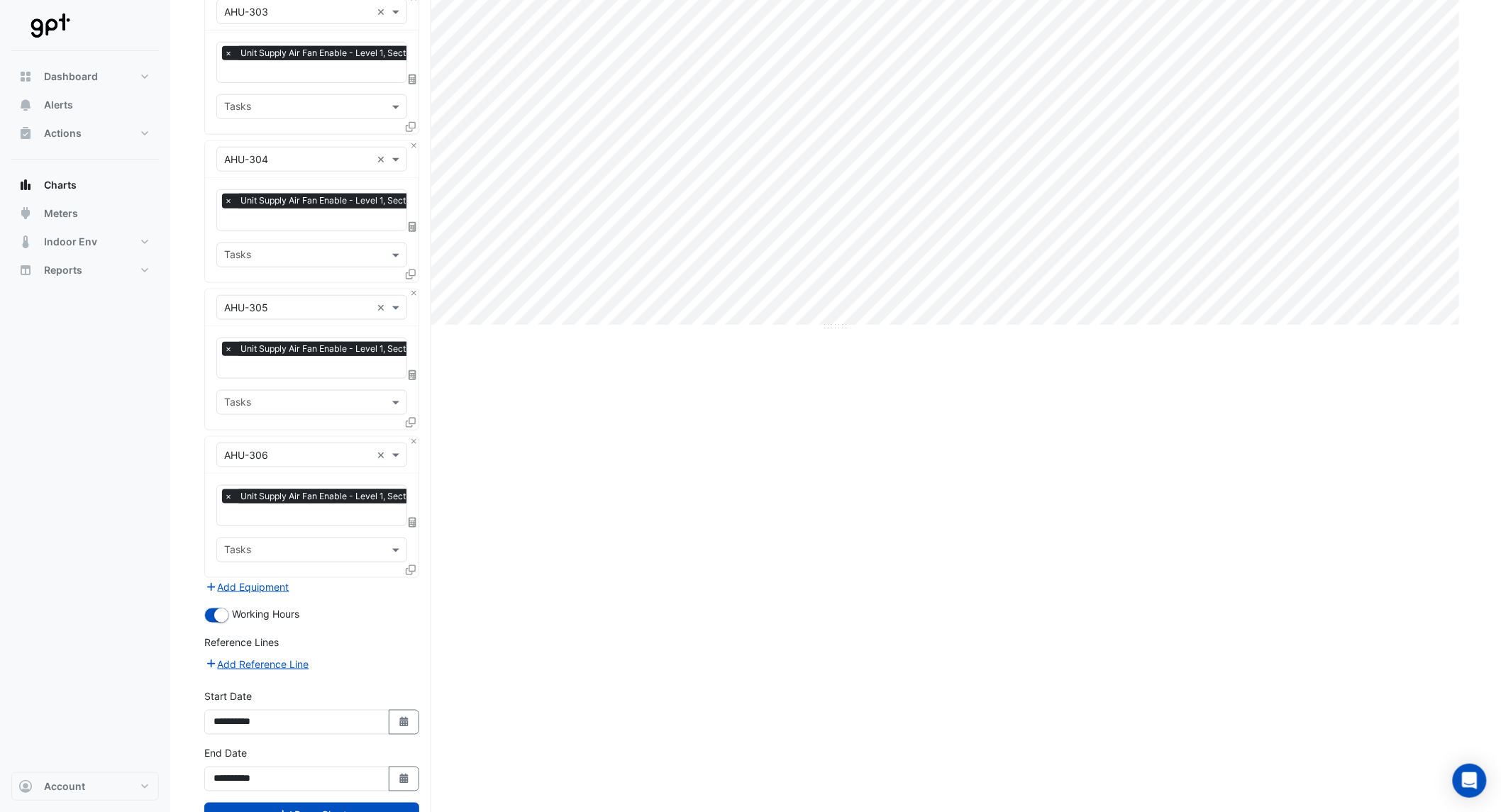 scroll, scrollTop: 501, scrollLeft: 0, axis: vertical 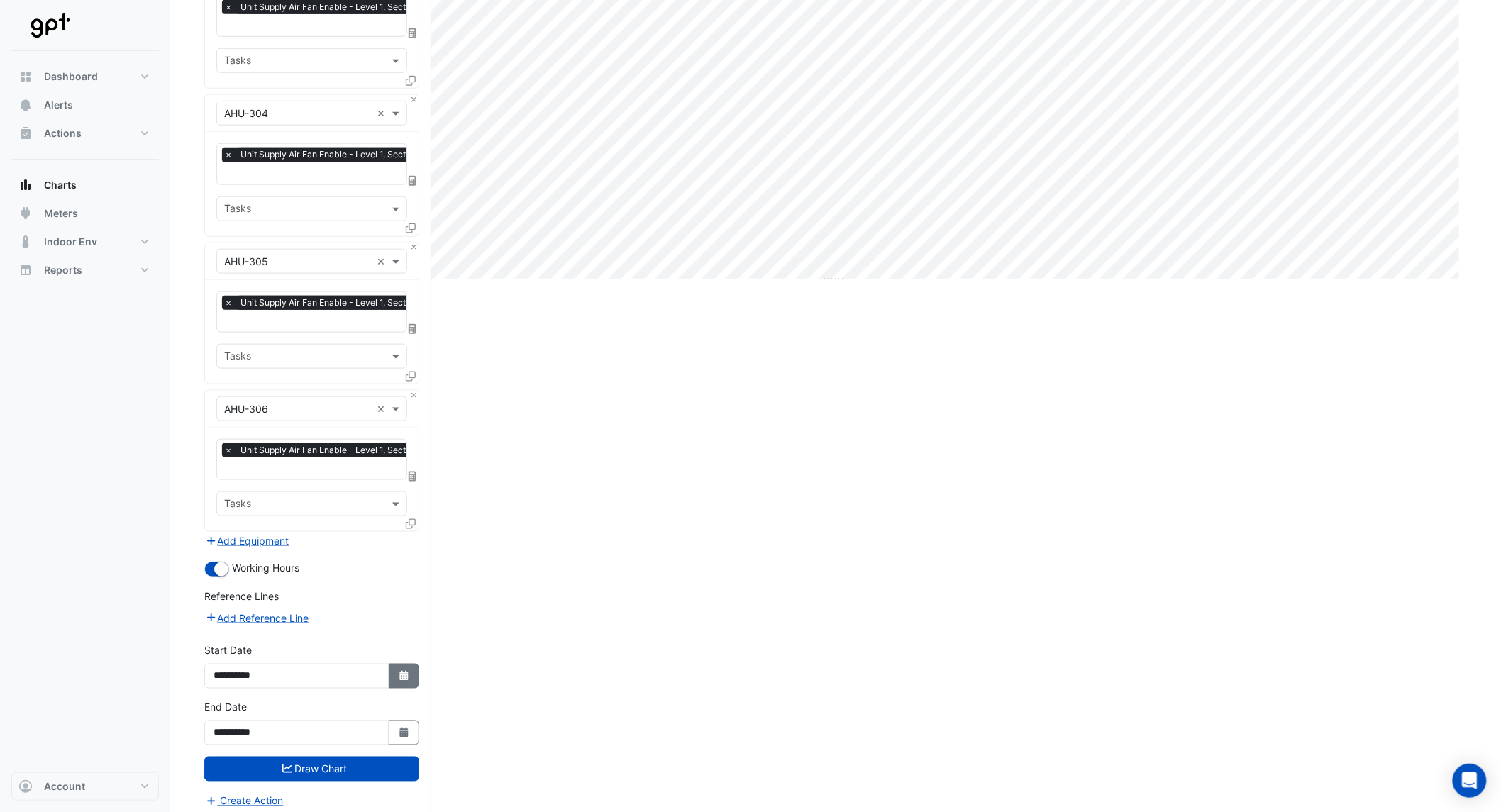 click on "Select Date" at bounding box center (404, 676) 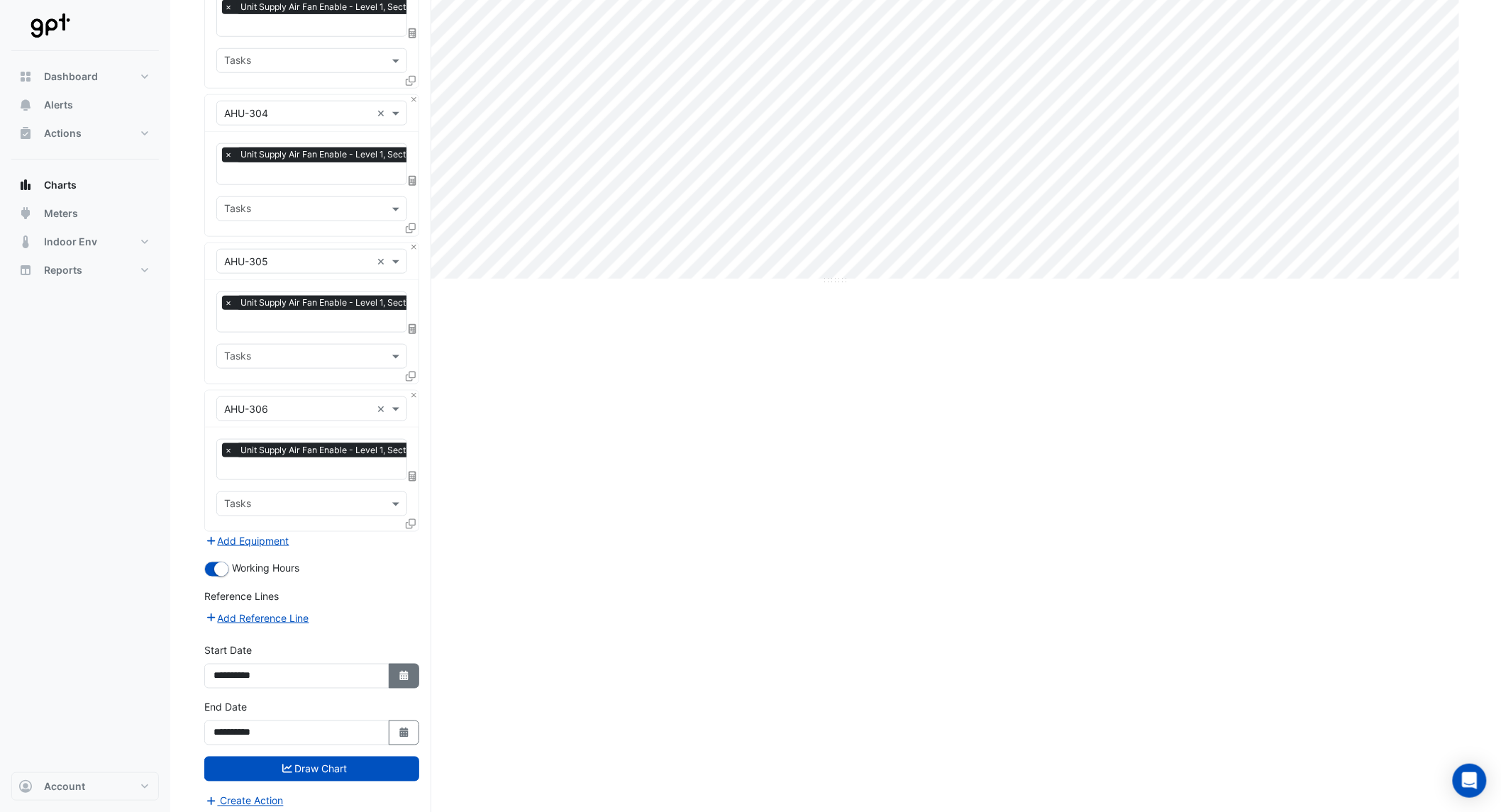 select on "*" 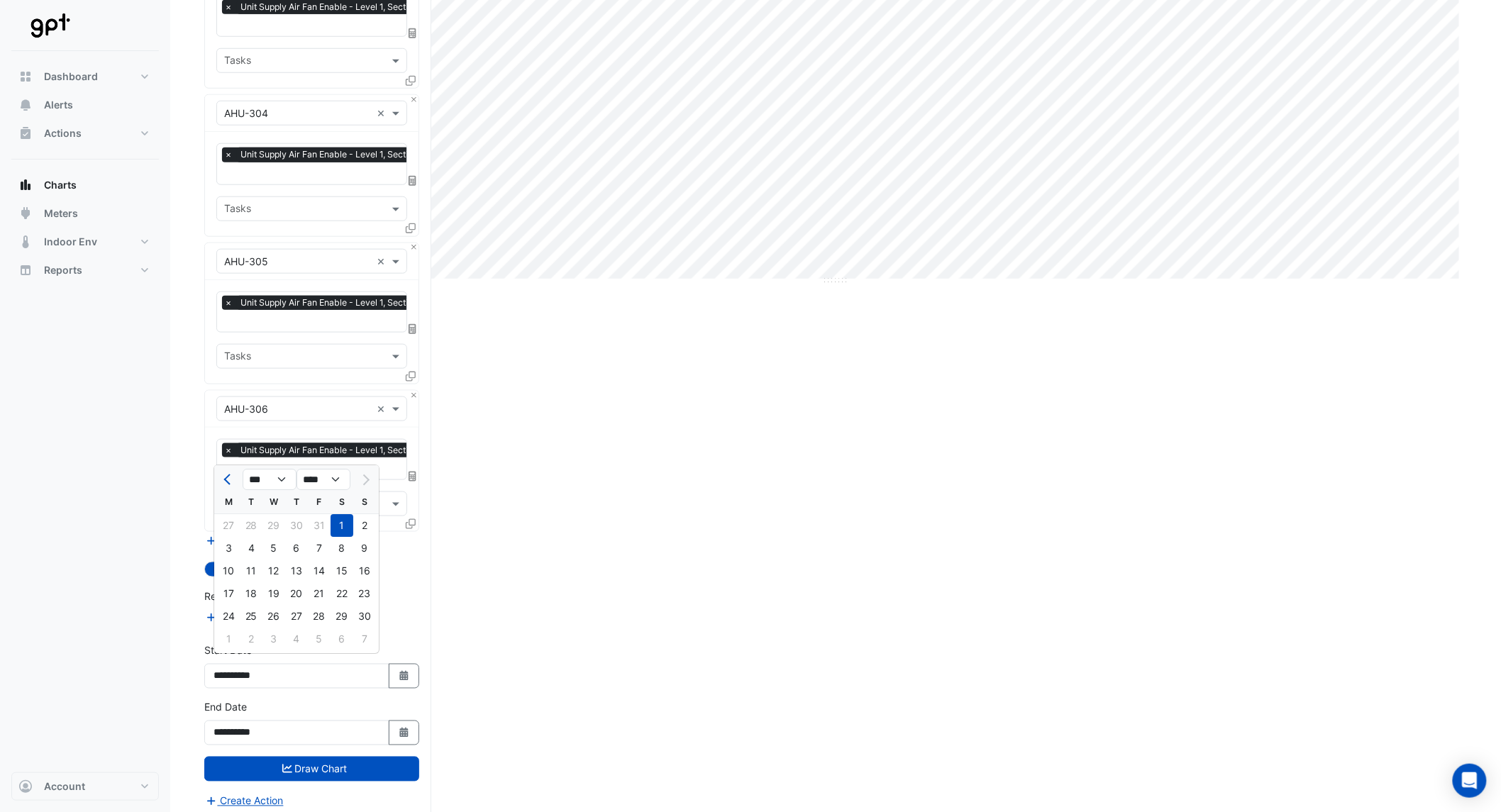 click on "Split by Equip Split All Print Save as JPEG Save as PNG Pivot Data Table Export CSV - Flat Export CSV - Pivot Select Chart Type Select Timezone    —    AHU-301    Unit Supply Air Fan Enable       Level 1 Section 4    [DAY] [DATE]-[MONTH]-[YEAR] [TIME]       Off (0)       —    AHU-302    Unit Supply Air Fan Enable       Level 1 Section 3    [DAY] [DATE]-[MONTH]-[YEAR] [TIME]       Off (0)       —    AHU-303    Unit Supply Air Fan Enable       Level 1 Section 3    [DAY] [DATE]-[MONTH]-[YEAR] [TIME]       Off (0)       —    AHU-304    Unit Supply Air Fan Enable       Level 1 Section 4    [DAY] [DATE]-[MONTH]-[YEAR] [TIME]       Off (0)       —    AHU-305    Unit Supply Air Fan Enable       Level 1 Section 5    [DAY] [DATE]-[MONTH]-[YEAR] [TIME]       Off (0)       —    AHU-306    Unit Supply Air Fan Enable       Level 1 Section 4    [DAY] [DATE]-[MONTH]-[YEAR] [TIME]       Off (0)    Timezone: [COUNTRY]/[CITY] ([TIMEZONE])" 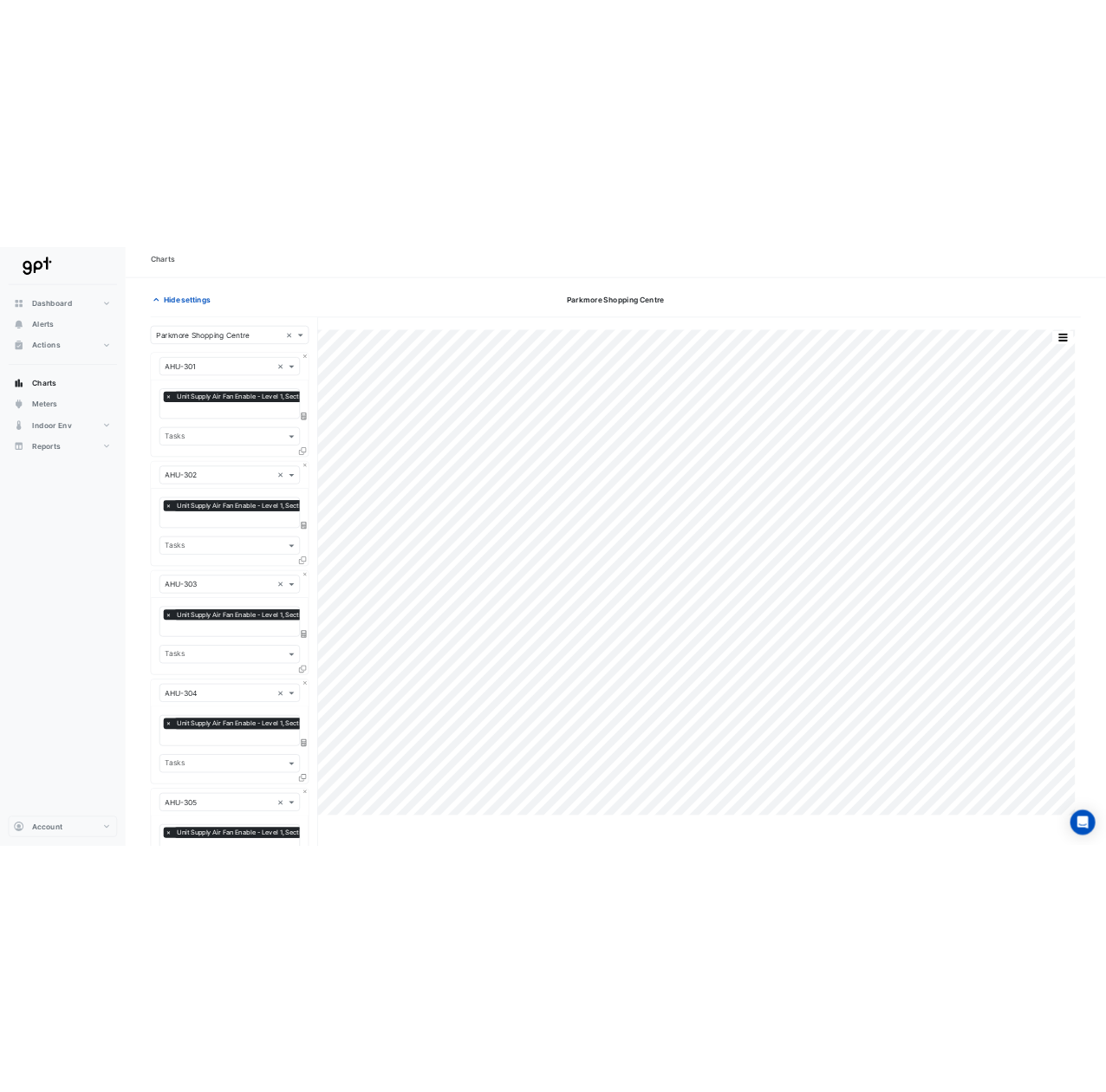 scroll, scrollTop: 0, scrollLeft: 0, axis: both 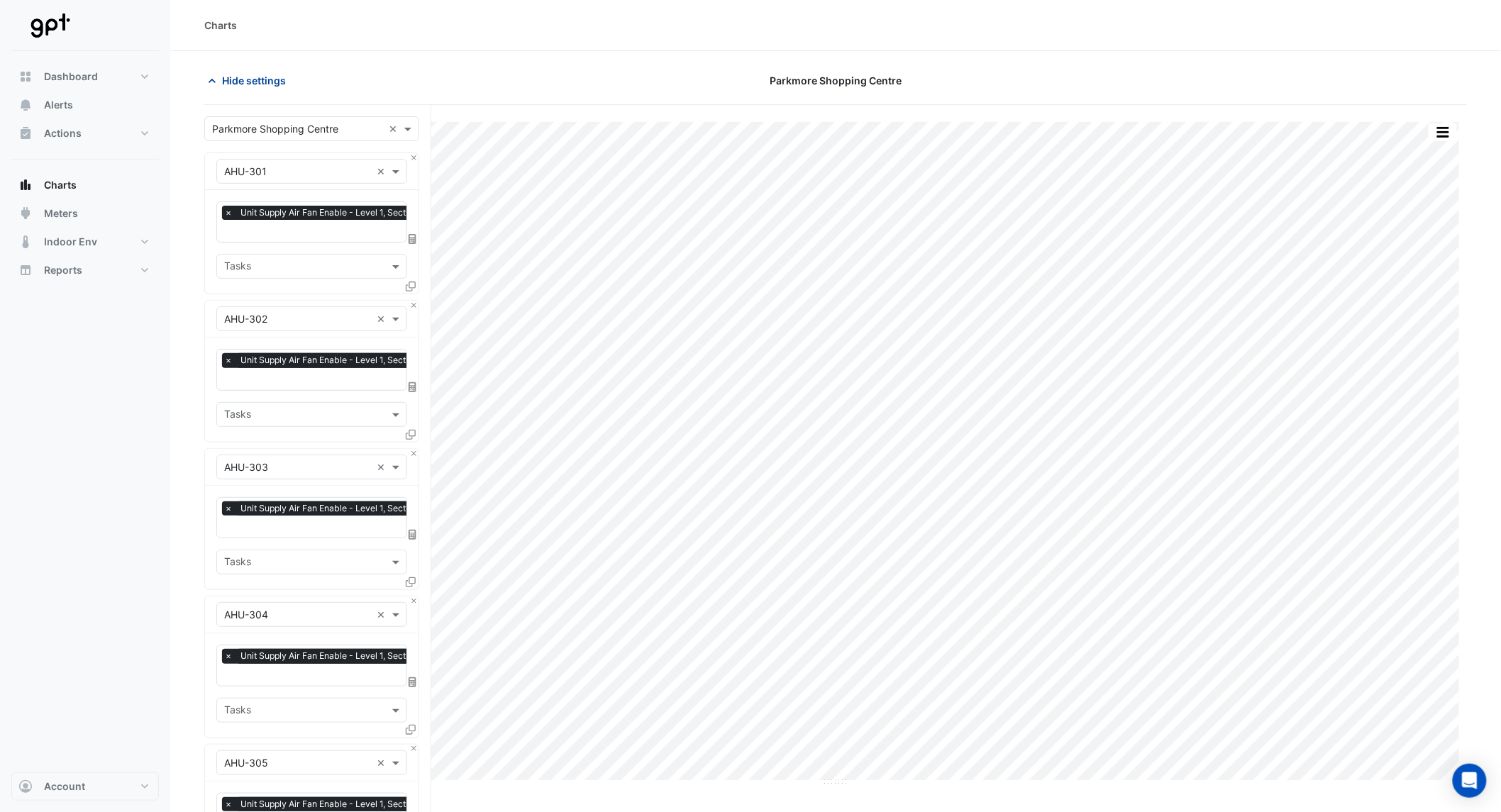 click on "Hide settings" 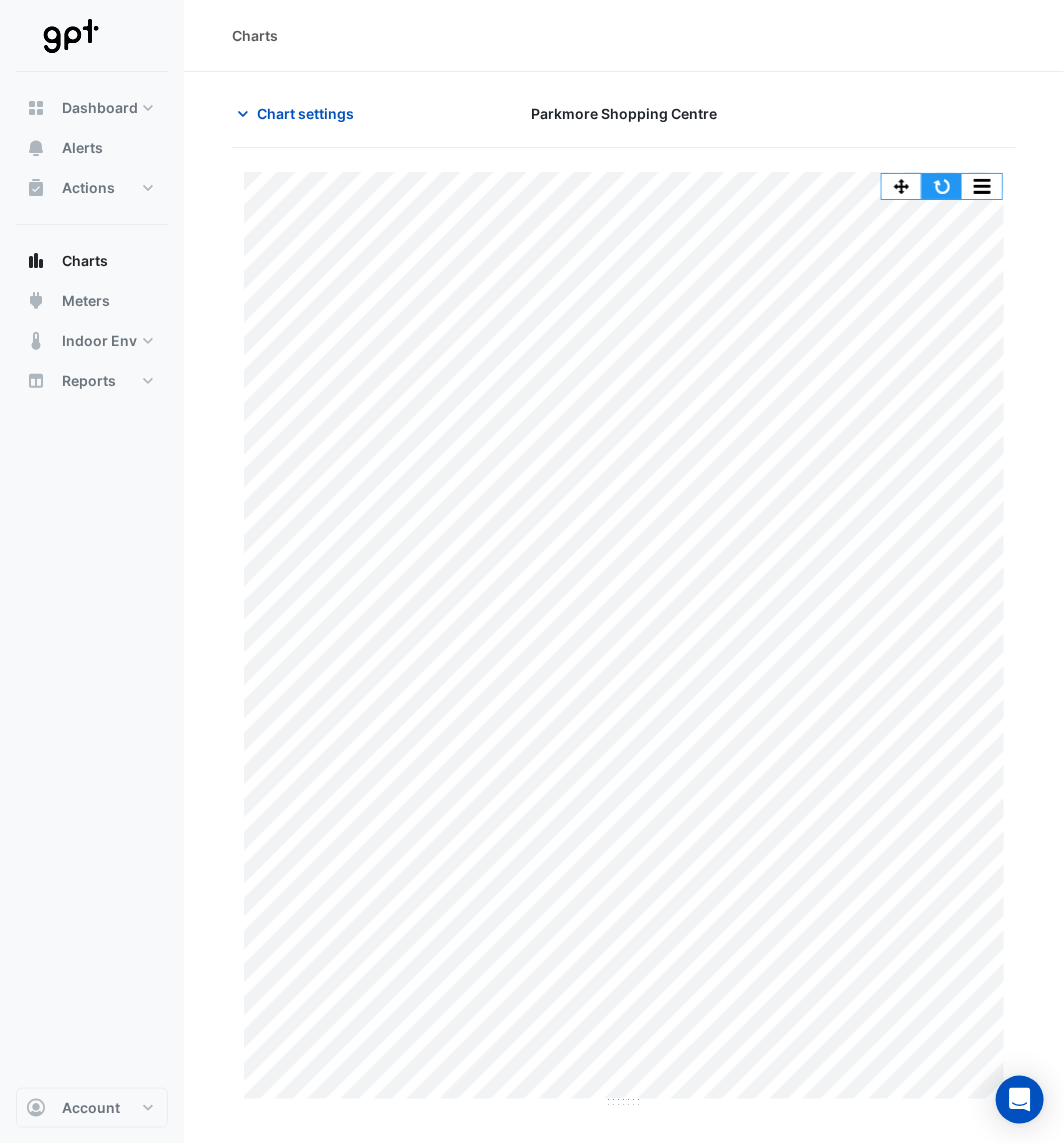 click 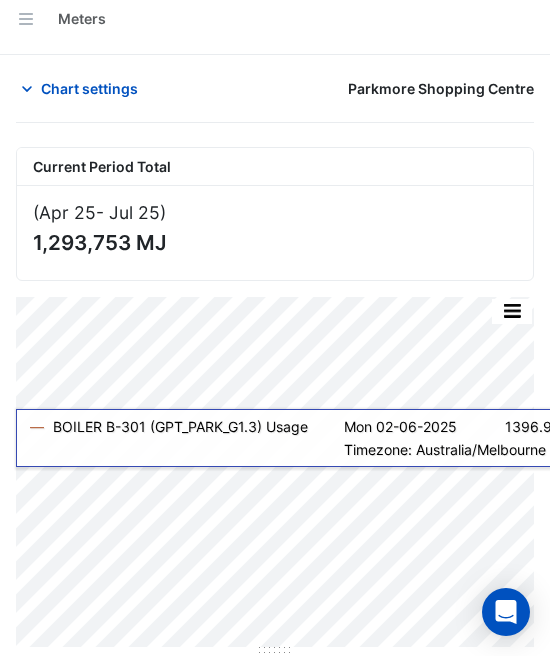 scroll, scrollTop: 10, scrollLeft: 0, axis: vertical 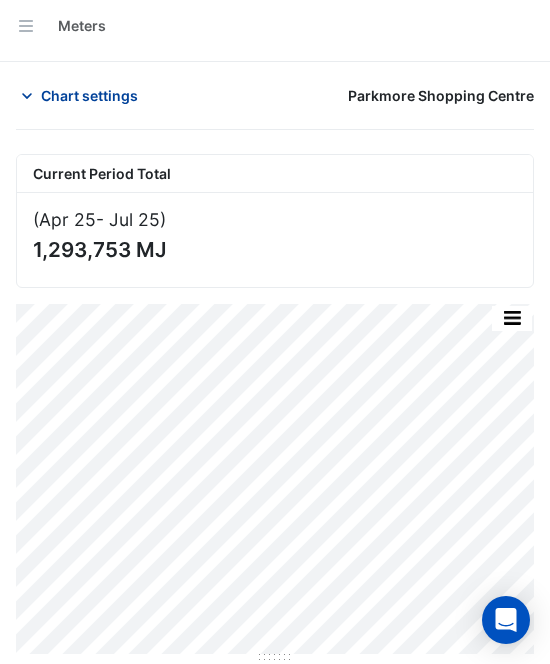 click on "Chart settings" 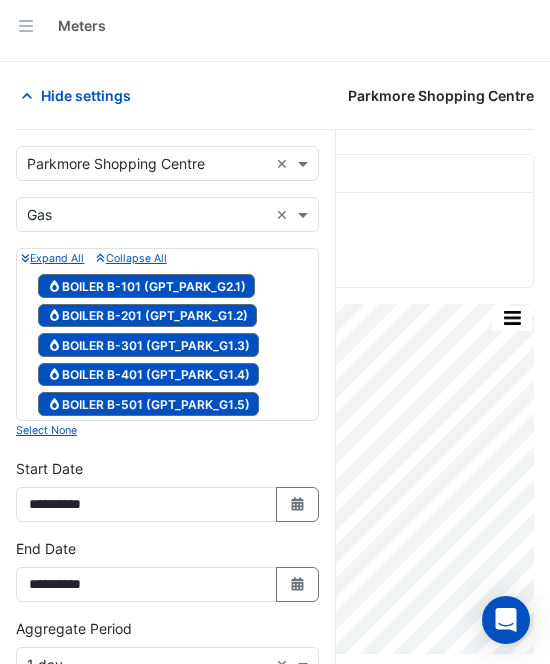 click on "Gas
BOILER B-101 (GPT_PARK_G2.1)" 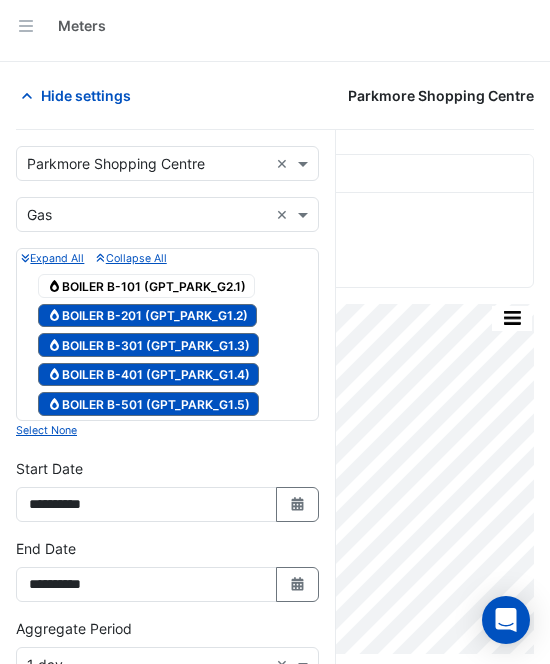 click on "Gas
BOILER B-201 (GPT_PARK_G1.2)" at bounding box center (147, 316) 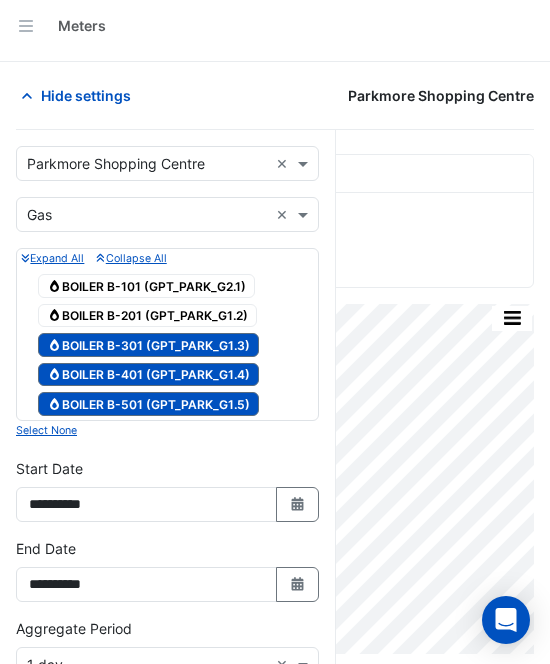 click on "Gas
BOILER B-401 (GPT_PARK_G1.4)" at bounding box center (148, 375) 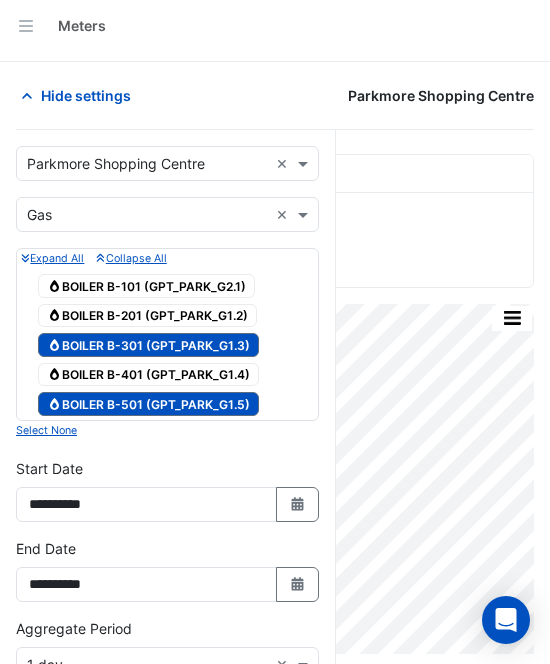 click on "Gas
BOILER B-501 (GPT_PARK_G1.5)" at bounding box center [148, 404] 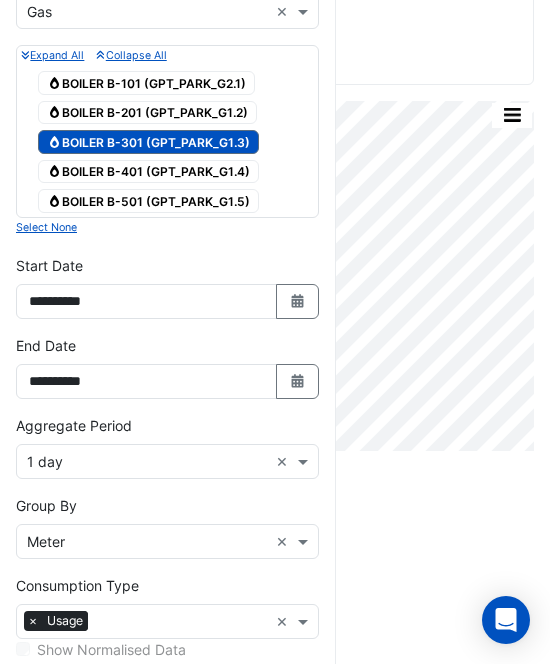 scroll, scrollTop: 214, scrollLeft: 0, axis: vertical 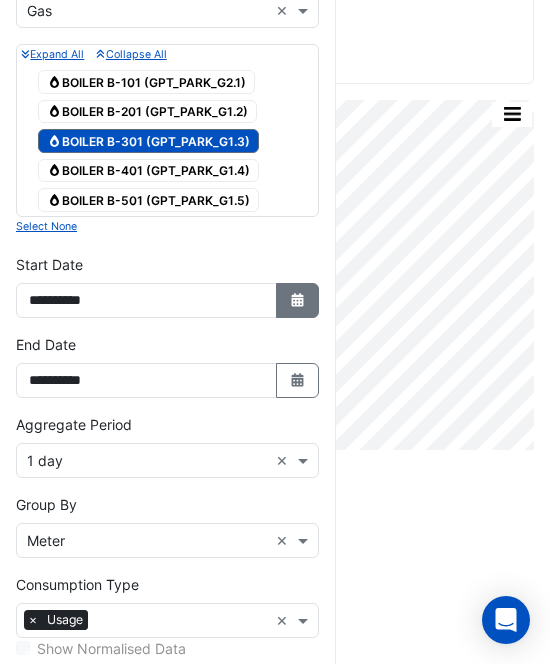 click 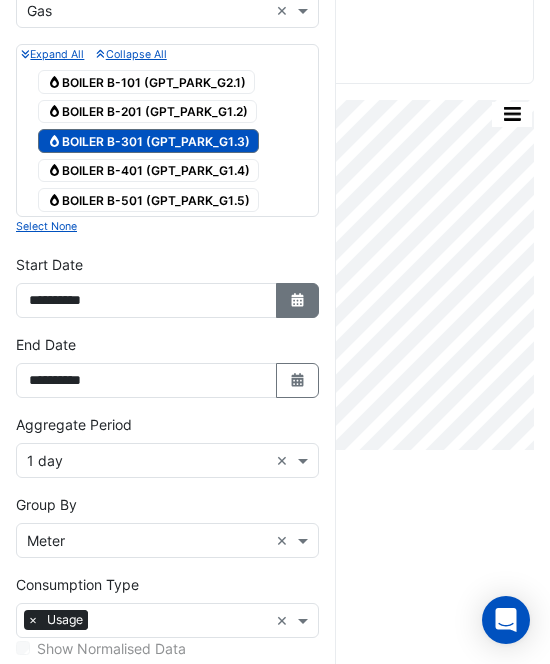 select on "*" 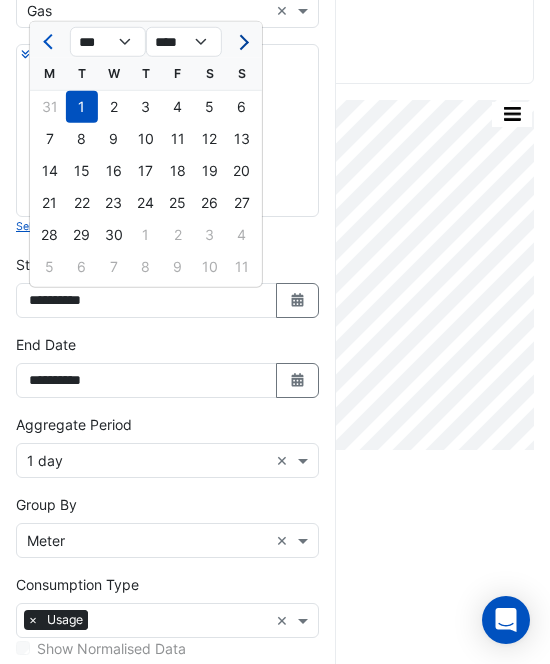 click 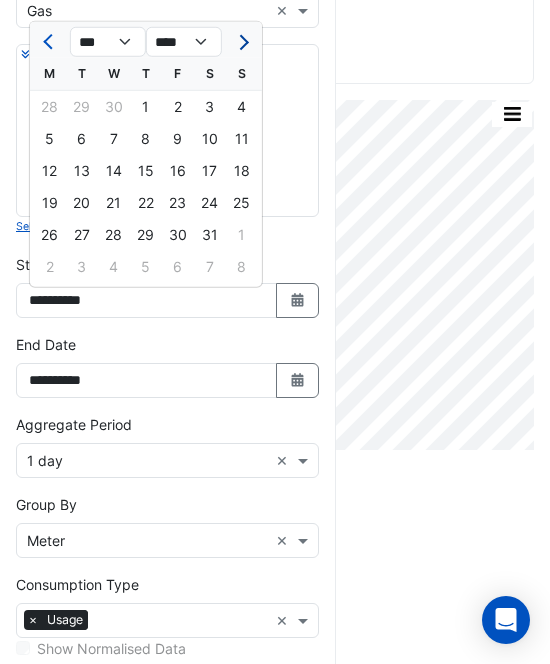 click 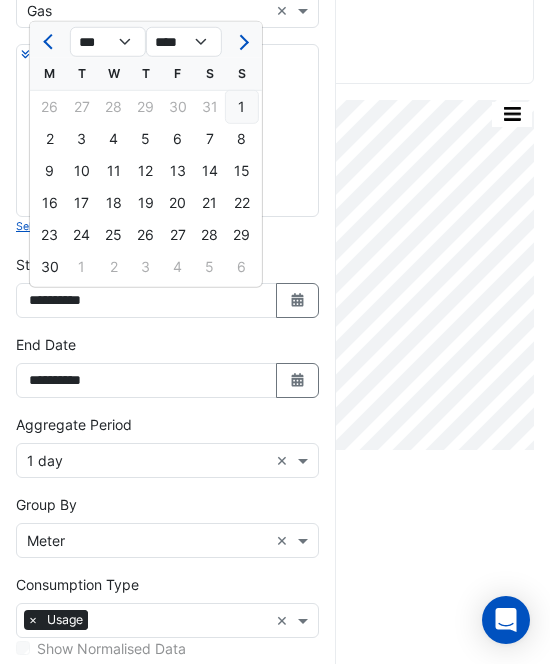 click on "1" 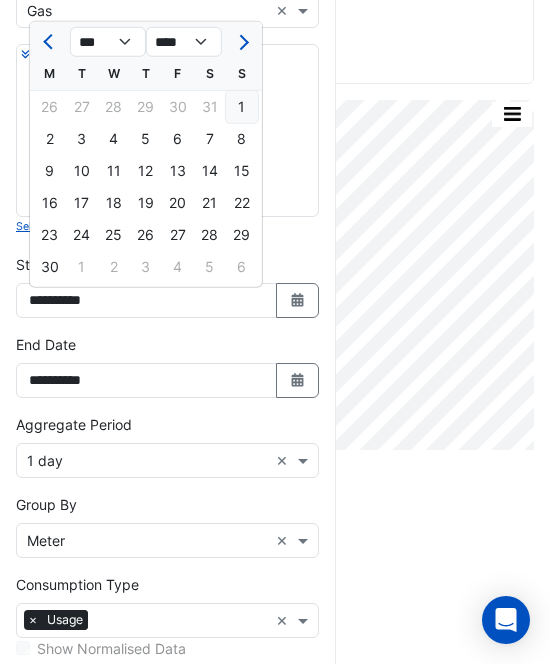 type on "**********" 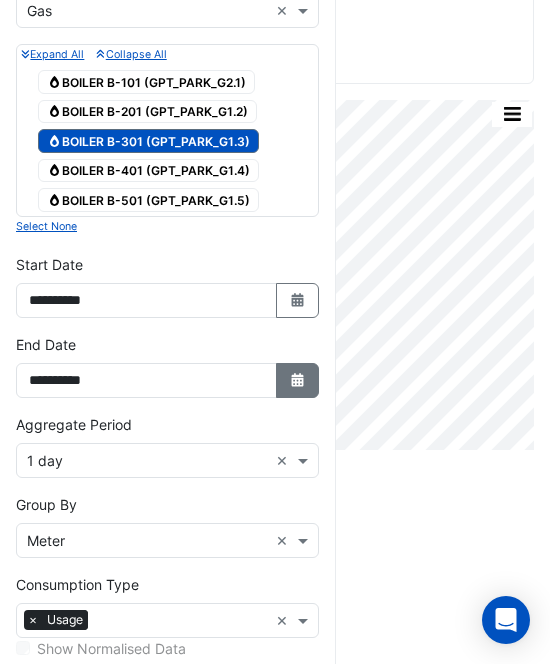 click 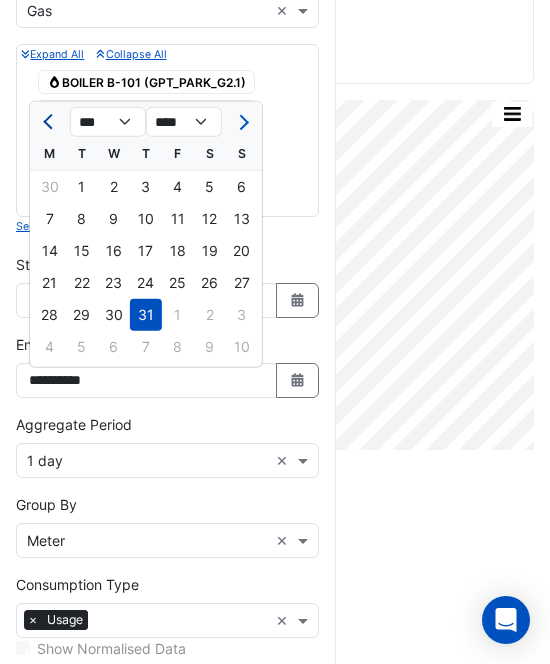 click 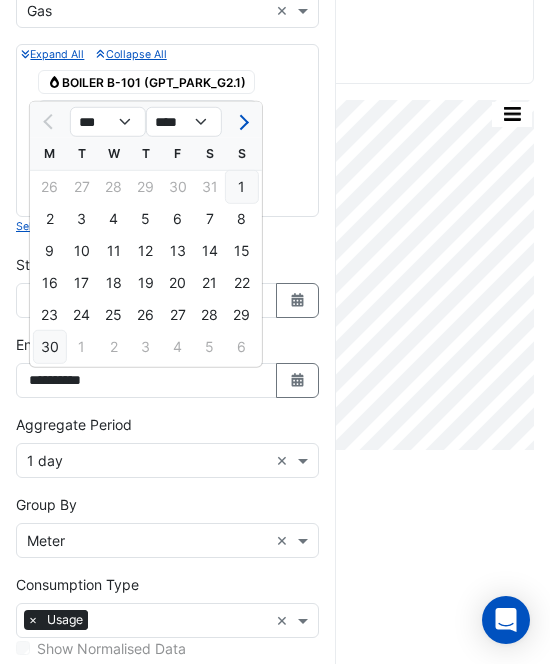 click on "30" 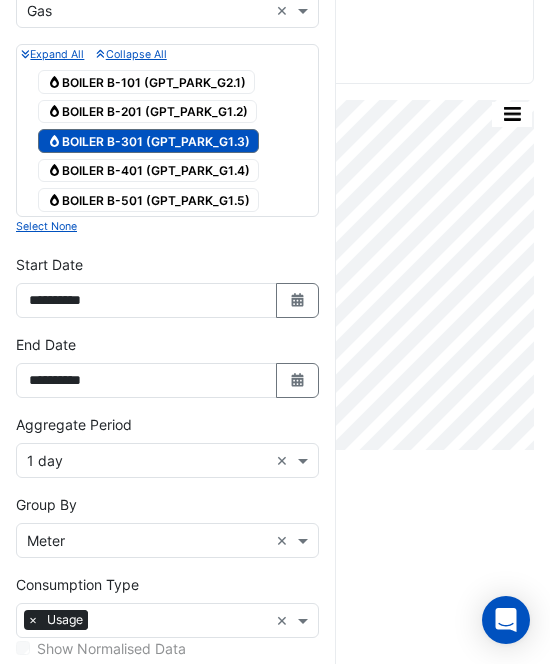scroll, scrollTop: 401, scrollLeft: 0, axis: vertical 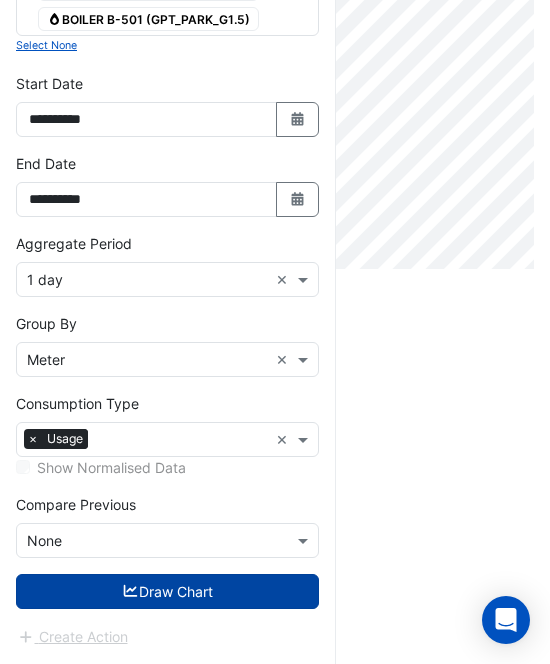 click on "Draw Chart" at bounding box center (167, 591) 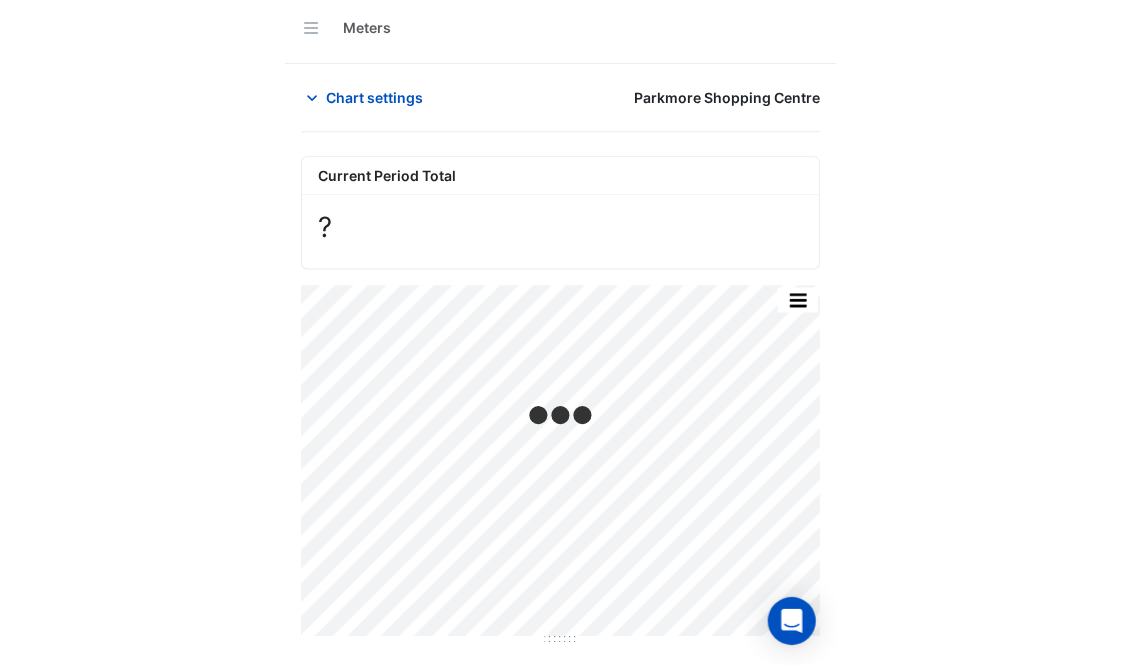 scroll, scrollTop: 0, scrollLeft: 0, axis: both 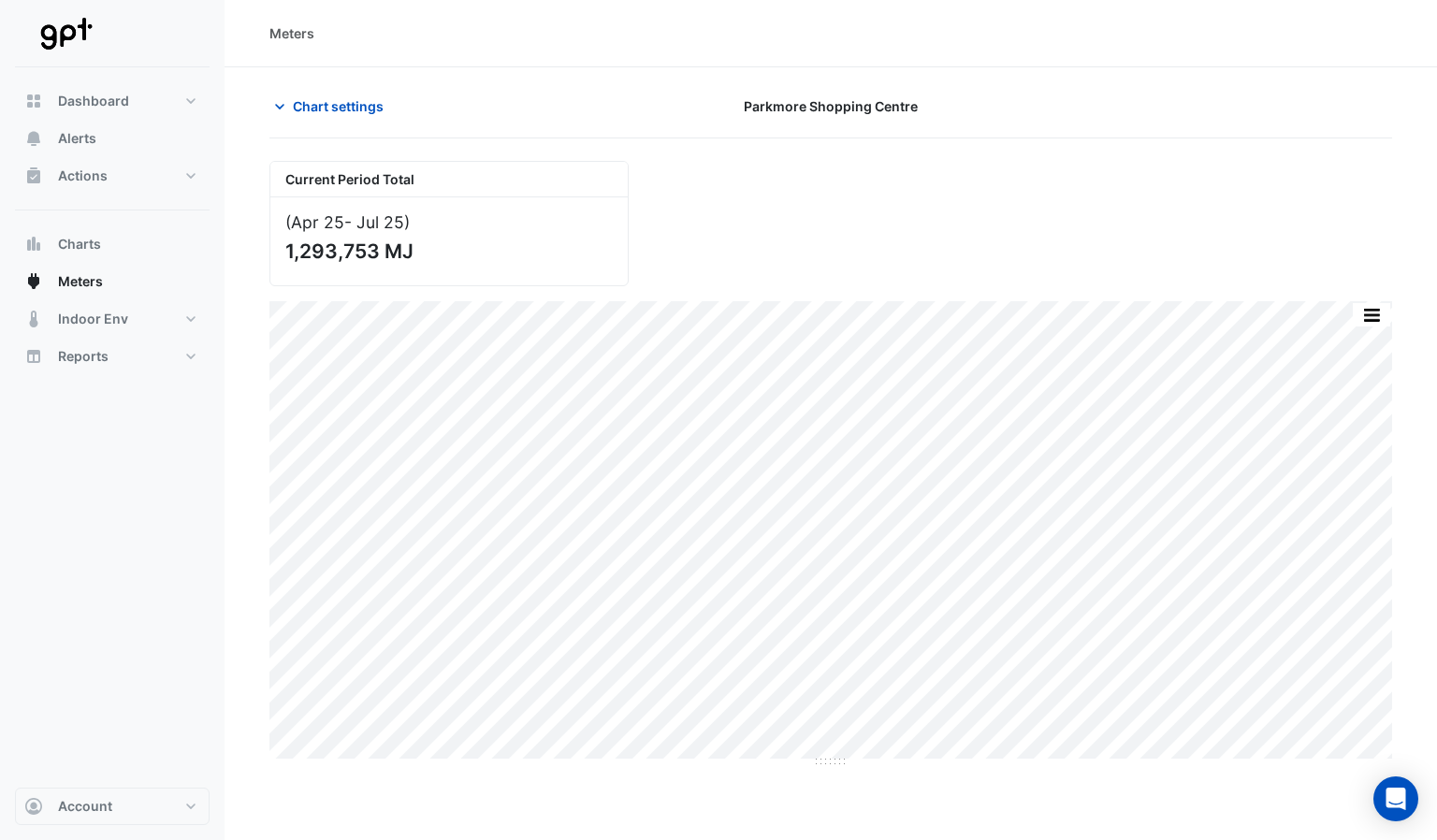 drag, startPoint x: 879, startPoint y: 7, endPoint x: 623, endPoint y: 209, distance: 326.09814 